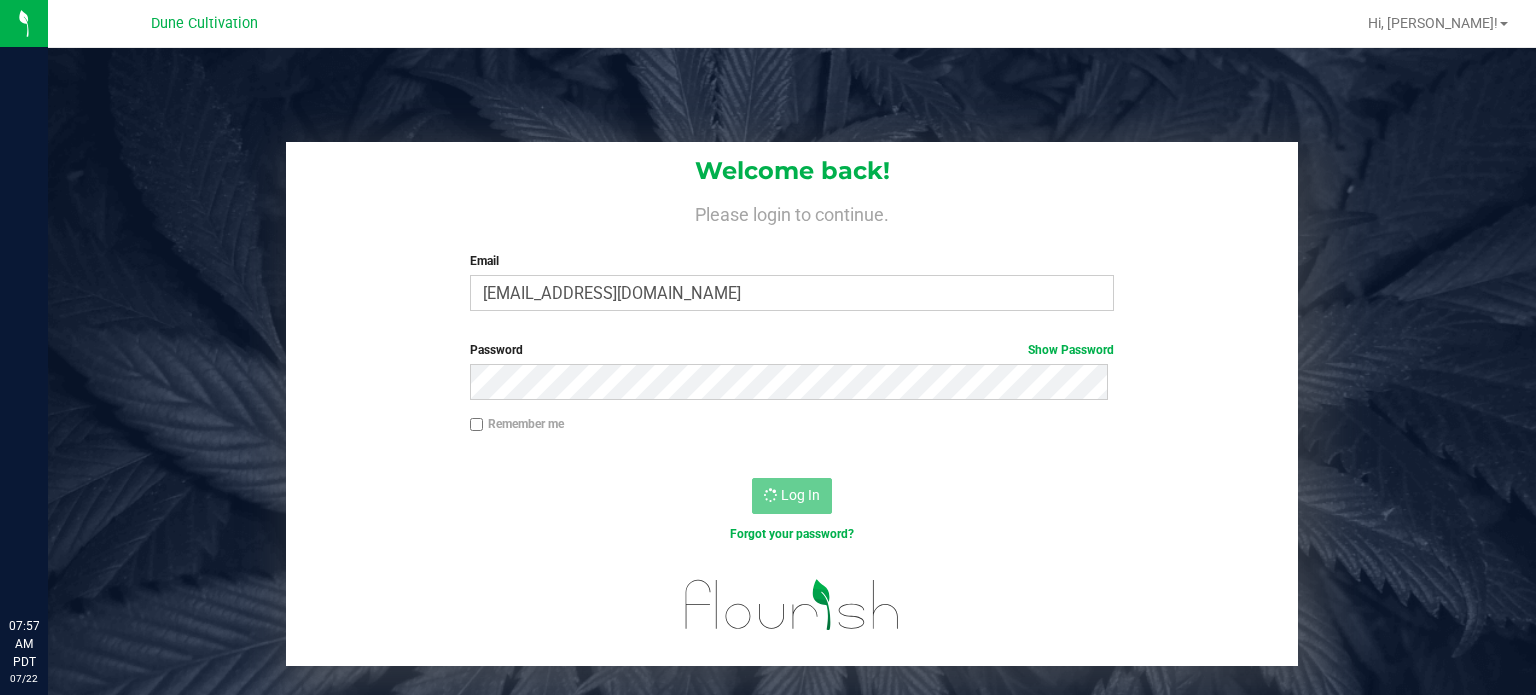 scroll, scrollTop: 0, scrollLeft: 0, axis: both 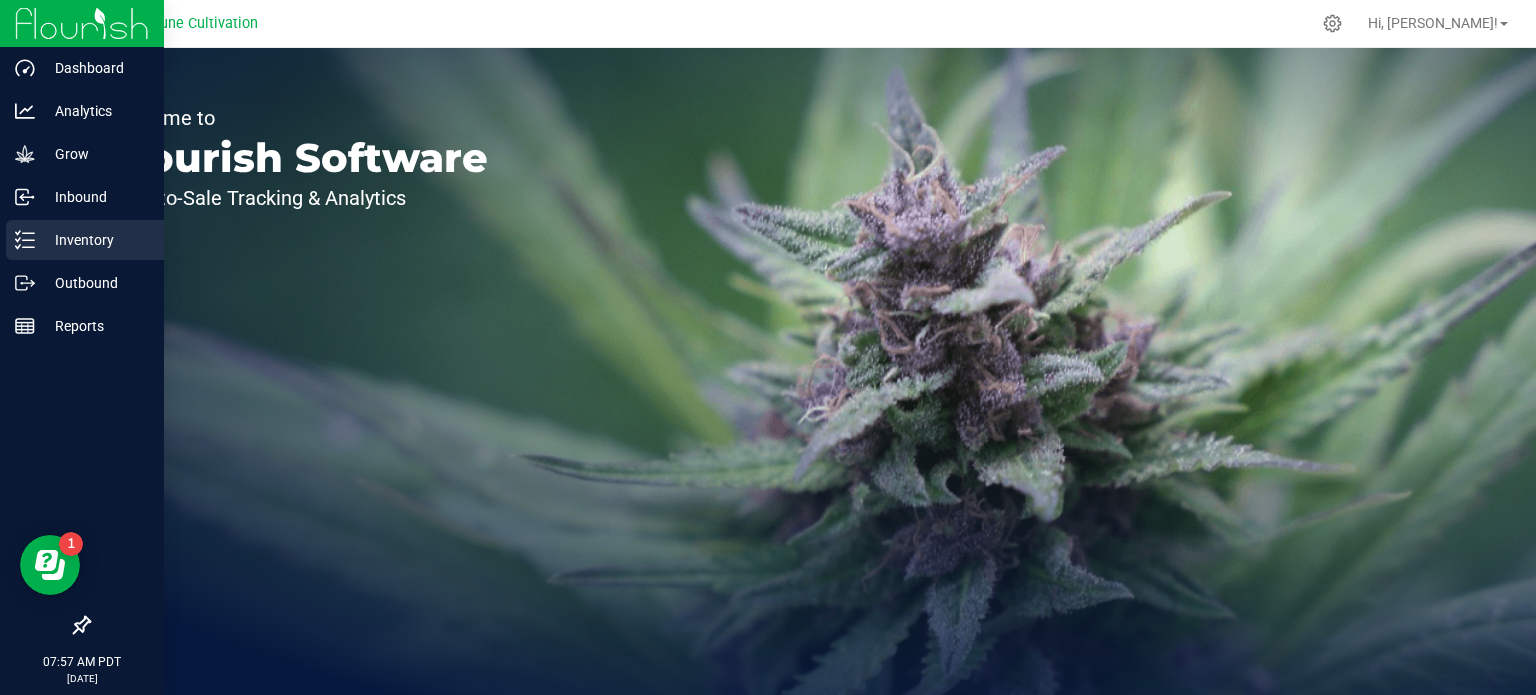 click on "Inventory" at bounding box center [95, 240] 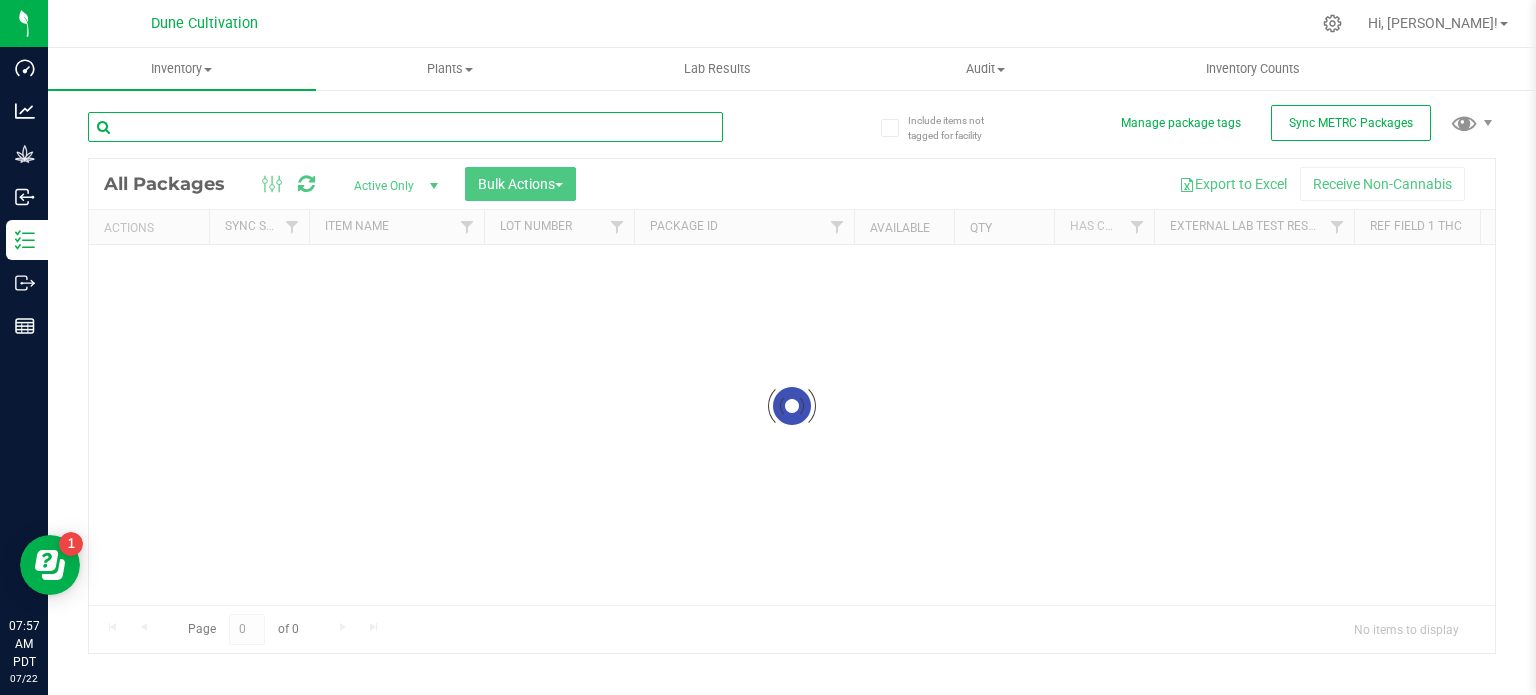 click at bounding box center [405, 127] 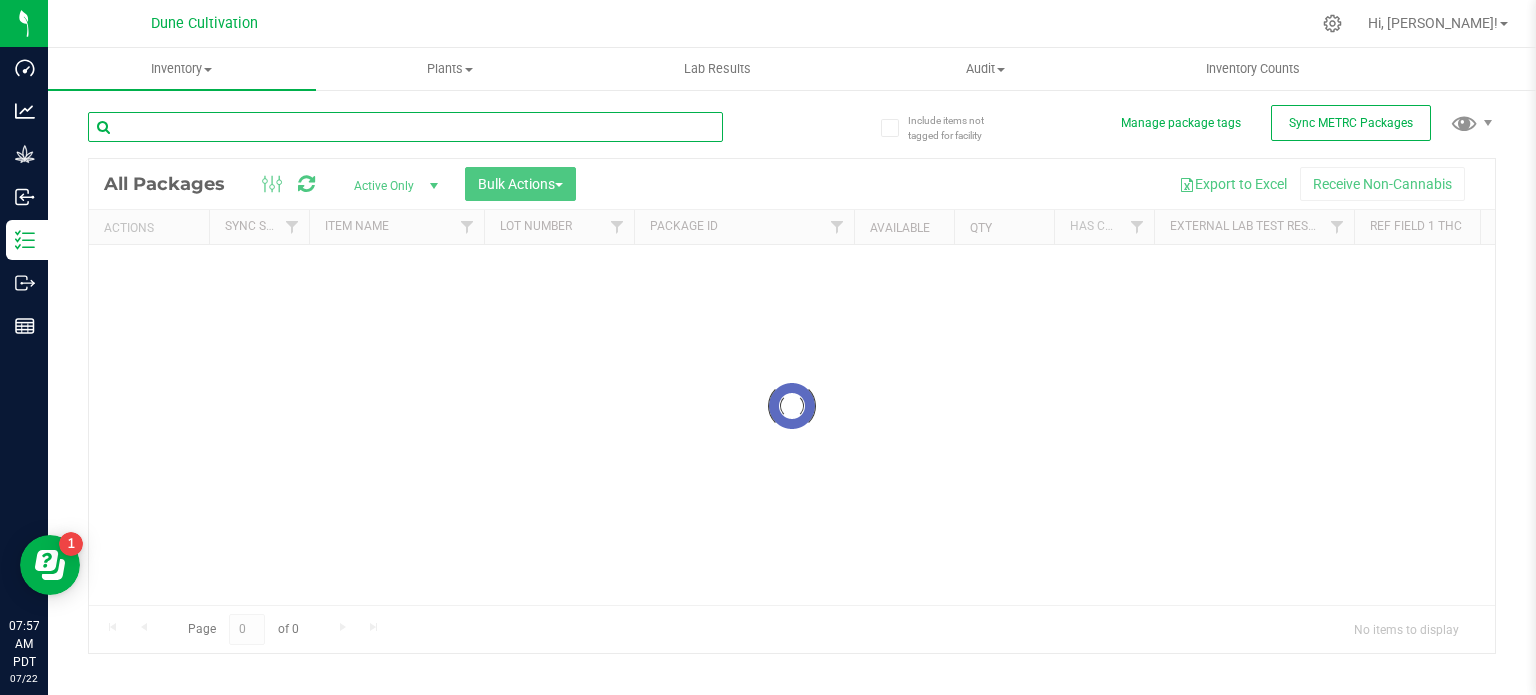 paste on "31136" 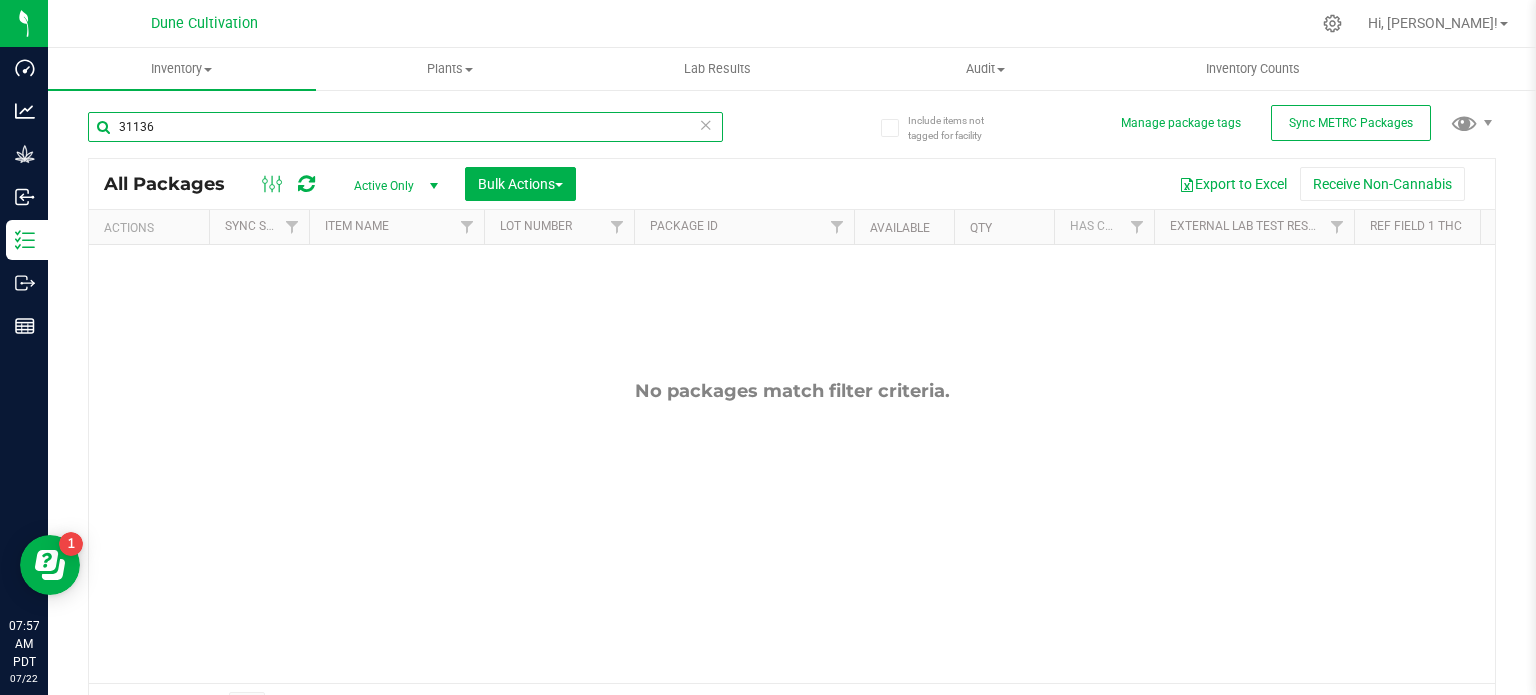 type on "31136" 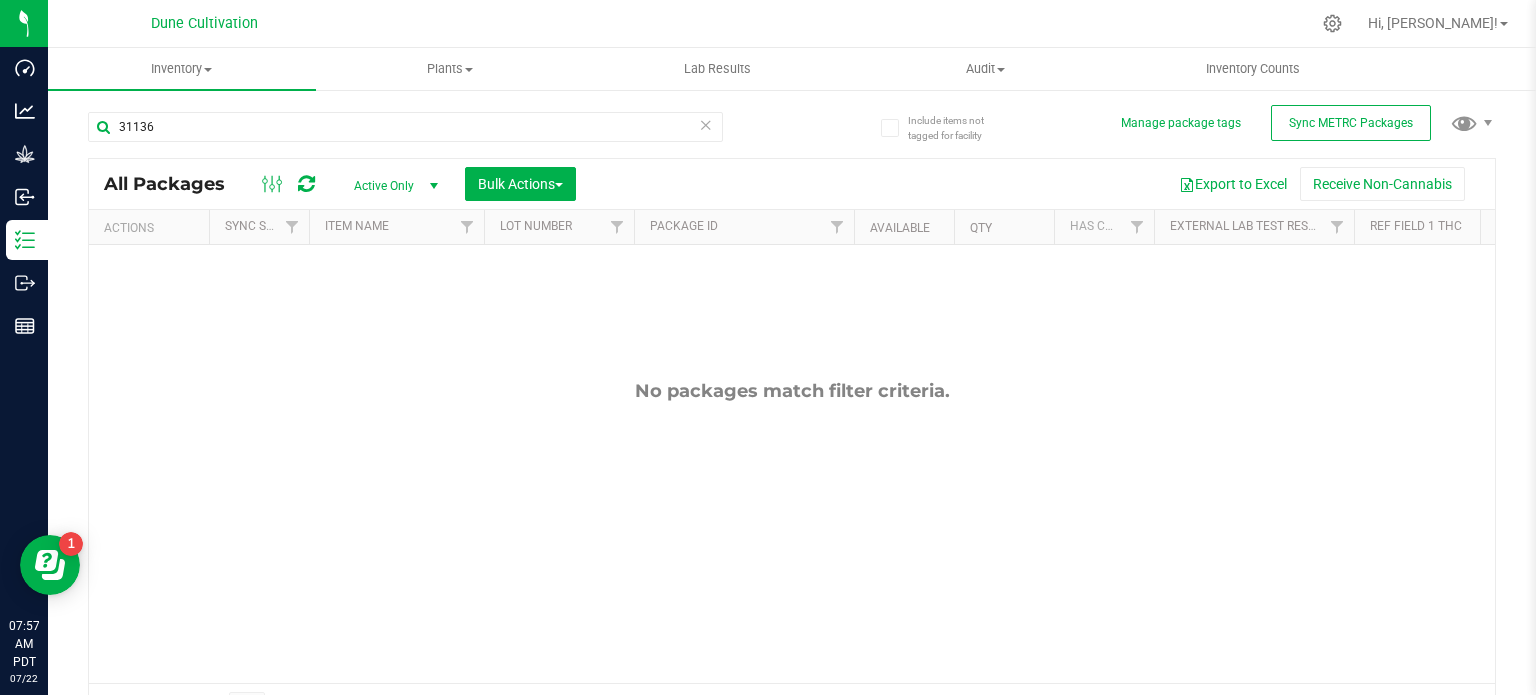 click on "Active Only" at bounding box center (392, 186) 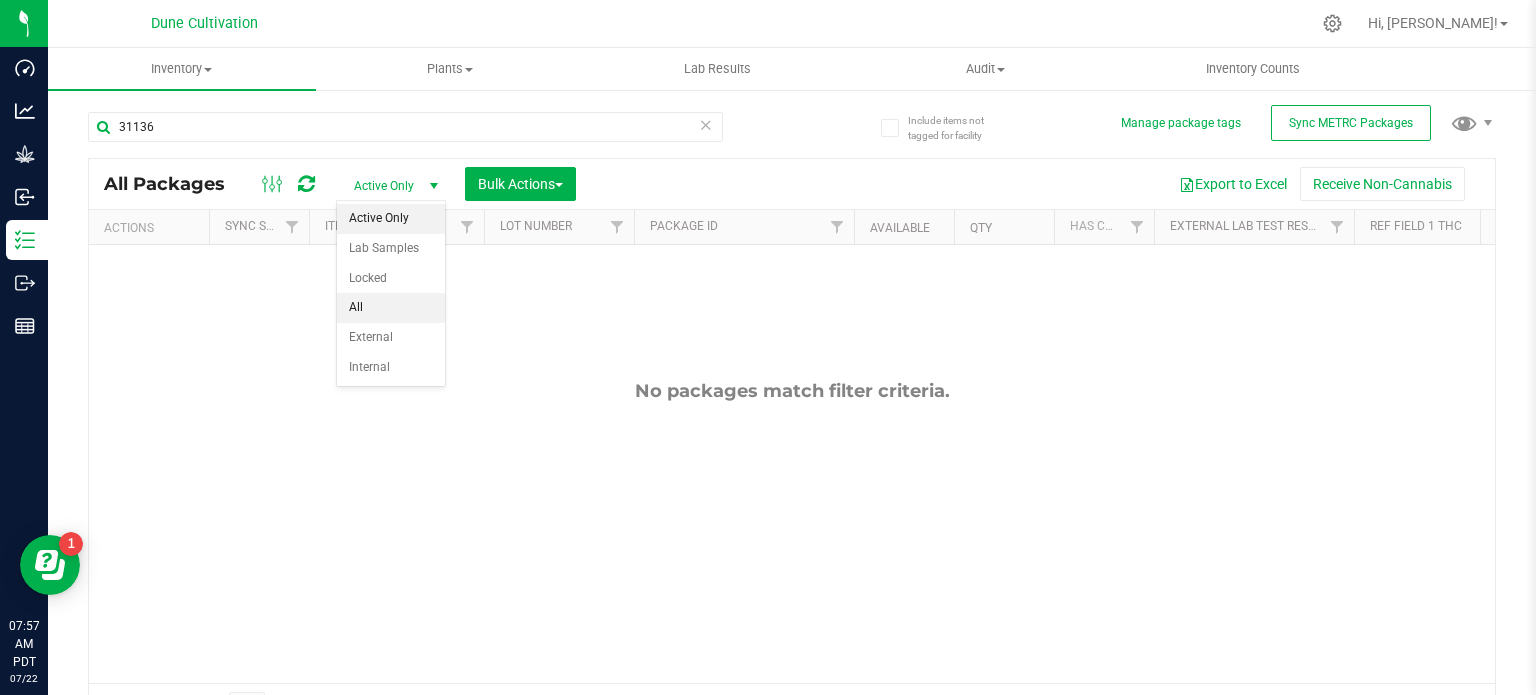 click on "All" at bounding box center (391, 308) 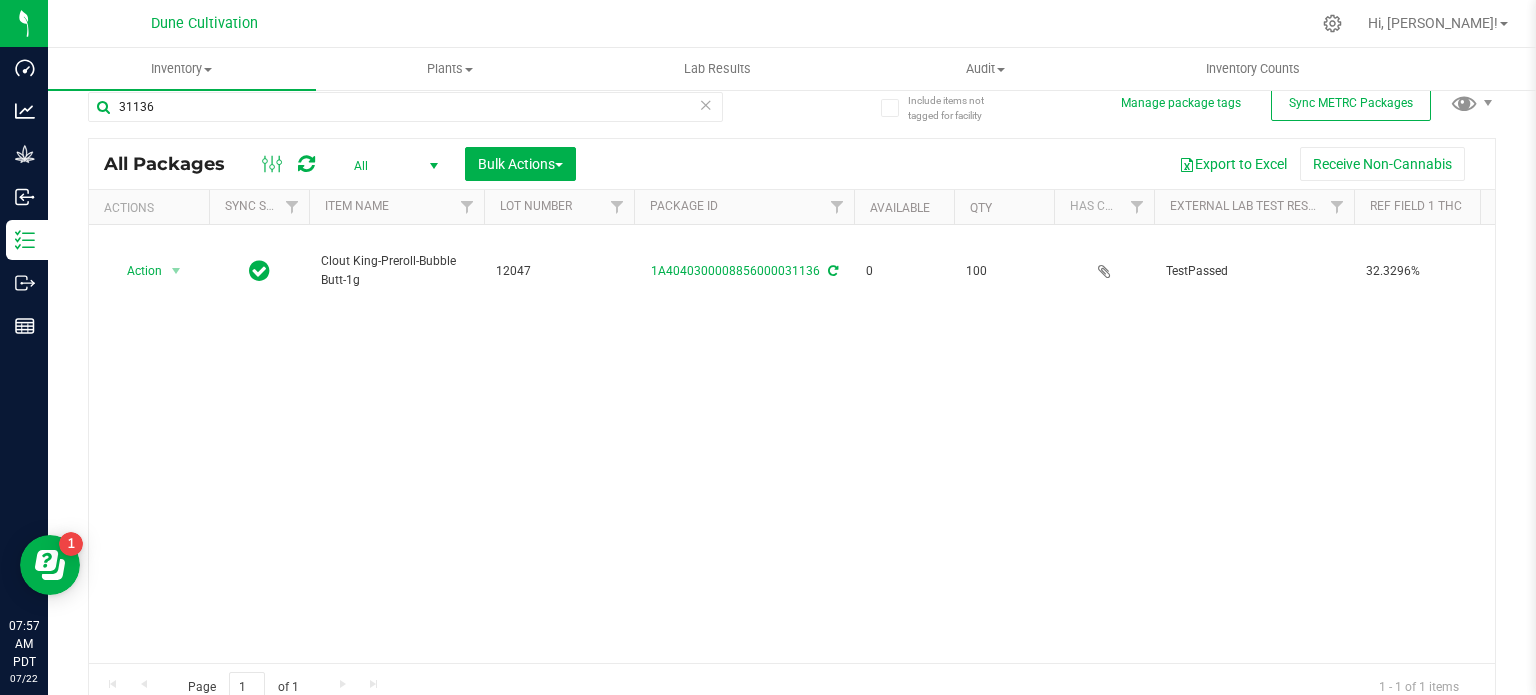 scroll, scrollTop: 18, scrollLeft: 0, axis: vertical 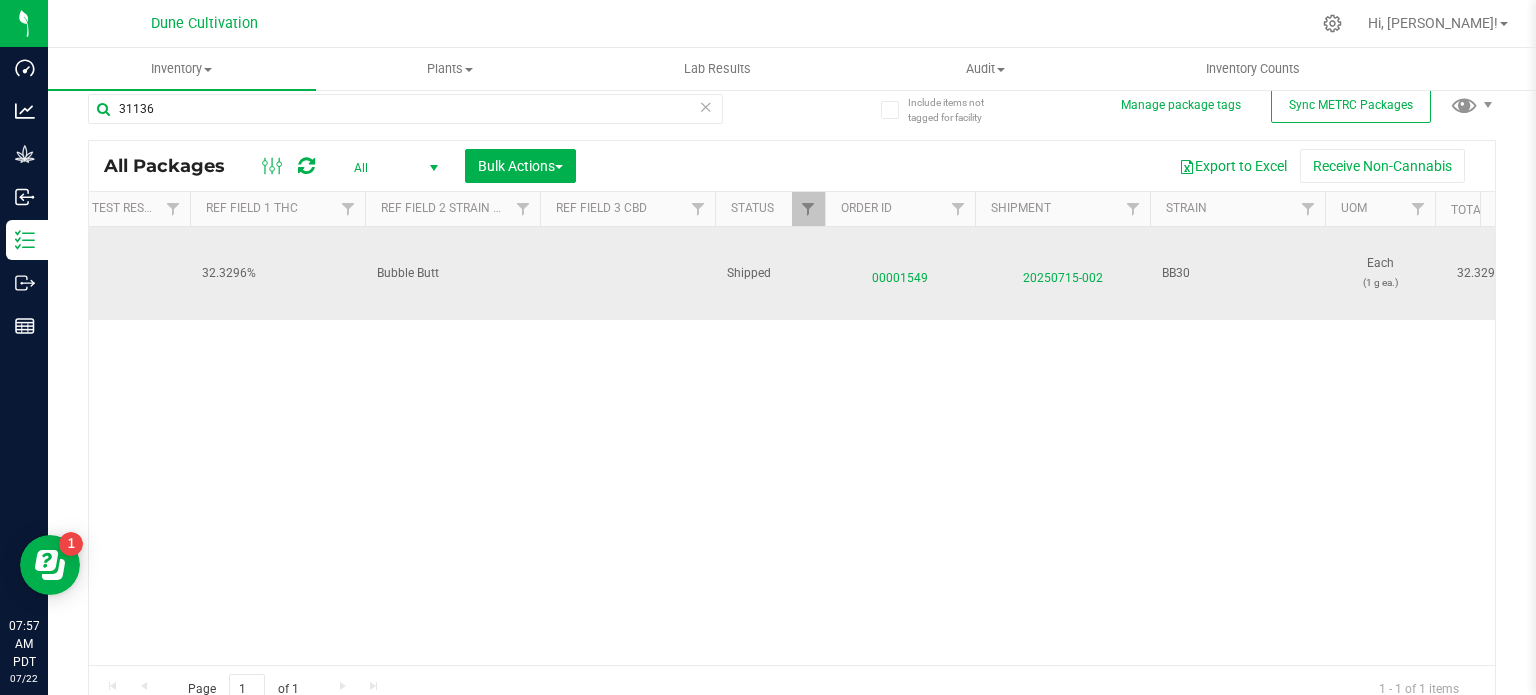 click on "00001549" at bounding box center (900, 273) 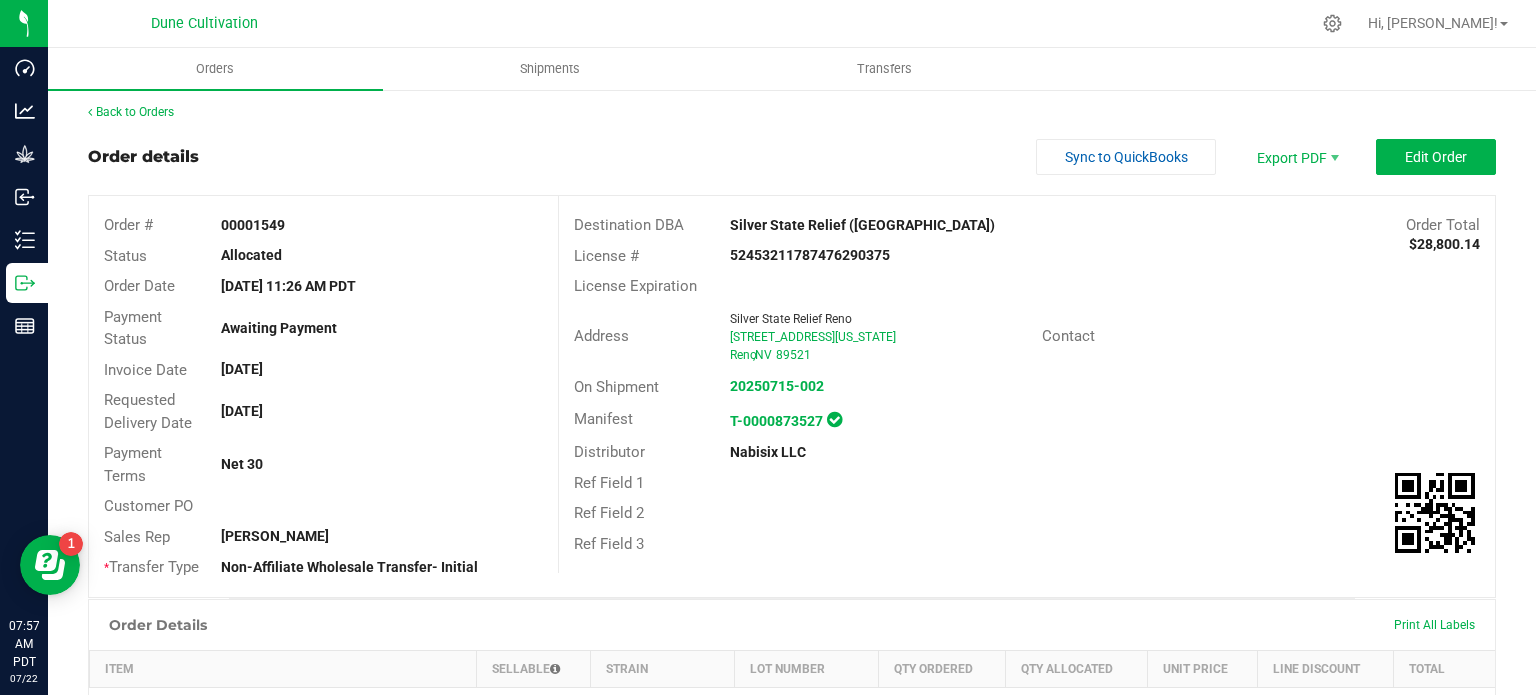 scroll, scrollTop: 0, scrollLeft: 0, axis: both 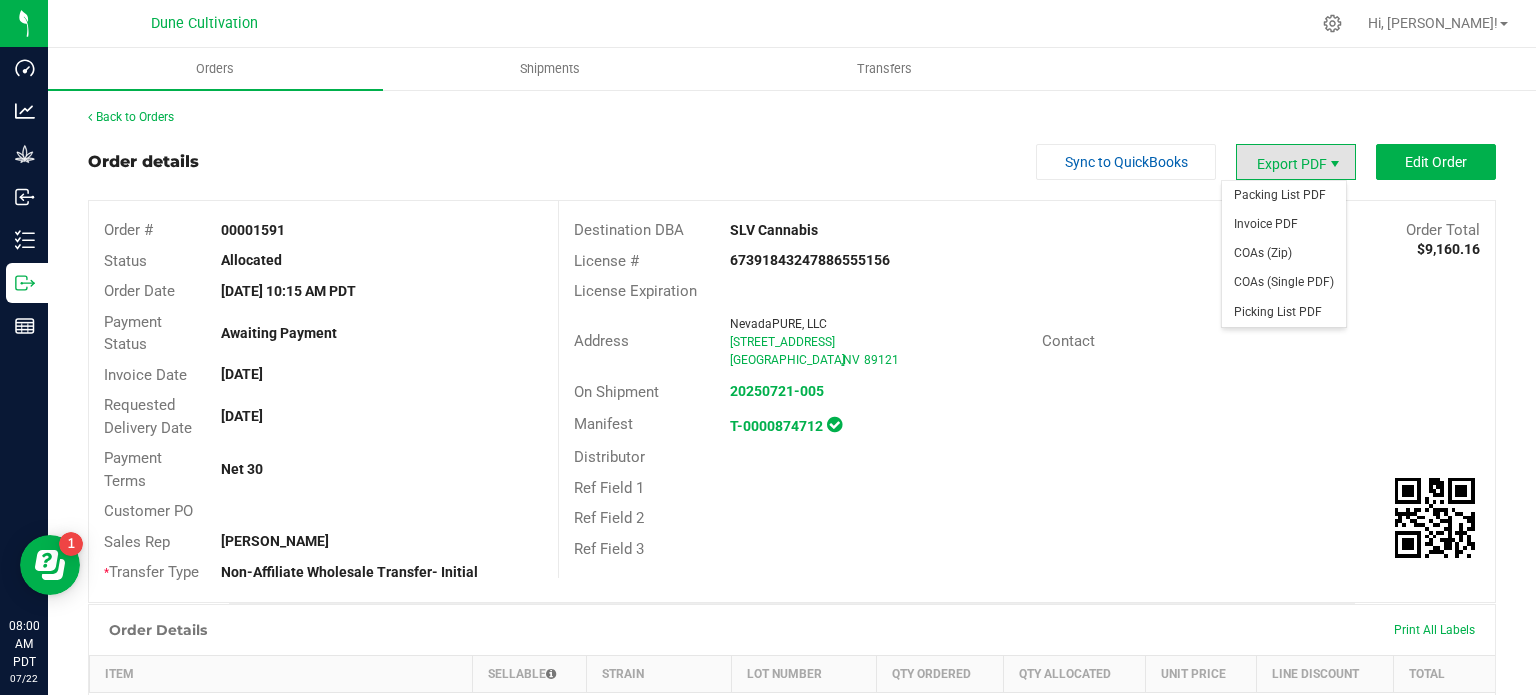 click at bounding box center [1335, 164] 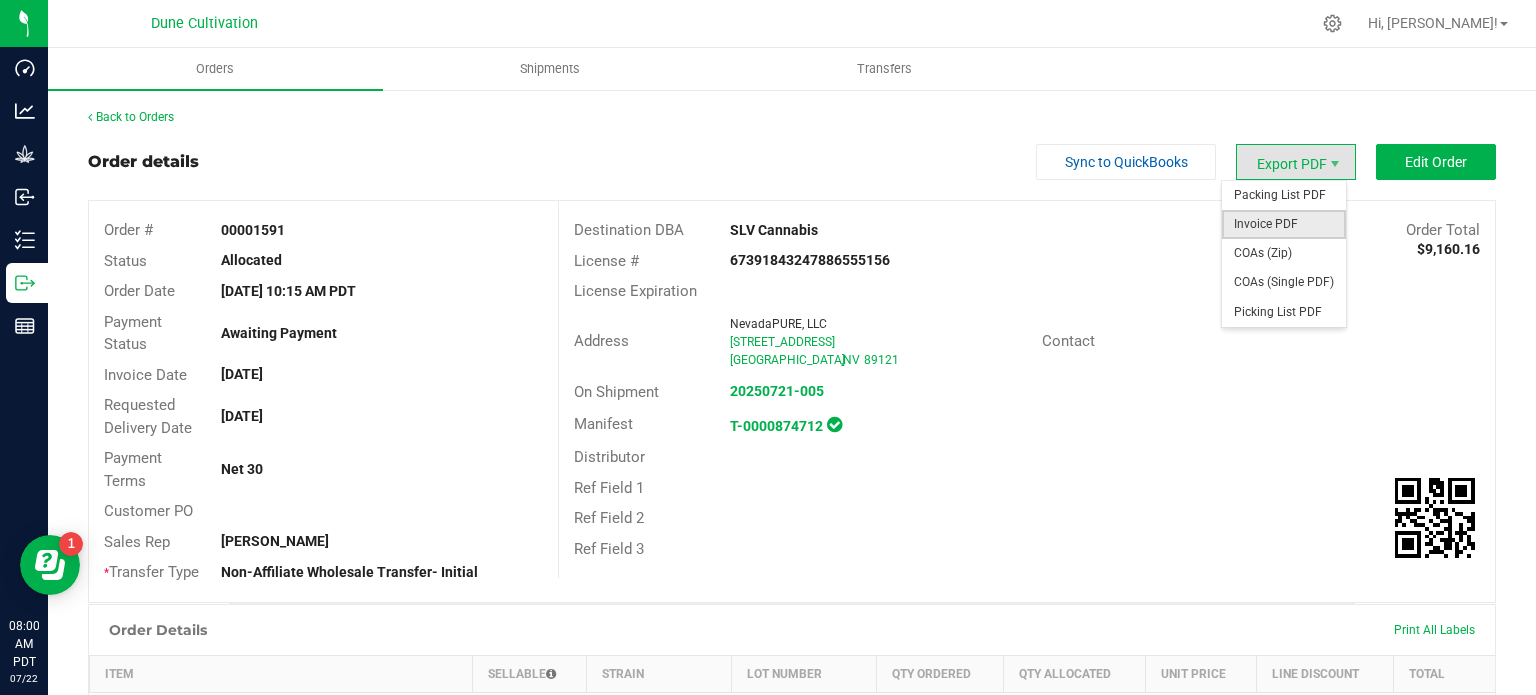 click on "Invoice PDF" at bounding box center [1284, 224] 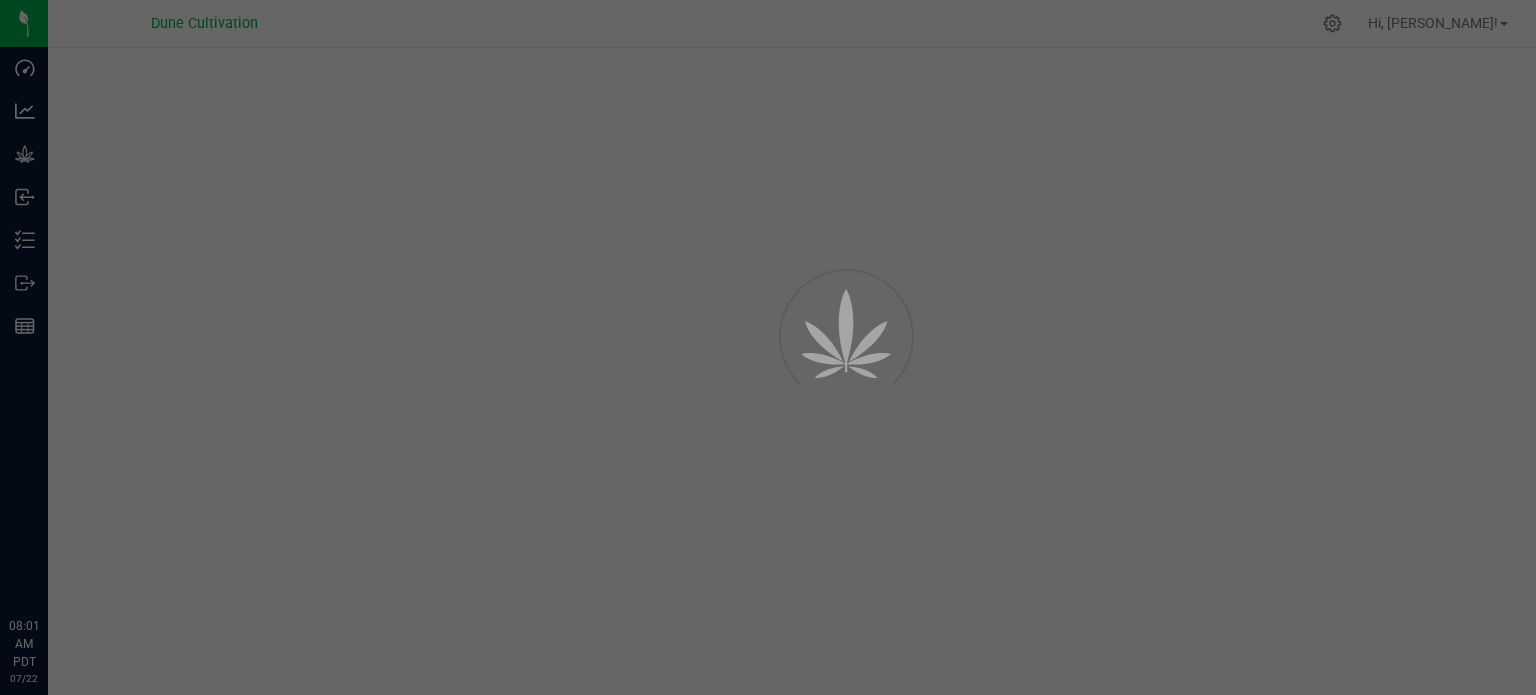 scroll, scrollTop: 0, scrollLeft: 0, axis: both 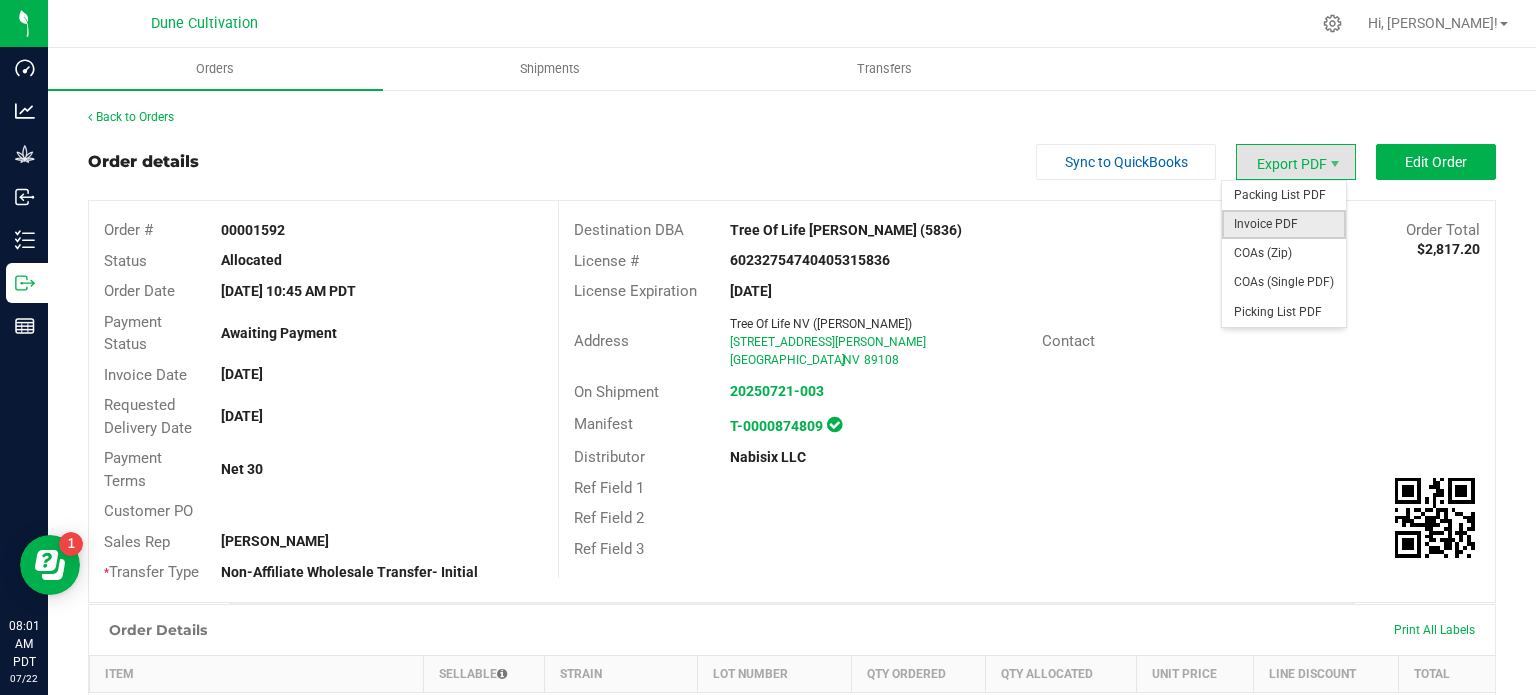 click on "Invoice PDF" at bounding box center [1284, 224] 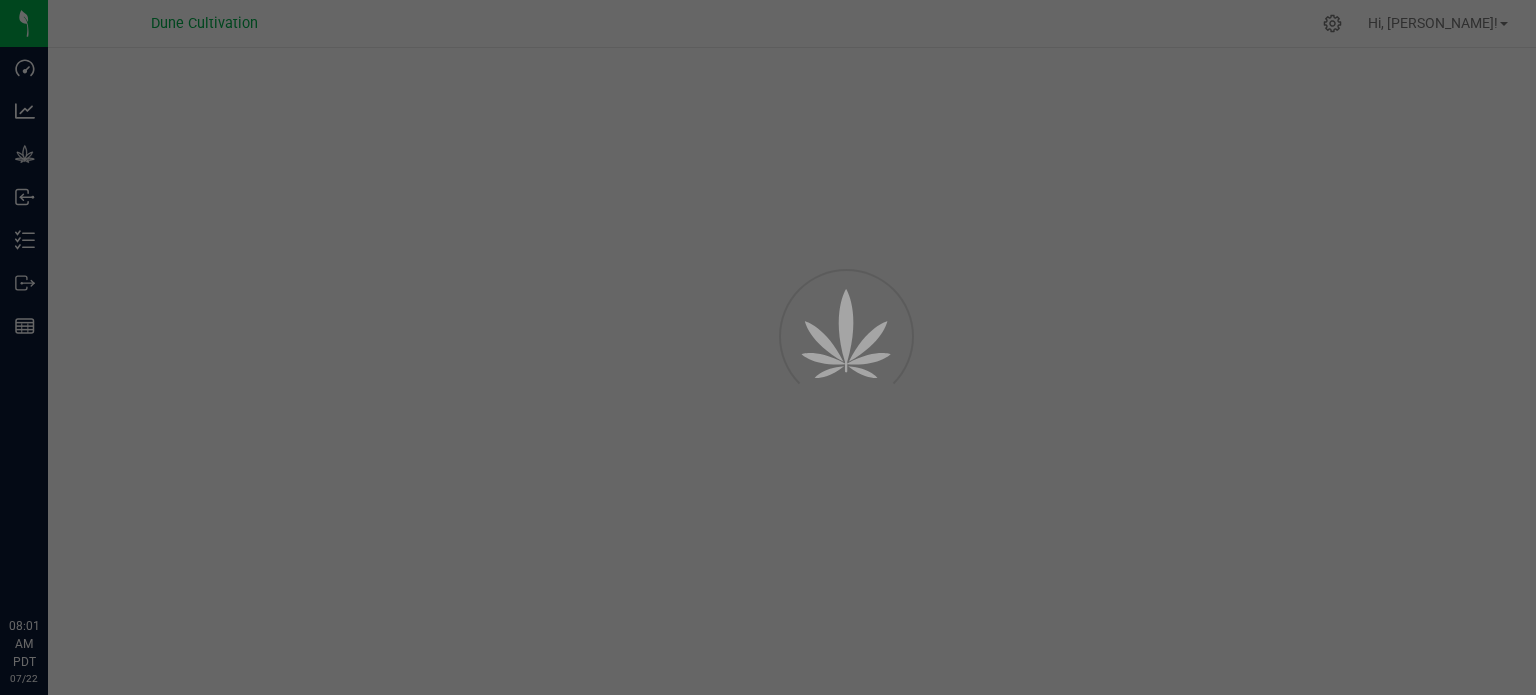 scroll, scrollTop: 0, scrollLeft: 0, axis: both 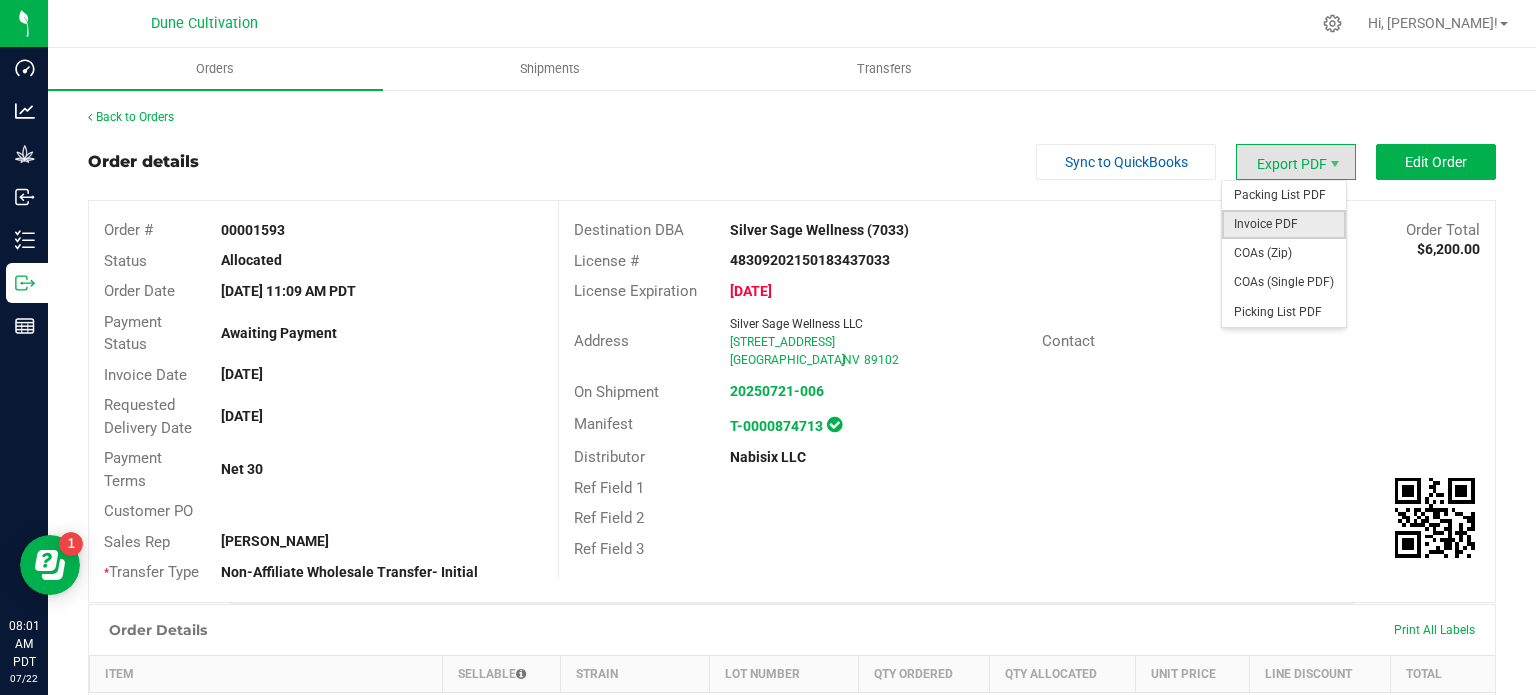 click on "Invoice PDF" at bounding box center [1284, 224] 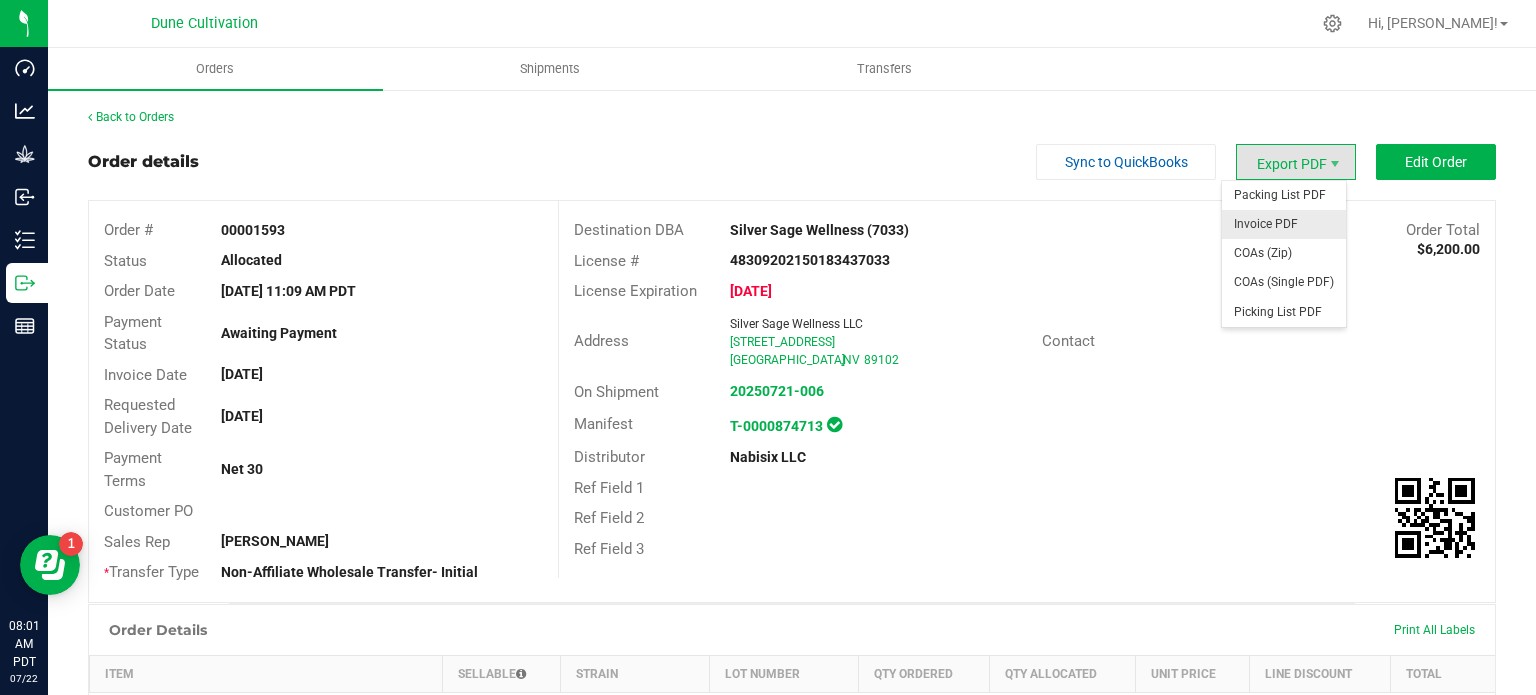 click at bounding box center (0, 0) 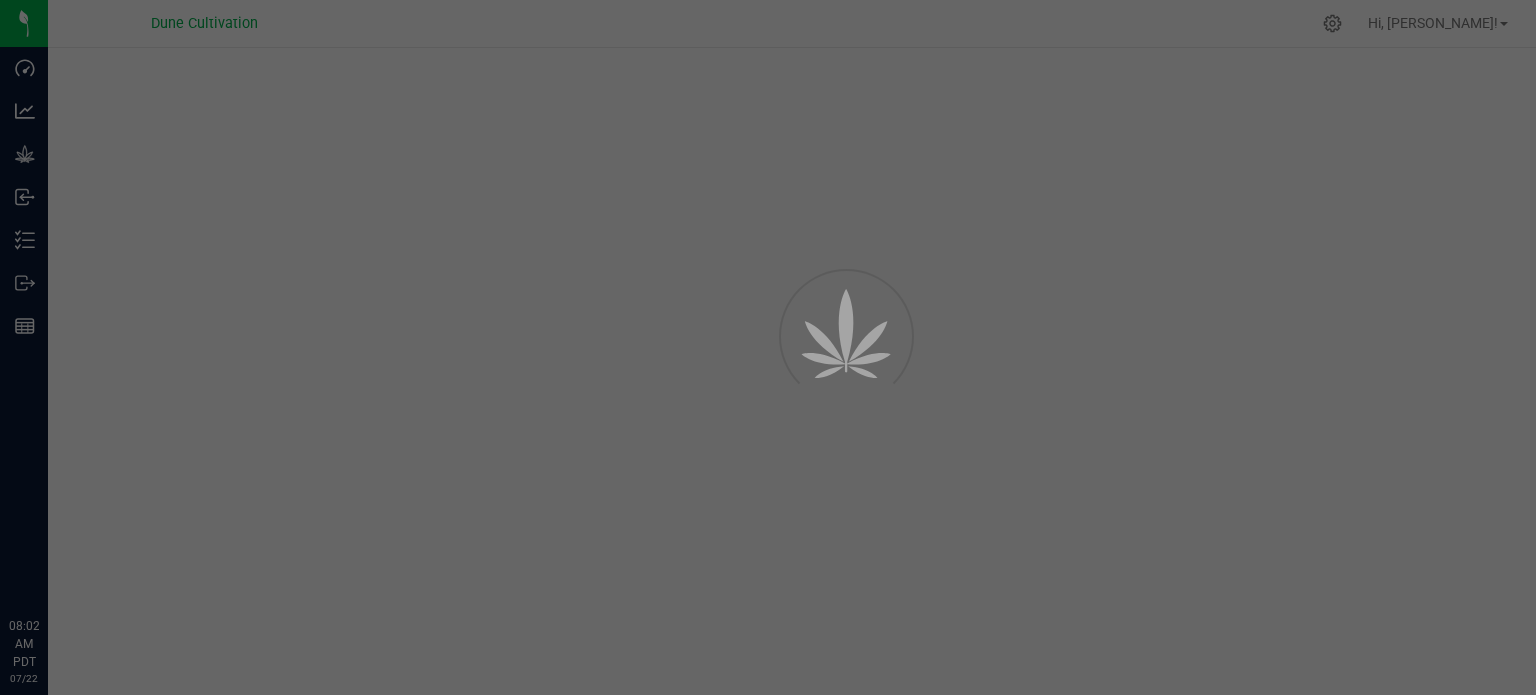 scroll, scrollTop: 0, scrollLeft: 0, axis: both 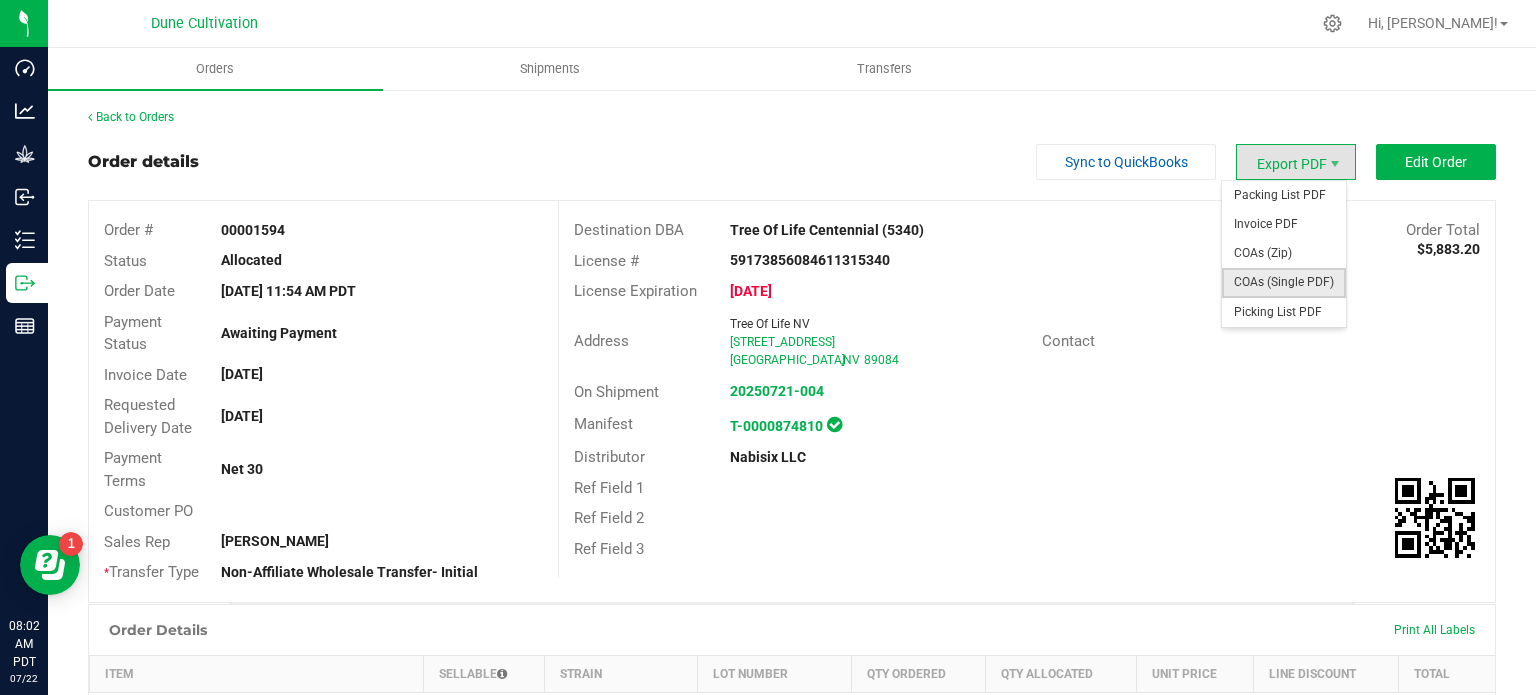 click on "COAs (Single PDF)" at bounding box center [1284, 282] 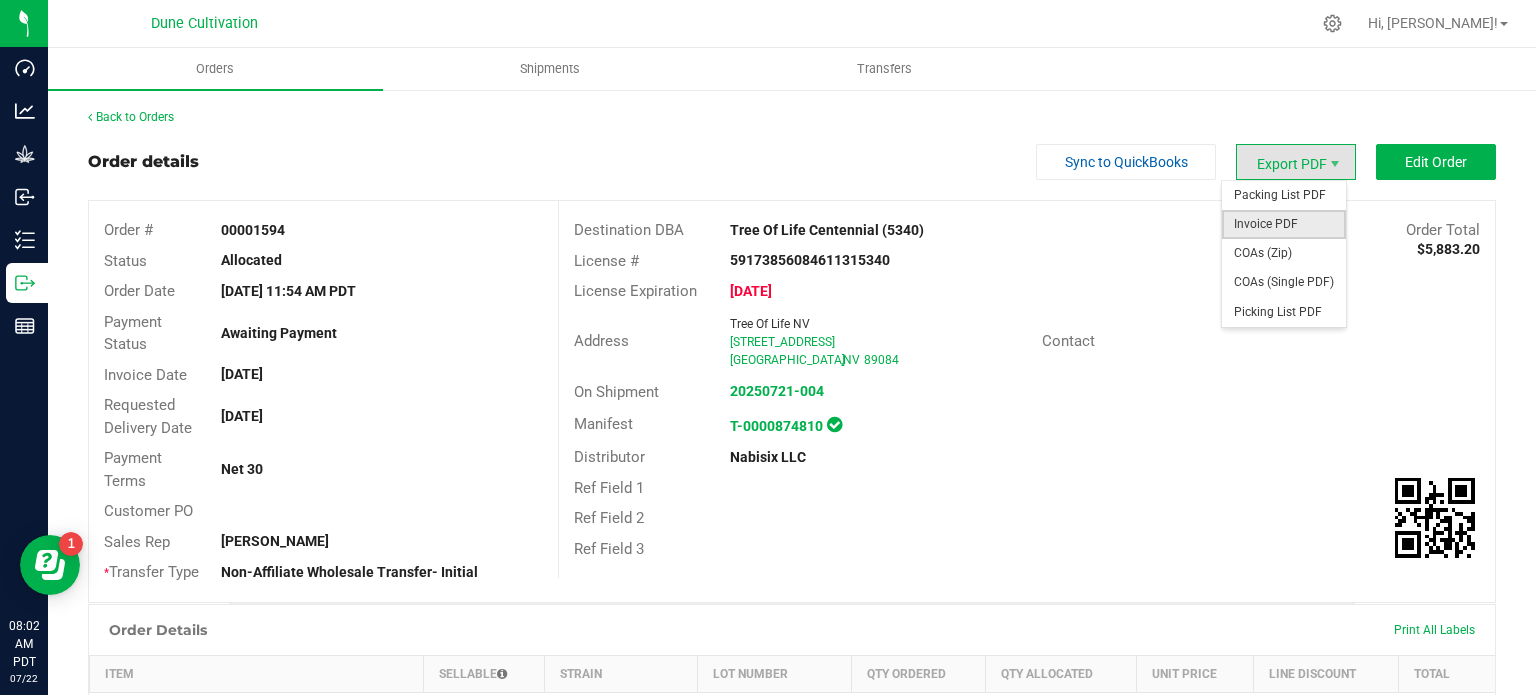 click on "Invoice PDF" at bounding box center (1284, 224) 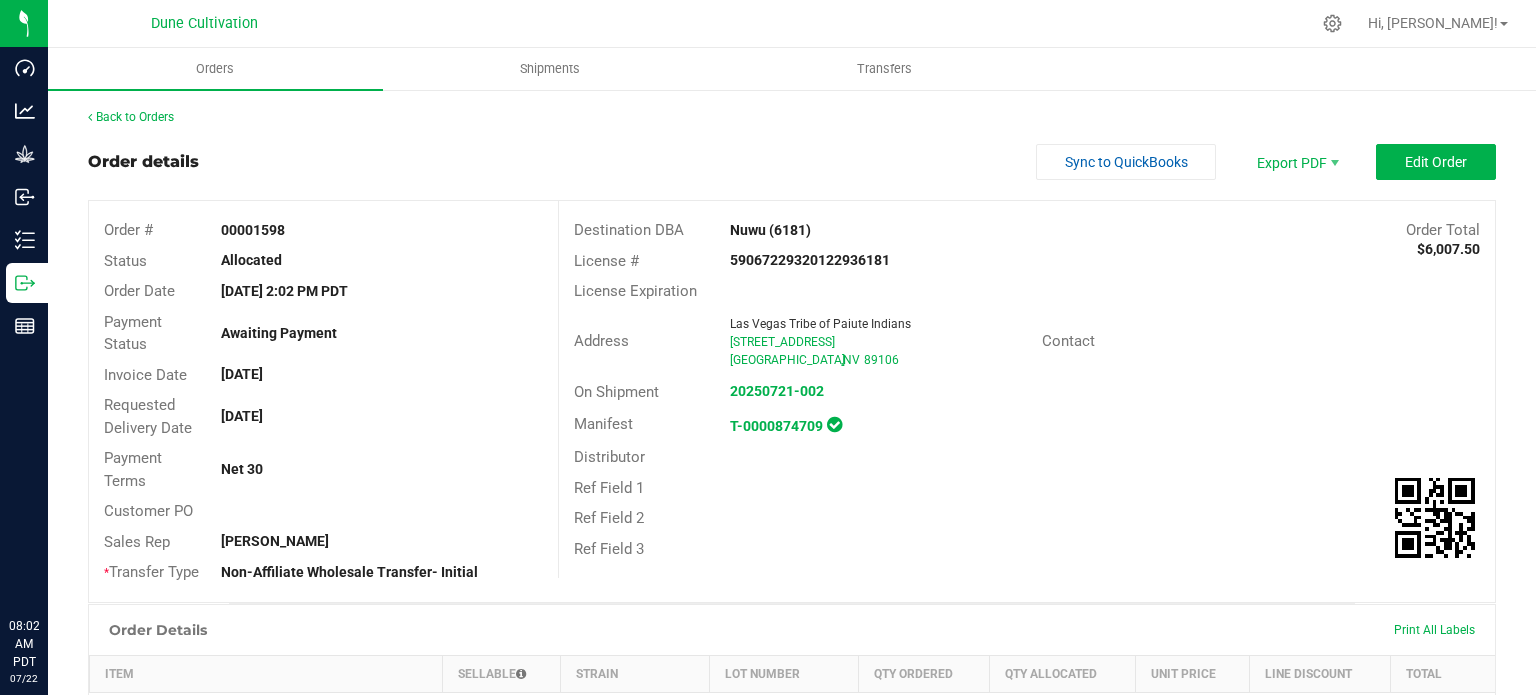 scroll, scrollTop: 0, scrollLeft: 0, axis: both 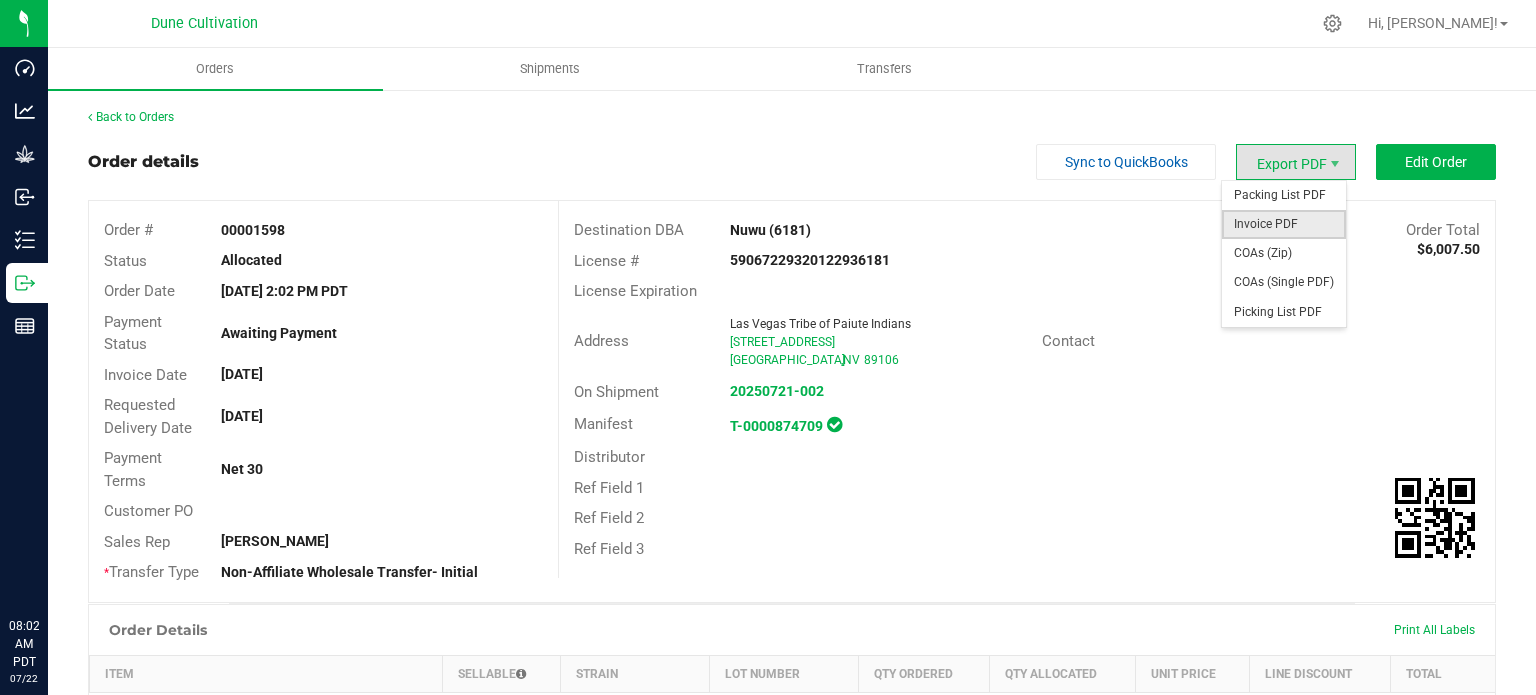 click on "Invoice PDF" at bounding box center (1284, 224) 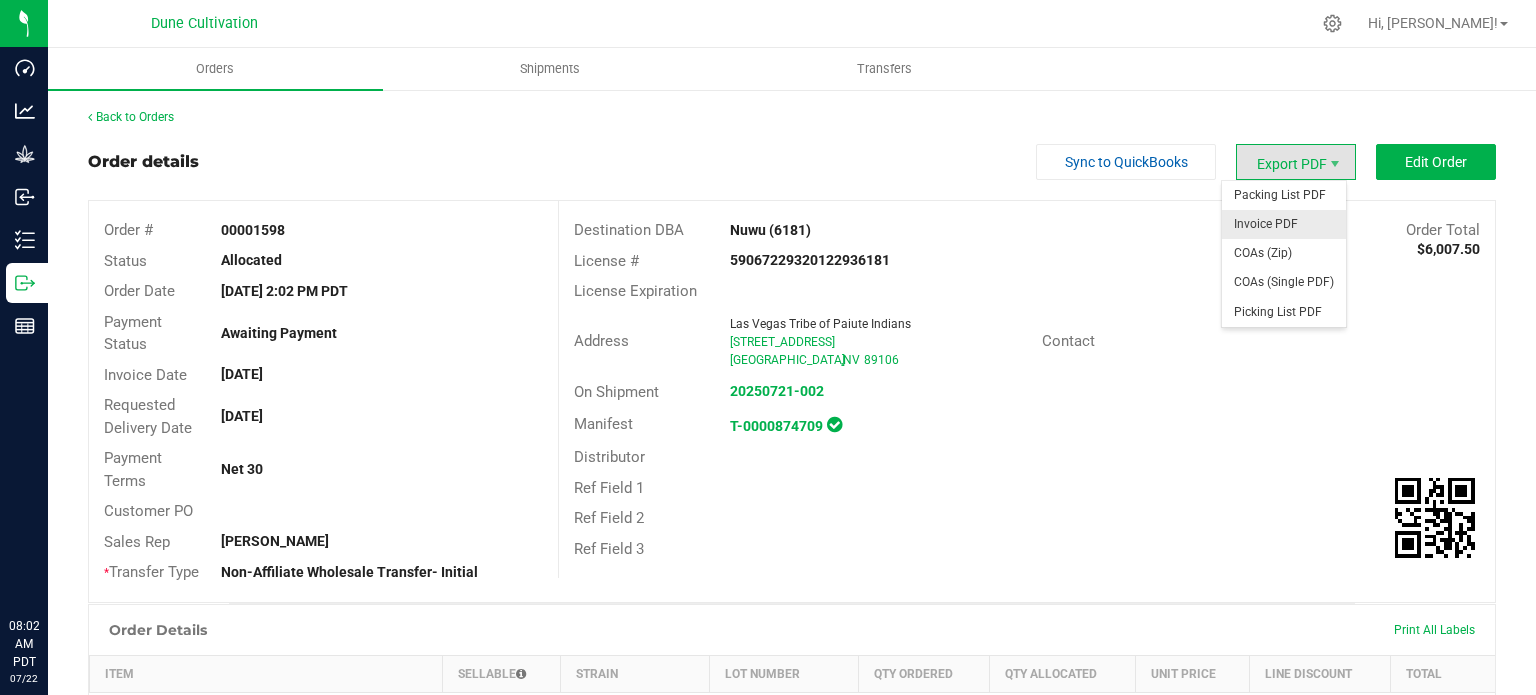 click at bounding box center [0, 0] 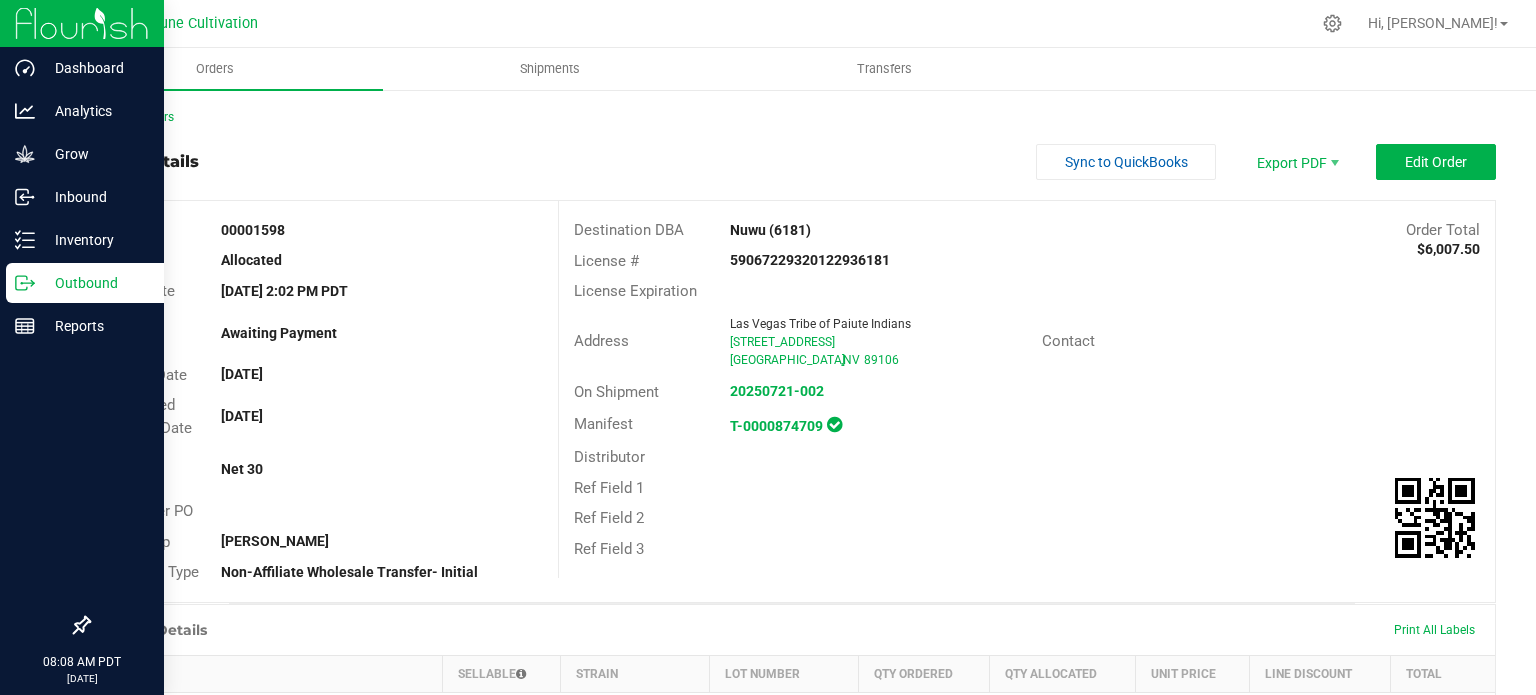 click on "Outbound" at bounding box center [85, 283] 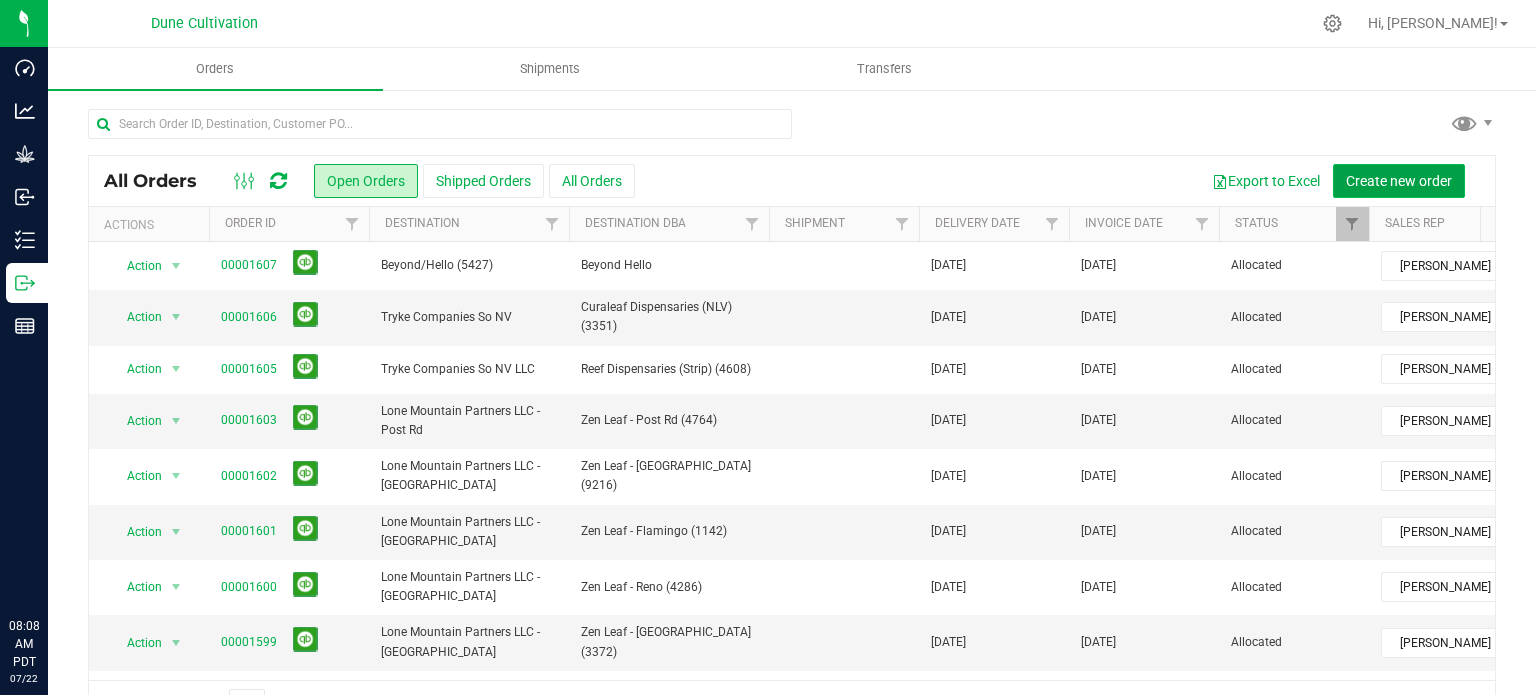 click on "Create new order" at bounding box center [1399, 181] 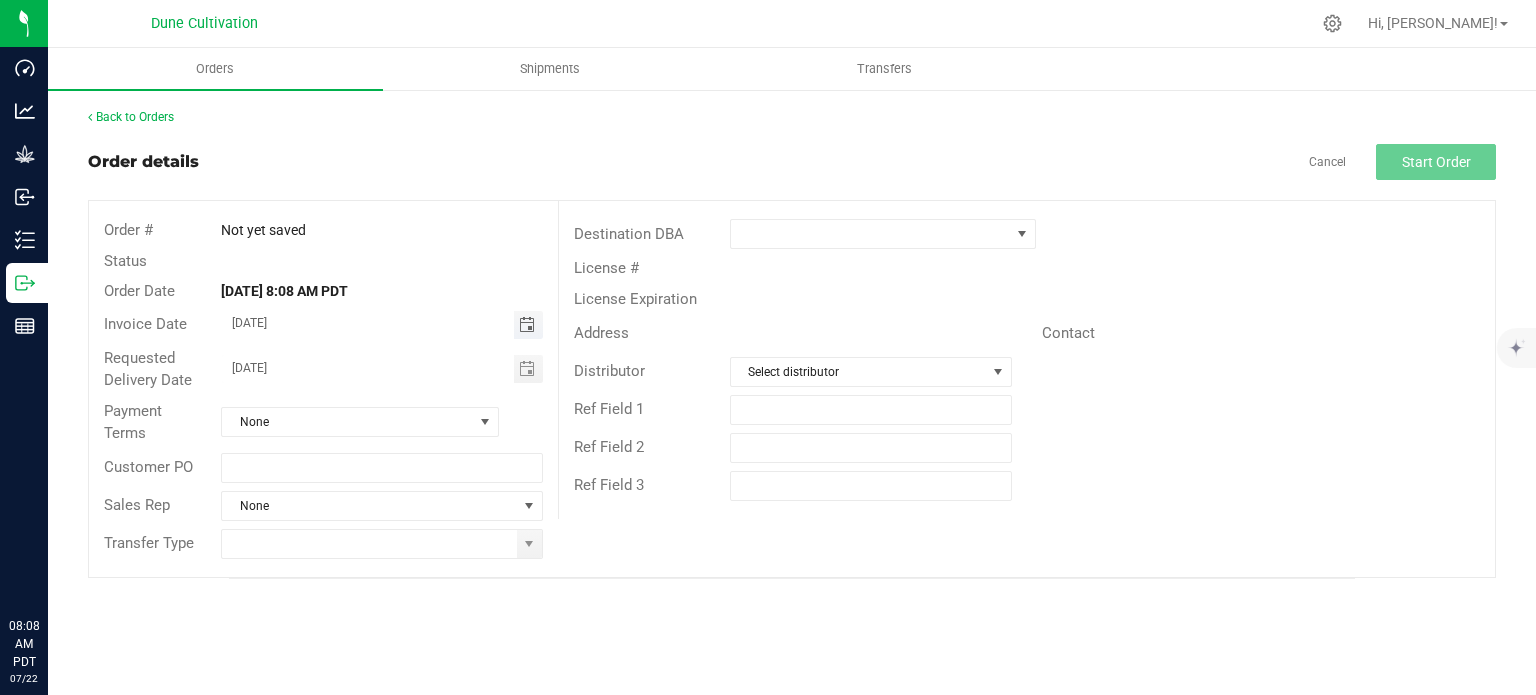 click at bounding box center (527, 325) 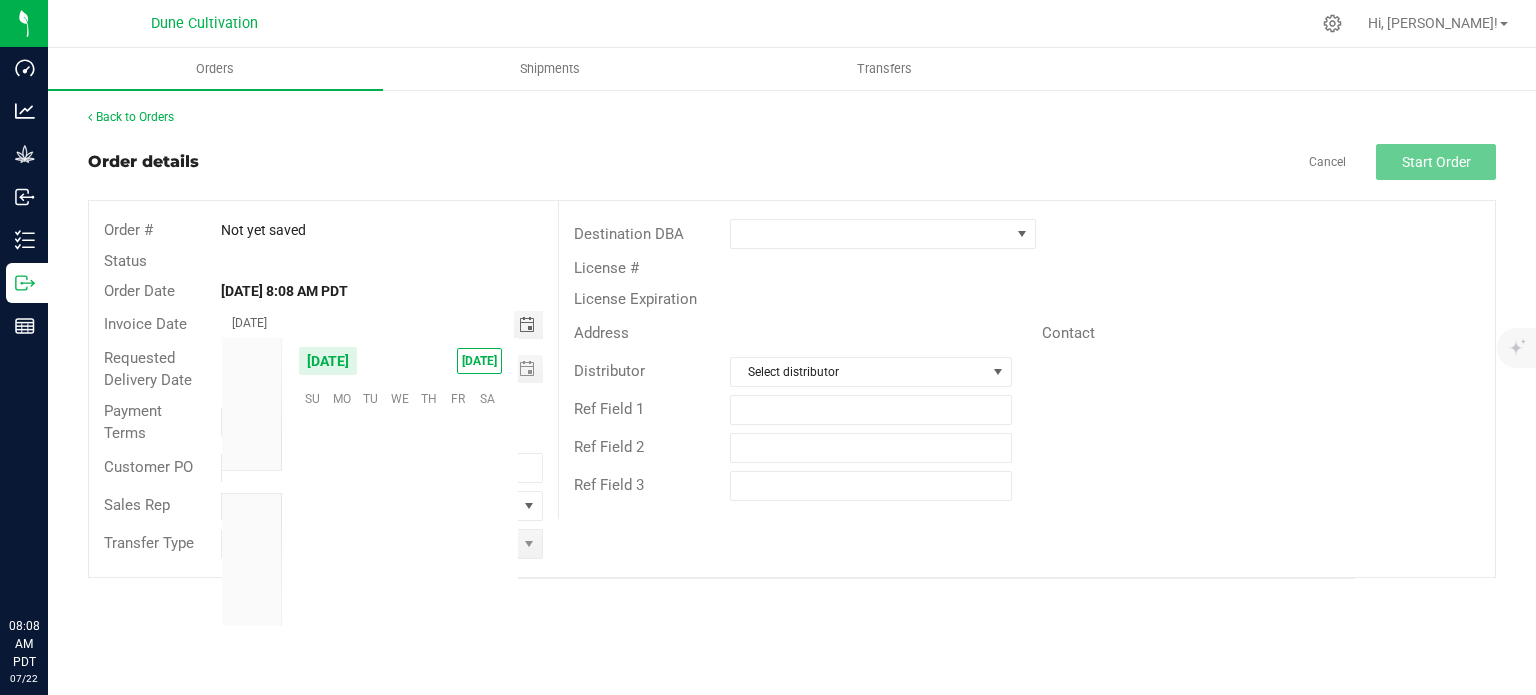 scroll, scrollTop: 36144, scrollLeft: 0, axis: vertical 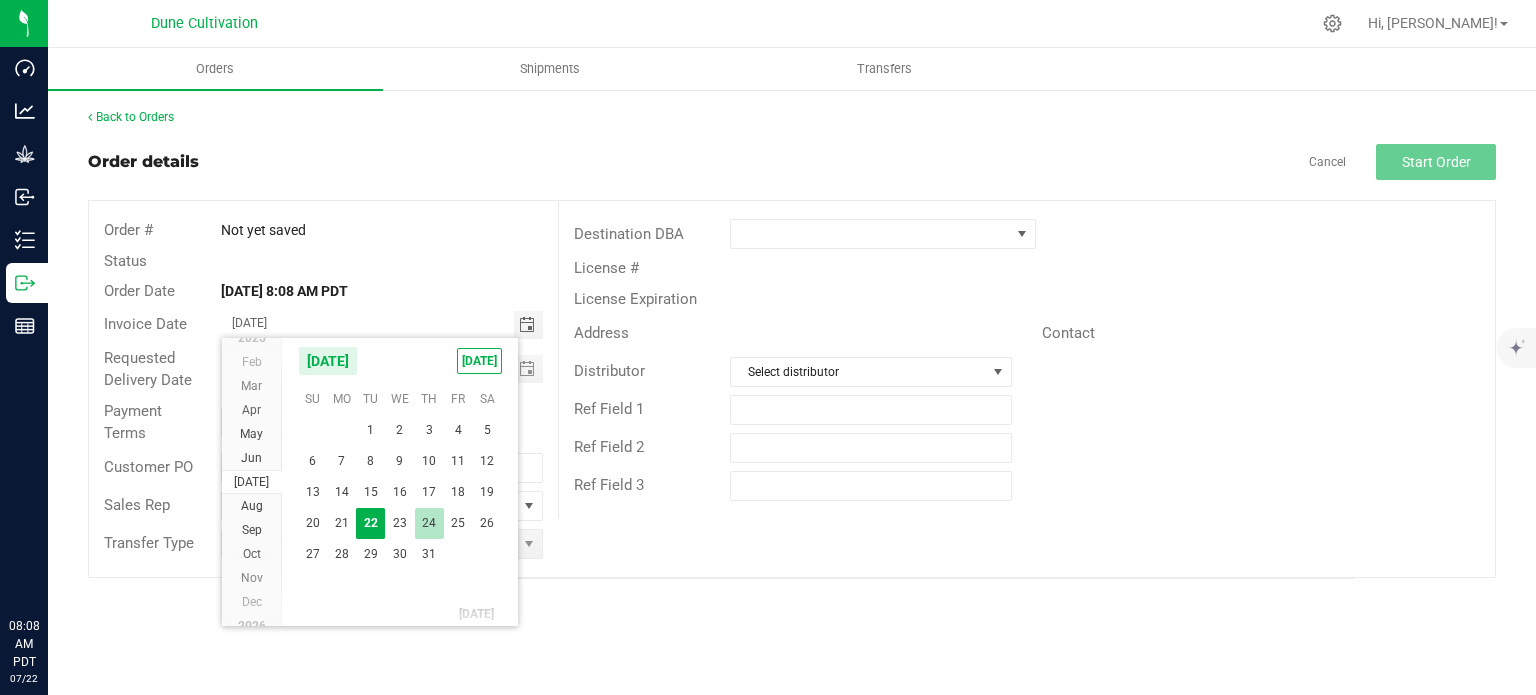 click on "24" at bounding box center (429, 523) 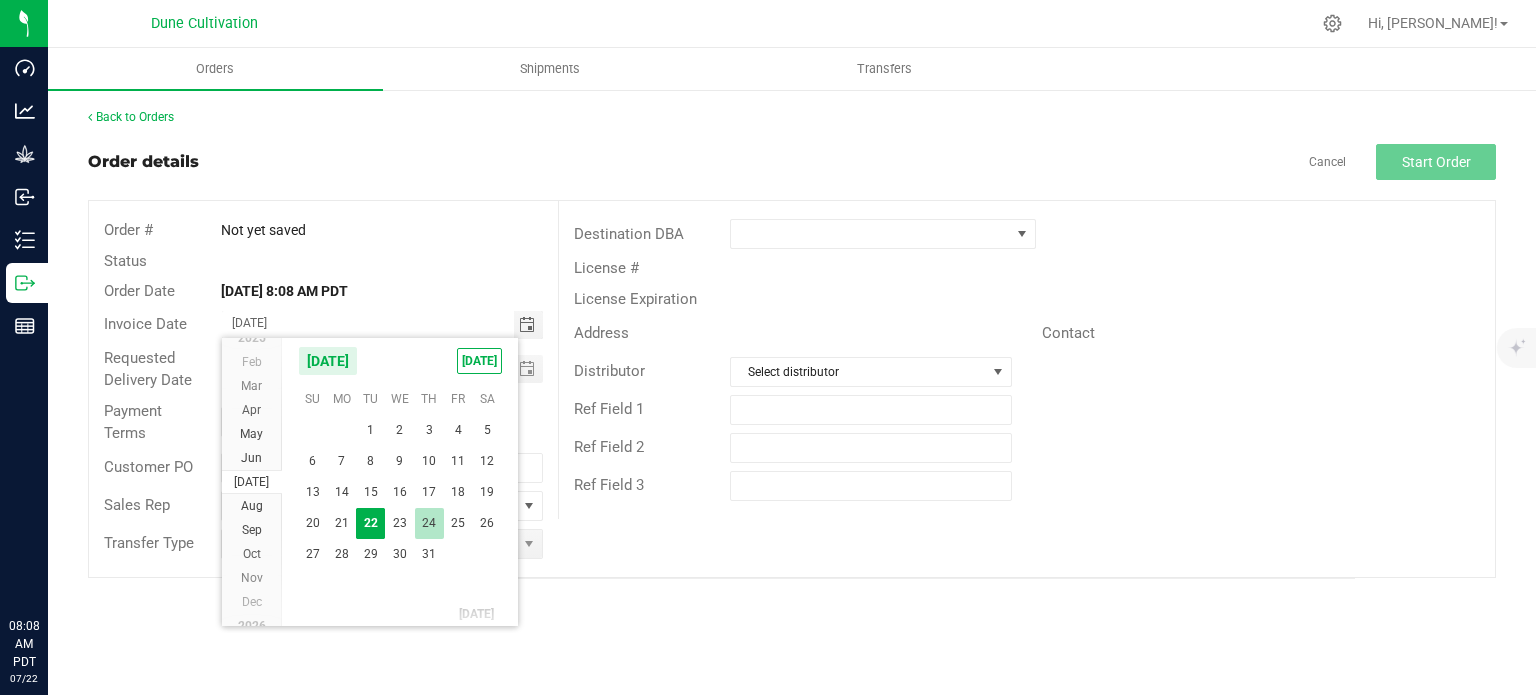 type on "[DATE]" 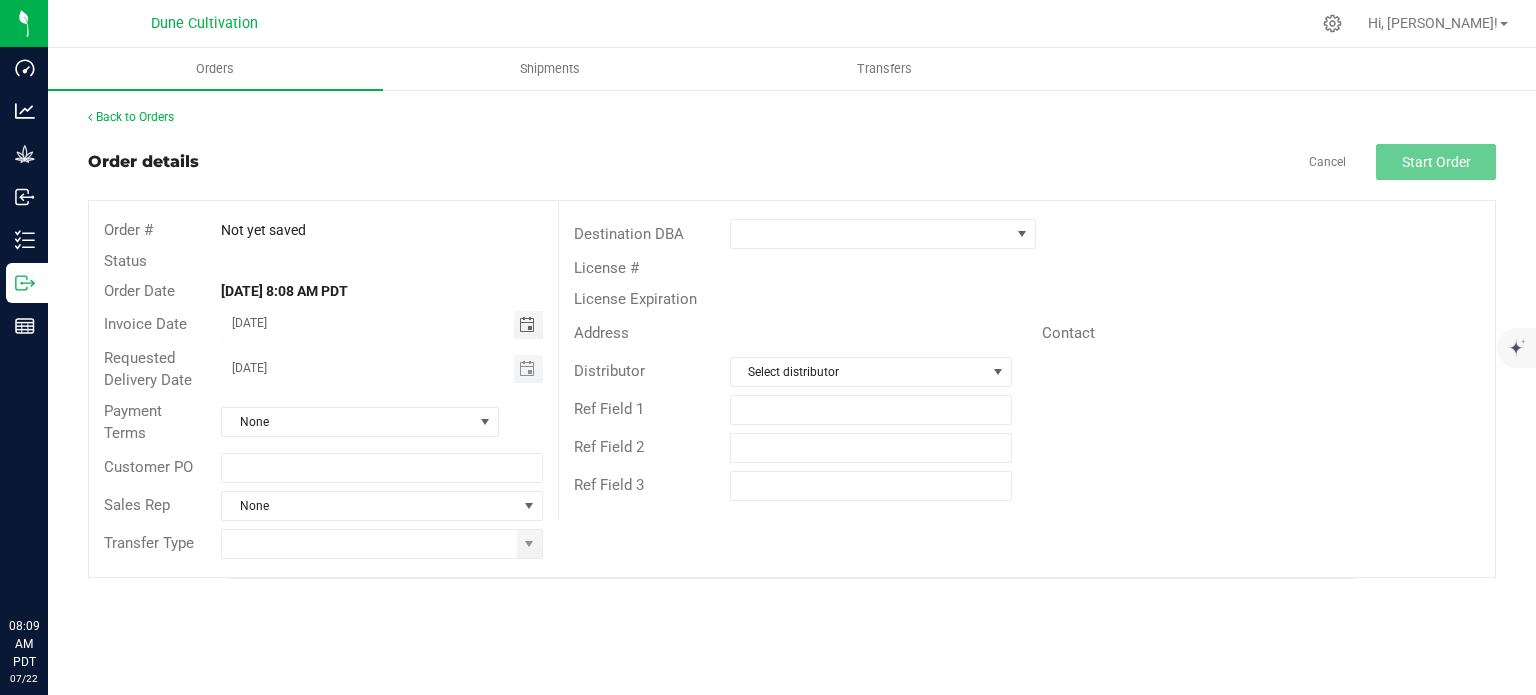 click at bounding box center [528, 369] 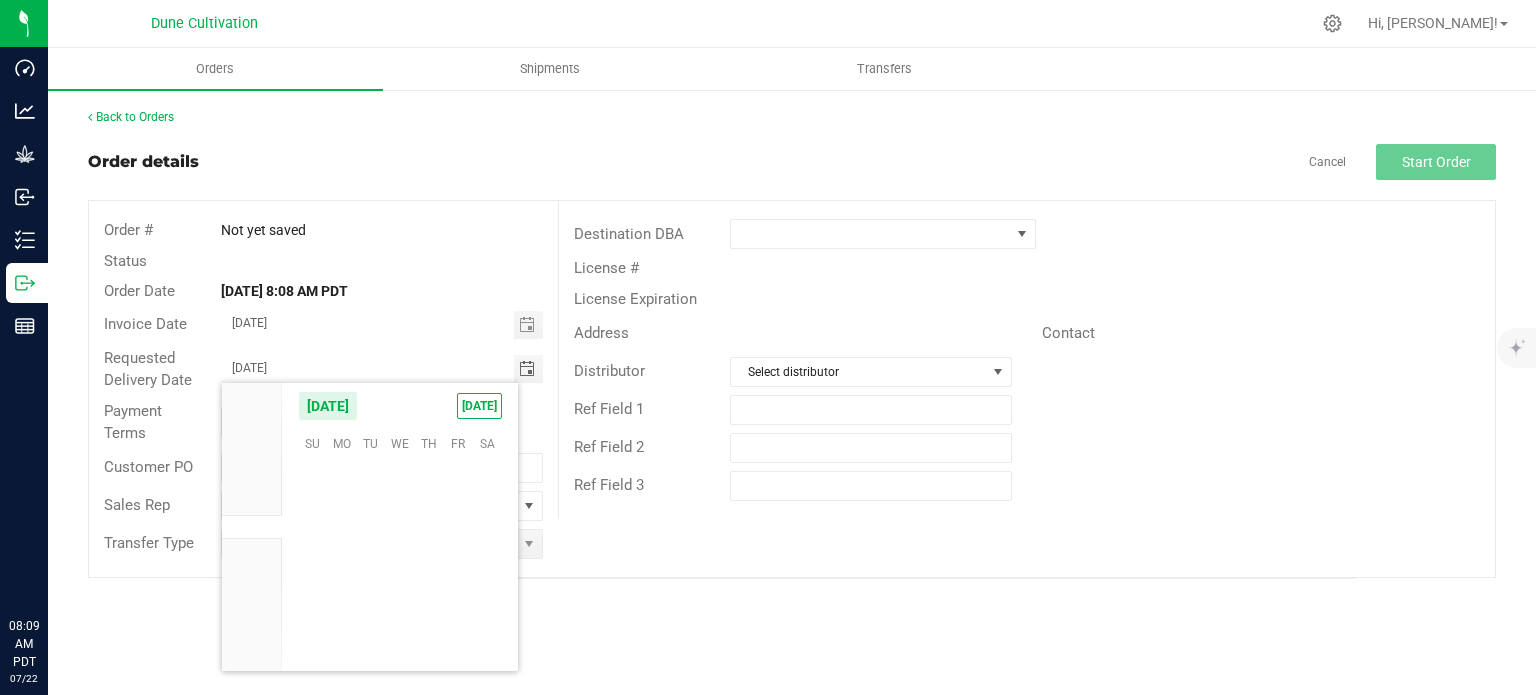 scroll, scrollTop: 36144, scrollLeft: 0, axis: vertical 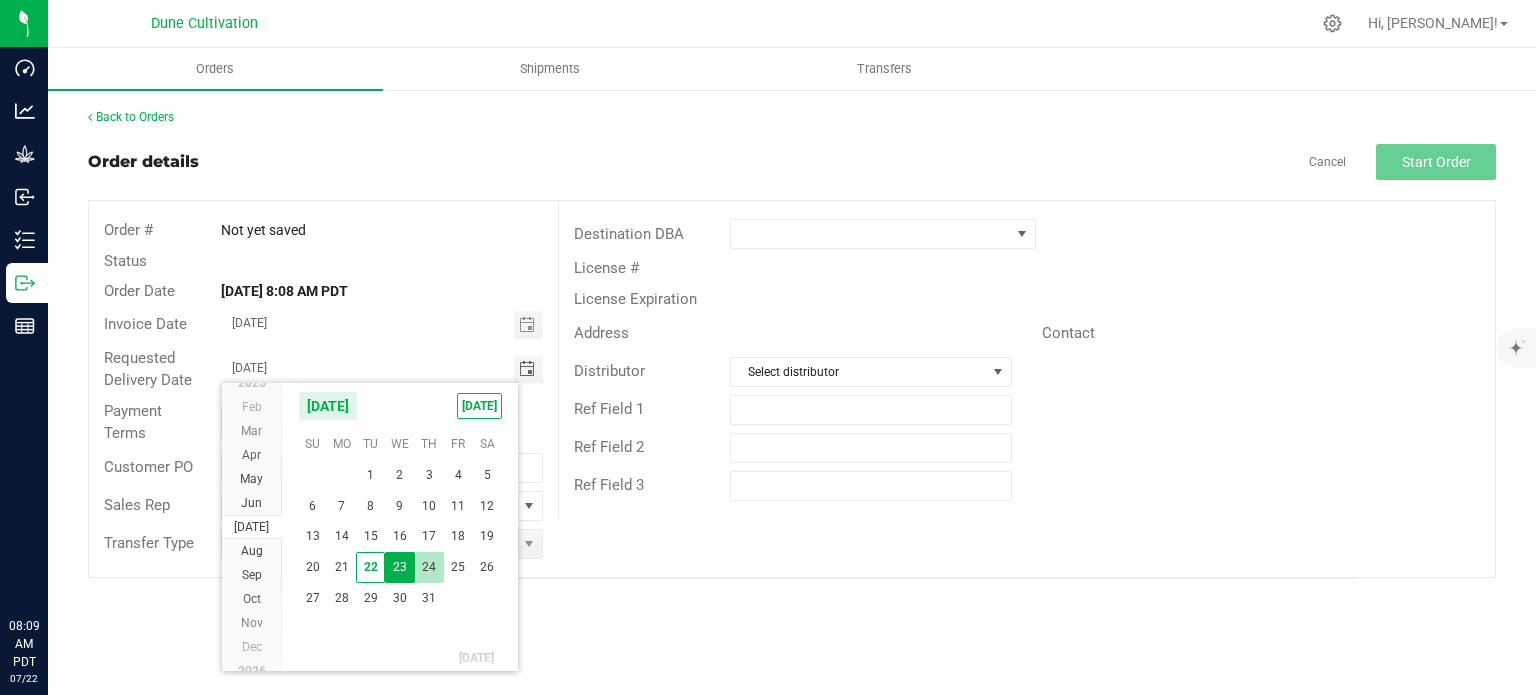 click on "24" at bounding box center (429, 567) 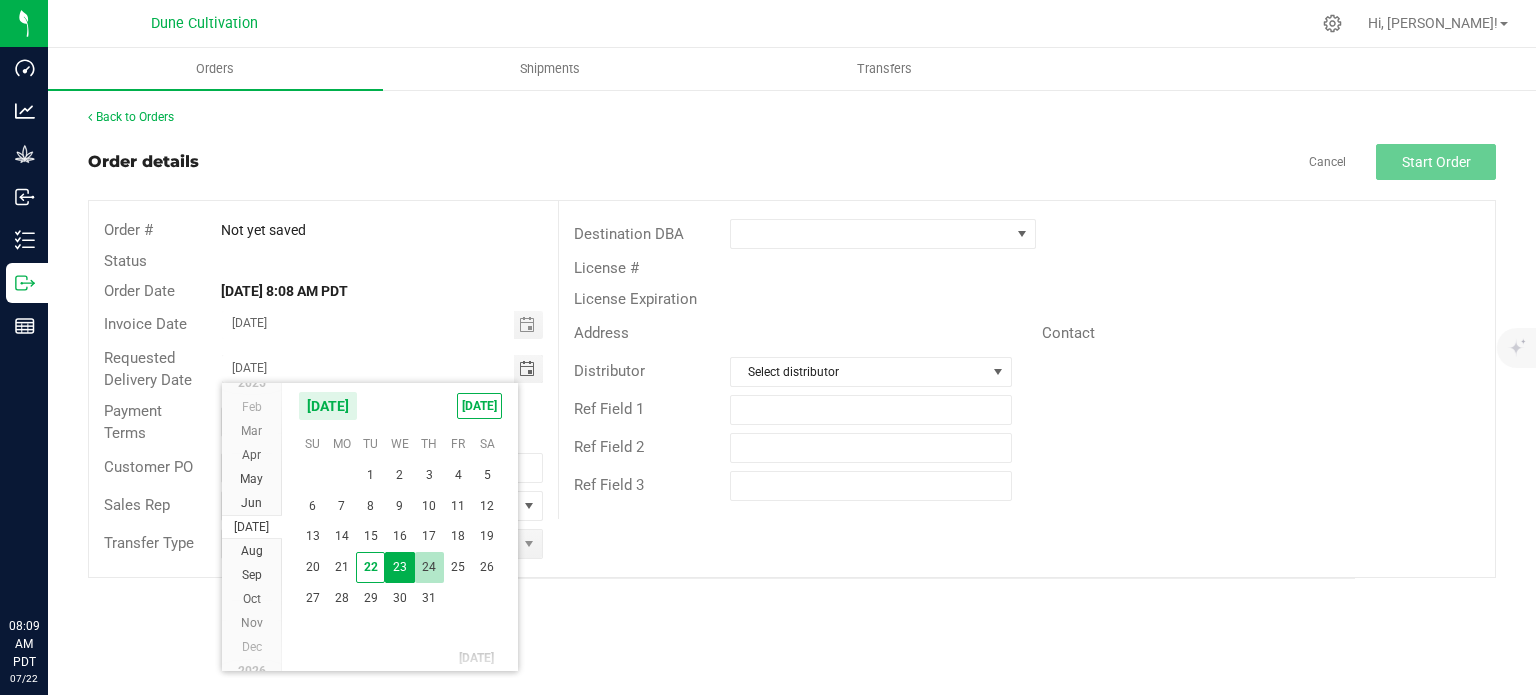 type on "[DATE]" 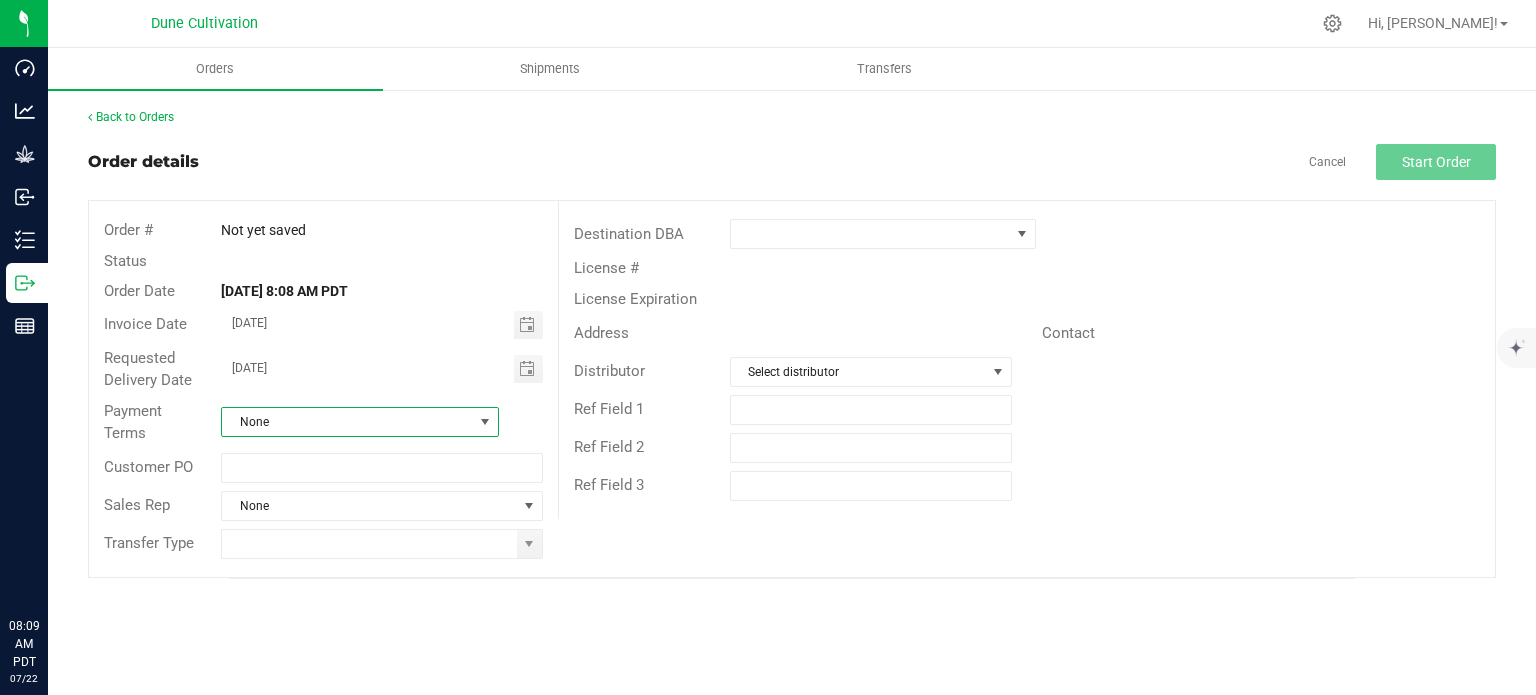 click on "None" at bounding box center (347, 422) 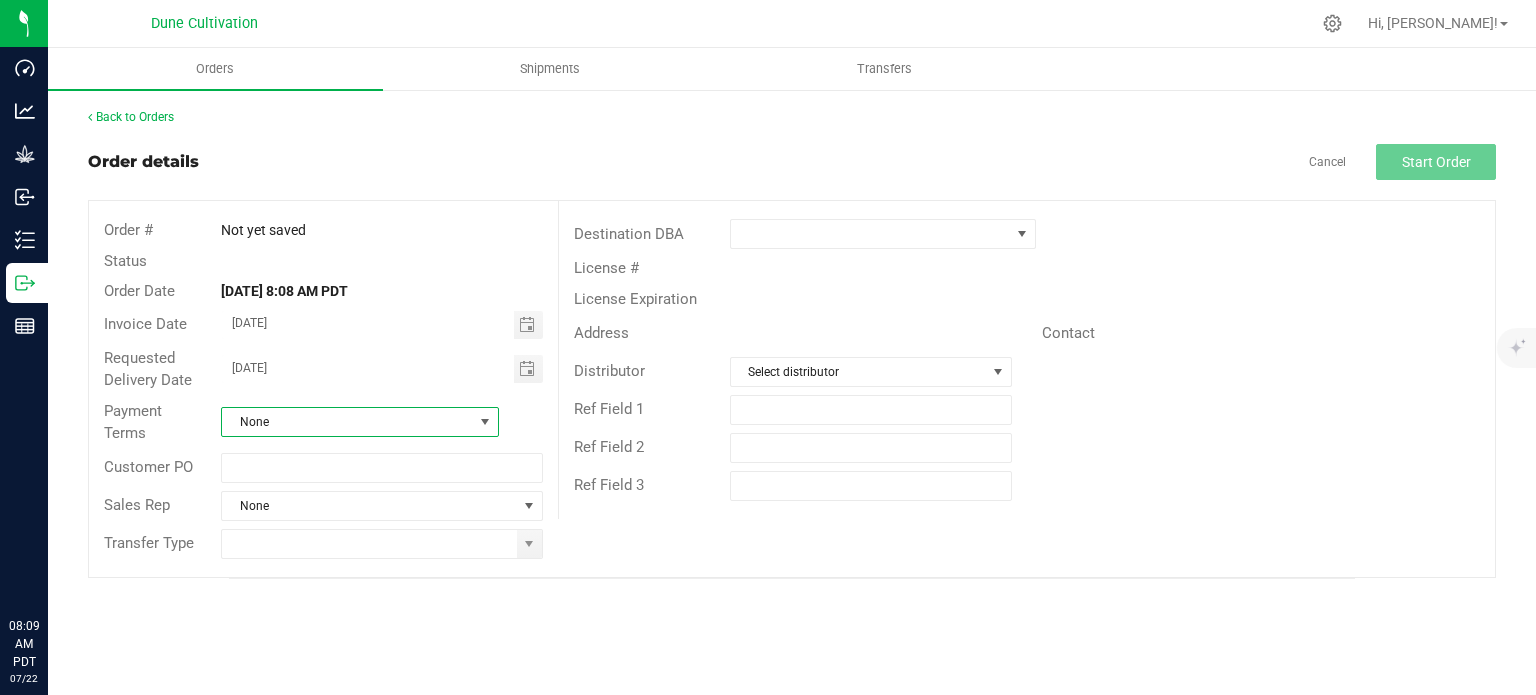 click on "None" at bounding box center (347, 422) 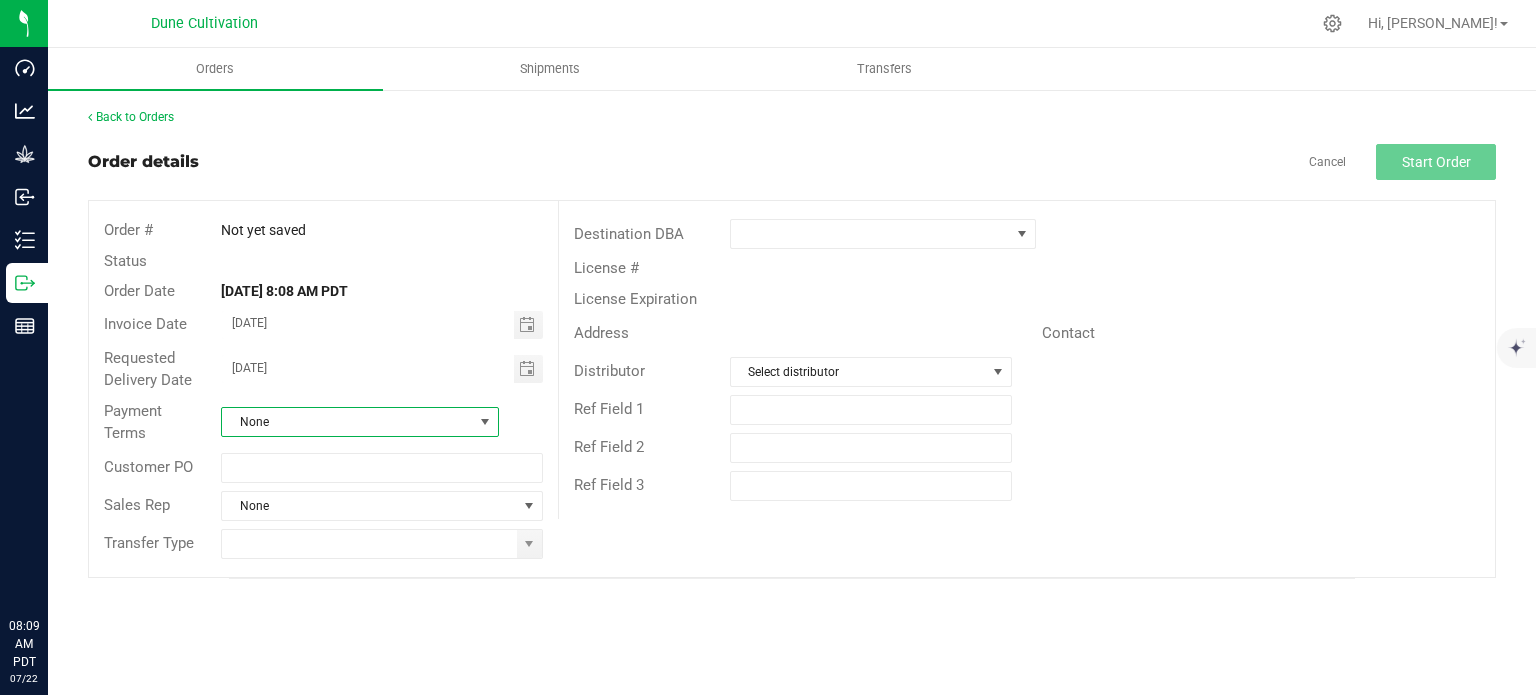 click on "None" at bounding box center [347, 422] 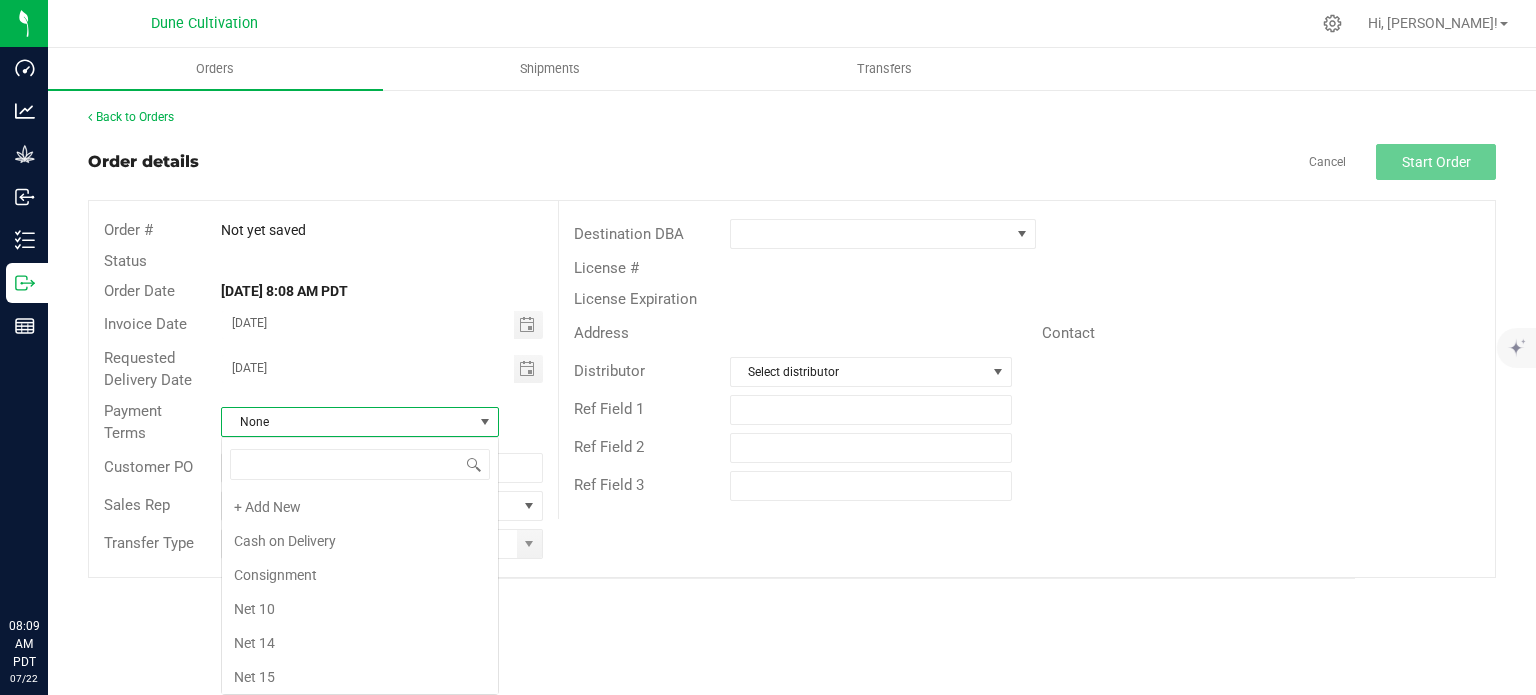 scroll, scrollTop: 99970, scrollLeft: 99722, axis: both 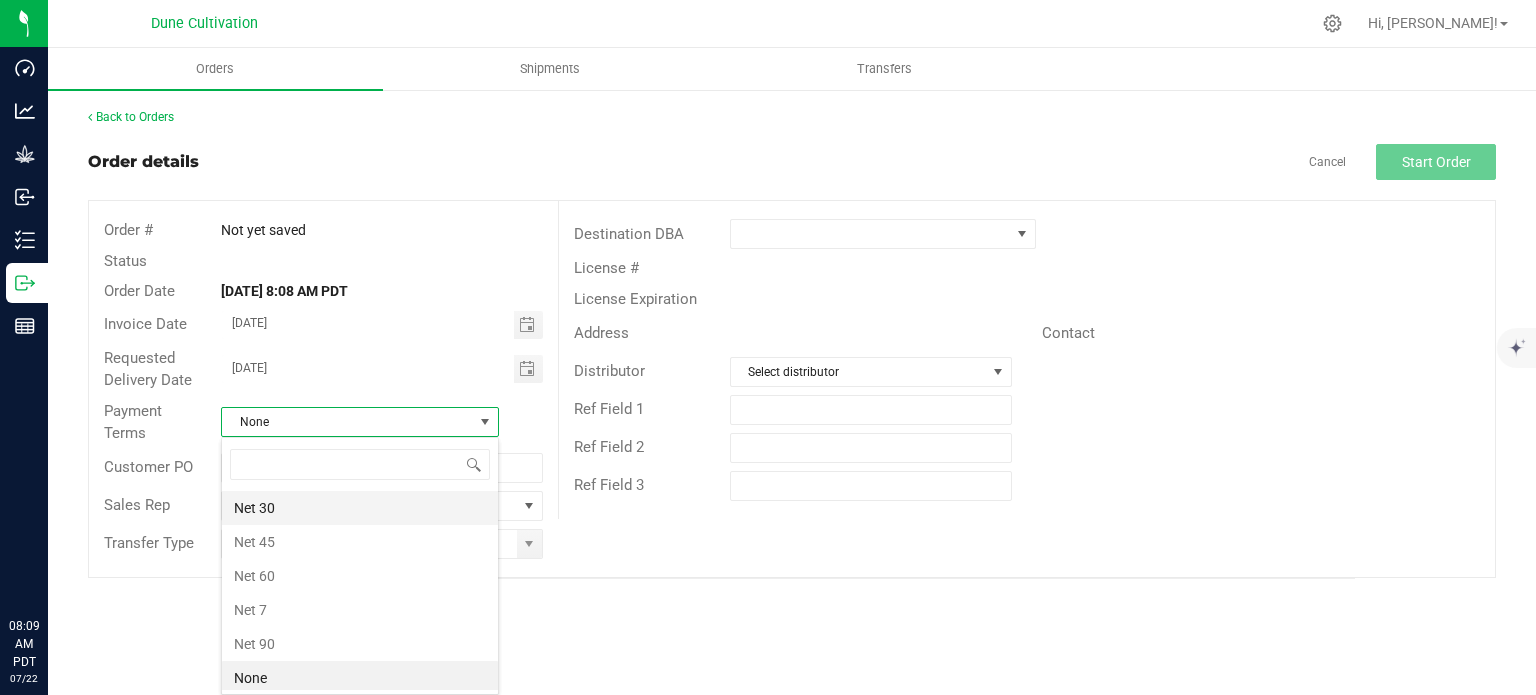 click on "Net 30" at bounding box center (360, 508) 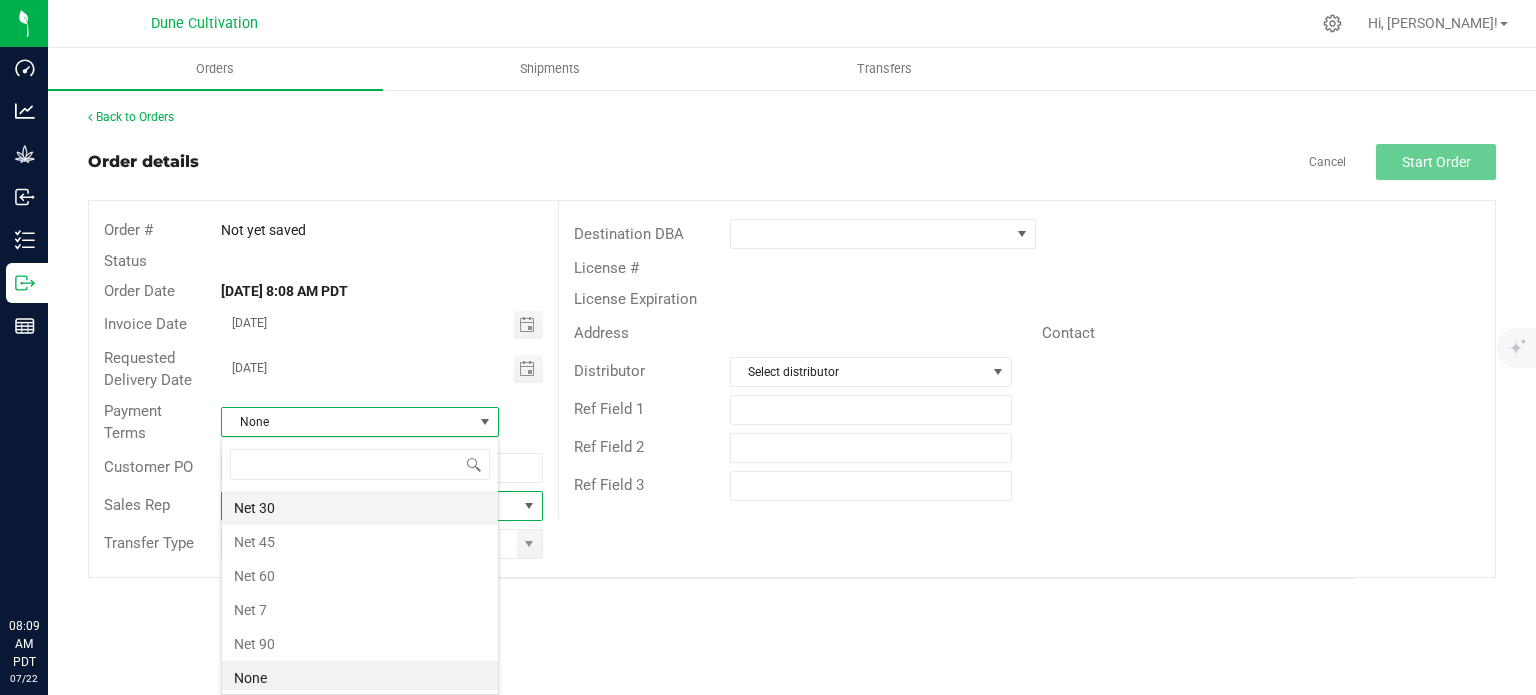 click on "None" at bounding box center (369, 506) 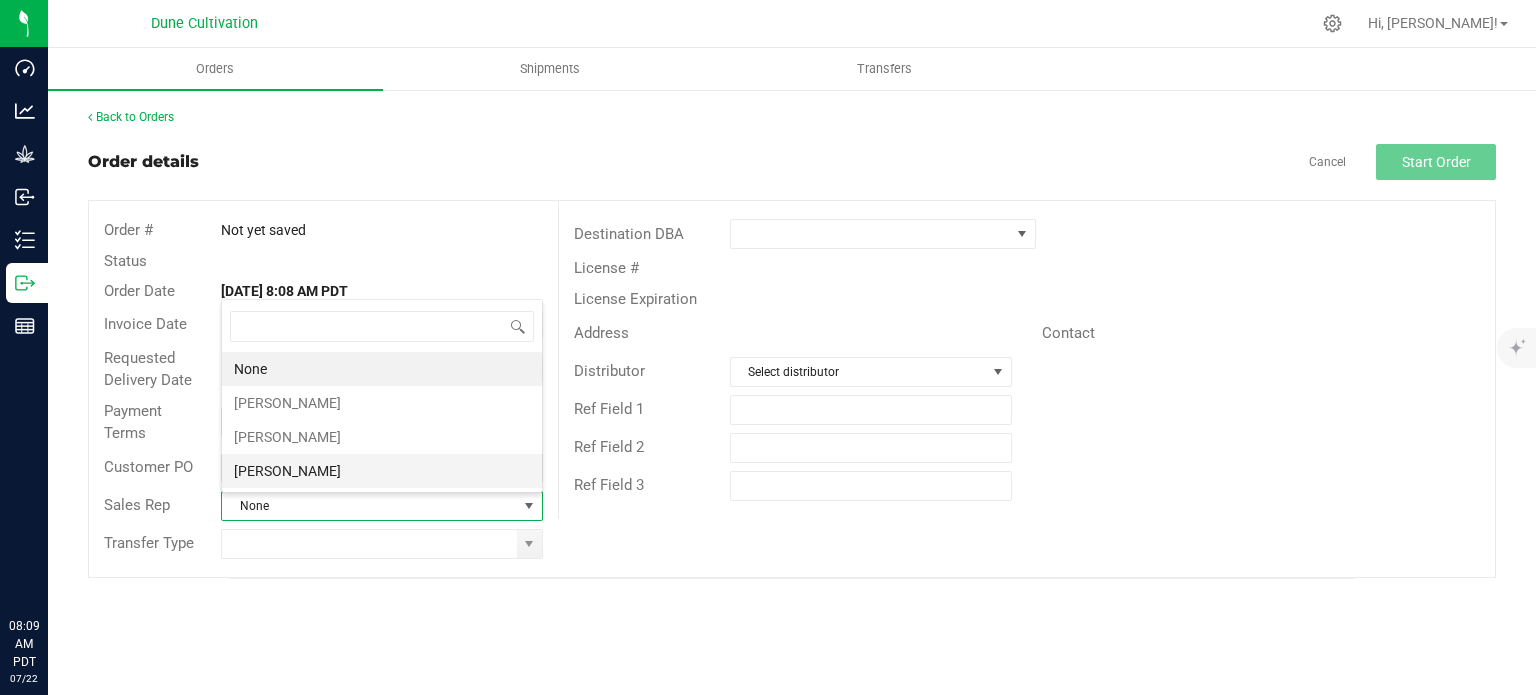 scroll, scrollTop: 99970, scrollLeft: 99678, axis: both 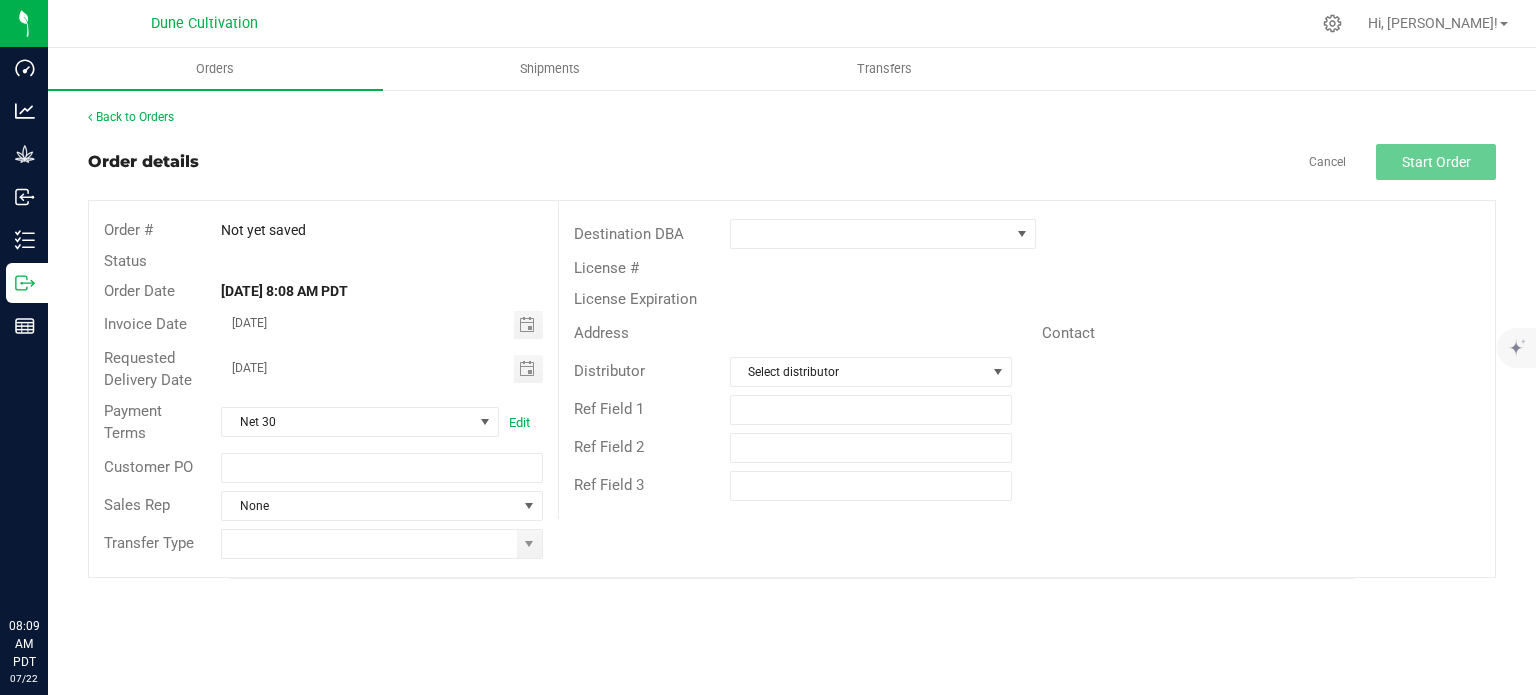 click on "Orders
Shipments
Transfers
Back to Orders
Order details   Cancel   Start Order   Order #   Not yet saved   Status      Order Date   [DATE] 8:08 AM PDT   Invoice Date  [DATE]  Requested Delivery Date  [DATE]  Payment Terms  Net 30  Edit   Customer PO   Sales Rep  None  Transfer Type   Destination DBA   License #   License Expiration   Address   Contact   Distributor  Select distributor  Ref Field 1   Ref Field 2   Ref Field 3" at bounding box center (792, 371) 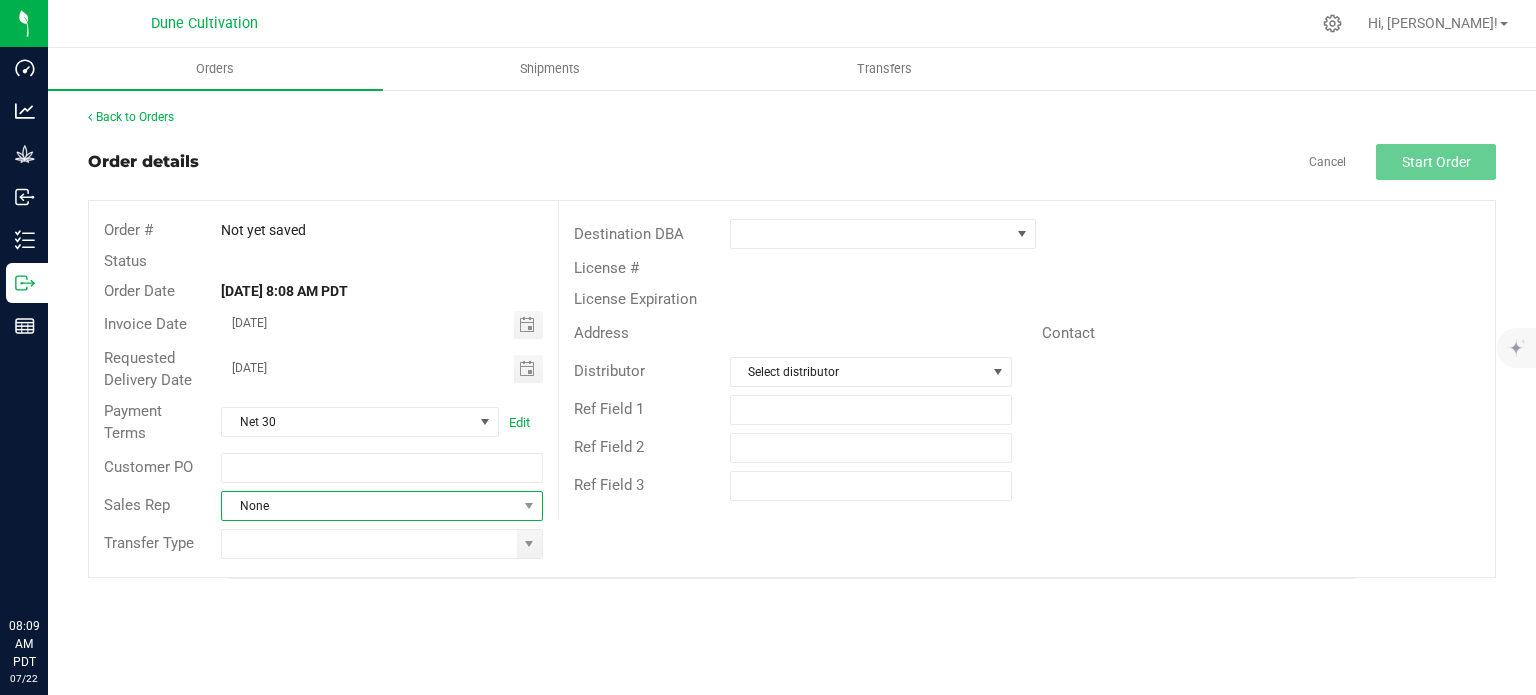 click on "None" at bounding box center (369, 506) 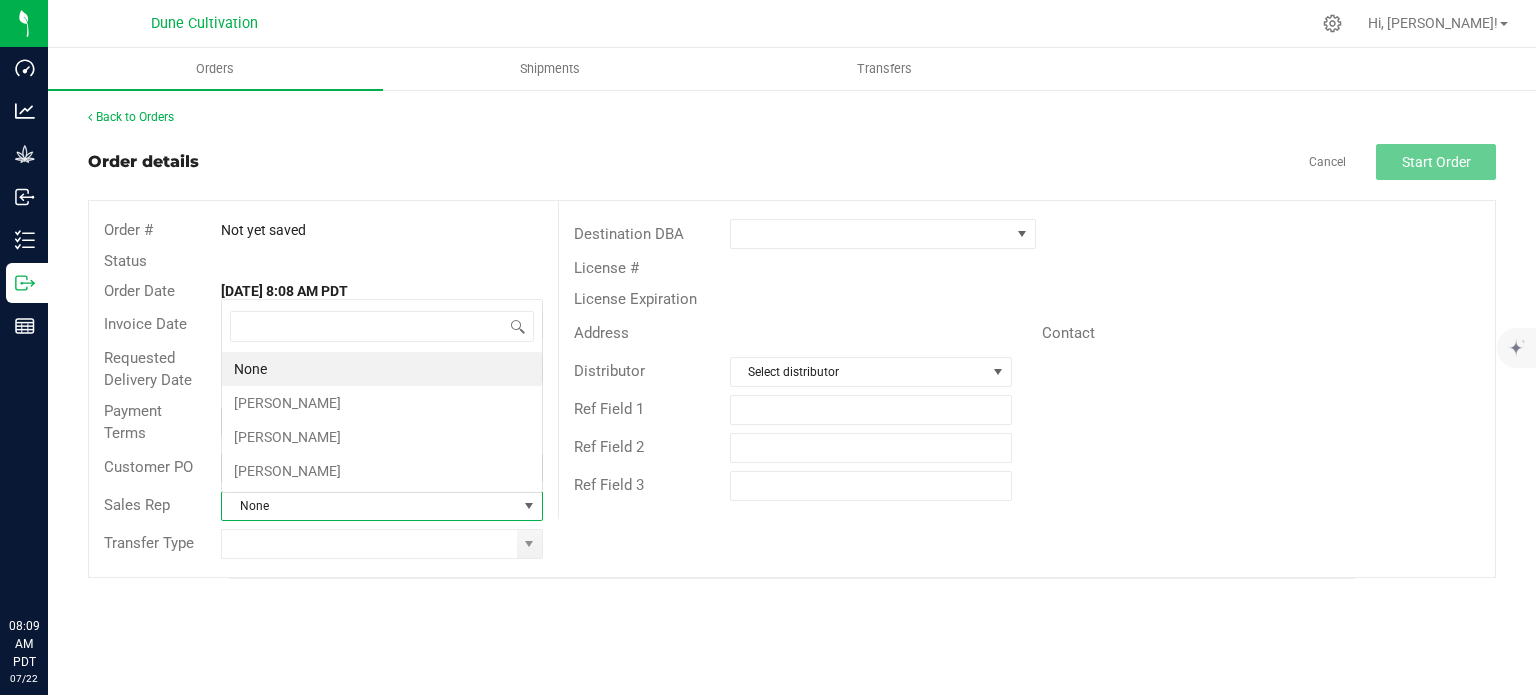 scroll, scrollTop: 0, scrollLeft: 0, axis: both 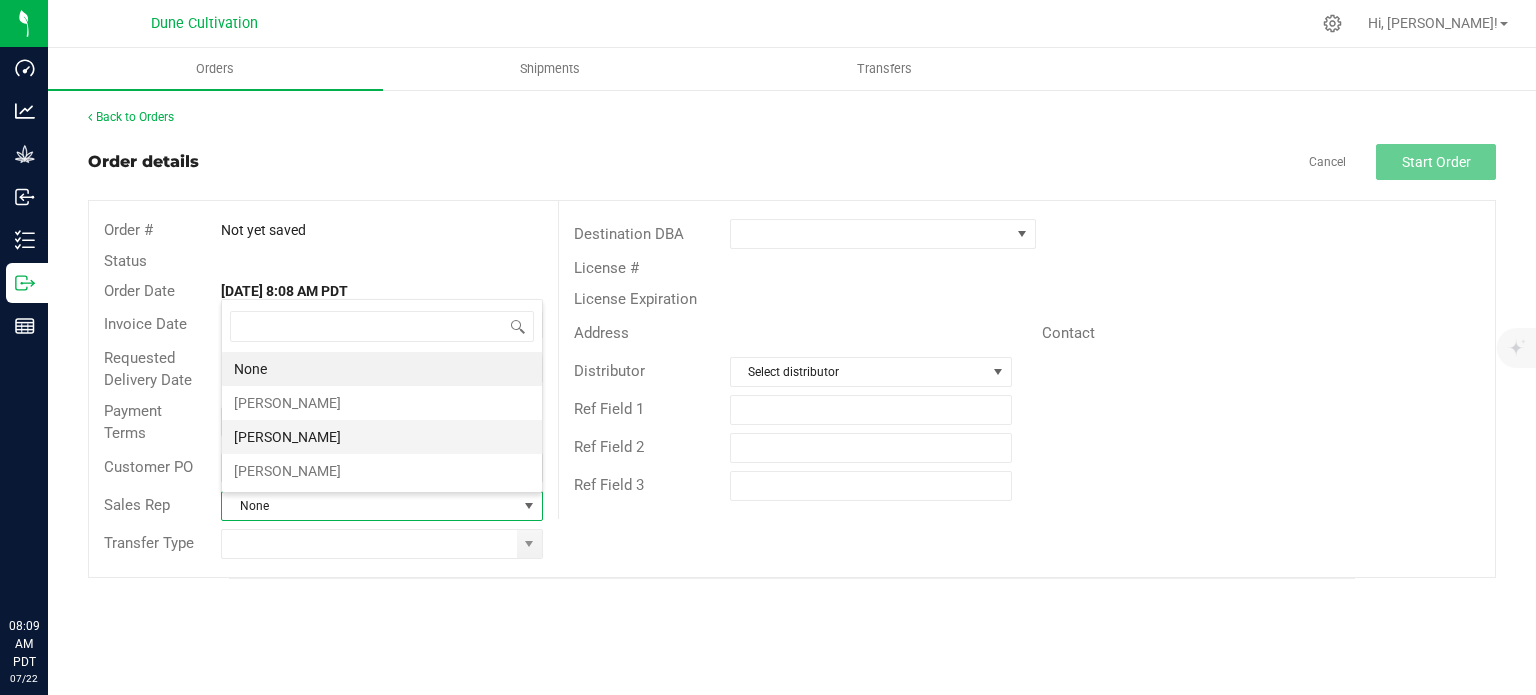 click on "[PERSON_NAME]" at bounding box center (382, 437) 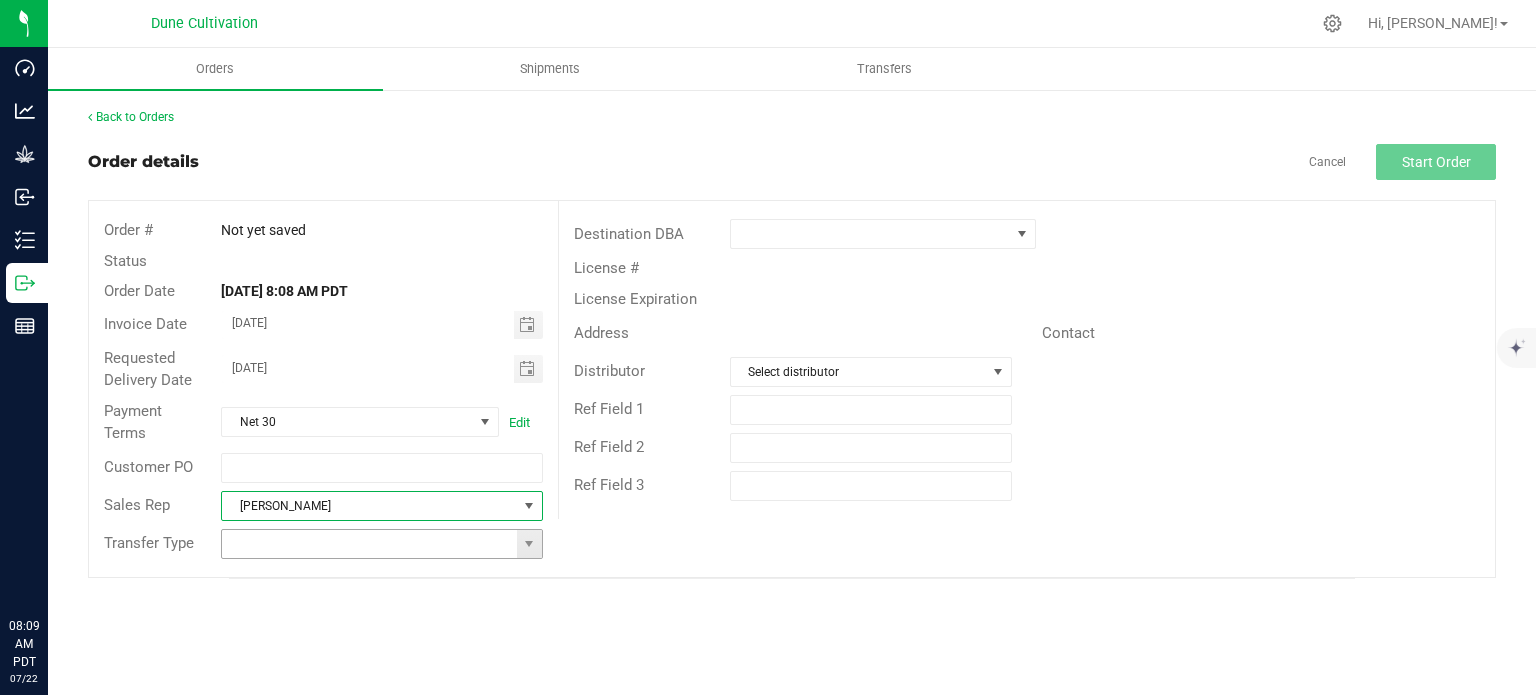 click at bounding box center (529, 544) 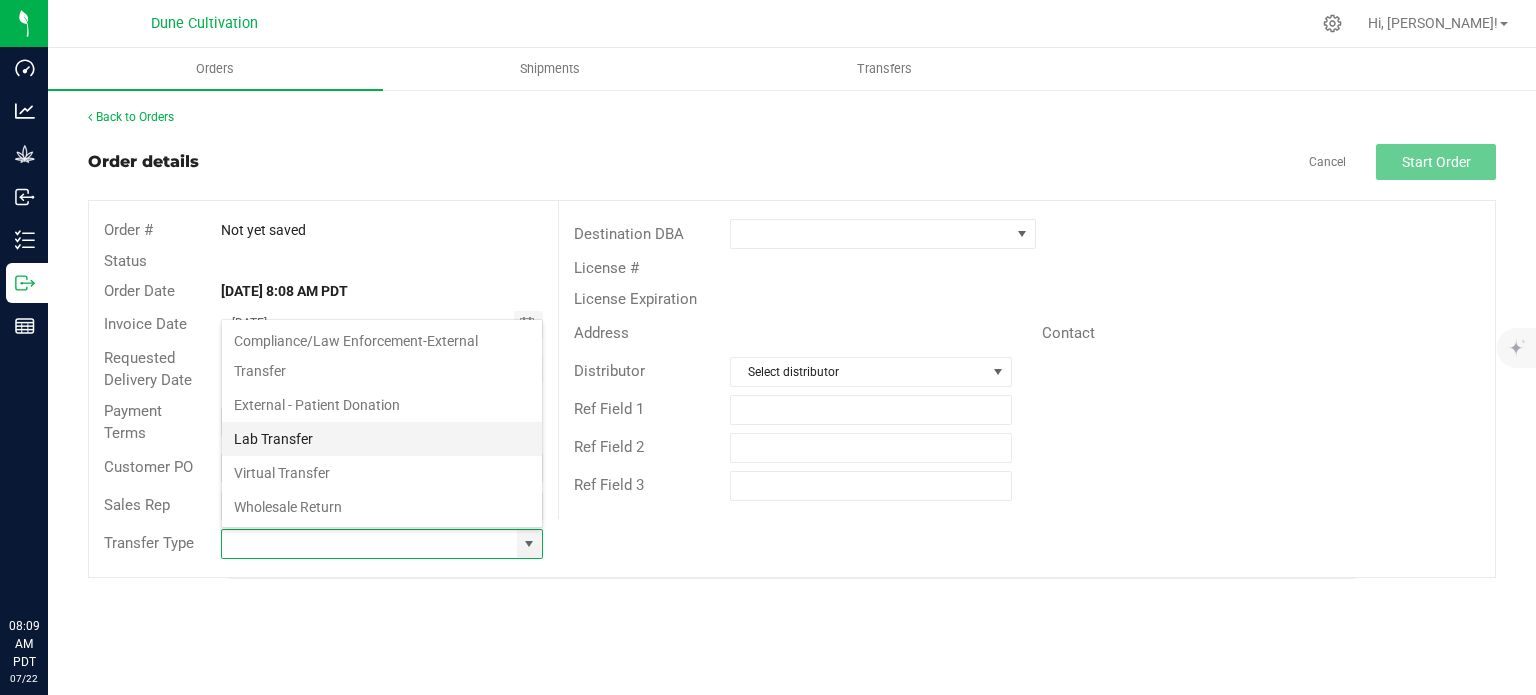 scroll, scrollTop: 99970, scrollLeft: 99678, axis: both 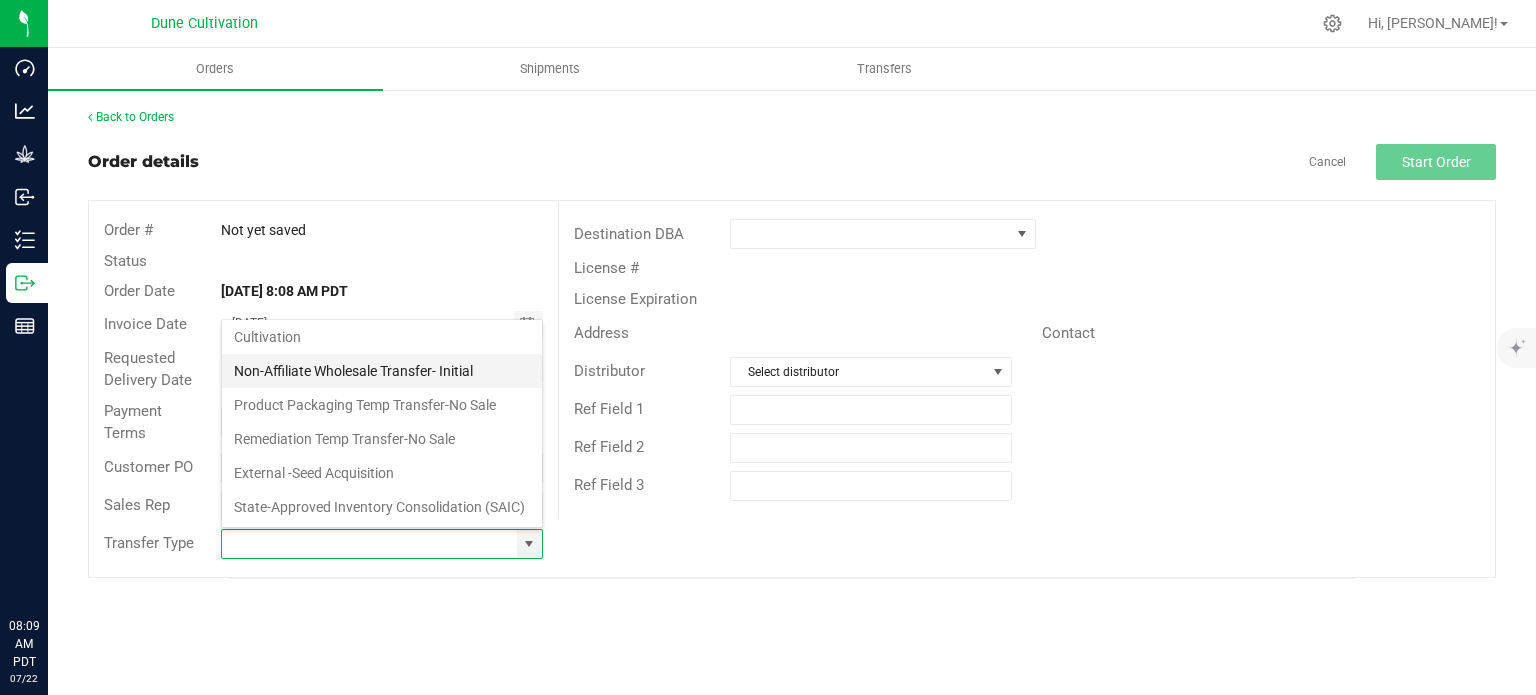 click on "Non-Affiliate Wholesale Transfer- Initial" at bounding box center (382, 371) 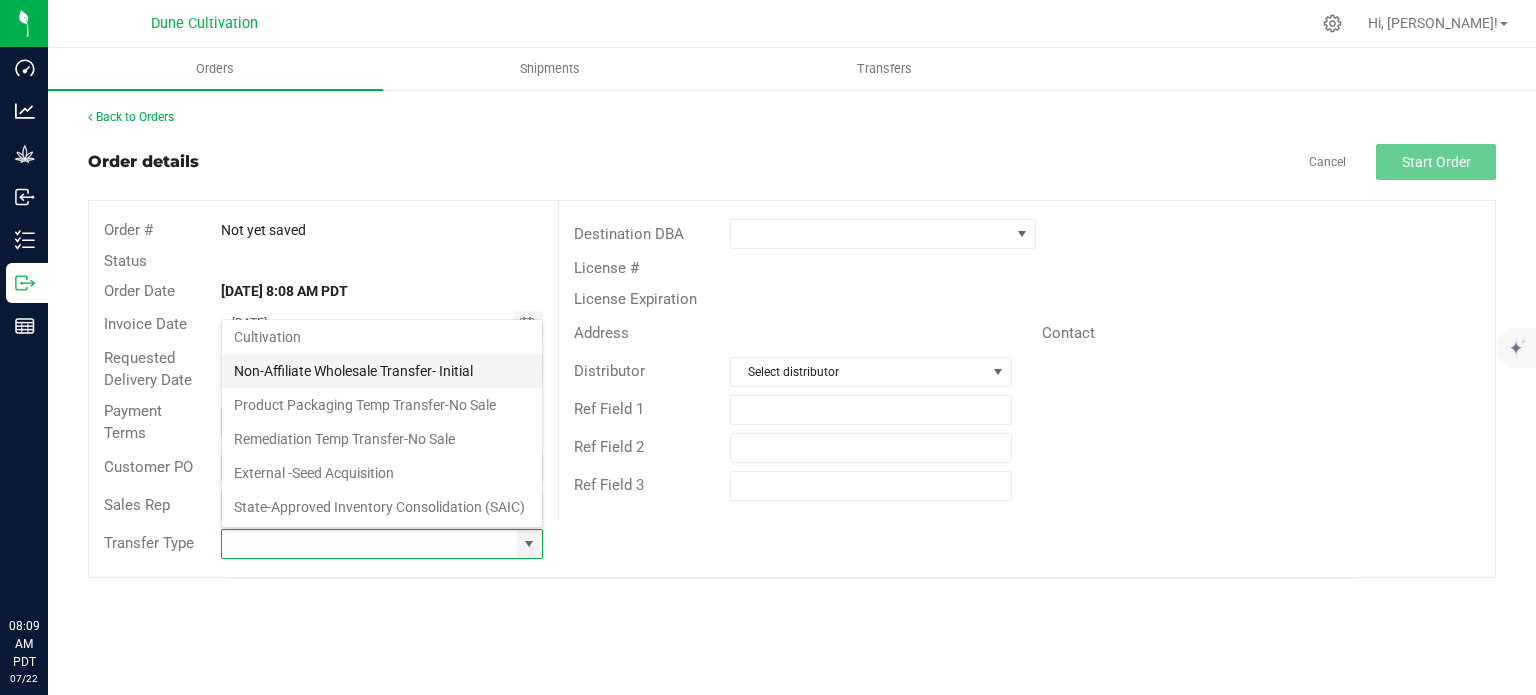 type on "Non-Affiliate Wholesale Transfer- Initial" 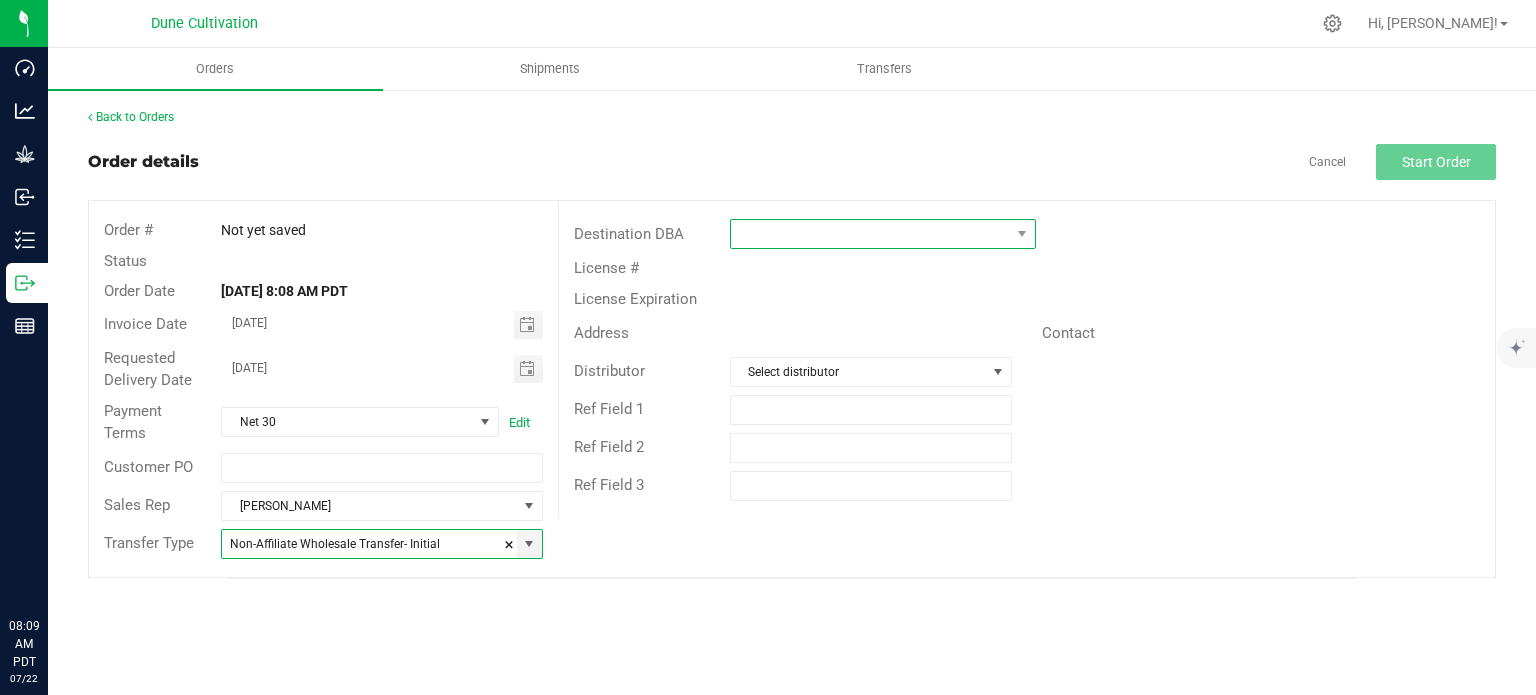 click at bounding box center (1022, 234) 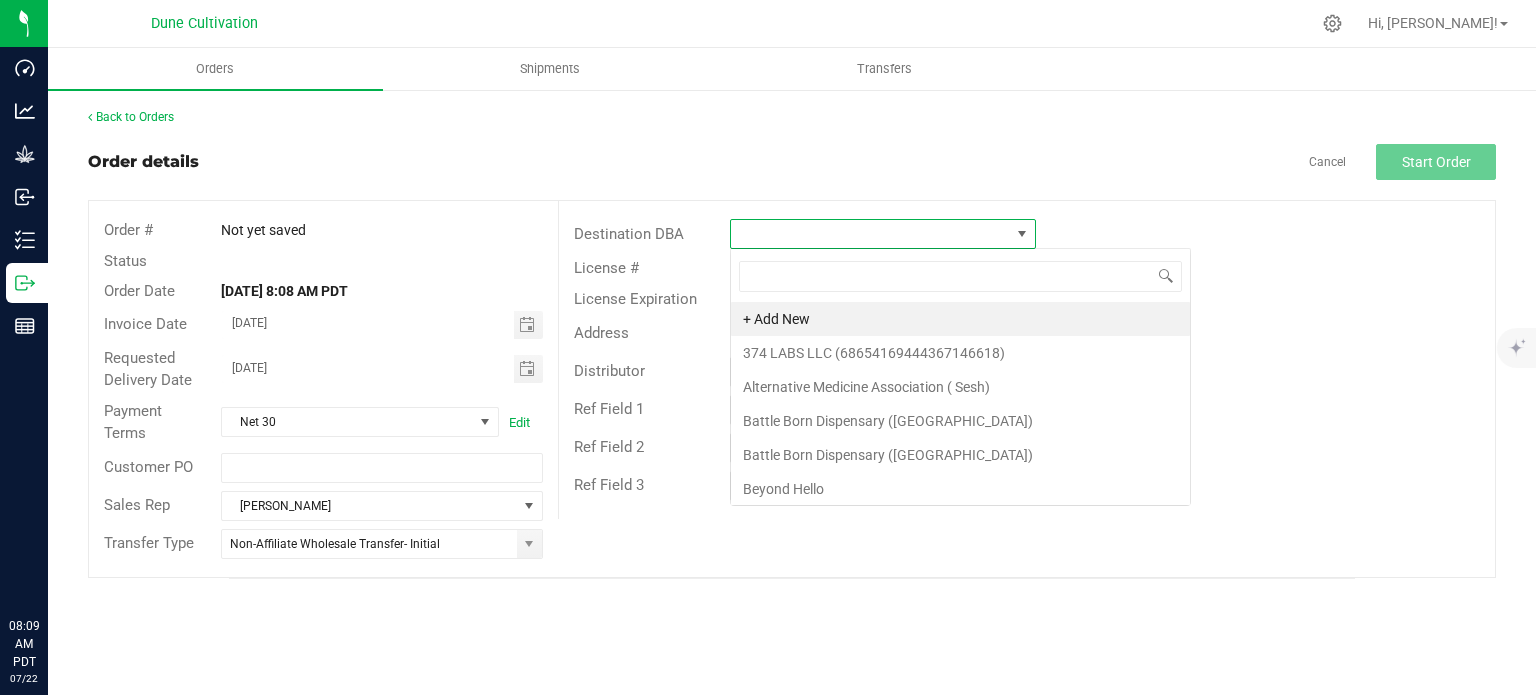 scroll, scrollTop: 99970, scrollLeft: 99693, axis: both 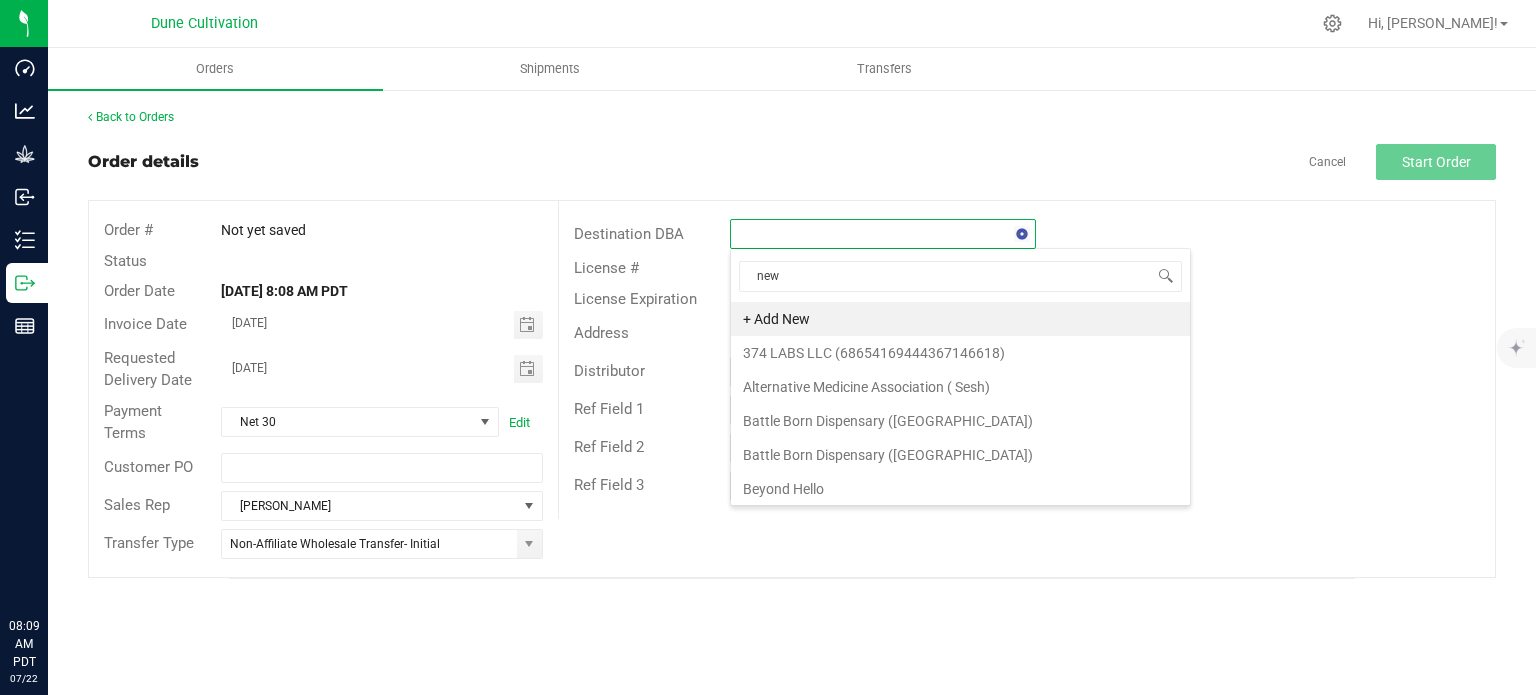 type on "newe" 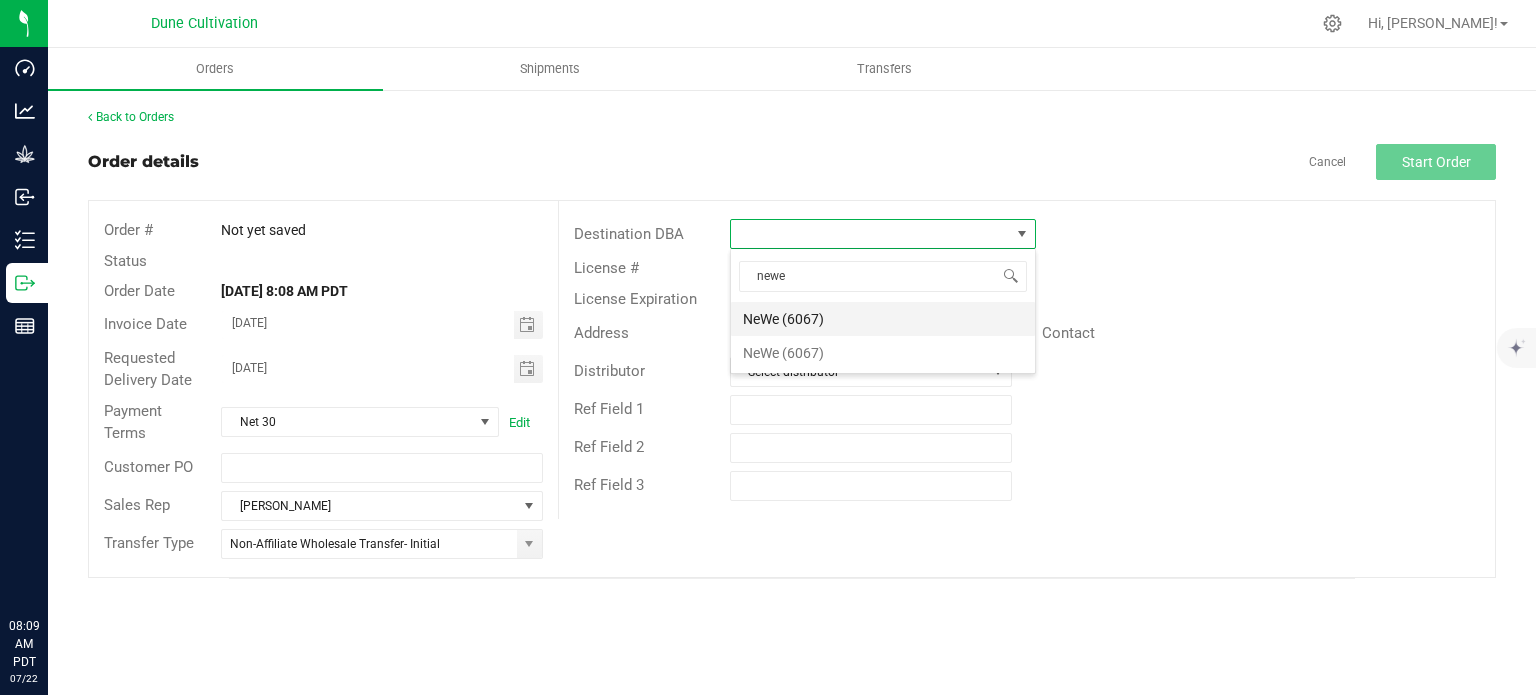 click on "NeWe (6067)" at bounding box center [883, 319] 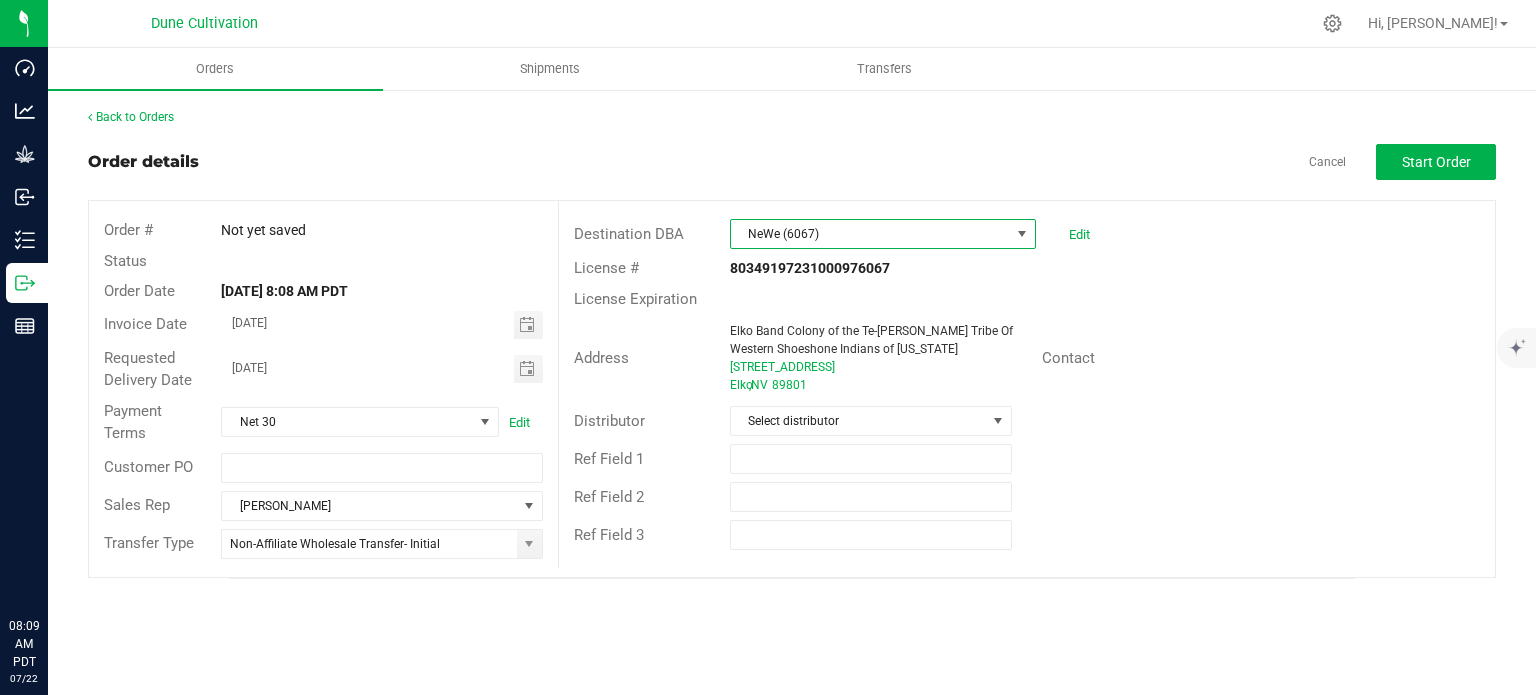 click on "NeWe (6067)" at bounding box center (870, 234) 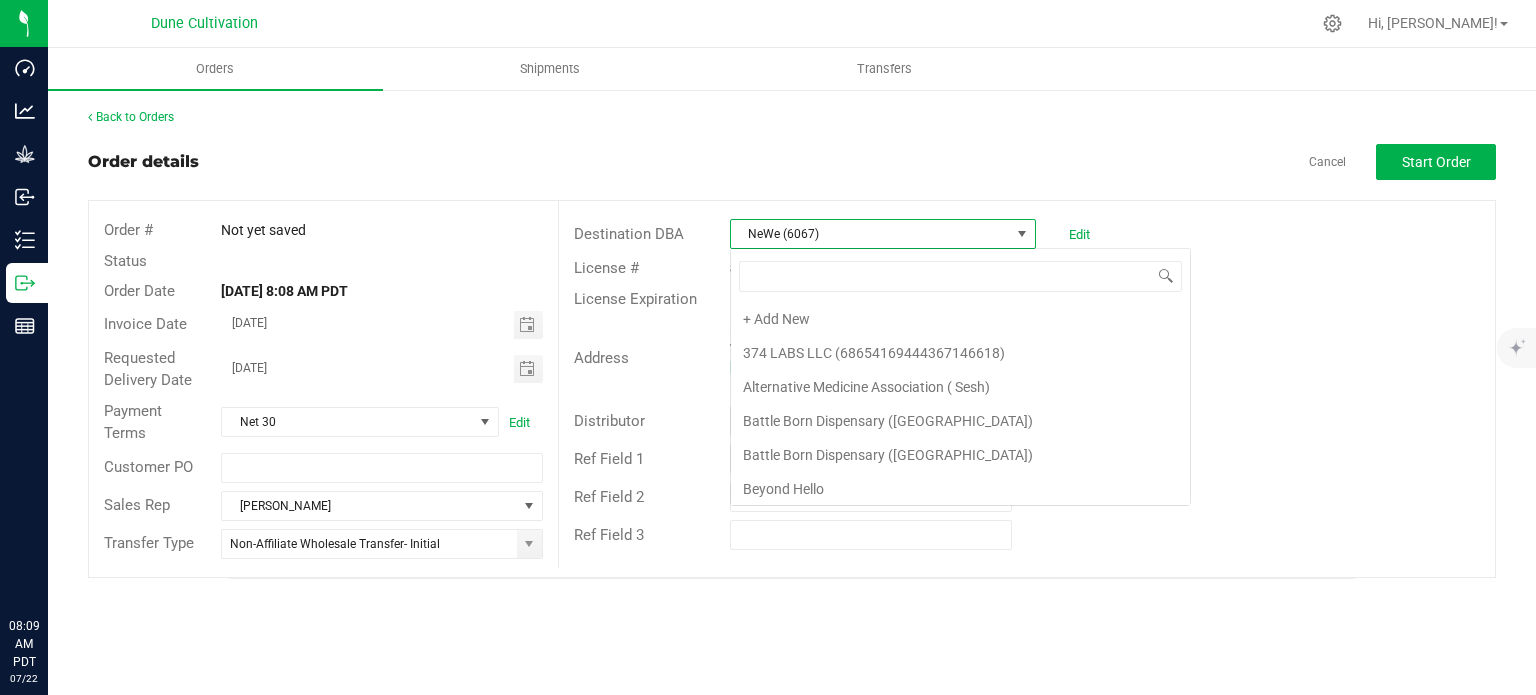scroll, scrollTop: 2052, scrollLeft: 0, axis: vertical 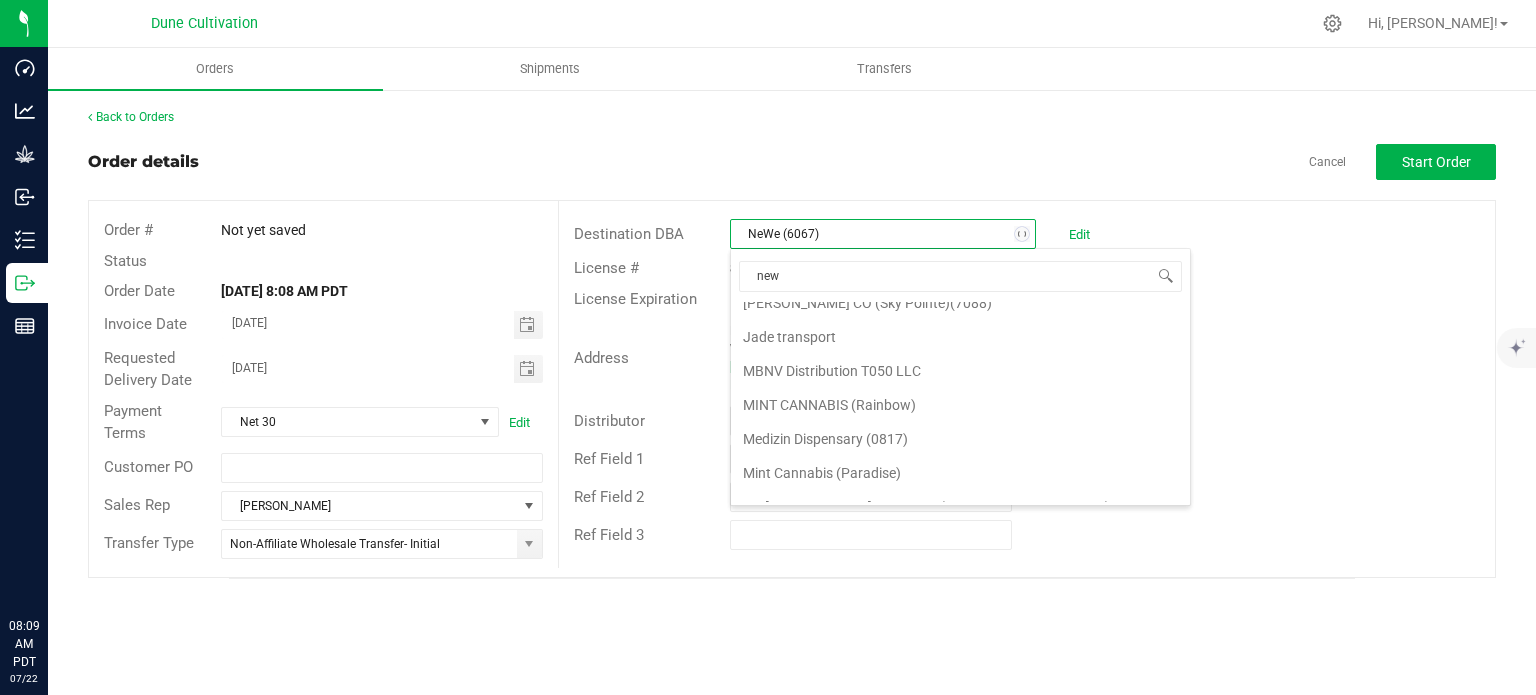 type on "newe" 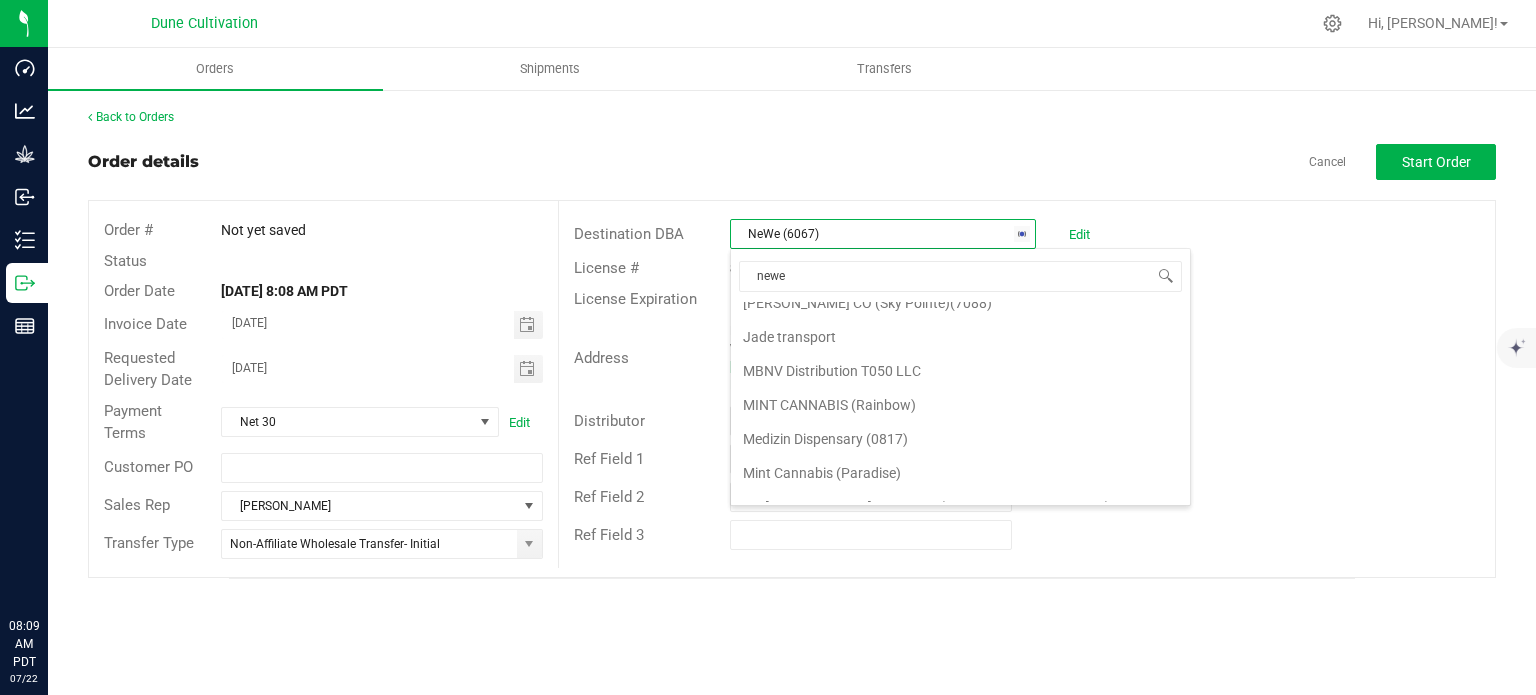 scroll, scrollTop: 0, scrollLeft: 0, axis: both 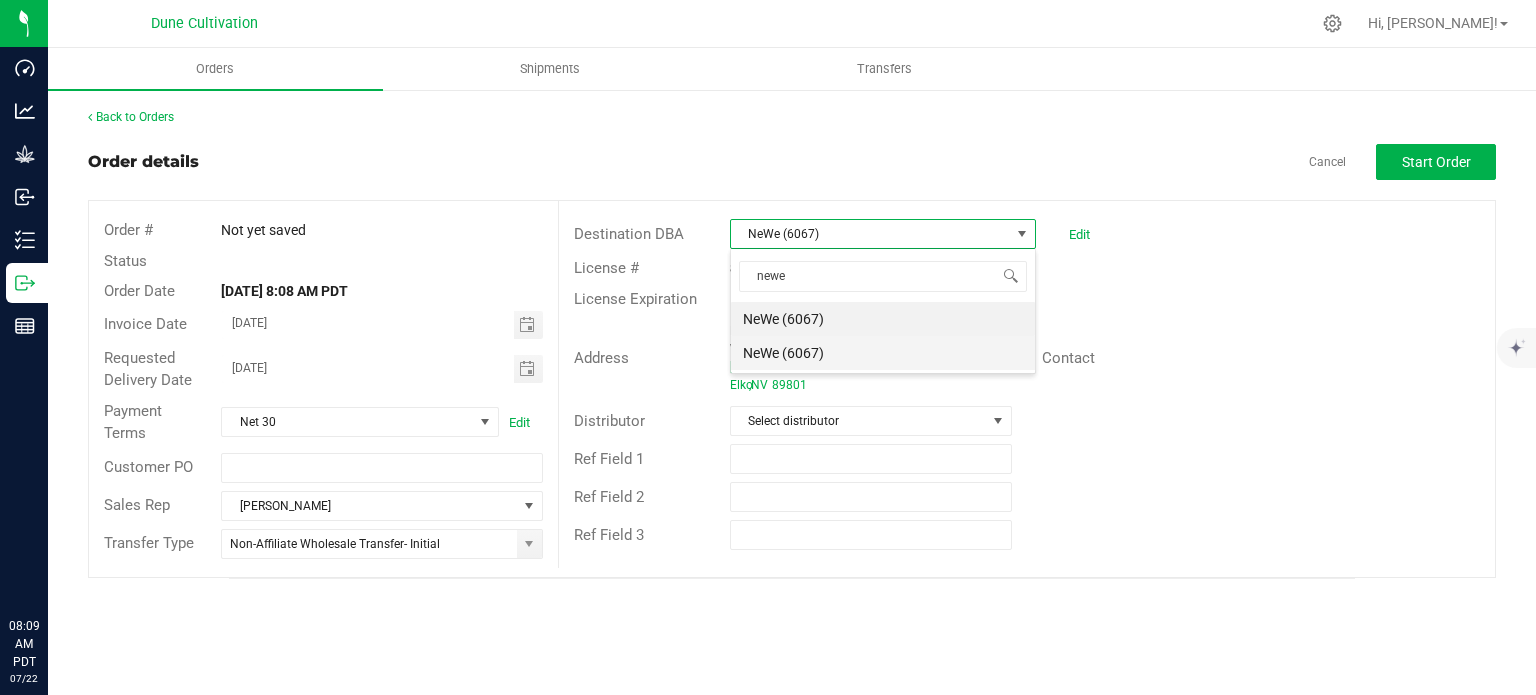 click on "NeWe (6067)" at bounding box center [883, 353] 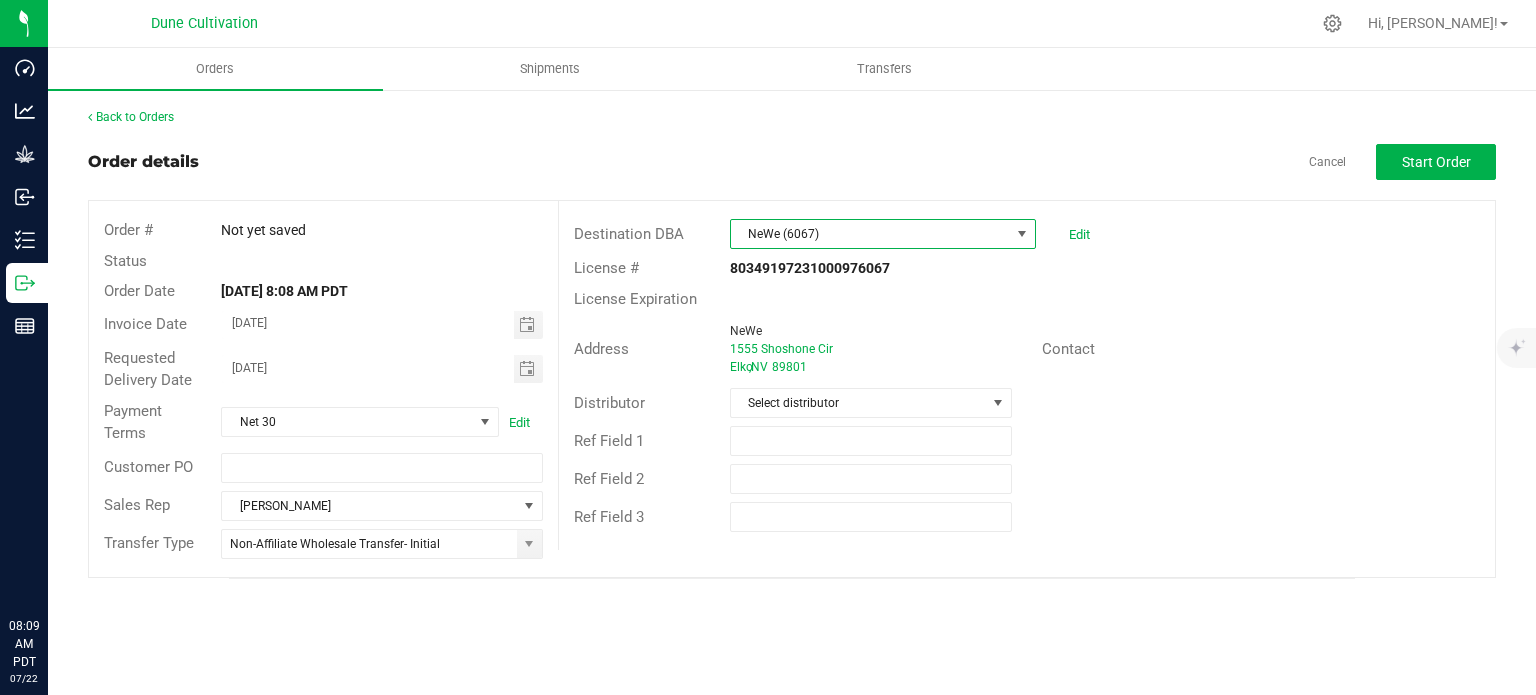 click on "NeWe (6067)" at bounding box center [870, 234] 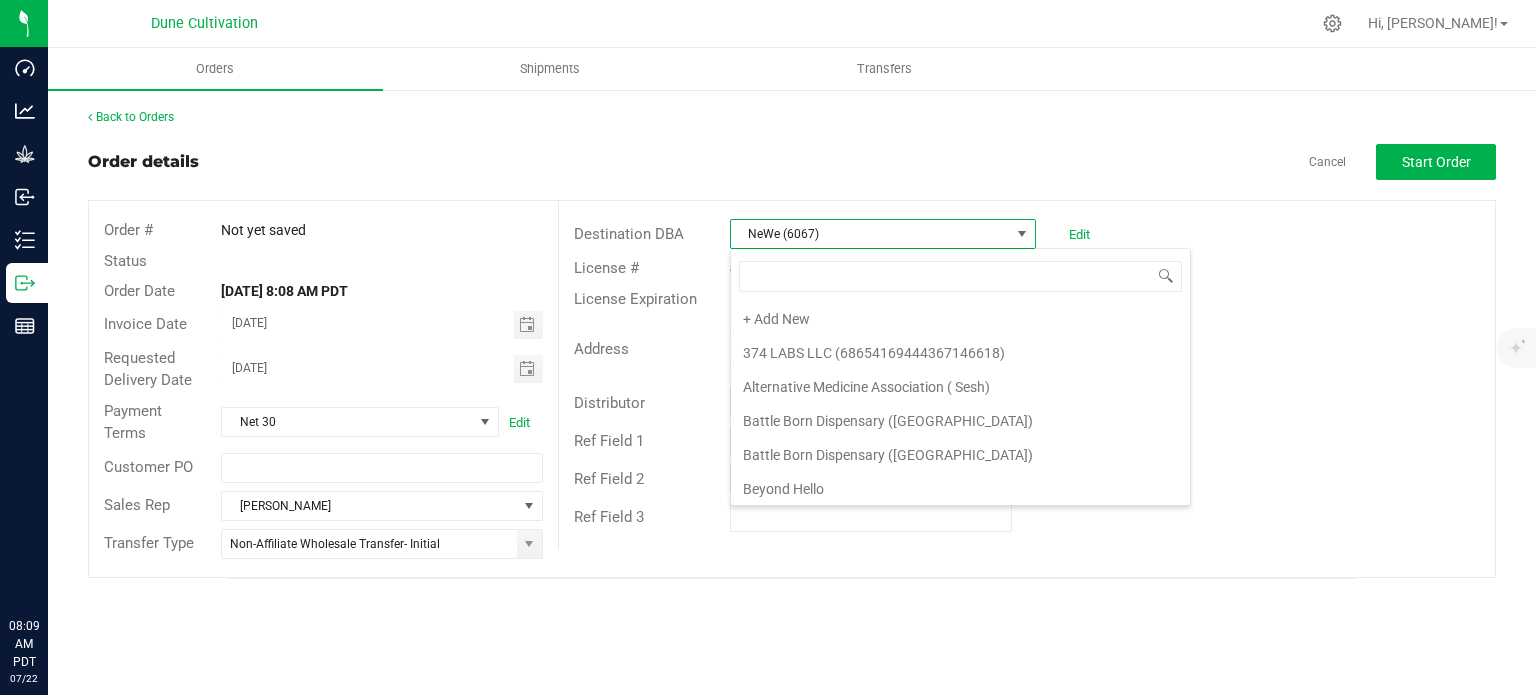 scroll, scrollTop: 2084, scrollLeft: 0, axis: vertical 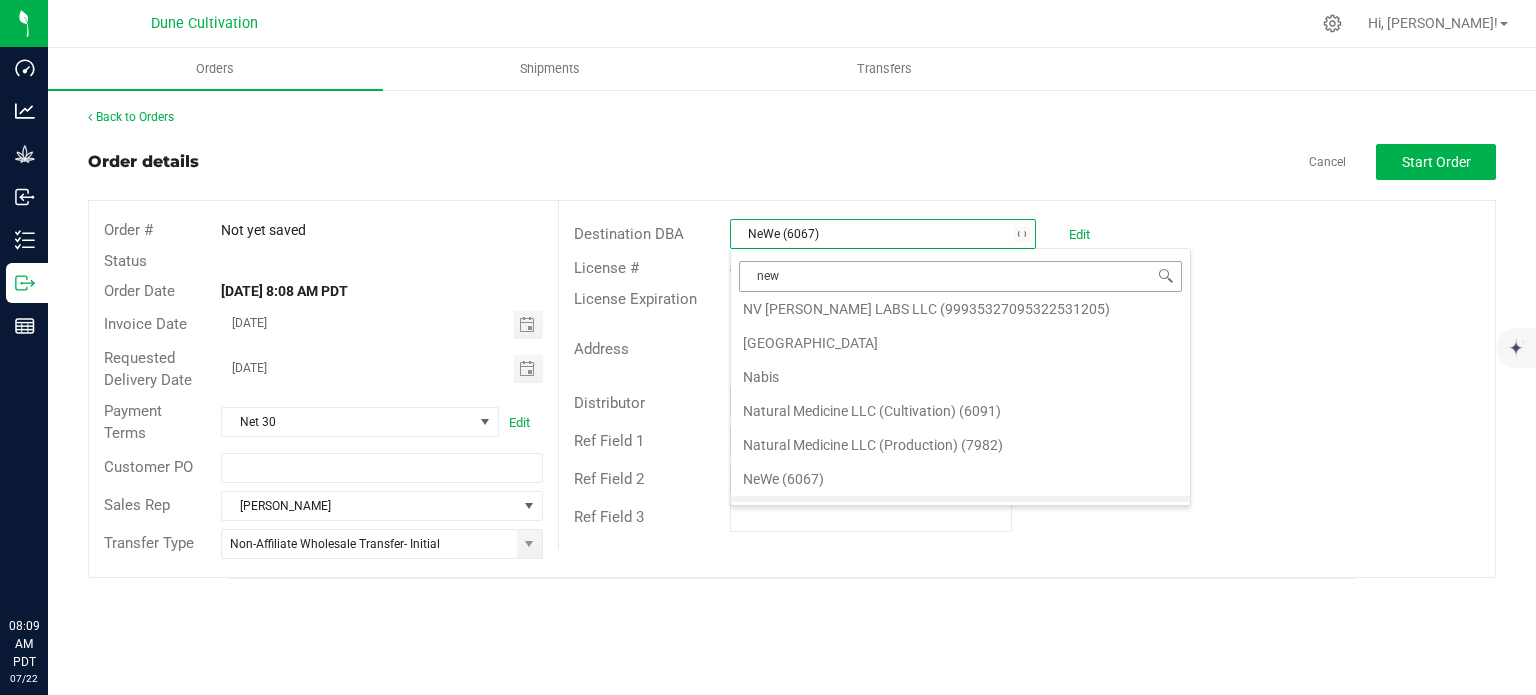 type on "newe" 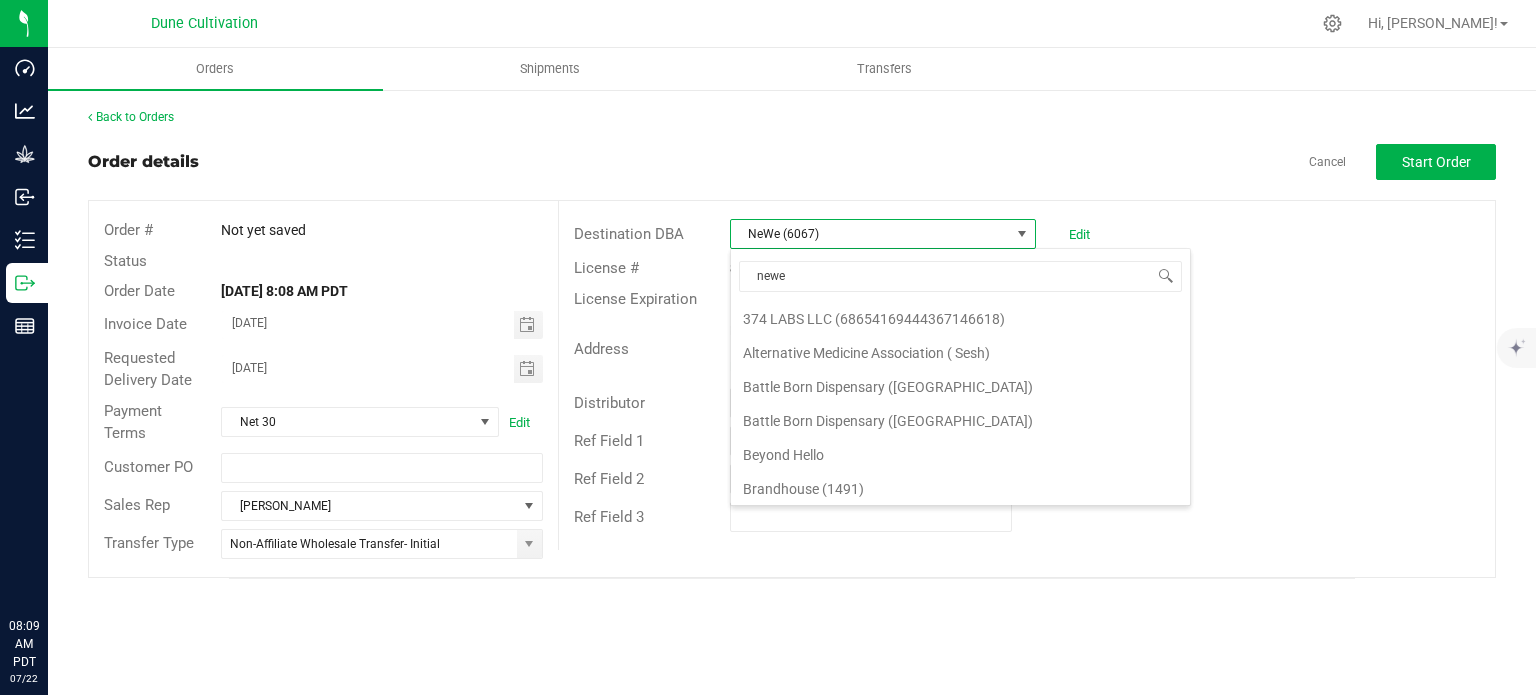 scroll, scrollTop: 0, scrollLeft: 0, axis: both 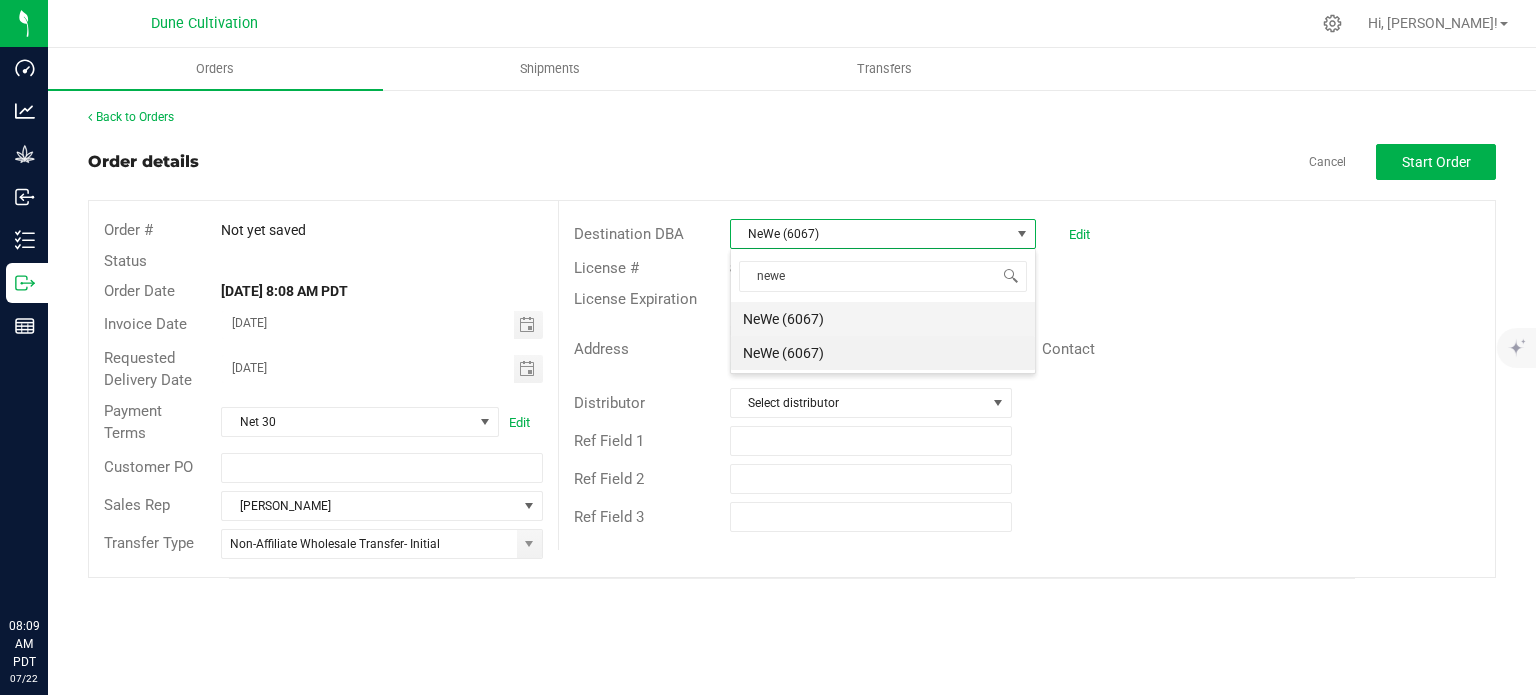 click on "NeWe (6067)" at bounding box center (883, 319) 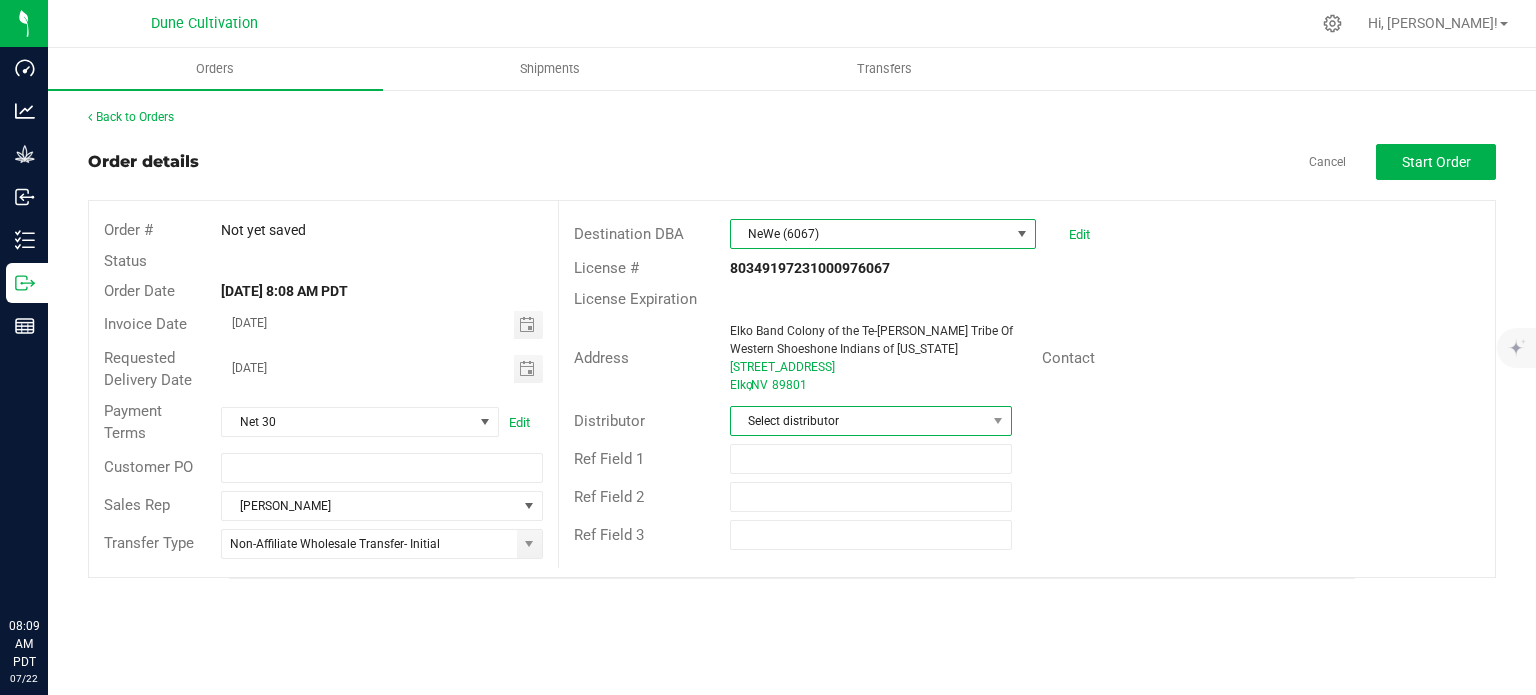 click on "Select distributor" at bounding box center (858, 421) 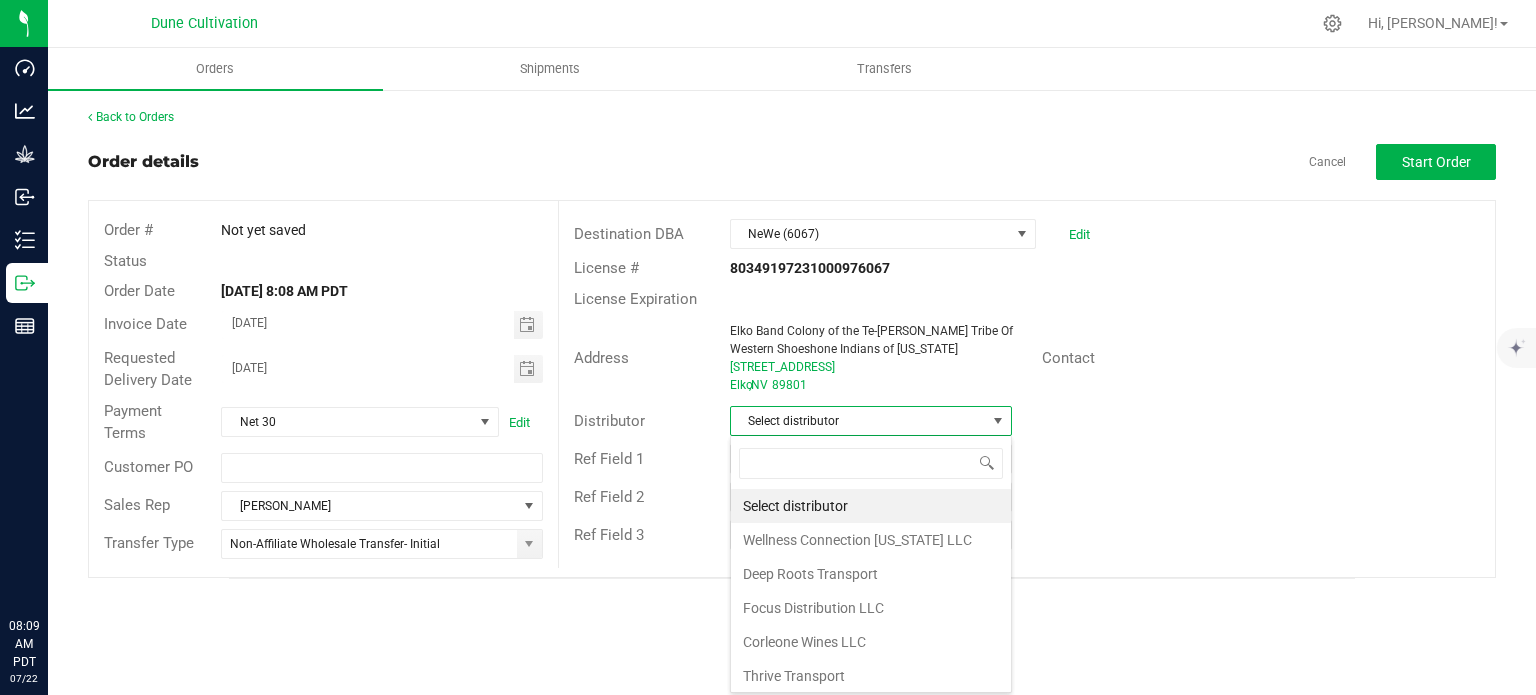 scroll, scrollTop: 99970, scrollLeft: 99717, axis: both 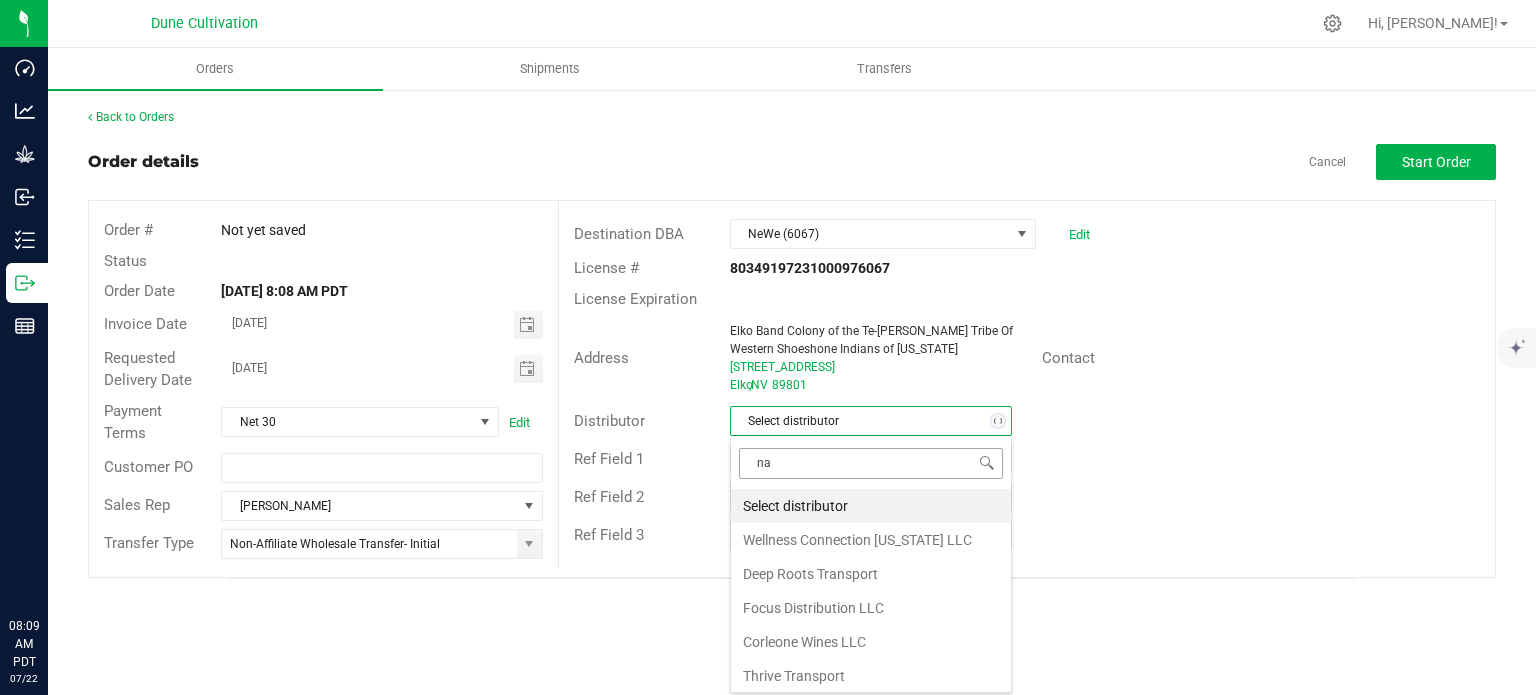 type on "nab" 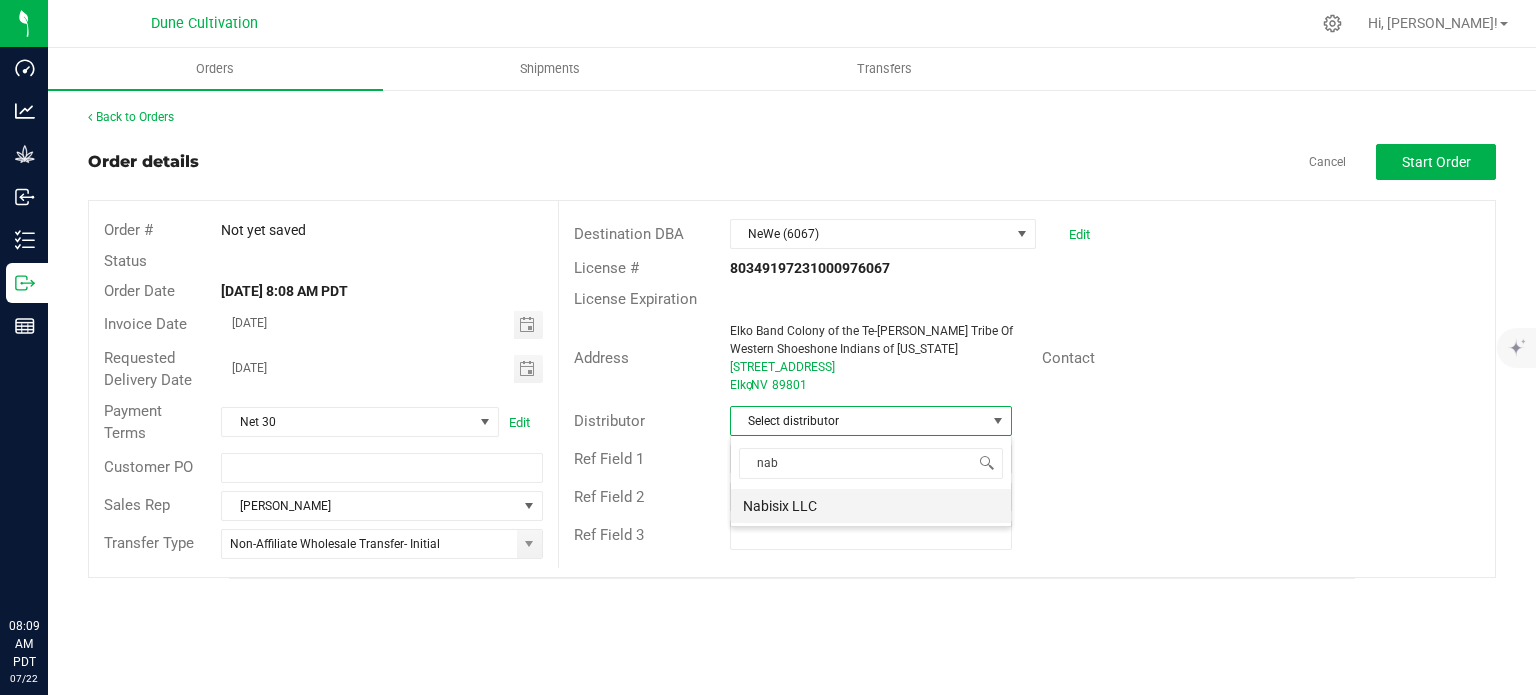 click on "Nabisix LLC" at bounding box center (871, 506) 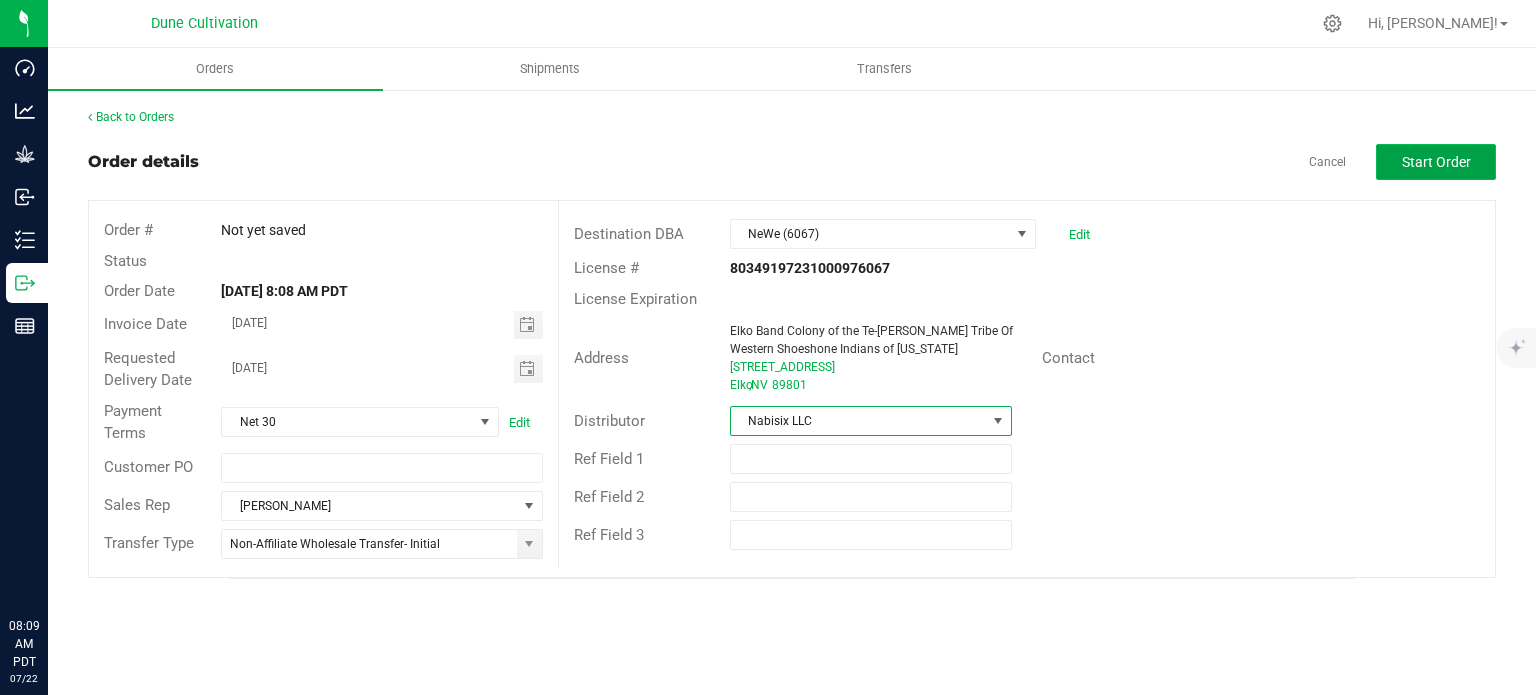 click on "Start Order" at bounding box center (1436, 162) 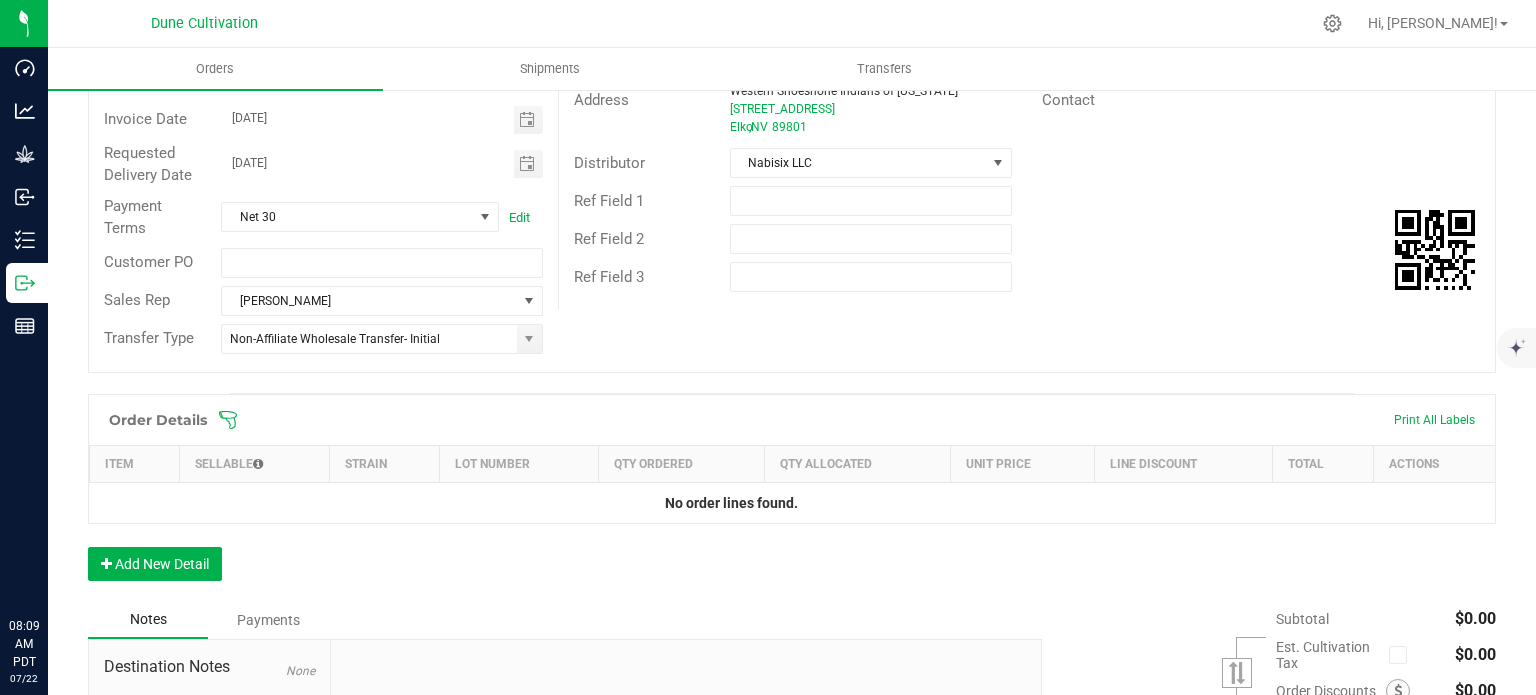 scroll, scrollTop: 488, scrollLeft: 0, axis: vertical 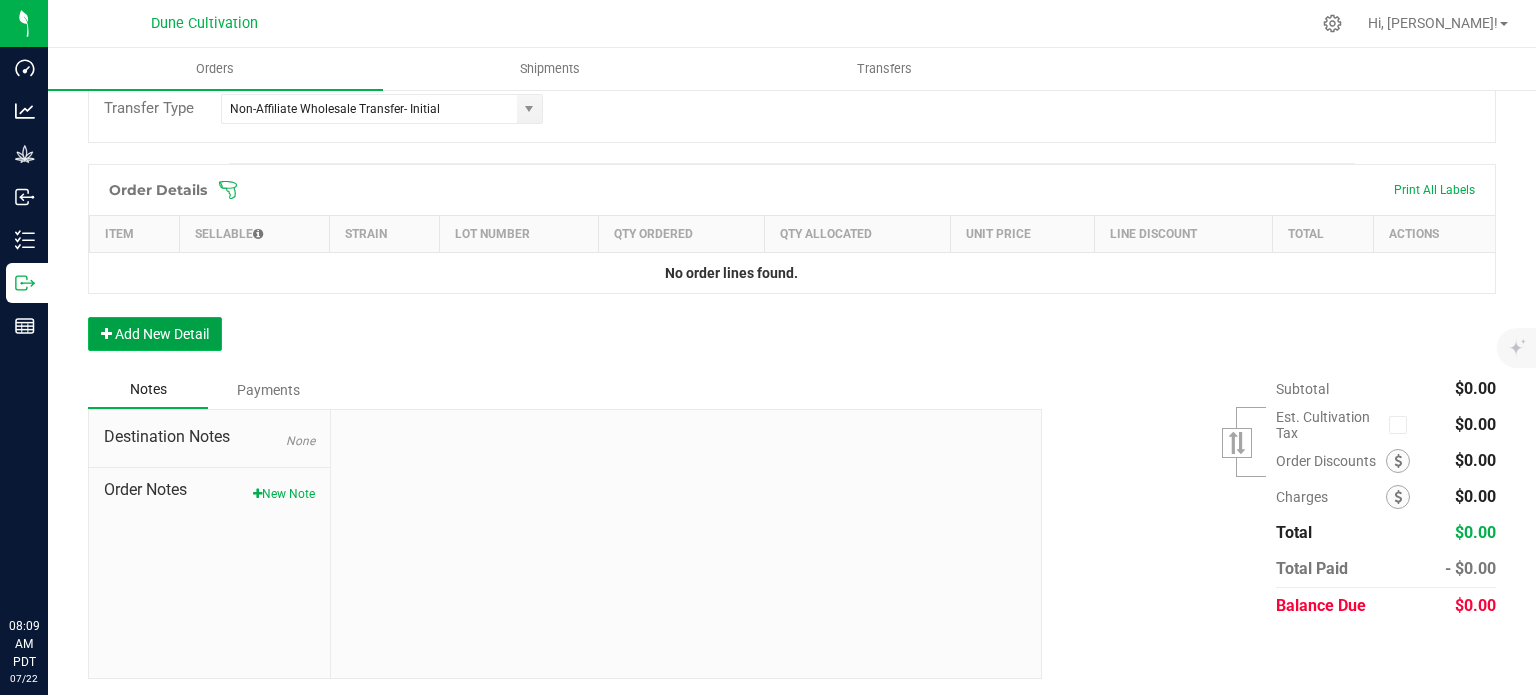 click on "Add New Detail" at bounding box center [155, 334] 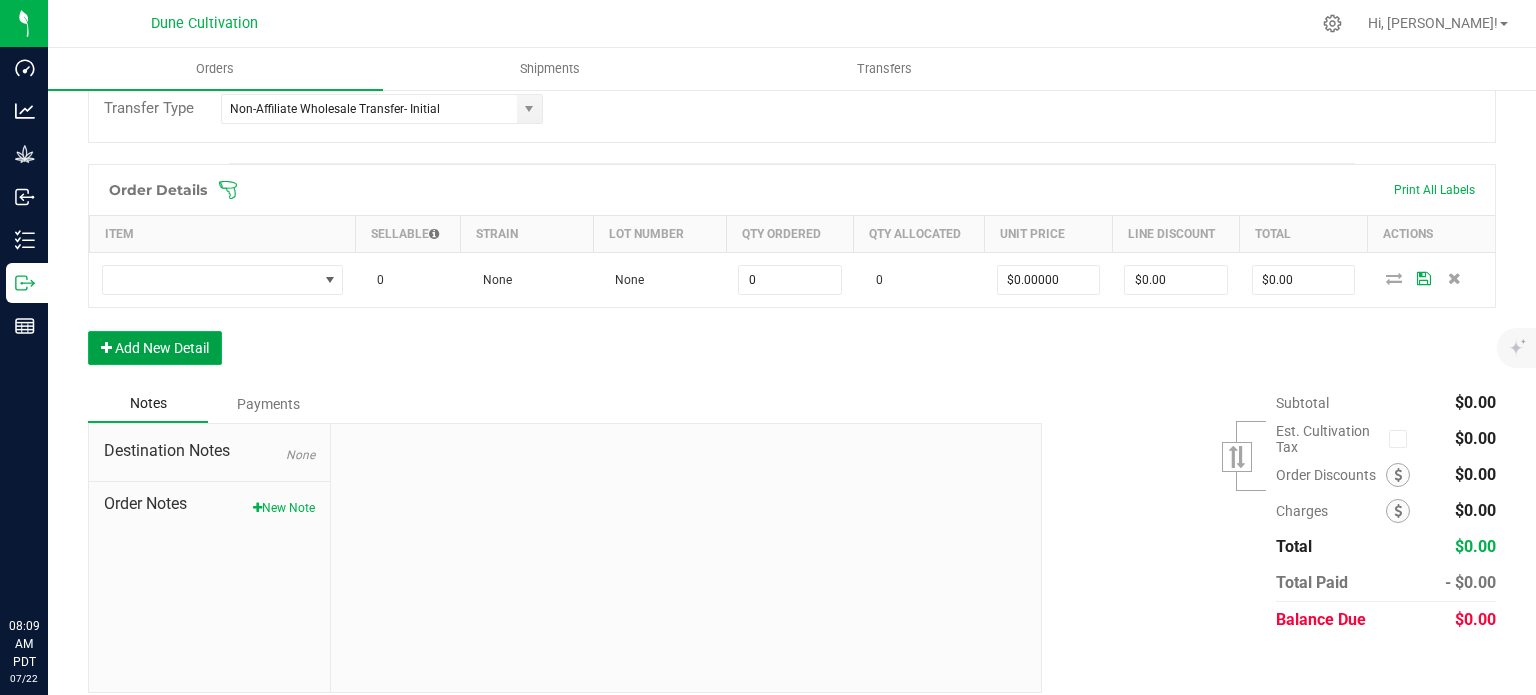 click on "Add New Detail" at bounding box center [155, 348] 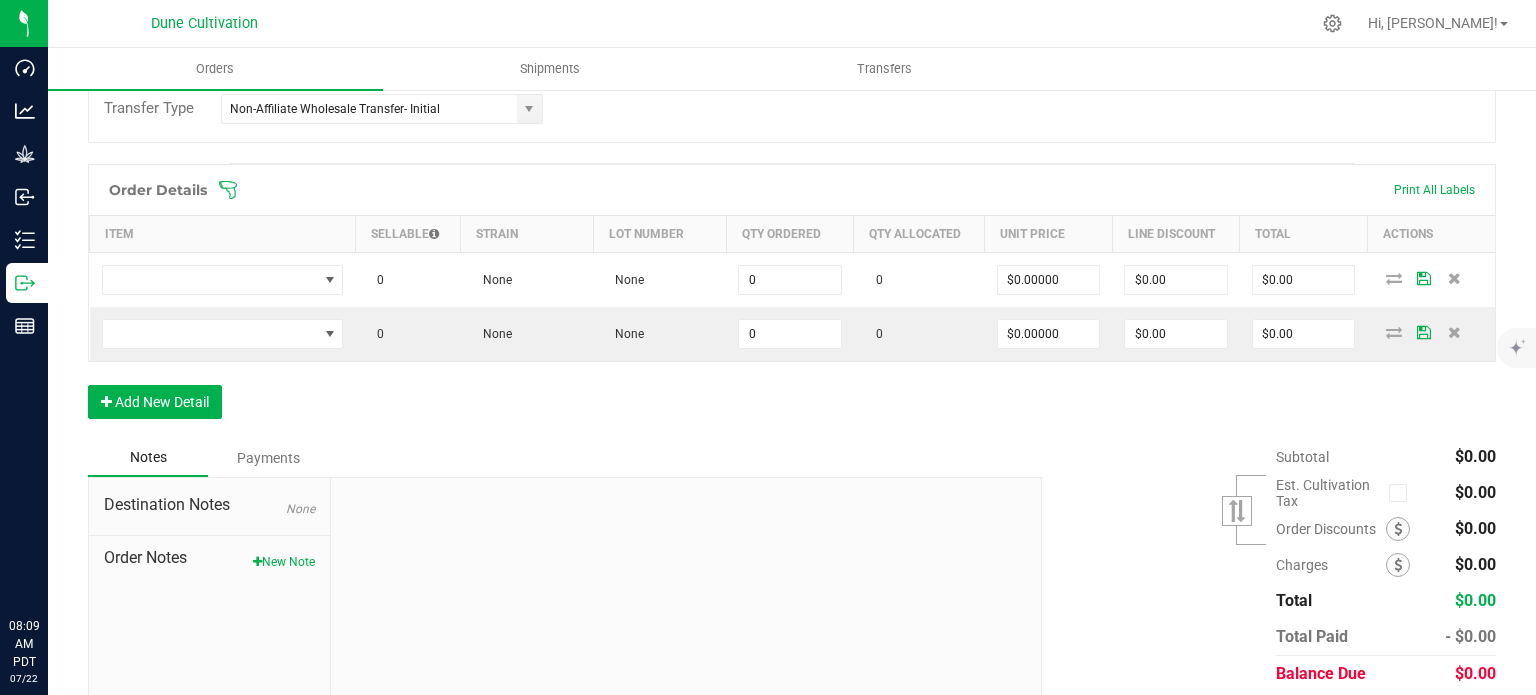 click on "Order Details Print All Labels Item  Sellable  Strain  Lot Number  Qty Ordered Qty Allocated Unit Price Line Discount Total Actions  0    None   None  0  0   $0.00000 $0.00 $0.00  0    None   None  0  0   $0.00000 $0.00 $0.00
Add New Detail" at bounding box center (792, 301) 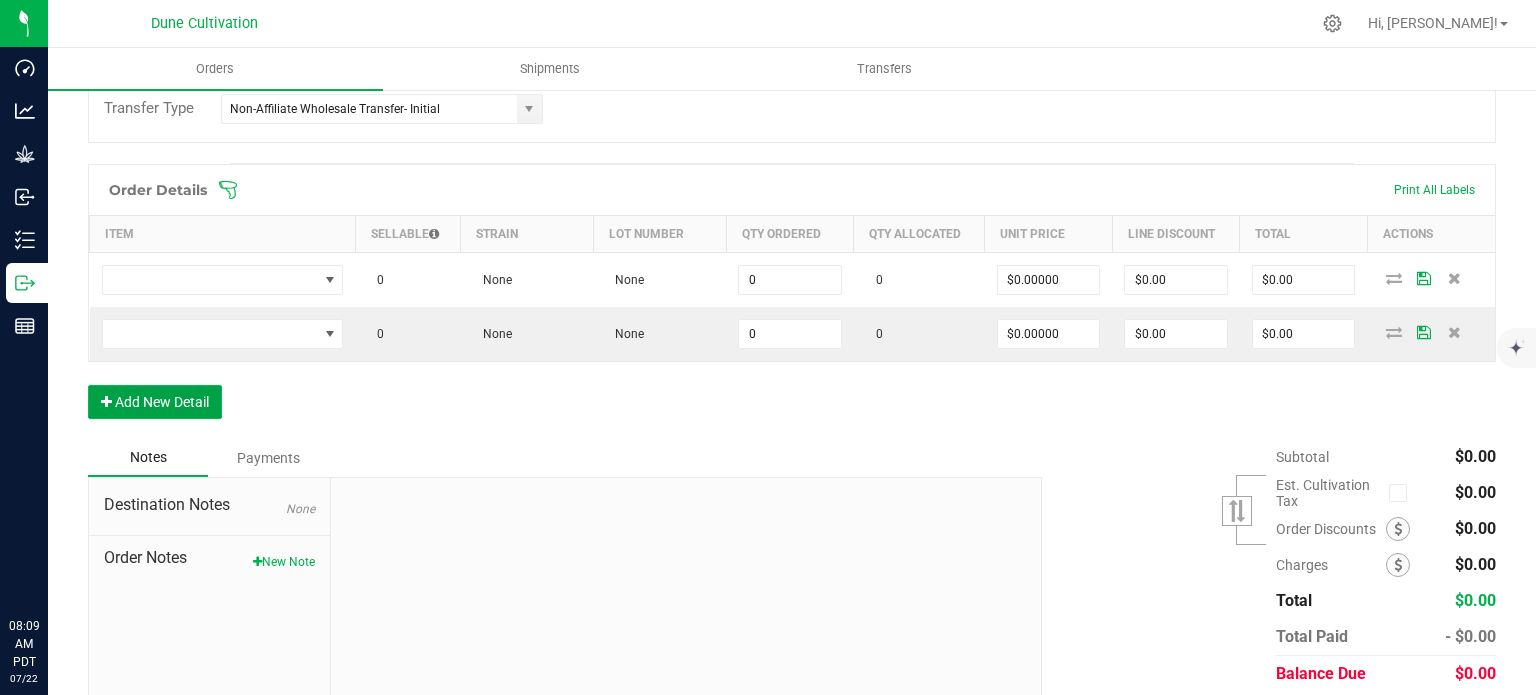click on "Add New Detail" at bounding box center (155, 402) 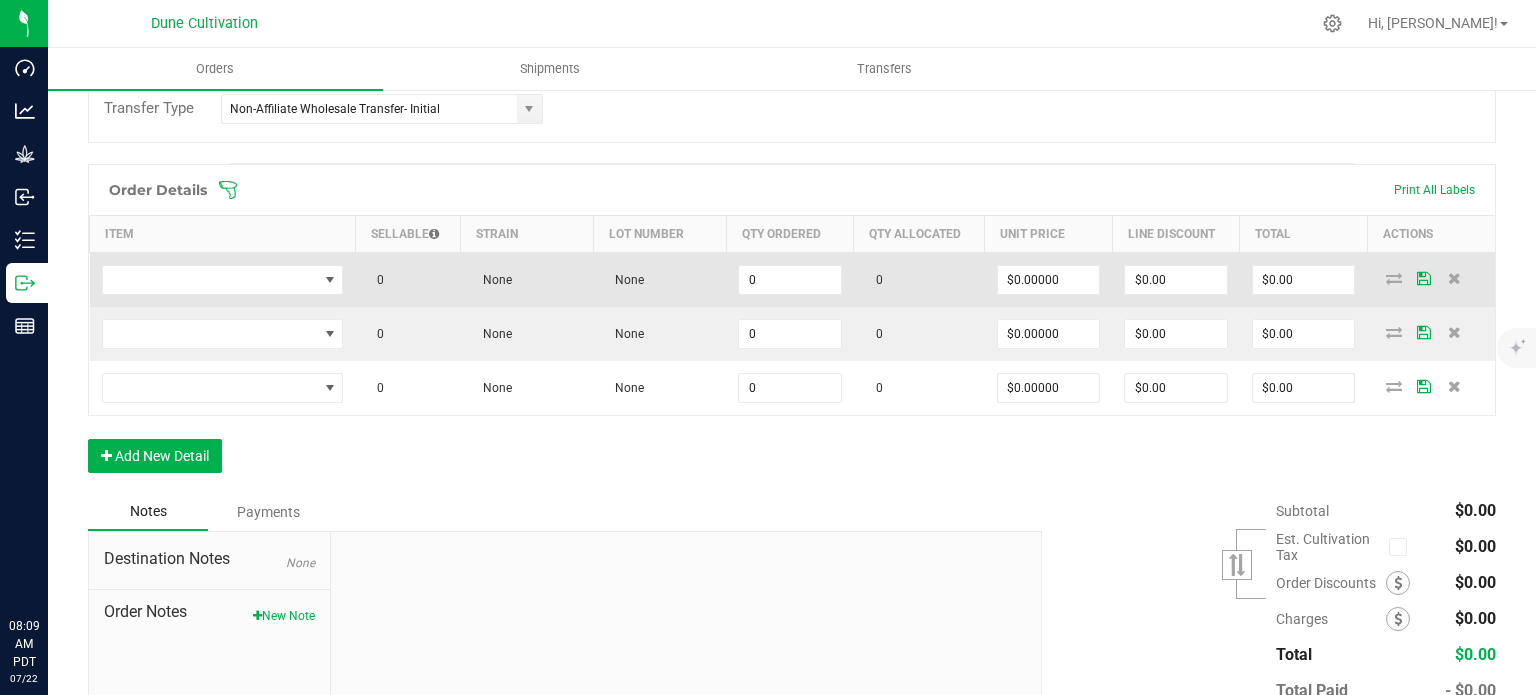 click on "0" at bounding box center [790, 279] 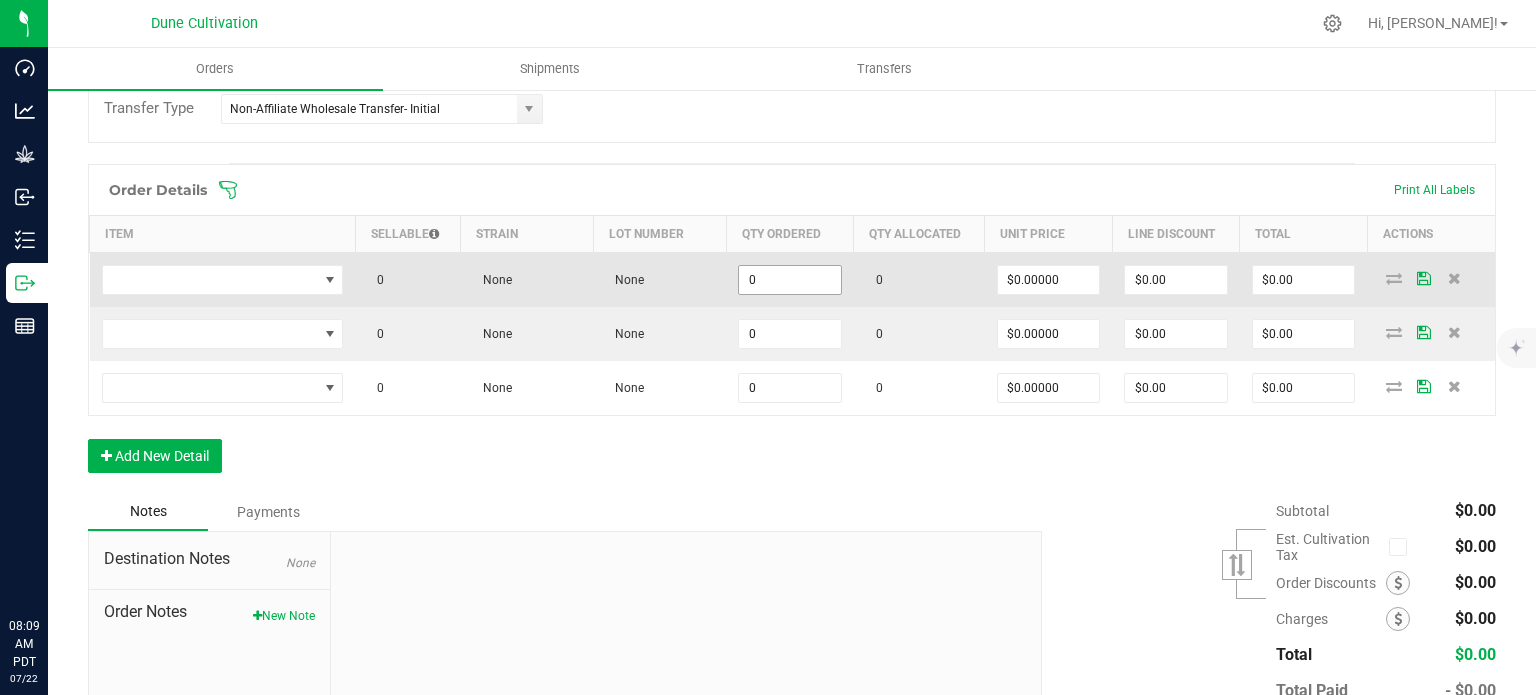 click on "0" at bounding box center [790, 280] 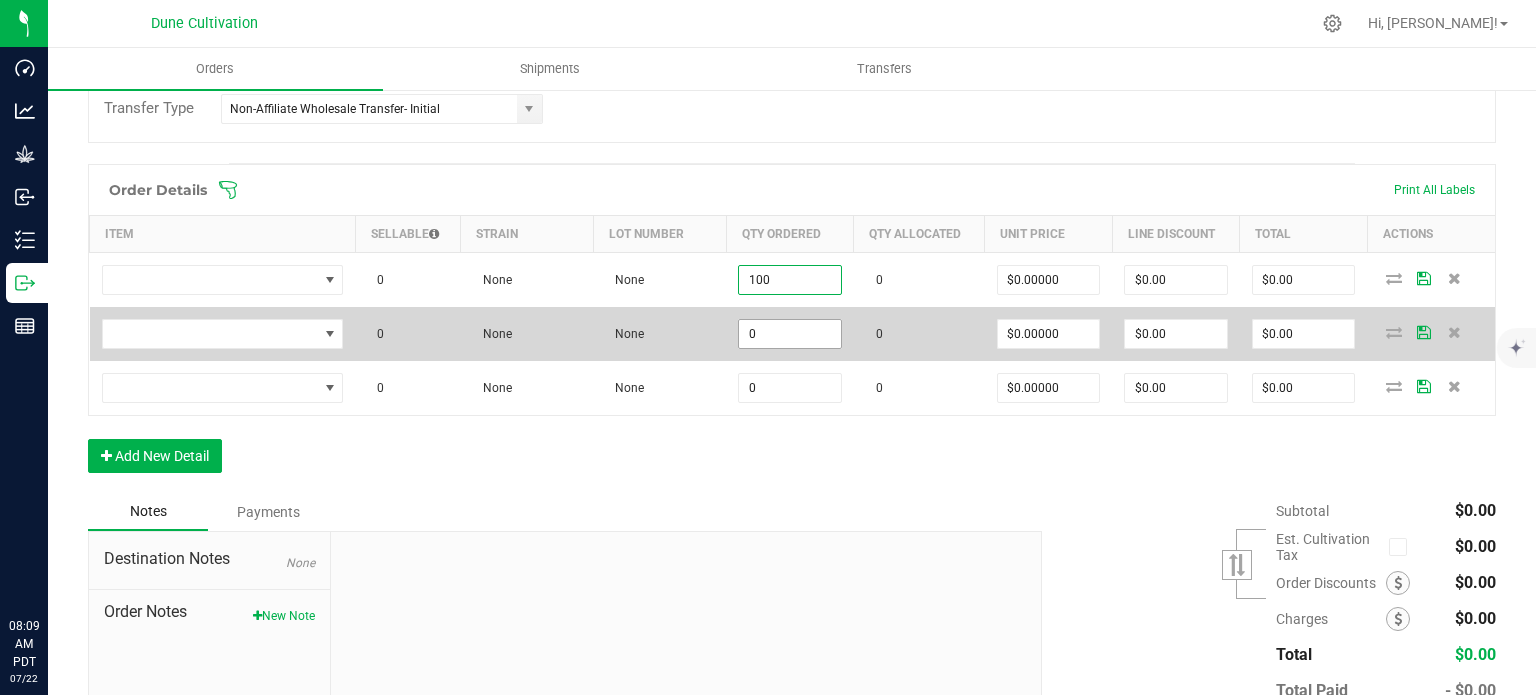 type on "100" 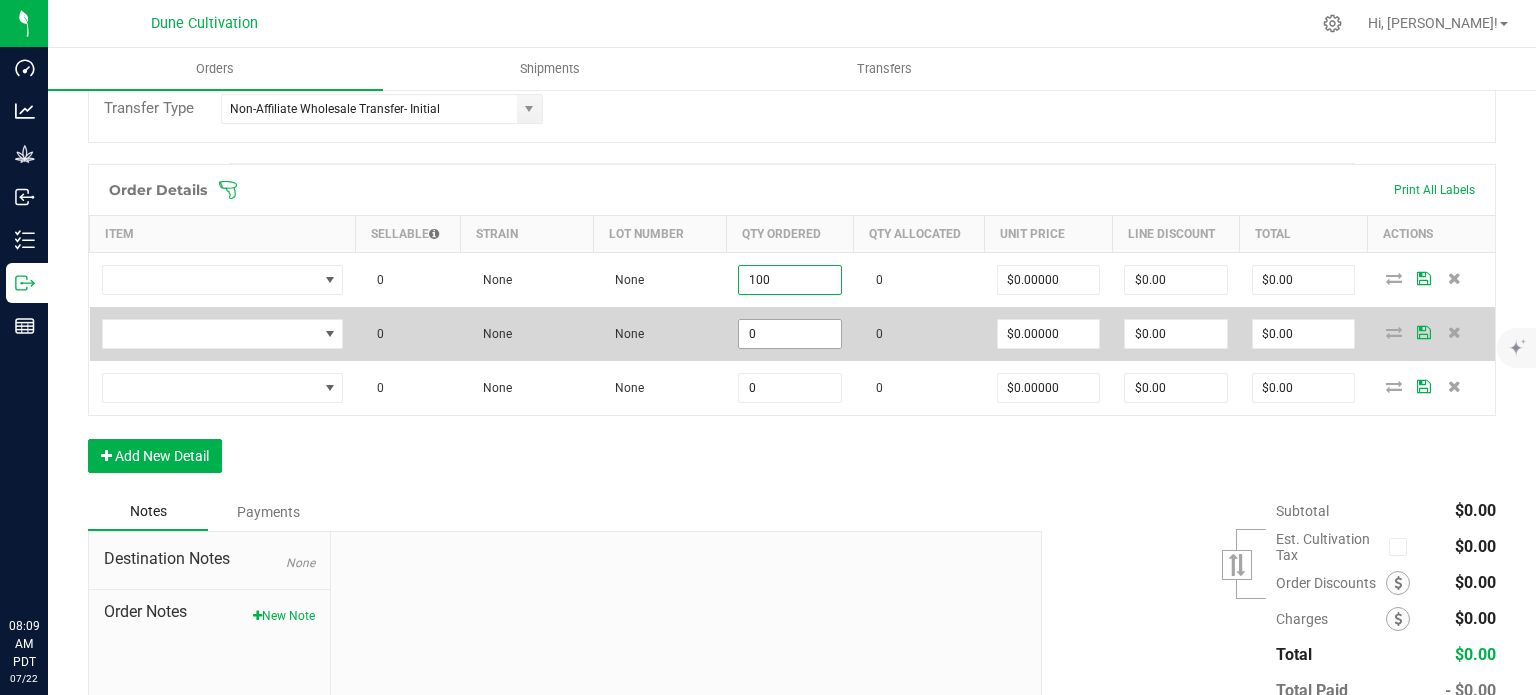 click on "0" at bounding box center (790, 334) 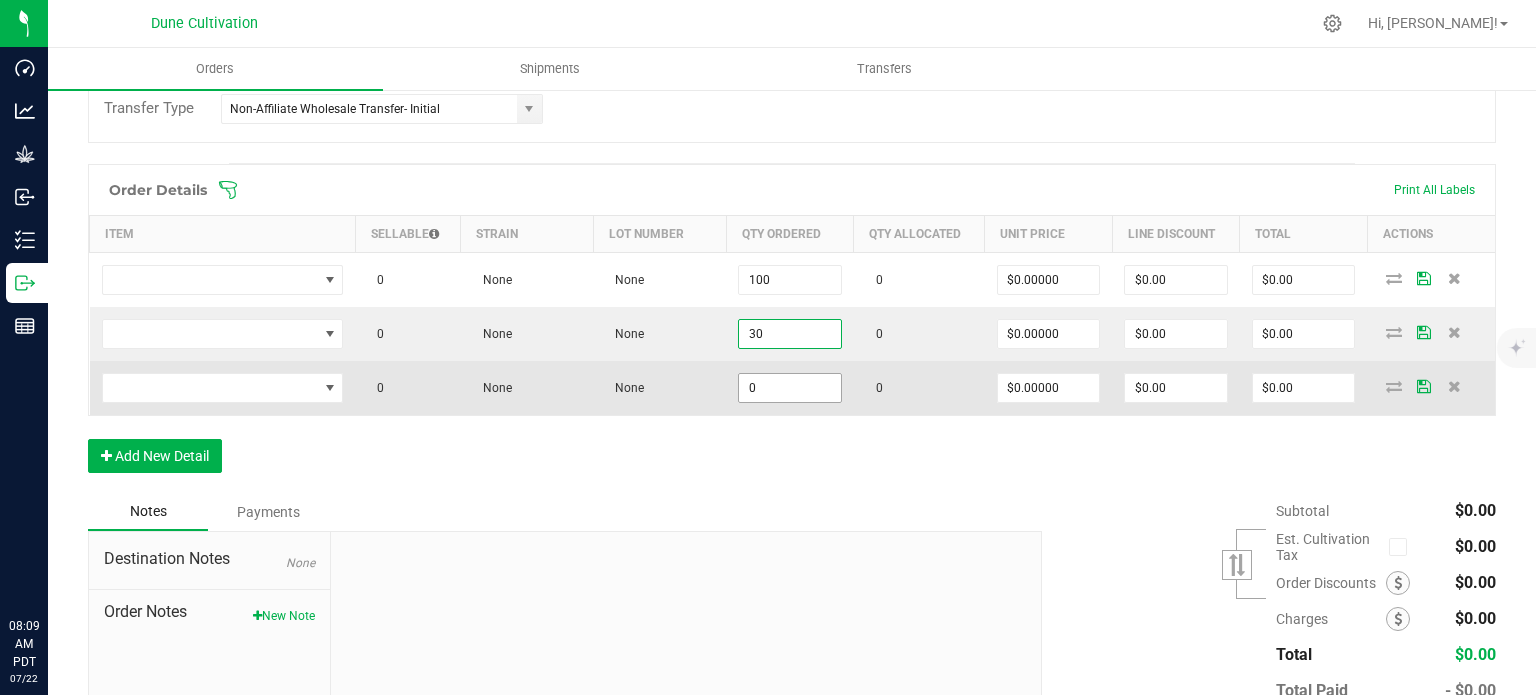 type on "30" 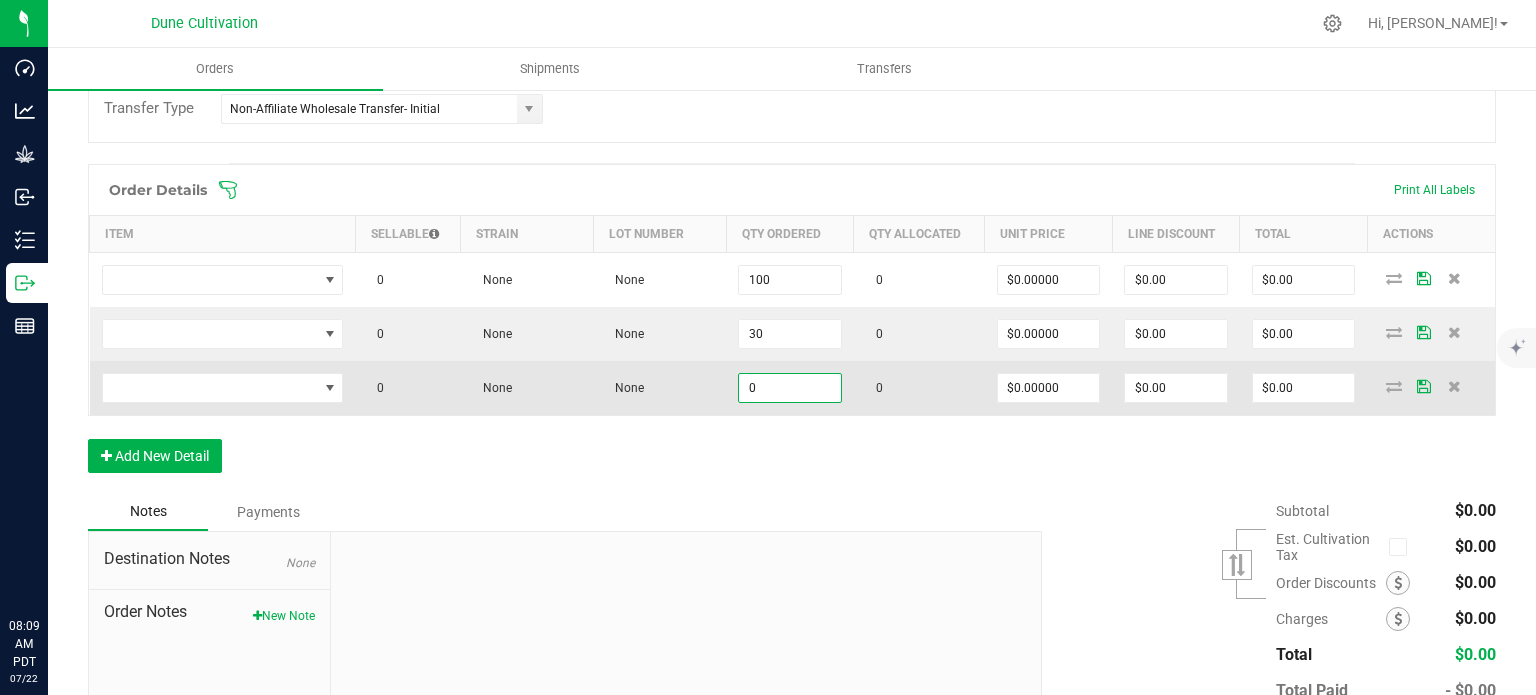 click on "0" at bounding box center (790, 388) 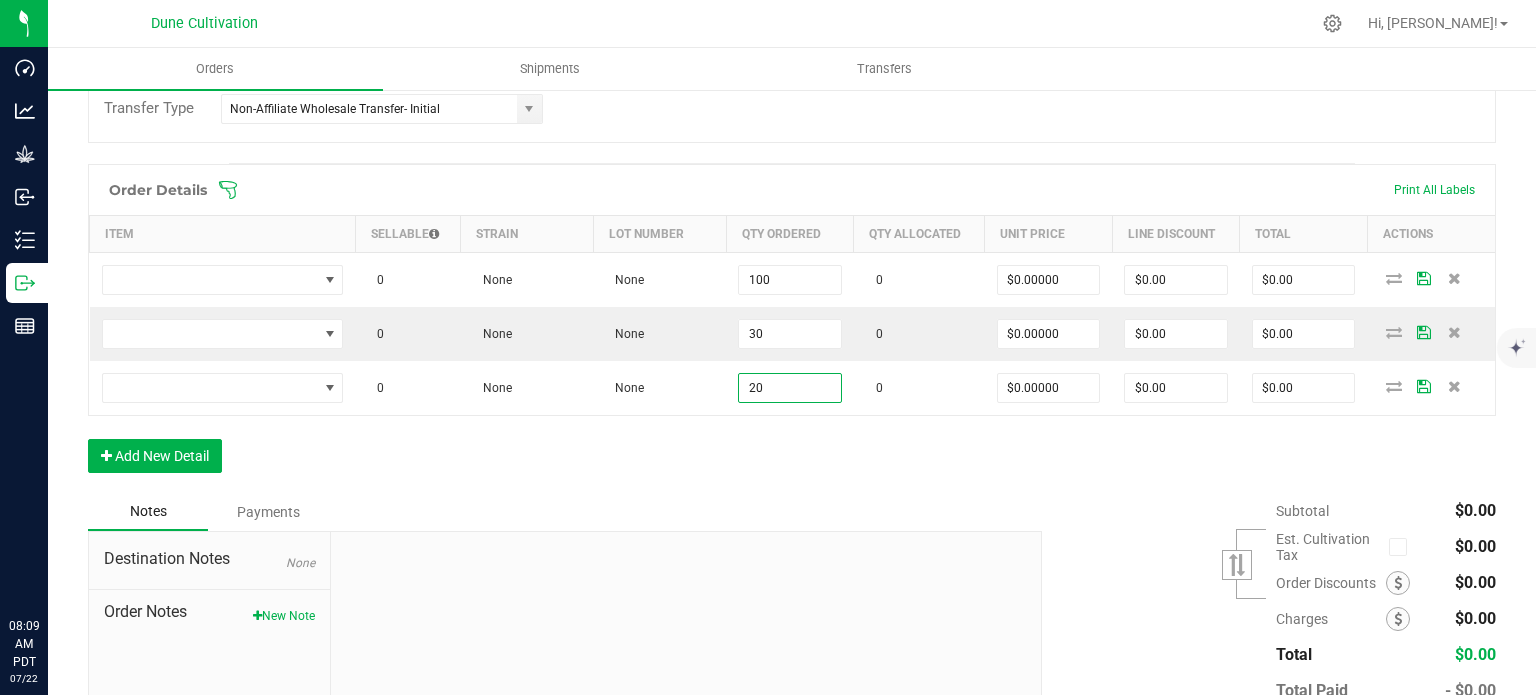 type on "20" 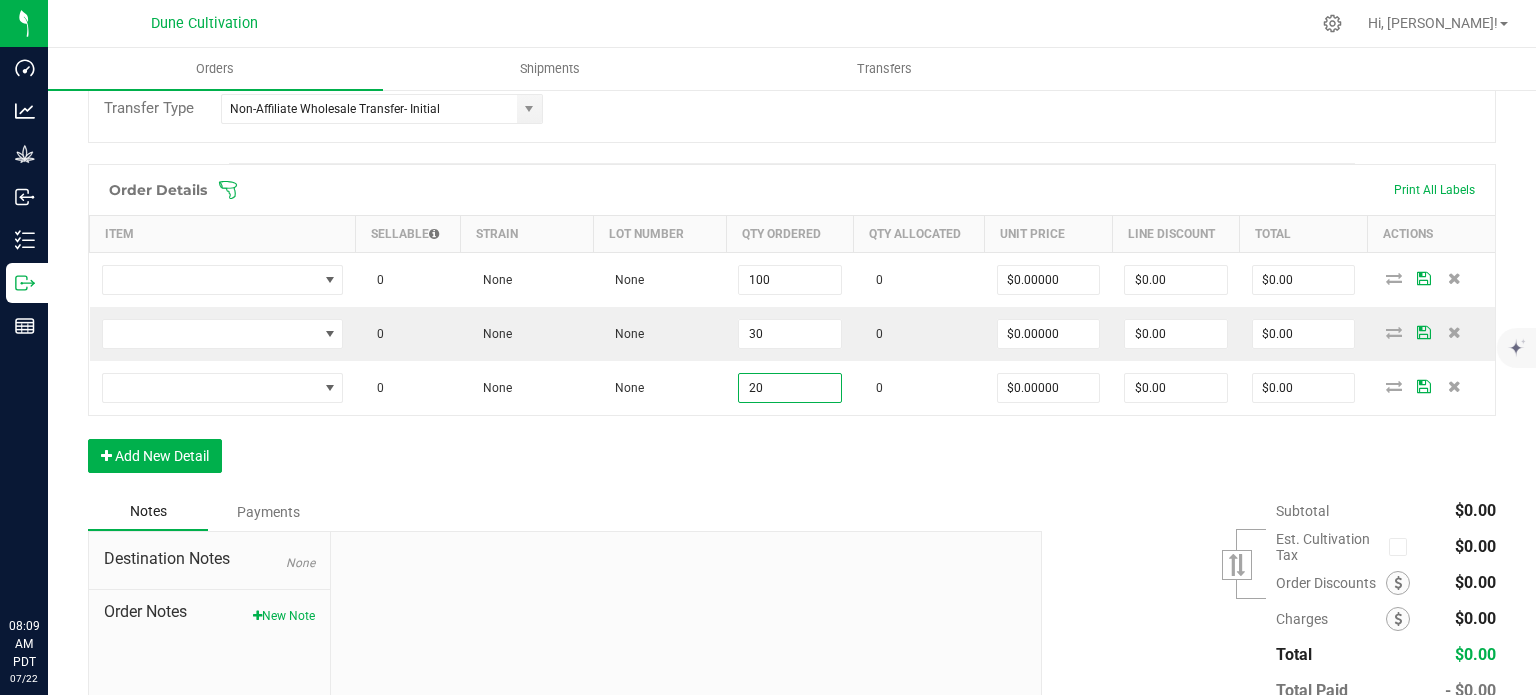 click on "Order Details Print All Labels Item  Sellable  Strain  Lot Number  Qty Ordered Qty Allocated Unit Price Line Discount Total Actions  0    None   None  100  0   $0.00000 $0.00 $0.00  0    None   None  30  0   $0.00000 $0.00 $0.00  0    None   None  20  0   $0.00000 $0.00 $0.00
Add New Detail" at bounding box center (792, 328) 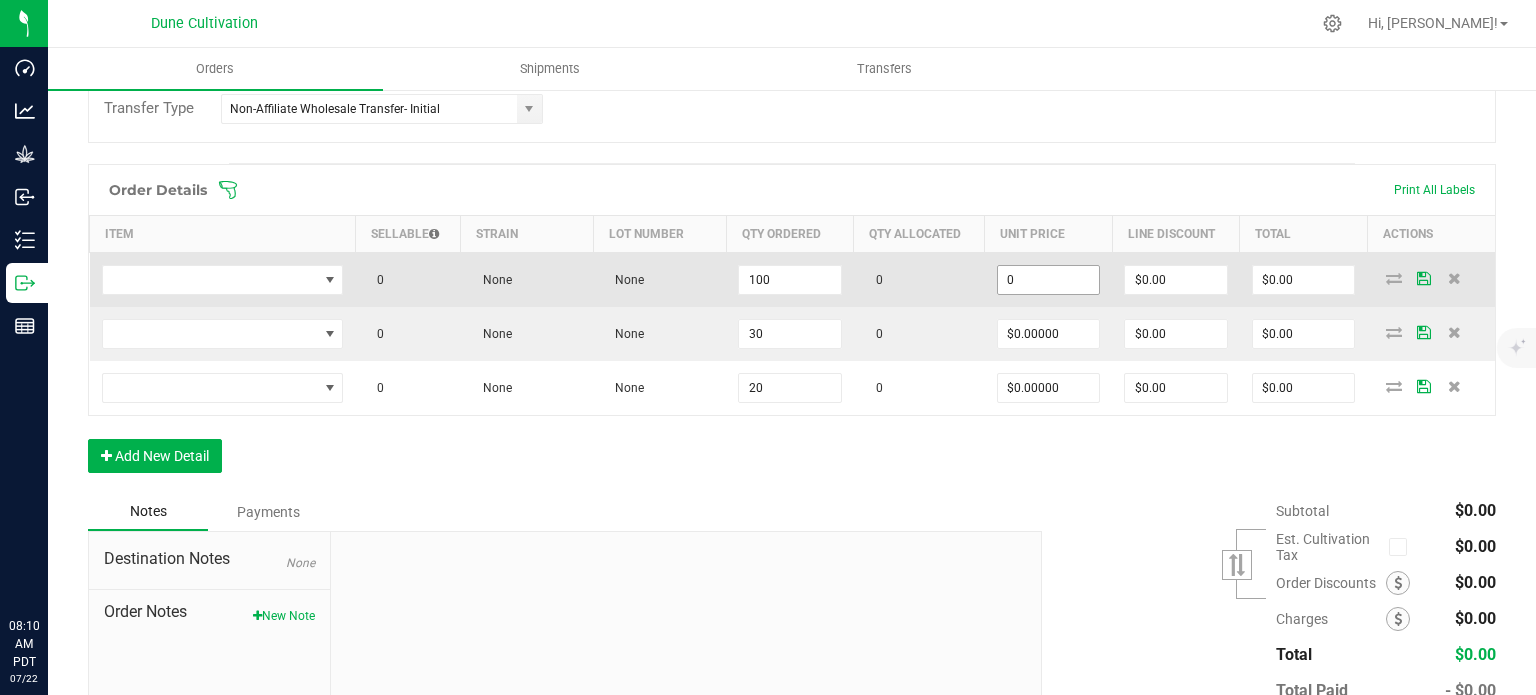 click on "0" at bounding box center [1049, 280] 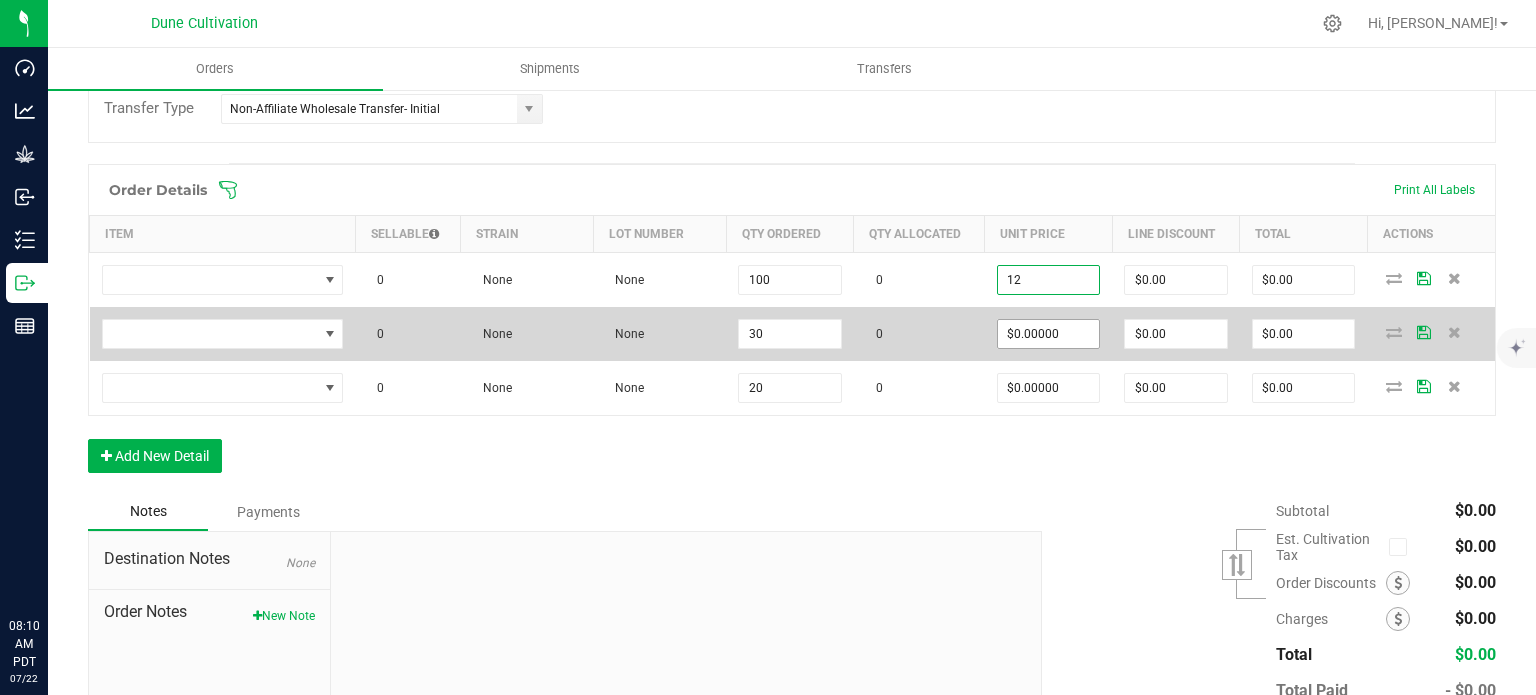 type on "$12.00000" 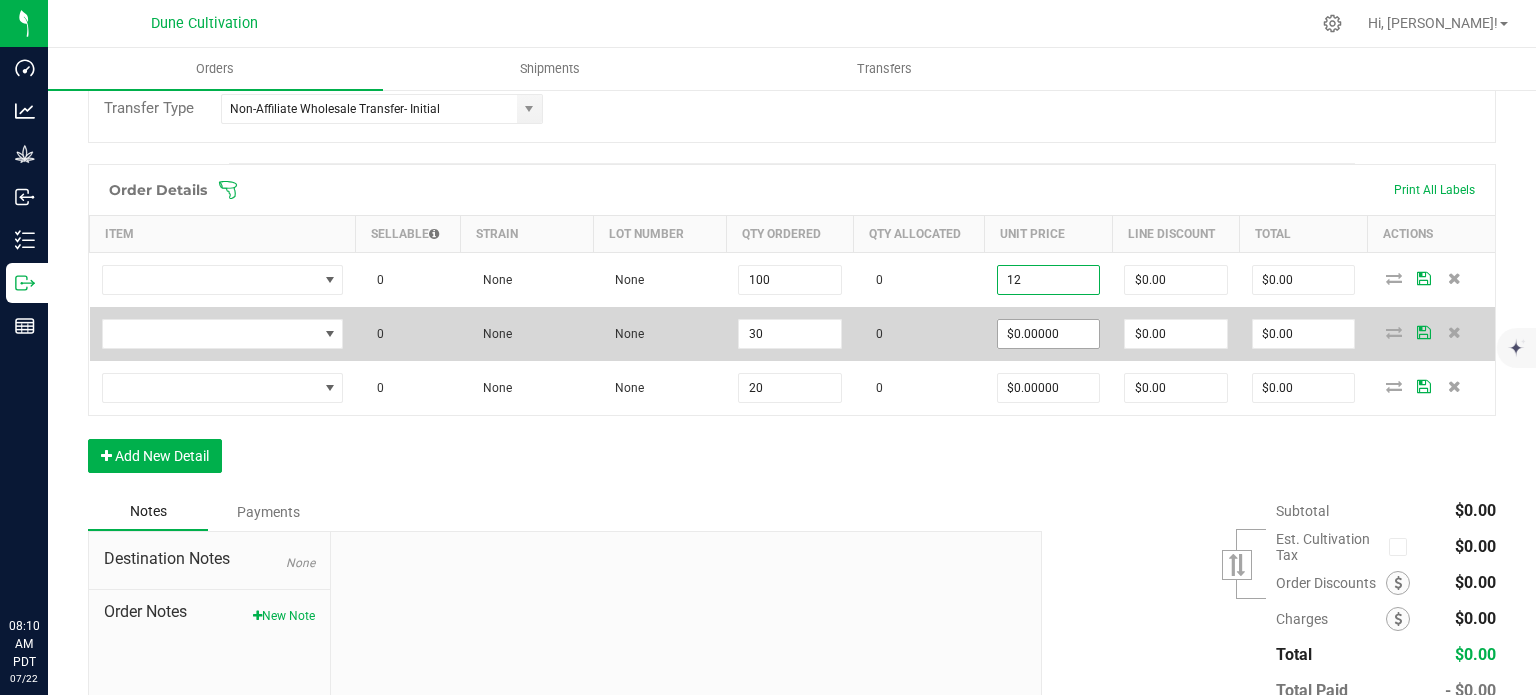 type on "$1,200.00" 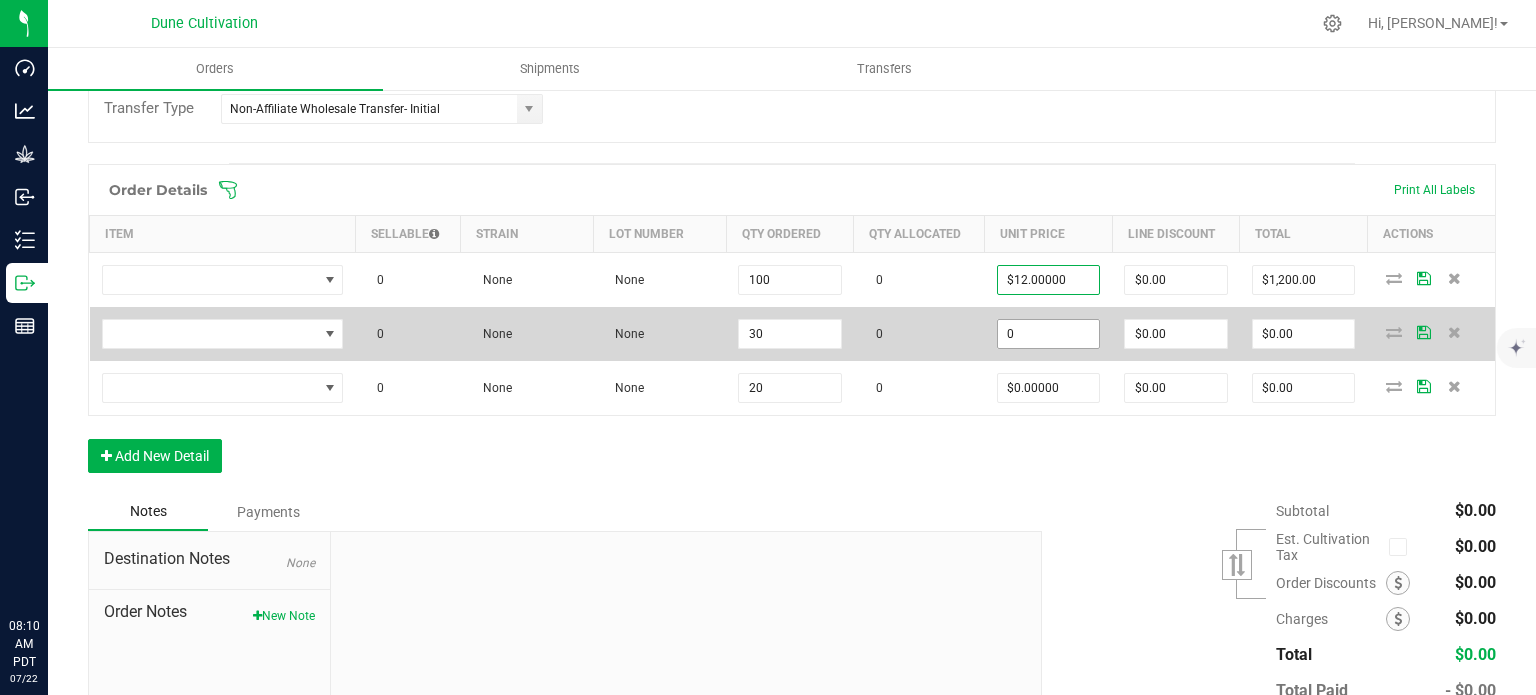 click on "0" at bounding box center [1049, 334] 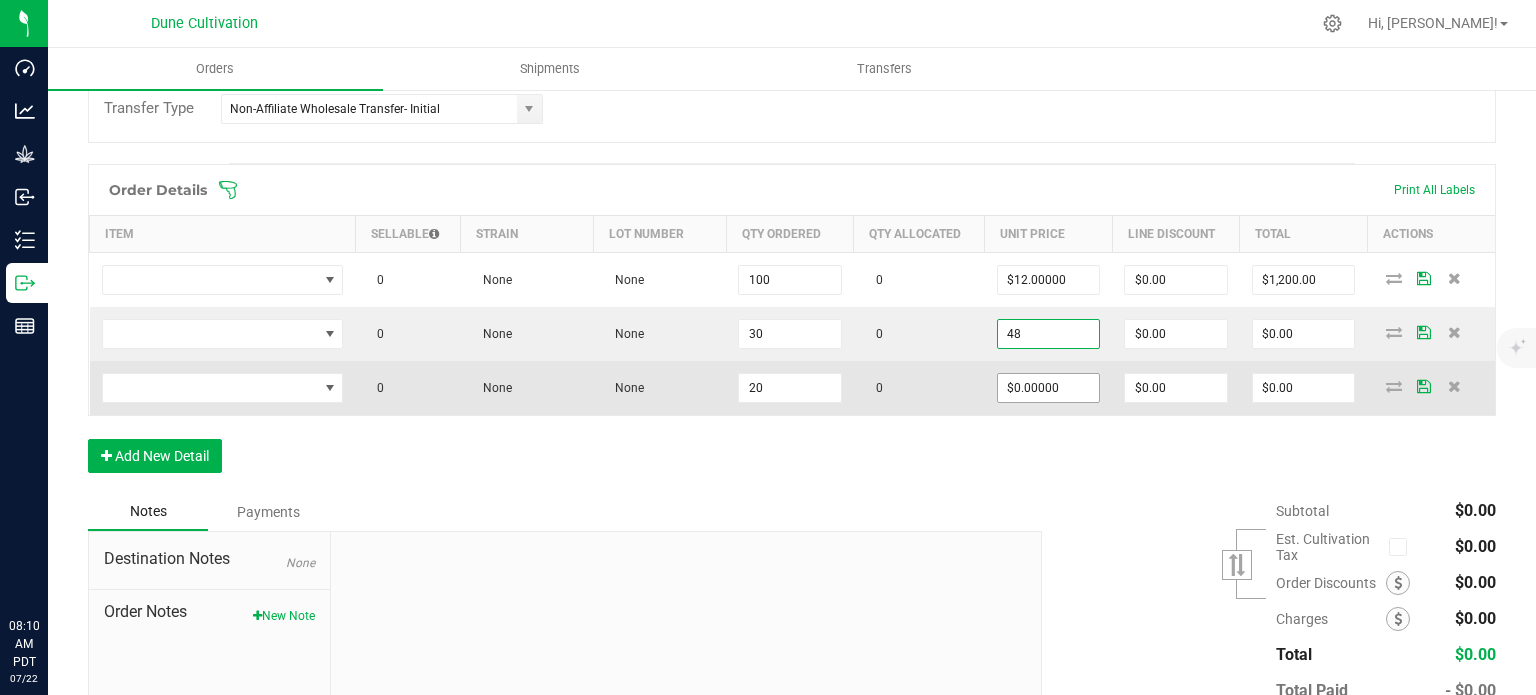 type on "$48.00000" 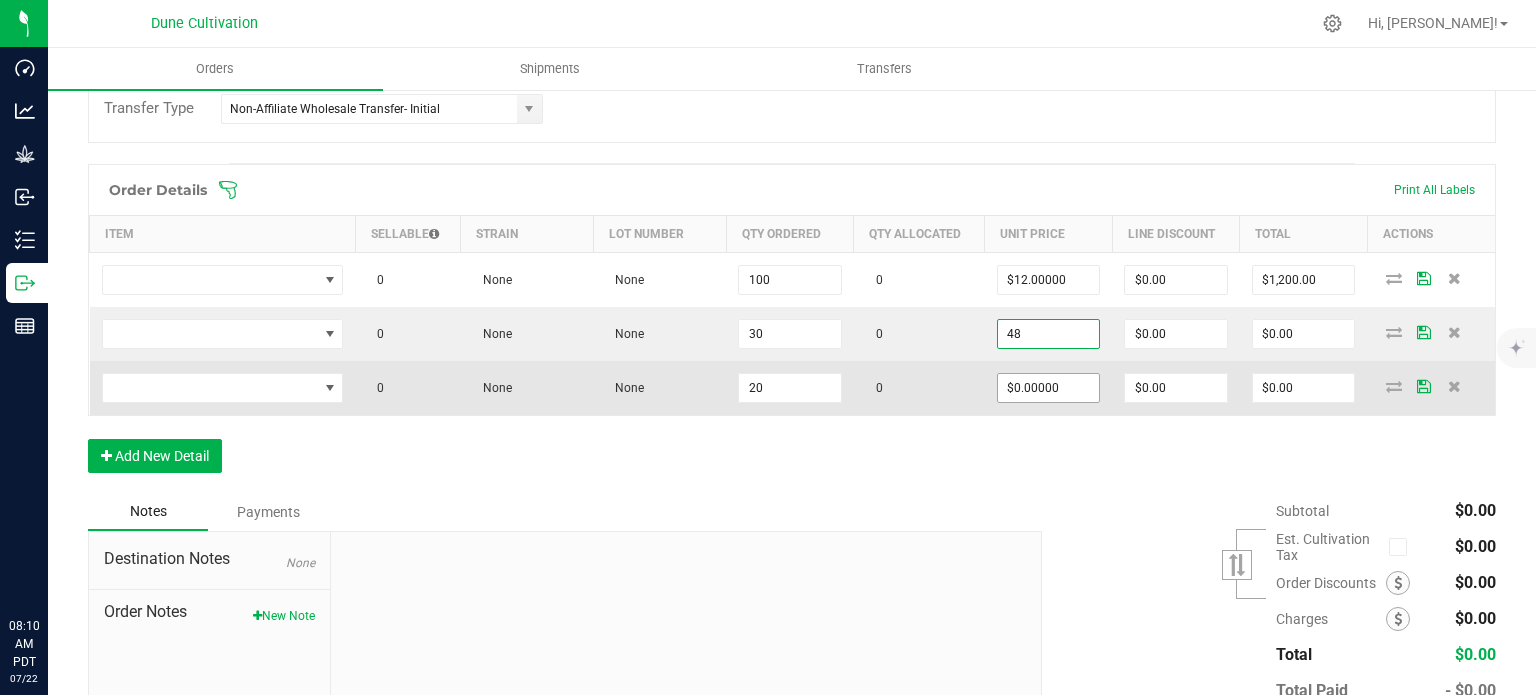 type on "$1,440.00" 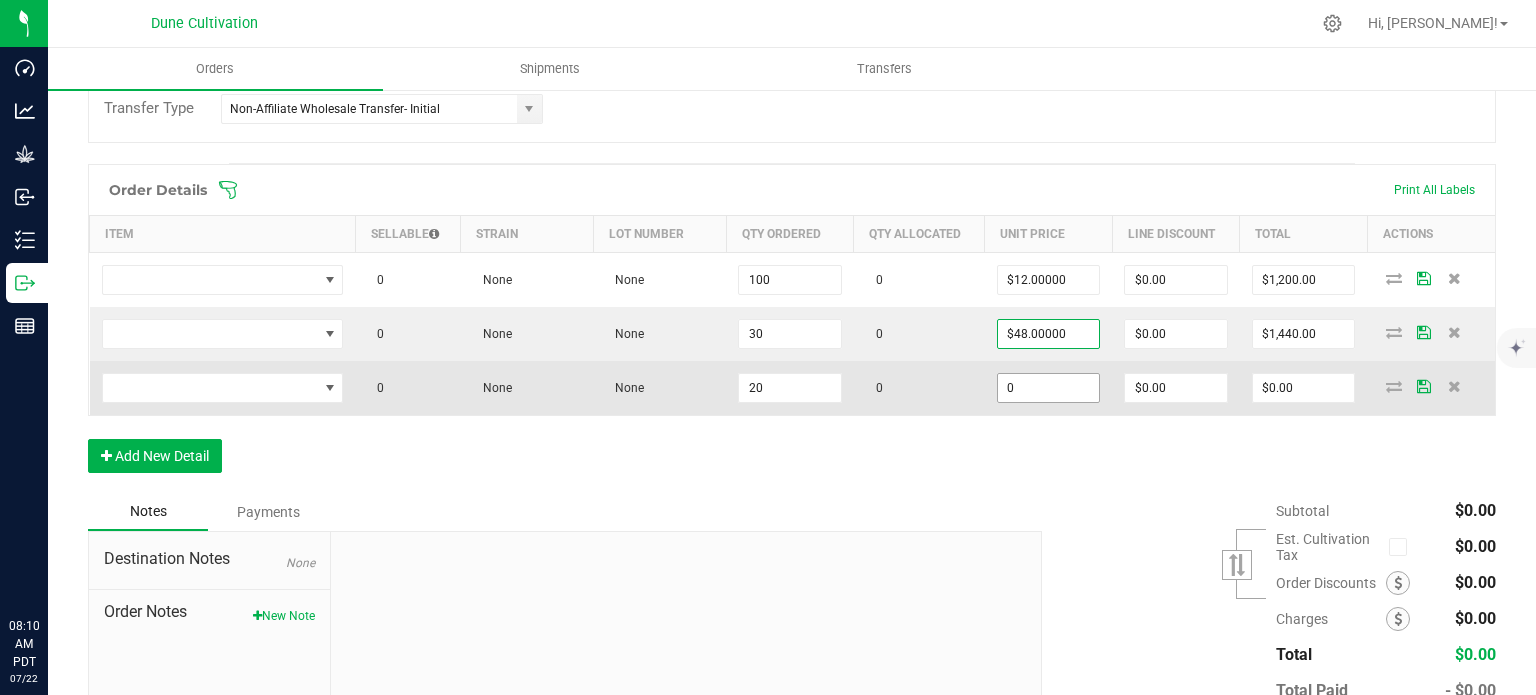 click on "0" at bounding box center (1049, 388) 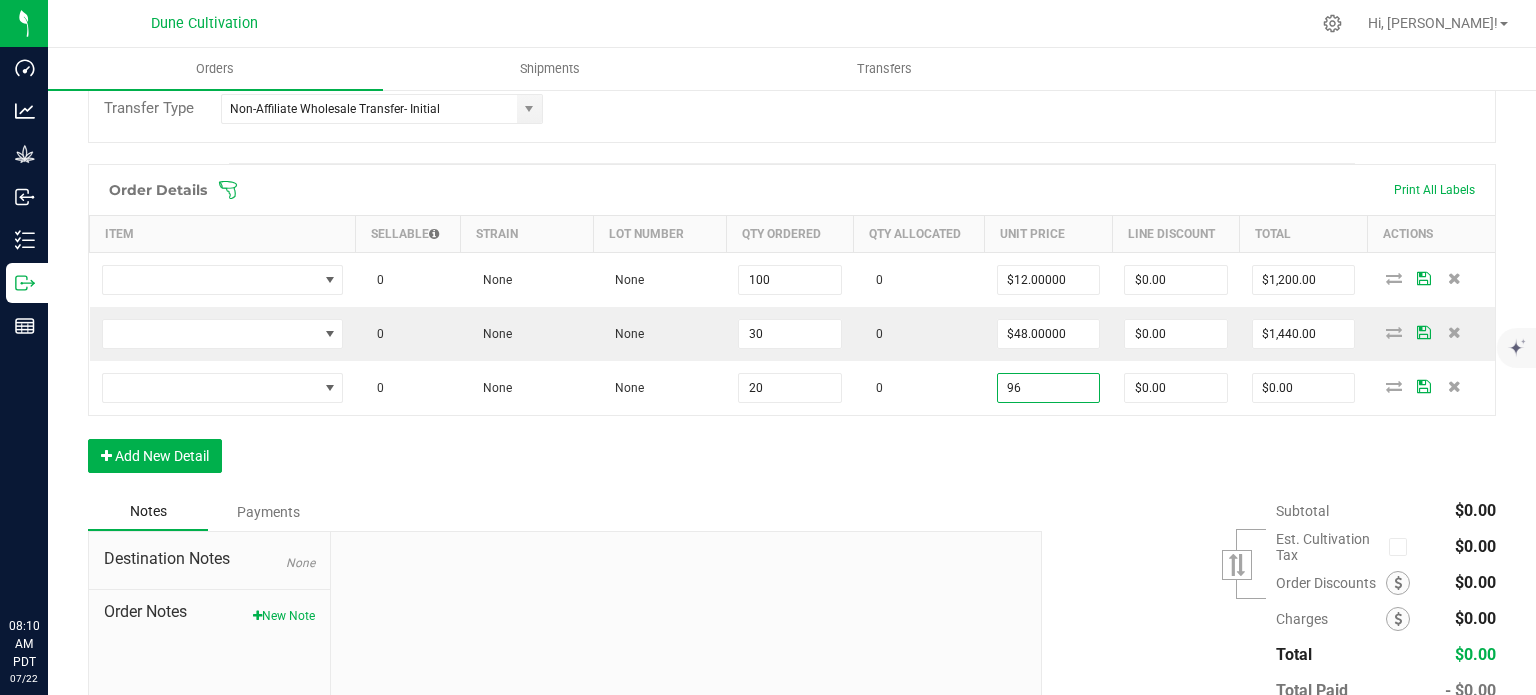 type on "$96.00000" 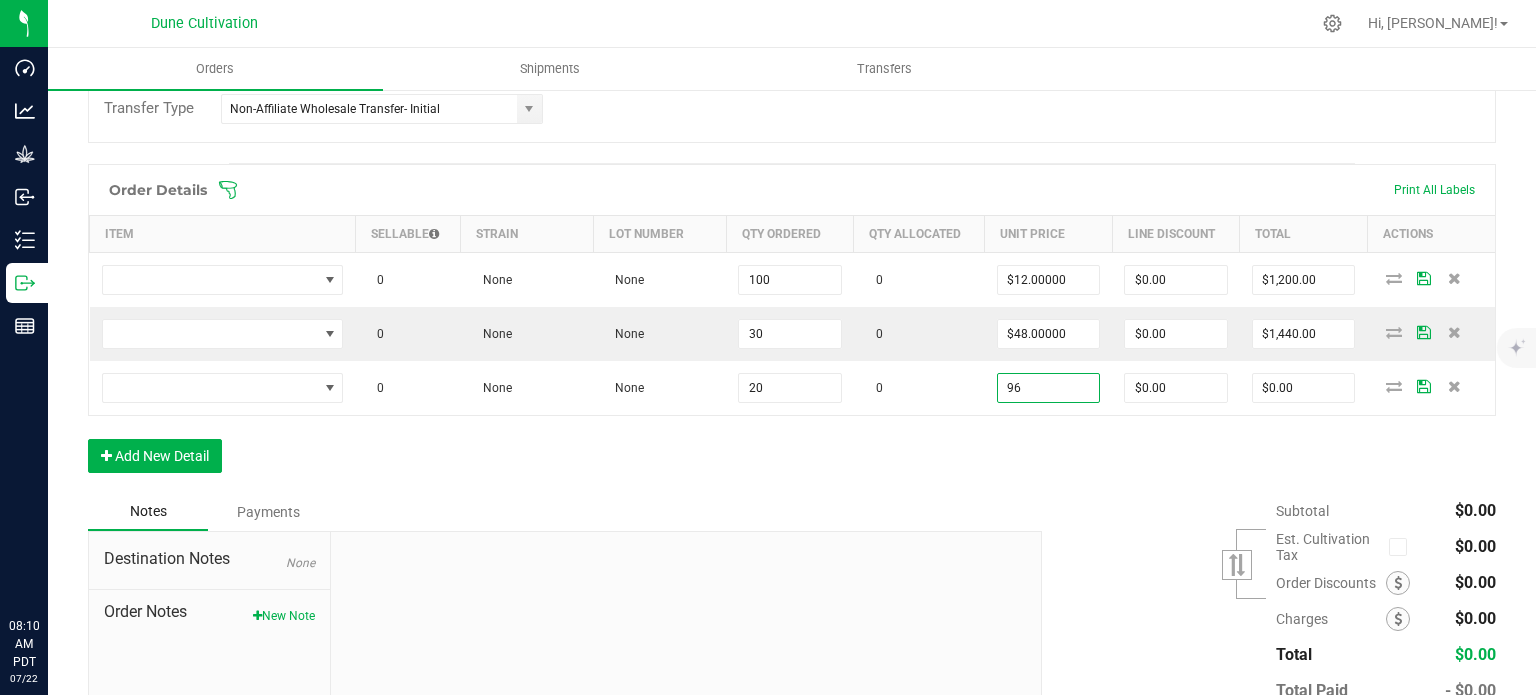 type on "$1,920.00" 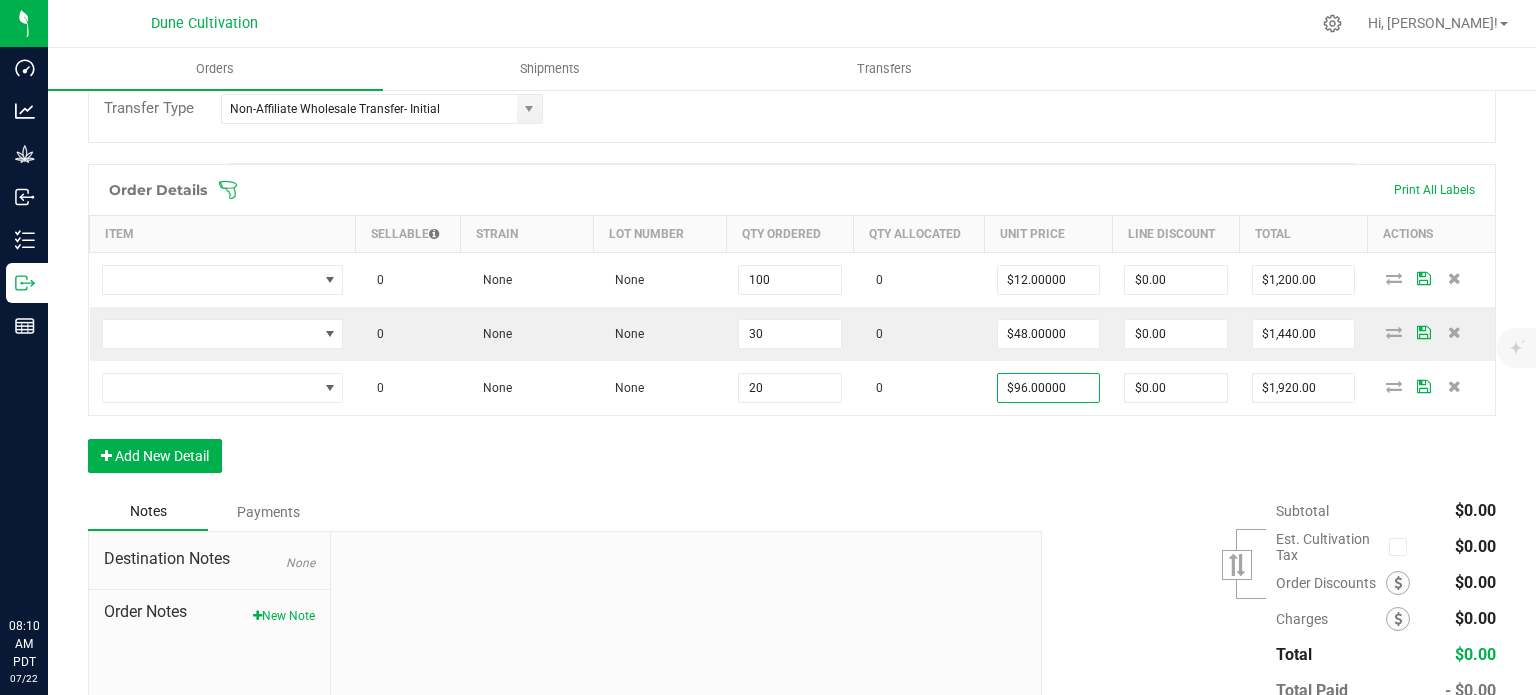 click on "Order Details Print All Labels Item  Sellable  Strain  Lot Number  Qty Ordered Qty Allocated Unit Price Line Discount Total Actions  0    None   None  100  0   $12.00000 $0.00 $1,200.00  0    None   None  30  0   $48.00000 $0.00 $1,440.00  0    None   None  20  0   $96.00000 $0.00 $1,920.00
Add New Detail" at bounding box center [792, 328] 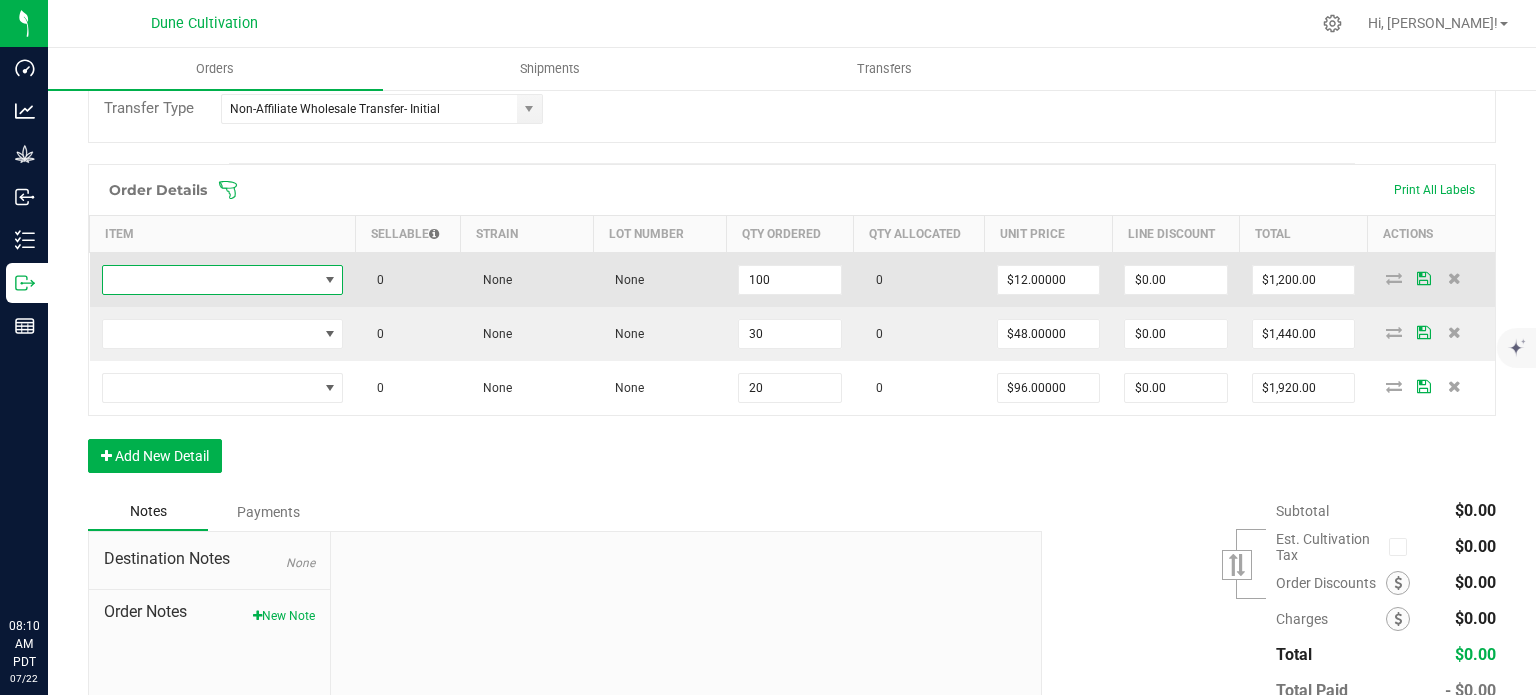 click at bounding box center (210, 280) 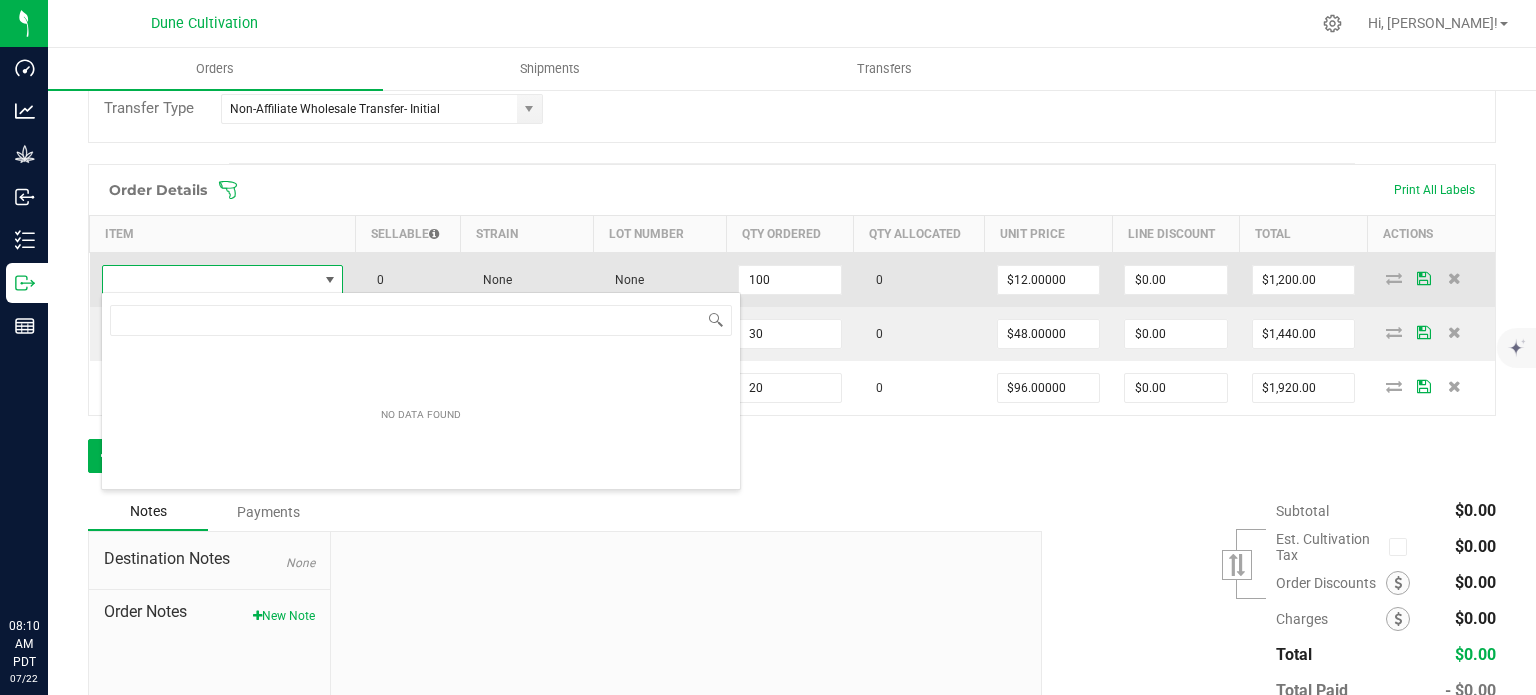 scroll, scrollTop: 99970, scrollLeft: 99761, axis: both 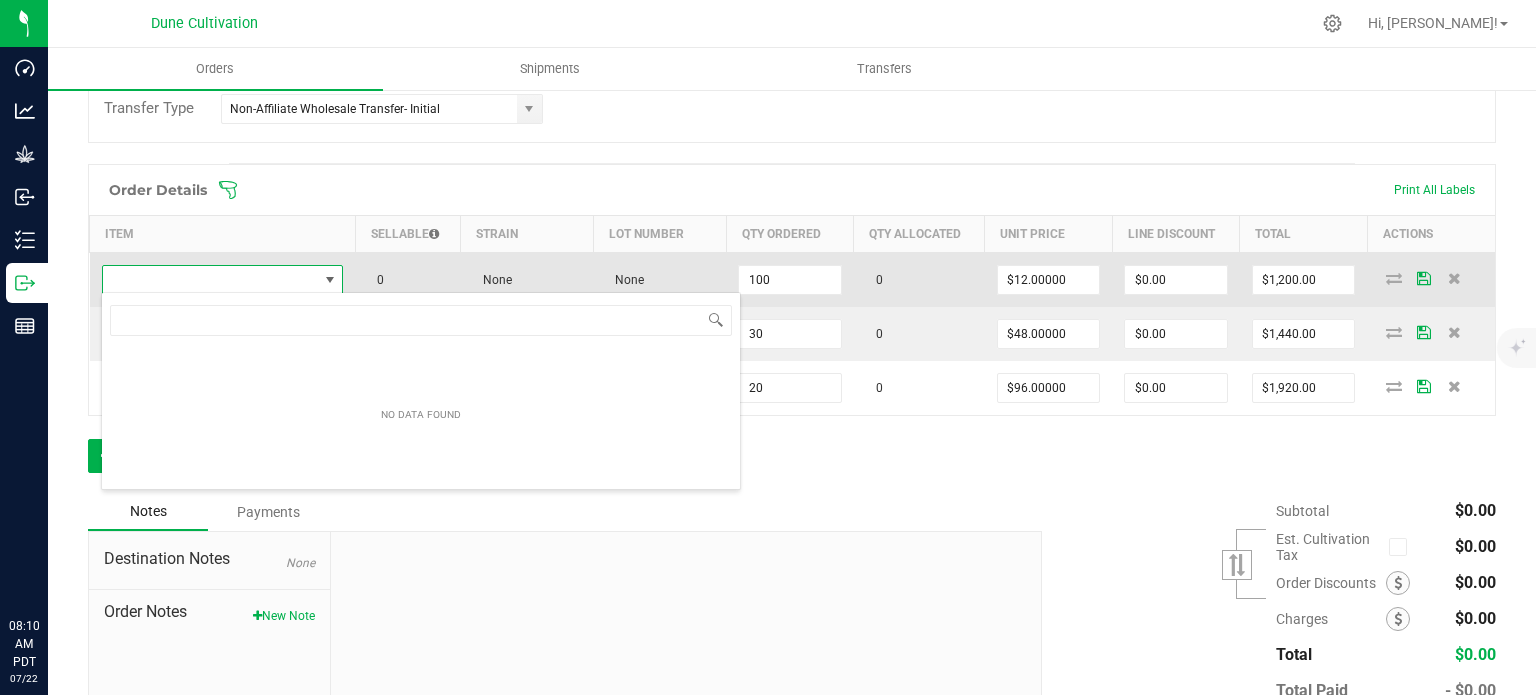 type on "Hustler's Ambition-Flower-Sticky Fingers-3.5g" 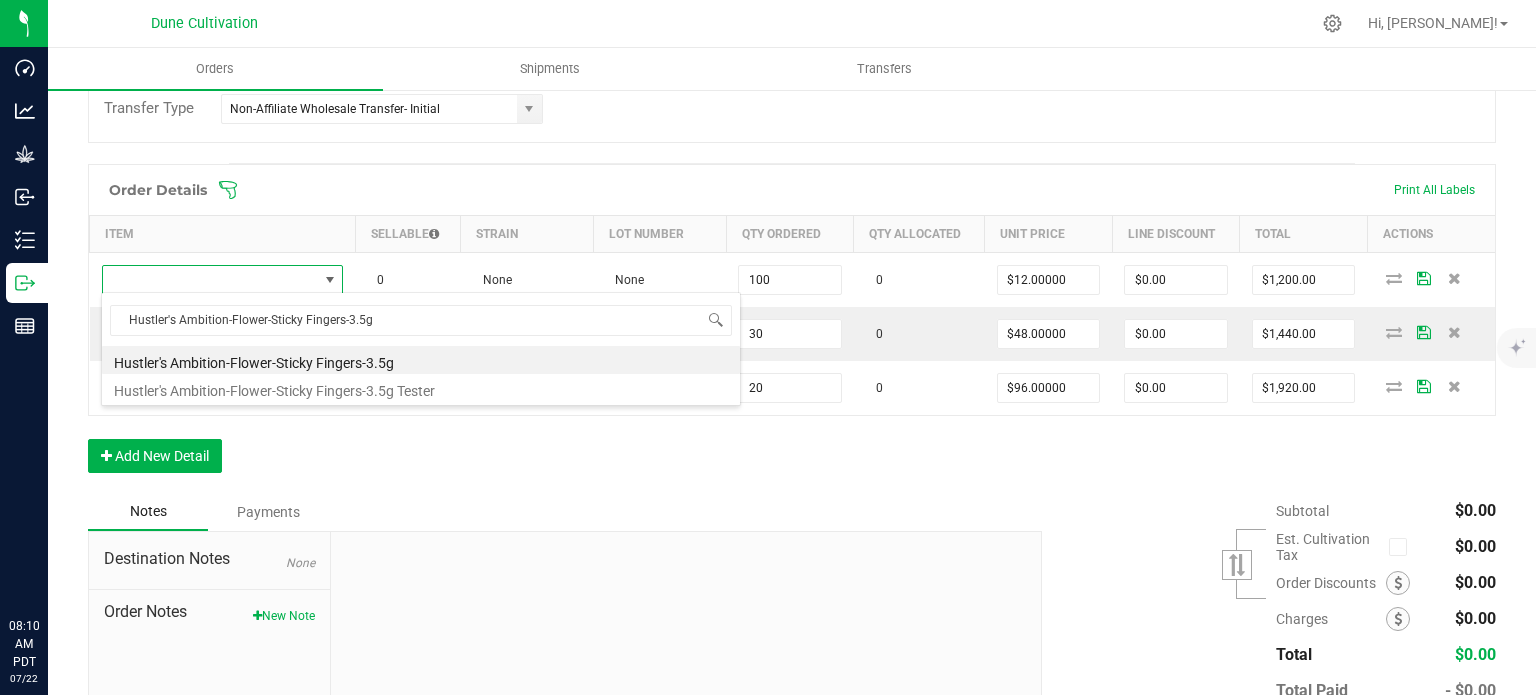click on "Hustler's Ambition-Flower-Sticky Fingers-3.5g" at bounding box center (421, 360) 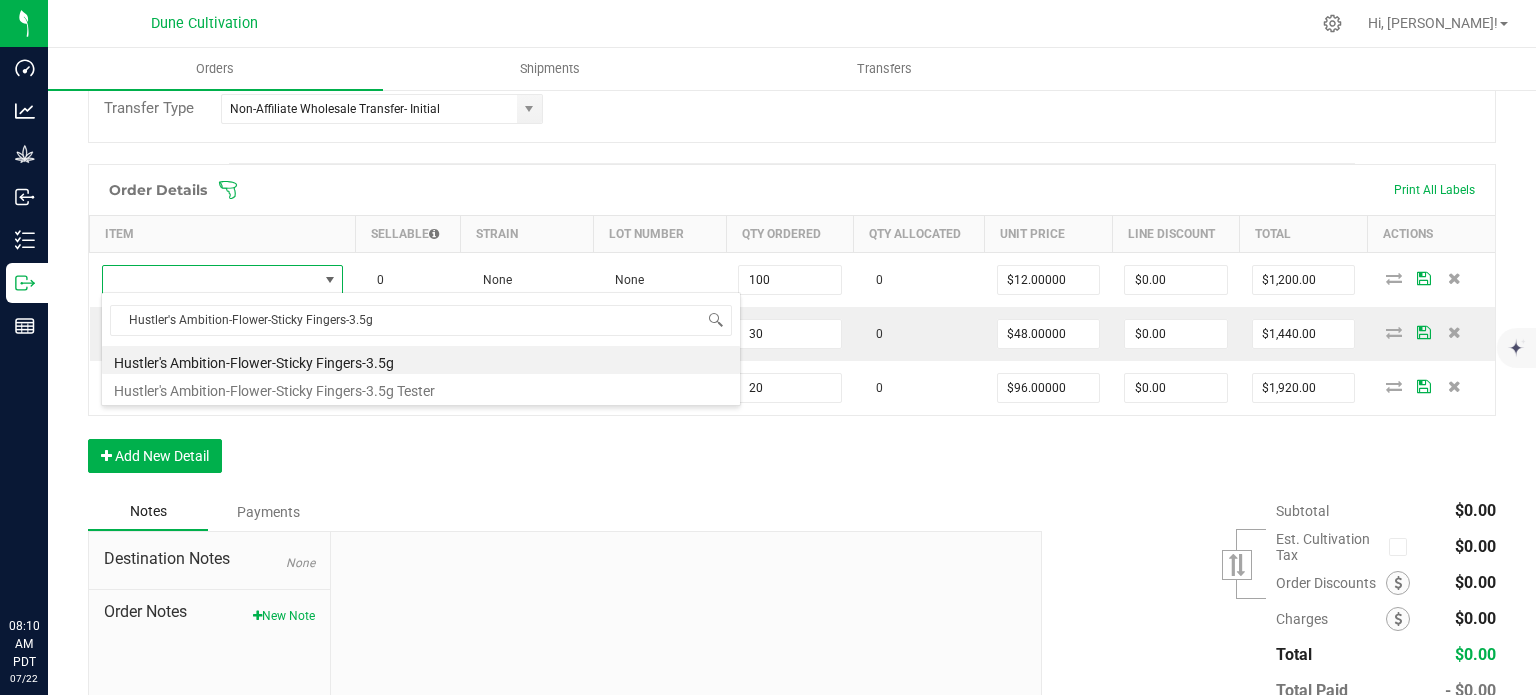 type on "100 ea" 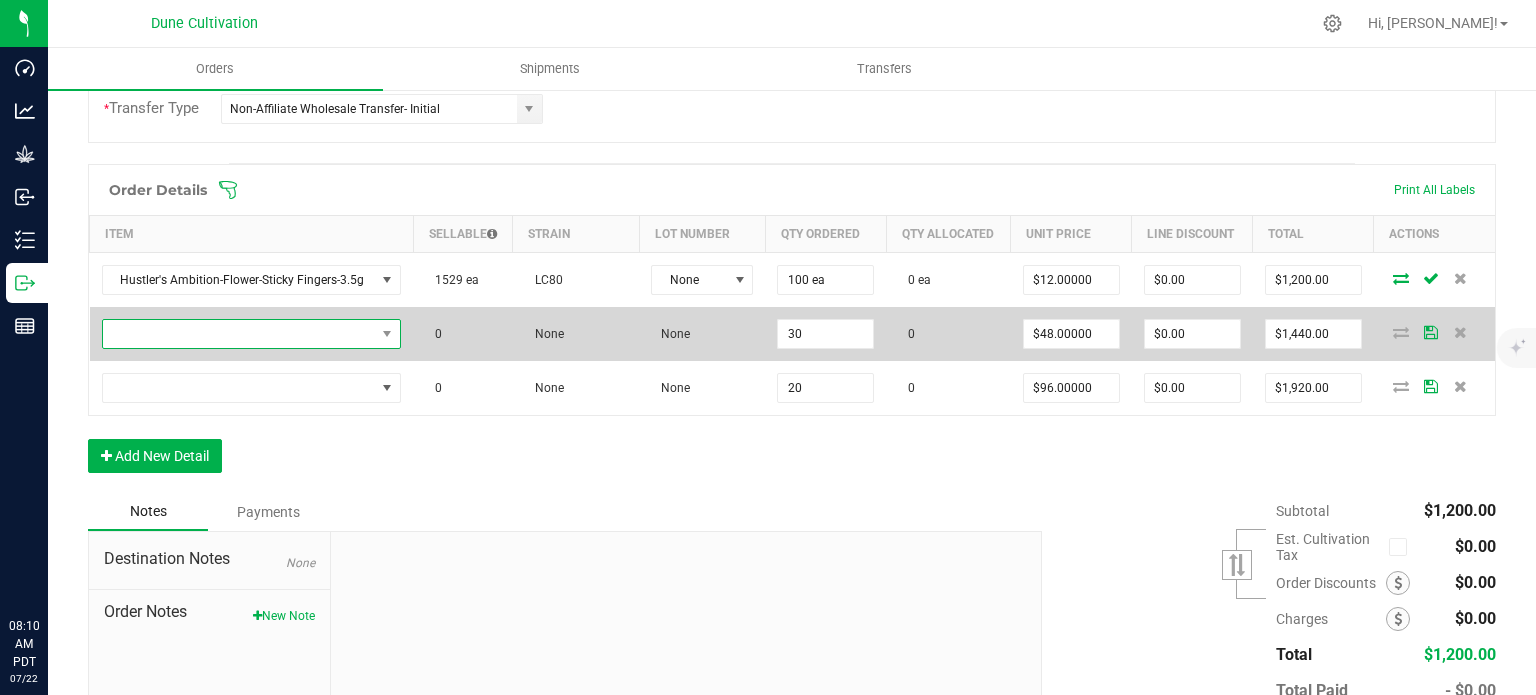 click at bounding box center [239, 334] 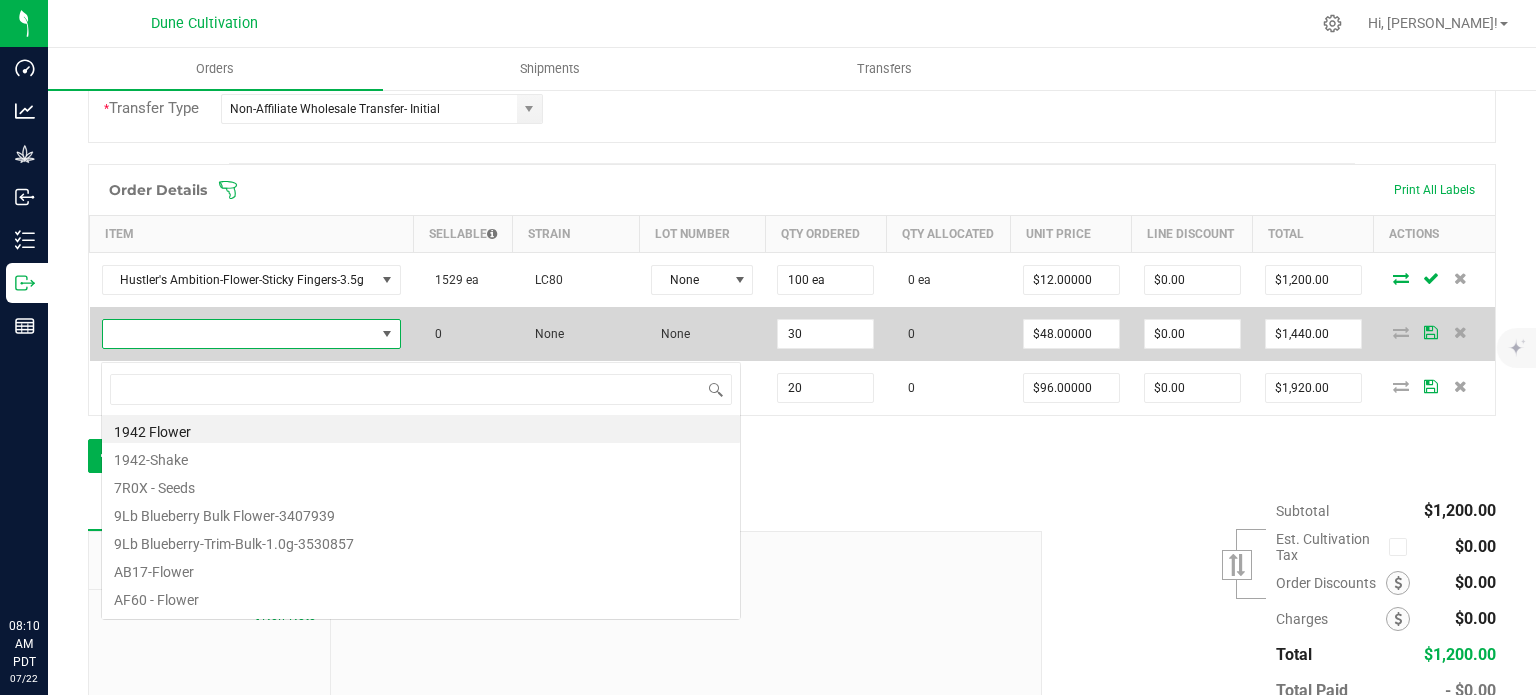 scroll, scrollTop: 99970, scrollLeft: 99706, axis: both 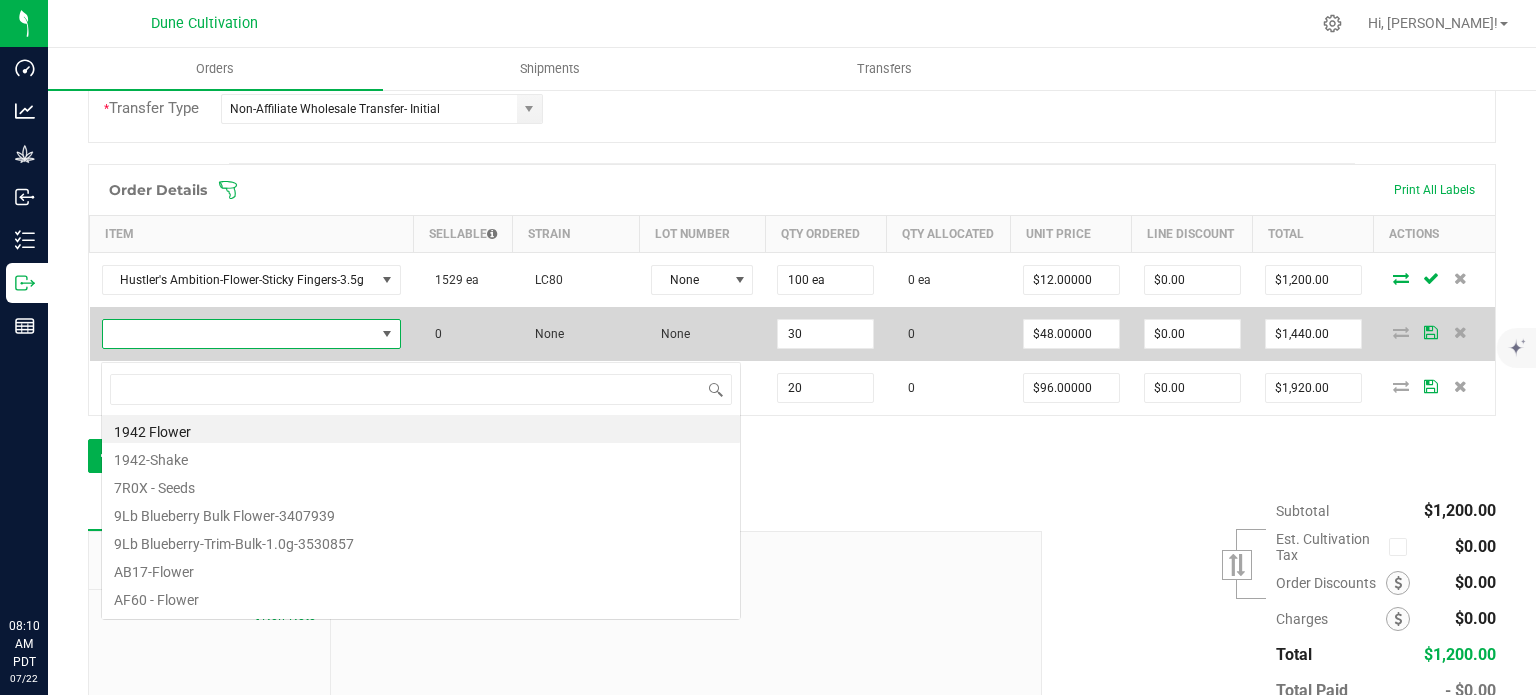 type on "Hustler's Ambition-Flower-Sticky Fingers-14.0g" 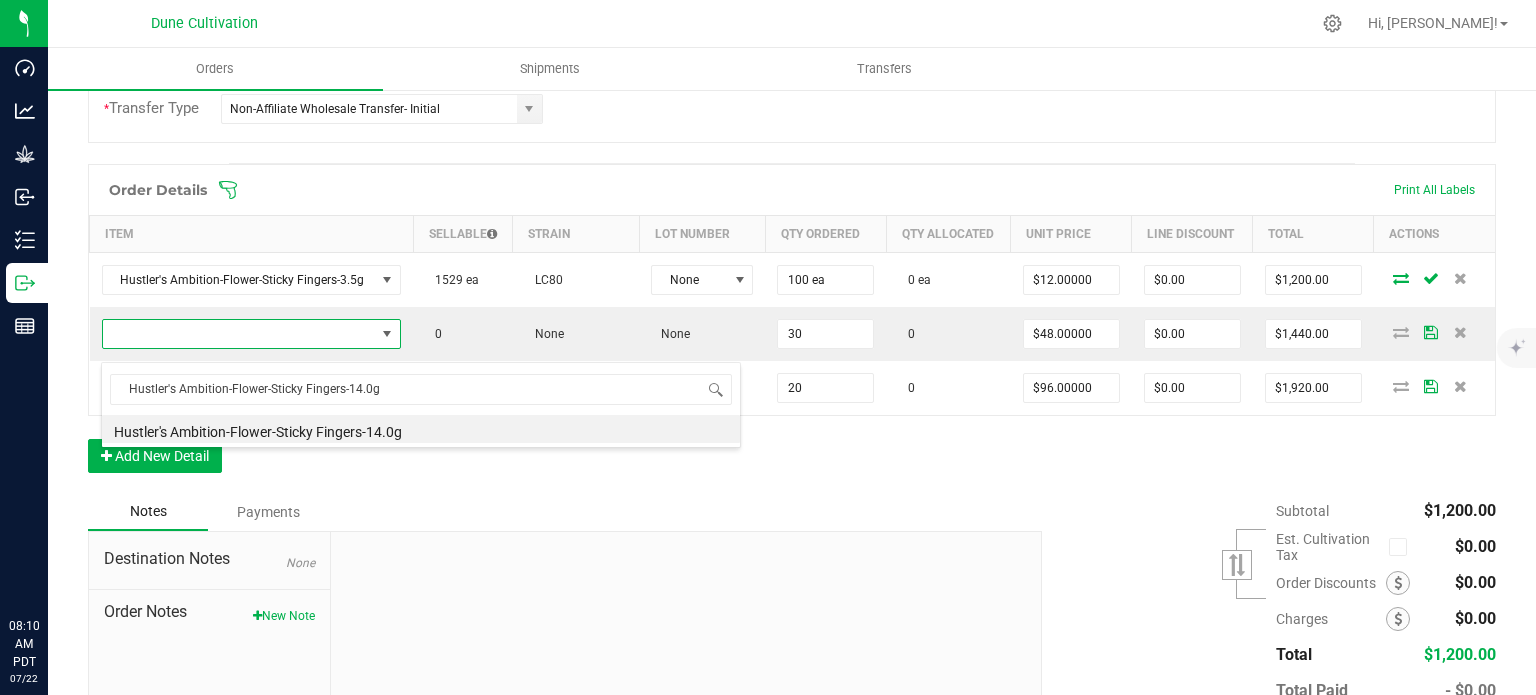click on "Hustler's Ambition-Flower-Sticky Fingers-14.0g" at bounding box center [421, 429] 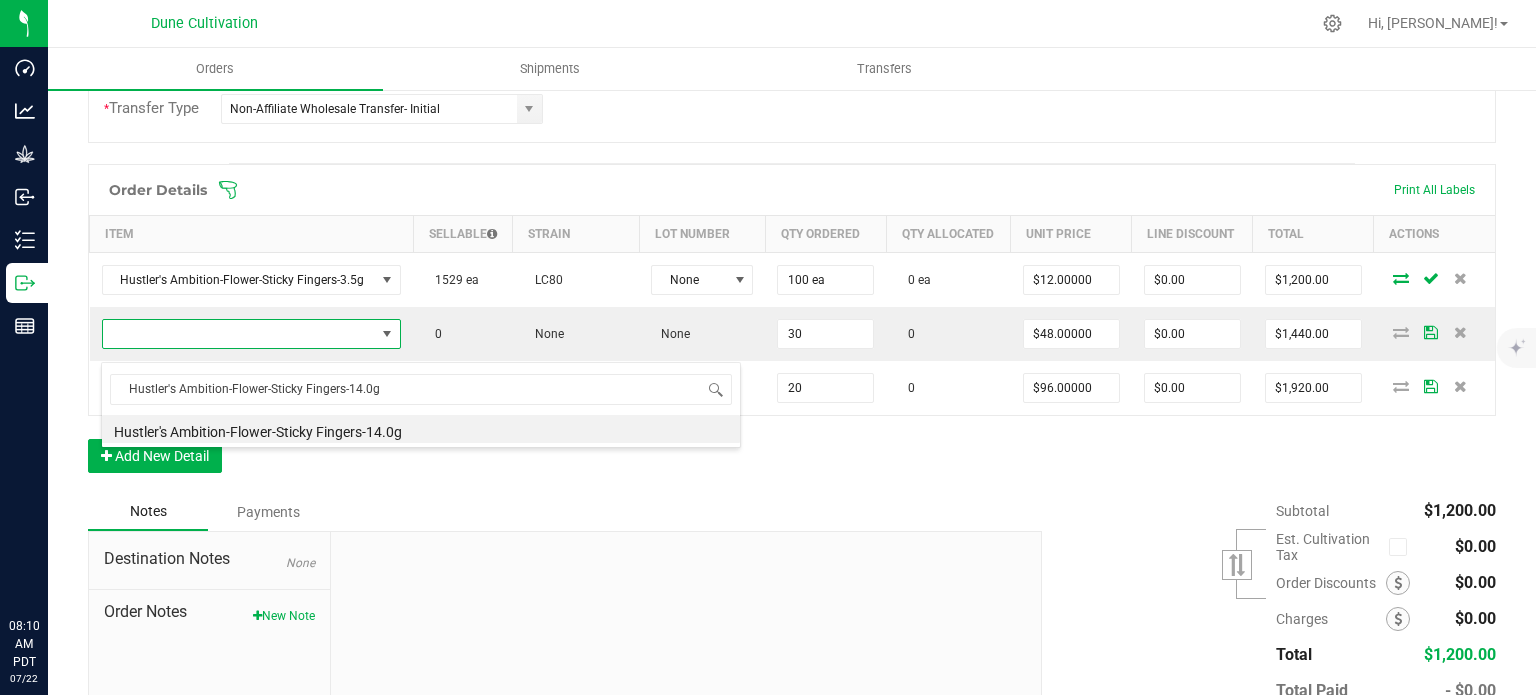 type on "30 ea" 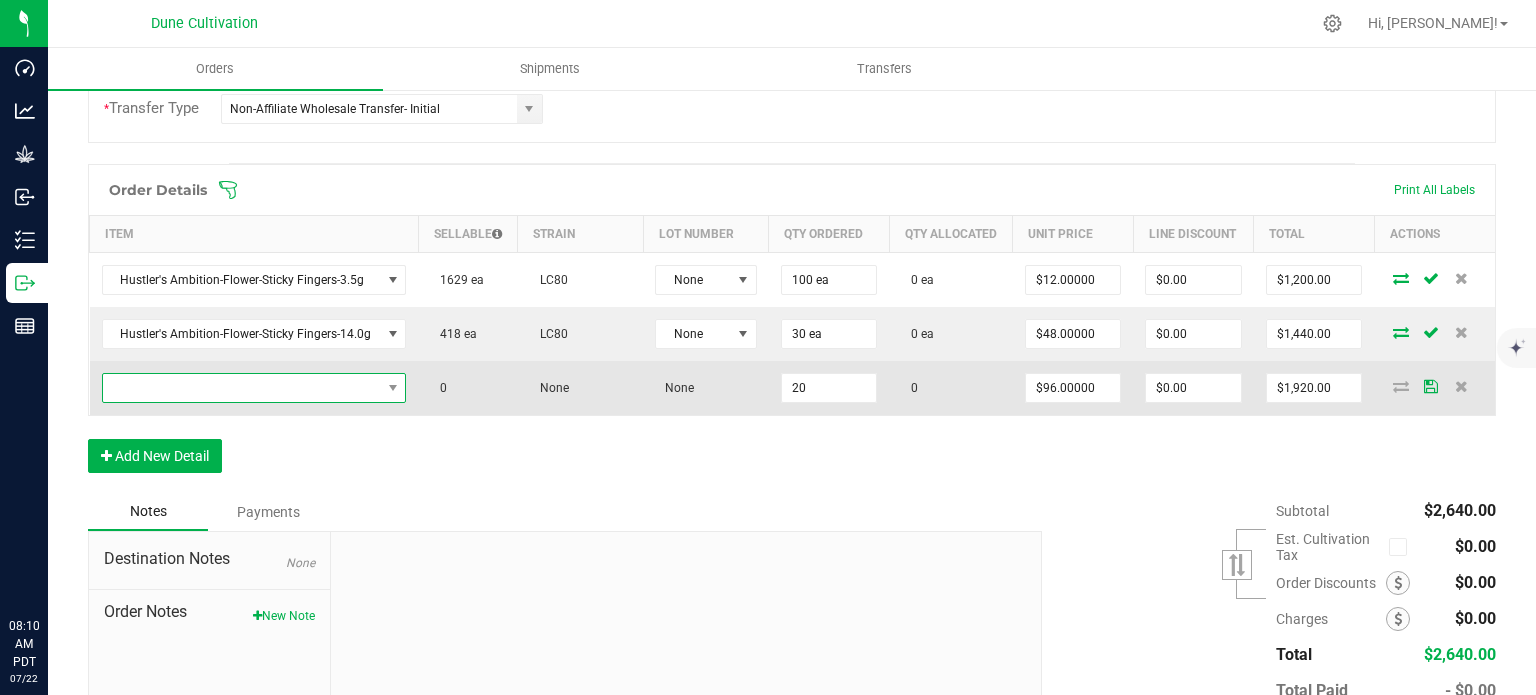 click at bounding box center [242, 388] 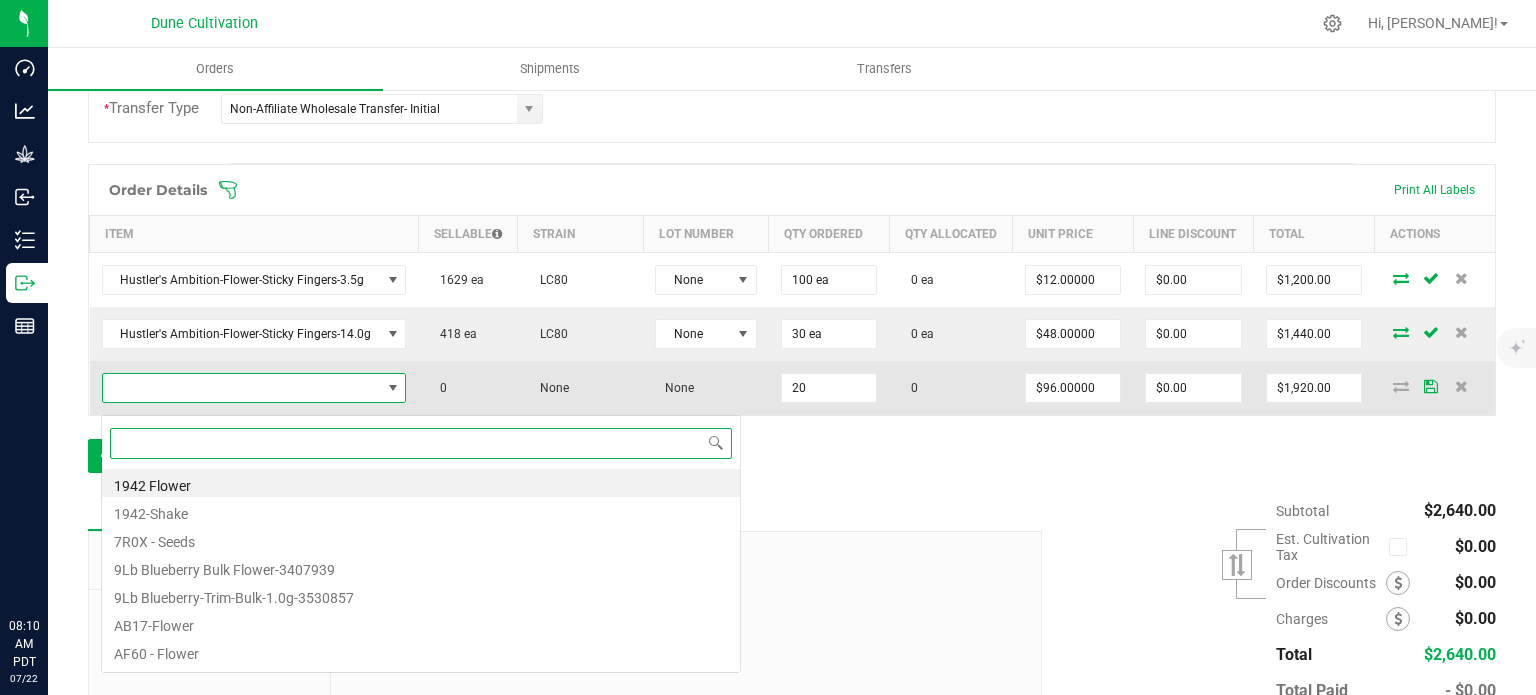 scroll, scrollTop: 99970, scrollLeft: 99699, axis: both 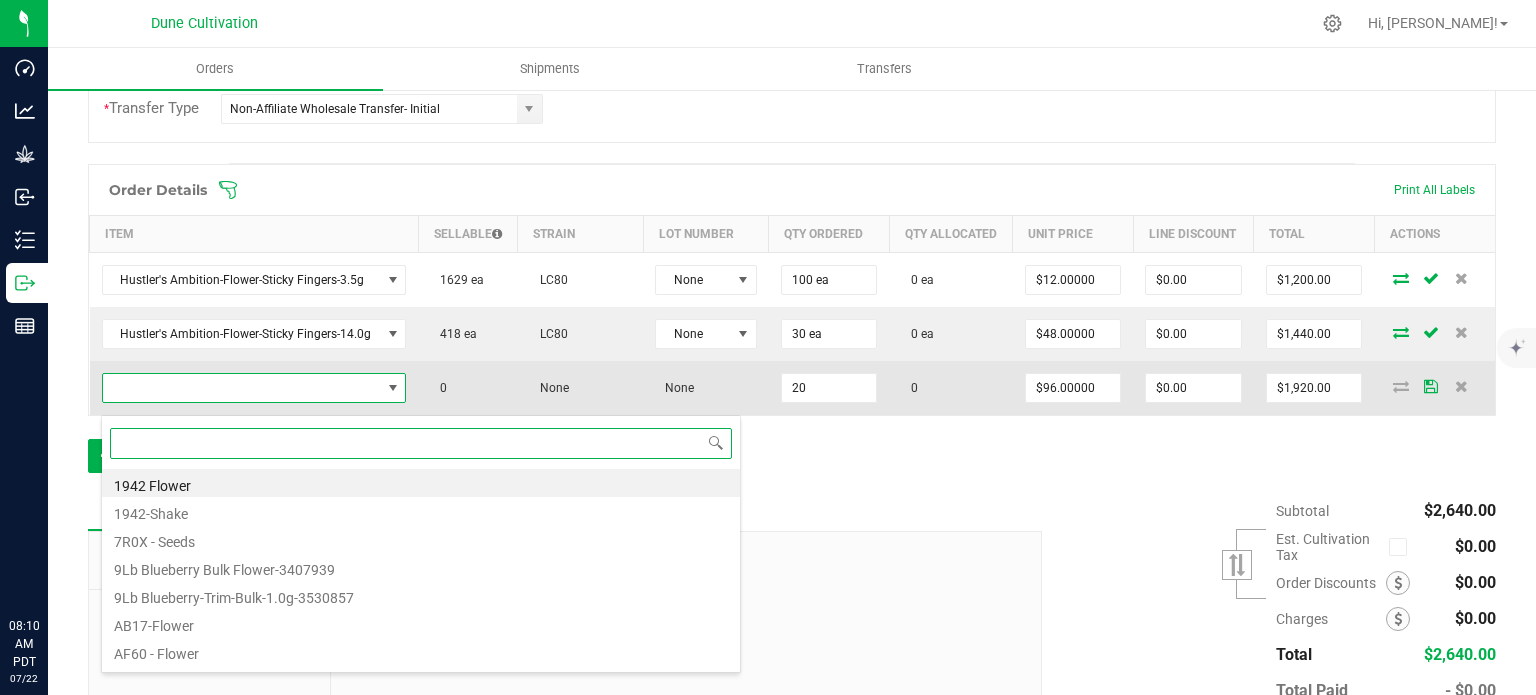 paste on "Hustler's Ambition-Flower-Sticky Fingers-28.0g" 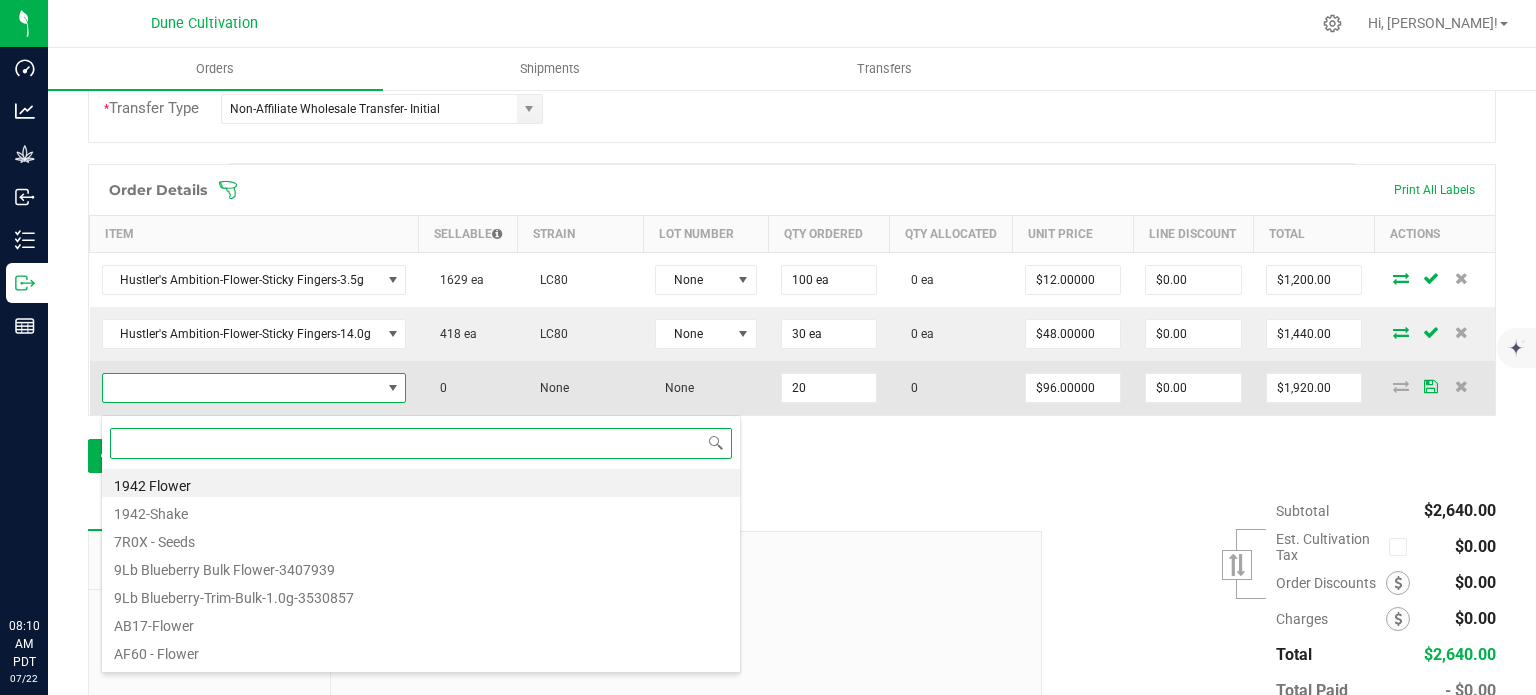 type on "Hustler's Ambition-Flower-Sticky Fingers-28.0g" 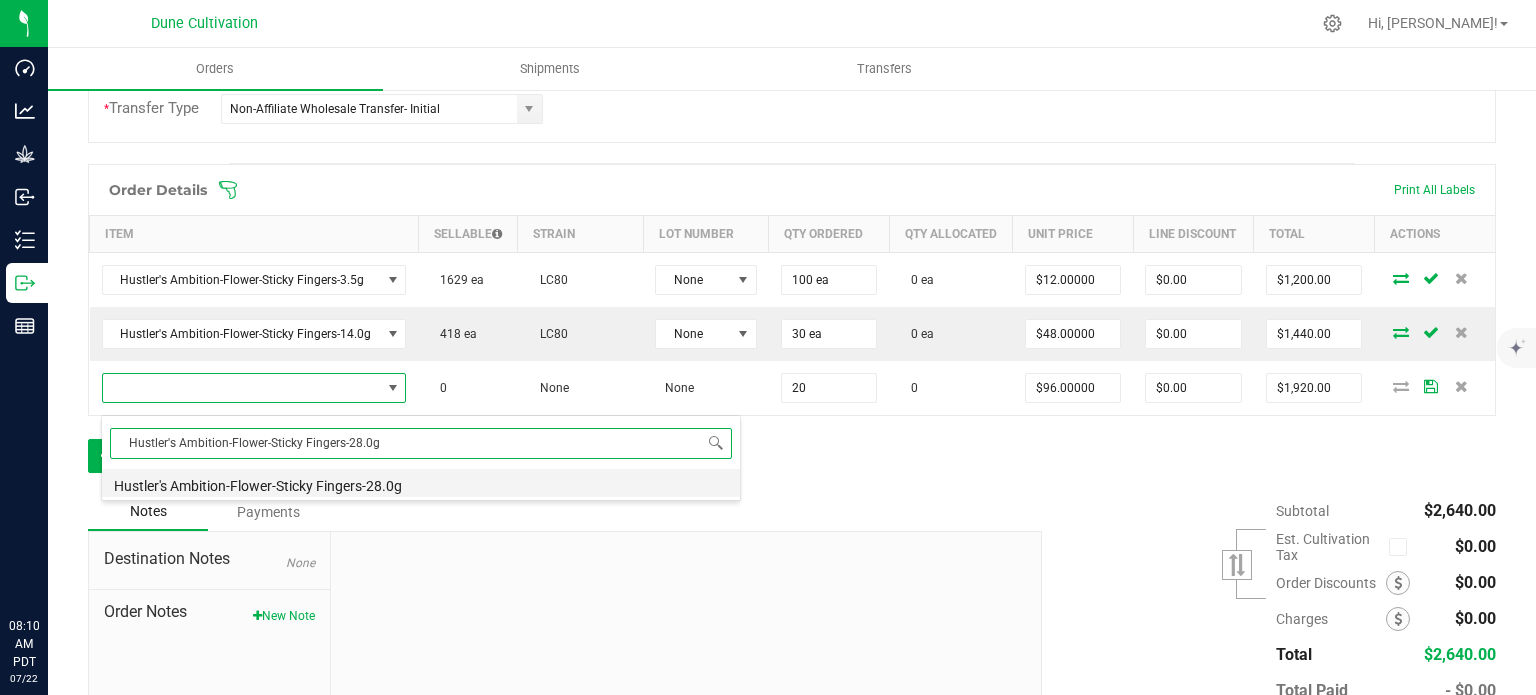 click on "Hustler's Ambition-Flower-Sticky Fingers-28.0g" at bounding box center [421, 483] 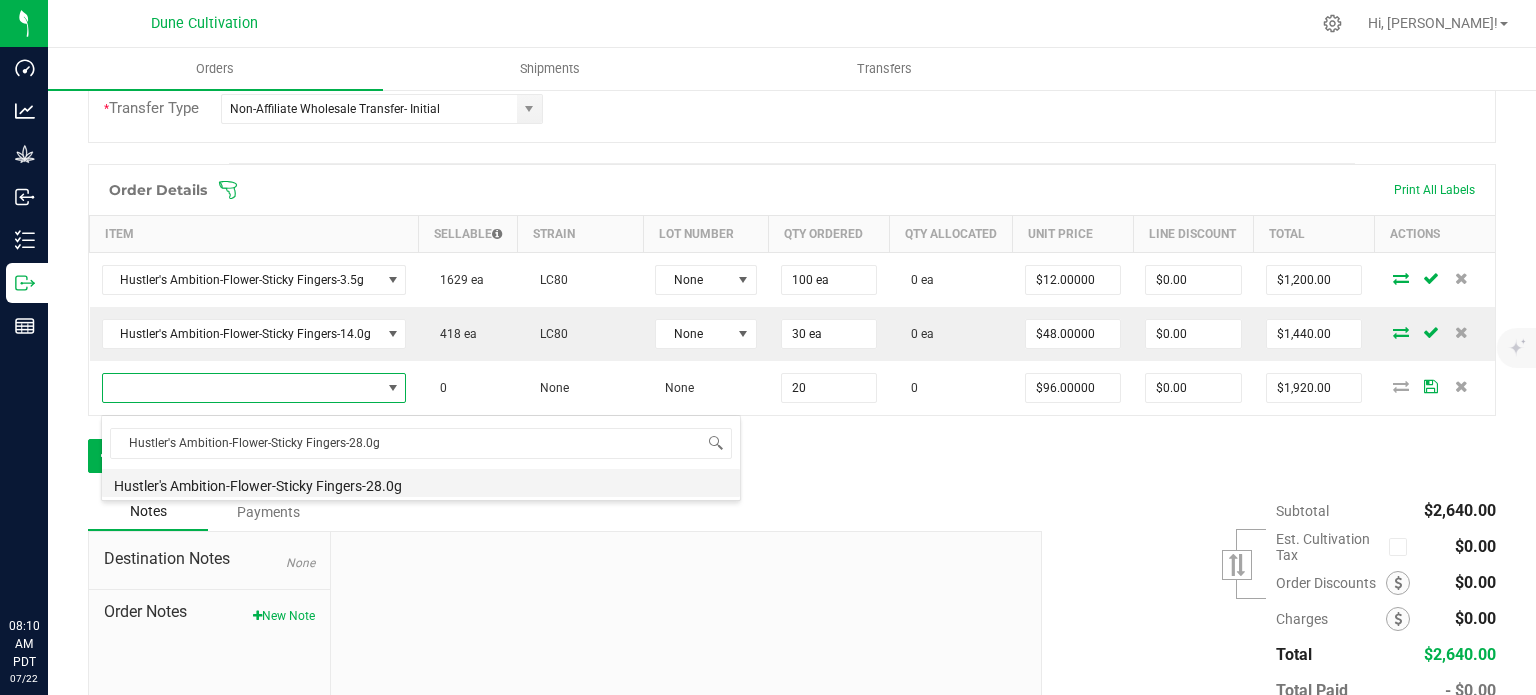type on "20 ea" 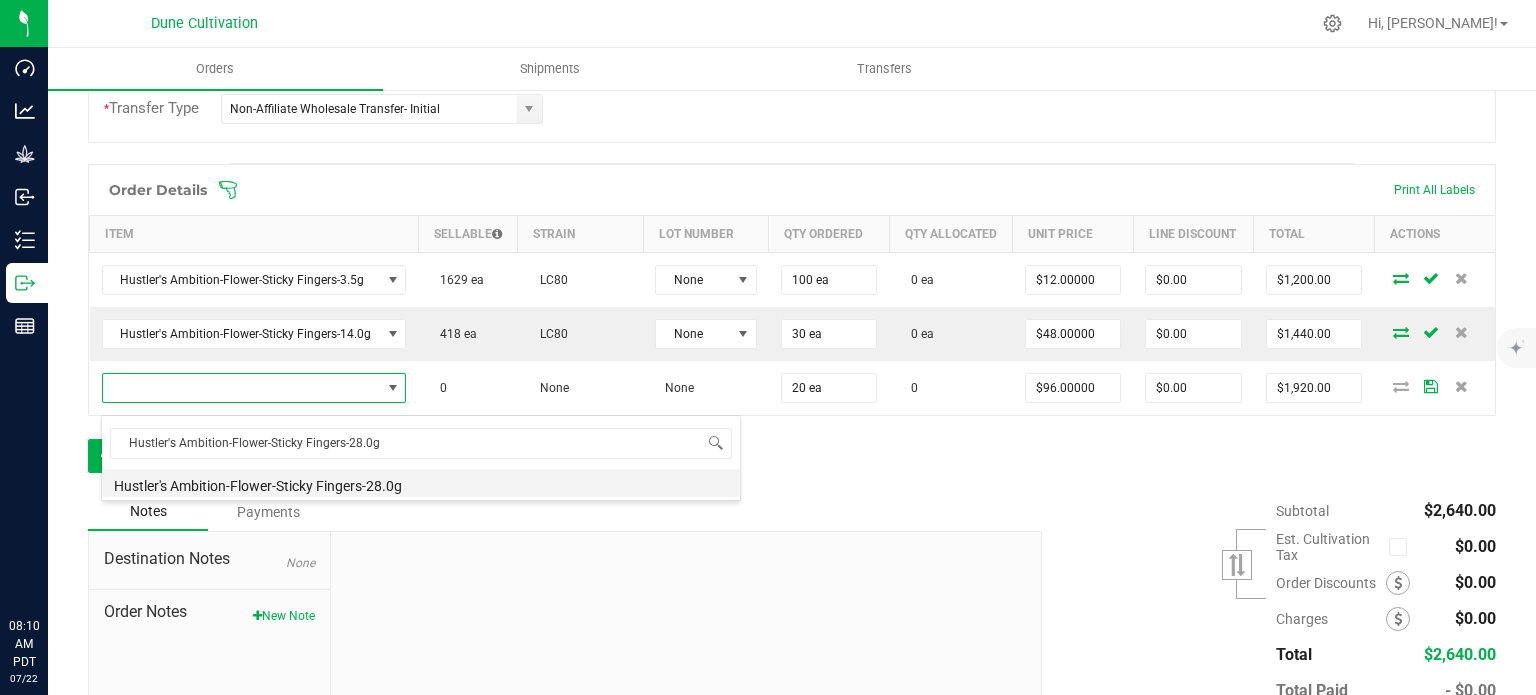 click on "Order Details Print All Labels Item  Sellable  Strain  Lot Number  Qty Ordered Qty Allocated Unit Price Line Discount Total Actions Hustler's Ambition-Flower-Sticky Fingers-3.5g  1629 ea   LC80  None 100 ea  0 ea  $12.00000 $0.00 $1,200.00 Hustler's Ambition-Flower-Sticky Fingers-14.0g  418 ea   LC80  None 30 ea  0 ea  $48.00000 $0.00 $1,440.00  0    None   None  20 ea  0   $96.00000 $0.00 $1,920.00
Add New Detail" at bounding box center (792, 328) 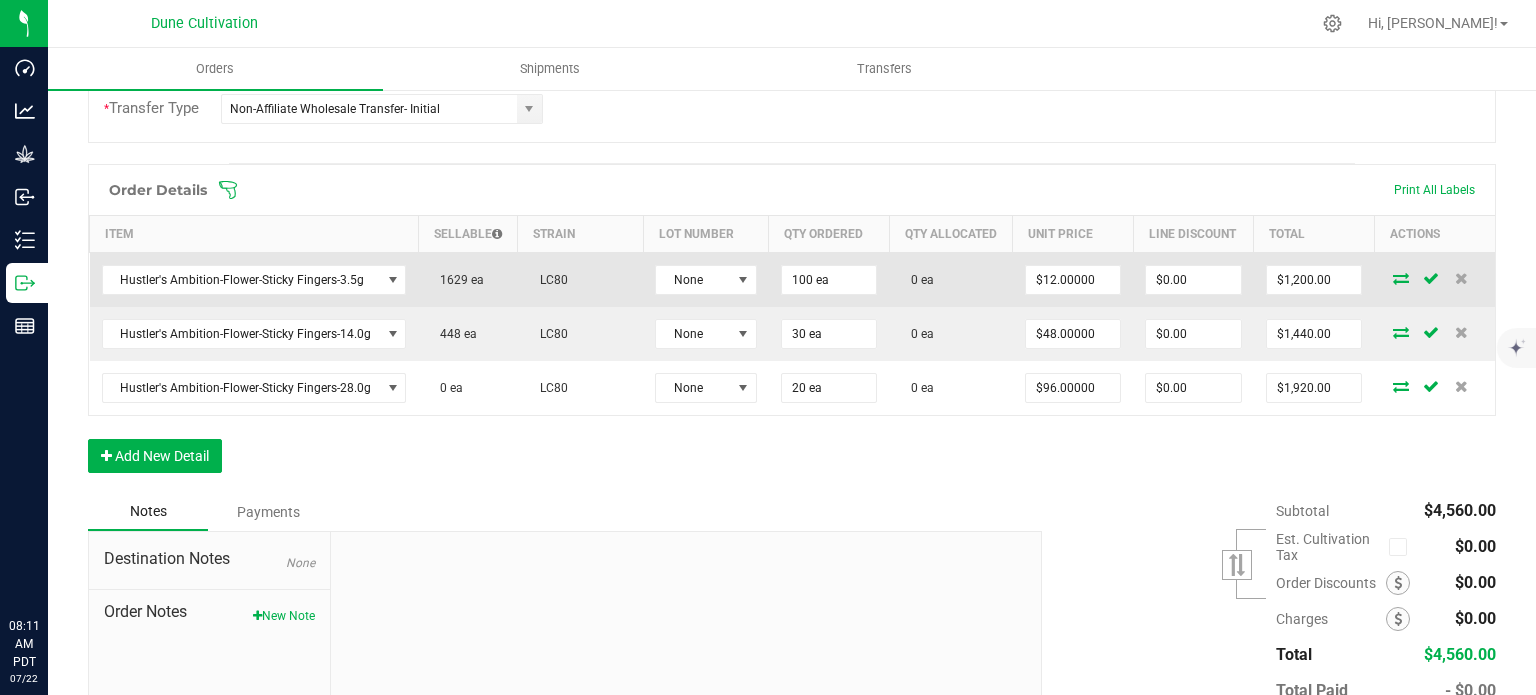 scroll, scrollTop: 624, scrollLeft: 0, axis: vertical 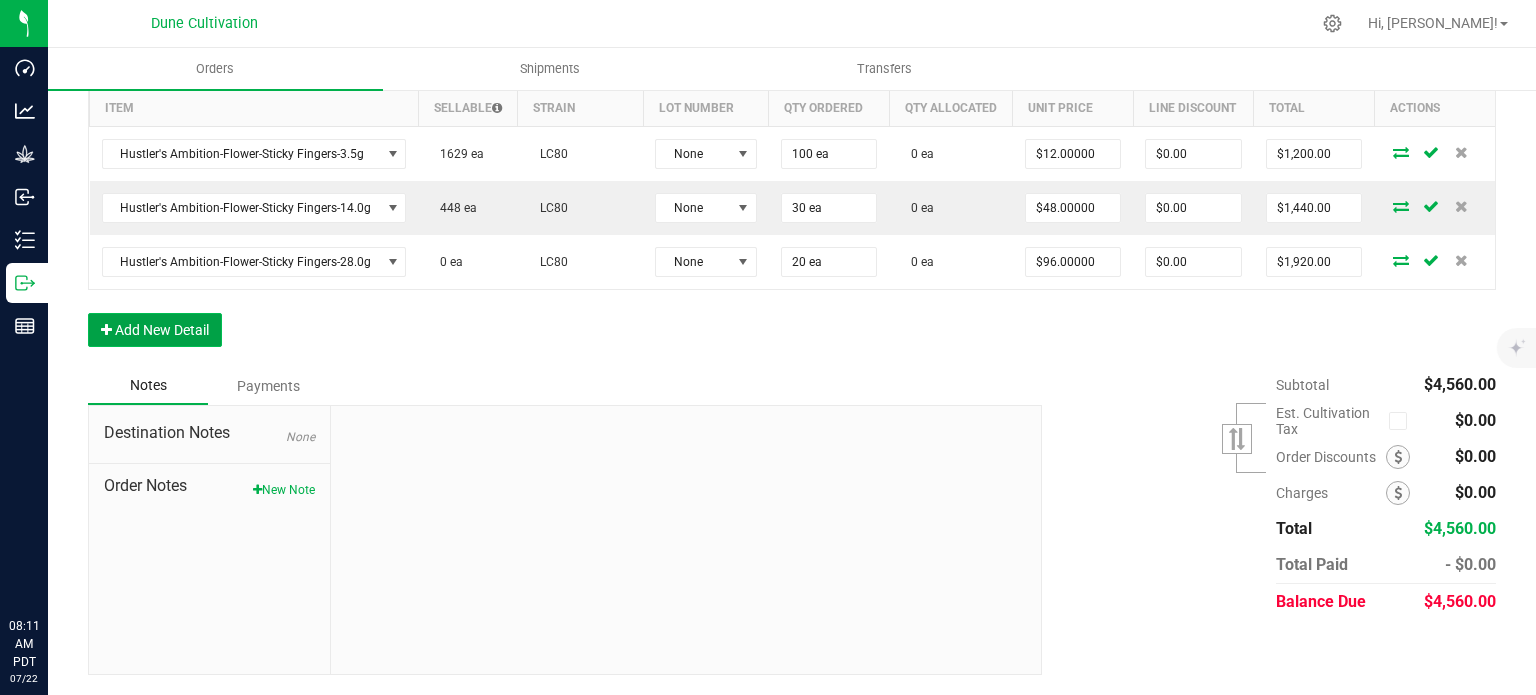 click on "Add New Detail" at bounding box center [155, 330] 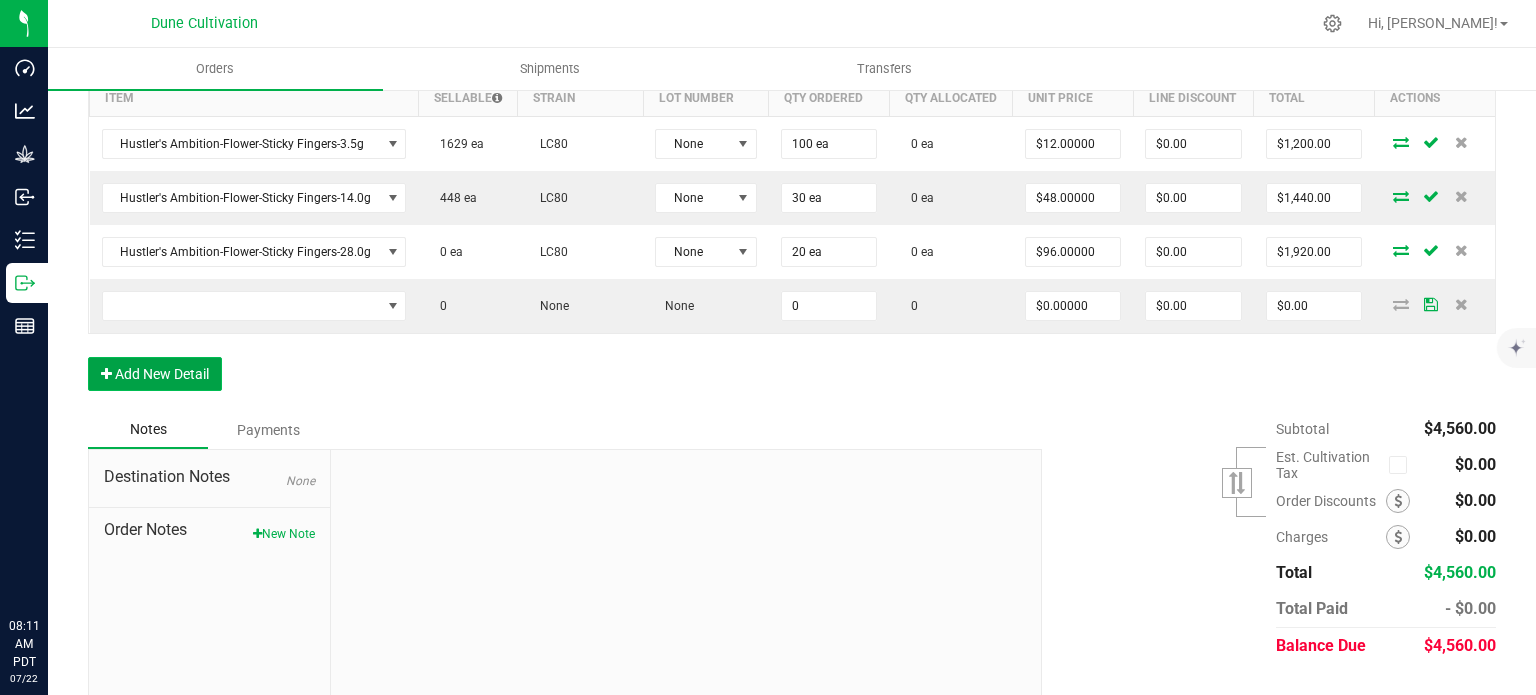 click on "Add New Detail" at bounding box center (155, 374) 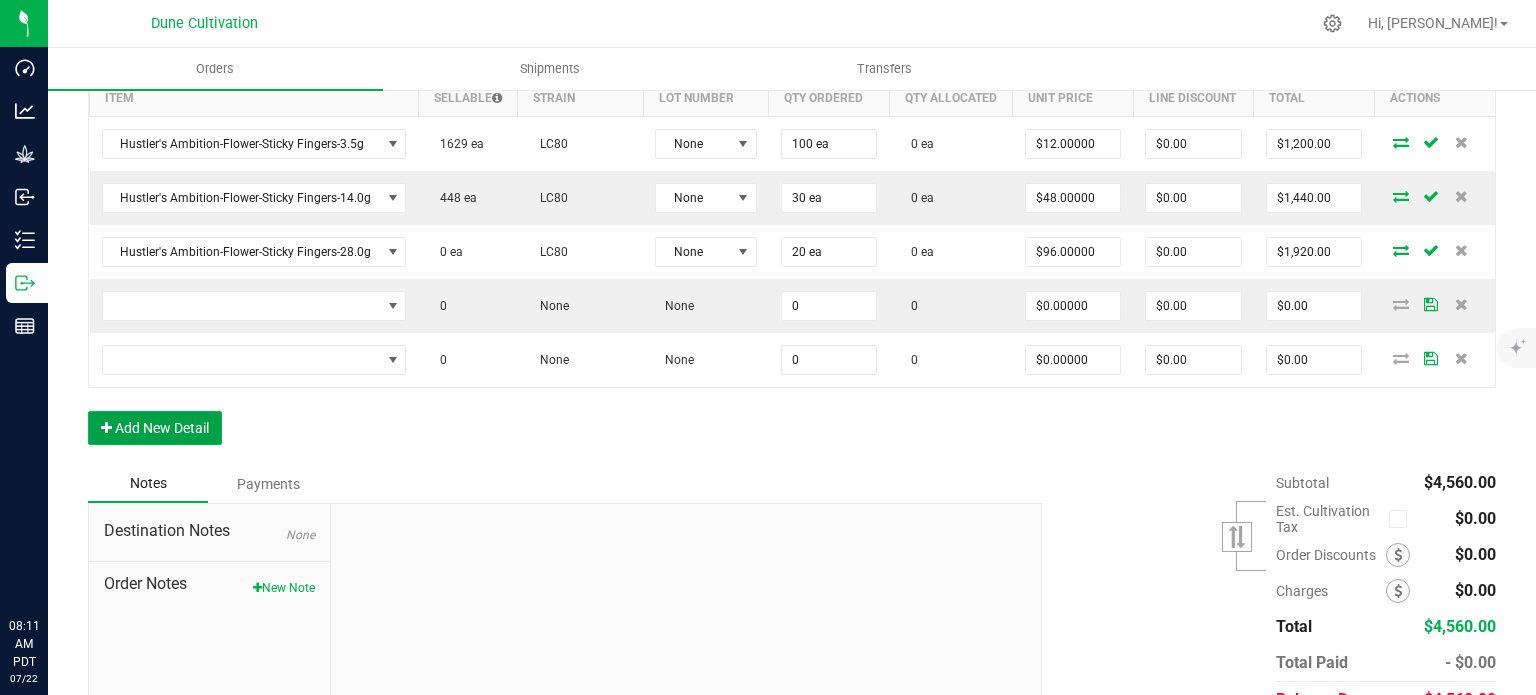click on "Add New Detail" at bounding box center [155, 428] 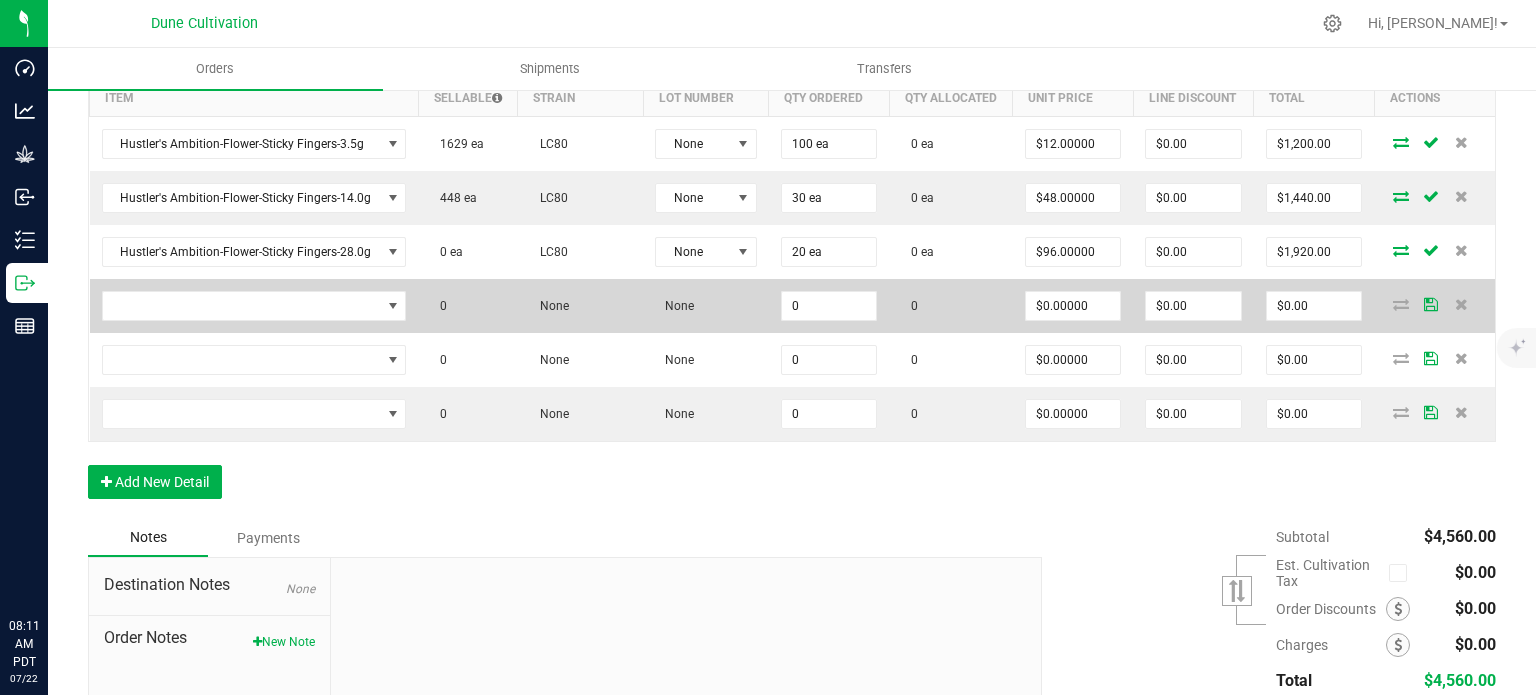 click on "0" at bounding box center [829, 306] 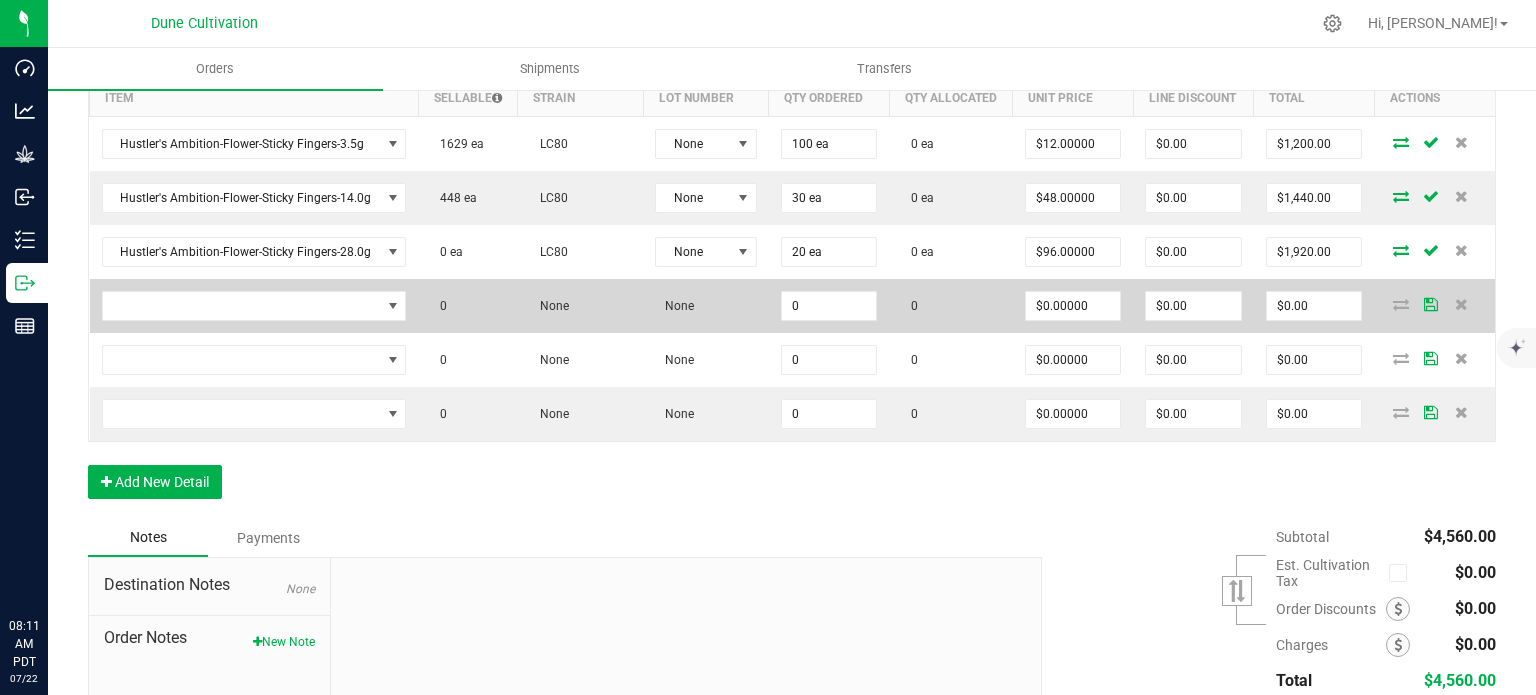 click on "0" at bounding box center (829, 306) 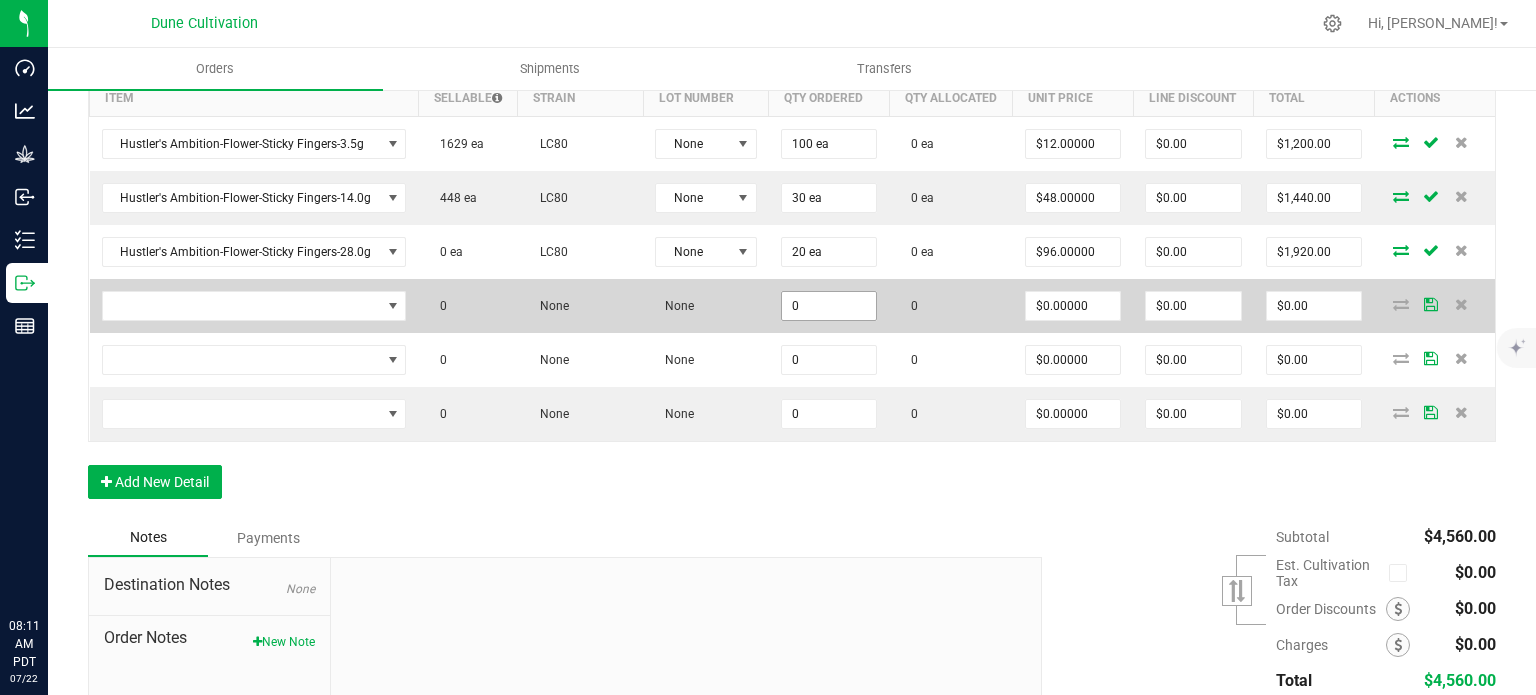click on "0" at bounding box center [829, 306] 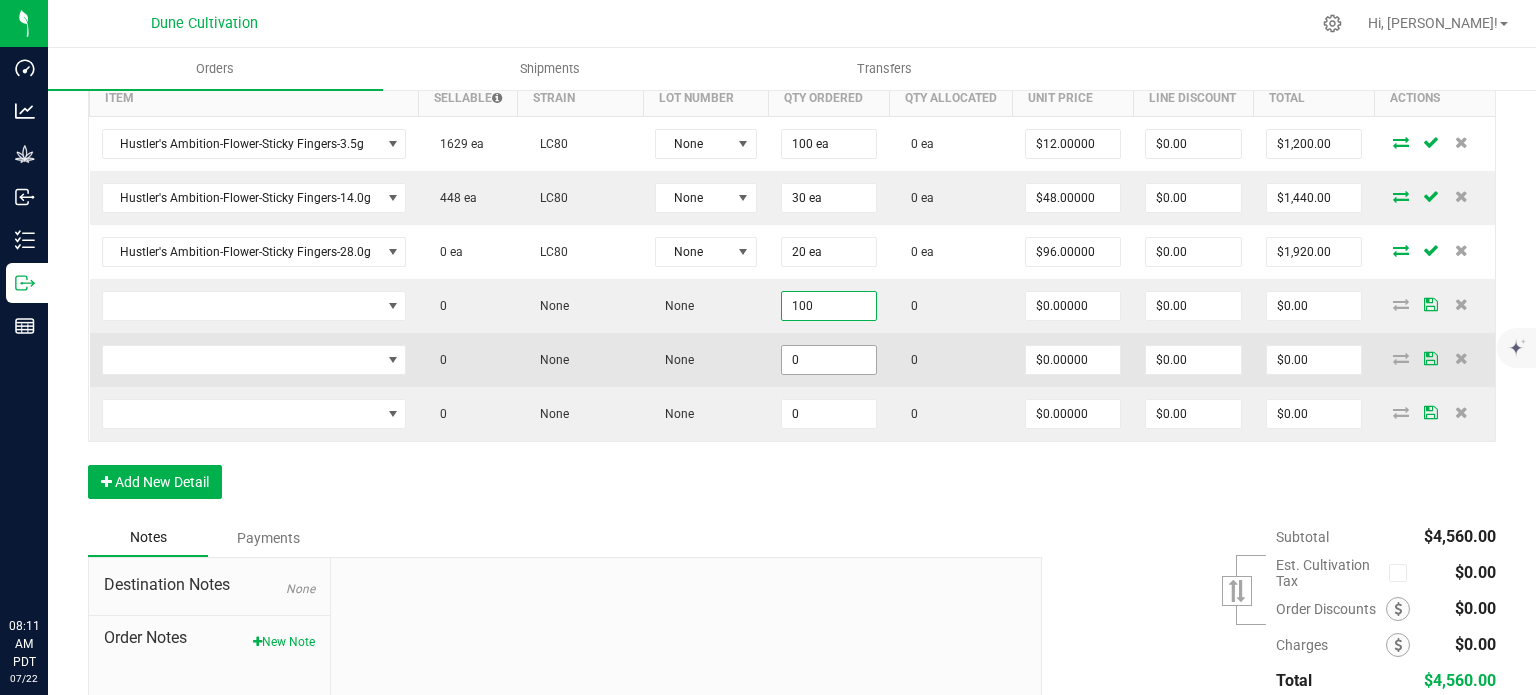 type on "100" 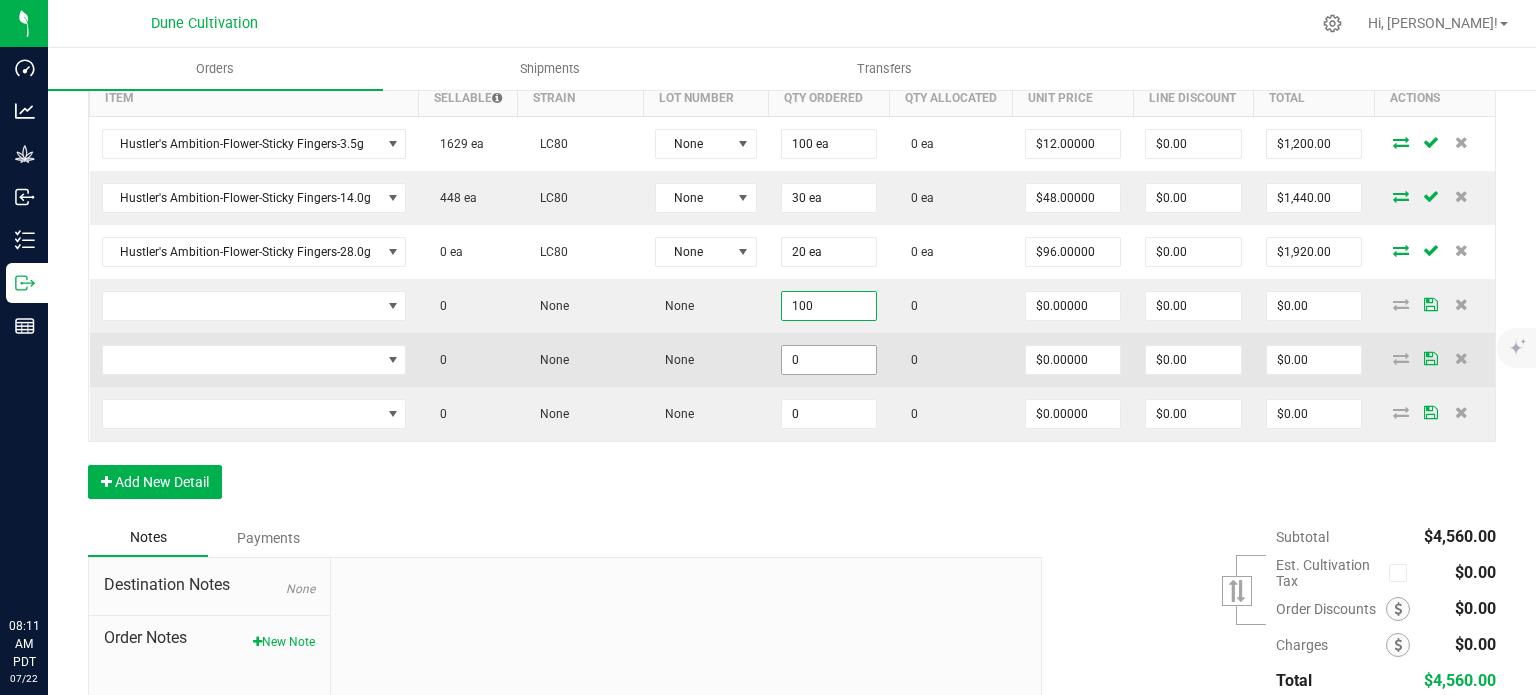 click on "0" at bounding box center [829, 360] 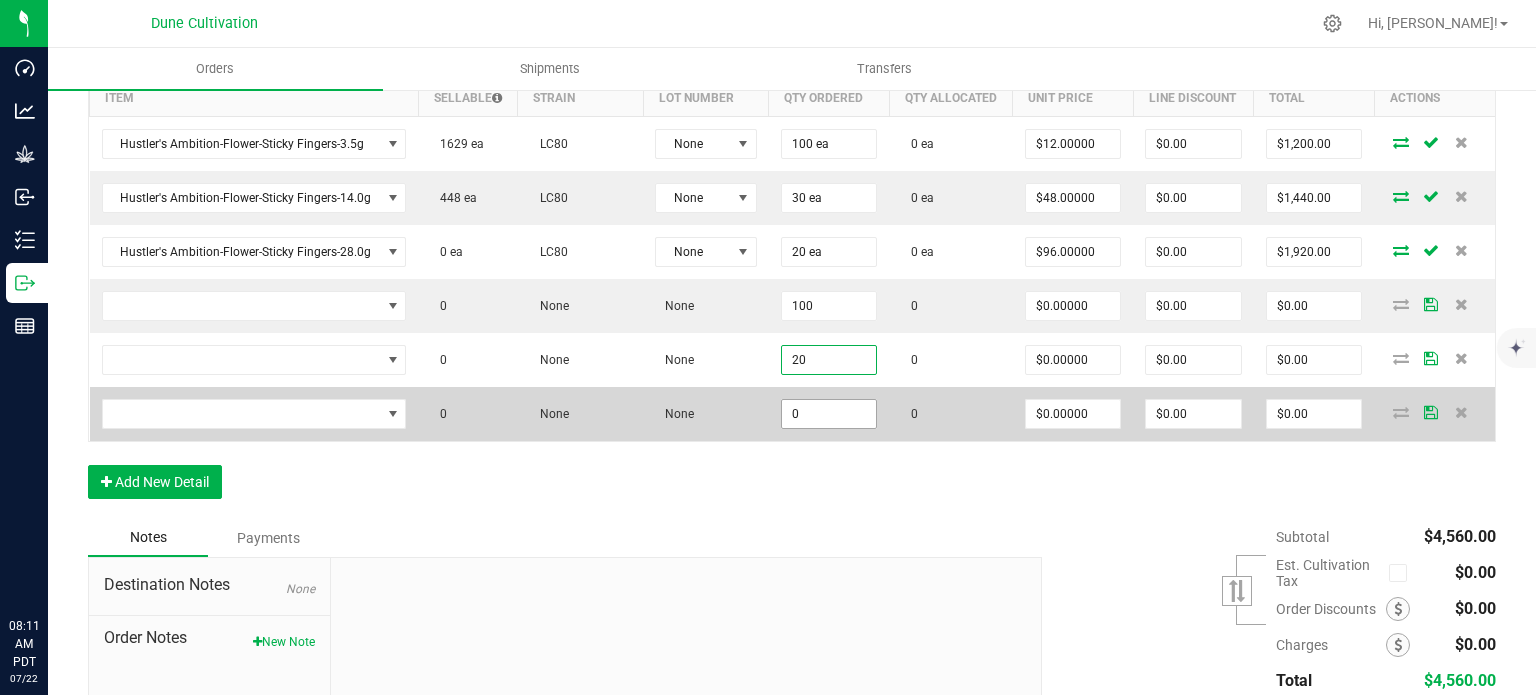 type on "20" 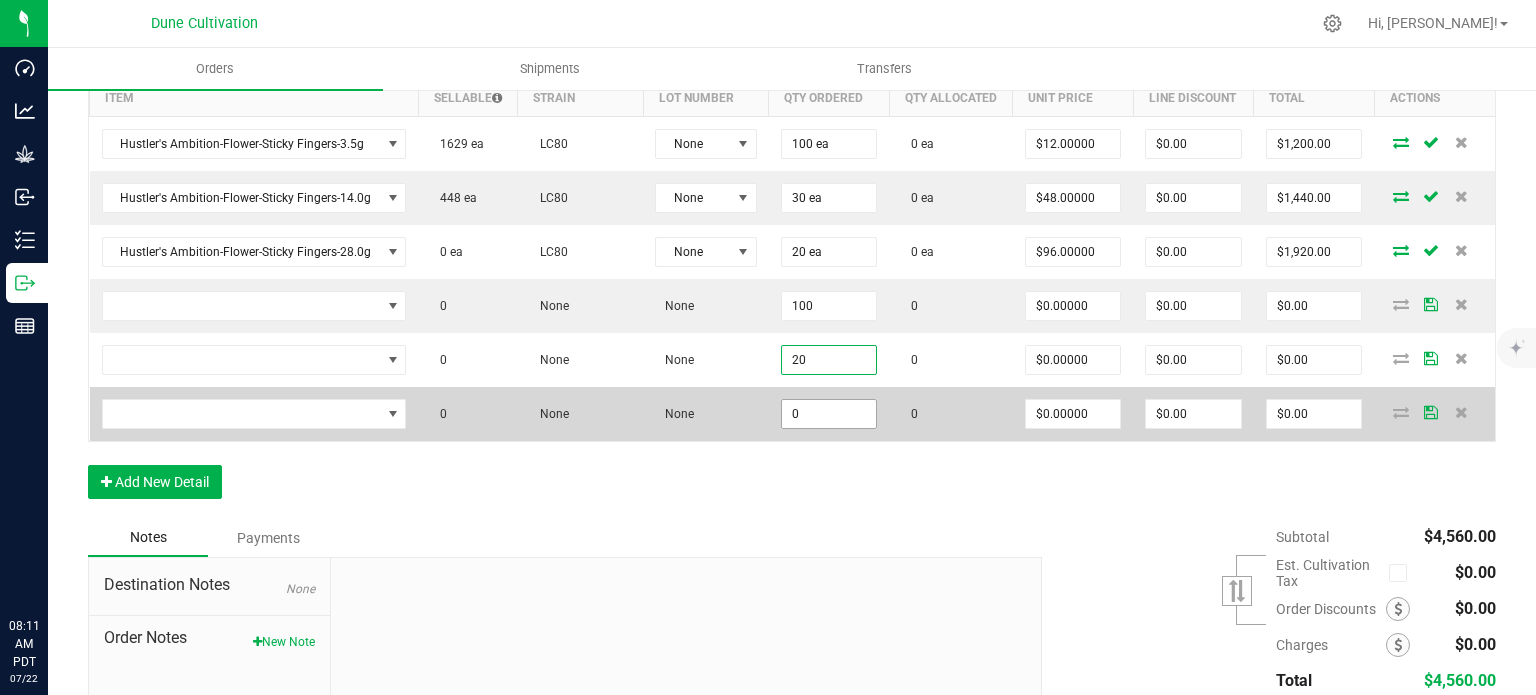 click on "0" at bounding box center (829, 414) 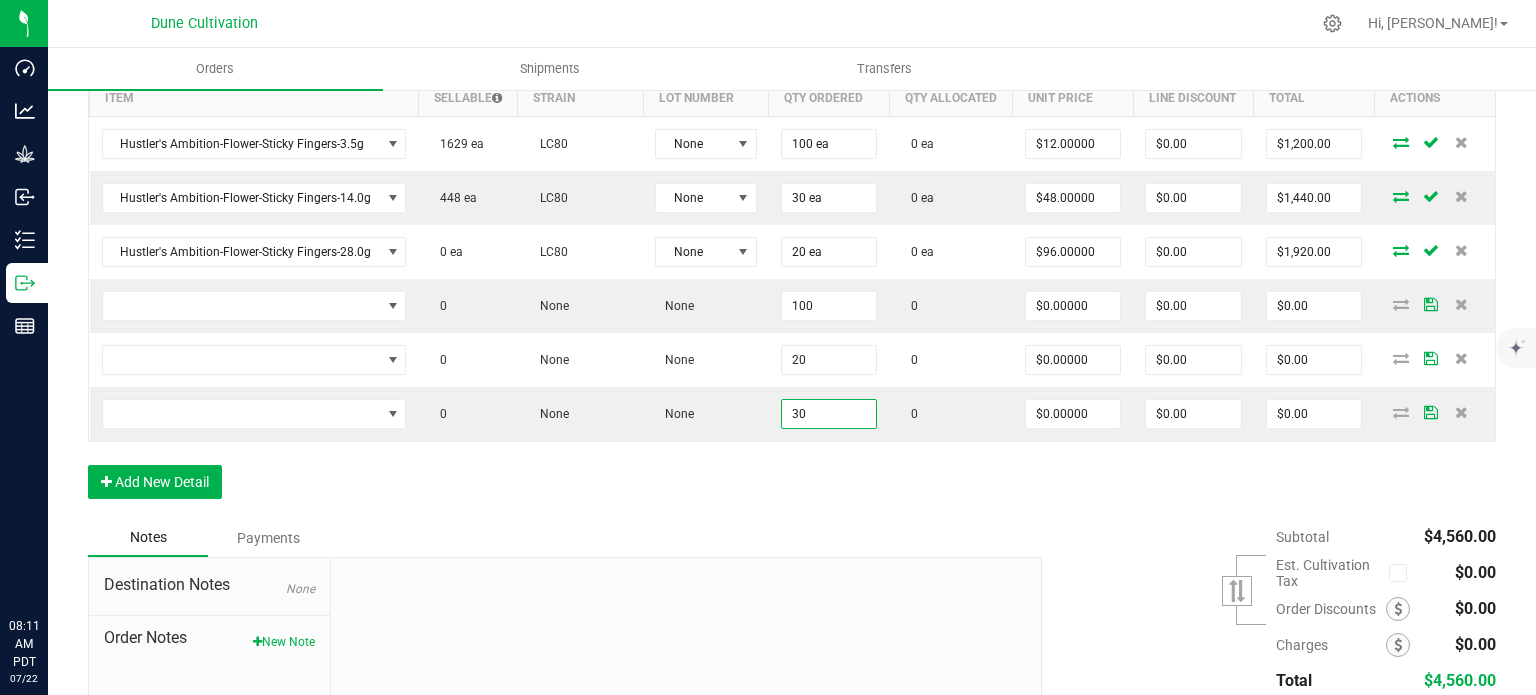 type on "30" 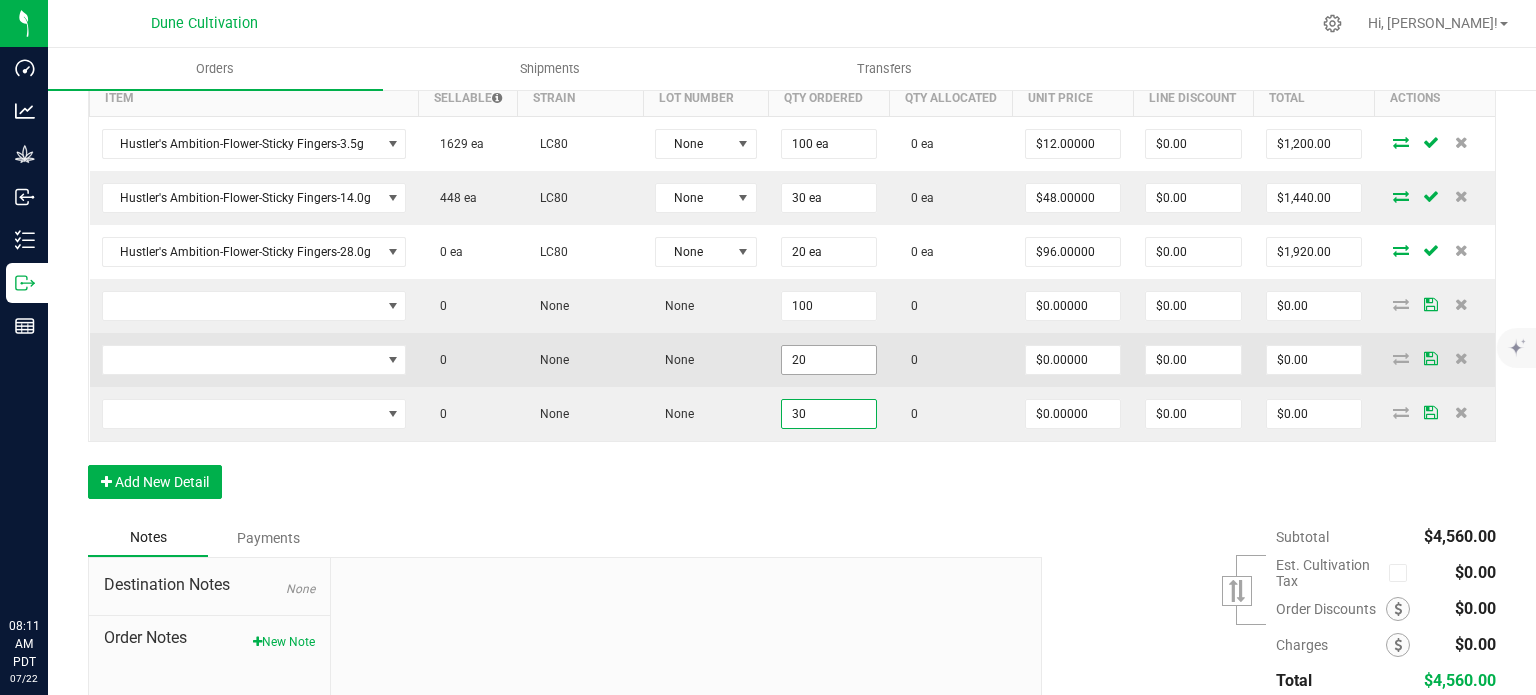 click on "20" at bounding box center (829, 360) 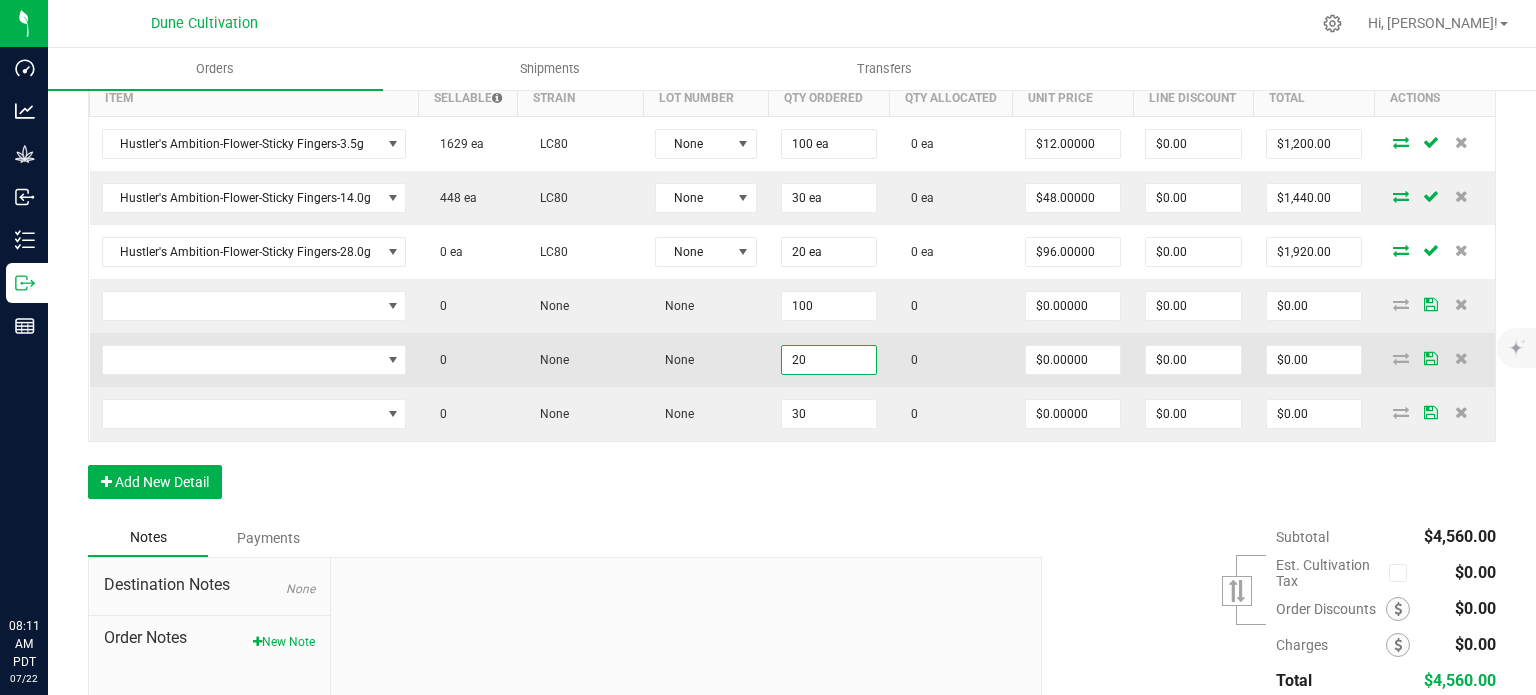 click on "20" at bounding box center (829, 360) 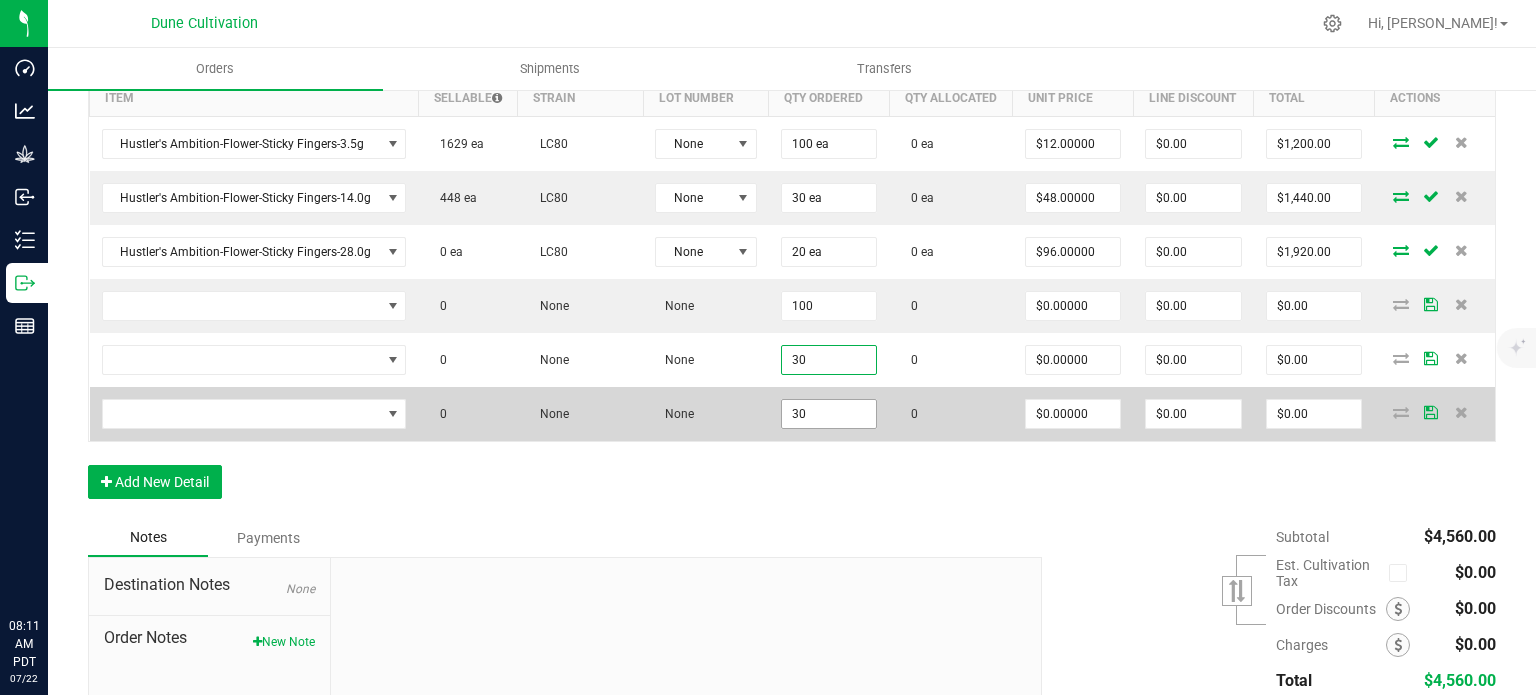 type on "30" 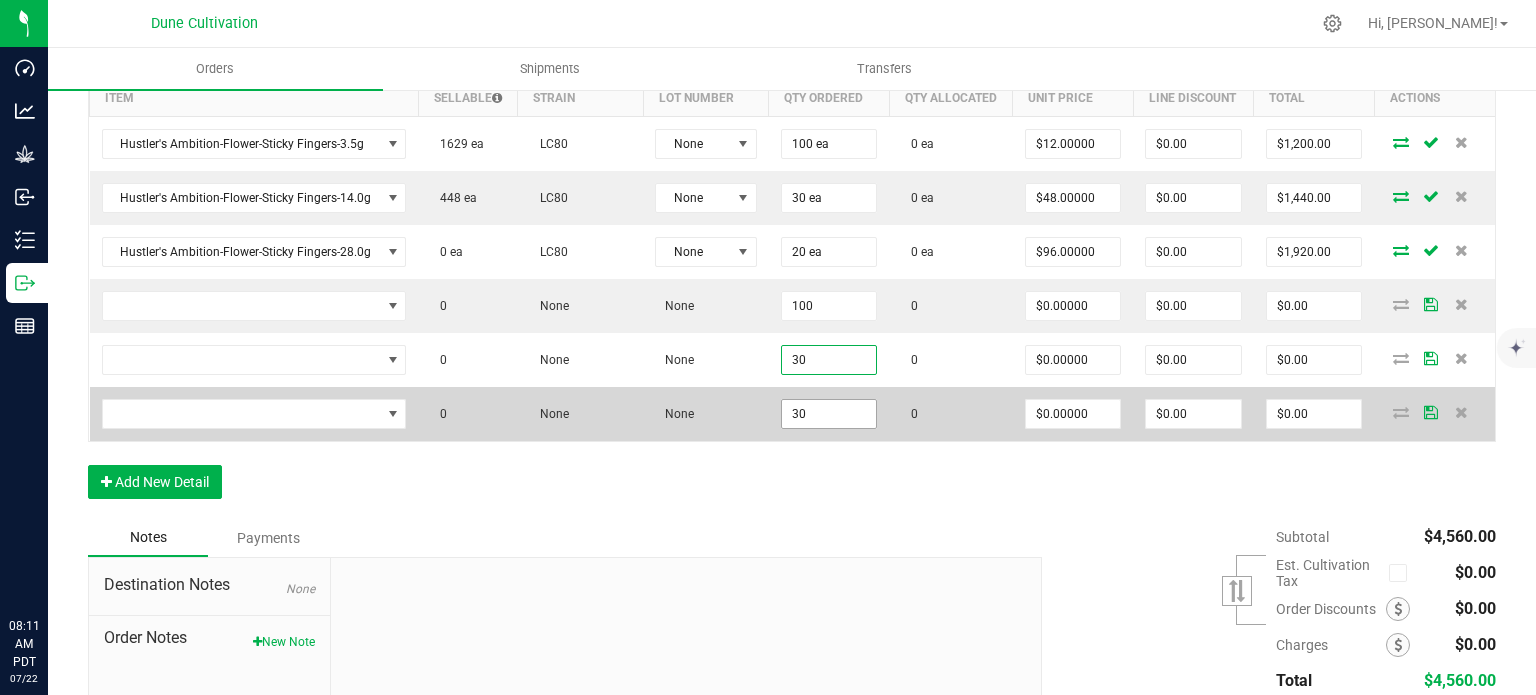 click on "30" at bounding box center (829, 414) 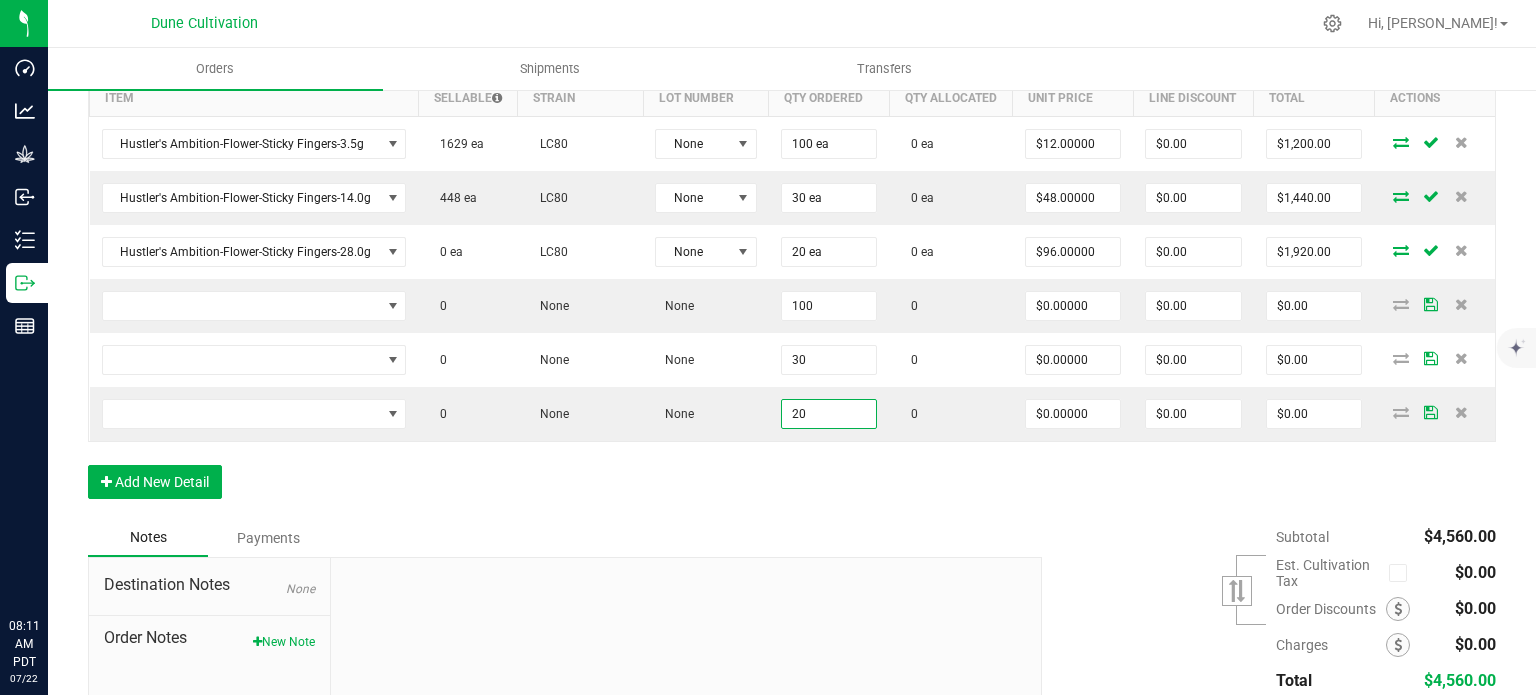 type on "20" 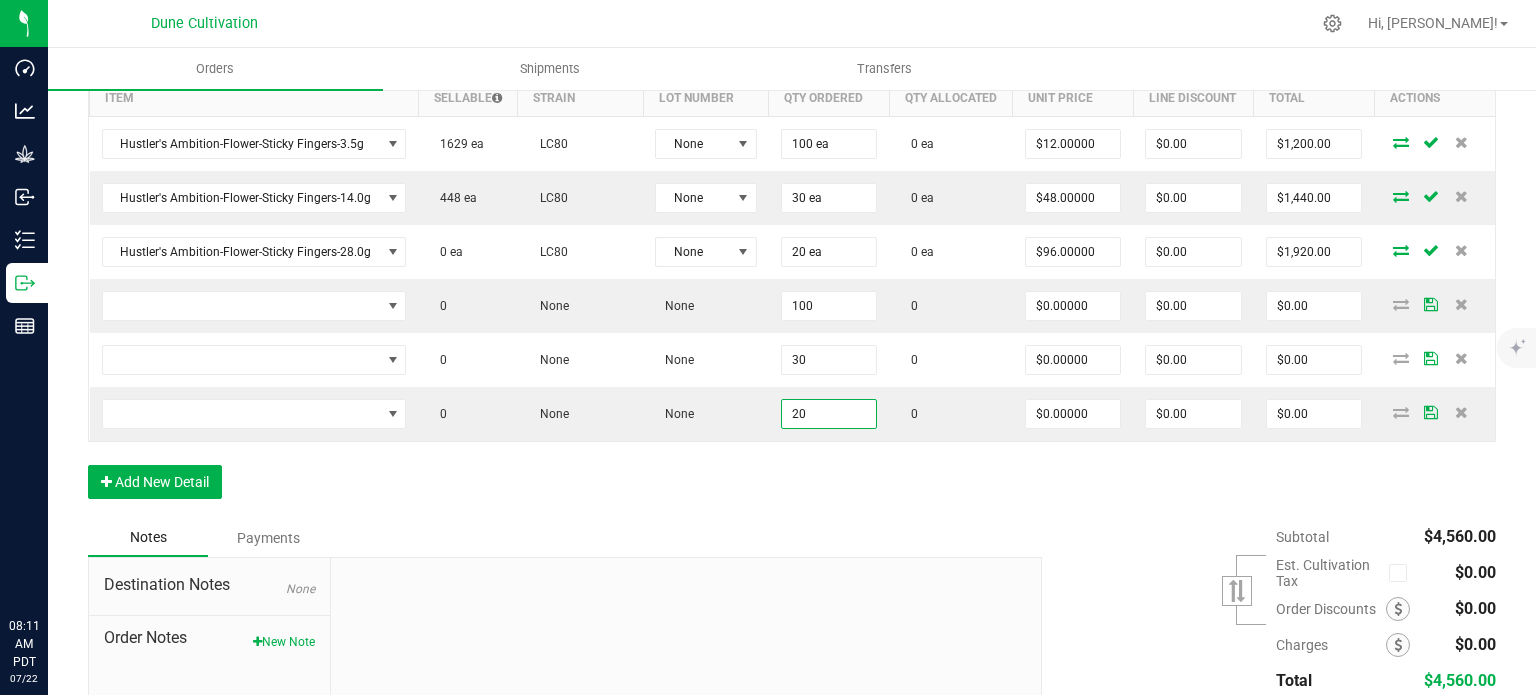 click on "Order Details Print All Labels Item  Sellable  Strain  Lot Number  Qty Ordered Qty Allocated Unit Price Line Discount Total Actions Hustler's Ambition-Flower-Sticky Fingers-3.5g  1629 ea   LC80  None 100 ea  0 ea  $12.00000 $0.00 $1,200.00 Hustler's Ambition-Flower-Sticky Fingers-14.0g  448 ea   LC80  None 30 ea  0 ea  $48.00000 $0.00 $1,440.00 Hustler's Ambition-Flower-Sticky Fingers-28.0g  0 ea   LC80  None 20 ea  0 ea  $96.00000 $0.00 $1,920.00  0    None   None  100  0   $0.00000 $0.00 $0.00  0    None   None  30  0   $0.00000 $0.00 $0.00  0    None   None  20  0   $0.00000 $0.00 $0.00
Add New Detail" at bounding box center [792, 273] 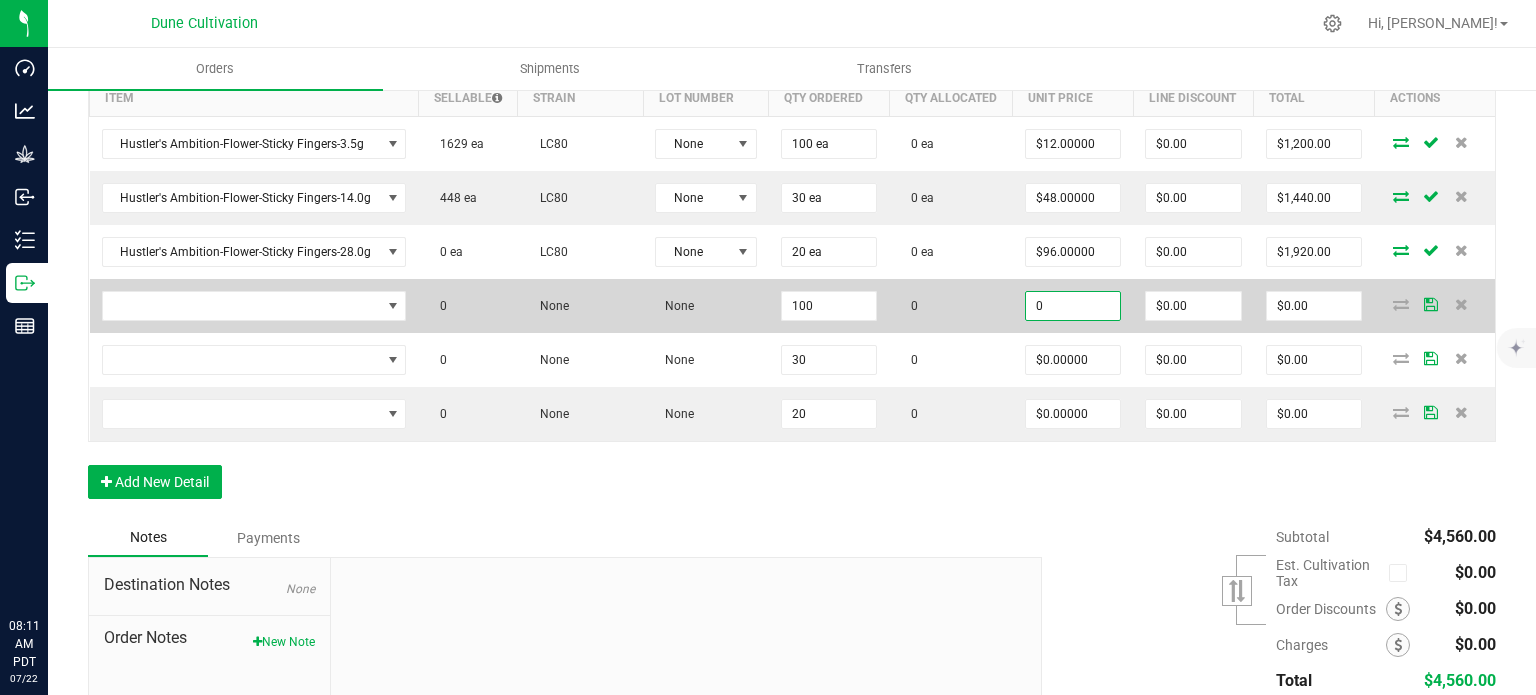 click on "0" at bounding box center (1073, 306) 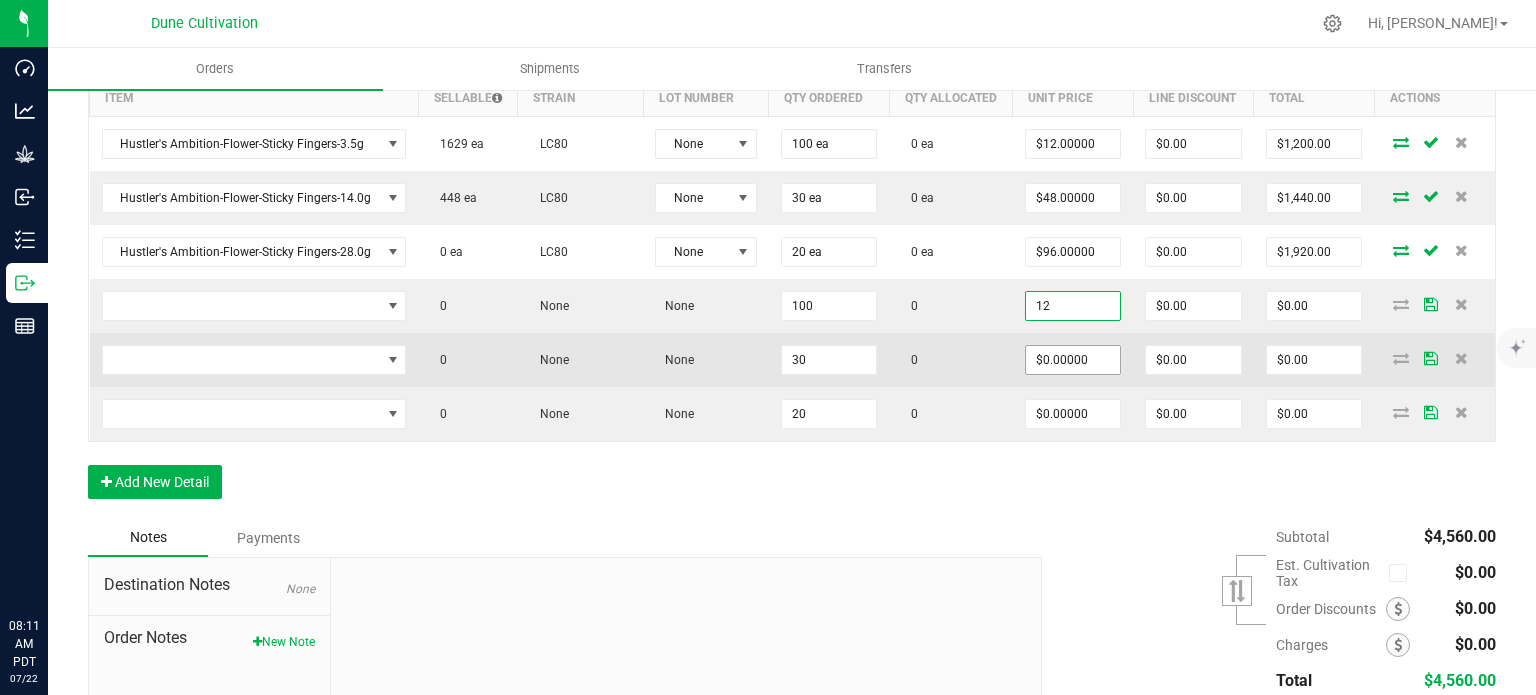 type on "$12.00000" 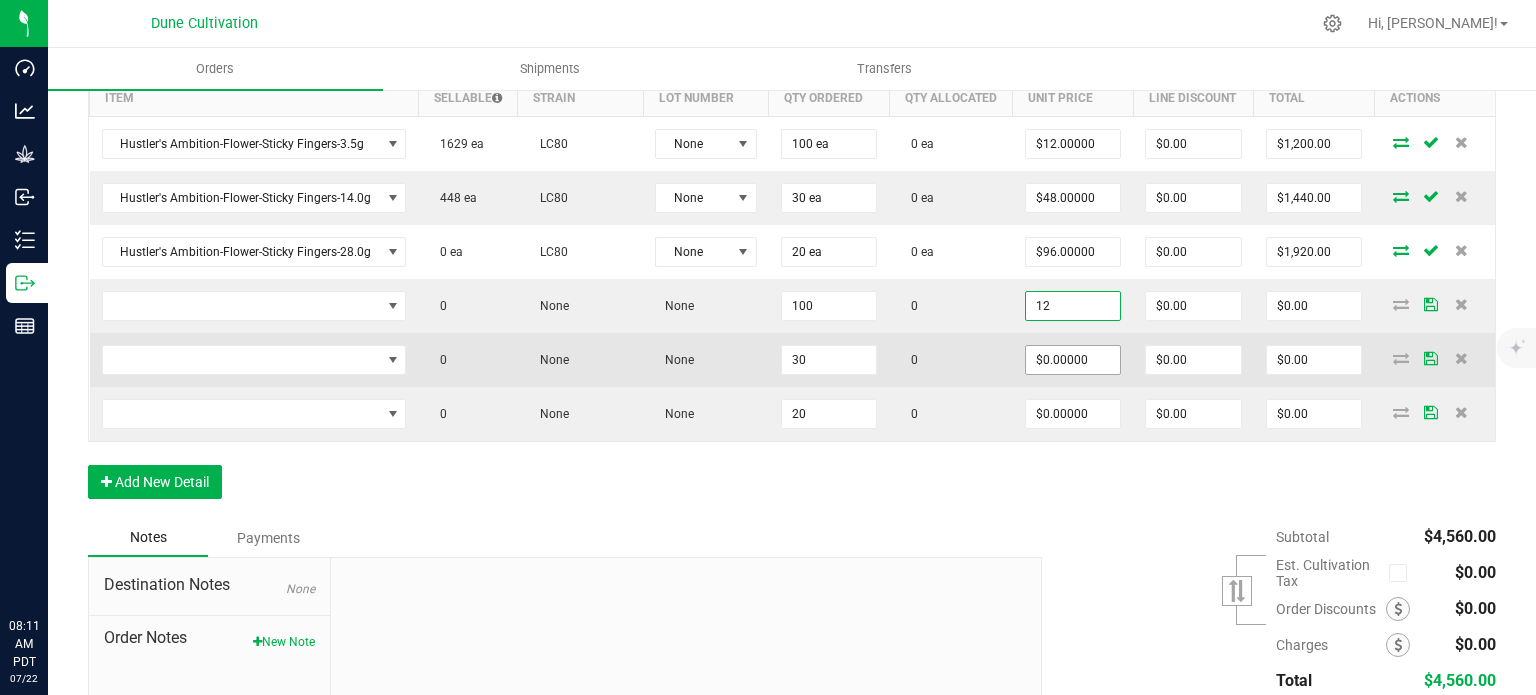 type on "$1,200.00" 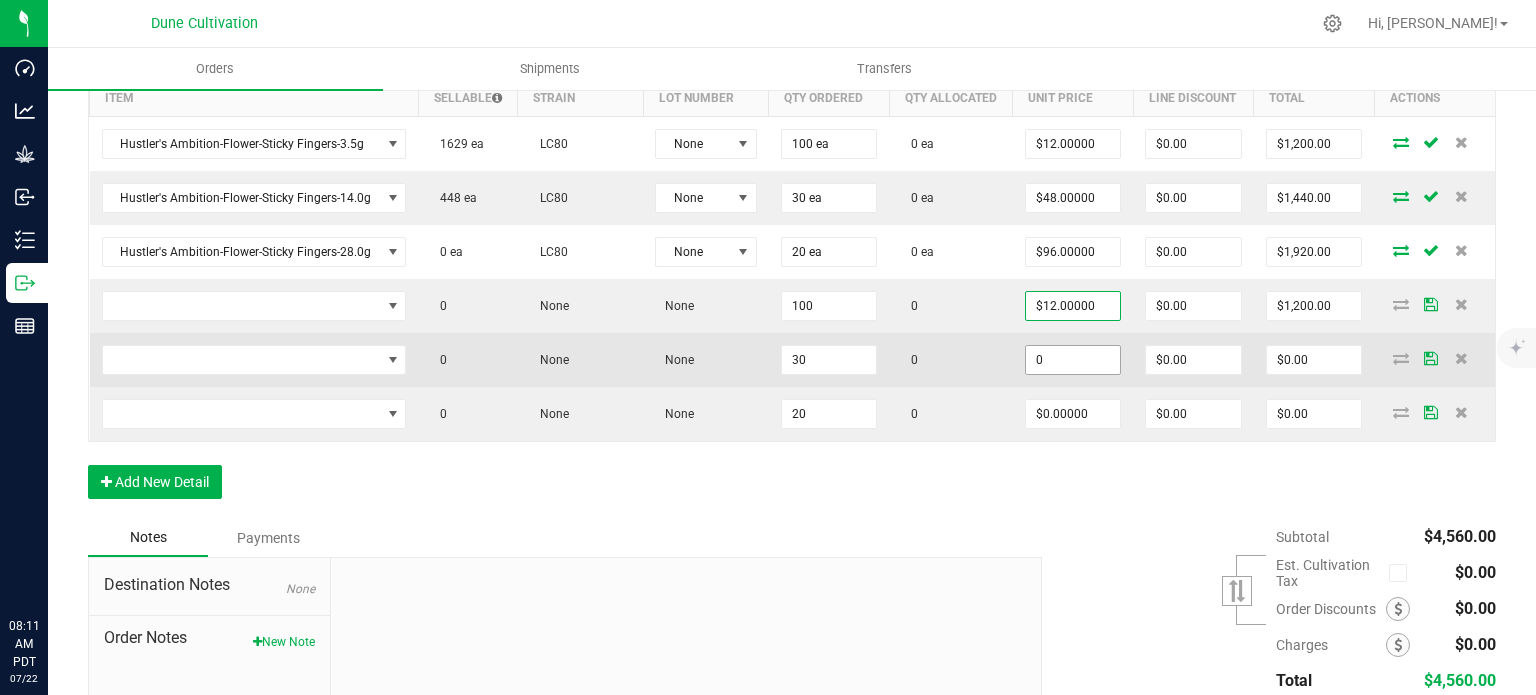 click on "0" at bounding box center [1073, 360] 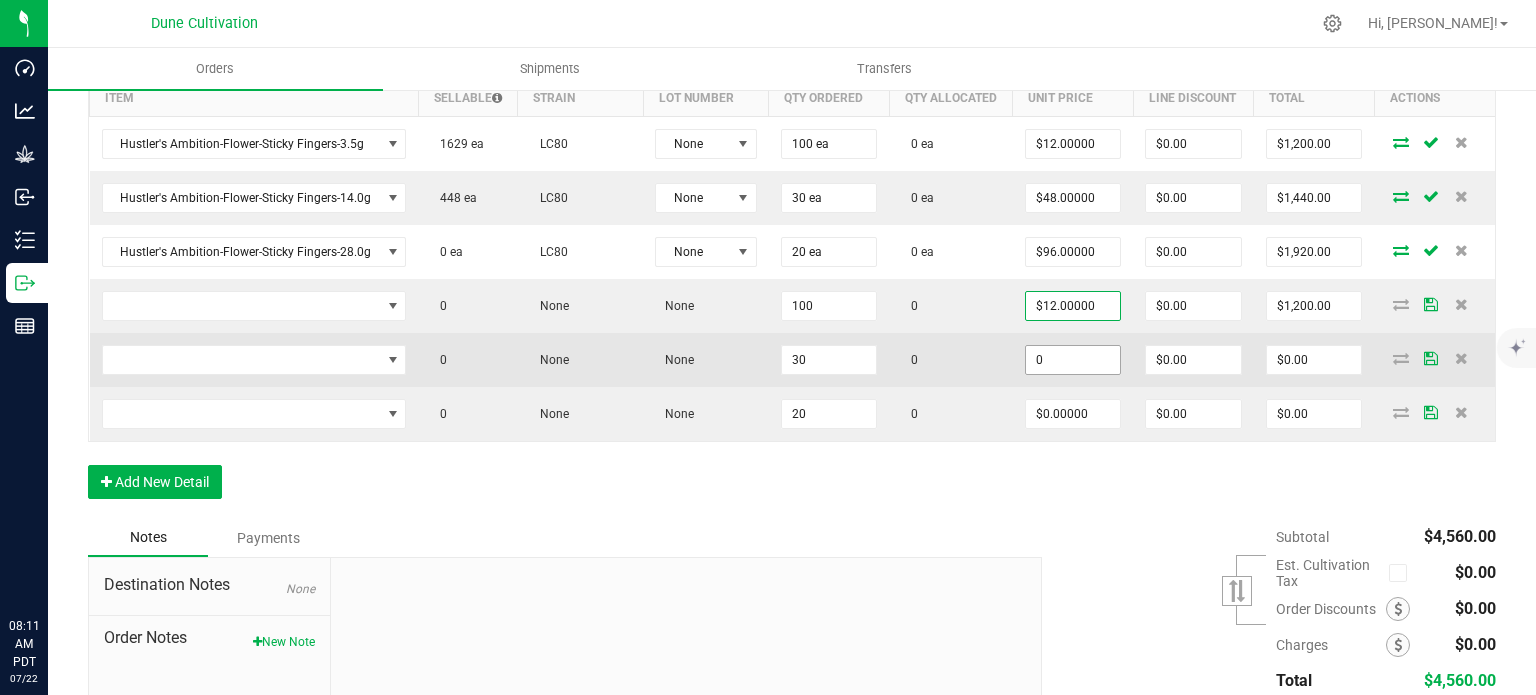 click on "0" at bounding box center [1073, 360] 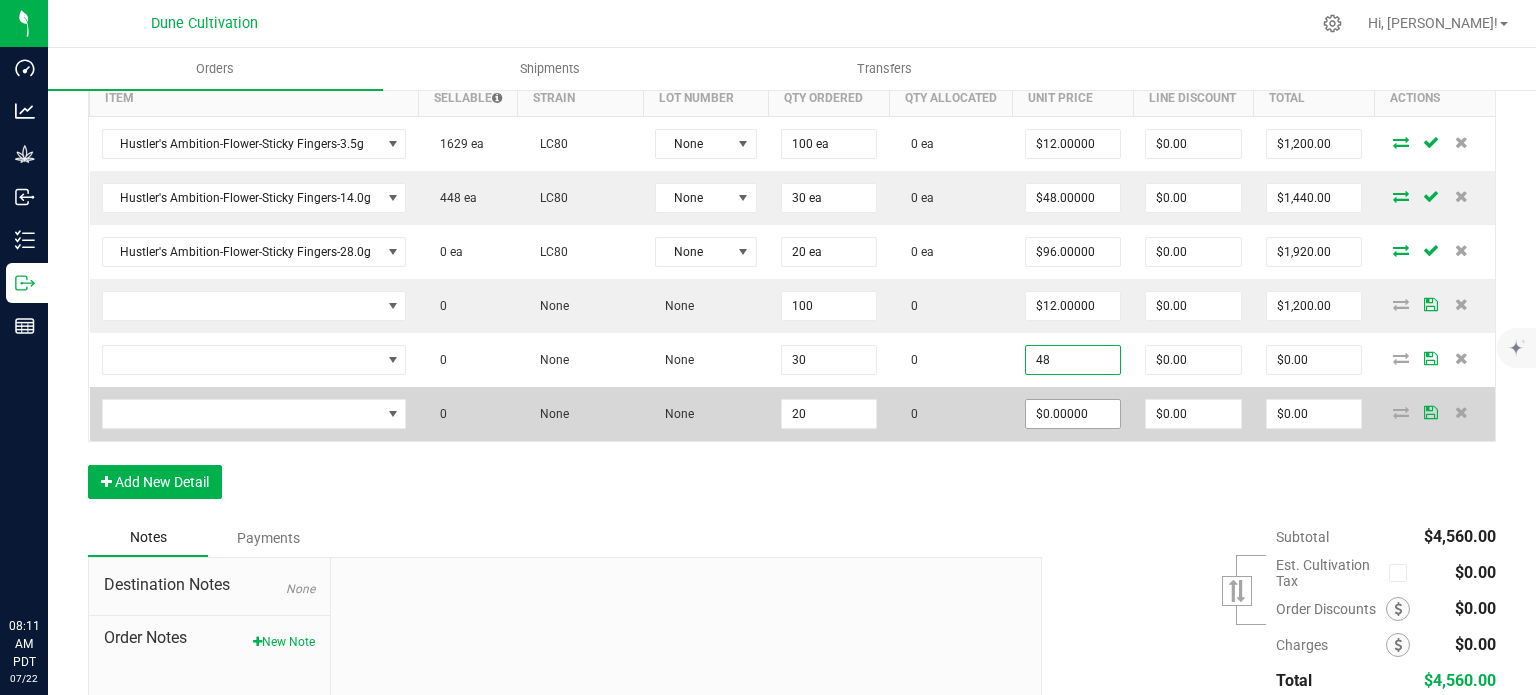 click on "$0.00000" at bounding box center [1073, 414] 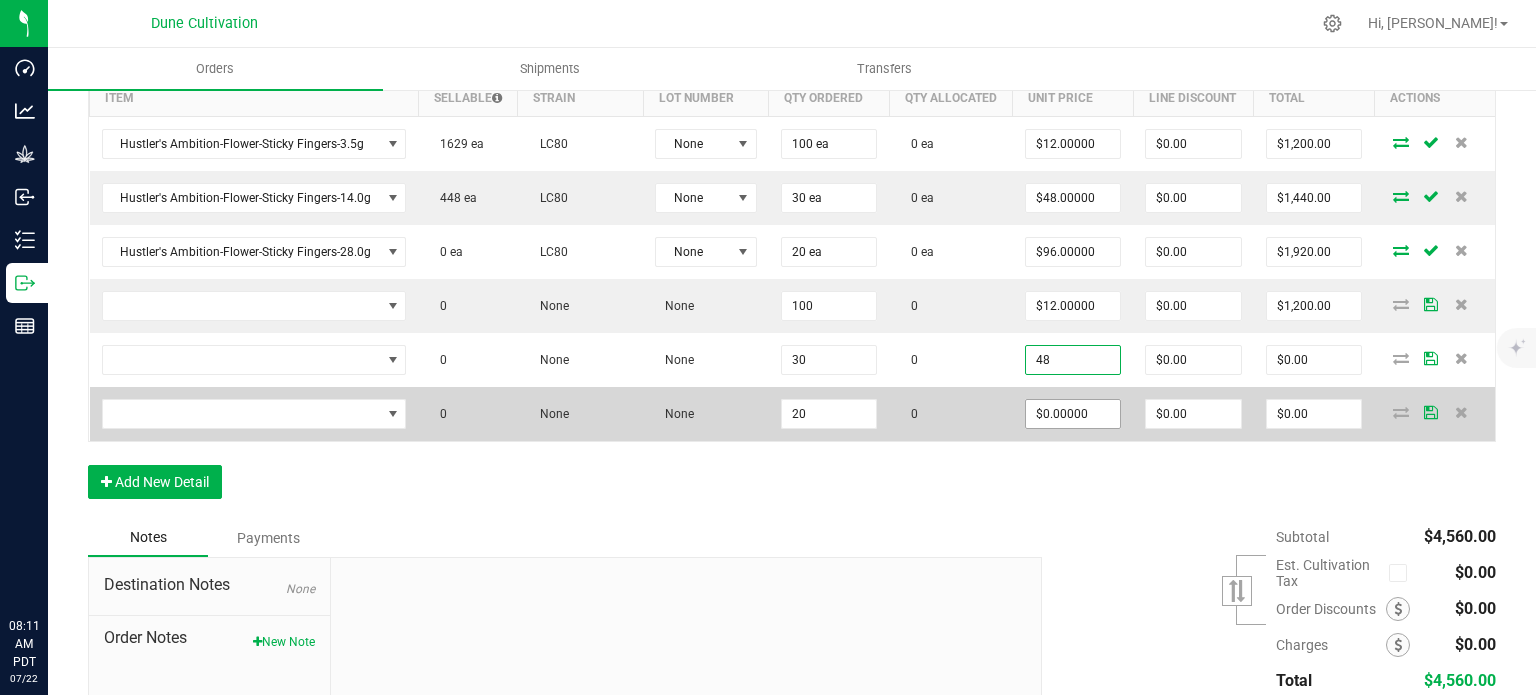 type on "$48.00000" 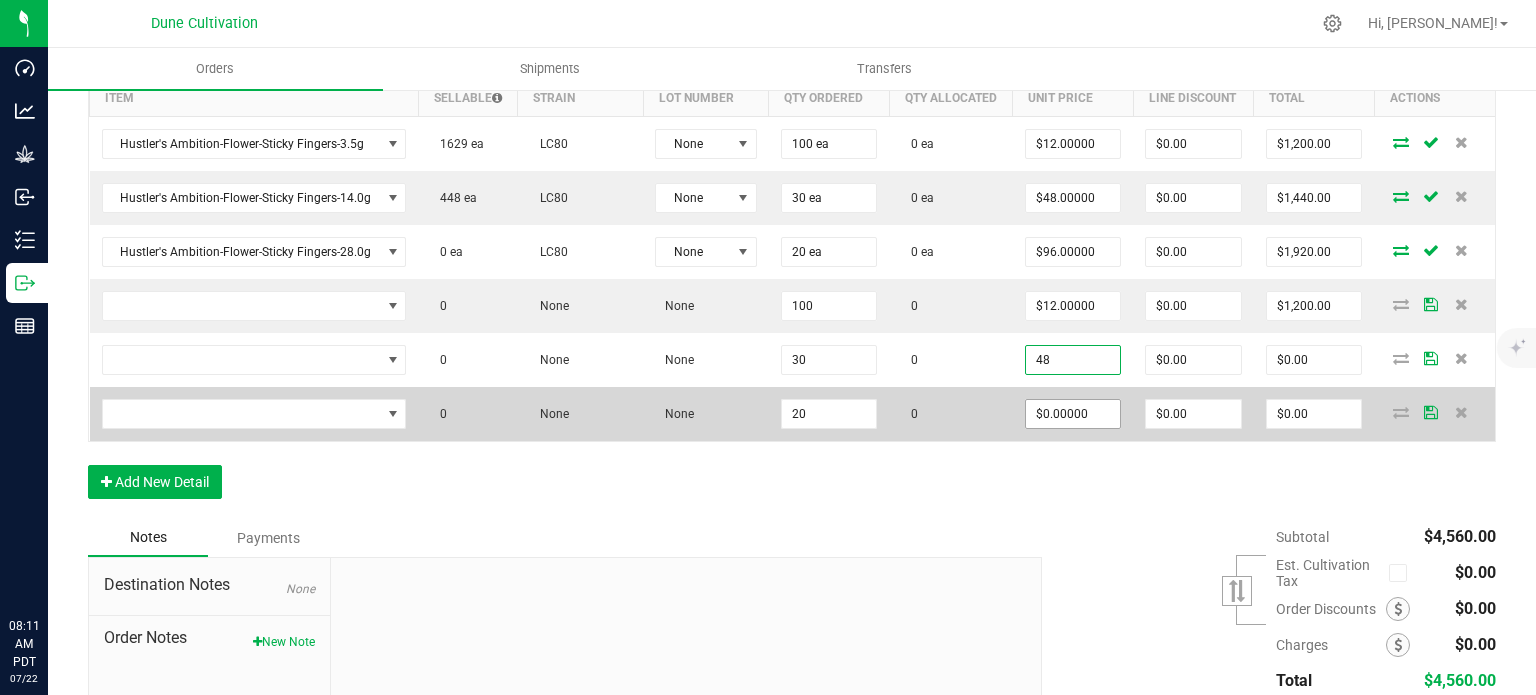 type on "$1,440.00" 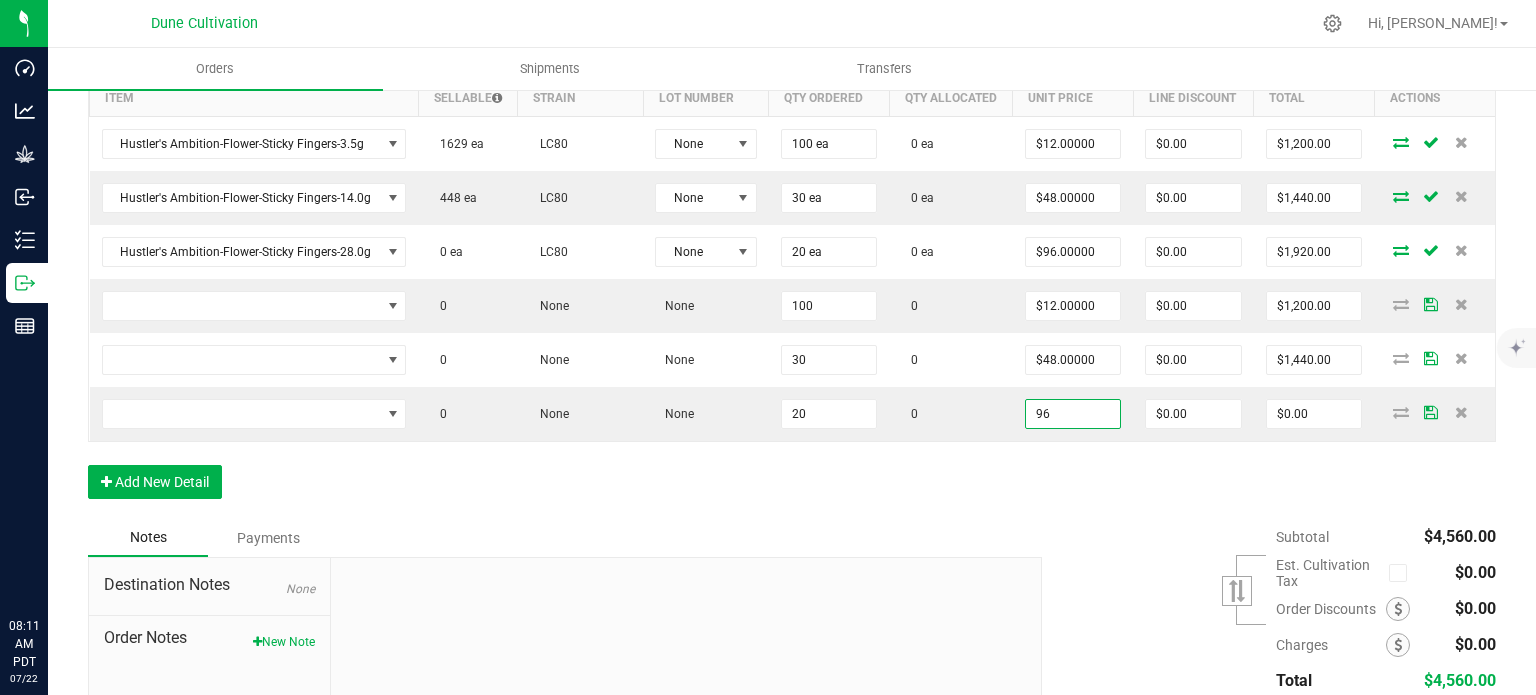 click on "Subtotal
$4,560.00
Est. Cultivation Tax" at bounding box center [1261, 645] 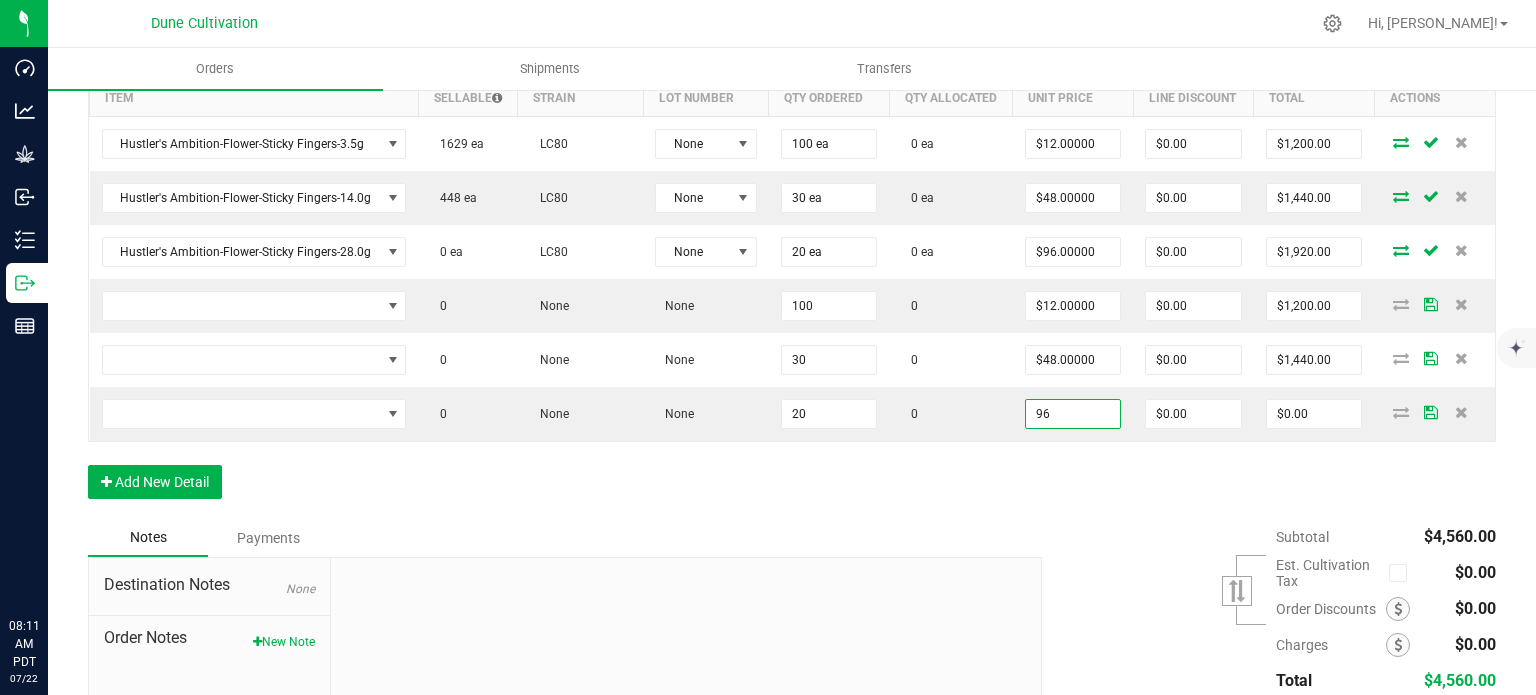 type on "$96.00000" 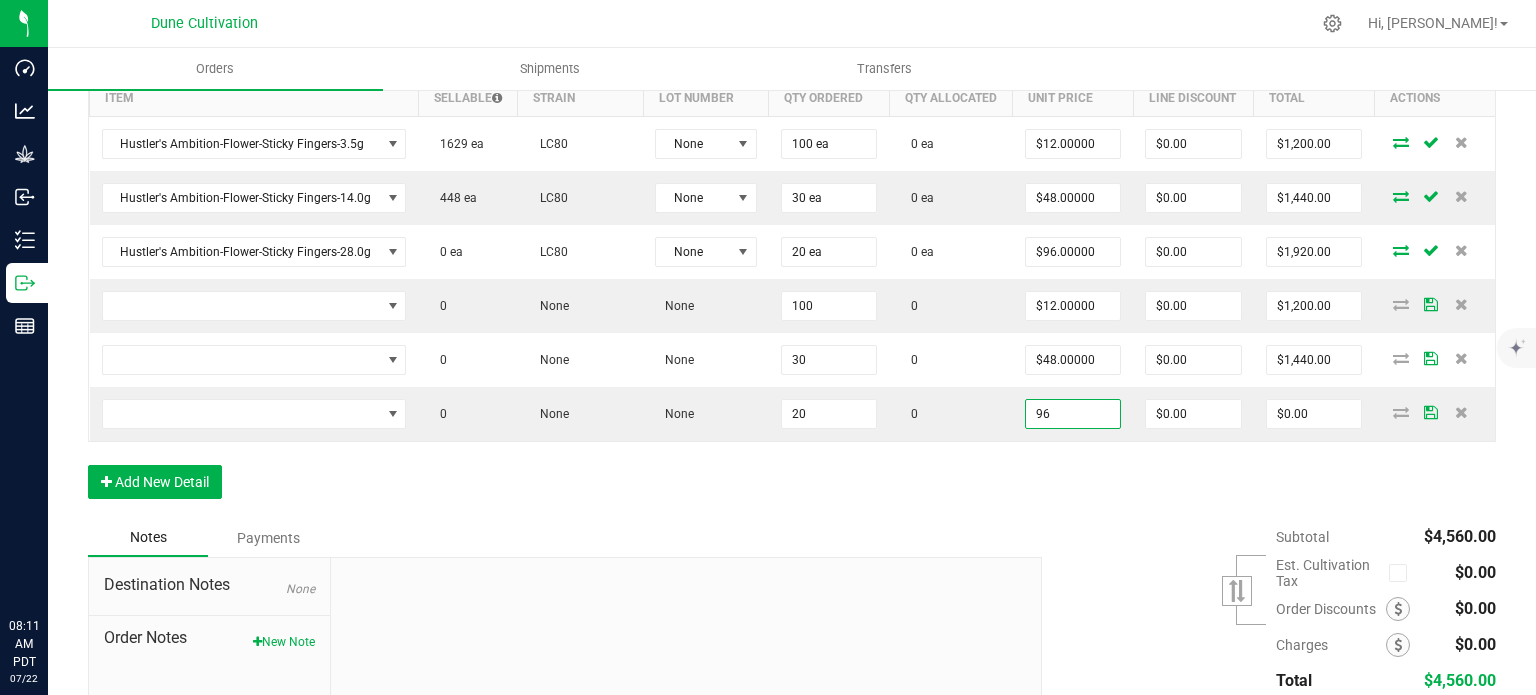 type on "$1,920.00" 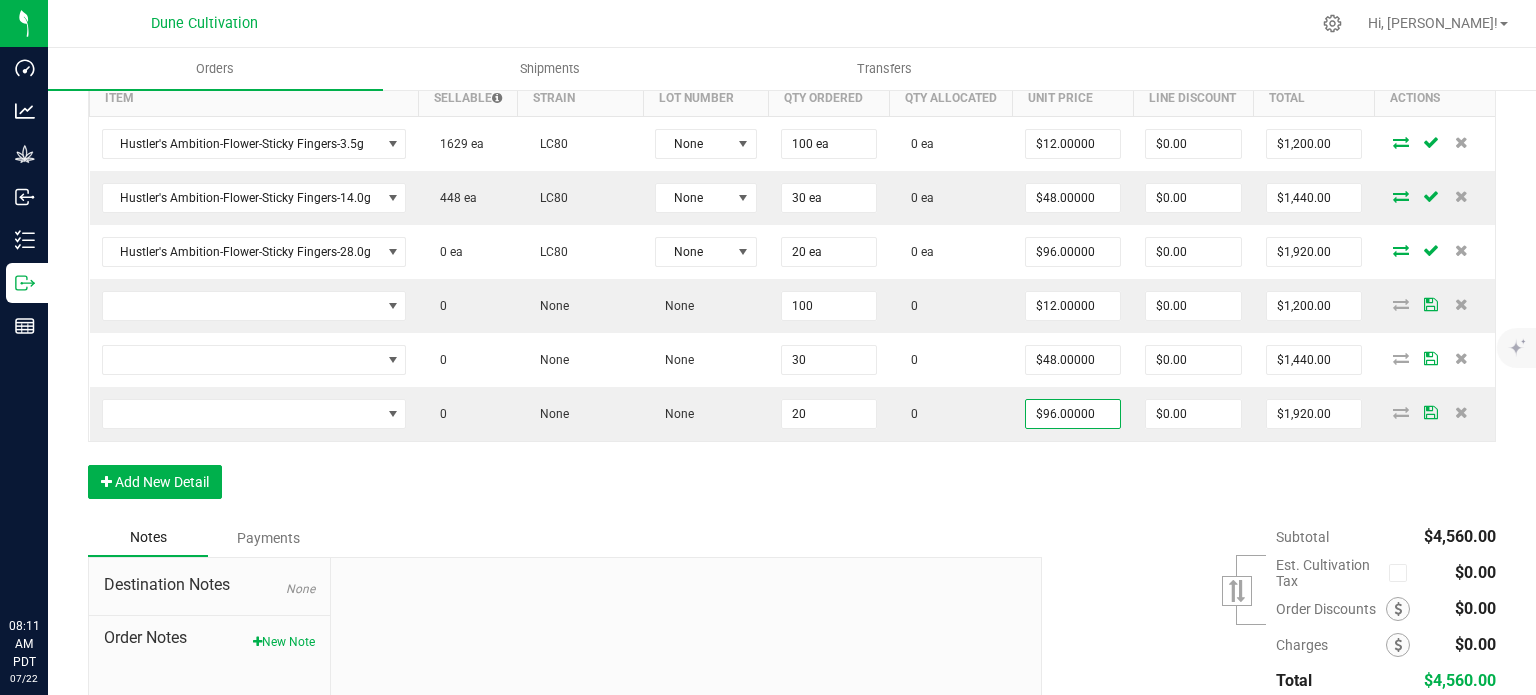 click on "Subtotal
$4,560.00
Est. Cultivation Tax" at bounding box center [1261, 645] 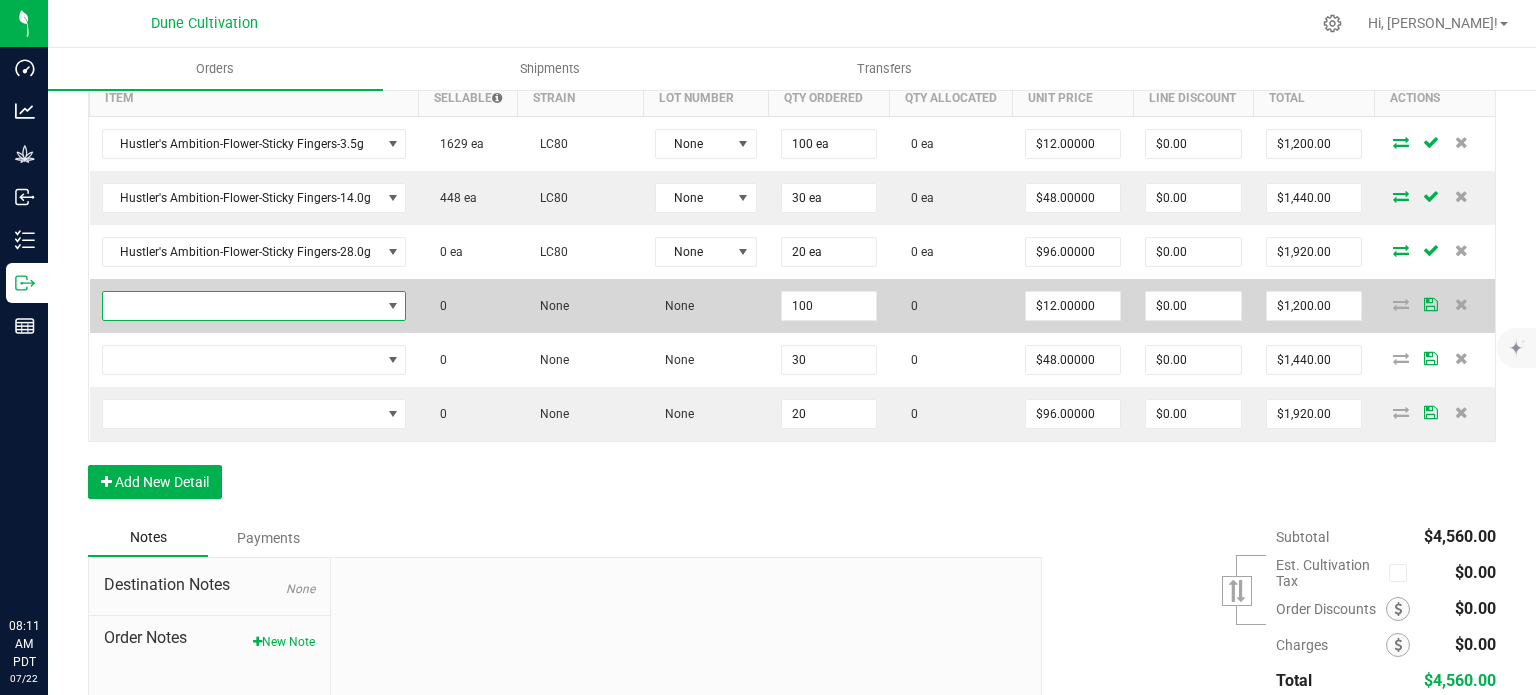 click at bounding box center (242, 306) 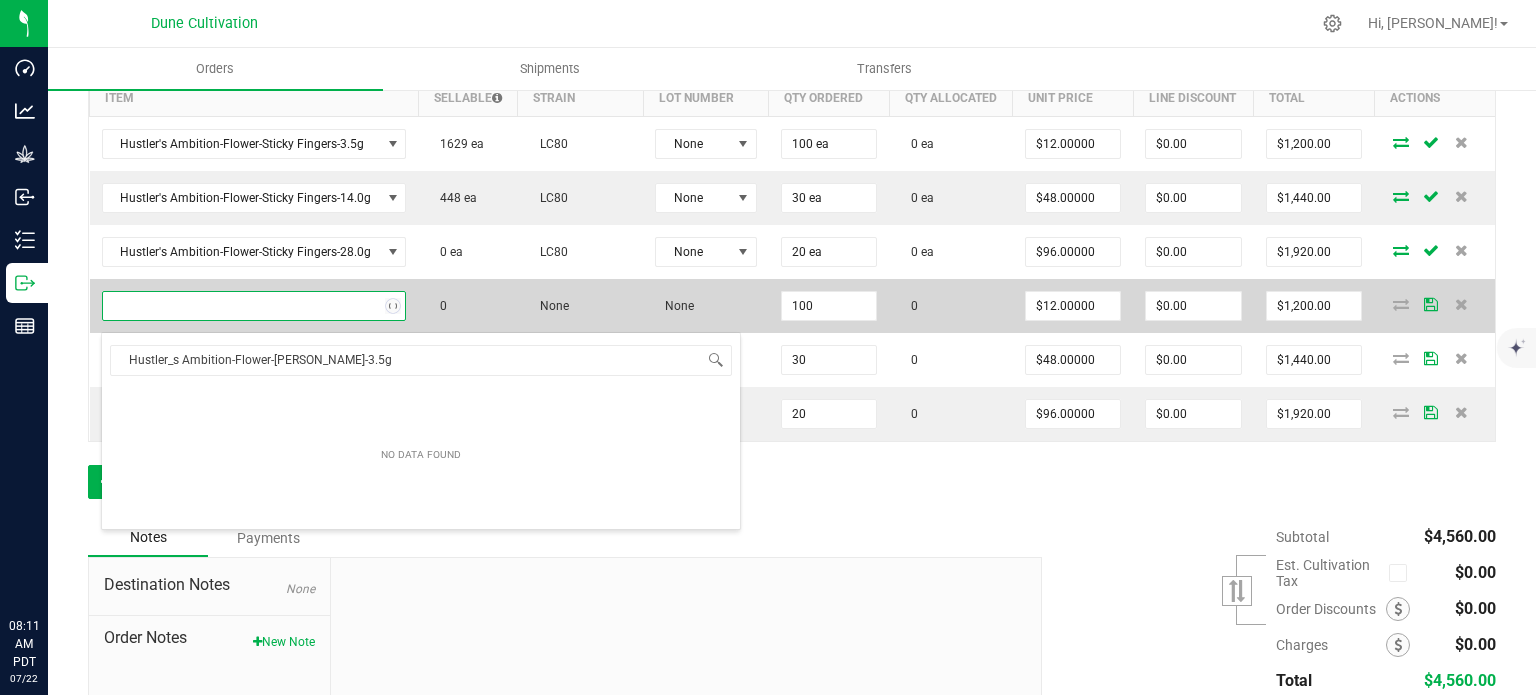 scroll, scrollTop: 99970, scrollLeft: 99699, axis: both 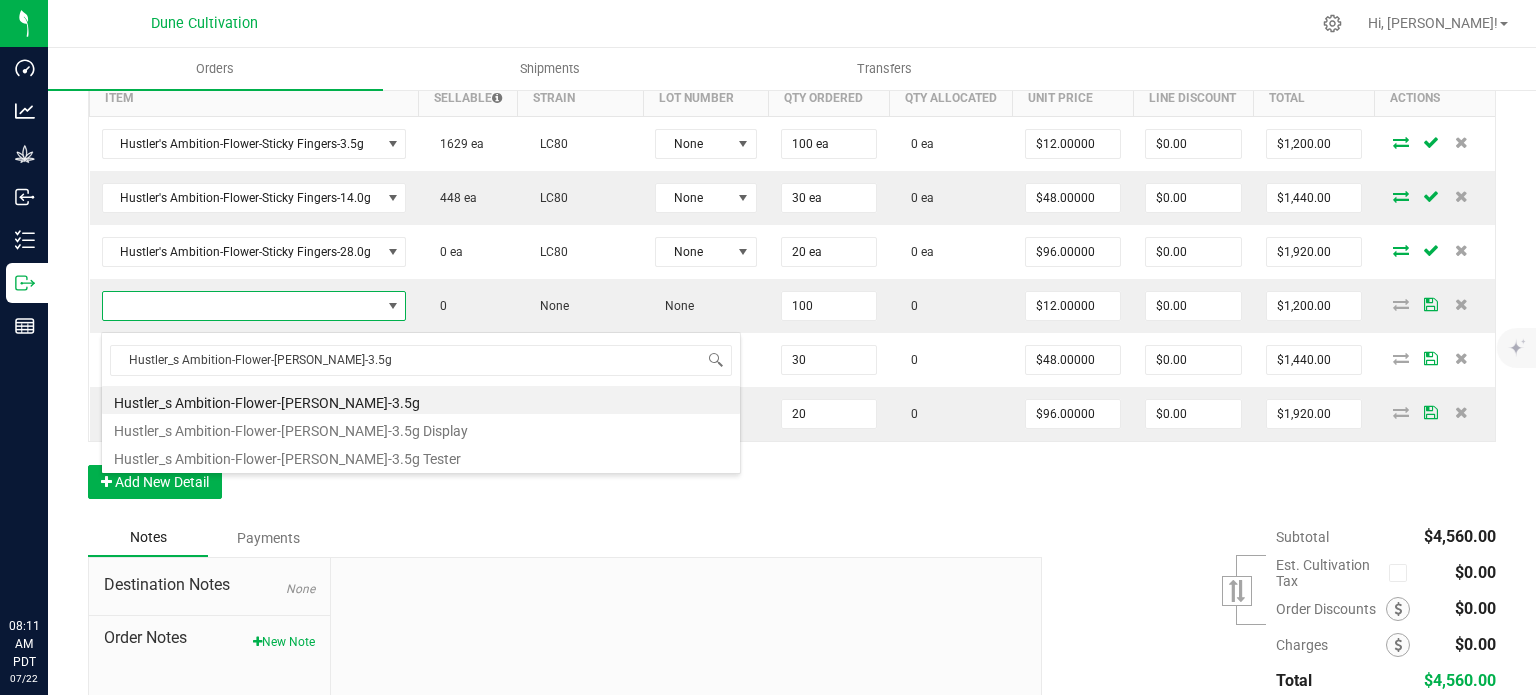 click on "Hustler_s Ambition-Flower-[PERSON_NAME]-3.5g" at bounding box center (421, 400) 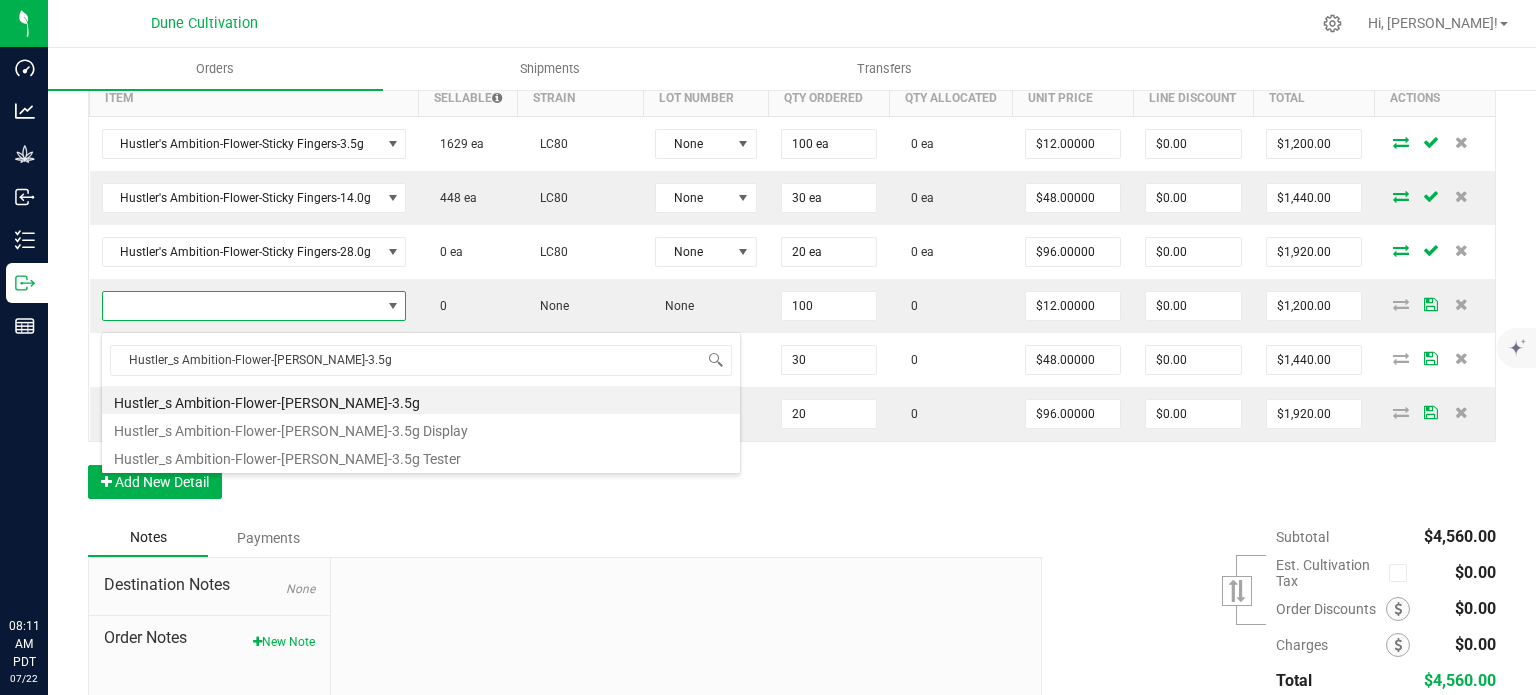 type on "100 ea" 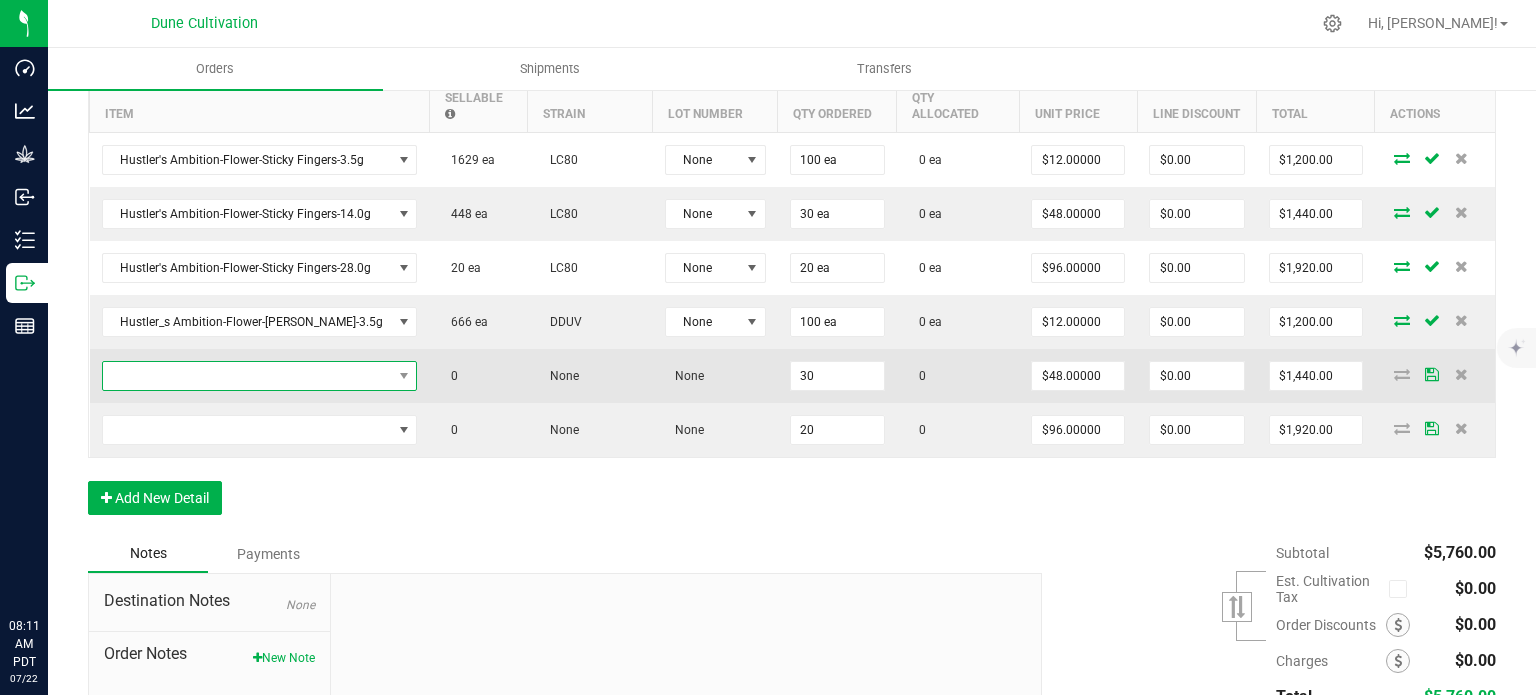 click at bounding box center (247, 376) 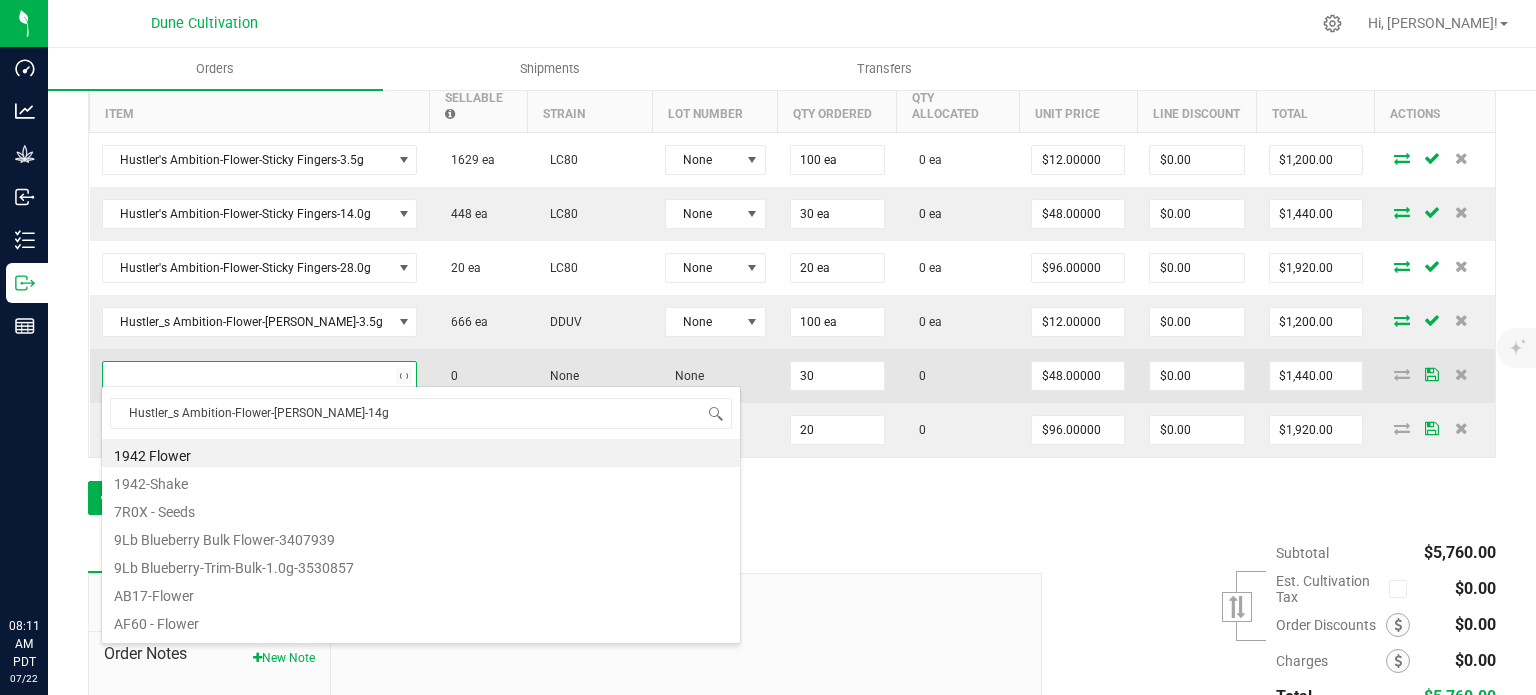 scroll, scrollTop: 99970, scrollLeft: 99699, axis: both 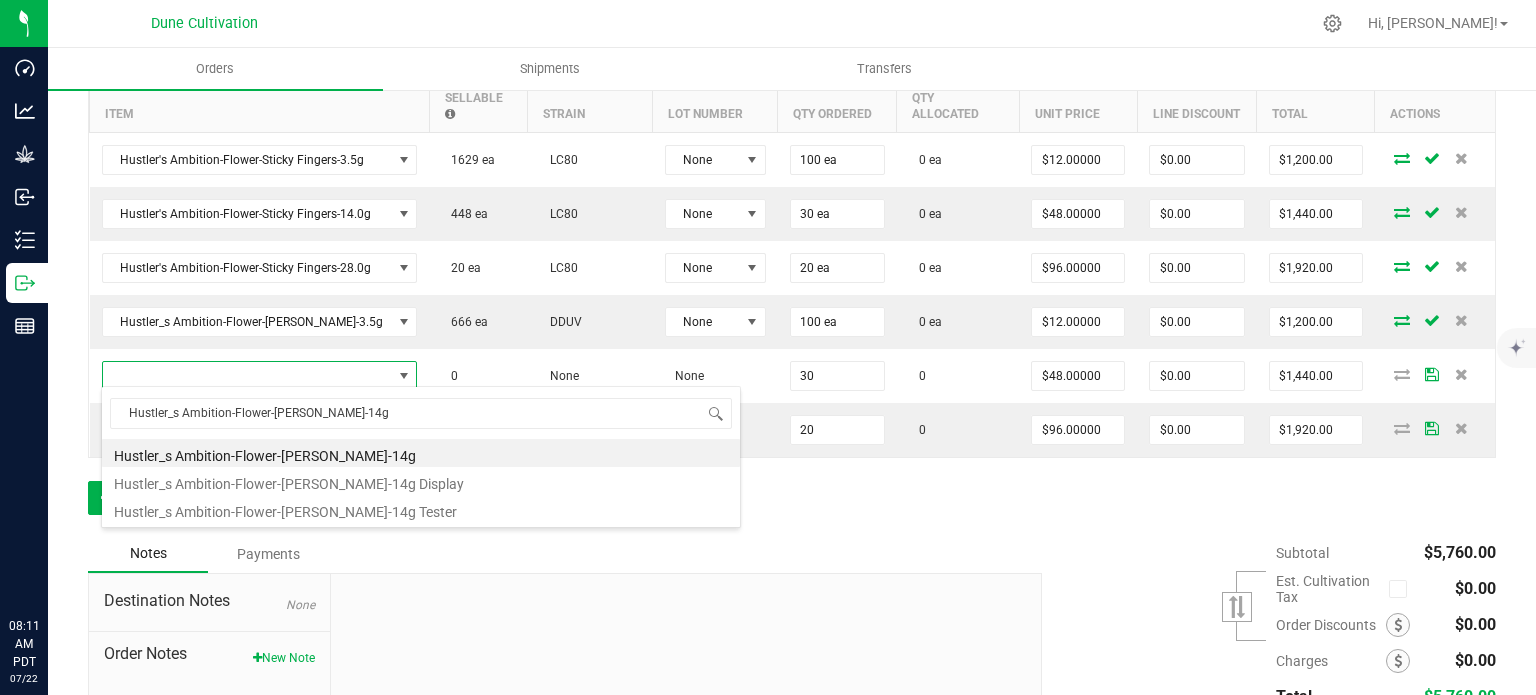 click on "Hustler_s Ambition-Flower-[PERSON_NAME]-14g" at bounding box center [421, 453] 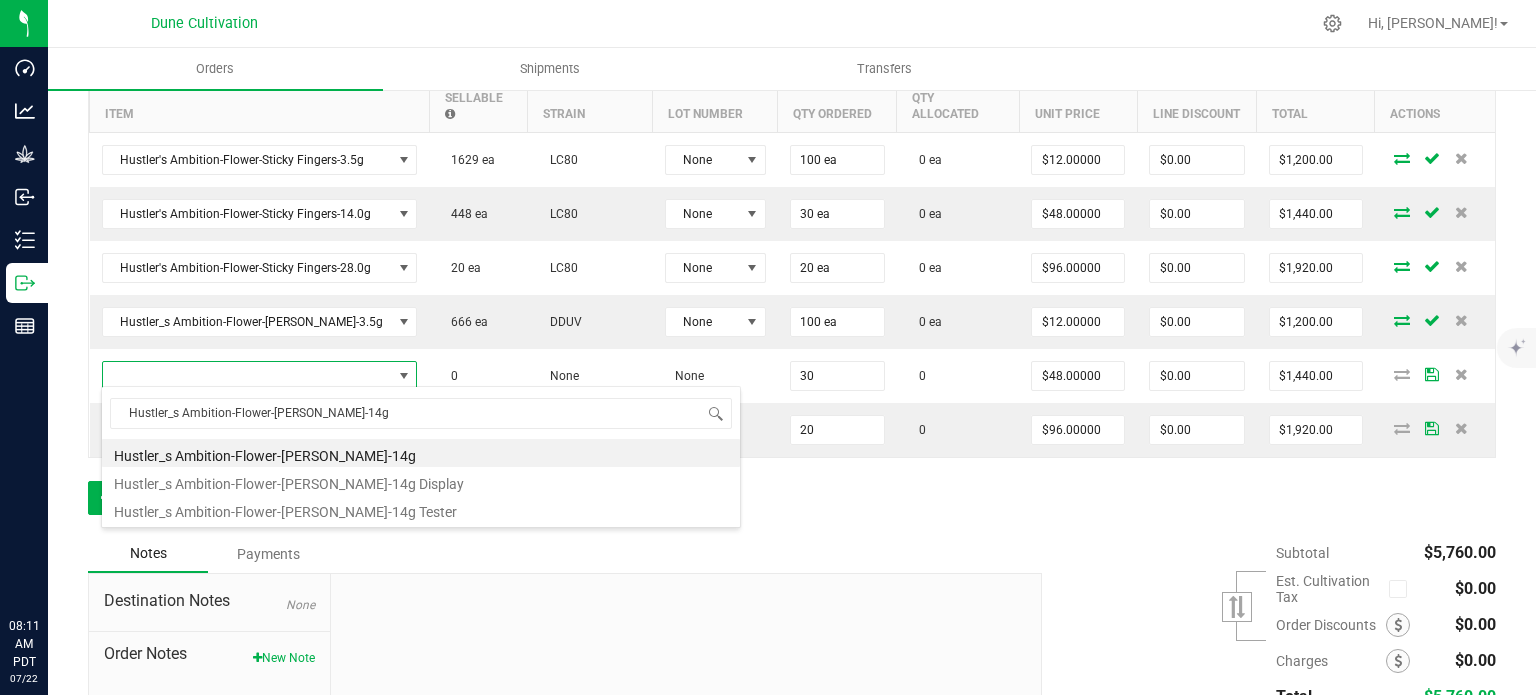type on "30 ea" 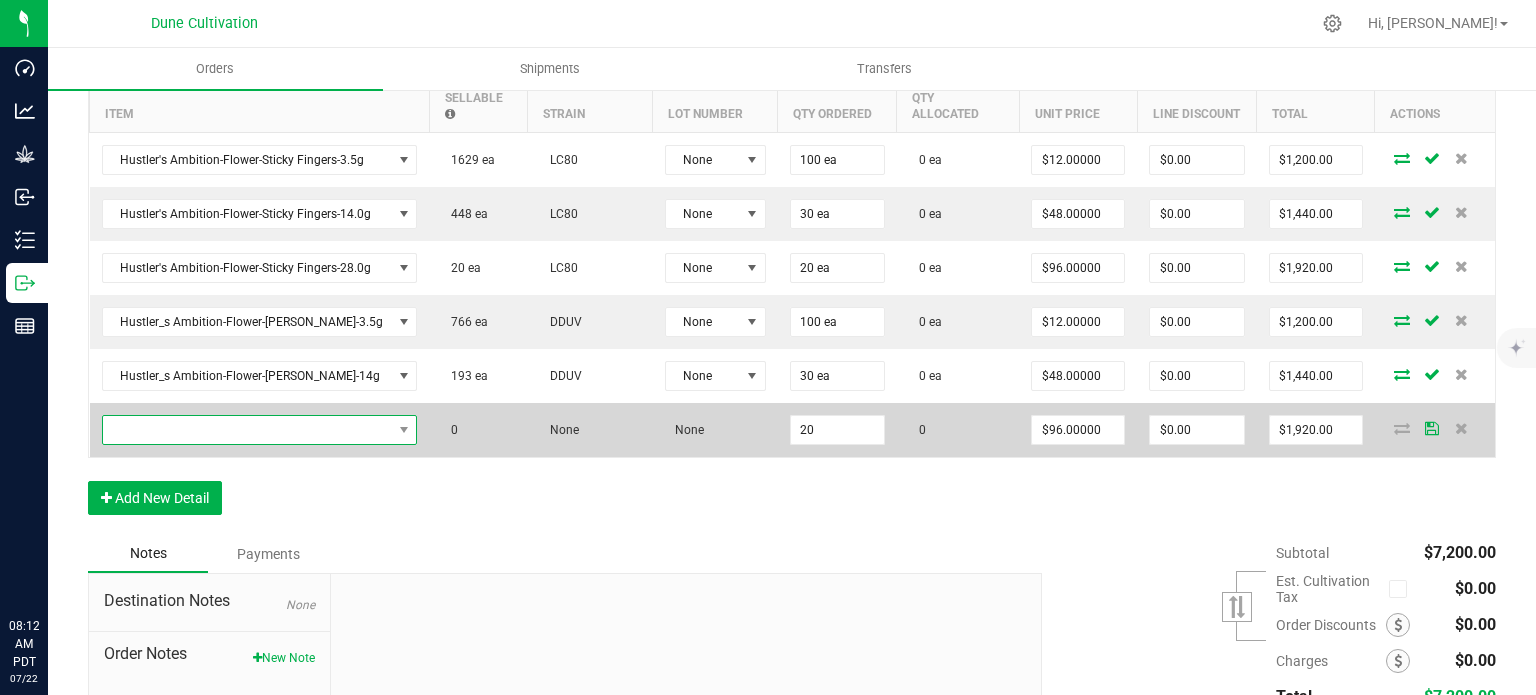 click at bounding box center (247, 430) 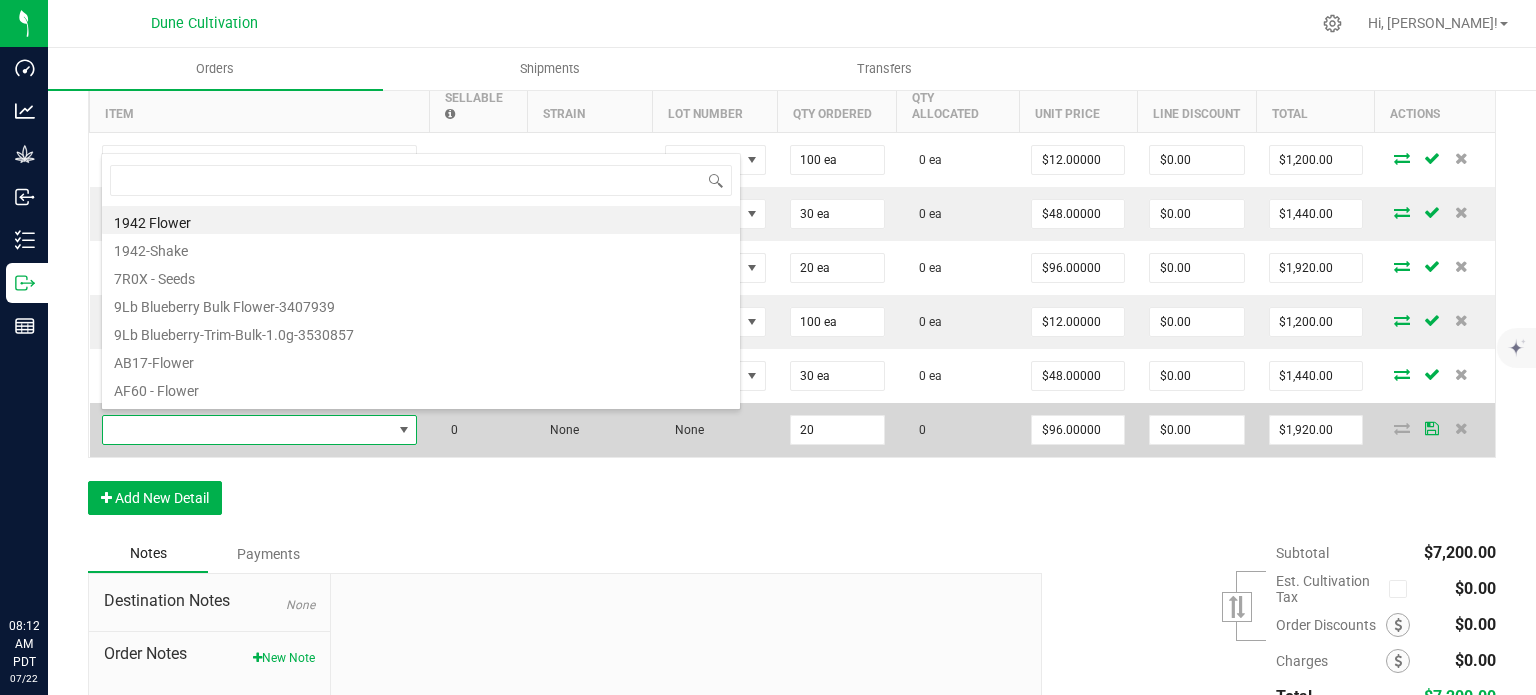 type on "Hustler_s Ambition-Flower-[PERSON_NAME]-28g" 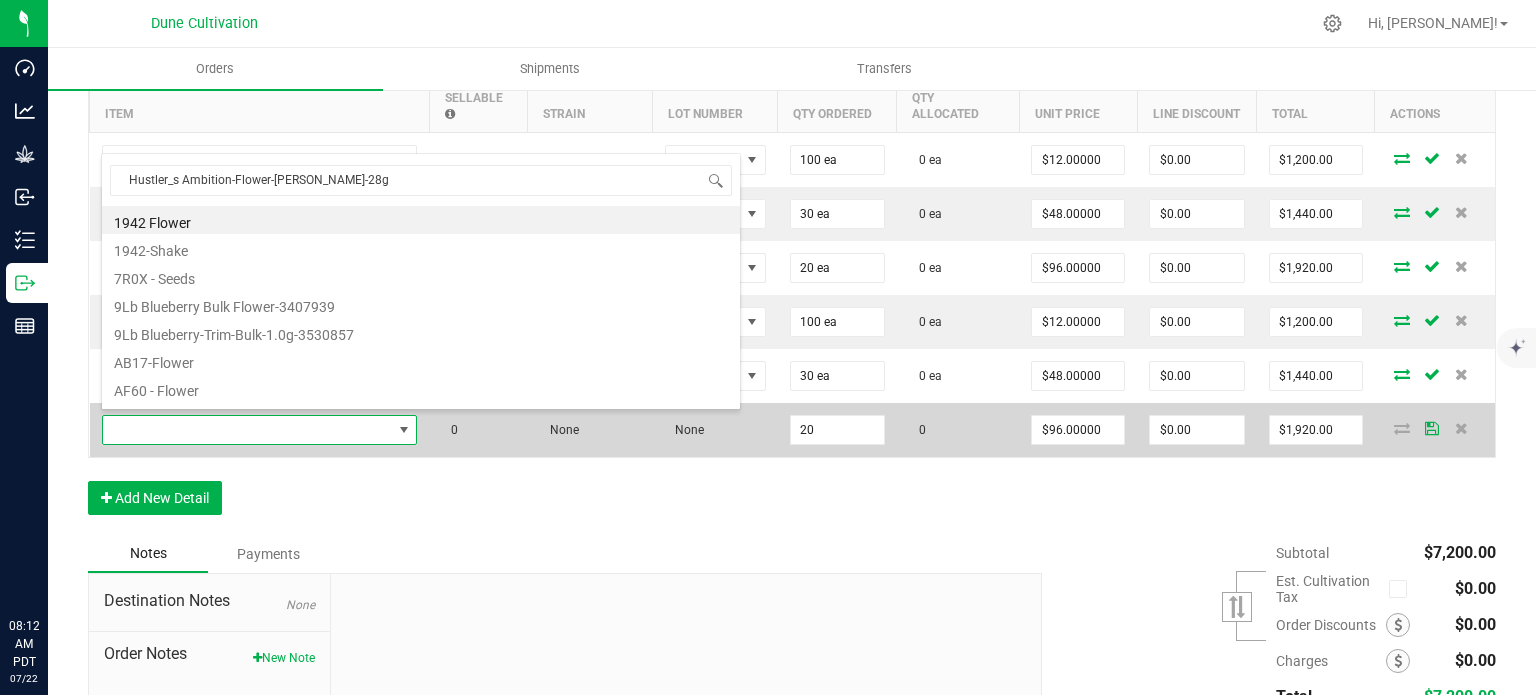 scroll, scrollTop: 99970, scrollLeft: 99699, axis: both 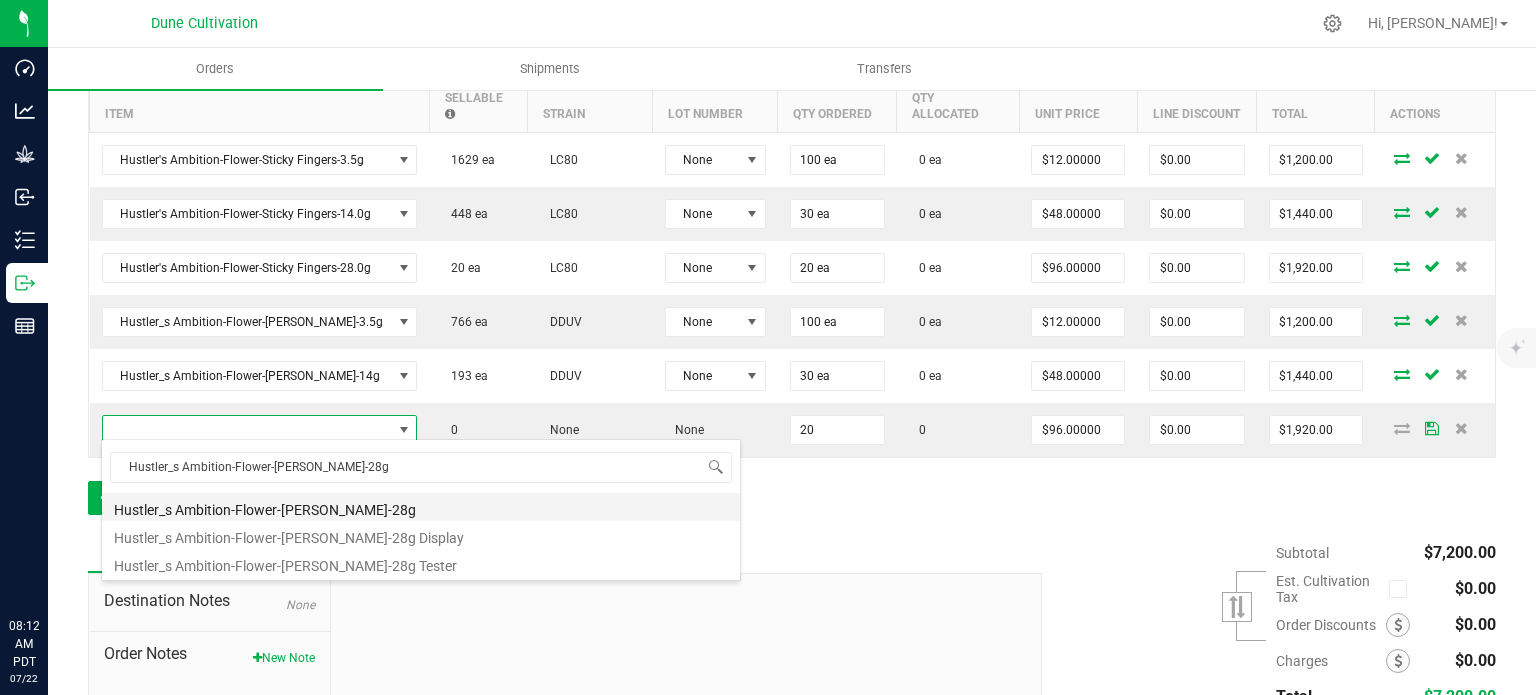 click on "Hustler_s Ambition-Flower-[PERSON_NAME]-28g" at bounding box center (421, 507) 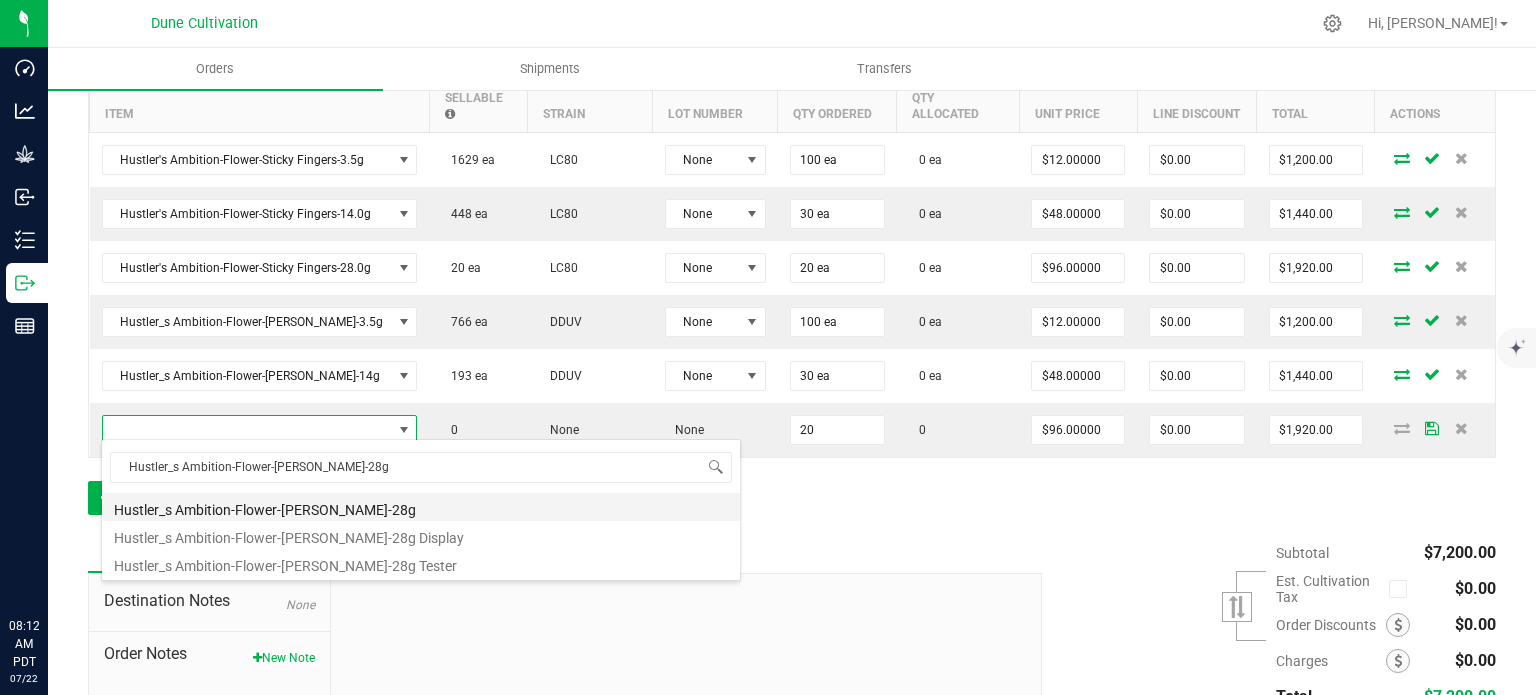click on "Order Details Print All Labels Item  Sellable  Strain  Lot Number  Qty Ordered Qty Allocated Unit Price Line Discount Total Actions Hustler's Ambition-Flower-Sticky Fingers-3.5g  1629 ea   LC80  None 100 ea  0 ea  $12.00000 $0.00 $1,200.00 Hustler's Ambition-Flower-Sticky Fingers-14.0g  448 ea   LC80  None 30 ea  0 ea  $48.00000 $0.00 $1,440.00 Hustler's Ambition-Flower-Sticky Fingers-28.0g  20 ea   LC80  None 20 ea  0 ea  $96.00000 $0.00 $1,920.00 Hustler_s Ambition-Flower-[PERSON_NAME]-3.5g  766 ea   DDUV  None 100 ea  0 ea  $12.00000 $0.00 $1,200.00 Hustler_s Ambition-Flower-[PERSON_NAME]-14g  193 ea   DDUV  None 30 ea  0 ea  $48.00000 $0.00 $1,440.00  0    None   None  20  0   $96.00000 $0.00 $1,920.00
Add New Detail" at bounding box center (792, 281) 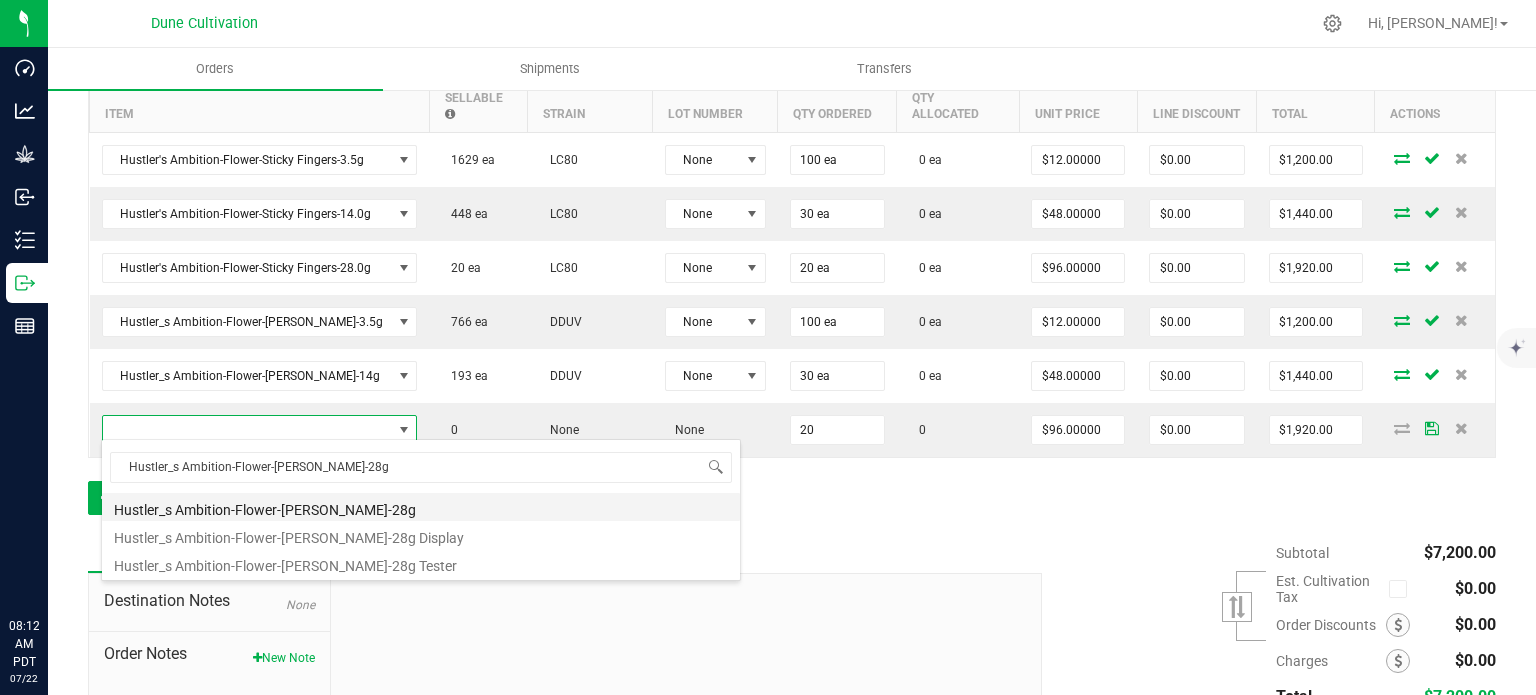 type on "20 ea" 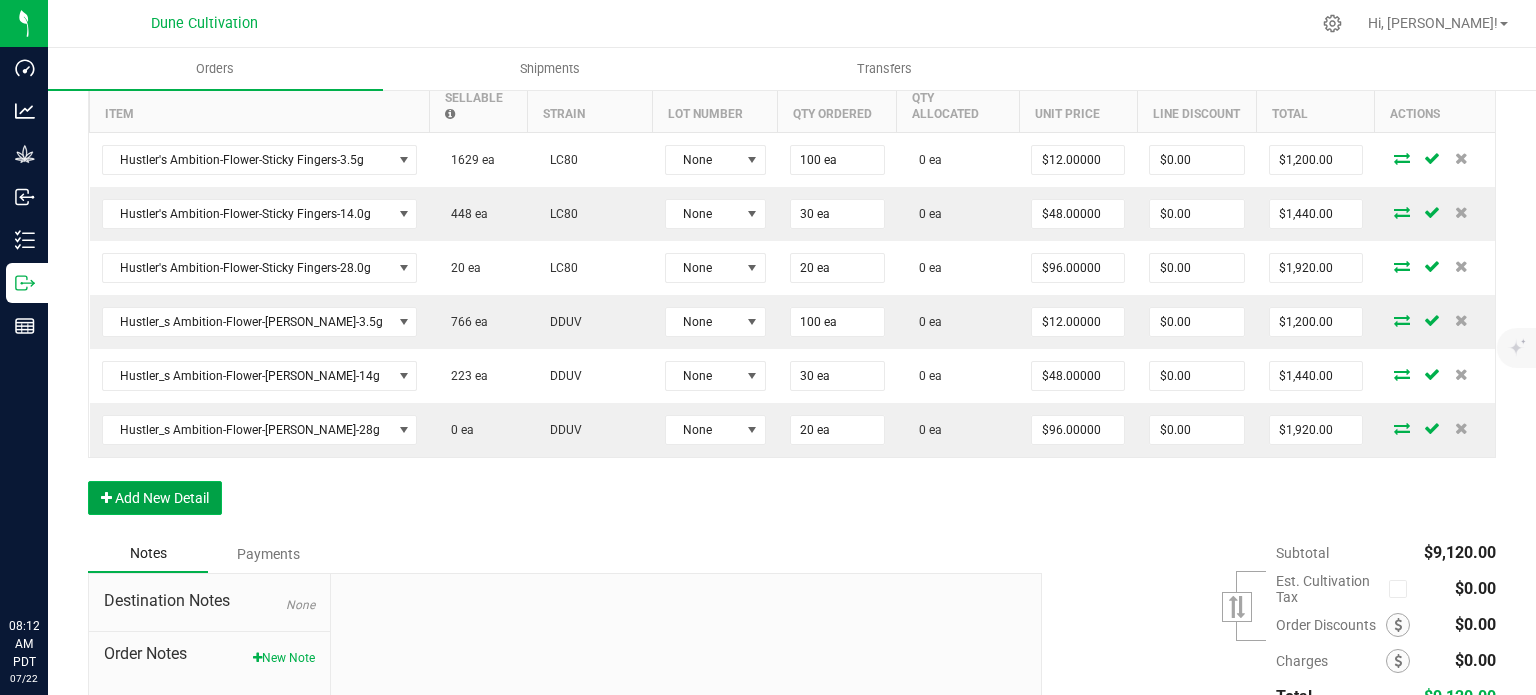 click on "Add New Detail" at bounding box center (155, 498) 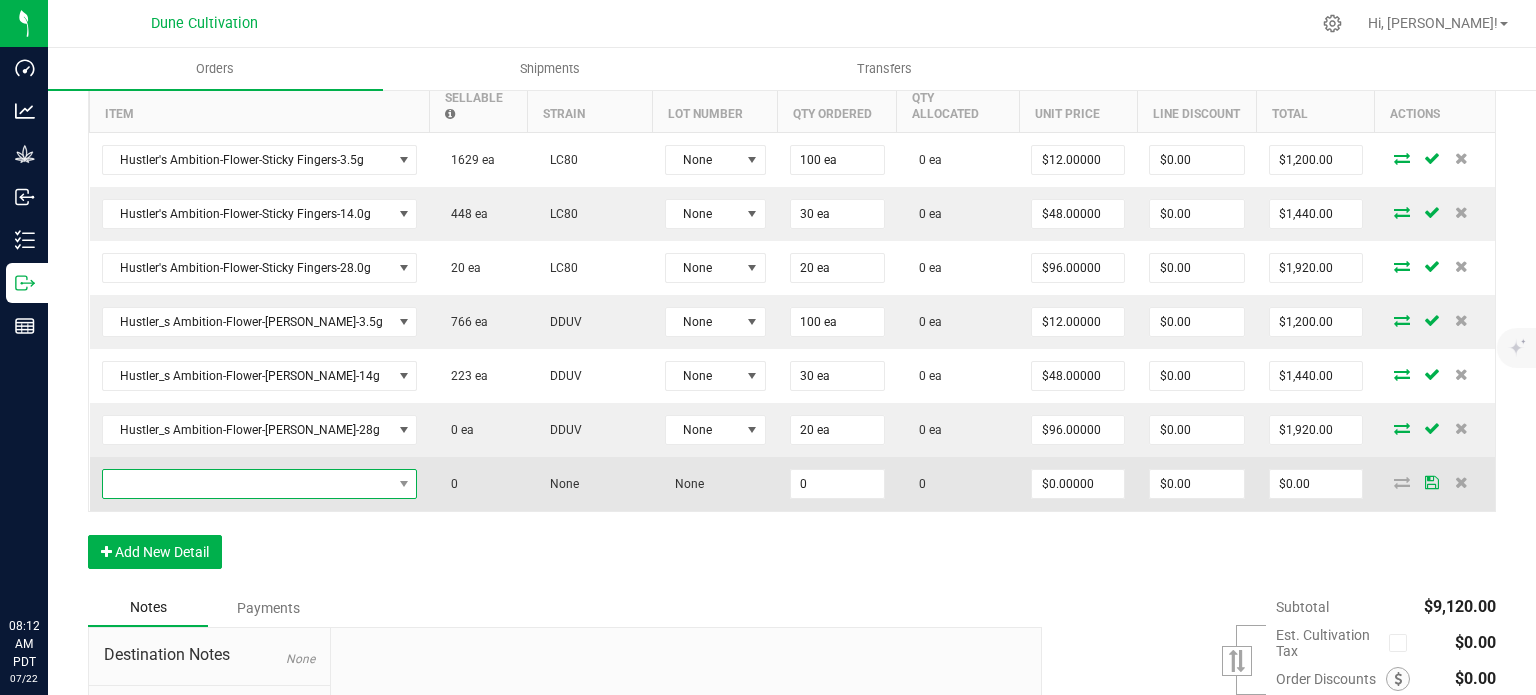 click at bounding box center (247, 484) 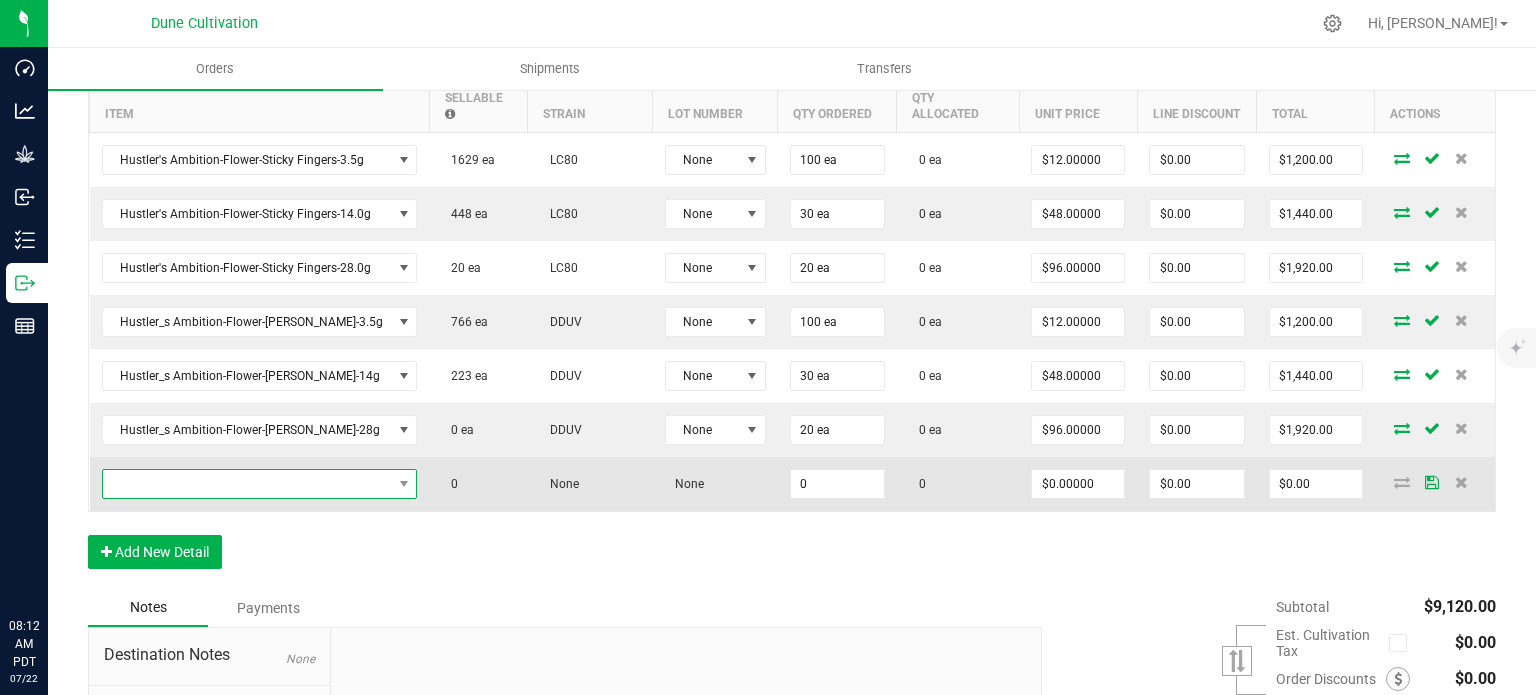 click at bounding box center (247, 484) 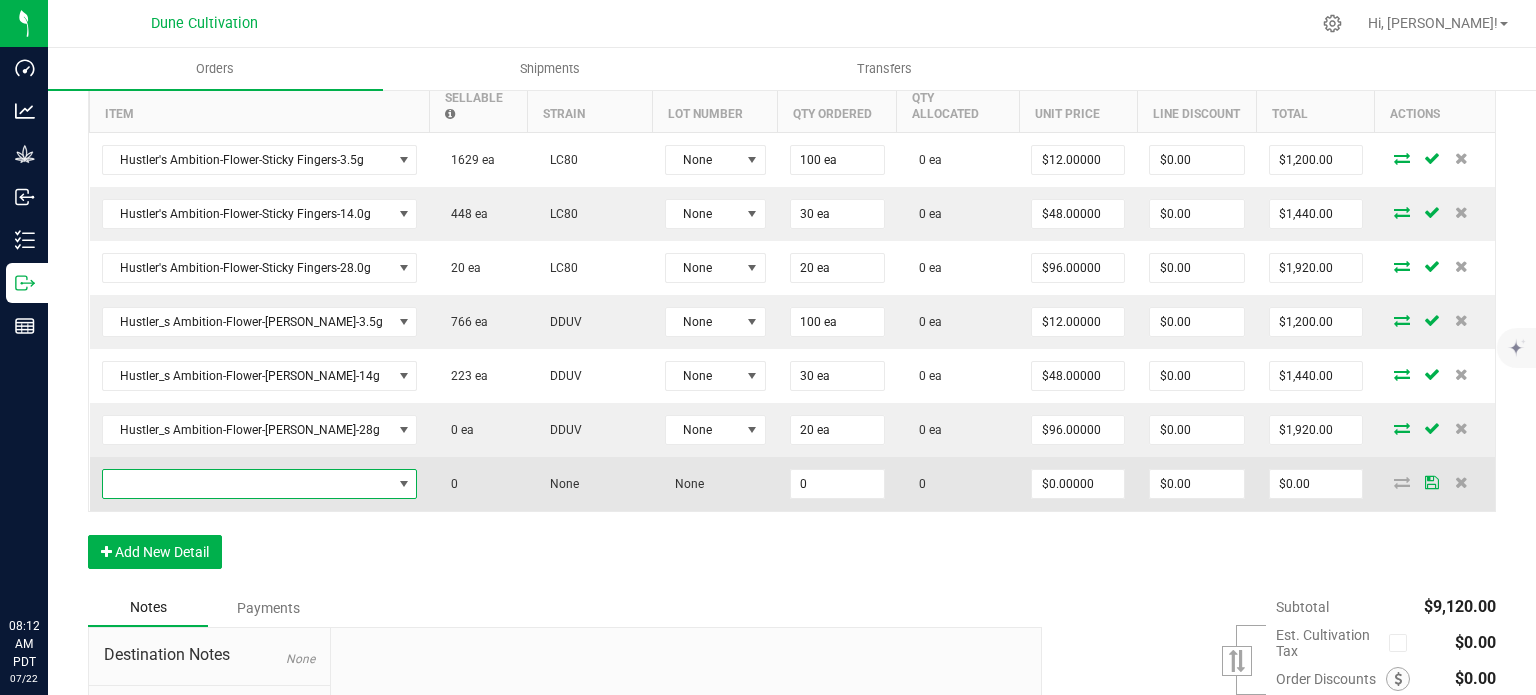 click at bounding box center [247, 484] 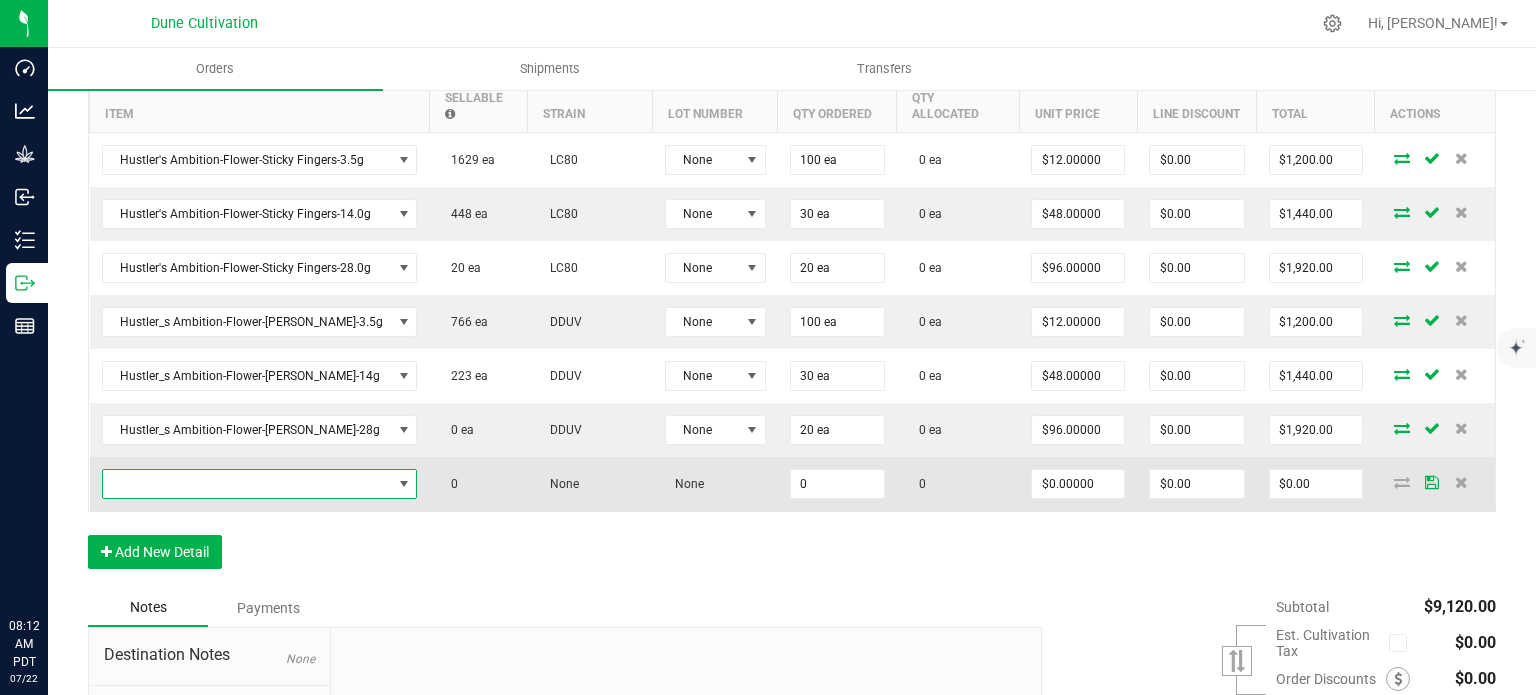 click at bounding box center (247, 484) 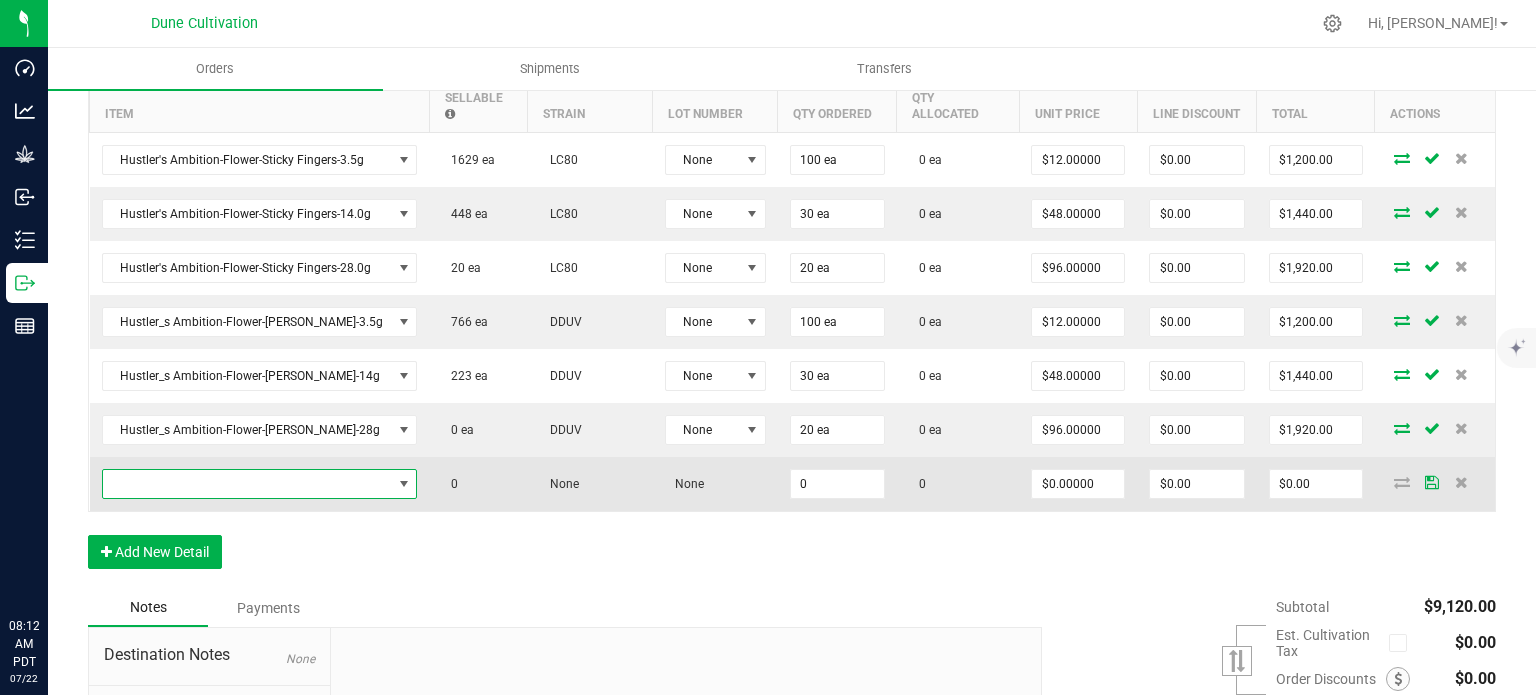click at bounding box center (247, 484) 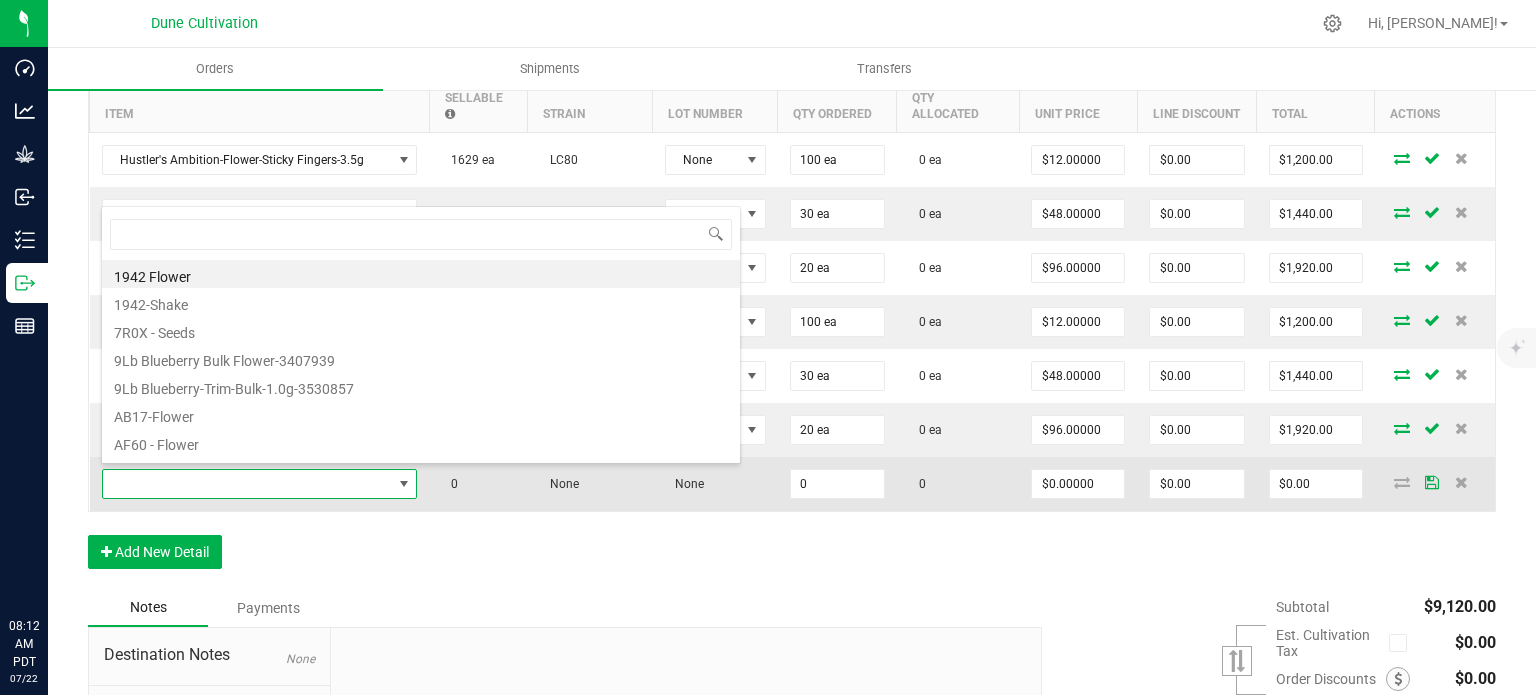 scroll, scrollTop: 99970, scrollLeft: 99699, axis: both 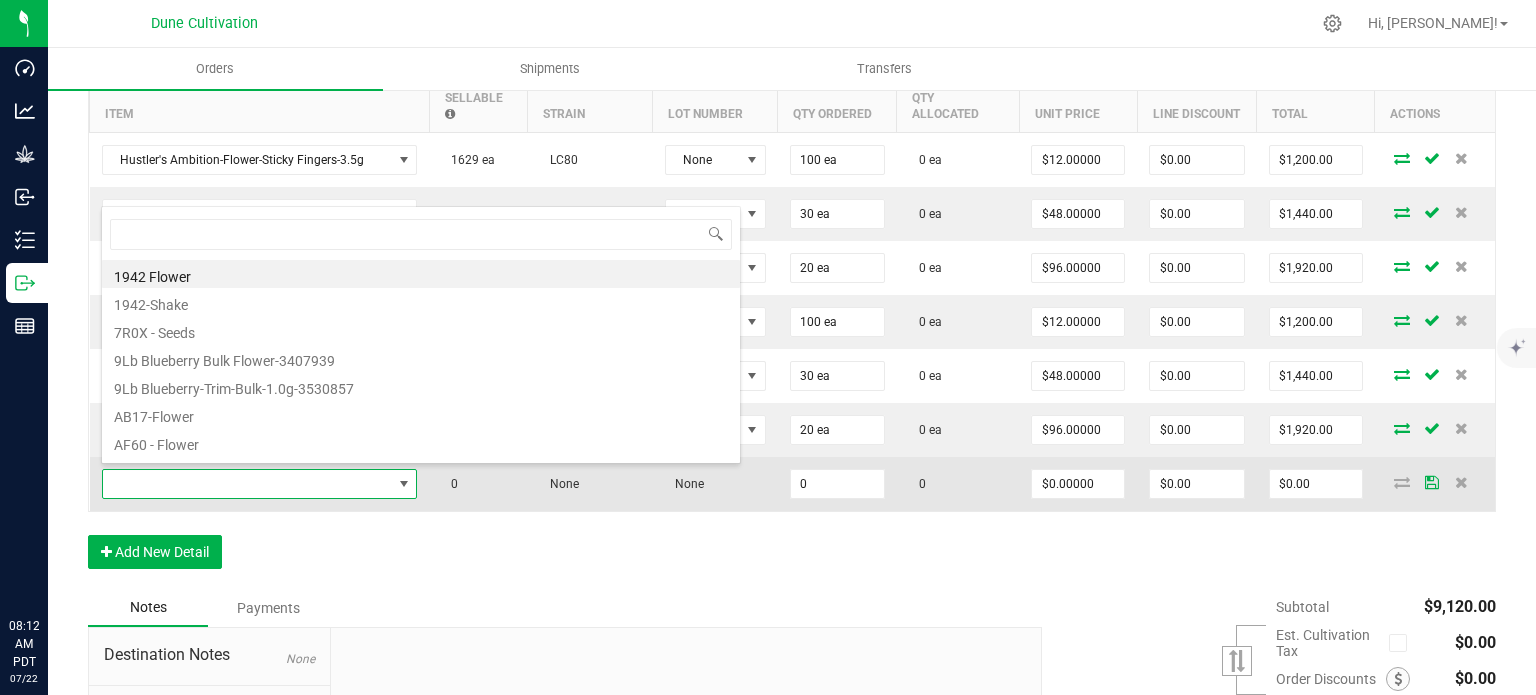 type on "Hustler_s Ambition-Flower-Chimera-3.5g" 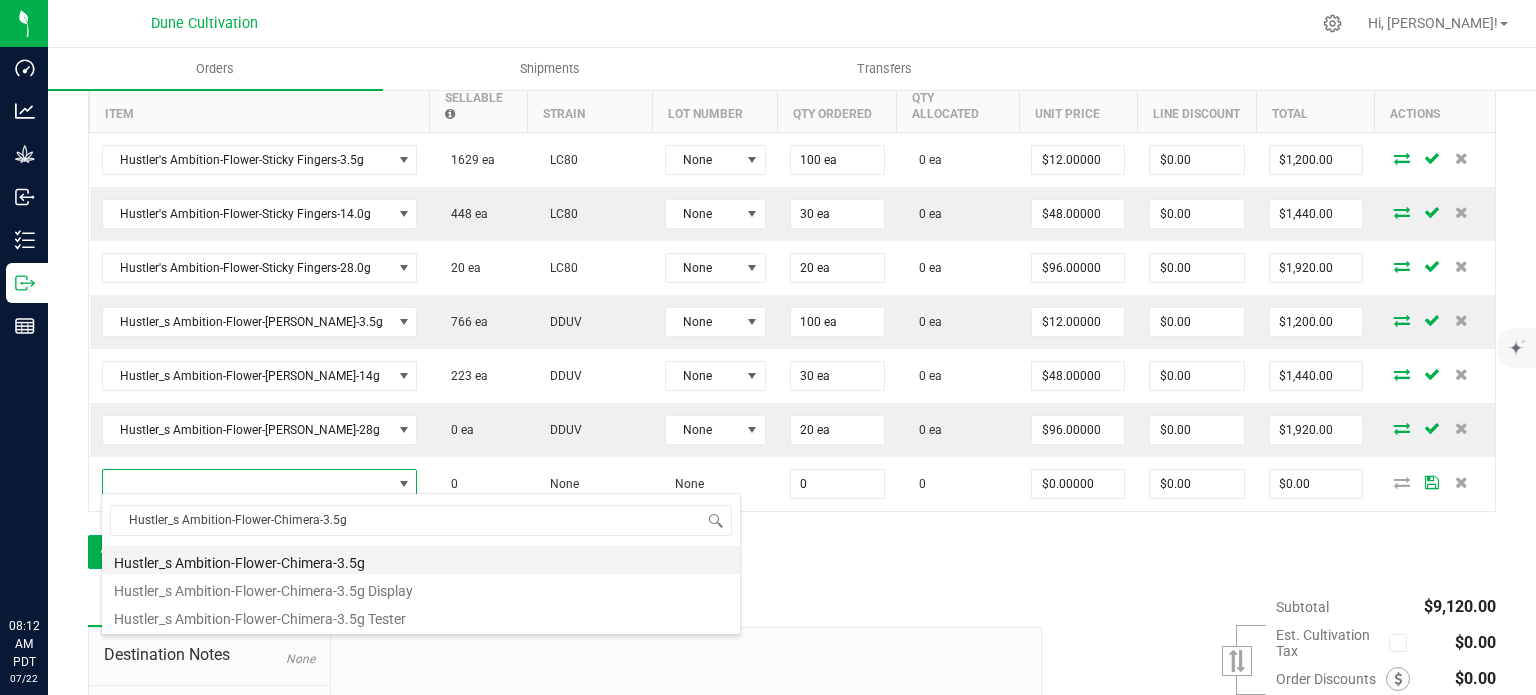 click on "Hustler_s Ambition-Flower-Chimera-3.5g" at bounding box center [421, 560] 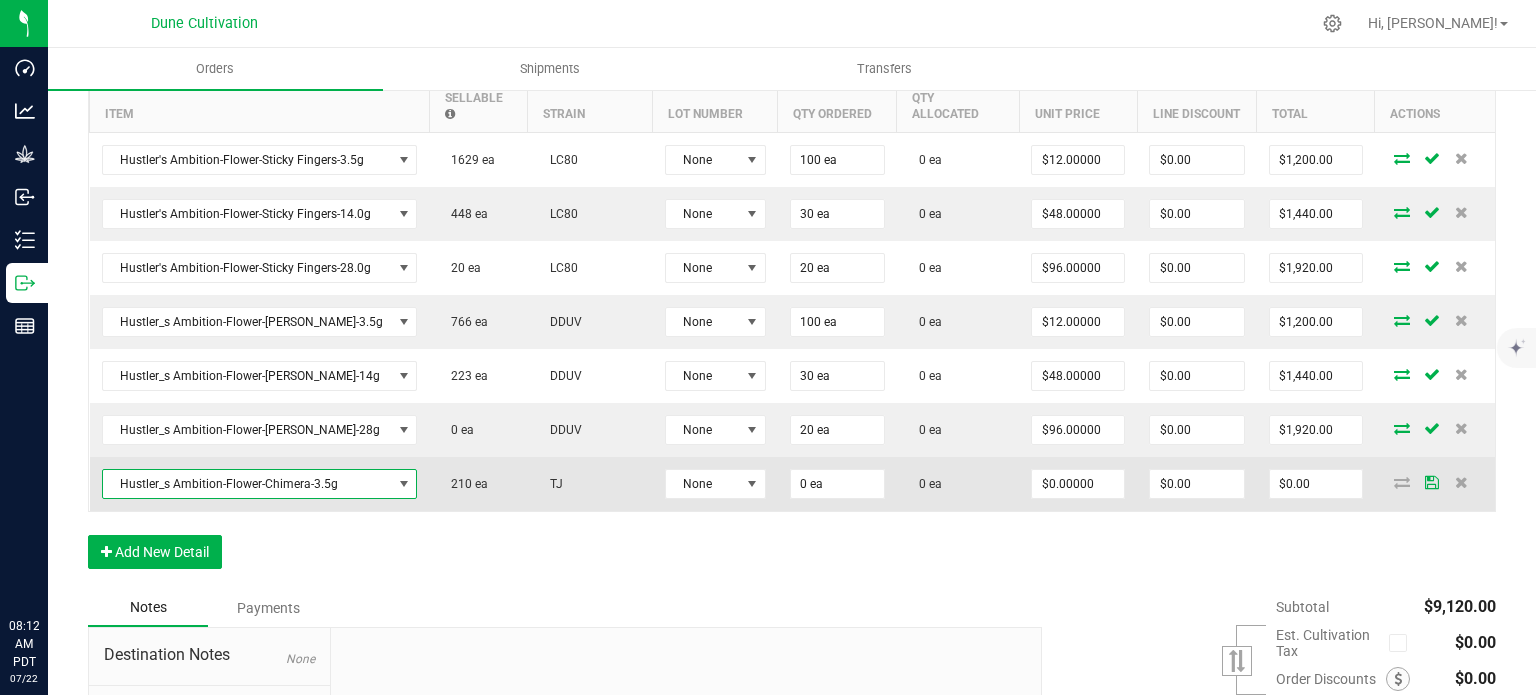 click on "0 ea" at bounding box center (837, 484) 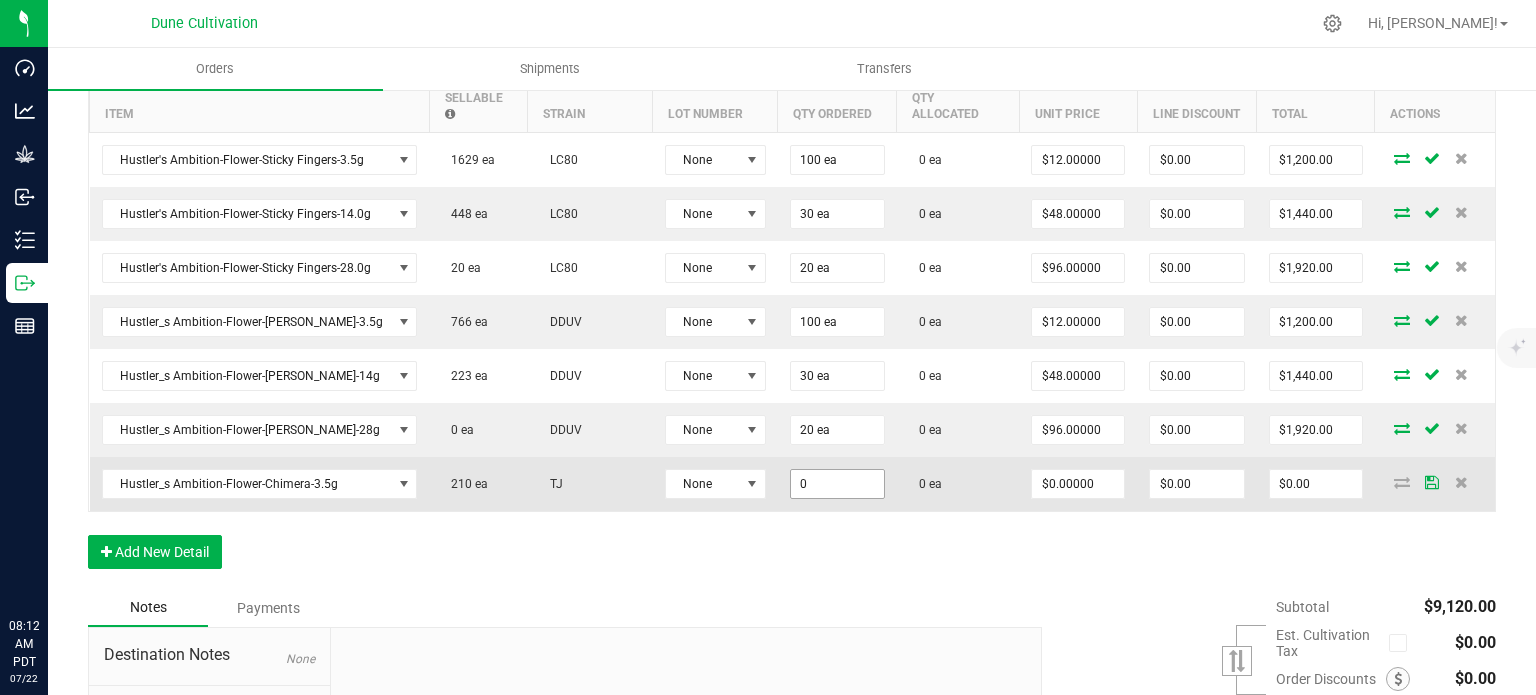 click on "0" at bounding box center (837, 484) 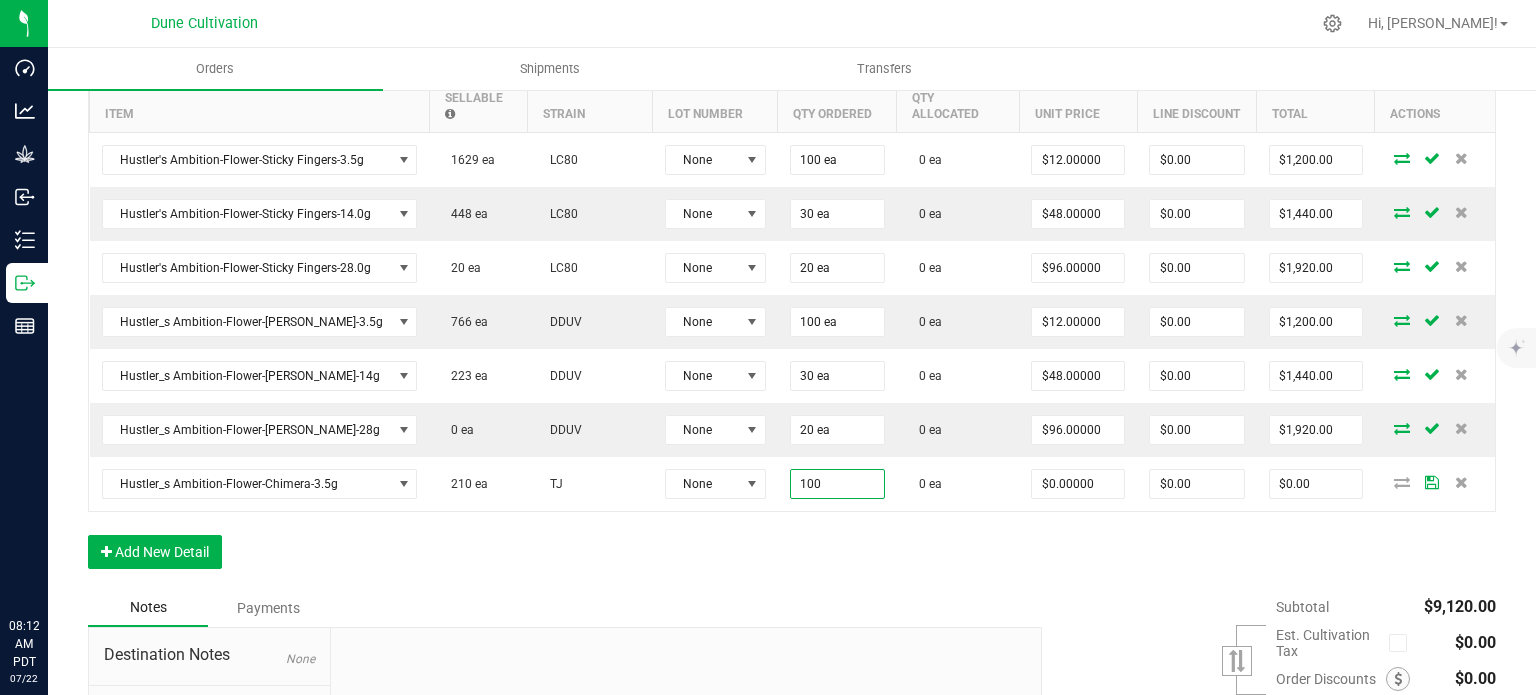 type on "100 ea" 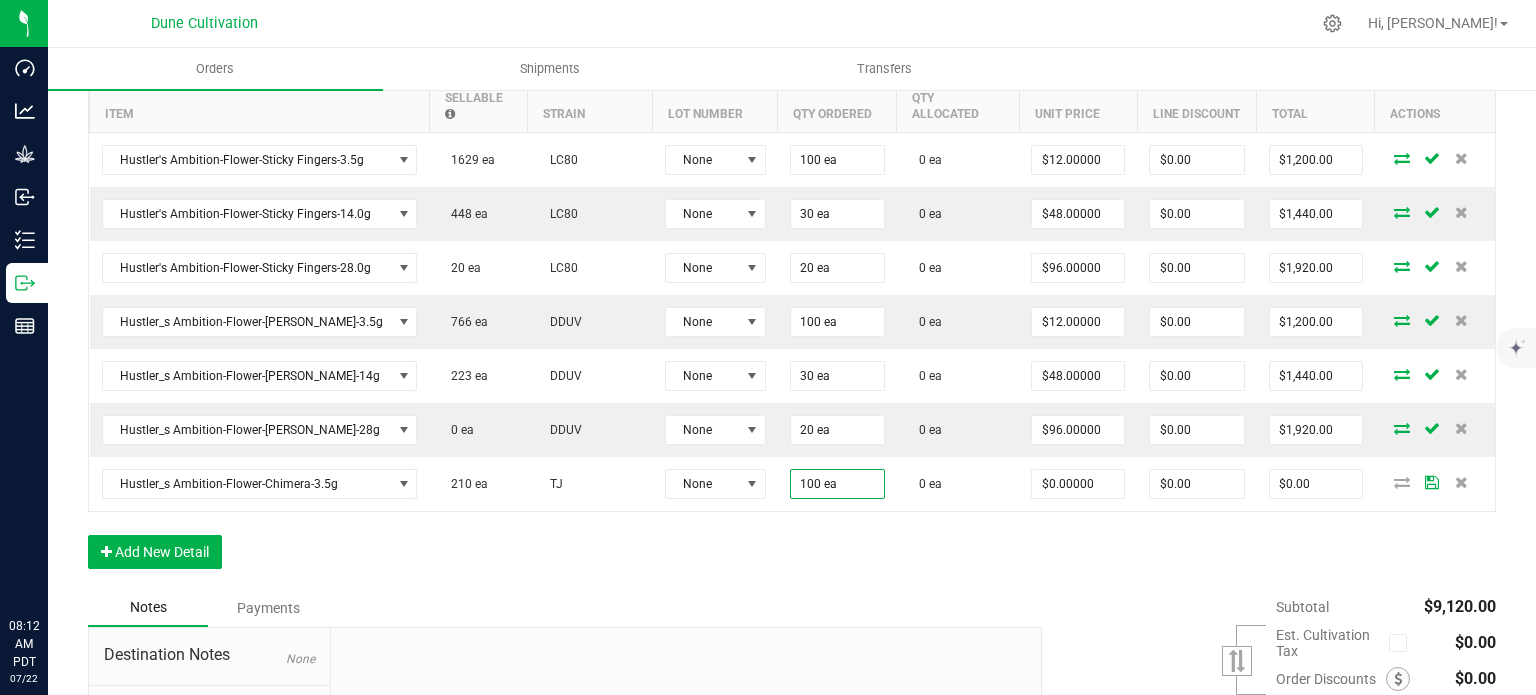 click on "Order Details Print All Labels Item  Sellable  Strain  Lot Number  Qty Ordered Qty Allocated Unit Price Line Discount Total Actions Hustler's Ambition-Flower-Sticky Fingers-3.5g  1629 ea   LC80  None 100 ea  0 ea  $12.00000 $0.00 $1,200.00 Hustler's Ambition-Flower-Sticky Fingers-14.0g  448 ea   LC80  None 30 ea  0 ea  $48.00000 $0.00 $1,440.00 Hustler's Ambition-Flower-Sticky Fingers-28.0g  20 ea   LC80  None 20 ea  0 ea  $96.00000 $0.00 $1,920.00 Hustler_s Ambition-Flower-[PERSON_NAME]-3.5g  766 ea   DDUV  None 100 ea  0 ea  $12.00000 $0.00 $1,200.00 Hustler_s Ambition-Flower-[PERSON_NAME]-14g  223 ea   DDUV  None 30 ea  0 ea  $48.00000 $0.00 $1,440.00 Hustler_s Ambition-Flower-[PERSON_NAME]-28g  0 ea   DDUV  None 20 ea  0 ea  $96.00000 $0.00 $1,920.00 Hustler_s Ambition-Flower-Chimera-3.5g  210 ea   TJ  None 100 ea  0 ea  $0.00000 $0.00 $0.00
Add New Detail" at bounding box center (792, 308) 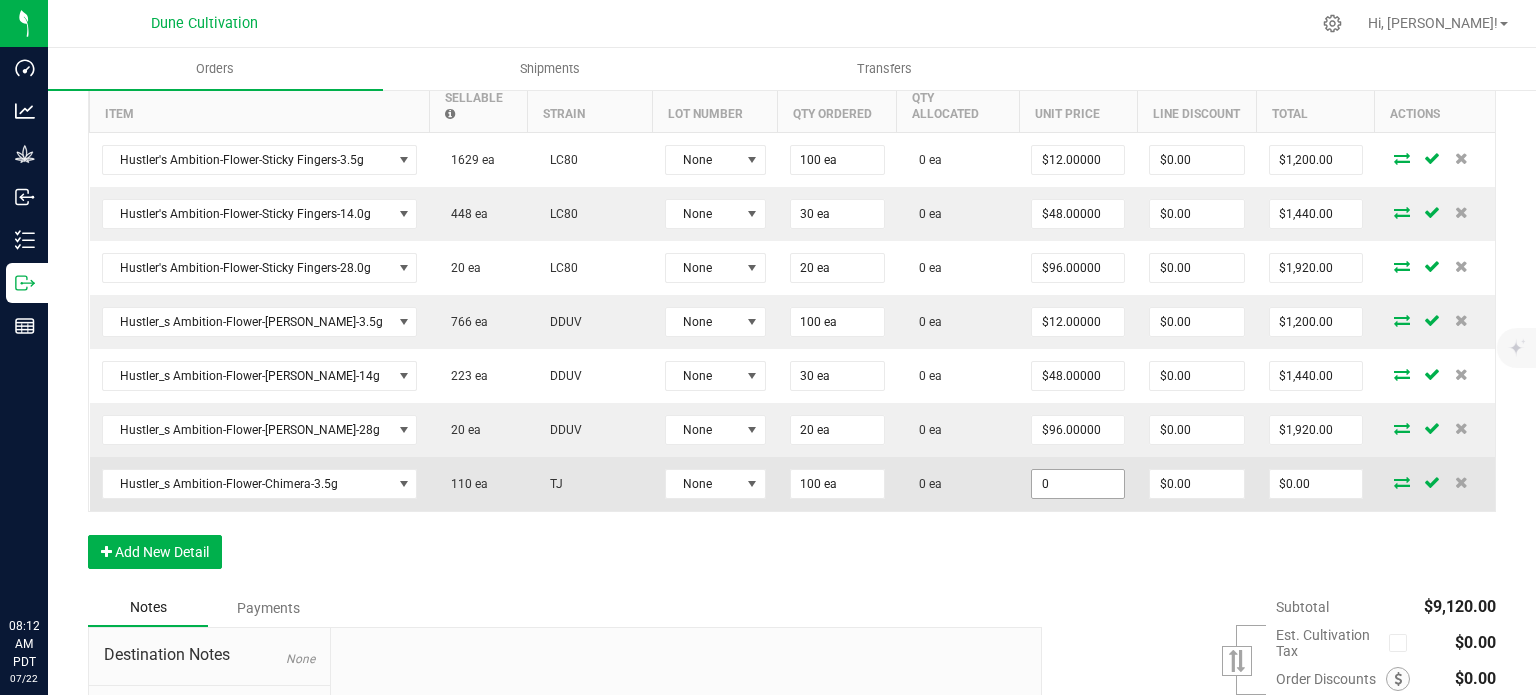 click on "0" at bounding box center (1078, 484) 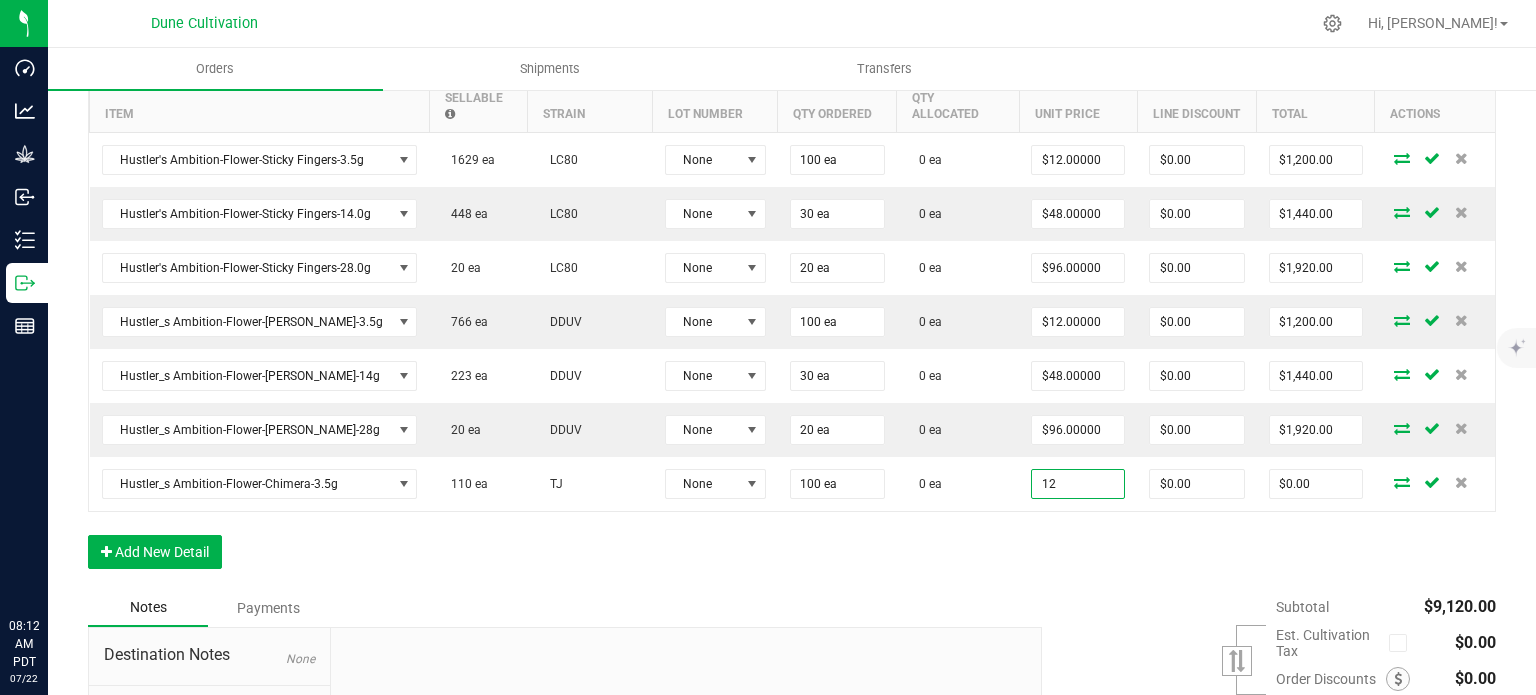type on "$12.00000" 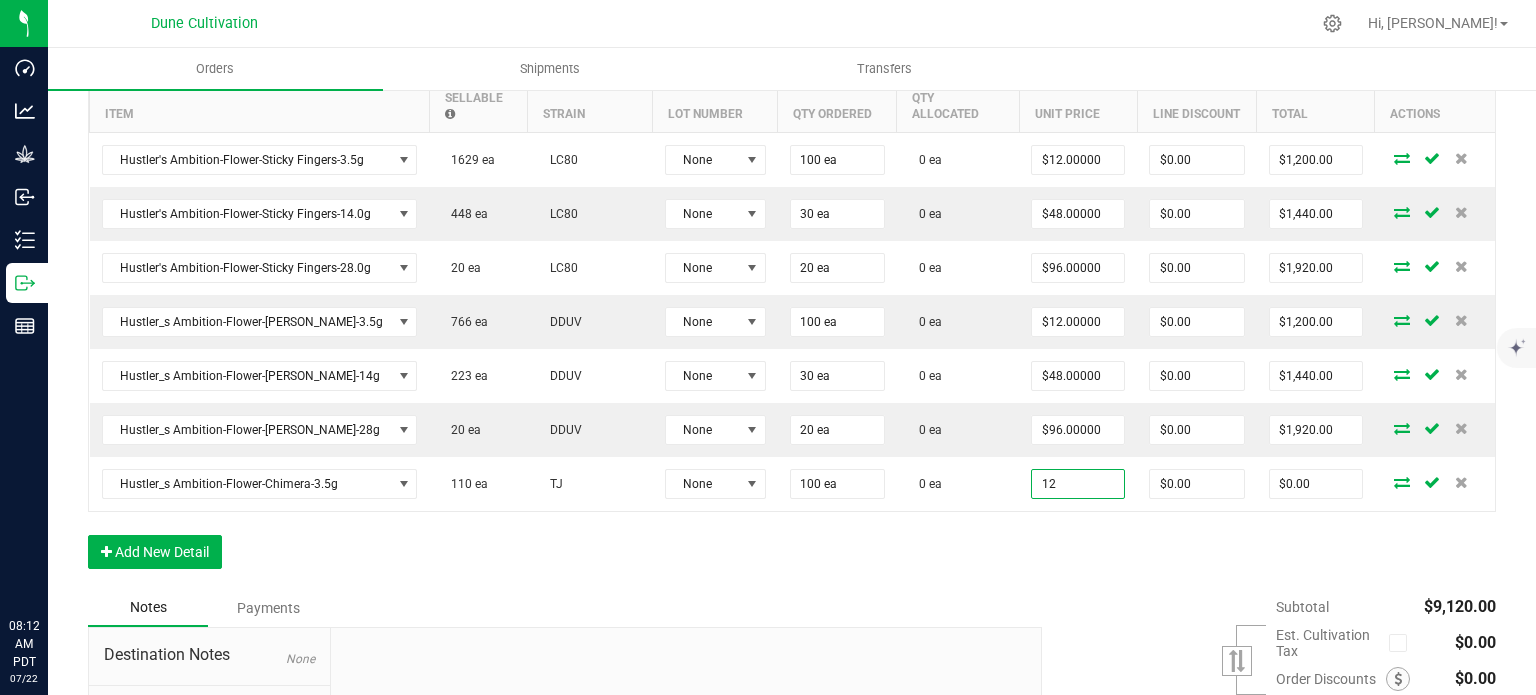 type on "$1,200.00" 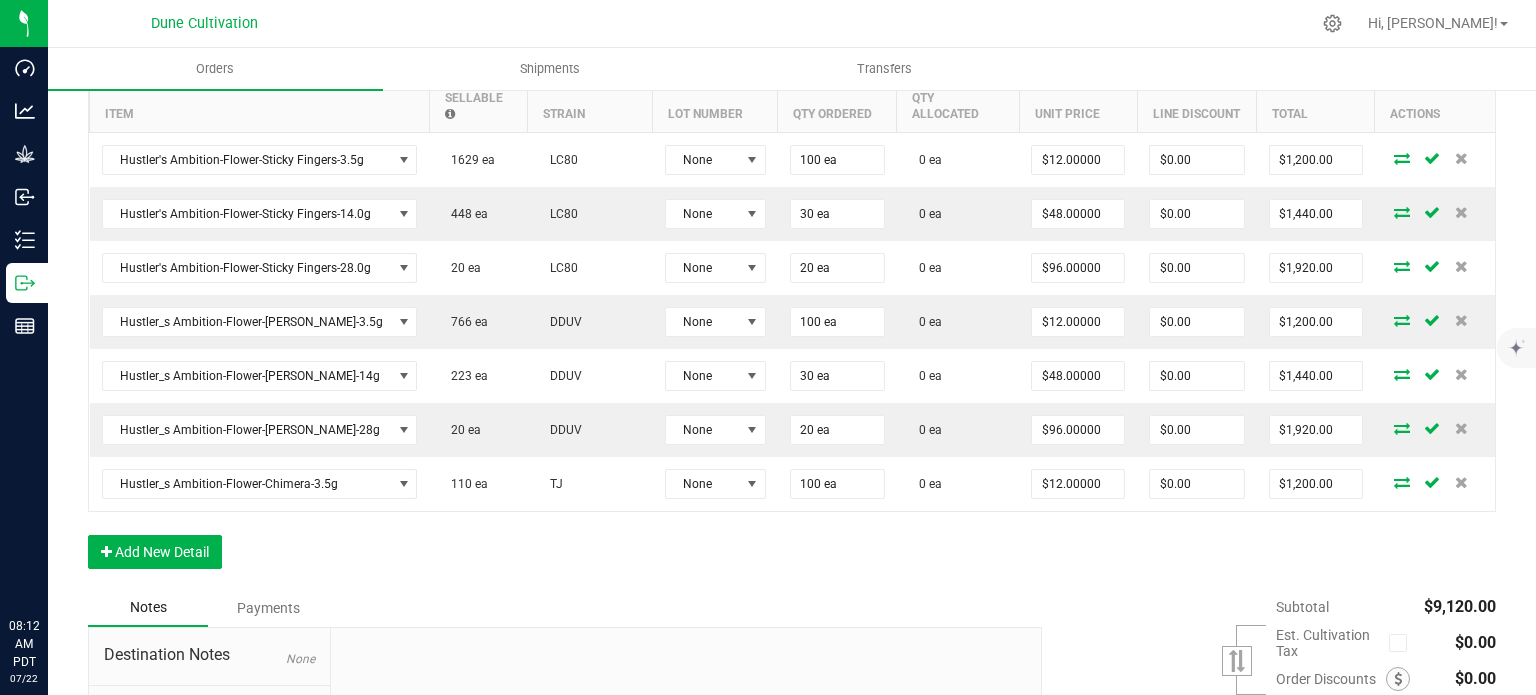 click on "Order Details Print All Labels Item  Sellable  Strain  Lot Number  Qty Ordered Qty Allocated Unit Price Line Discount Total Actions Hustler's Ambition-Flower-Sticky Fingers-3.5g  1629 ea   LC80  None 100 ea  0 ea  $12.00000 $0.00 $1,200.00 Hustler's Ambition-Flower-Sticky Fingers-14.0g  448 ea   LC80  None 30 ea  0 ea  $48.00000 $0.00 $1,440.00 Hustler's Ambition-Flower-Sticky Fingers-28.0g  20 ea   LC80  None 20 ea  0 ea  $96.00000 $0.00 $1,920.00 Hustler_s Ambition-Flower-[PERSON_NAME]-3.5g  766 ea   DDUV  None 100 ea  0 ea  $12.00000 $0.00 $1,200.00 Hustler_s Ambition-Flower-[PERSON_NAME]-14g  223 ea   DDUV  None 30 ea  0 ea  $48.00000 $0.00 $1,440.00 Hustler_s Ambition-Flower-[PERSON_NAME]-28g  20 ea   DDUV  None 20 ea  0 ea  $96.00000 $0.00 $1,920.00 Hustler_s Ambition-Flower-Chimera-3.5g  110 ea   TJ  None 100 ea  0 ea  $12.00000 $0.00 $1,200.00
Add New Detail" at bounding box center [792, 308] 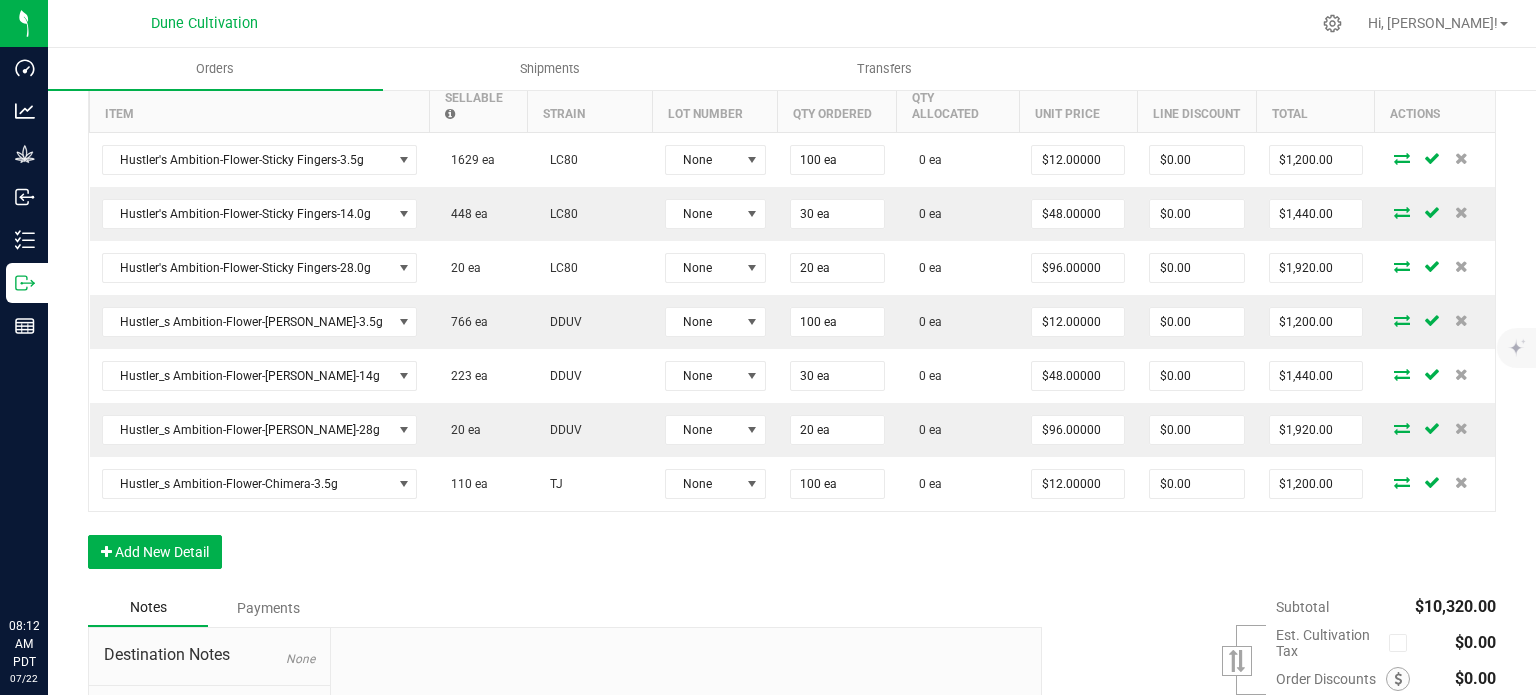 click on "Order Details Print All Labels Item  Sellable  Strain  Lot Number  Qty Ordered Qty Allocated Unit Price Line Discount Total Actions Hustler's Ambition-Flower-Sticky Fingers-3.5g  1629 ea   LC80  None 100 ea  0 ea  $12.00000 $0.00 $1,200.00 Hustler's Ambition-Flower-Sticky Fingers-14.0g  448 ea   LC80  None 30 ea  0 ea  $48.00000 $0.00 $1,440.00 Hustler's Ambition-Flower-Sticky Fingers-28.0g  20 ea   LC80  None 20 ea  0 ea  $96.00000 $0.00 $1,920.00 Hustler_s Ambition-Flower-[PERSON_NAME]-3.5g  766 ea   DDUV  None 100 ea  0 ea  $12.00000 $0.00 $1,200.00 Hustler_s Ambition-Flower-[PERSON_NAME]-14g  223 ea   DDUV  None 30 ea  0 ea  $48.00000 $0.00 $1,440.00 Hustler_s Ambition-Flower-[PERSON_NAME]-28g  20 ea   DDUV  None 20 ea  0 ea  $96.00000 $0.00 $1,920.00 Hustler_s Ambition-Flower-Chimera-3.5g  110 ea   TJ  None 100 ea  0 ea  $12.00000 $0.00 $1,200.00
Add New Detail" at bounding box center (792, 308) 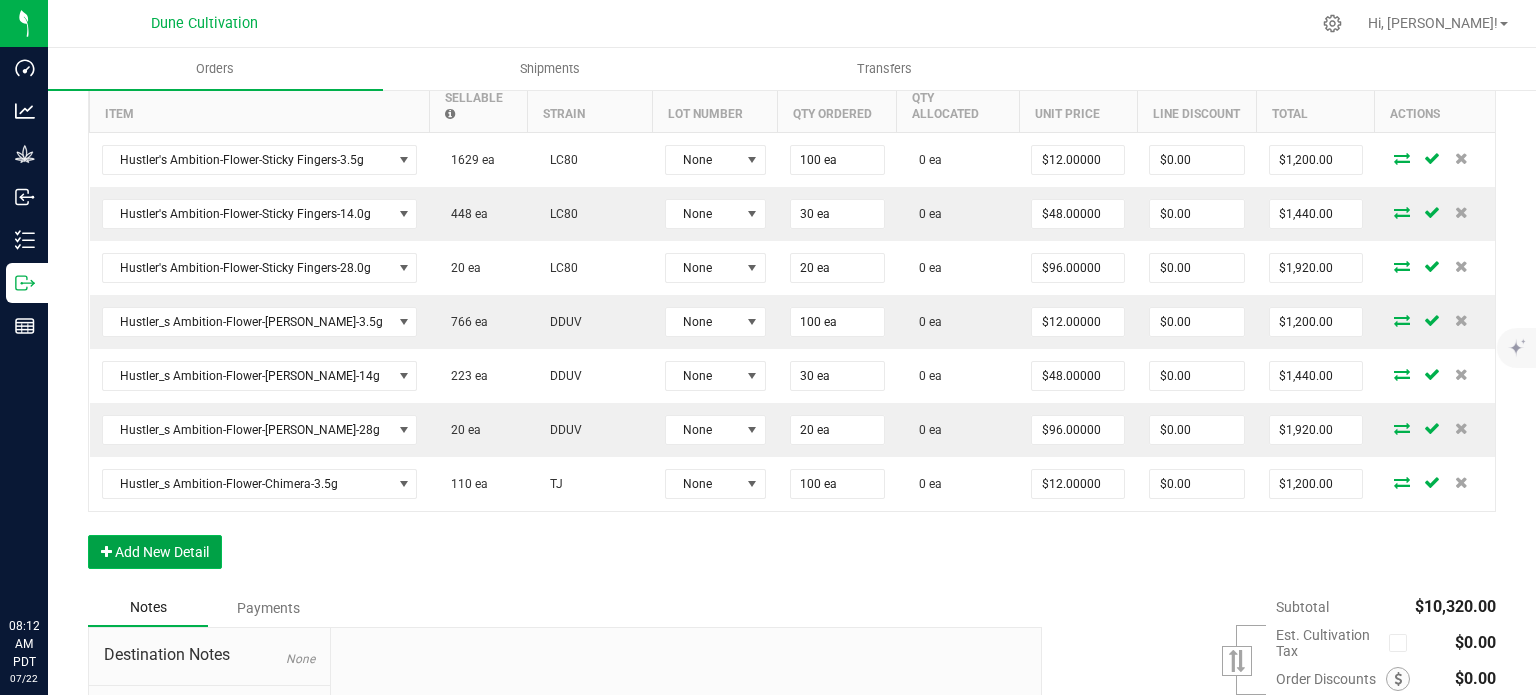 click on "Add New Detail" at bounding box center (155, 552) 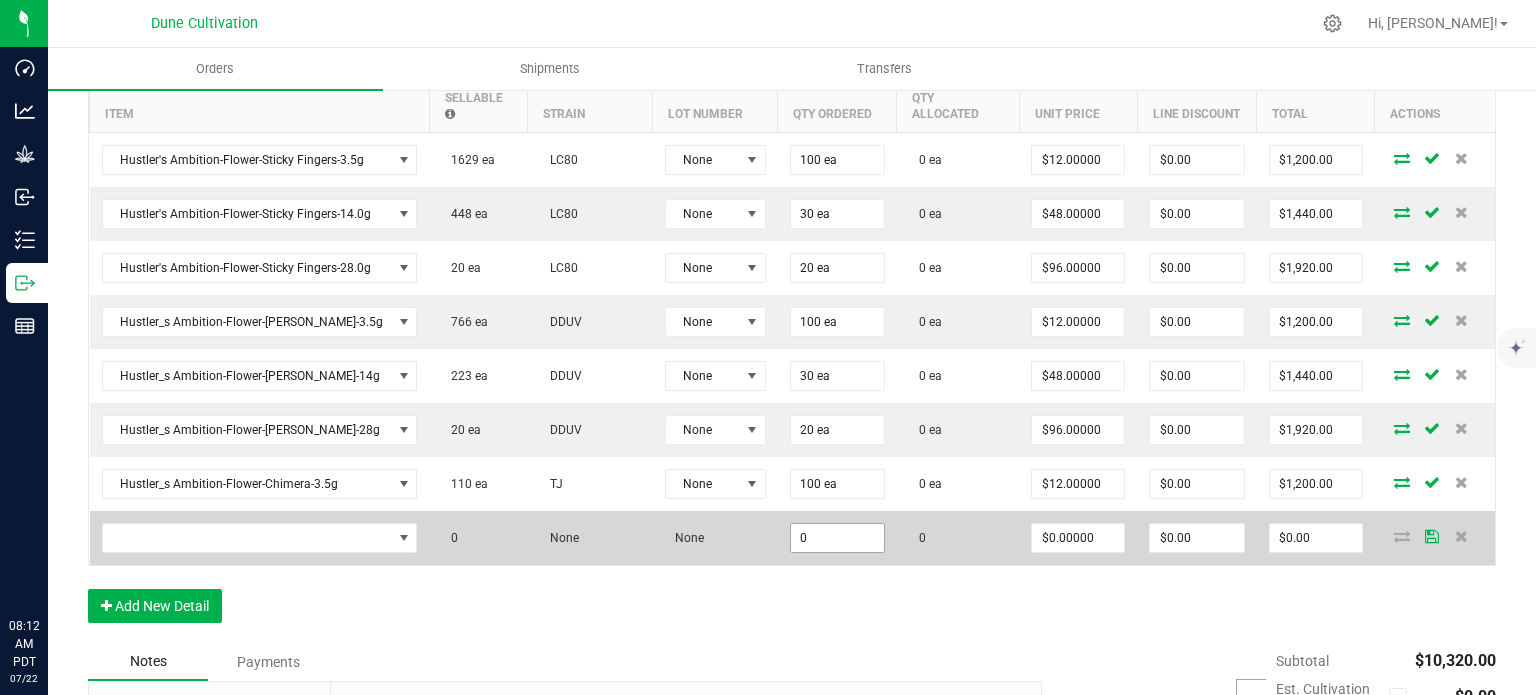 click on "0" at bounding box center [837, 538] 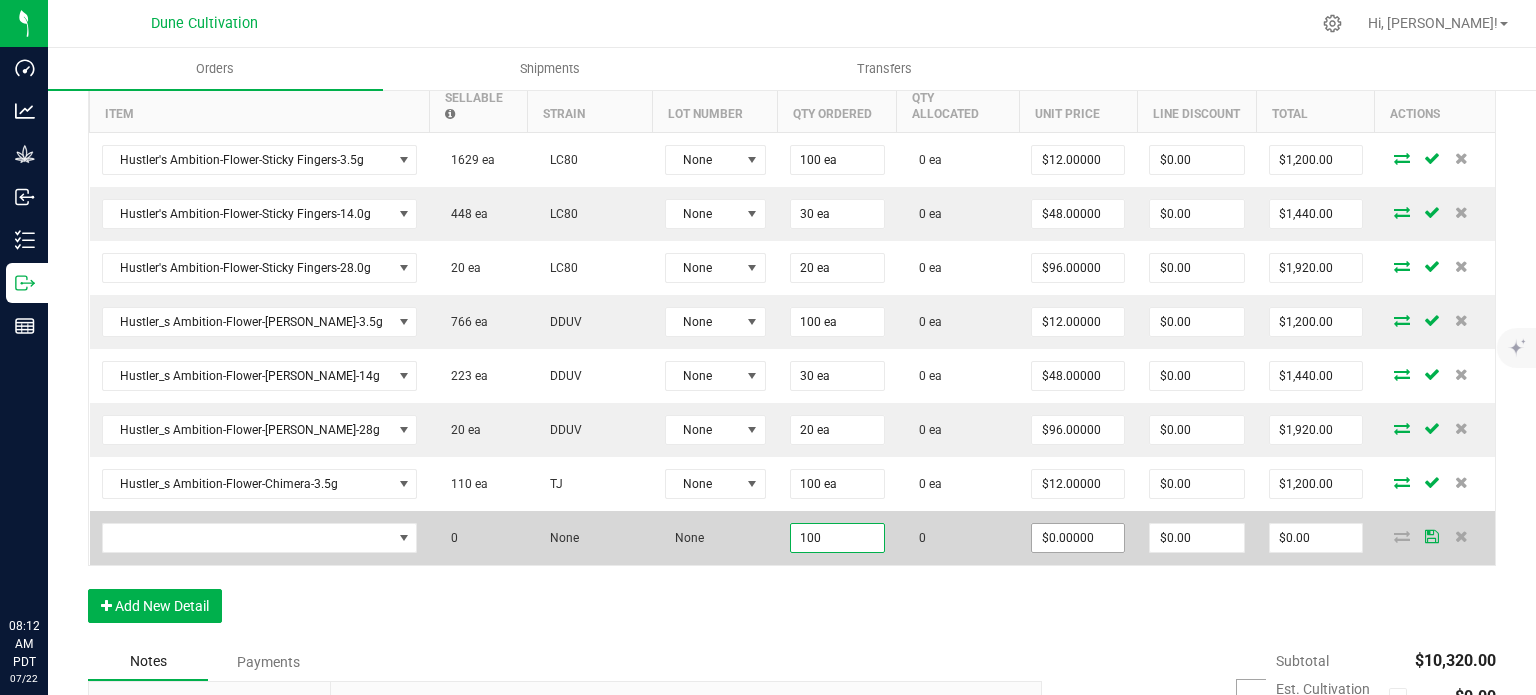 type on "100" 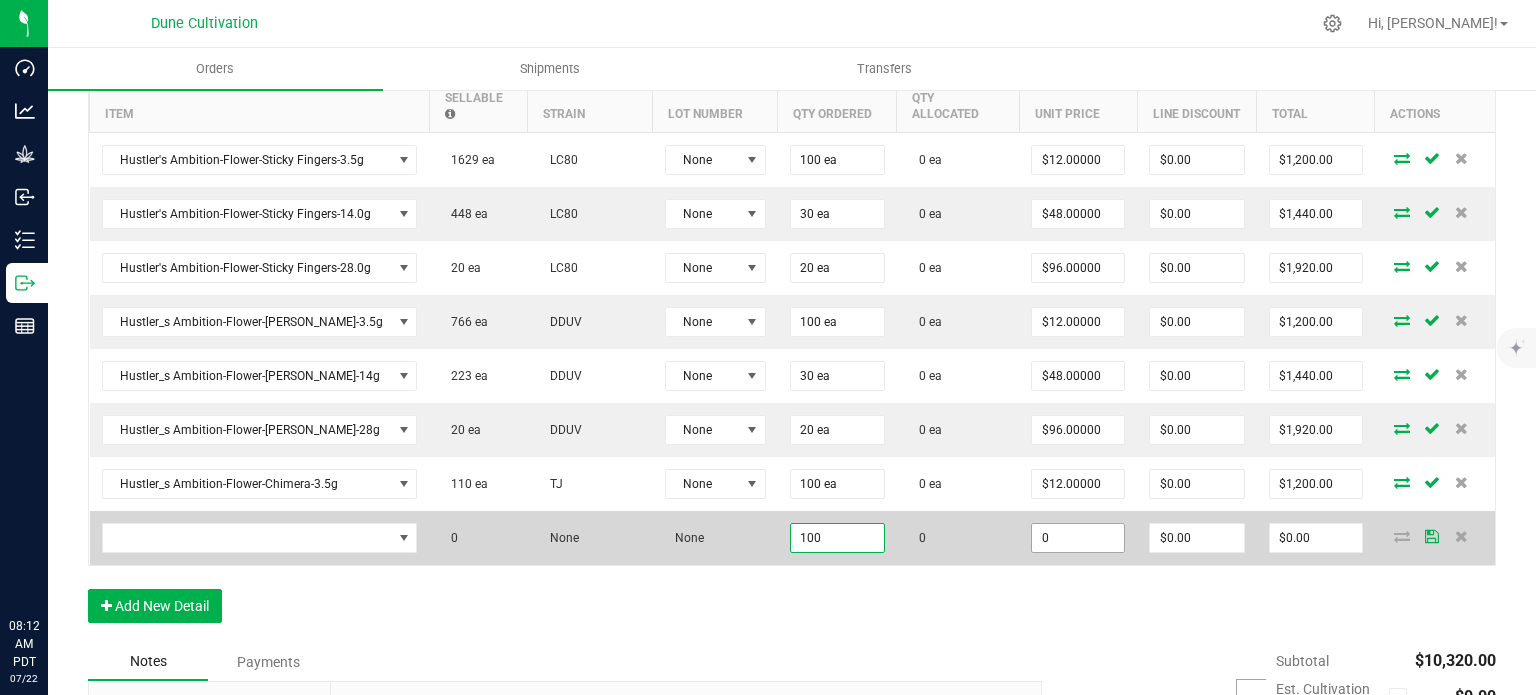 click on "0" at bounding box center [1078, 538] 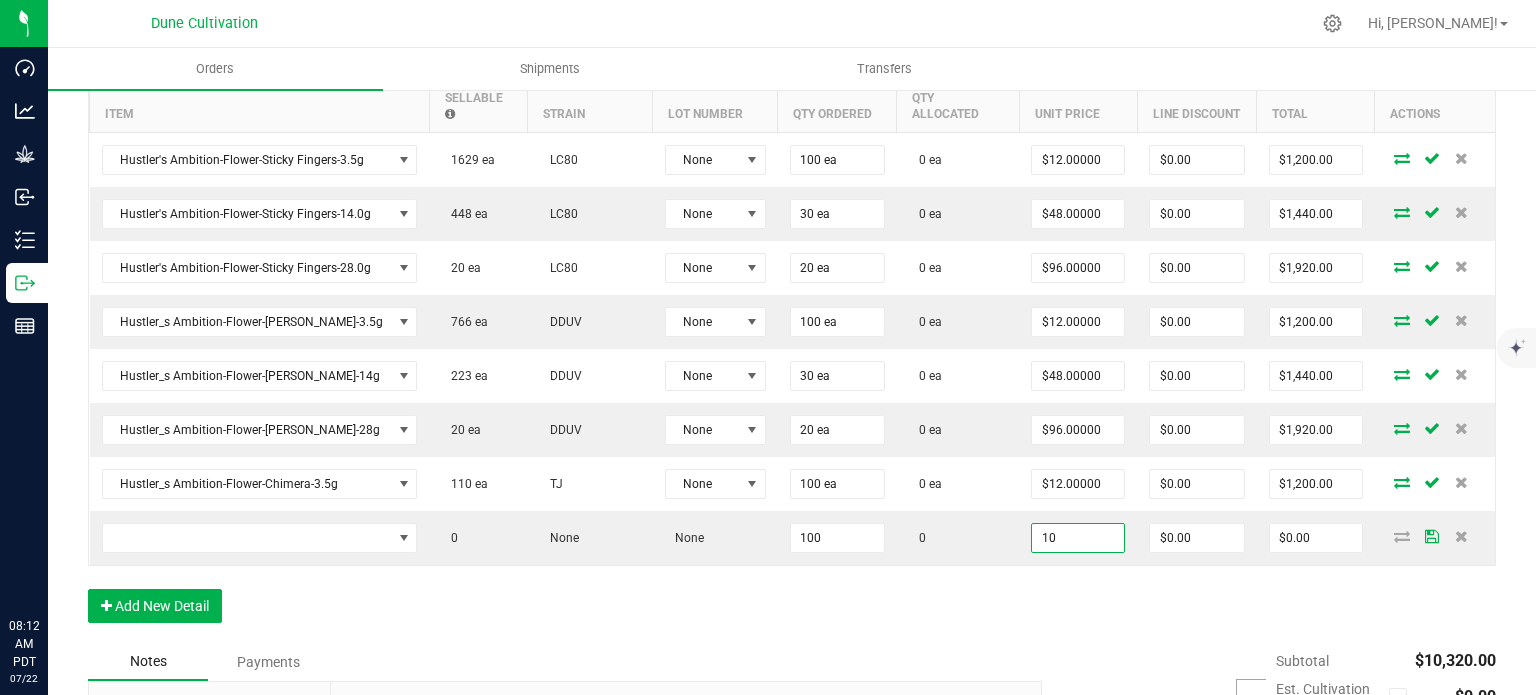 type on "$10.00000" 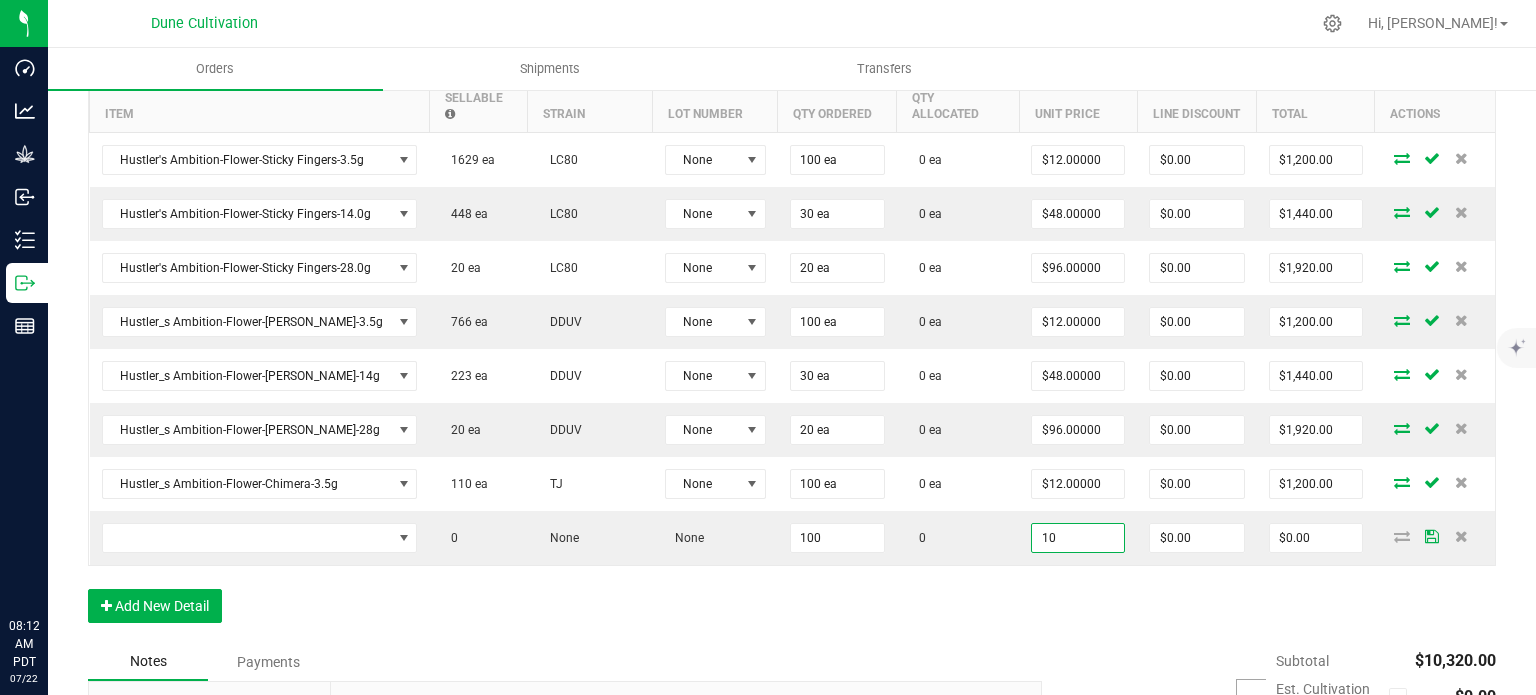 type on "$1,000.00" 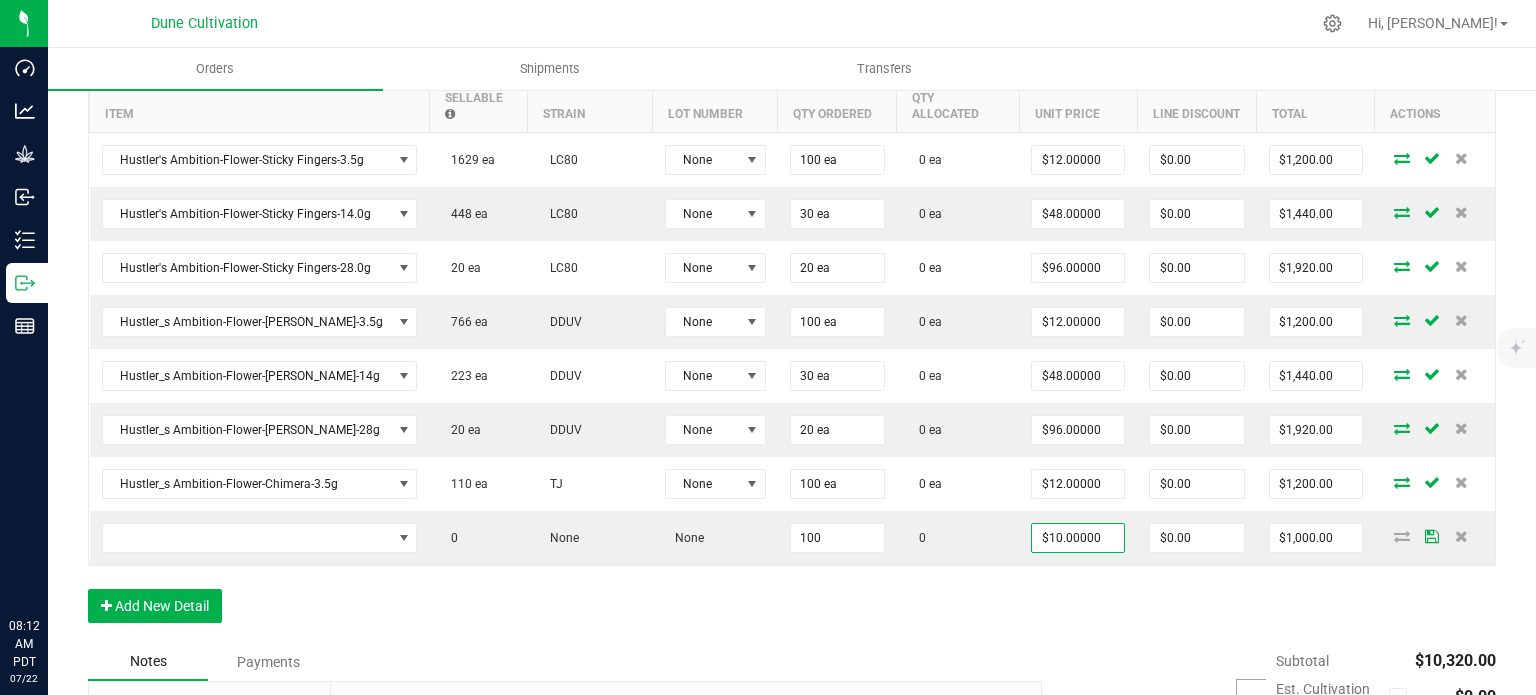 click on "Order Details Print All Labels Item  Sellable  Strain  Lot Number  Qty Ordered Qty Allocated Unit Price Line Discount Total Actions Hustler's Ambition-Flower-Sticky Fingers-3.5g  1629 ea   LC80  None 100 ea  0 ea  $12.00000 $0.00 $1,200.00 Hustler's Ambition-Flower-Sticky Fingers-14.0g  448 ea   LC80  None 30 ea  0 ea  $48.00000 $0.00 $1,440.00 Hustler's Ambition-Flower-Sticky Fingers-28.0g  20 ea   LC80  None 20 ea  0 ea  $96.00000 $0.00 $1,920.00 Hustler_s Ambition-Flower-[PERSON_NAME]-3.5g  766 ea   DDUV  None 100 ea  0 ea  $12.00000 $0.00 $1,200.00 Hustler_s Ambition-Flower-[PERSON_NAME]-14g  223 ea   DDUV  None 30 ea  0 ea  $48.00000 $0.00 $1,440.00 Hustler_s Ambition-Flower-[PERSON_NAME]-28g  20 ea   DDUV  None 20 ea  0 ea  $96.00000 $0.00 $1,920.00 Hustler_s Ambition-Flower-Chimera-3.5g  110 ea   TJ  None 100 ea  0 ea  $12.00000 $0.00 $1,200.00  0    None   None  100  0   $10.00000 $0.00 $1,000.00" at bounding box center [792, 335] 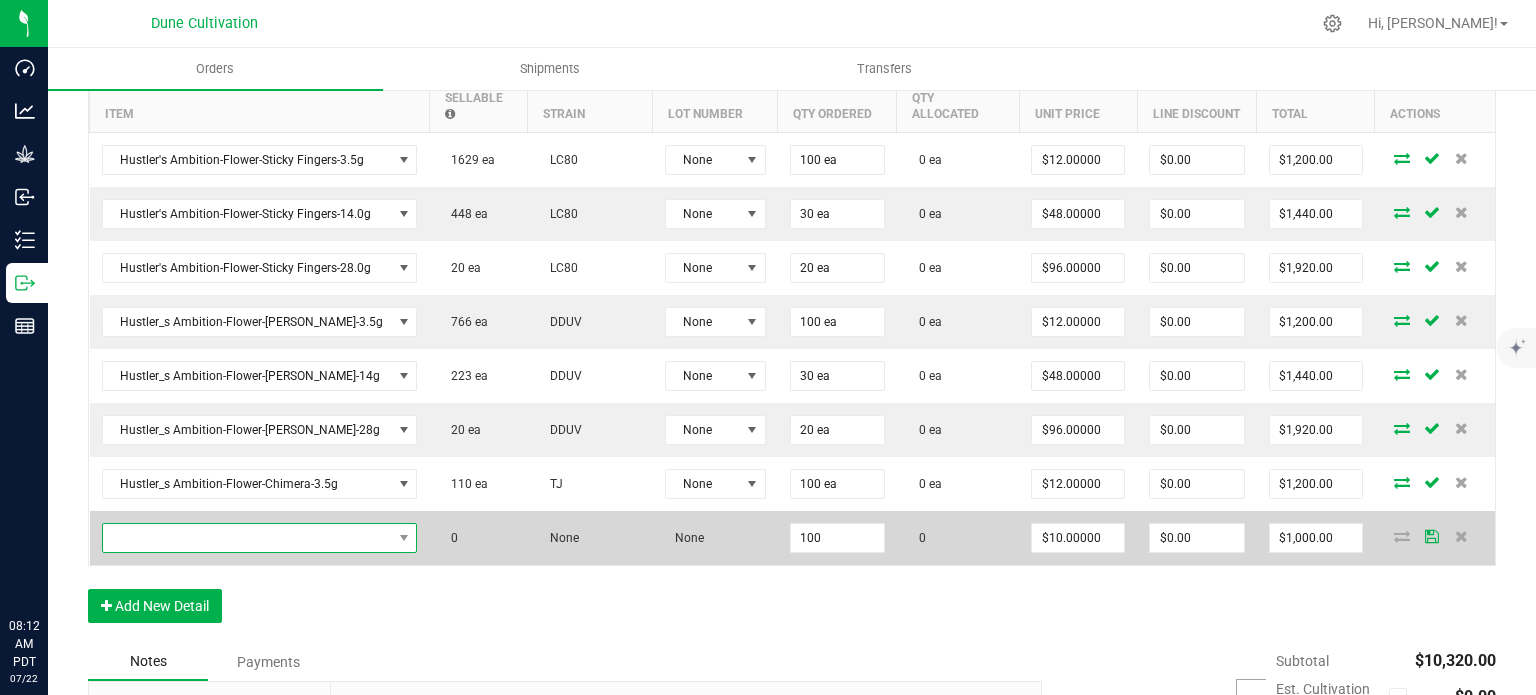 click at bounding box center (247, 538) 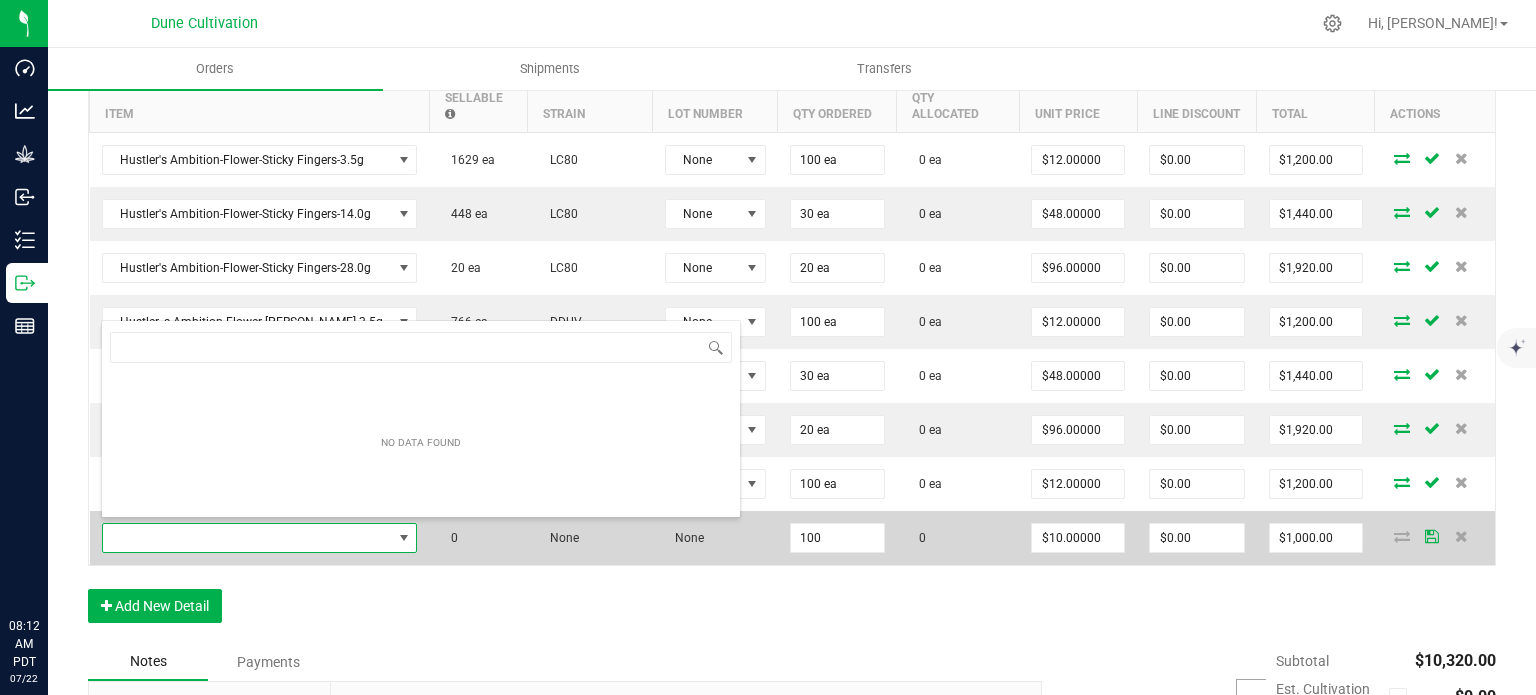 scroll, scrollTop: 99970, scrollLeft: 99699, axis: both 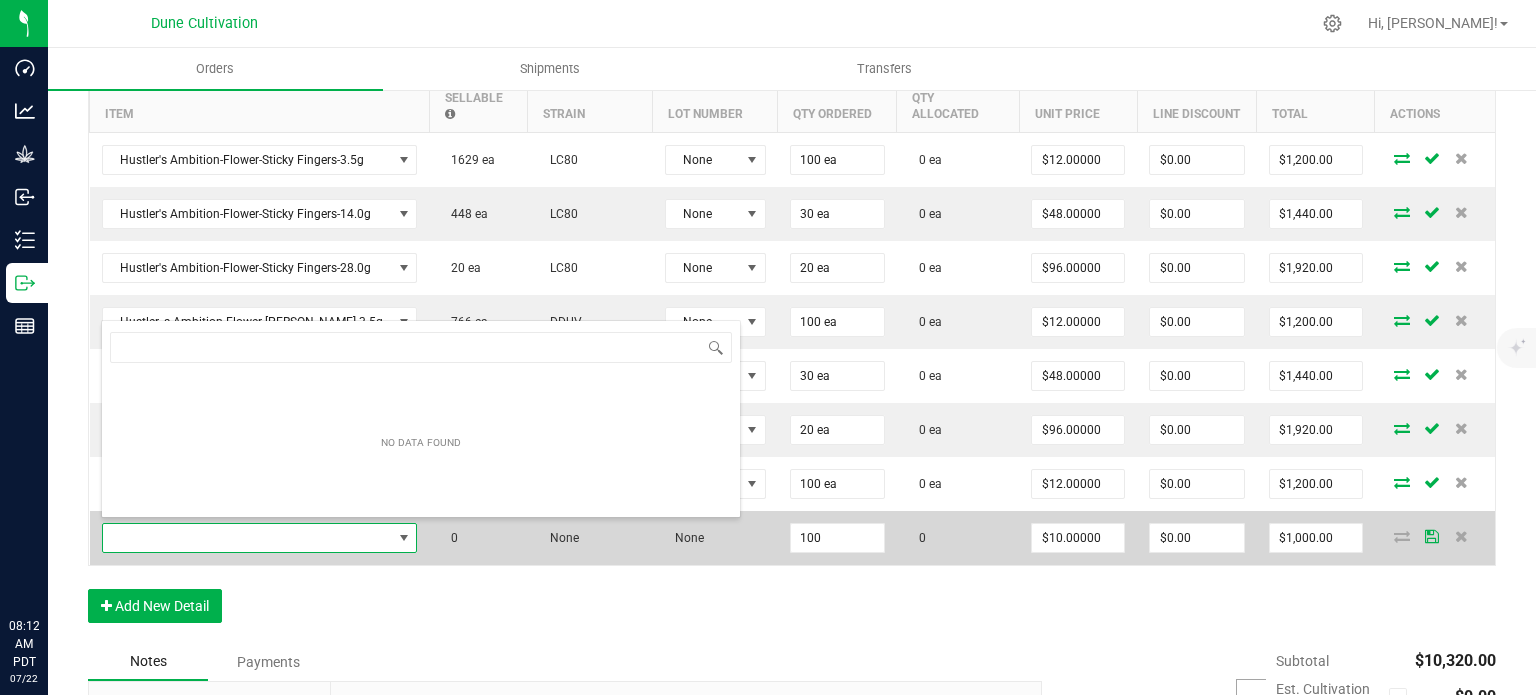 type on "Hustler_s Ambition-Flower-Nightmare Cookies-3.5g" 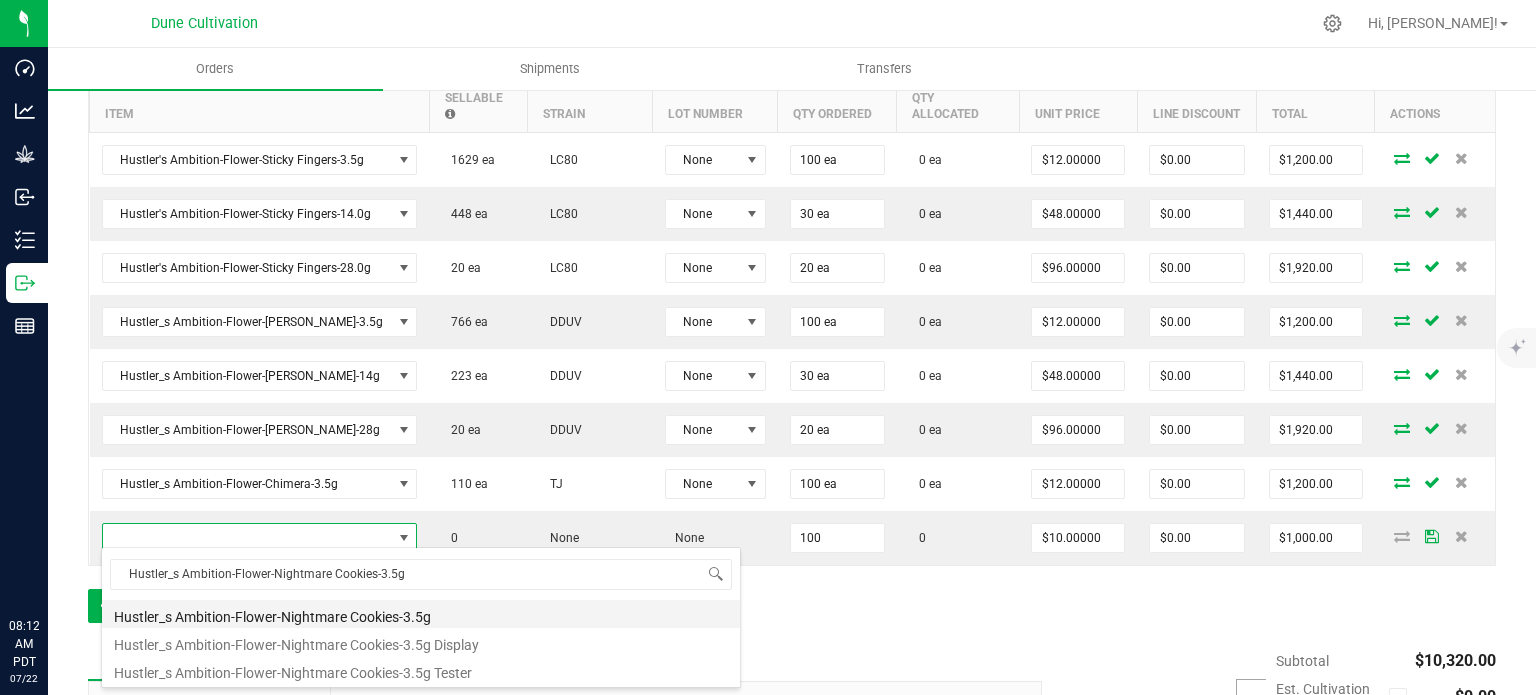 click on "Hustler_s Ambition-Flower-Nightmare Cookies-3.5g" at bounding box center [421, 614] 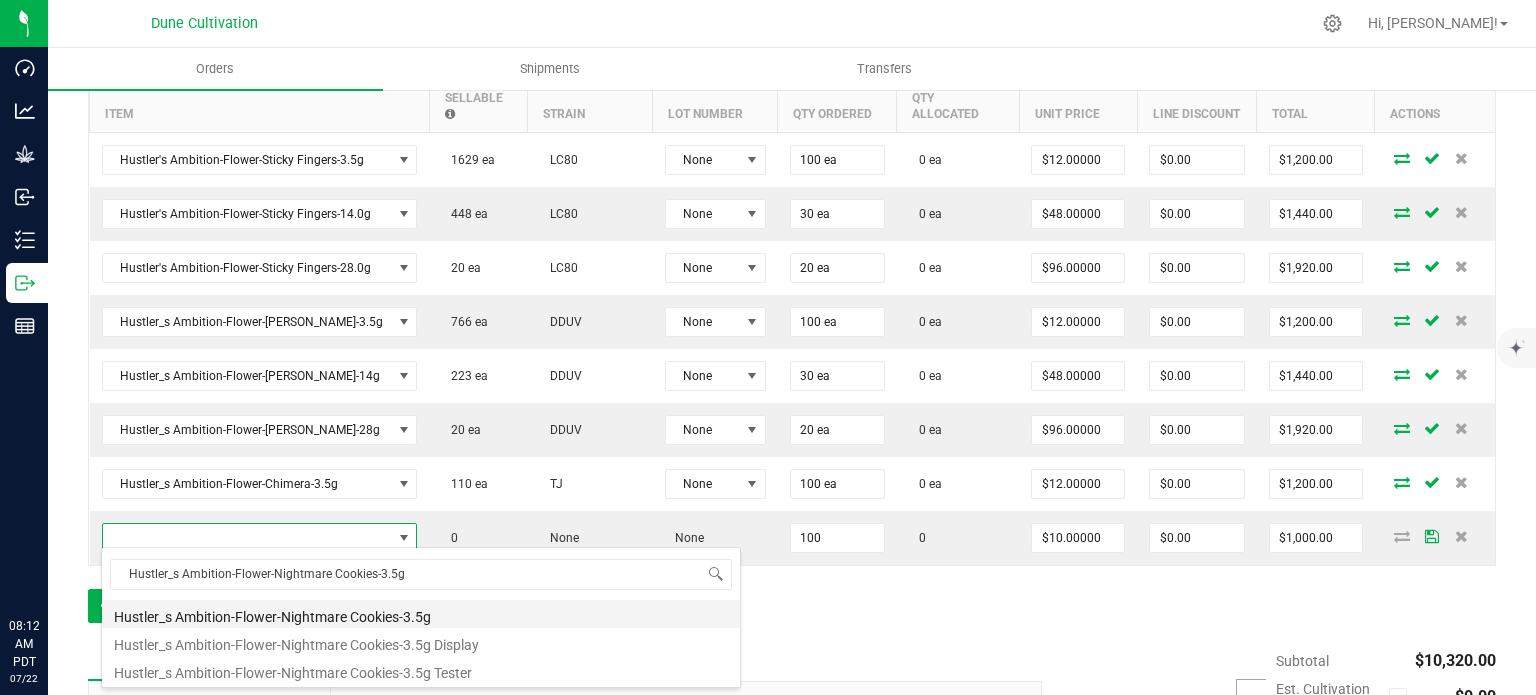 type on "100 ea" 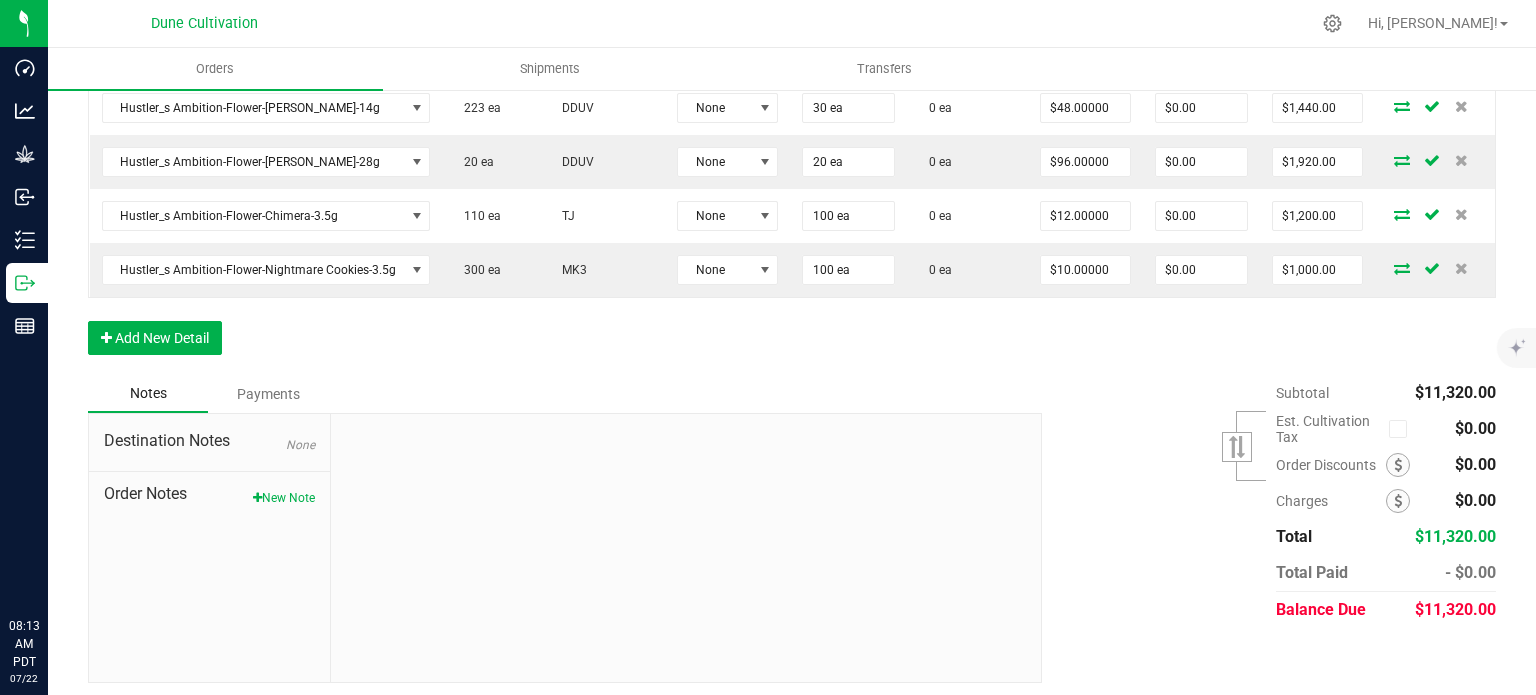 scroll, scrollTop: 892, scrollLeft: 0, axis: vertical 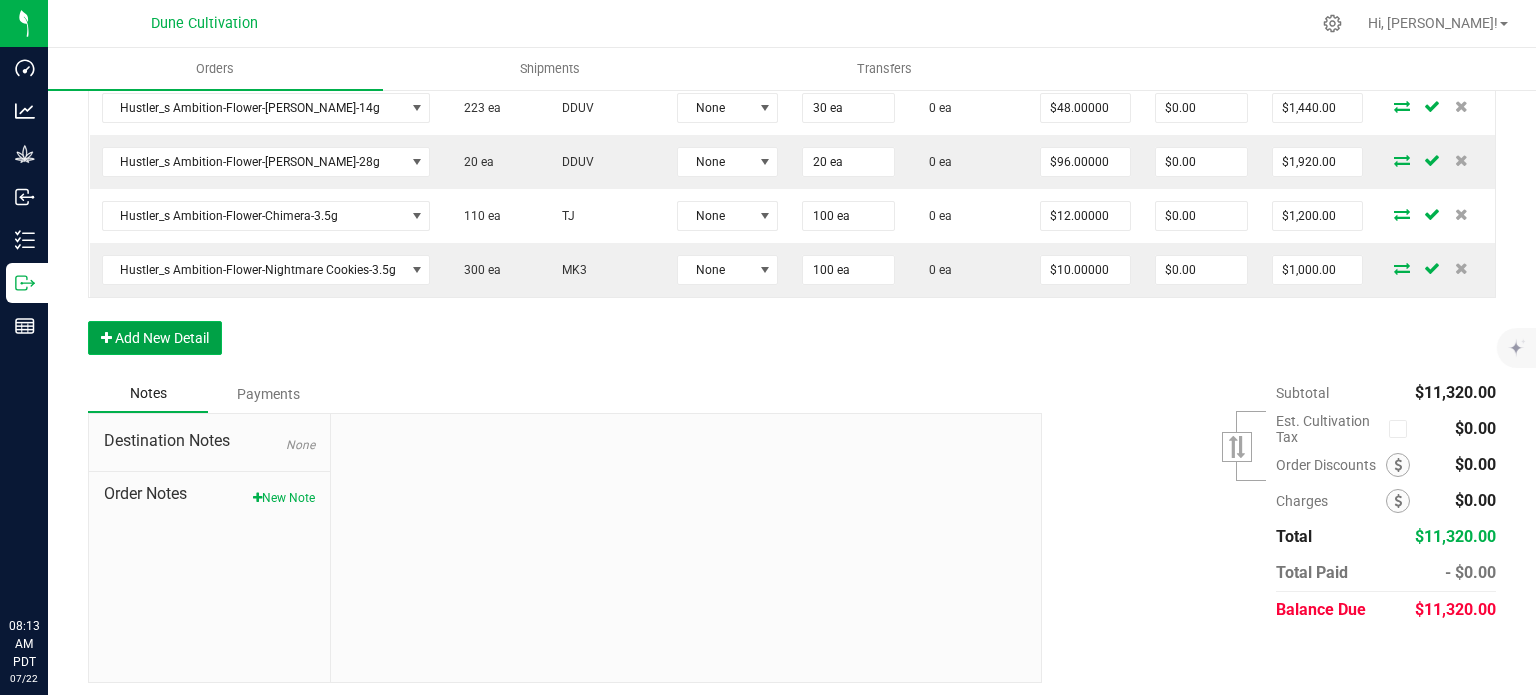 click on "Add New Detail" at bounding box center (155, 338) 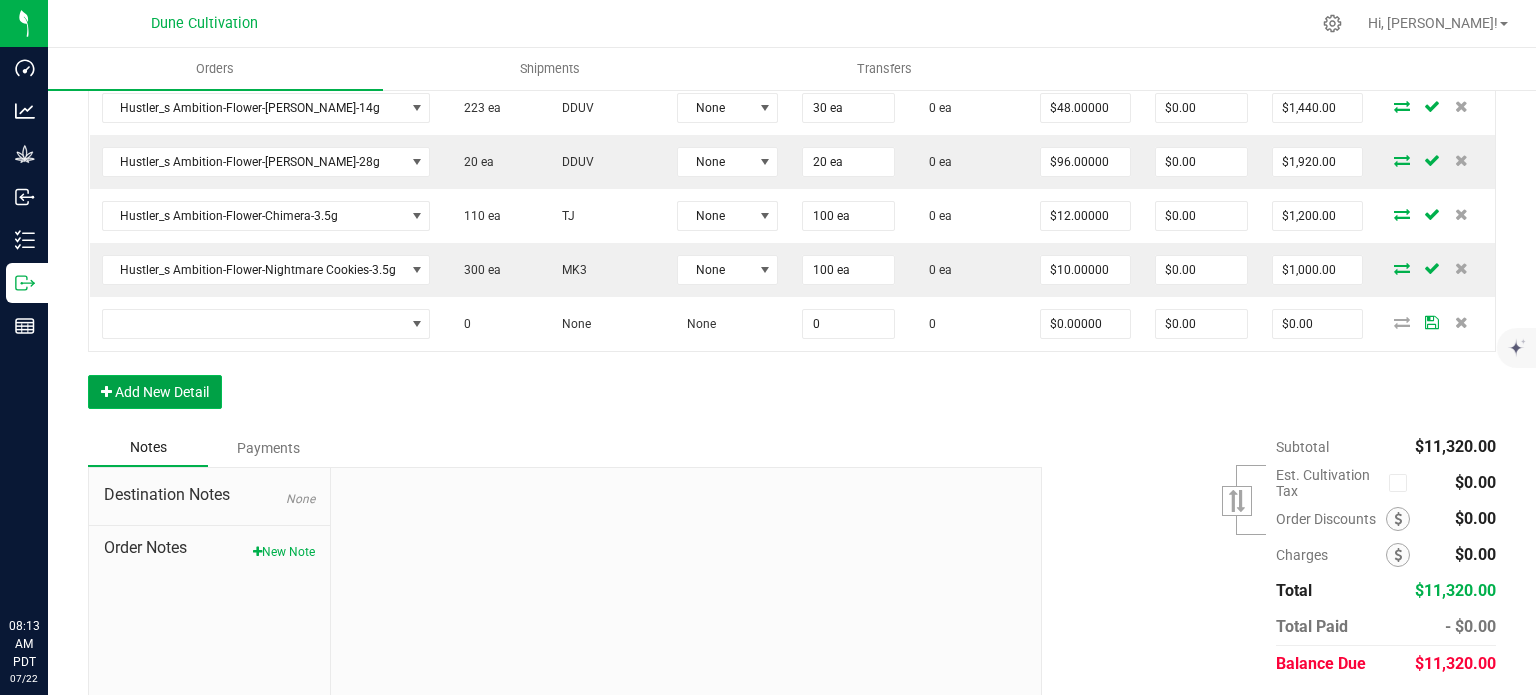 click on "Add New Detail" at bounding box center [155, 392] 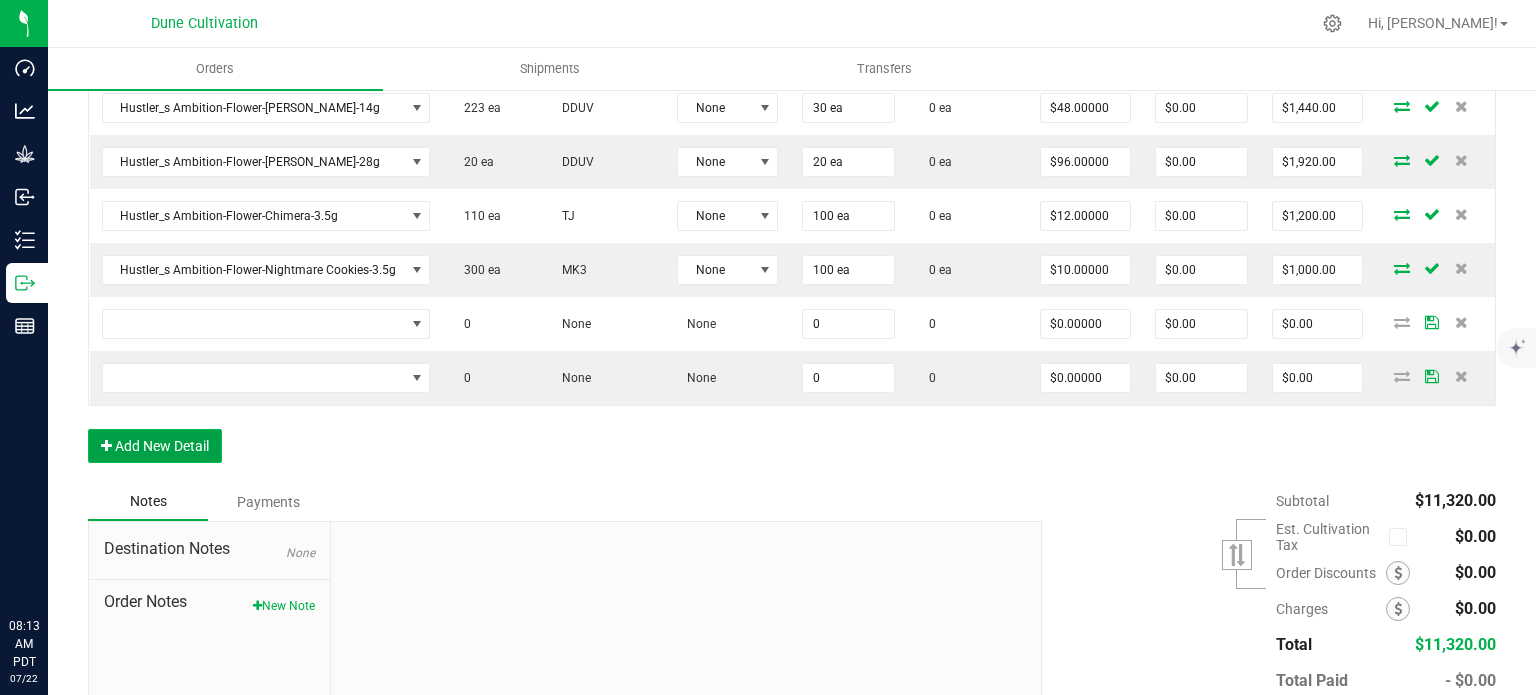 click on "Add New Detail" at bounding box center [155, 446] 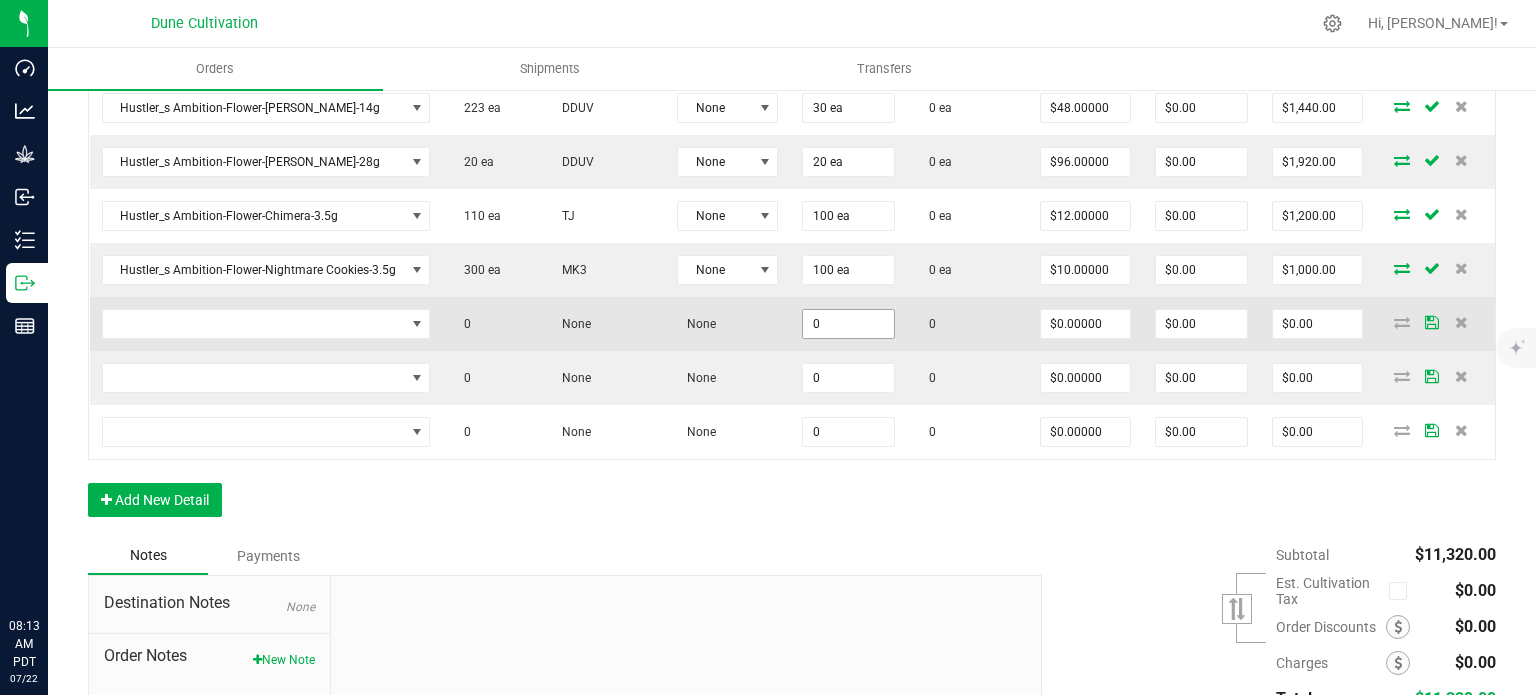 click on "0" at bounding box center [848, 324] 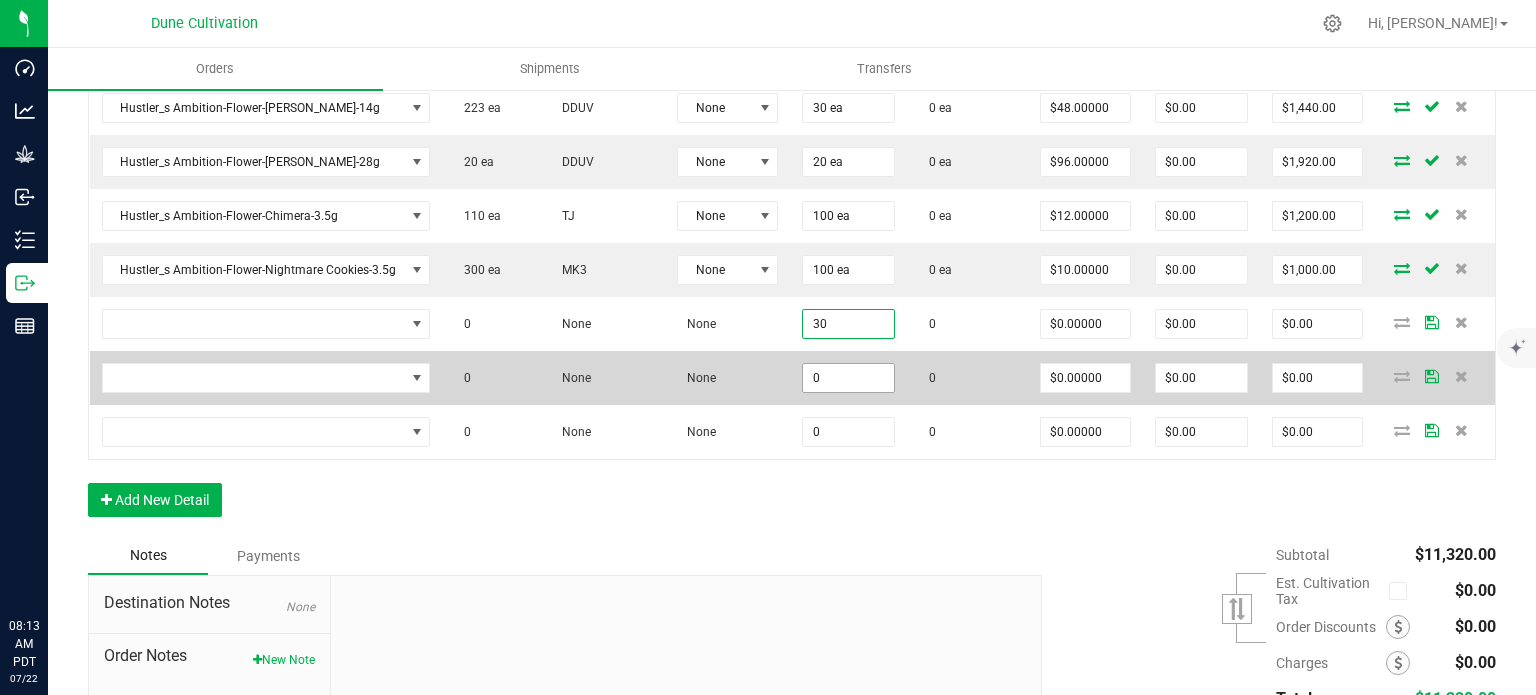 type on "30" 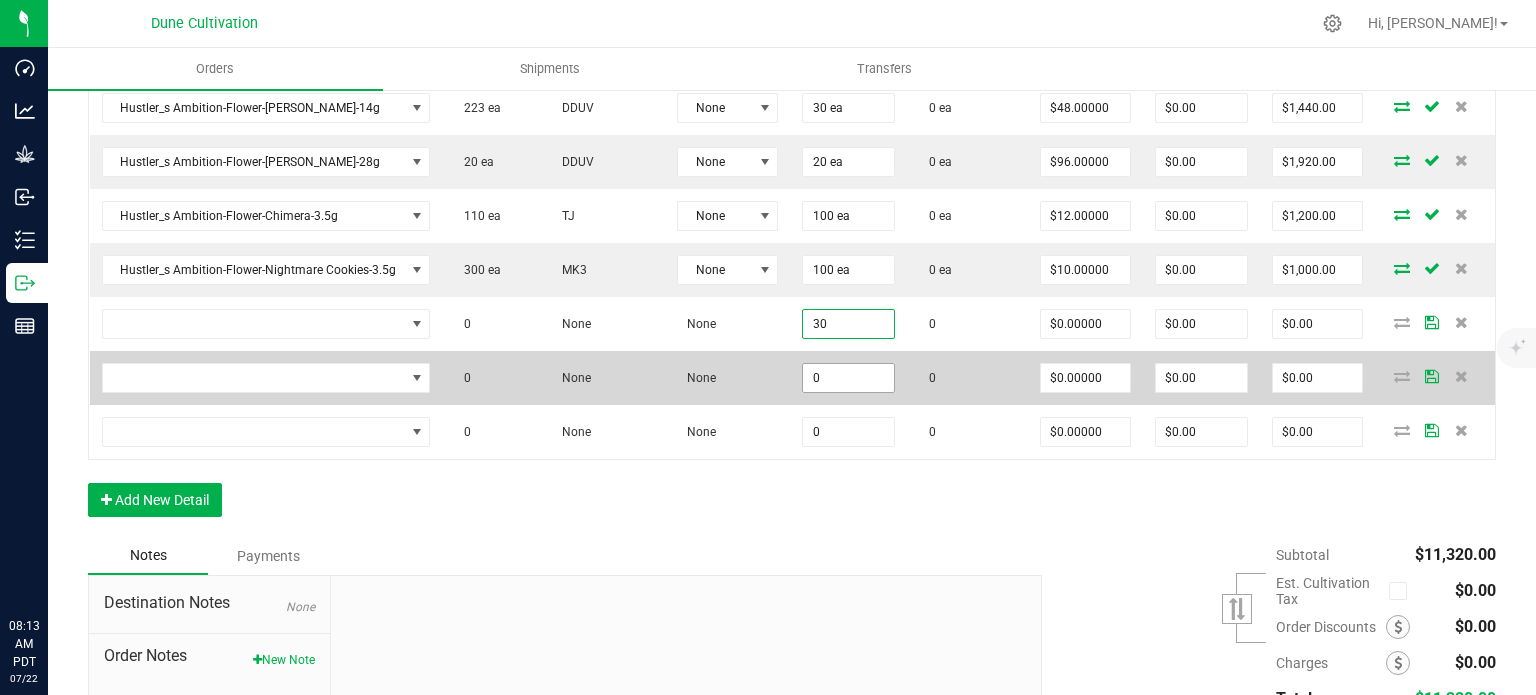 click on "0" at bounding box center [848, 378] 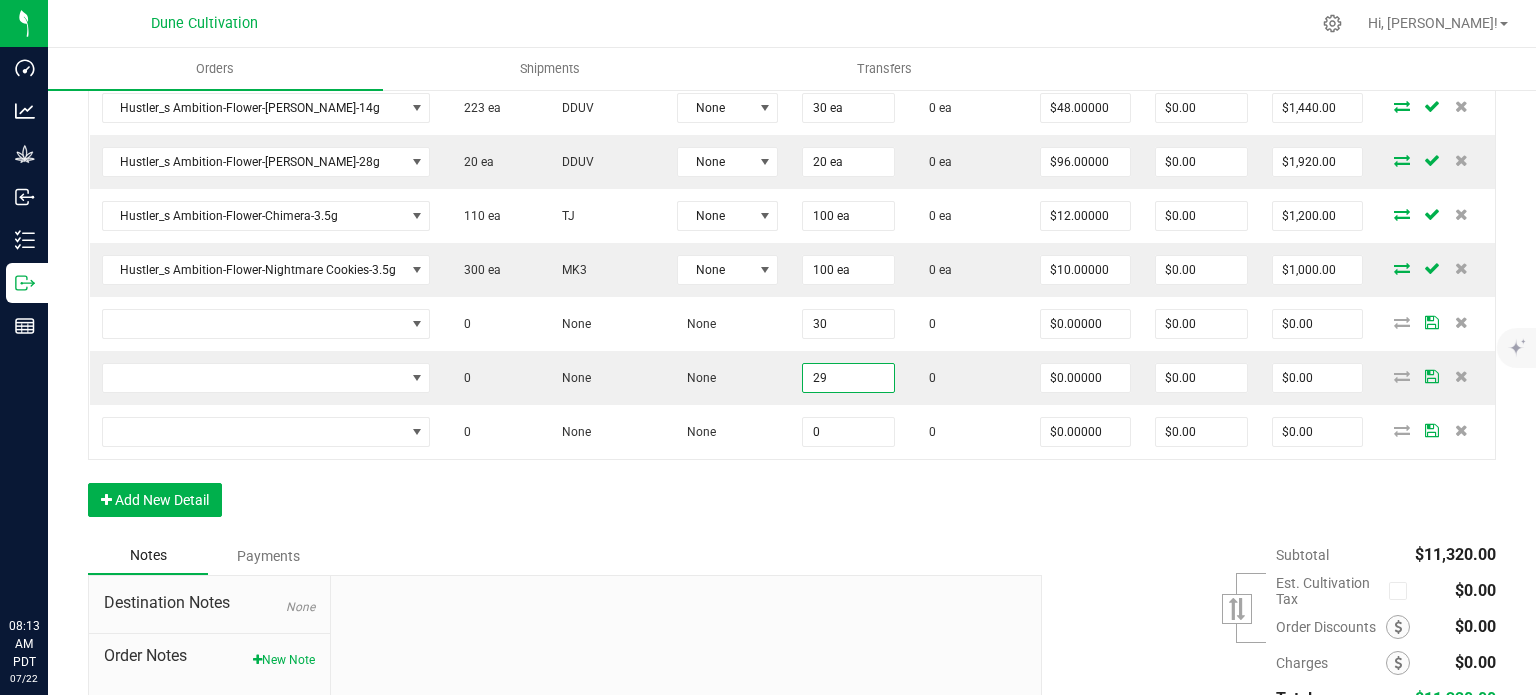 type on "29" 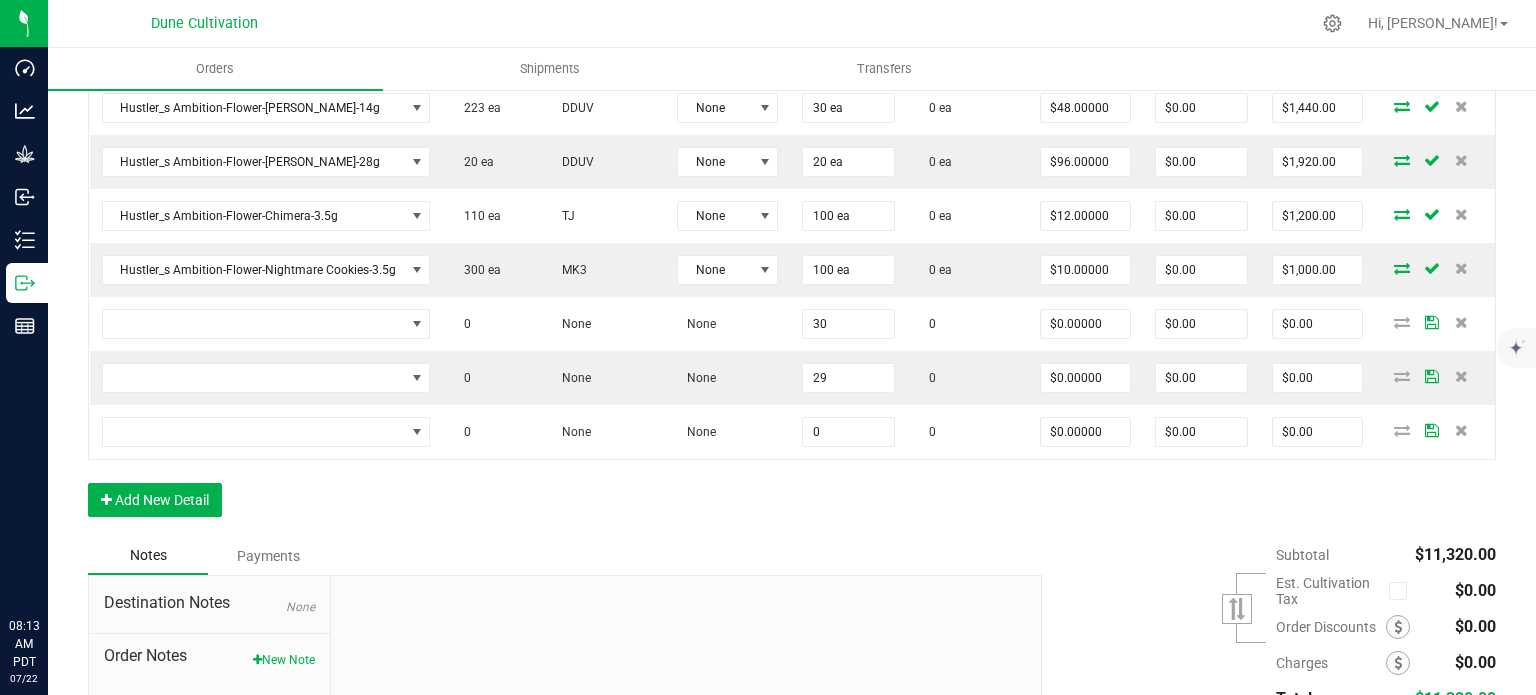 click on "Notes
Payments" at bounding box center [557, 556] 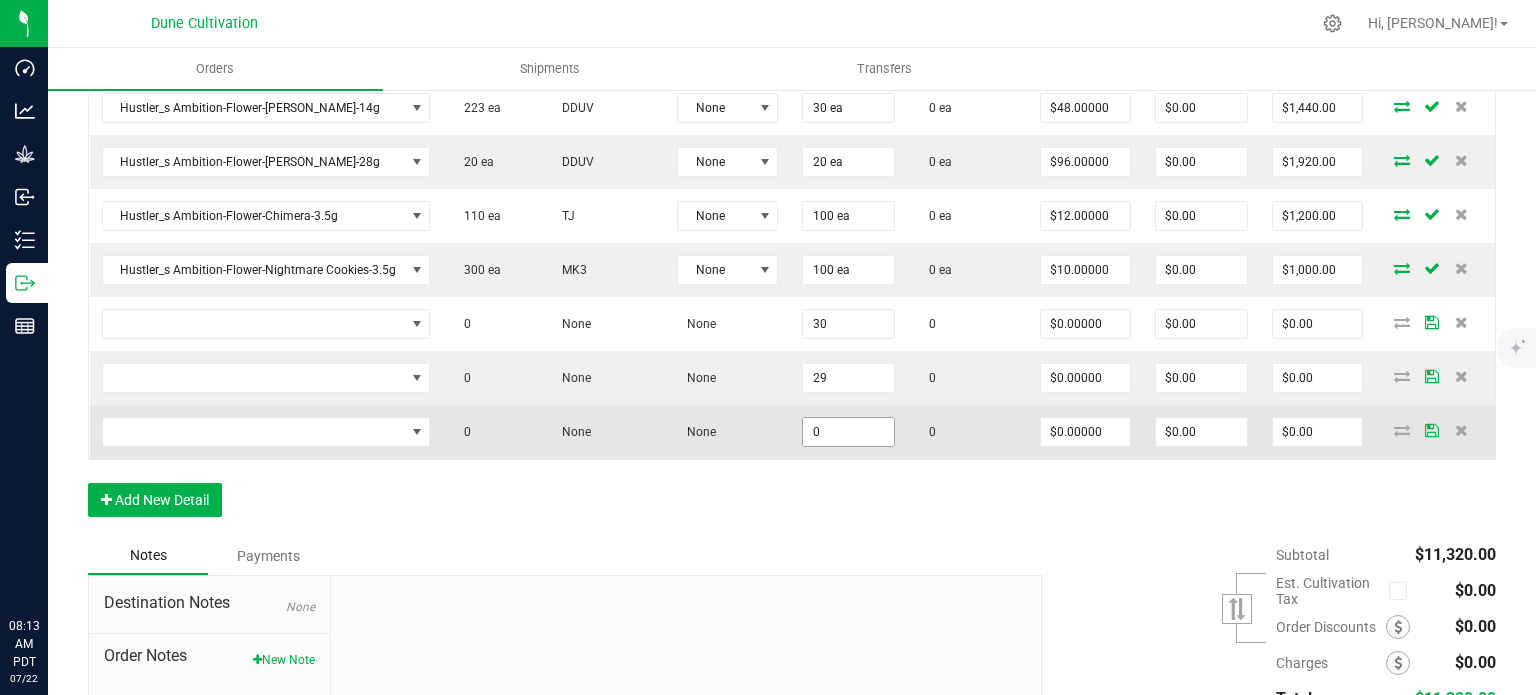 click on "0" at bounding box center [848, 432] 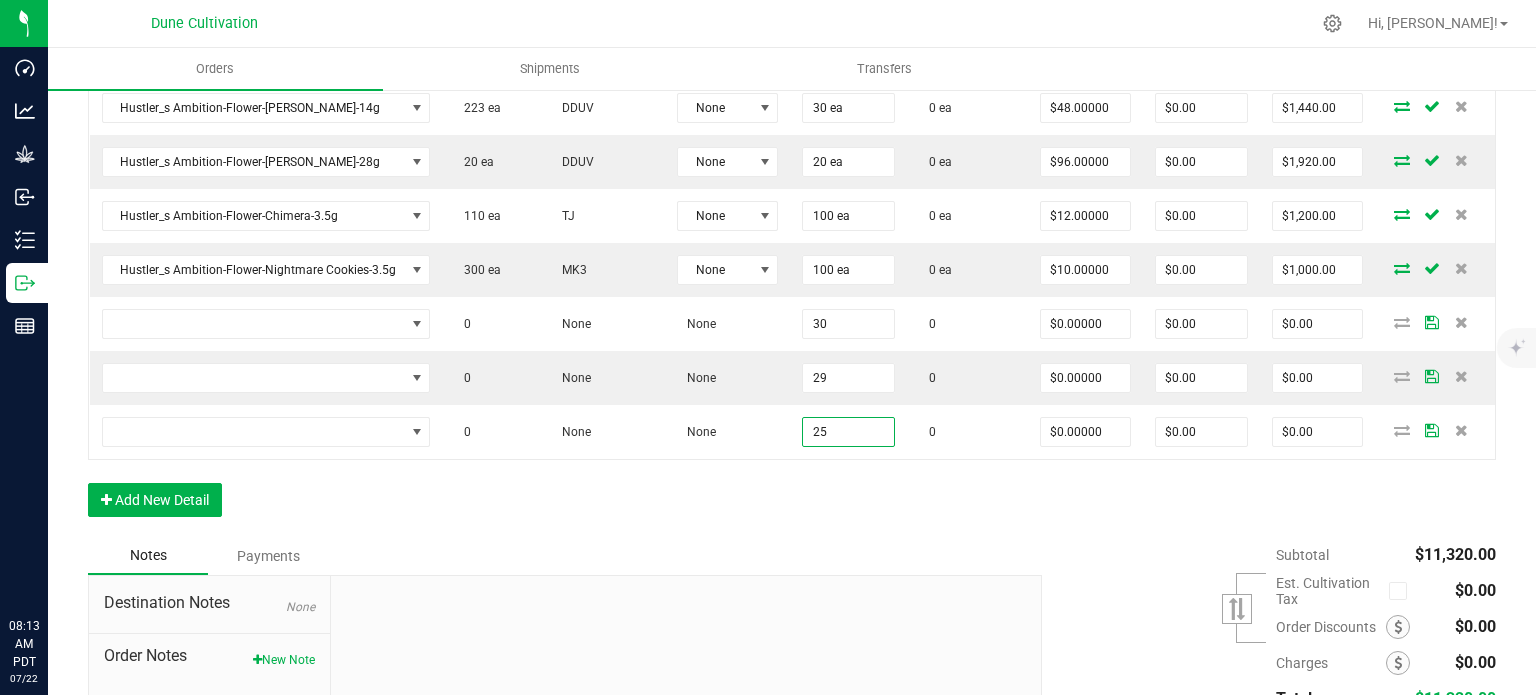 type on "25" 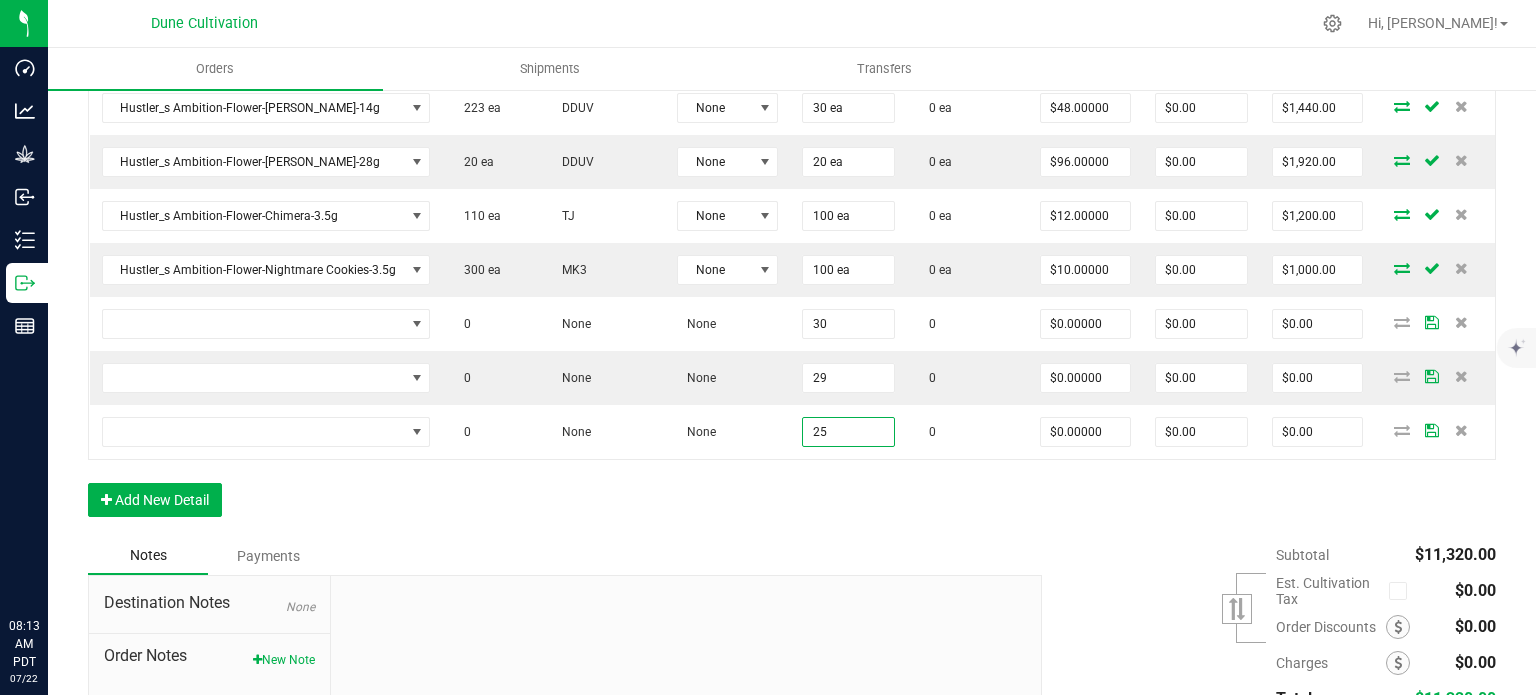 click on "Notes
Payments" at bounding box center [557, 556] 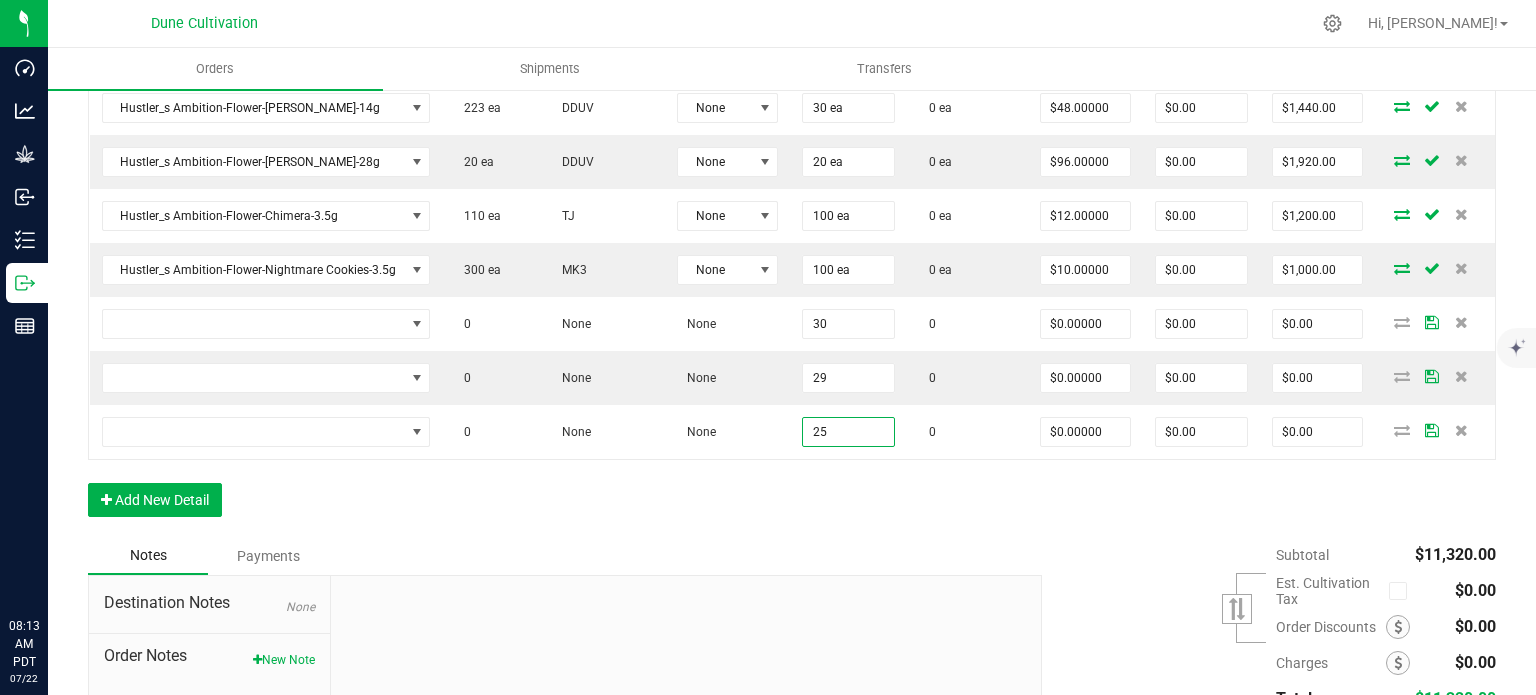 click on "Notes
Payments" at bounding box center (557, 556) 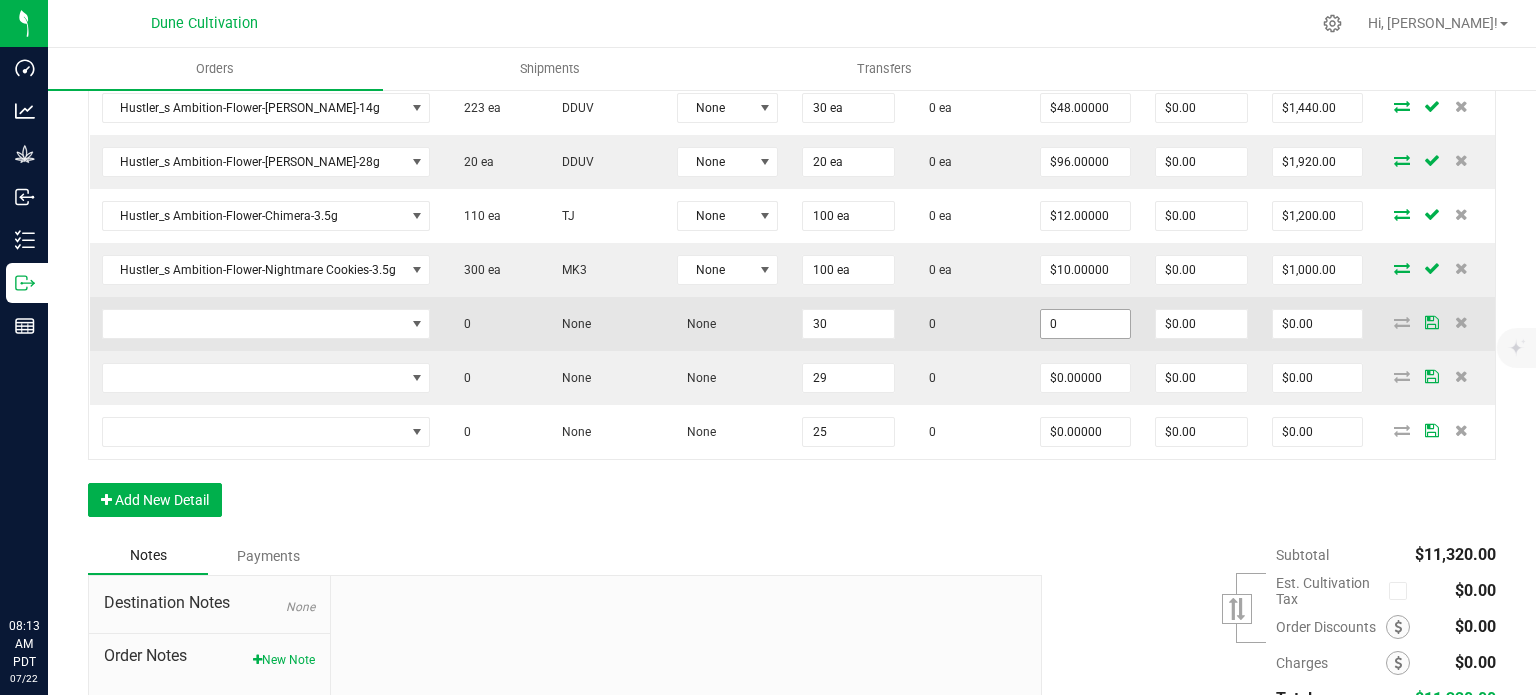 click on "0" at bounding box center (1085, 324) 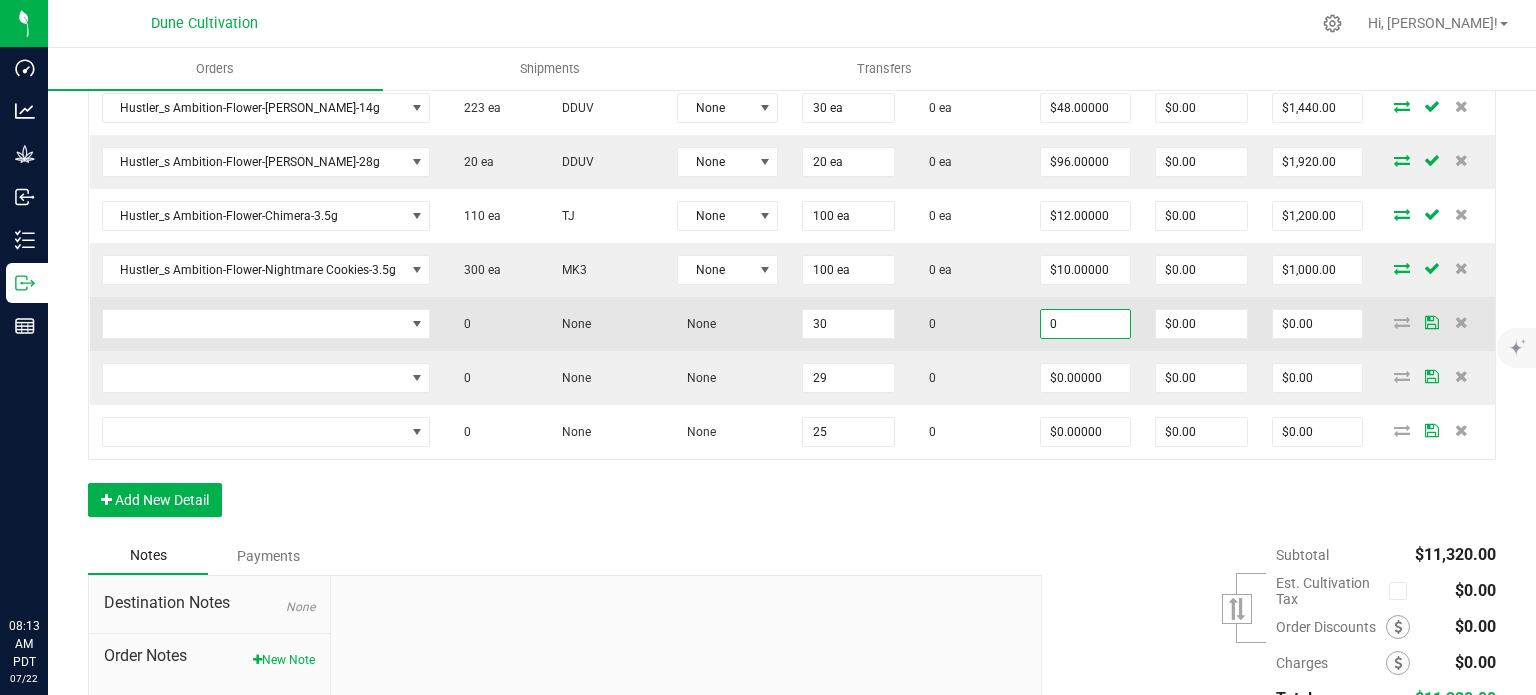 click on "0" at bounding box center [1085, 324] 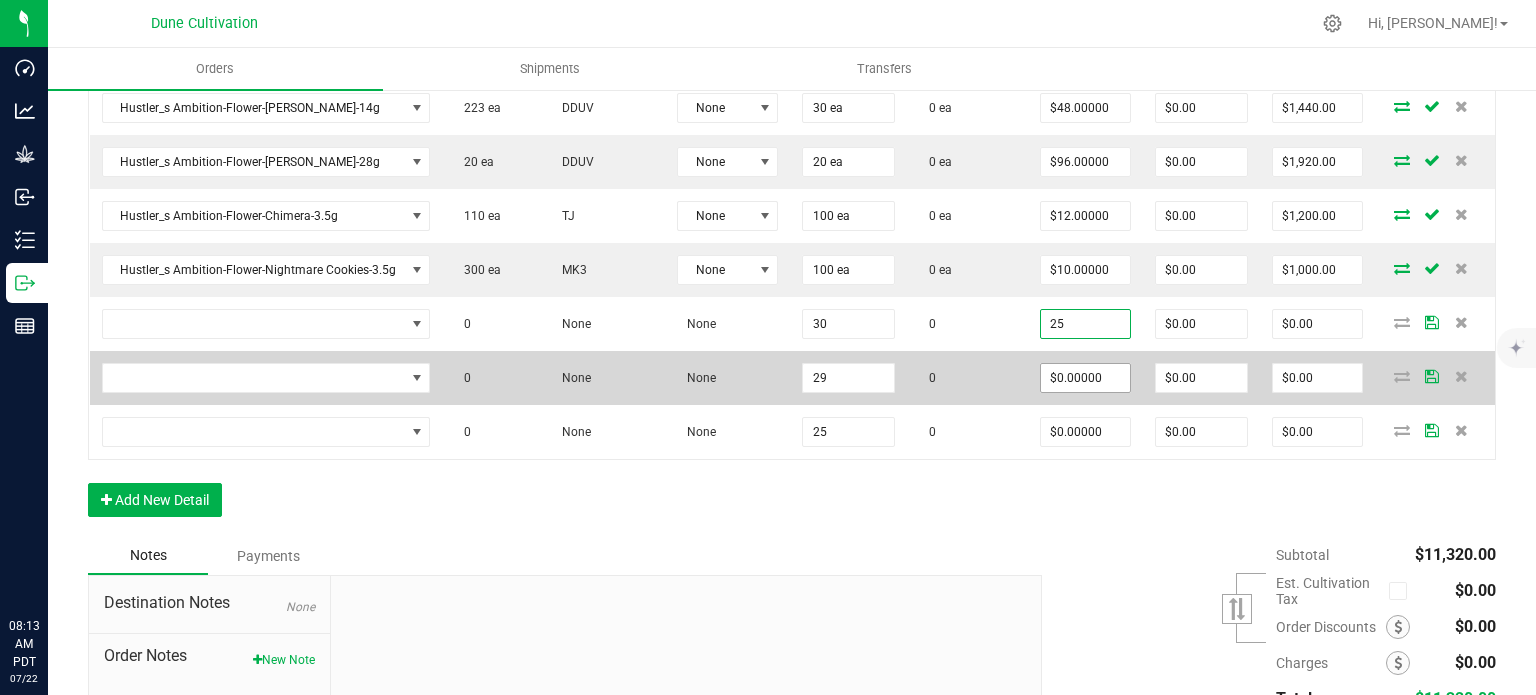 type on "$25.00000" 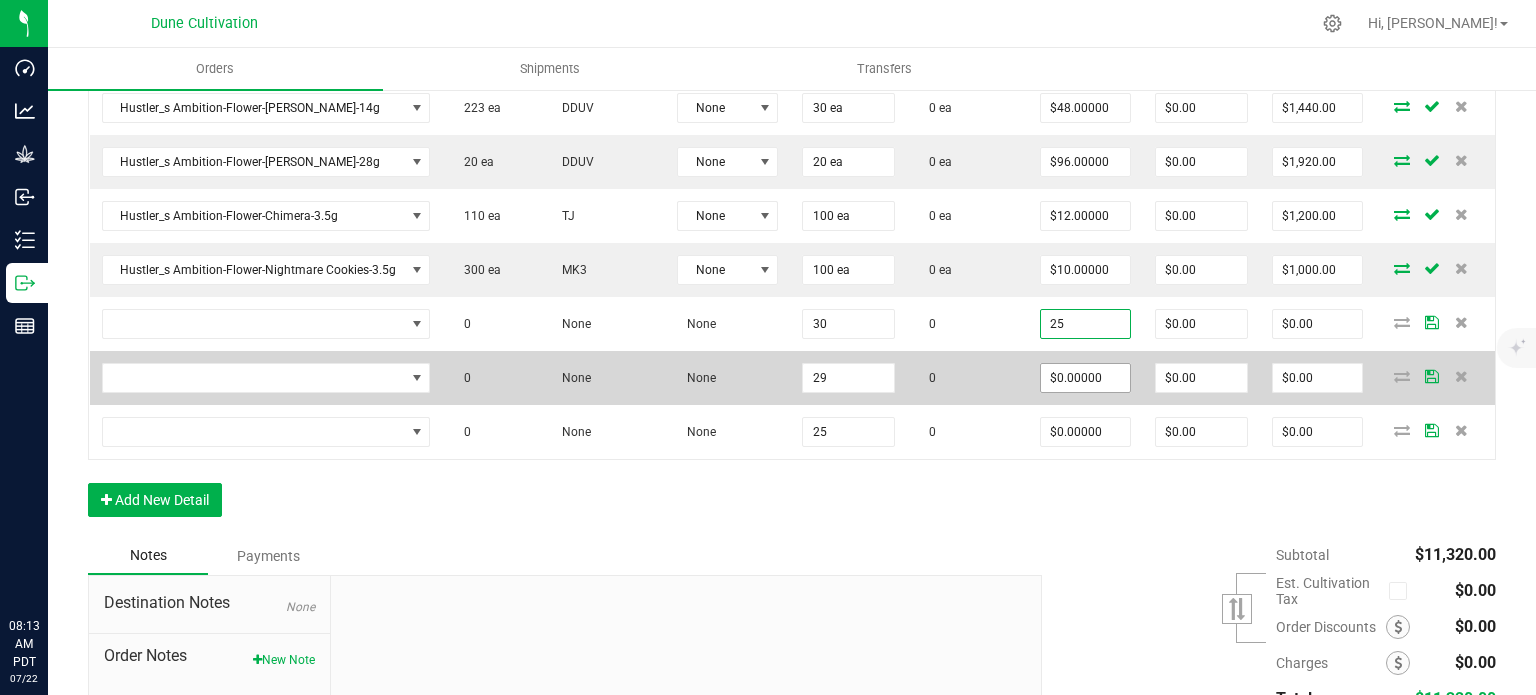 type on "$750.00" 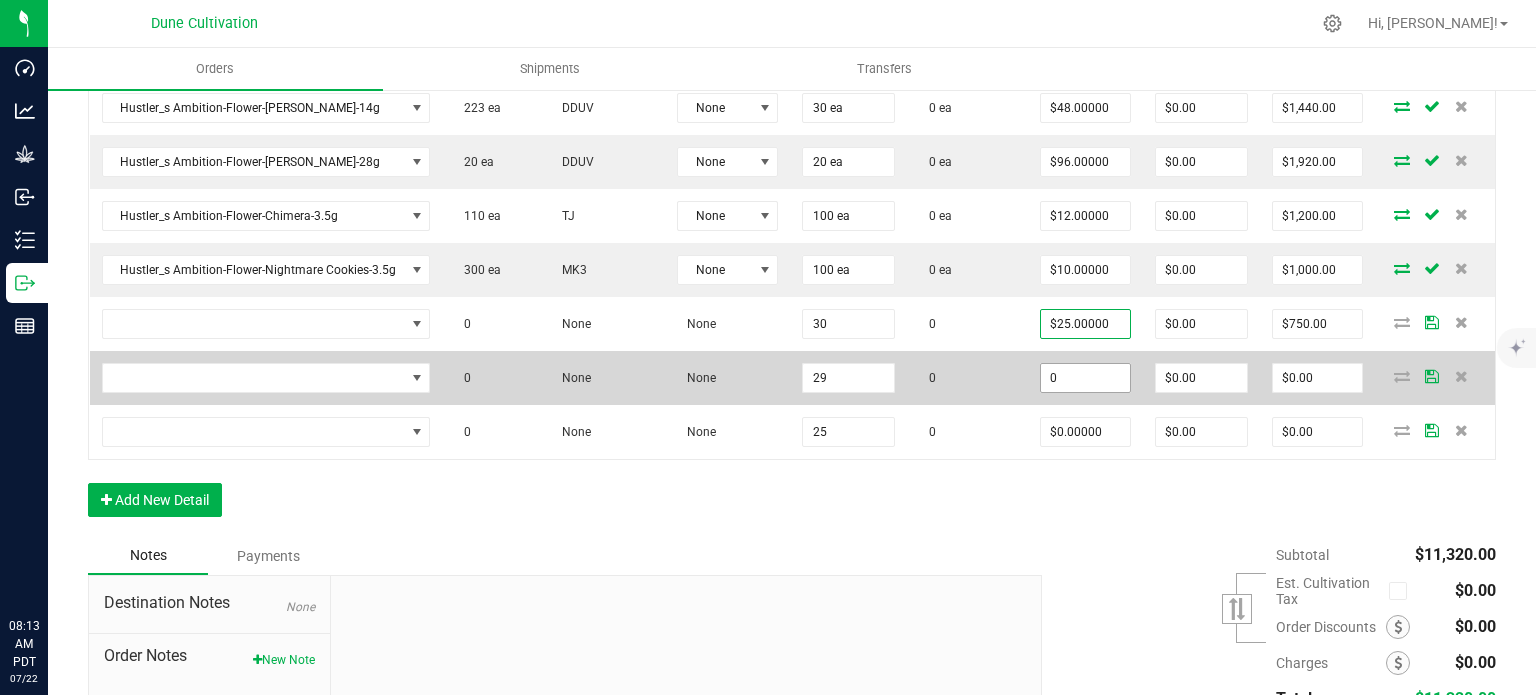 click on "0" at bounding box center [1085, 378] 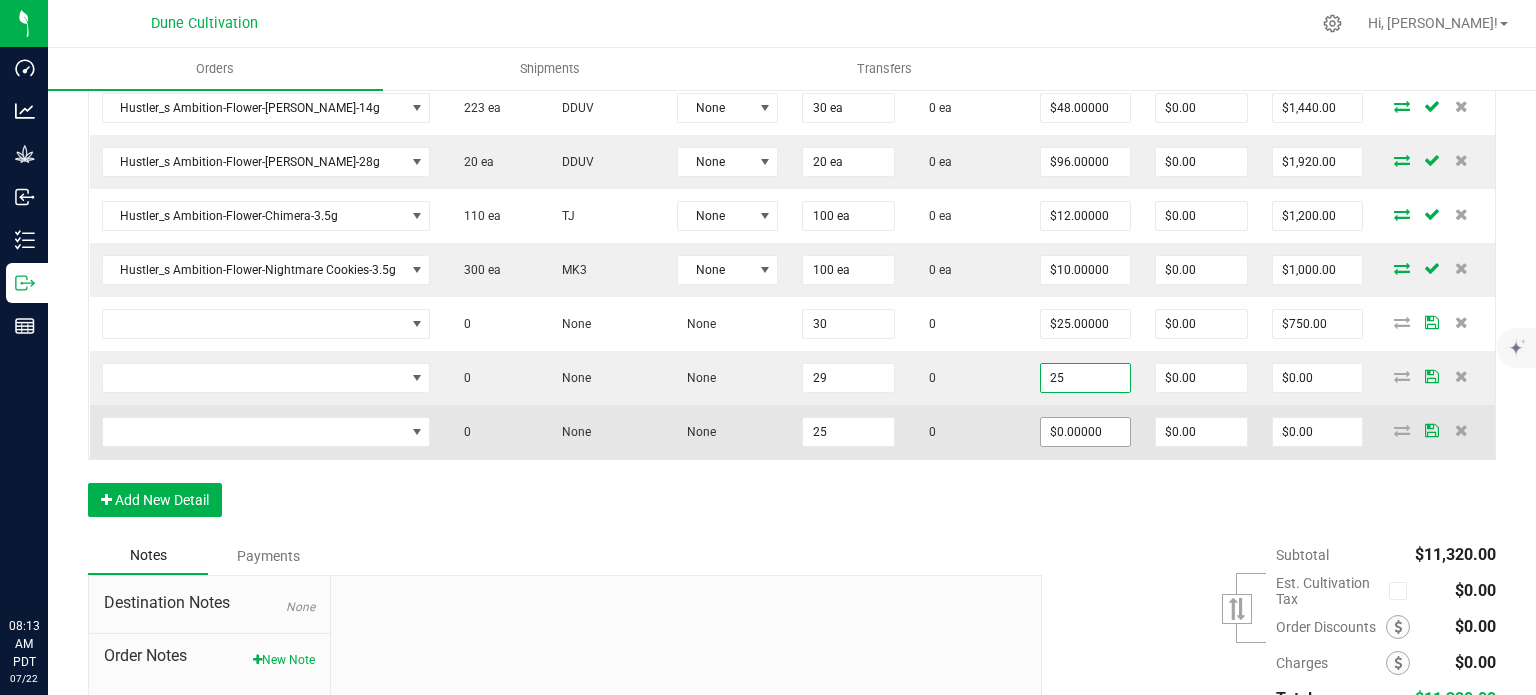 type on "$25.00000" 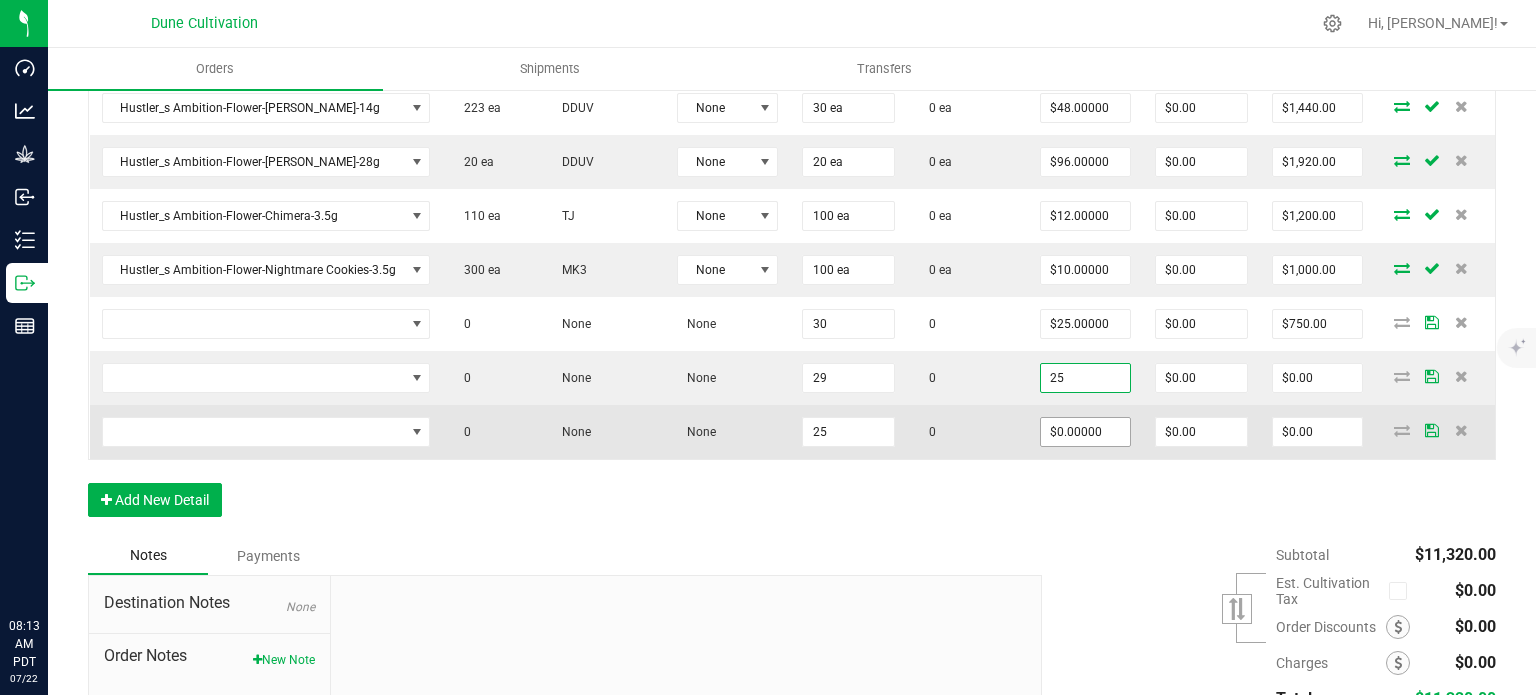 type on "$725.00" 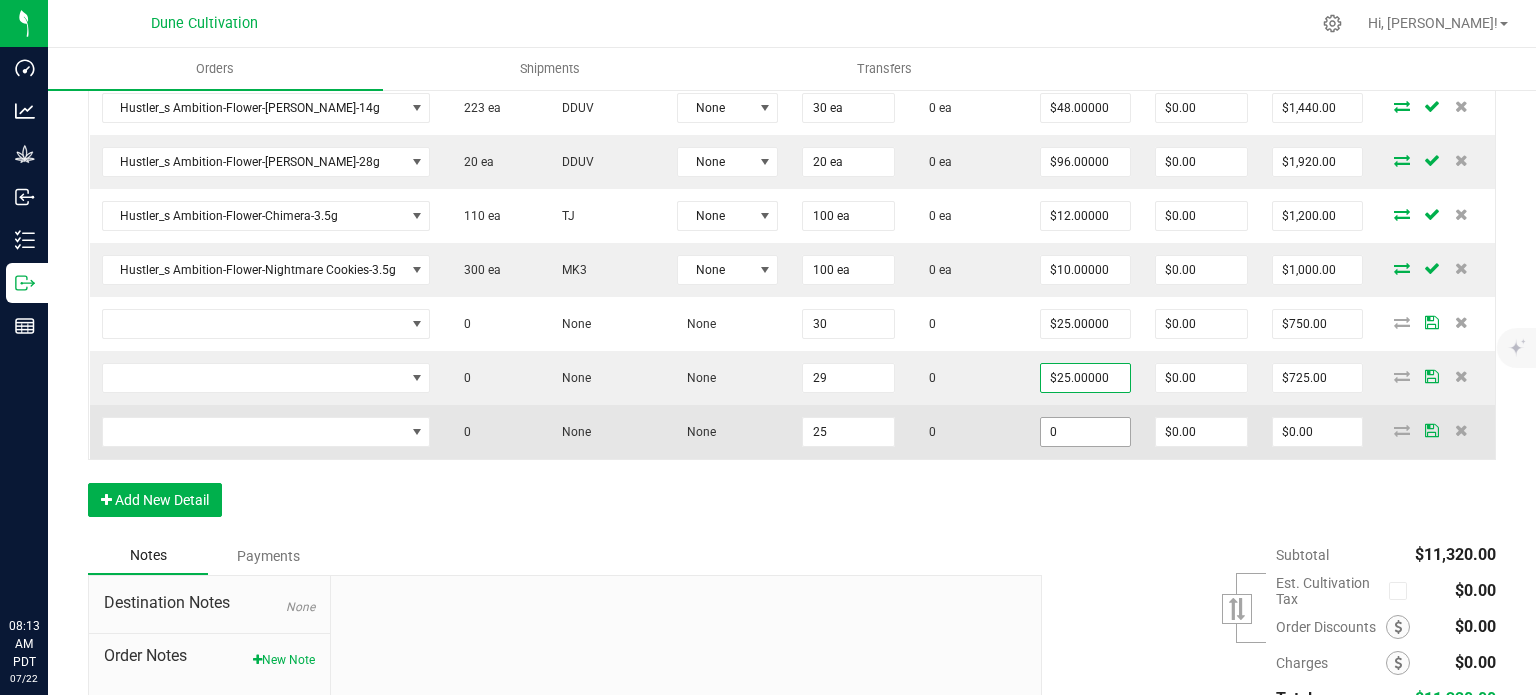 click on "0" at bounding box center [1085, 432] 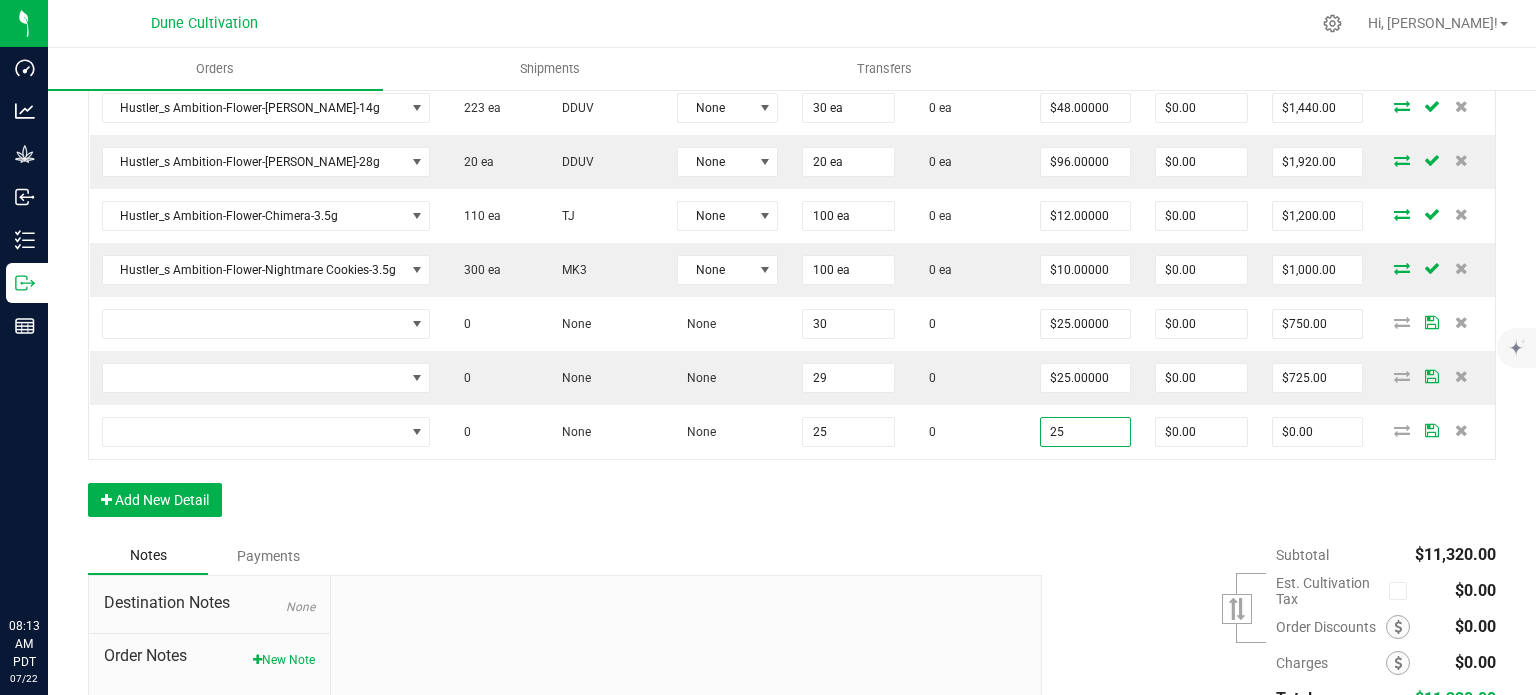 type on "$25.00000" 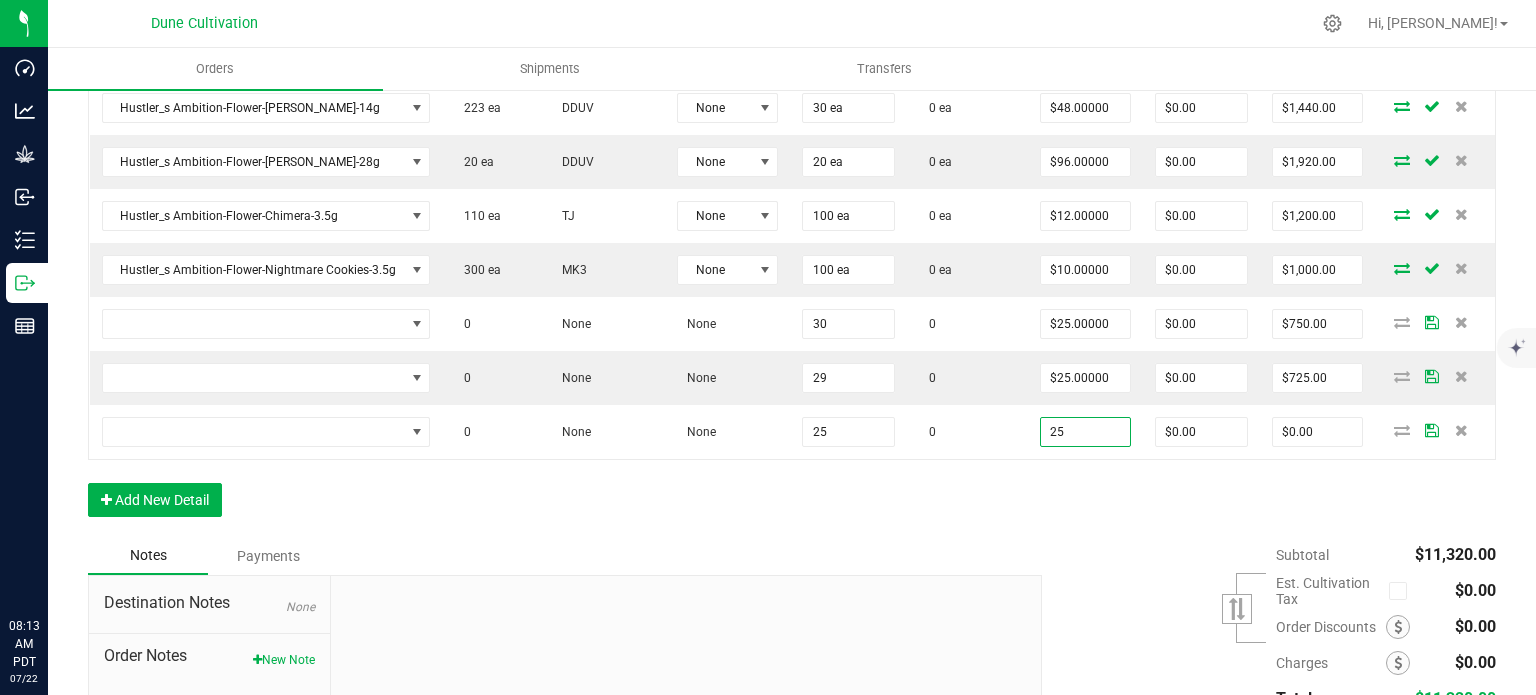 type on "$625.00" 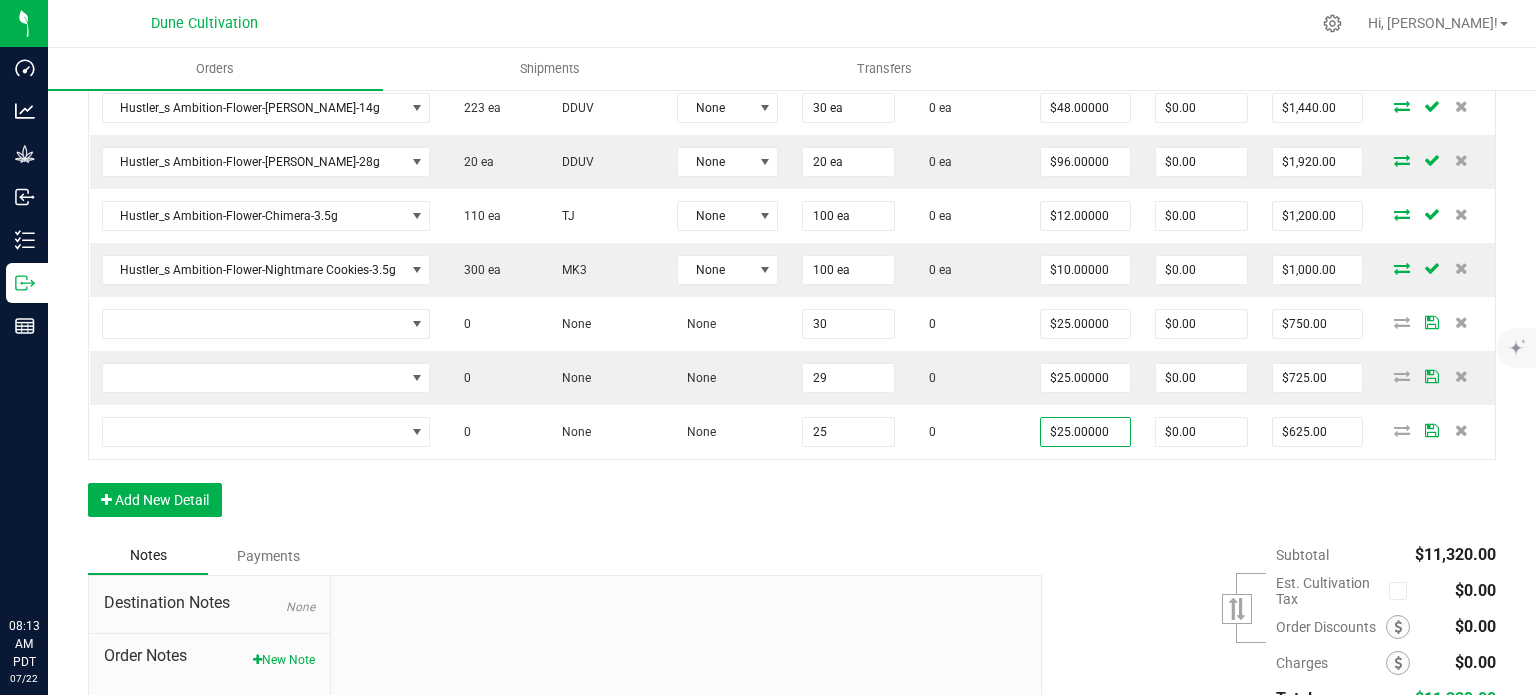 click on "Order Details Print All Labels Item  Sellable  Strain  Lot Number  Qty Ordered Qty Allocated Unit Price Line Discount Total Actions Hustler's Ambition-Flower-Sticky Fingers-3.5g  1629 ea   LC80  None 100 ea  0 ea  $12.00000 $0.00 $1,200.00 Hustler's Ambition-Flower-Sticky Fingers-14.0g  448 ea   LC80  None 30 ea  0 ea  $48.00000 $0.00 $1,440.00 Hustler's Ambition-Flower-Sticky Fingers-28.0g  20 ea   LC80  None 20 ea  0 ea  $96.00000 $0.00 $1,920.00 Hustler_s Ambition-Flower-[PERSON_NAME]-3.5g  766 ea   DDUV  None 100 ea  0 ea  $12.00000 $0.00 $1,200.00 Hustler_s Ambition-Flower-[PERSON_NAME]-14g  223 ea   DDUV  None 30 ea  0 ea  $48.00000 $0.00 $1,440.00 Hustler_s Ambition-Flower-[PERSON_NAME]-28g  20 ea   DDUV  None 20 ea  0 ea  $96.00000 $0.00 $1,920.00 Hustler_s Ambition-Flower-Chimera-3.5g  110 ea   TJ  None 100 ea  0 ea  $12.00000 $0.00 $1,200.00 Hustler_s Ambition-Flower-Nightmare Cookies-3.5g  300 ea   MK3  None 100 ea  0 ea  $10.00000 $0.00 $1,000.00  0    None   None" at bounding box center [792, 148] 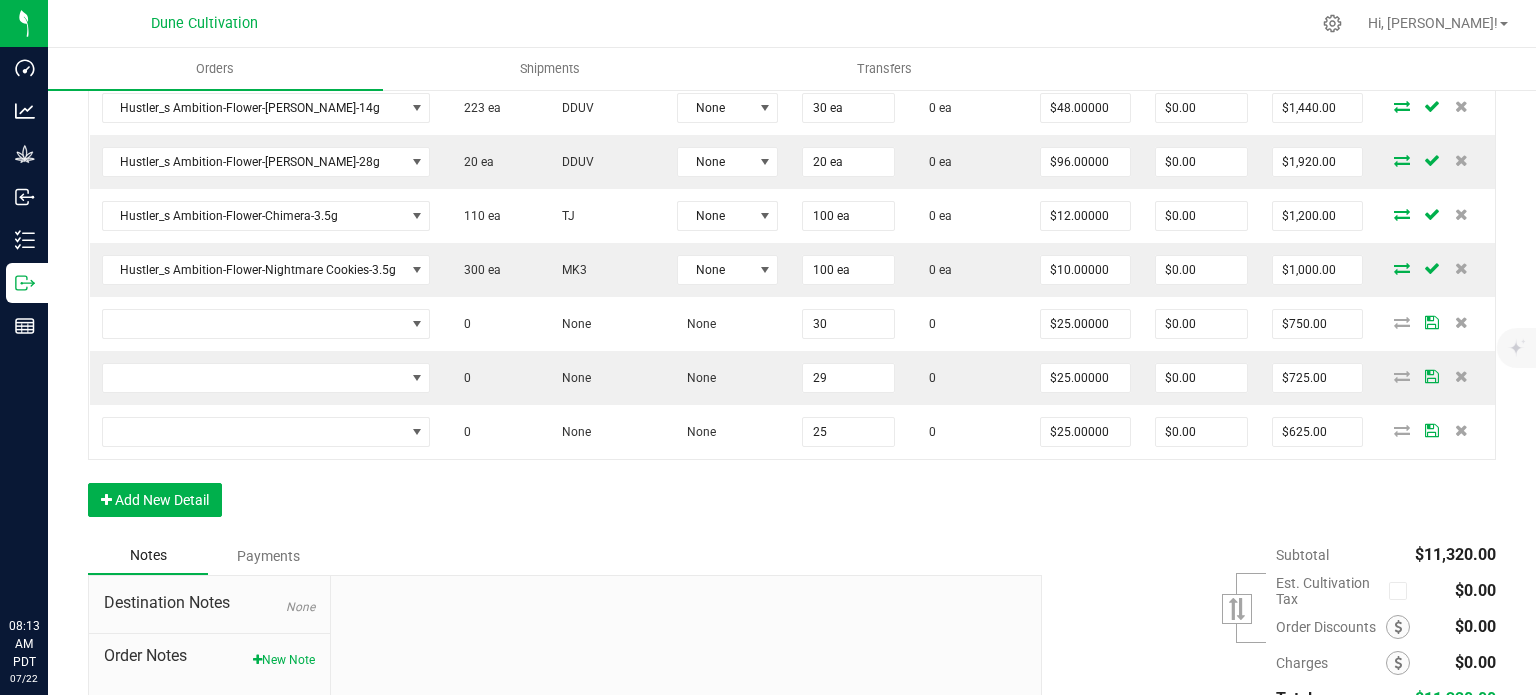 click on "Order Details Print All Labels Item  Sellable  Strain  Lot Number  Qty Ordered Qty Allocated Unit Price Line Discount Total Actions Hustler's Ambition-Flower-Sticky Fingers-3.5g  1629 ea   LC80  None 100 ea  0 ea  $12.00000 $0.00 $1,200.00 Hustler's Ambition-Flower-Sticky Fingers-14.0g  448 ea   LC80  None 30 ea  0 ea  $48.00000 $0.00 $1,440.00 Hustler's Ambition-Flower-Sticky Fingers-28.0g  20 ea   LC80  None 20 ea  0 ea  $96.00000 $0.00 $1,920.00 Hustler_s Ambition-Flower-[PERSON_NAME]-3.5g  766 ea   DDUV  None 100 ea  0 ea  $12.00000 $0.00 $1,200.00 Hustler_s Ambition-Flower-[PERSON_NAME]-14g  223 ea   DDUV  None 30 ea  0 ea  $48.00000 $0.00 $1,440.00 Hustler_s Ambition-Flower-[PERSON_NAME]-28g  20 ea   DDUV  None 20 ea  0 ea  $96.00000 $0.00 $1,920.00 Hustler_s Ambition-Flower-Chimera-3.5g  110 ea   TJ  None 100 ea  0 ea  $12.00000 $0.00 $1,200.00 Hustler_s Ambition-Flower-Nightmare Cookies-3.5g  300 ea   MK3  None 100 ea  0 ea  $10.00000 $0.00 $1,000.00  0    None   None" at bounding box center [792, 148] 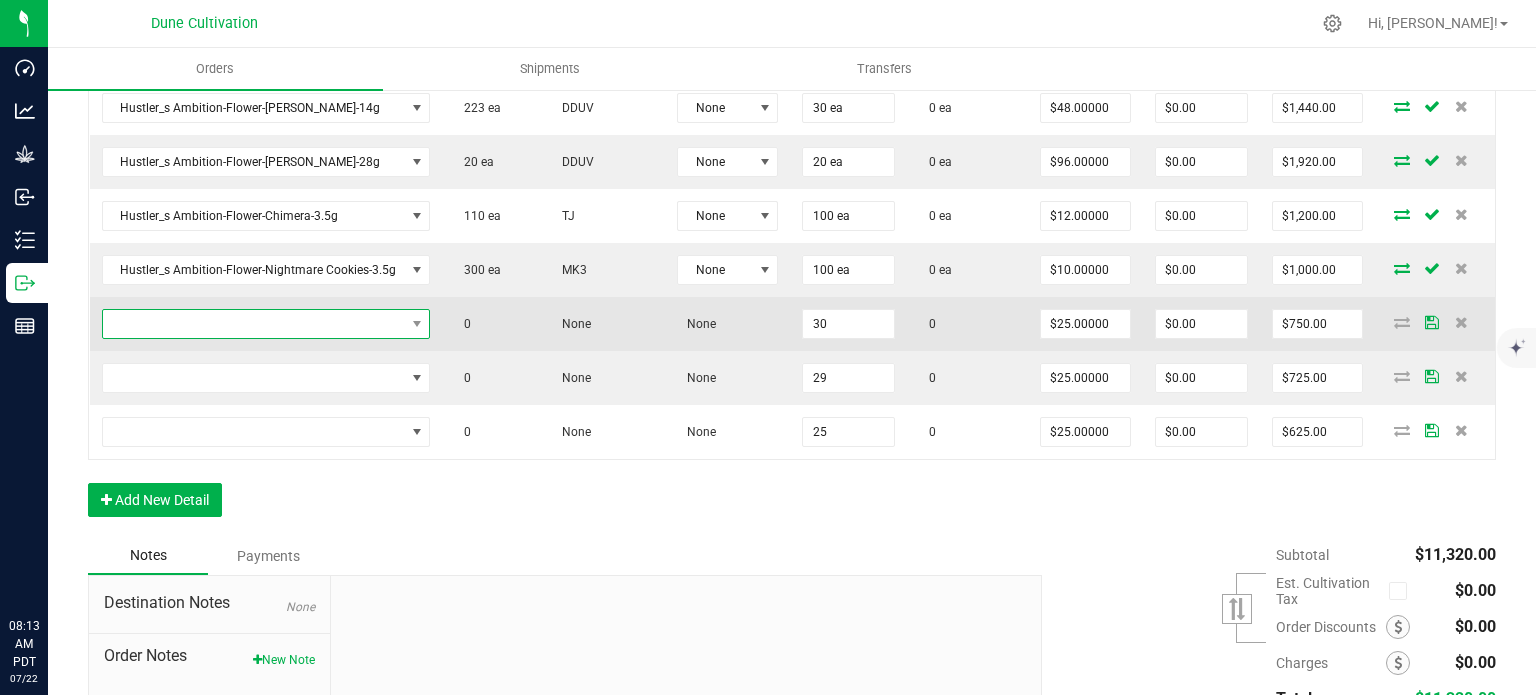 click at bounding box center [254, 324] 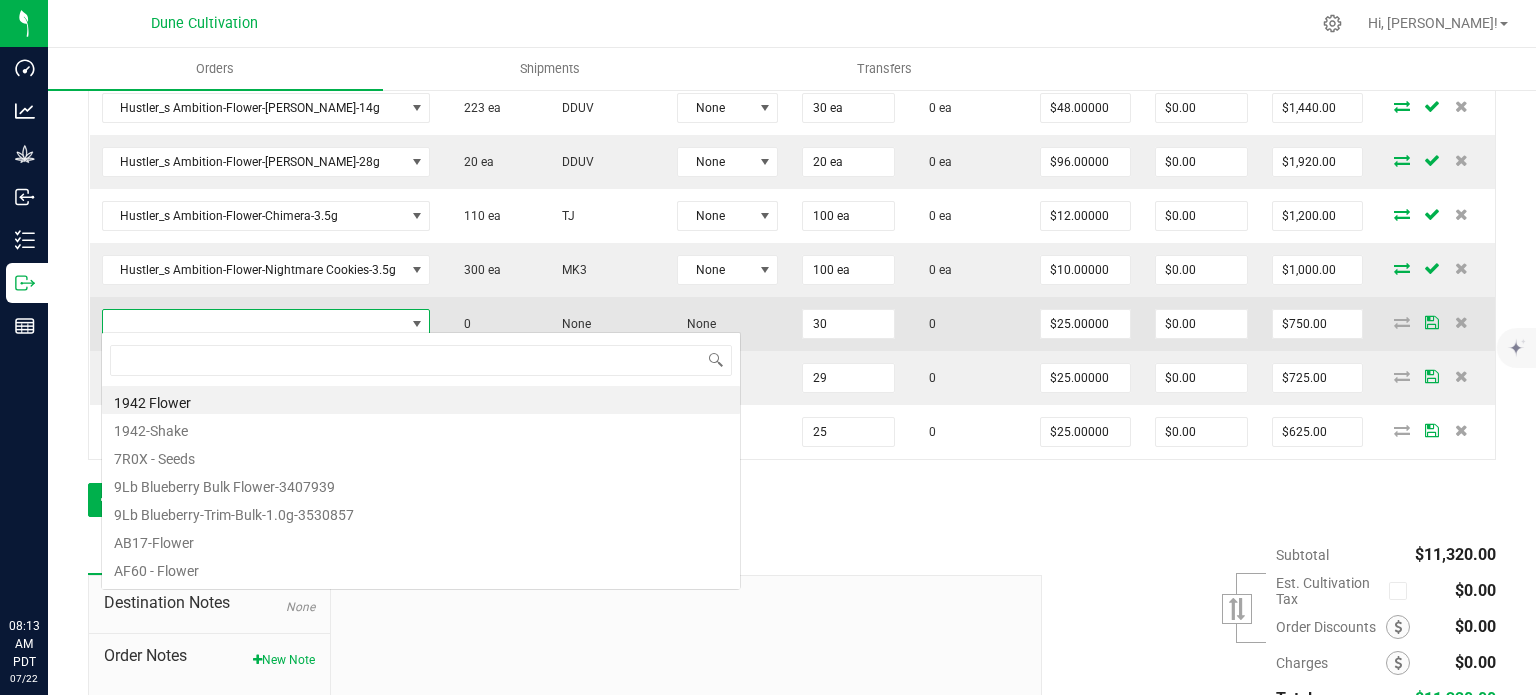 type on "[PERSON_NAME]-Garlic Bread-Preroll-1.0g-14pk" 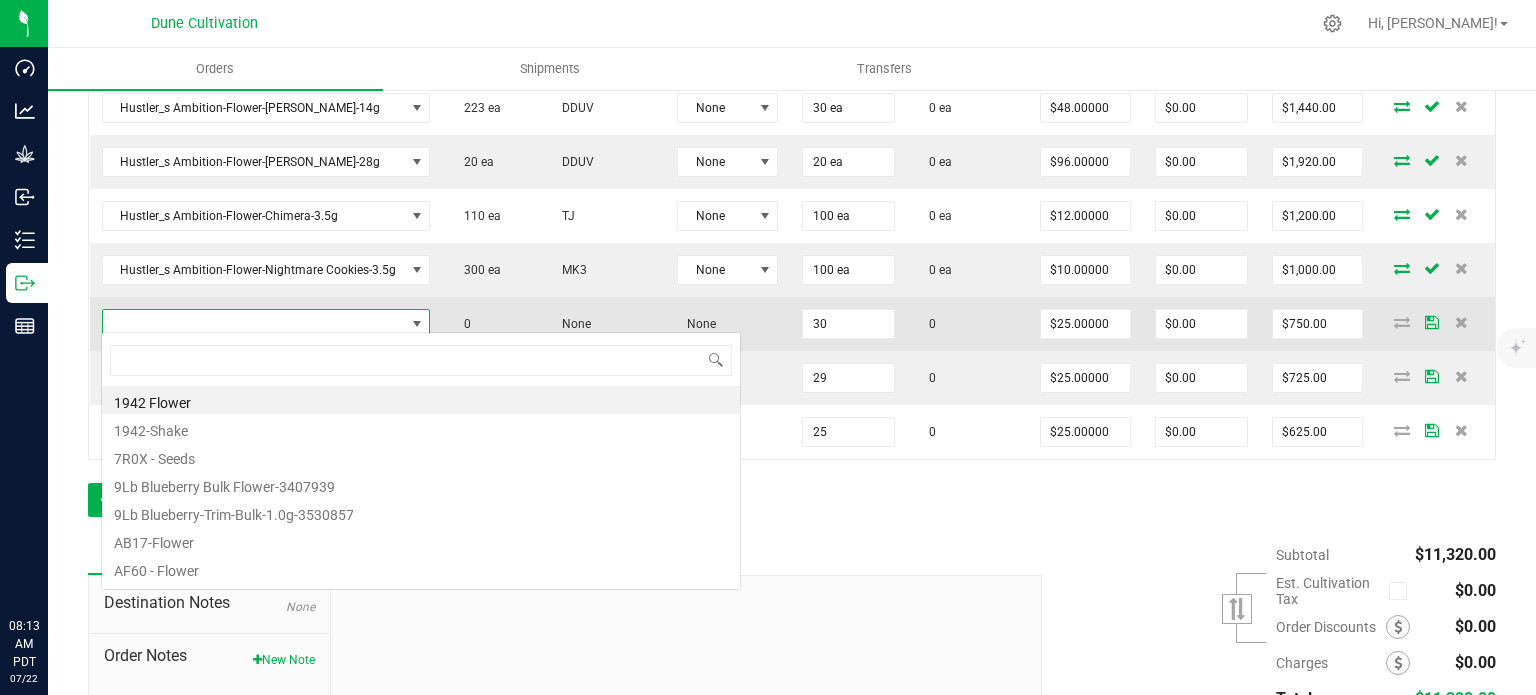 scroll, scrollTop: 99970, scrollLeft: 99675, axis: both 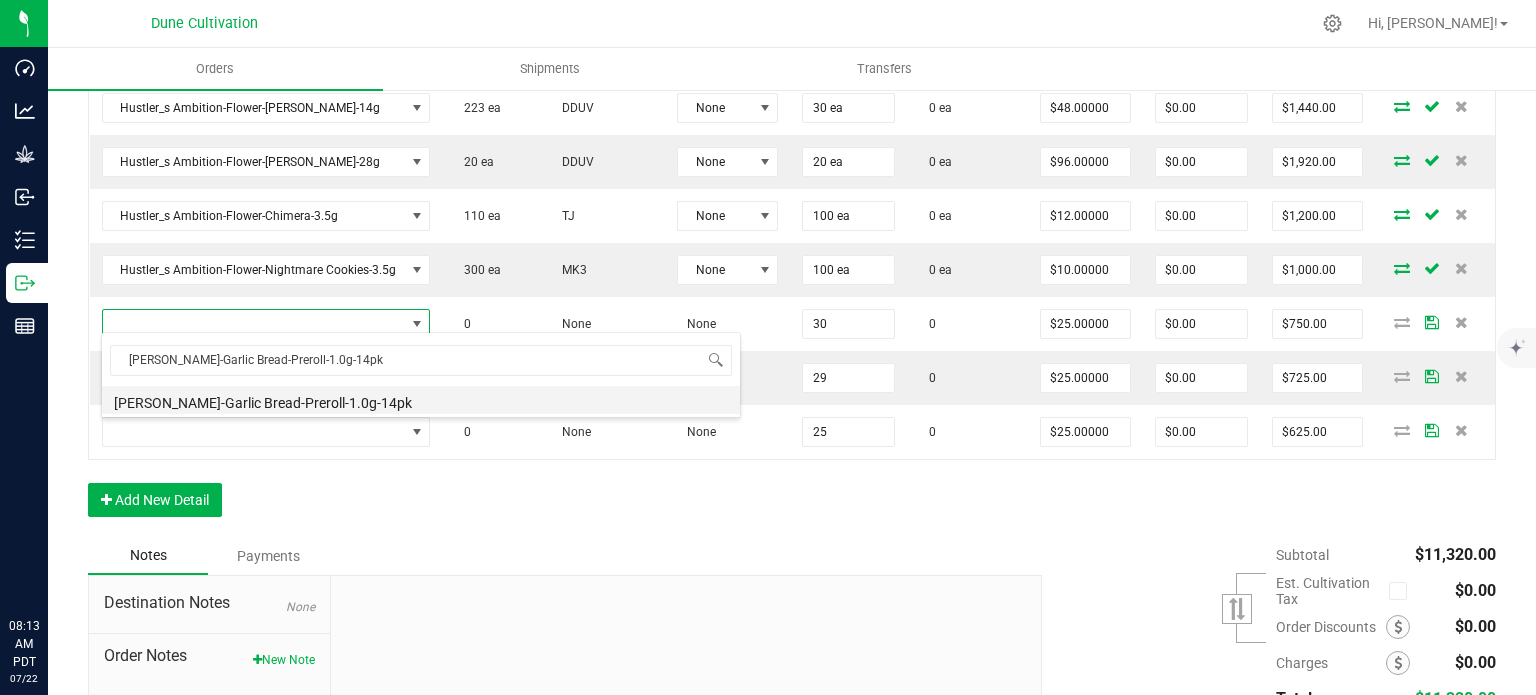 click on "[PERSON_NAME]-Garlic Bread-Preroll-1.0g-14pk" at bounding box center [421, 400] 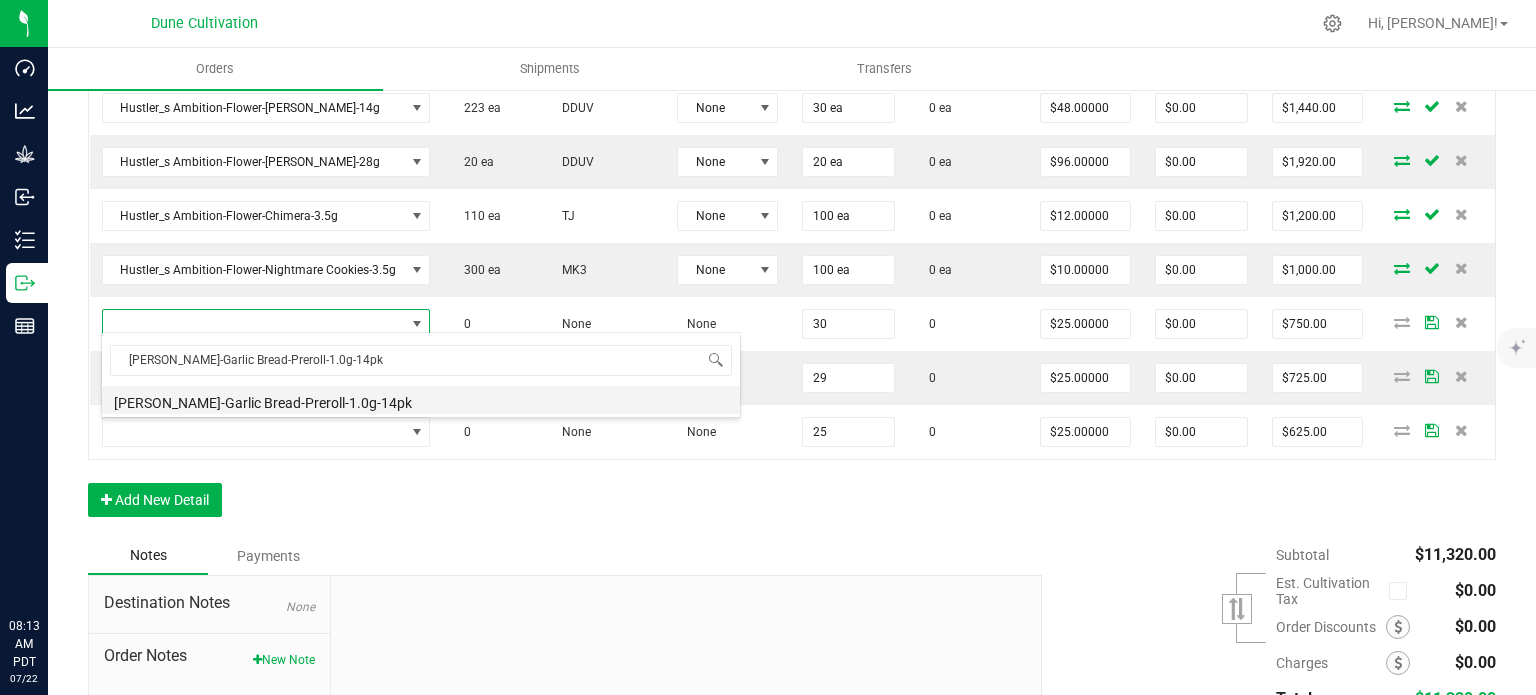 type on "30 ea" 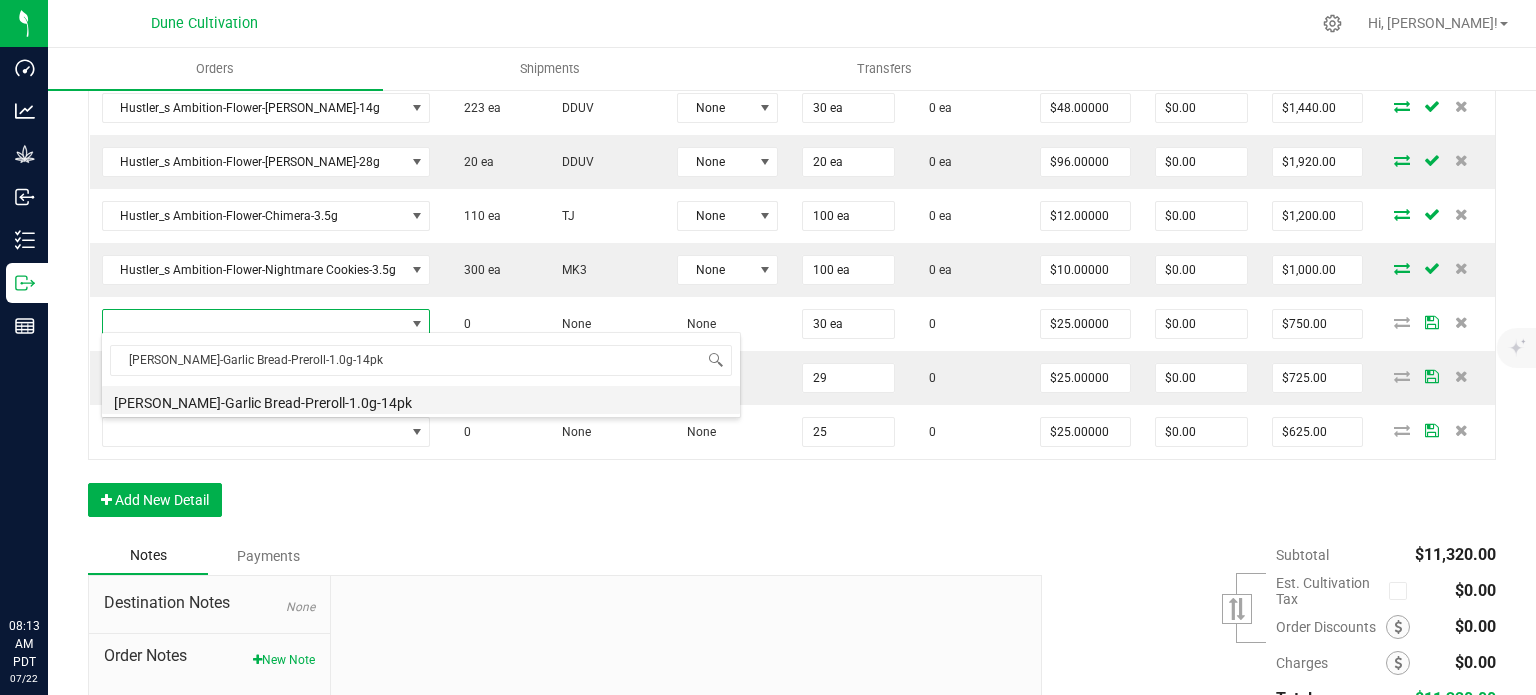 click at bounding box center (266, 432) 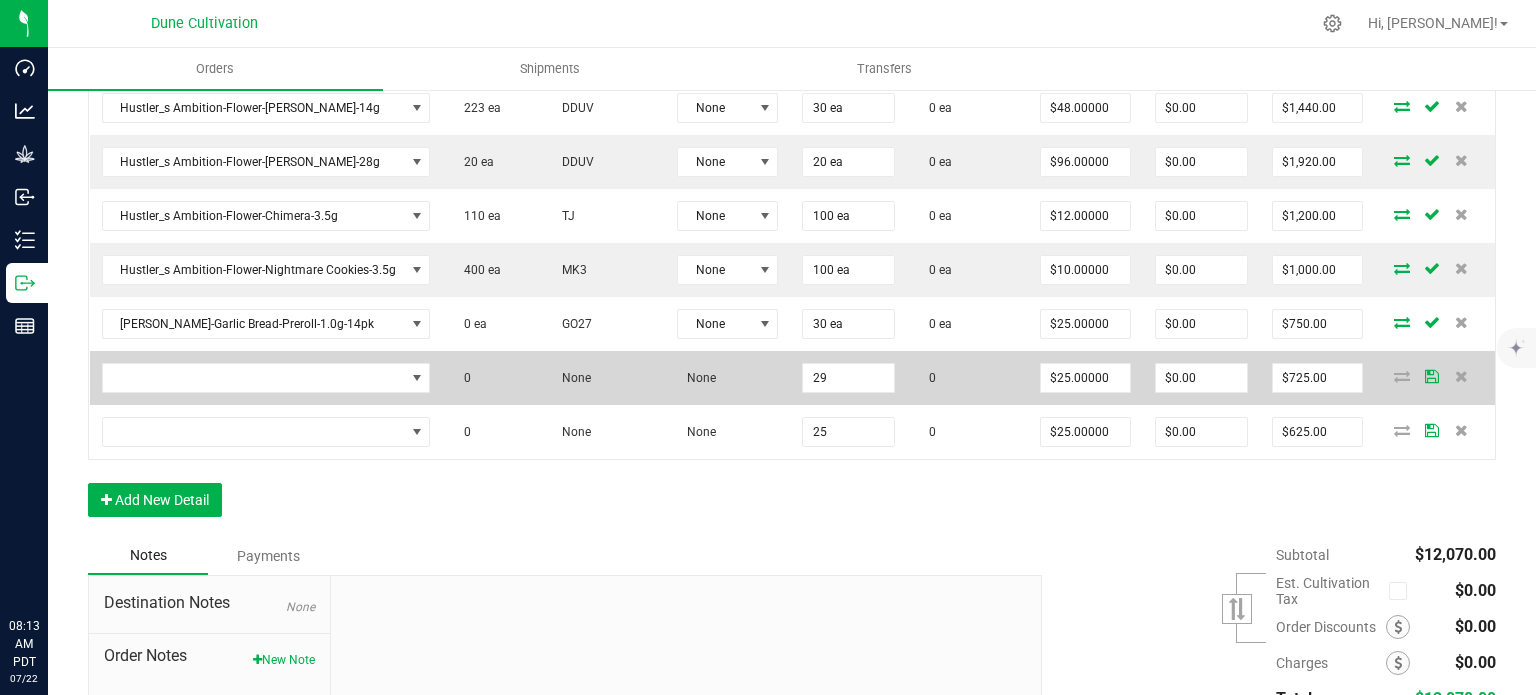 click at bounding box center [266, 378] 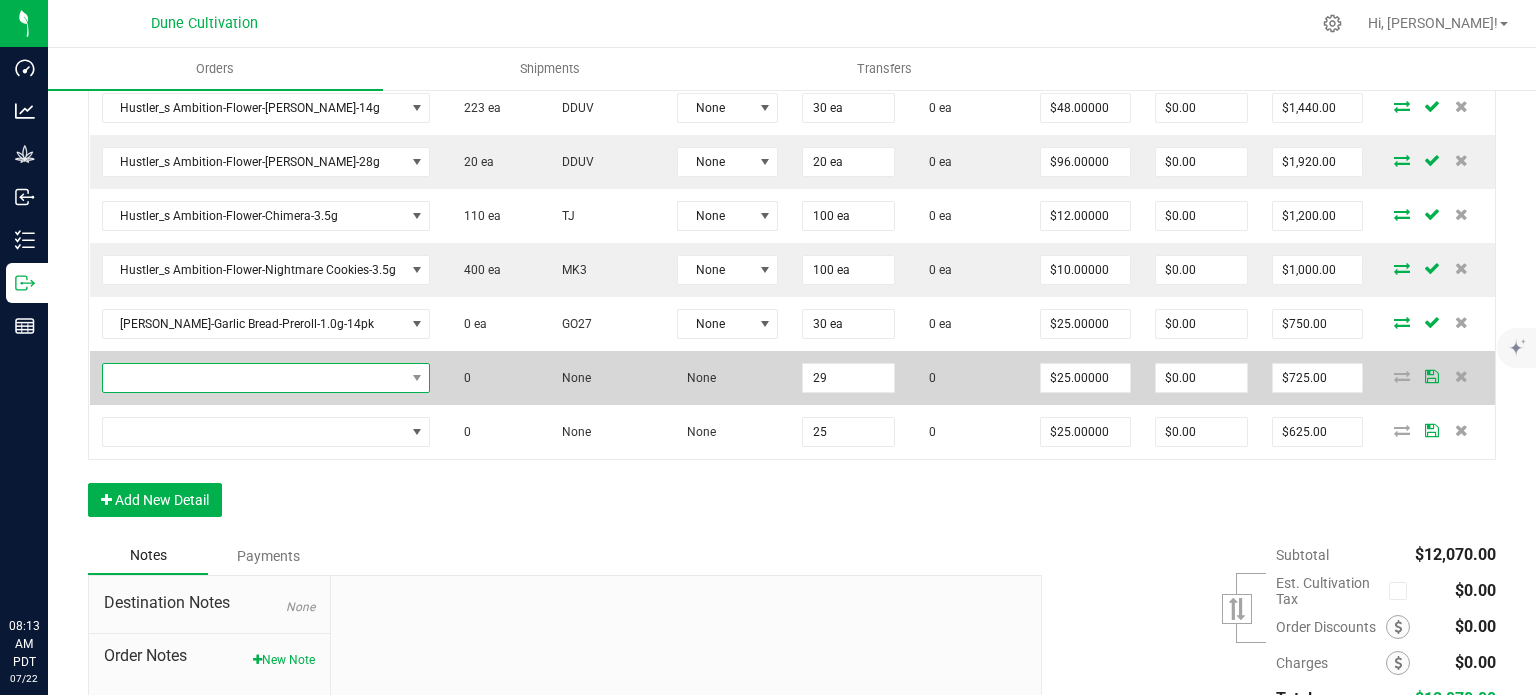 click at bounding box center [266, 378] 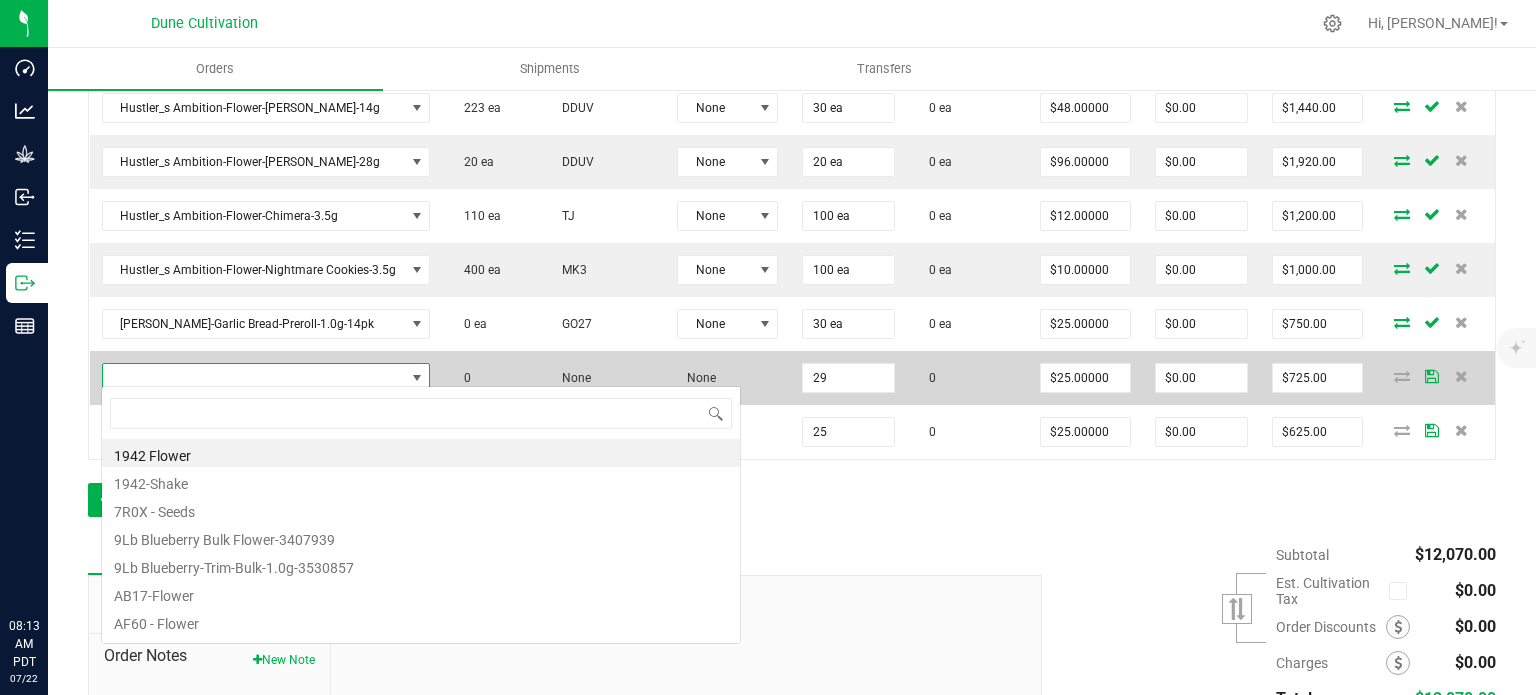 scroll, scrollTop: 99970, scrollLeft: 99675, axis: both 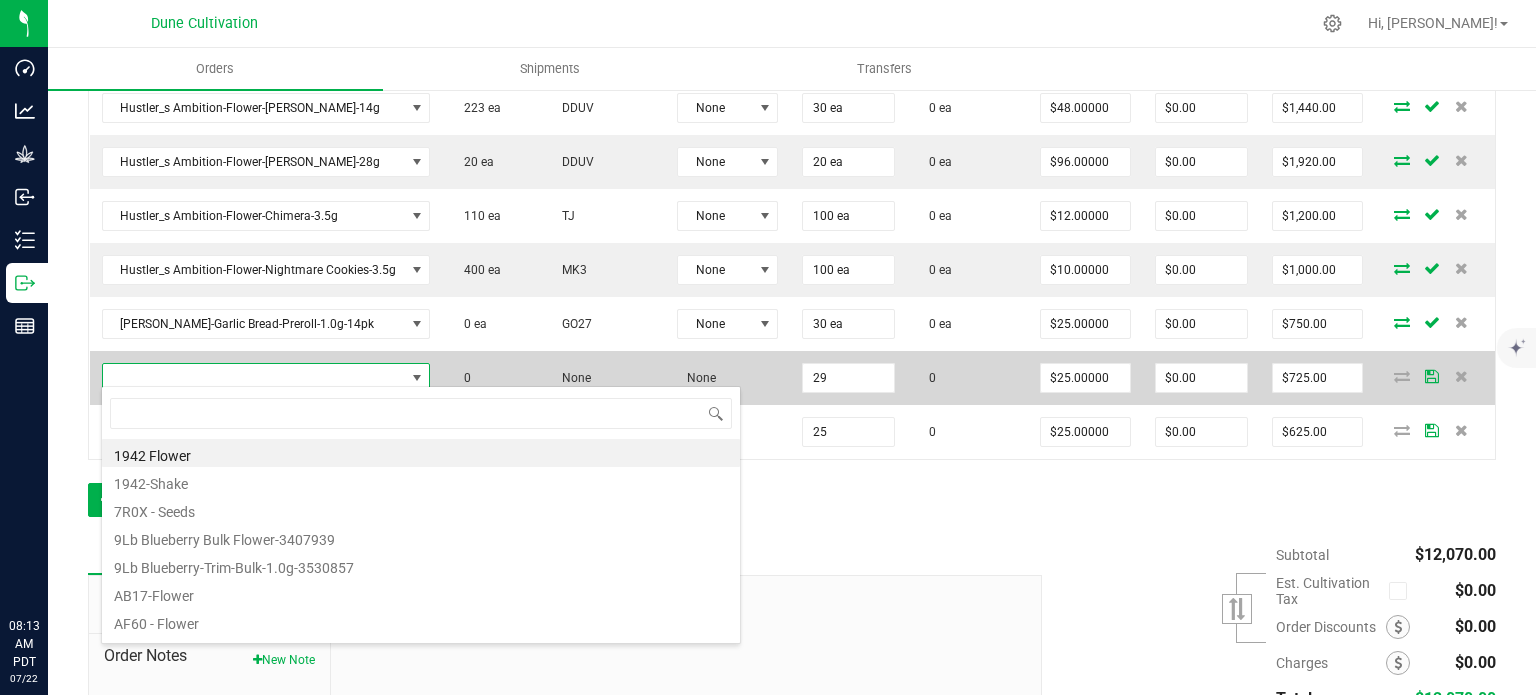 type on "Hustler_s Ambition-Trainwreck-Preroll-1.0g- 14pk" 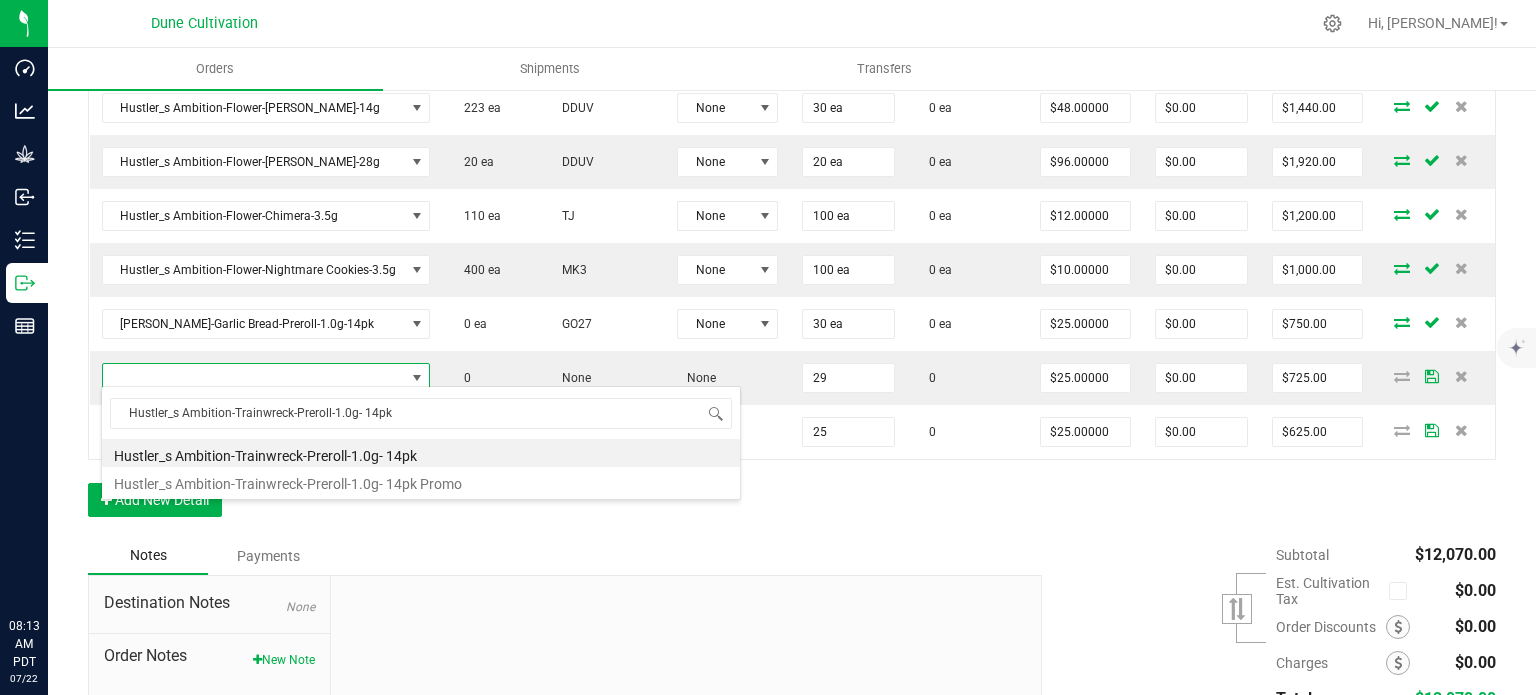 click on "Hustler_s Ambition-Trainwreck-Preroll-1.0g- 14pk" at bounding box center [421, 453] 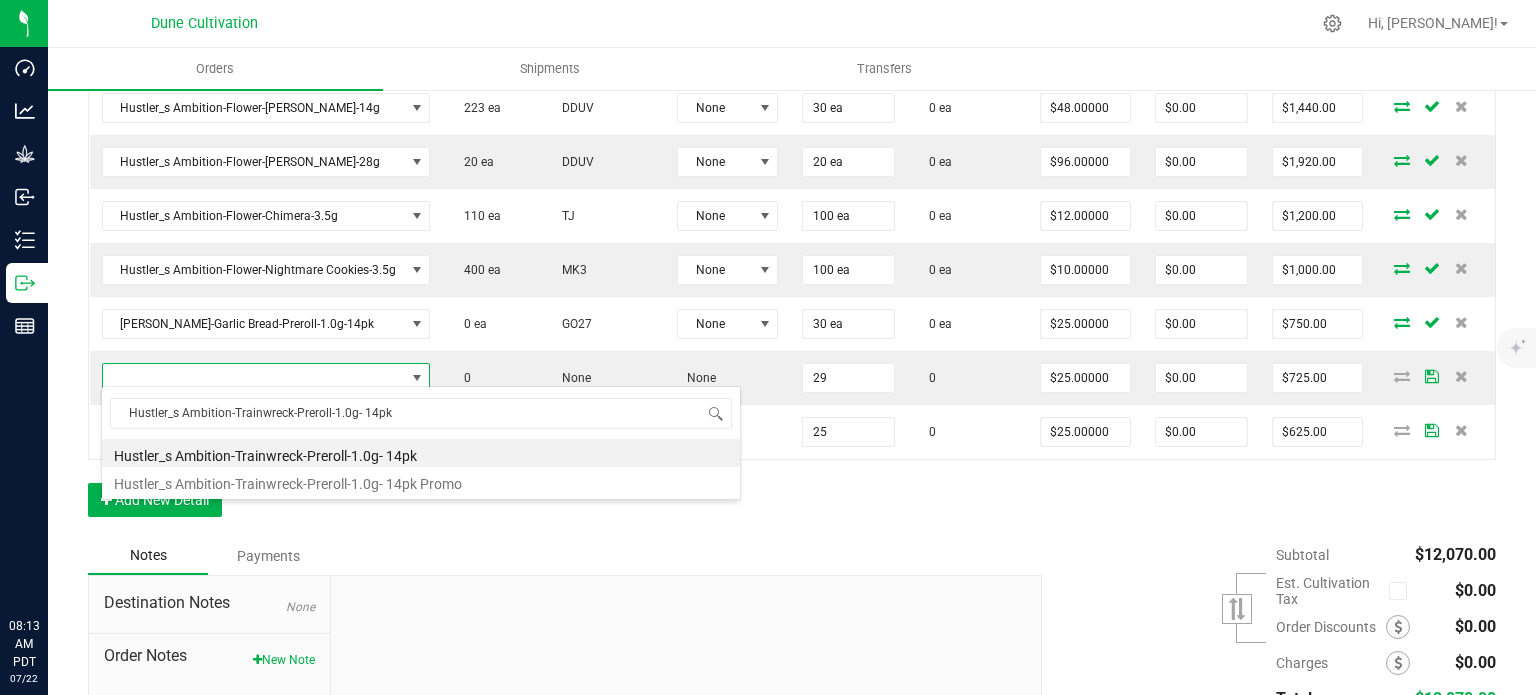 type on "29 ea" 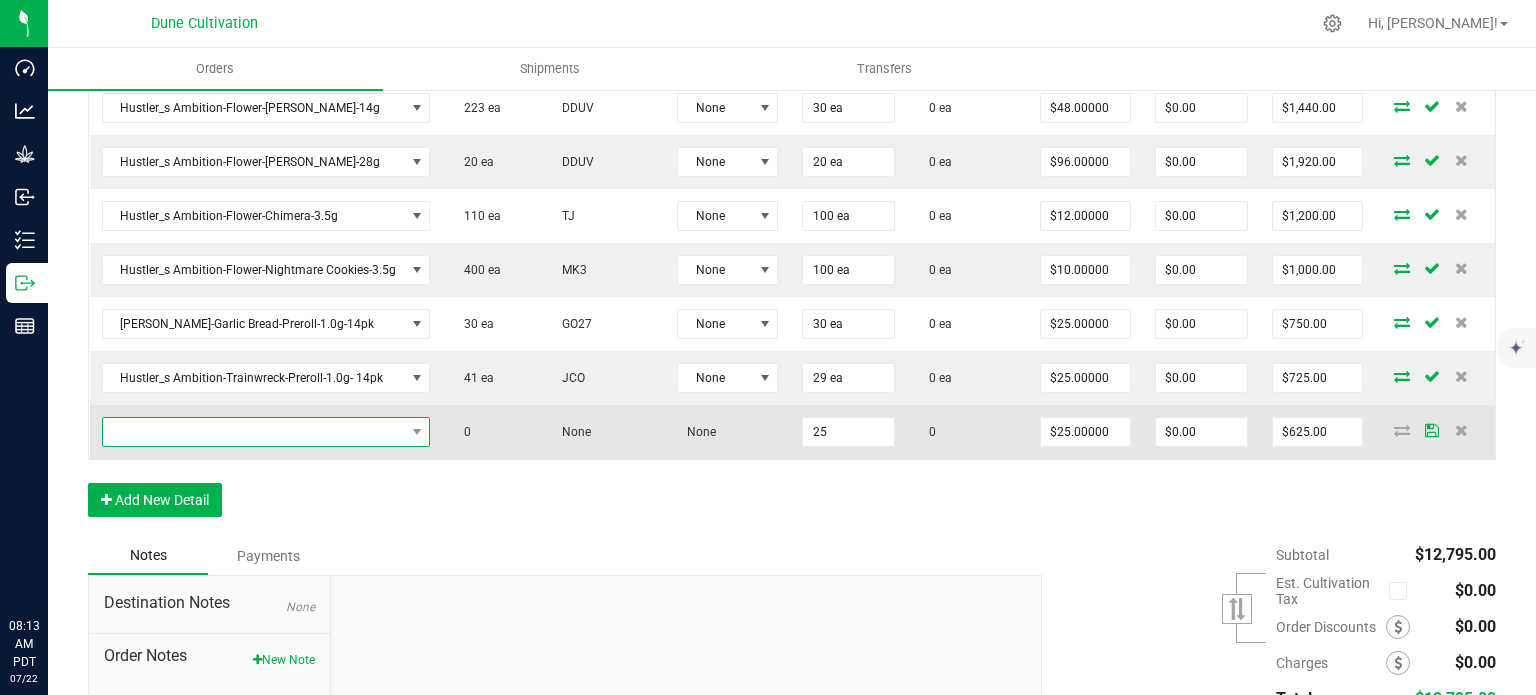 click at bounding box center (254, 432) 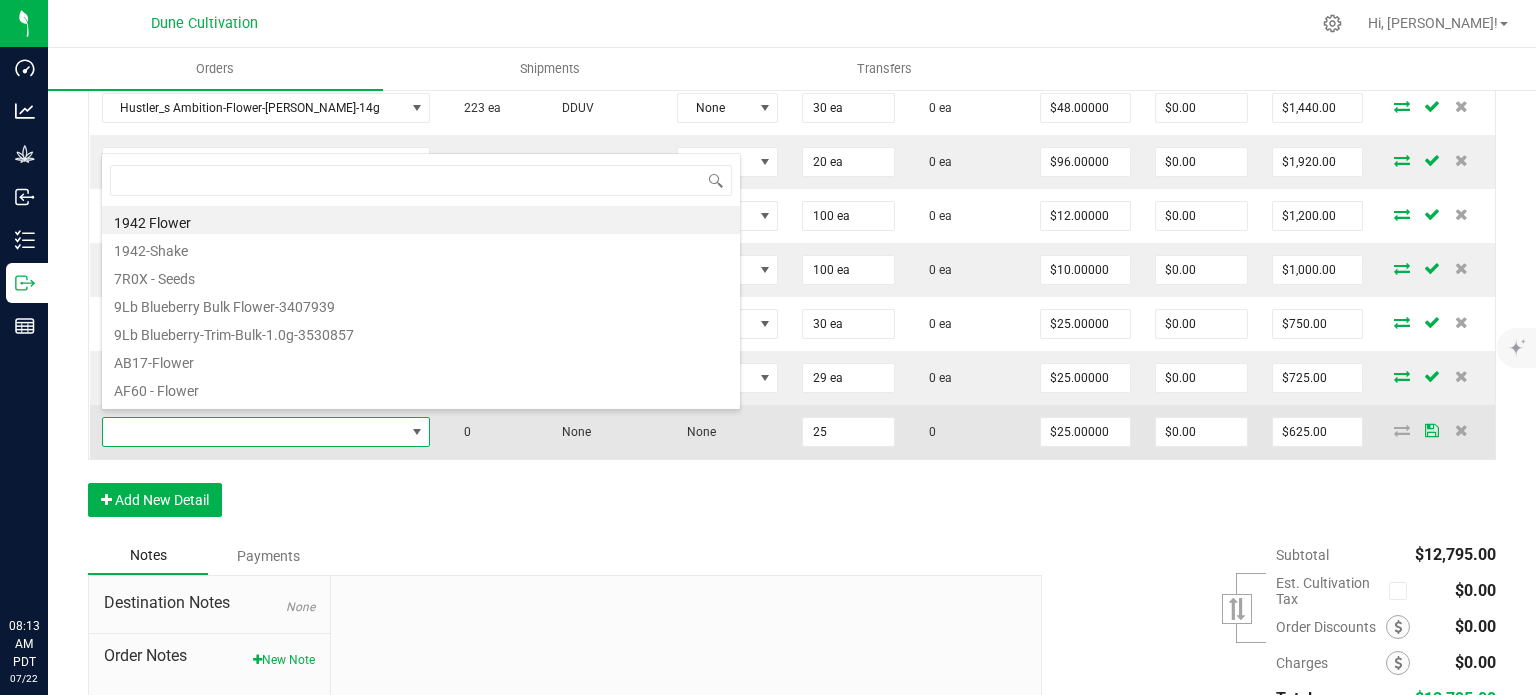 scroll, scrollTop: 99970, scrollLeft: 99675, axis: both 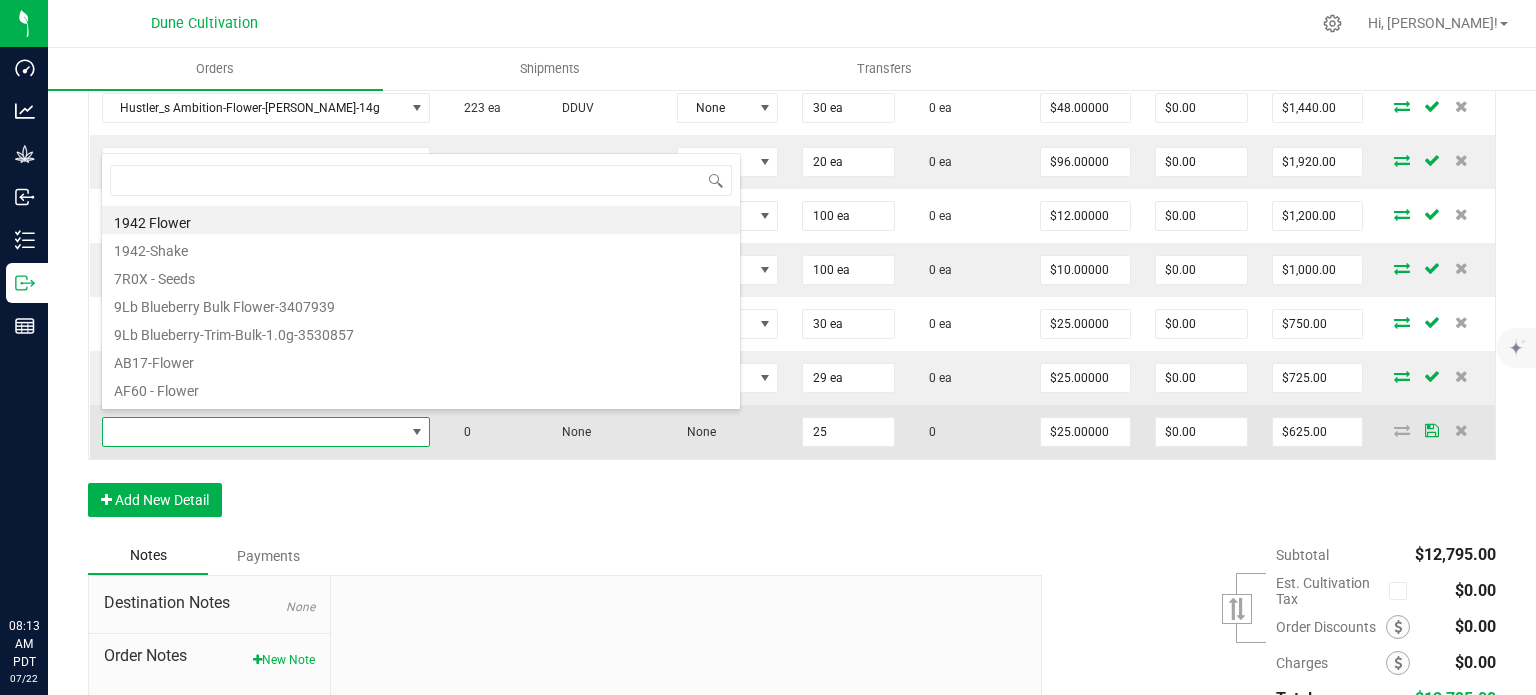 type on "Hustler_s Ambition-Mac n Cheese-Preroll-1.0g- 14pk" 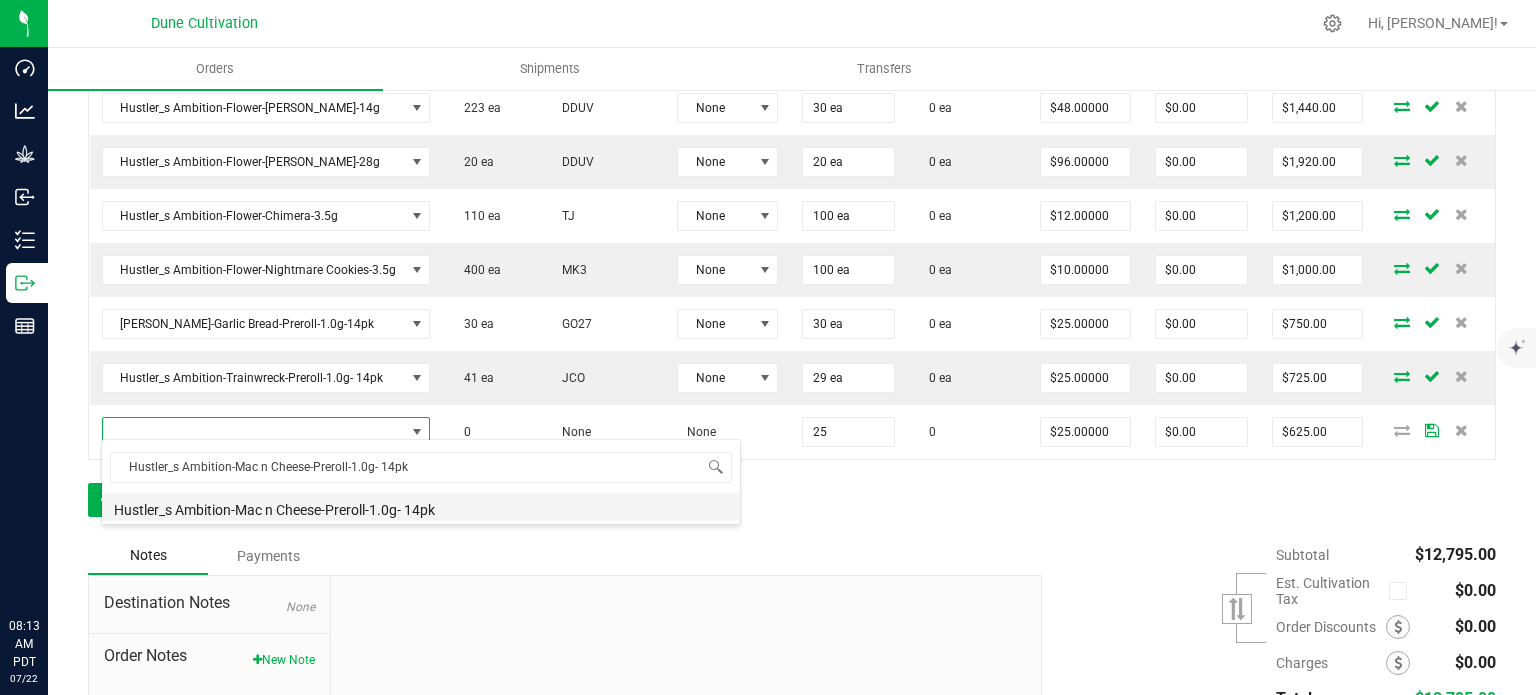 click on "Hustler_s Ambition-Mac n Cheese-Preroll-1.0g- 14pk" at bounding box center (421, 507) 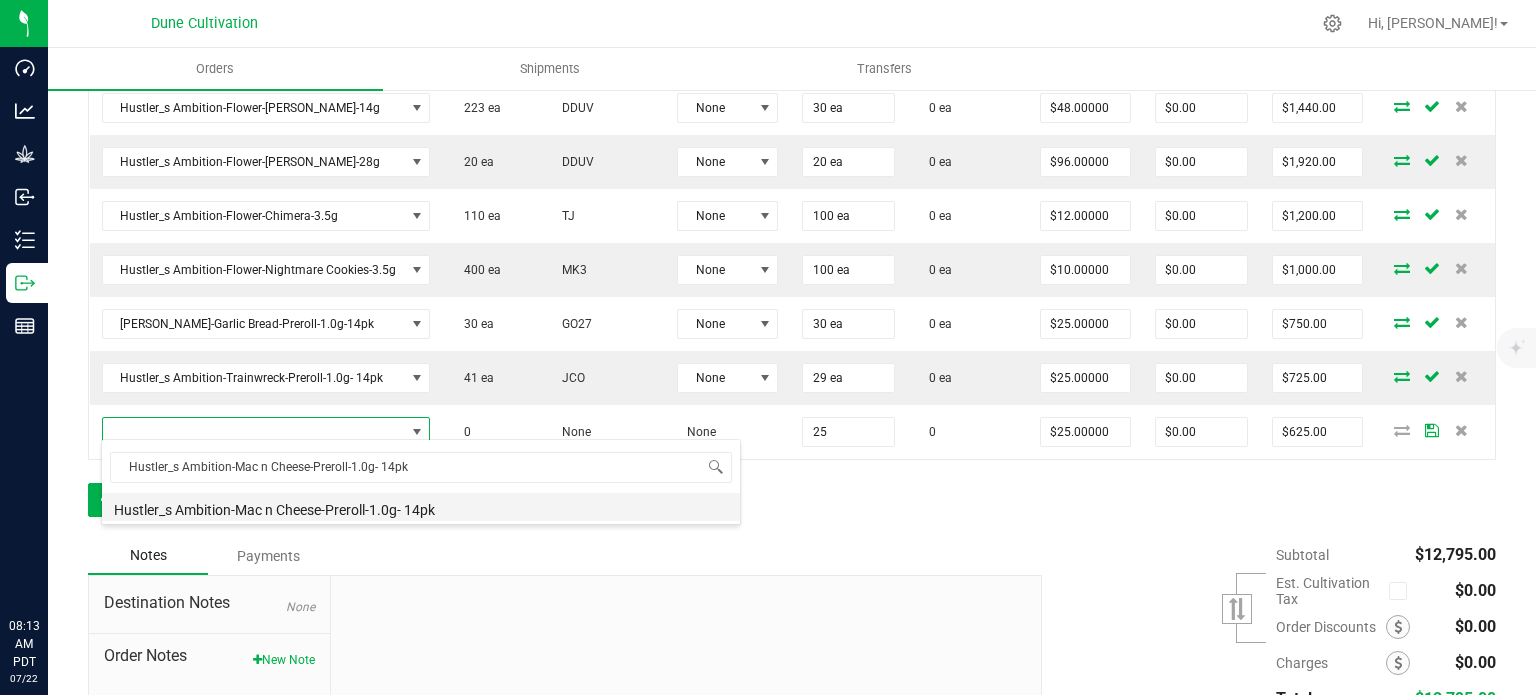 type on "25 ea" 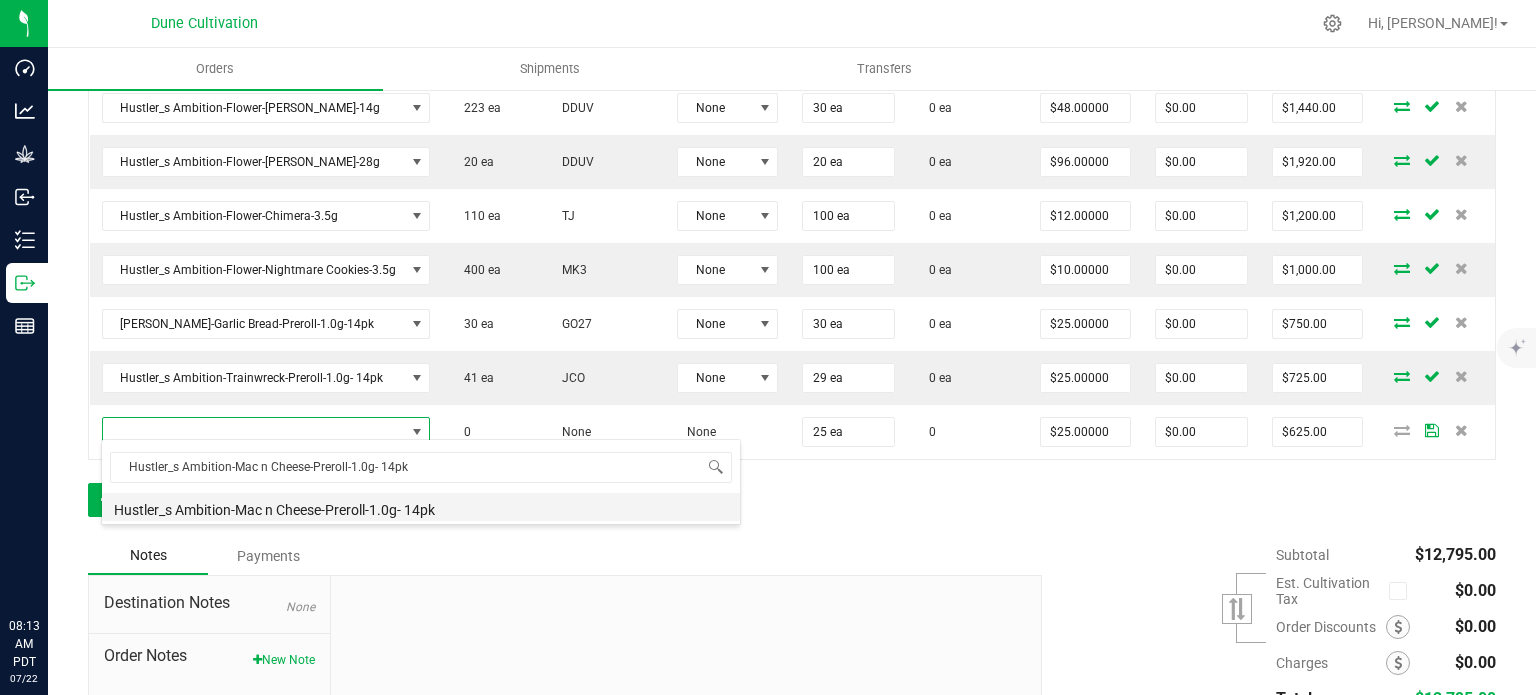 click on "Order Details Print All Labels Item  Sellable  Strain  Lot Number  Qty Ordered Qty Allocated Unit Price Line Discount Total Actions Hustler's Ambition-Flower-Sticky Fingers-3.5g  1629 ea   LC80  None 100 ea  0 ea  $12.00000 $0.00 $1,200.00 Hustler's Ambition-Flower-Sticky Fingers-14.0g  448 ea   LC80  None 30 ea  0 ea  $48.00000 $0.00 $1,440.00 Hustler's Ambition-Flower-Sticky Fingers-28.0g  20 ea   LC80  None 20 ea  0 ea  $96.00000 $0.00 $1,920.00 Hustler_s Ambition-Flower-[PERSON_NAME]-3.5g  766 ea   DDUV  None 100 ea  0 ea  $12.00000 $0.00 $1,200.00 Hustler_s Ambition-Flower-[PERSON_NAME]-14g  223 ea   DDUV  None 30 ea  0 ea  $48.00000 $0.00 $1,440.00 Hustler_s Ambition-Flower-[PERSON_NAME]-28g  20 ea   DDUV  None 20 ea  0 ea  $96.00000 $0.00 $1,920.00 Hustler_s Ambition-Flower-Chimera-3.5g  110 ea   TJ  None 100 ea  0 ea  $12.00000 $0.00 $1,200.00 Hustler_s Ambition-Flower-Nightmare Cookies-3.5g  400 ea   MK3  None 100 ea  0 ea  $10.00000 $0.00 $1,000.00  30 ea   GO27  None" at bounding box center [792, 148] 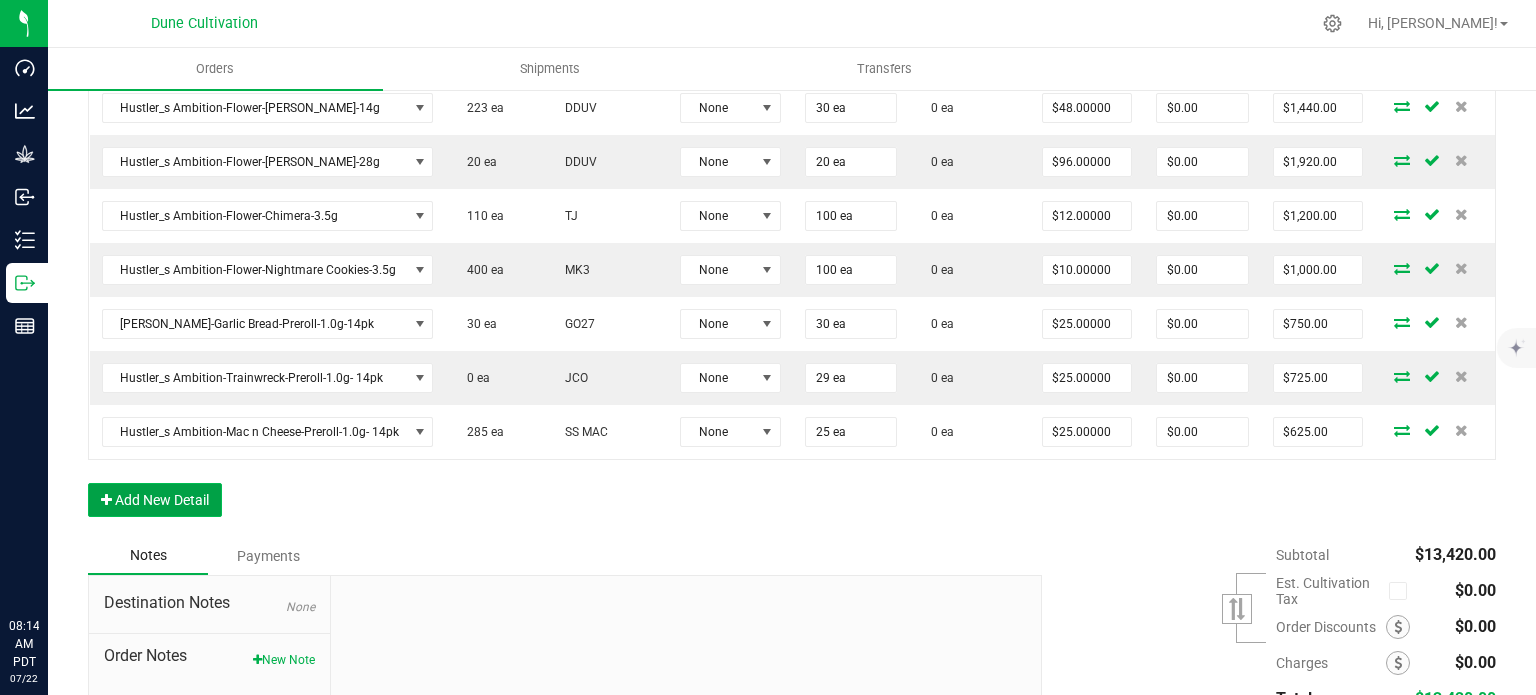 click on "Add New Detail" at bounding box center [155, 500] 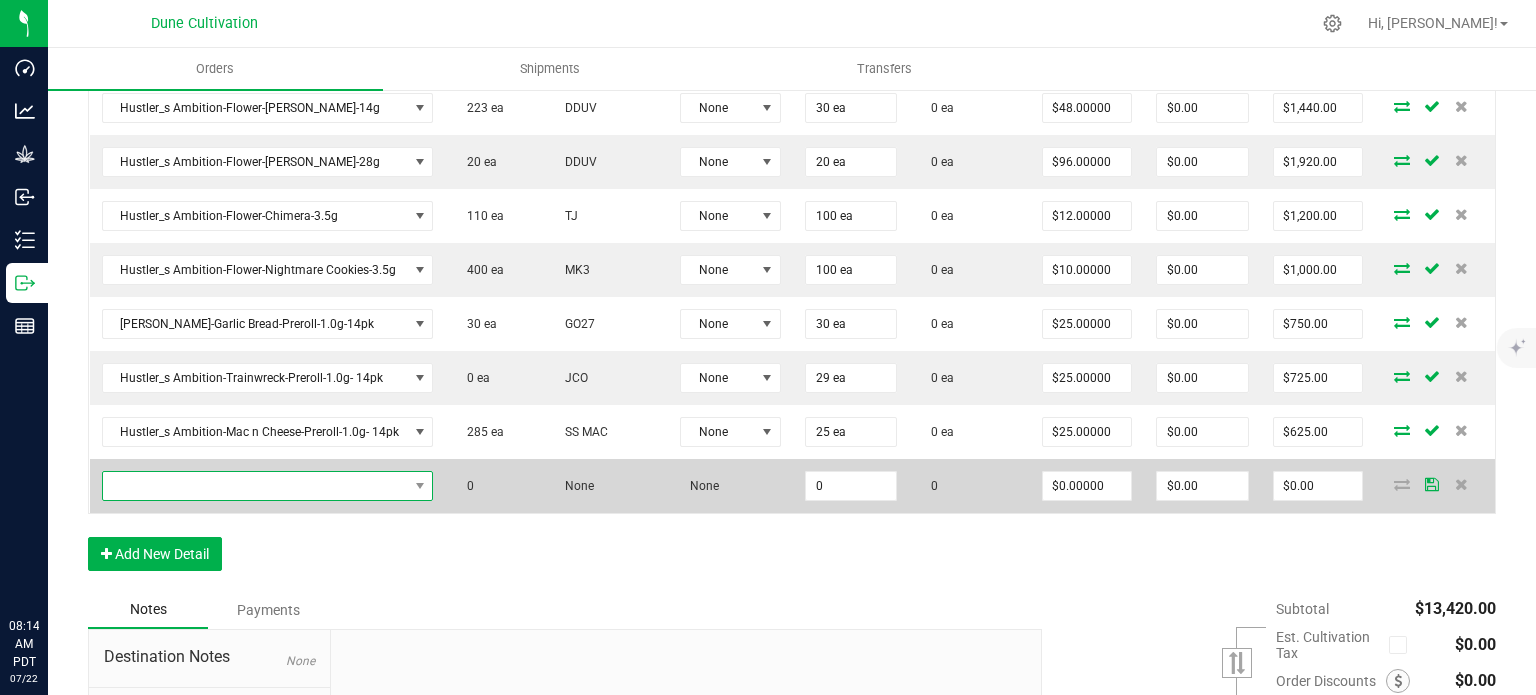 click at bounding box center (255, 486) 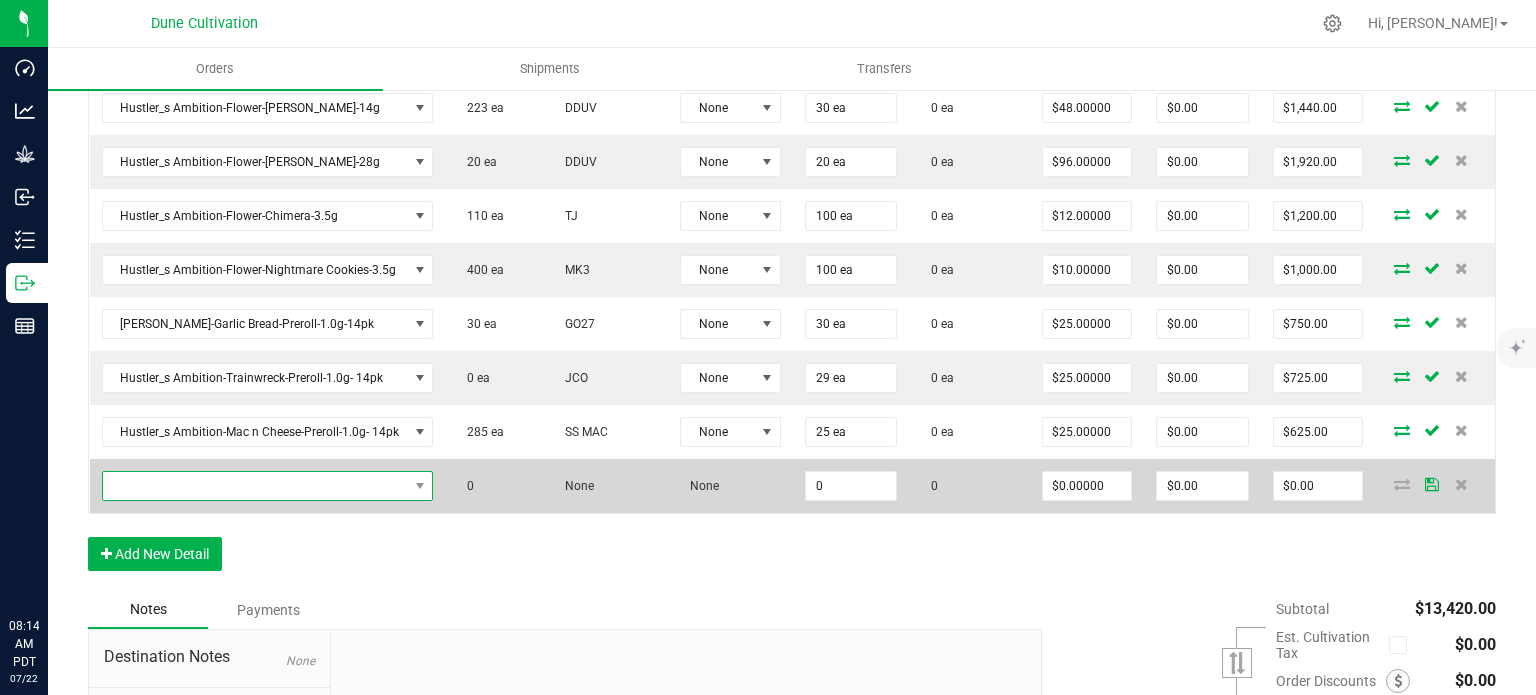 click at bounding box center [255, 486] 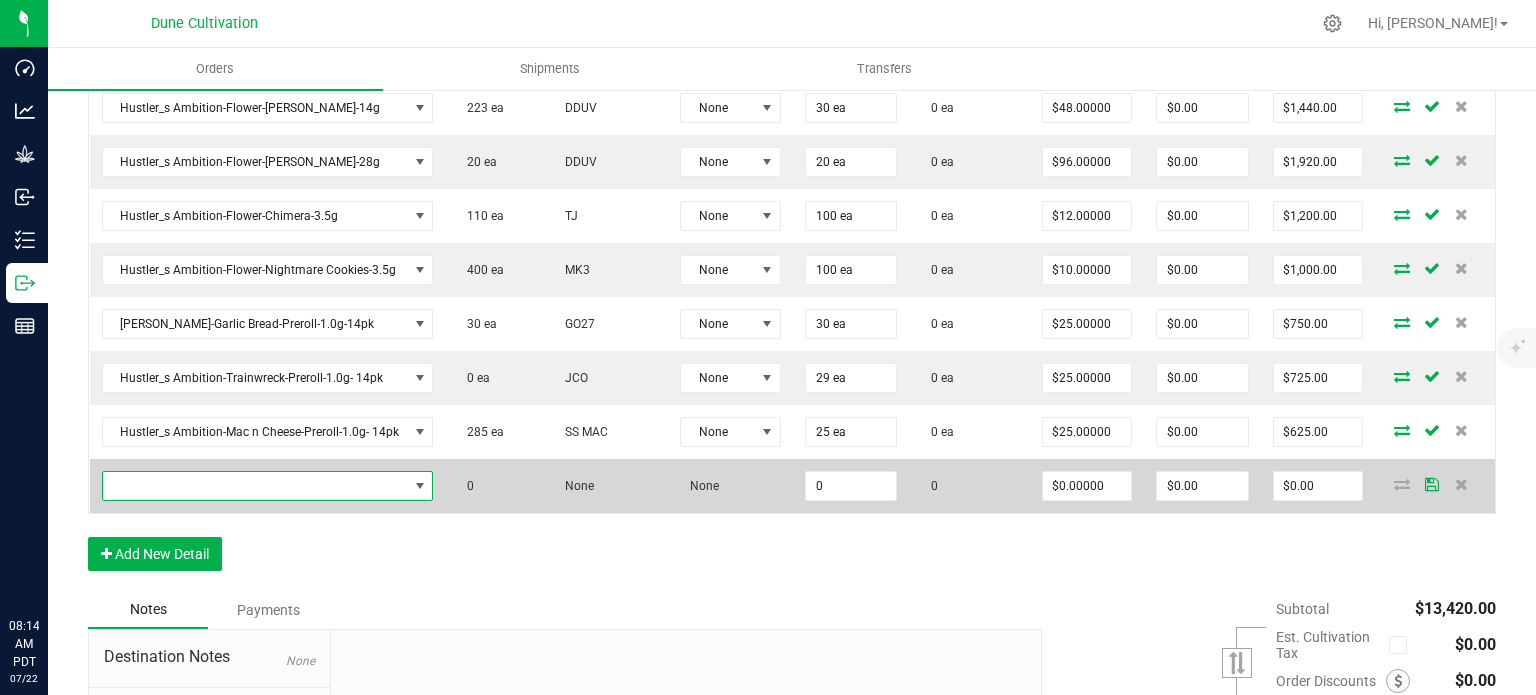 click at bounding box center (255, 486) 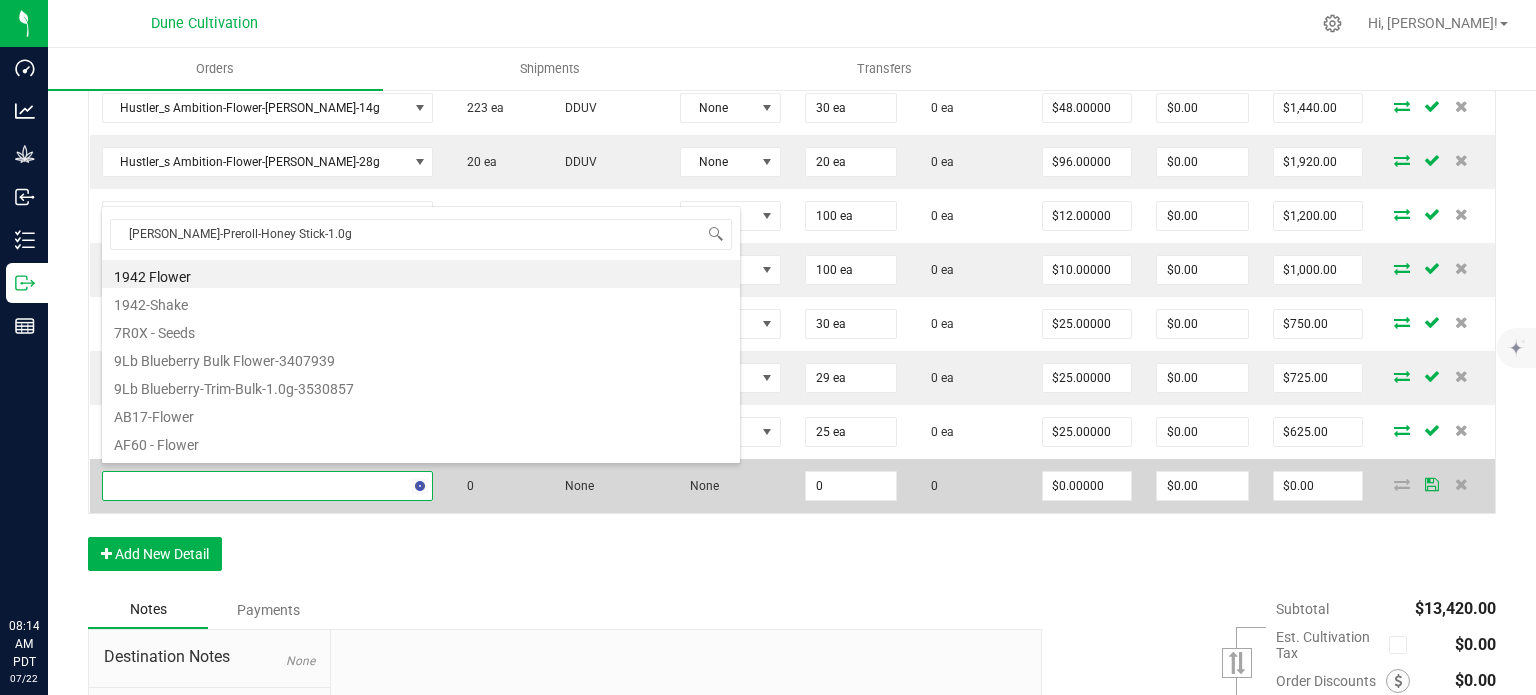 scroll, scrollTop: 99970, scrollLeft: 99670, axis: both 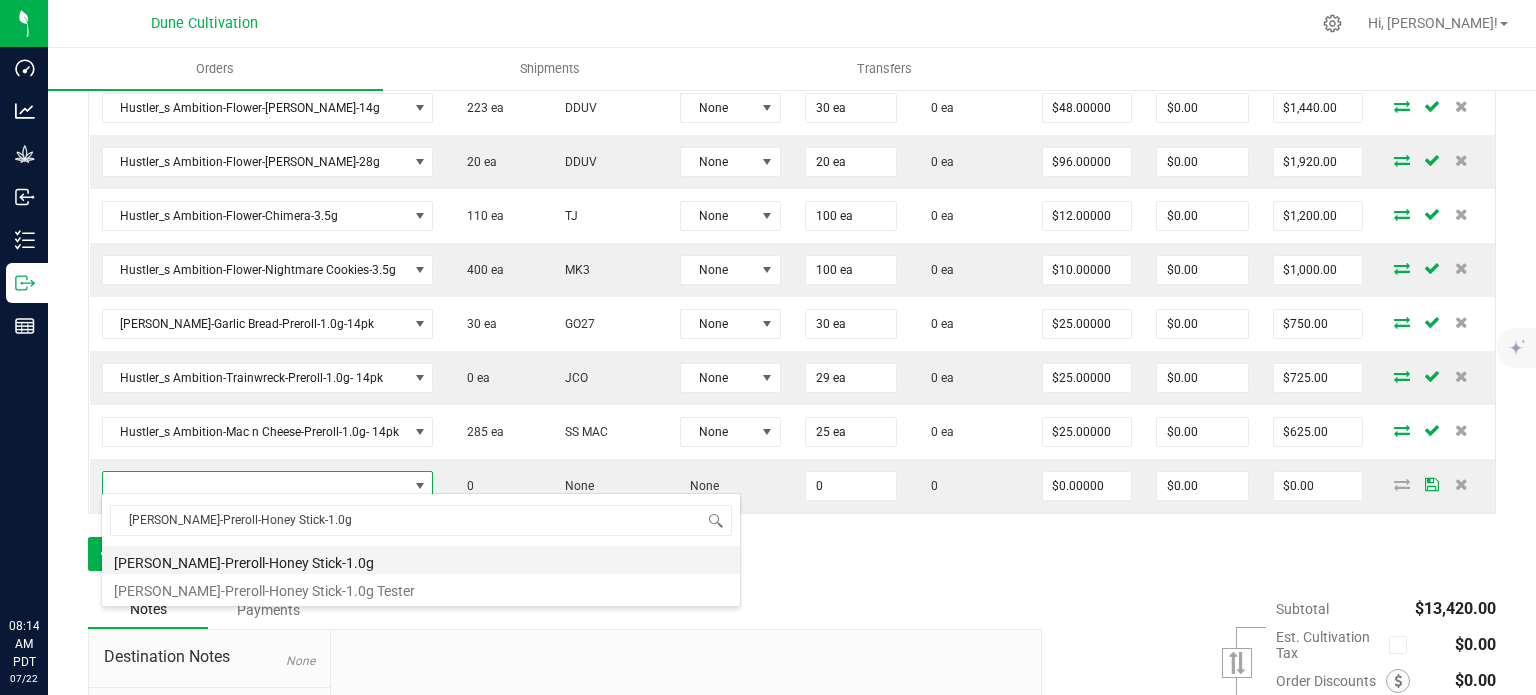 click on "[PERSON_NAME]-Preroll-Honey Stick-1.0g" at bounding box center (421, 560) 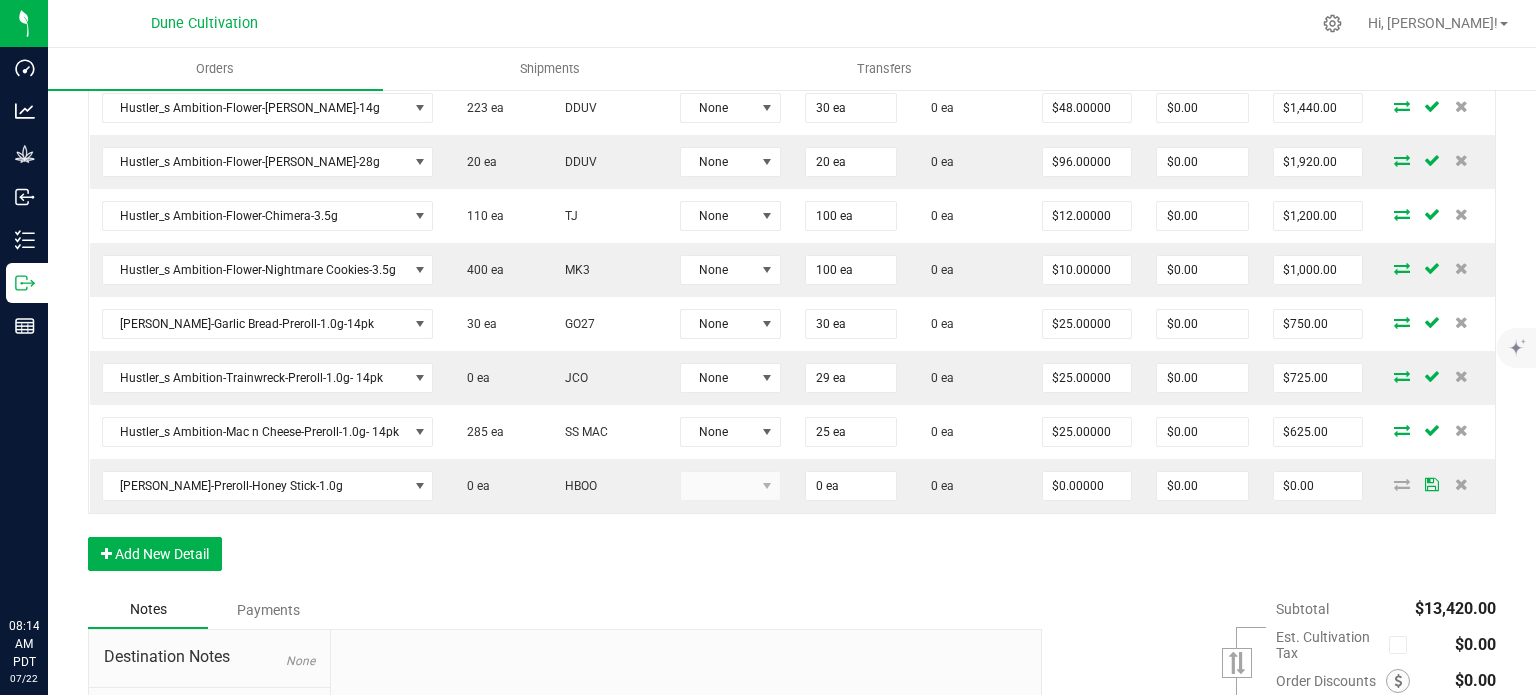 click on "Order Details Print All Labels Item  Sellable  Strain  Lot Number  Qty Ordered Qty Allocated Unit Price Line Discount Total Actions Hustler's Ambition-Flower-Sticky Fingers-3.5g  1629 ea   LC80  None 100 ea  0 ea  $12.00000 $0.00 $1,200.00 Hustler's Ambition-Flower-Sticky Fingers-14.0g  448 ea   LC80  None 30 ea  0 ea  $48.00000 $0.00 $1,440.00 Hustler's Ambition-Flower-Sticky Fingers-28.0g  20 ea   LC80  None 20 ea  0 ea  $96.00000 $0.00 $1,920.00 Hustler_s Ambition-Flower-[PERSON_NAME]-3.5g  766 ea   DDUV  None 100 ea  0 ea  $12.00000 $0.00 $1,200.00 Hustler_s Ambition-Flower-[PERSON_NAME]-14g  223 ea   DDUV  None 30 ea  0 ea  $48.00000 $0.00 $1,440.00 Hustler_s Ambition-Flower-[PERSON_NAME]-28g  20 ea   DDUV  None 20 ea  0 ea  $96.00000 $0.00 $1,920.00 Hustler_s Ambition-Flower-Chimera-3.5g  110 ea   TJ  None 100 ea  0 ea  $12.00000 $0.00 $1,200.00 Hustler_s Ambition-Flower-Nightmare Cookies-3.5g  400 ea   MK3  None 100 ea  0 ea  $10.00000 $0.00 $1,000.00  30 ea   GO27  None" at bounding box center (792, 175) 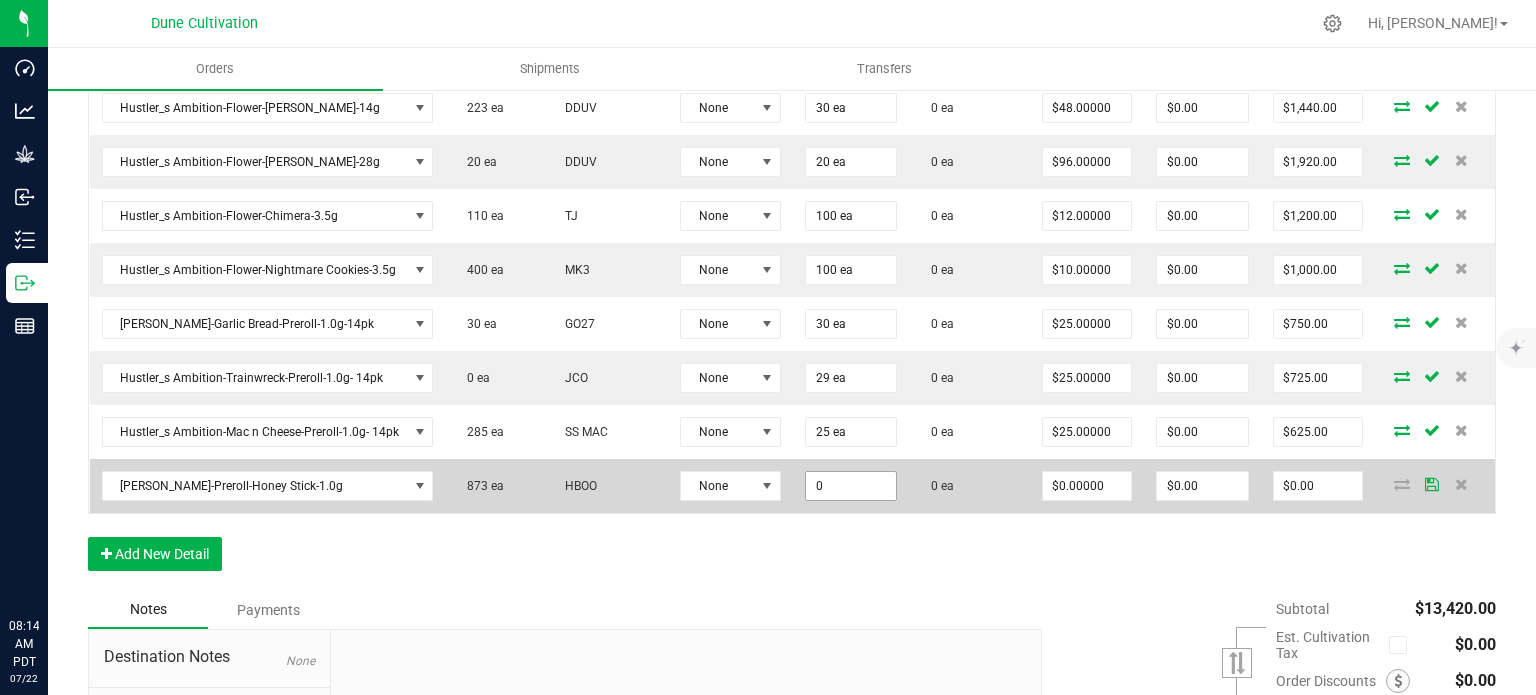 click on "0" at bounding box center [851, 486] 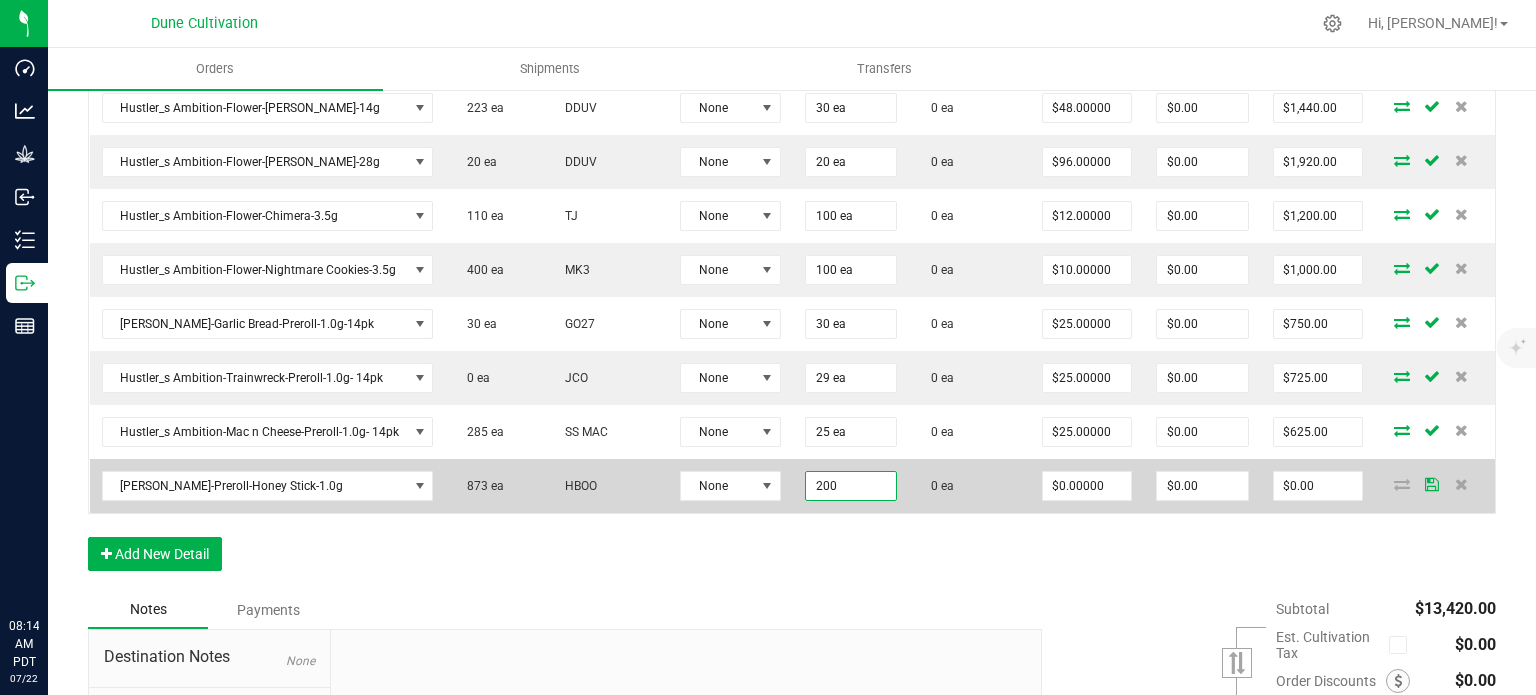 type on "200 ea" 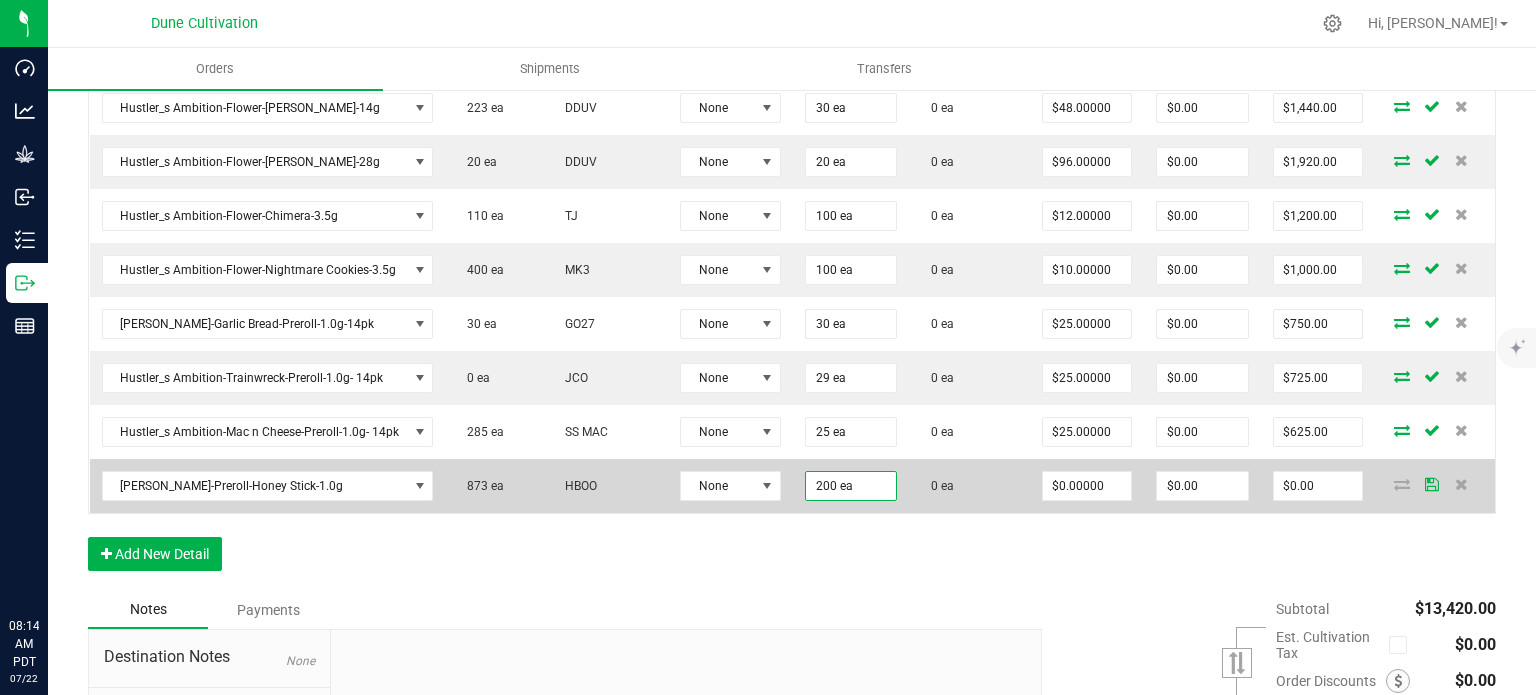 click on "200 ea" at bounding box center (851, 486) 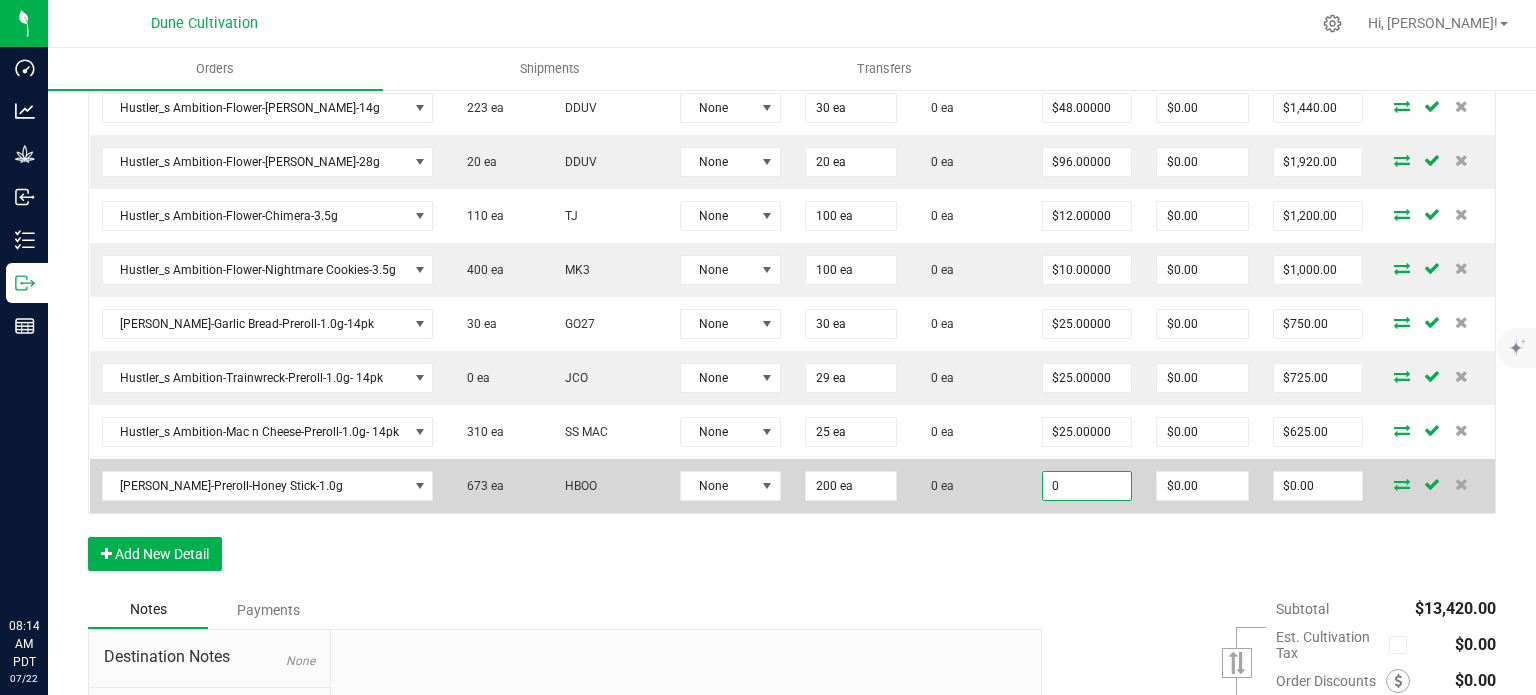 click on "0" at bounding box center (1087, 486) 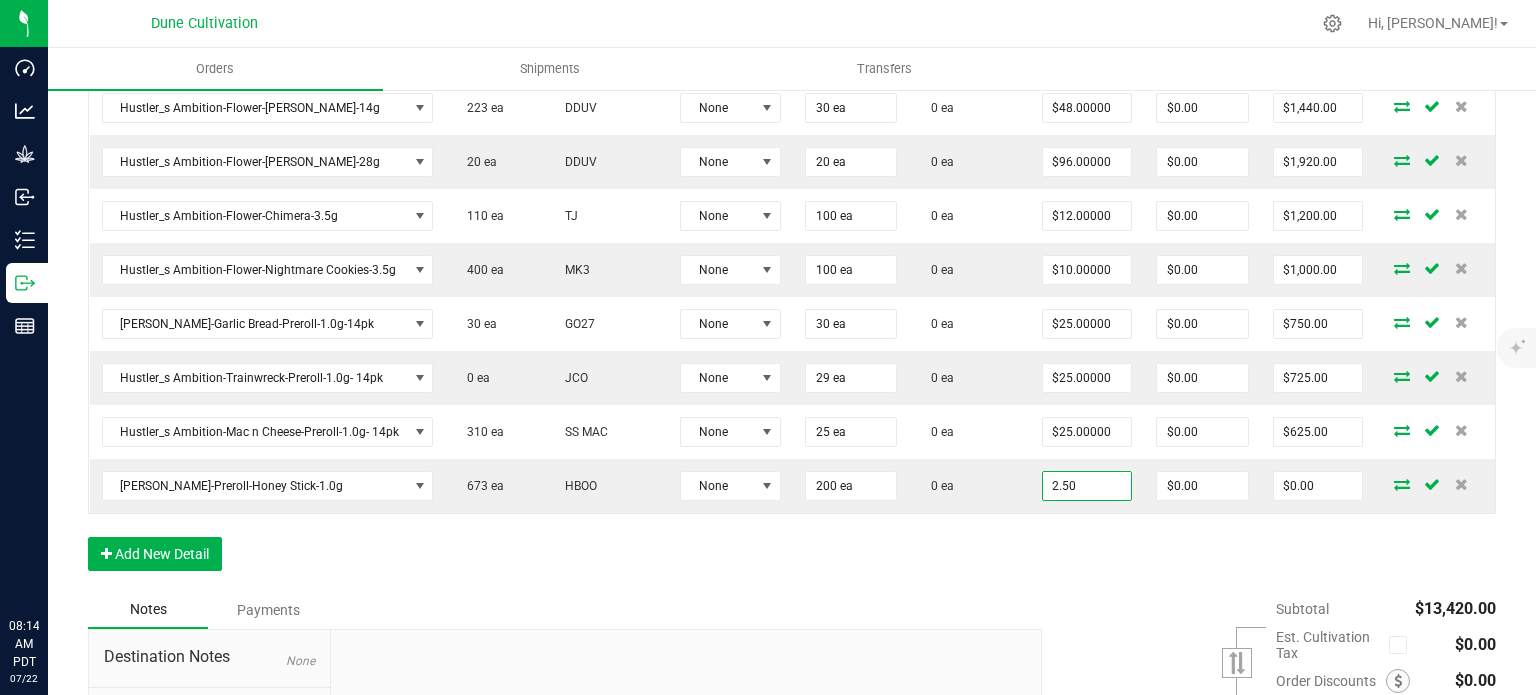 type on "$2.50000" 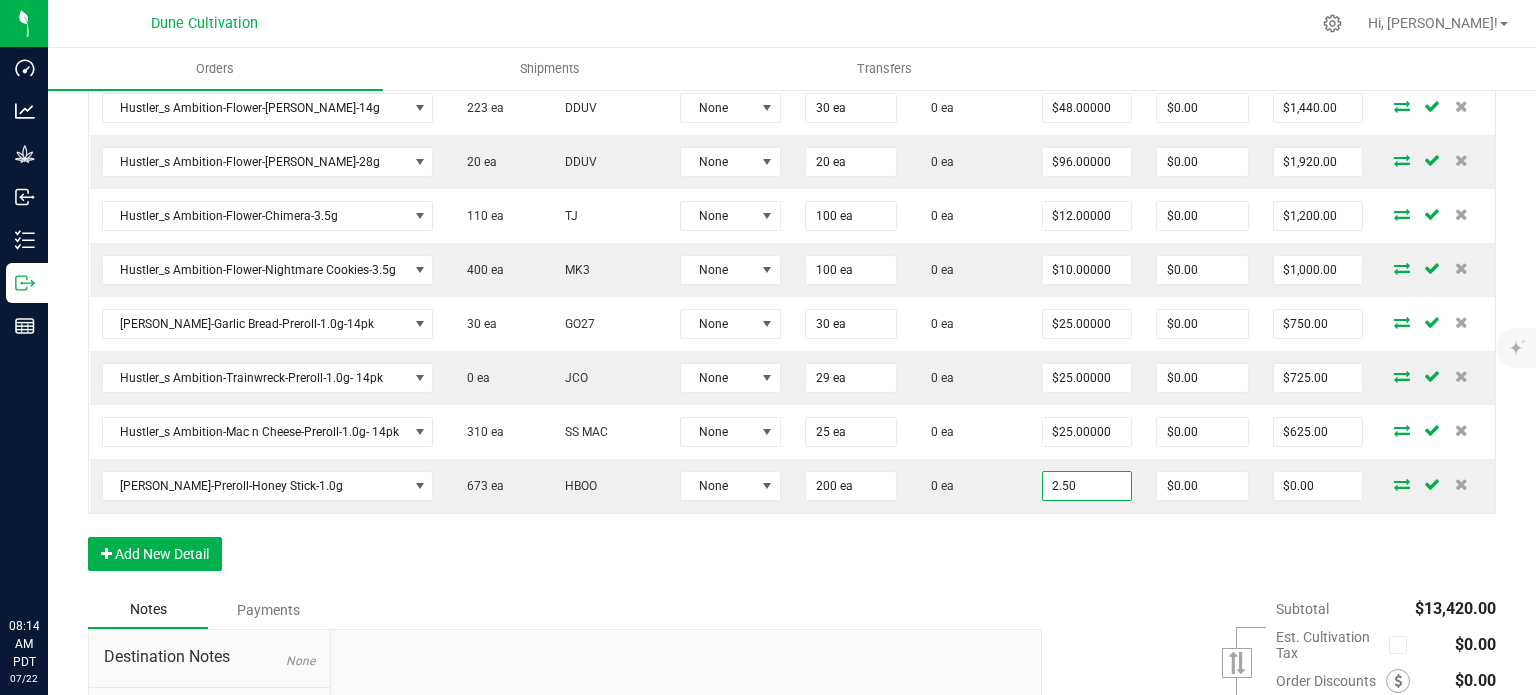type on "$500.00" 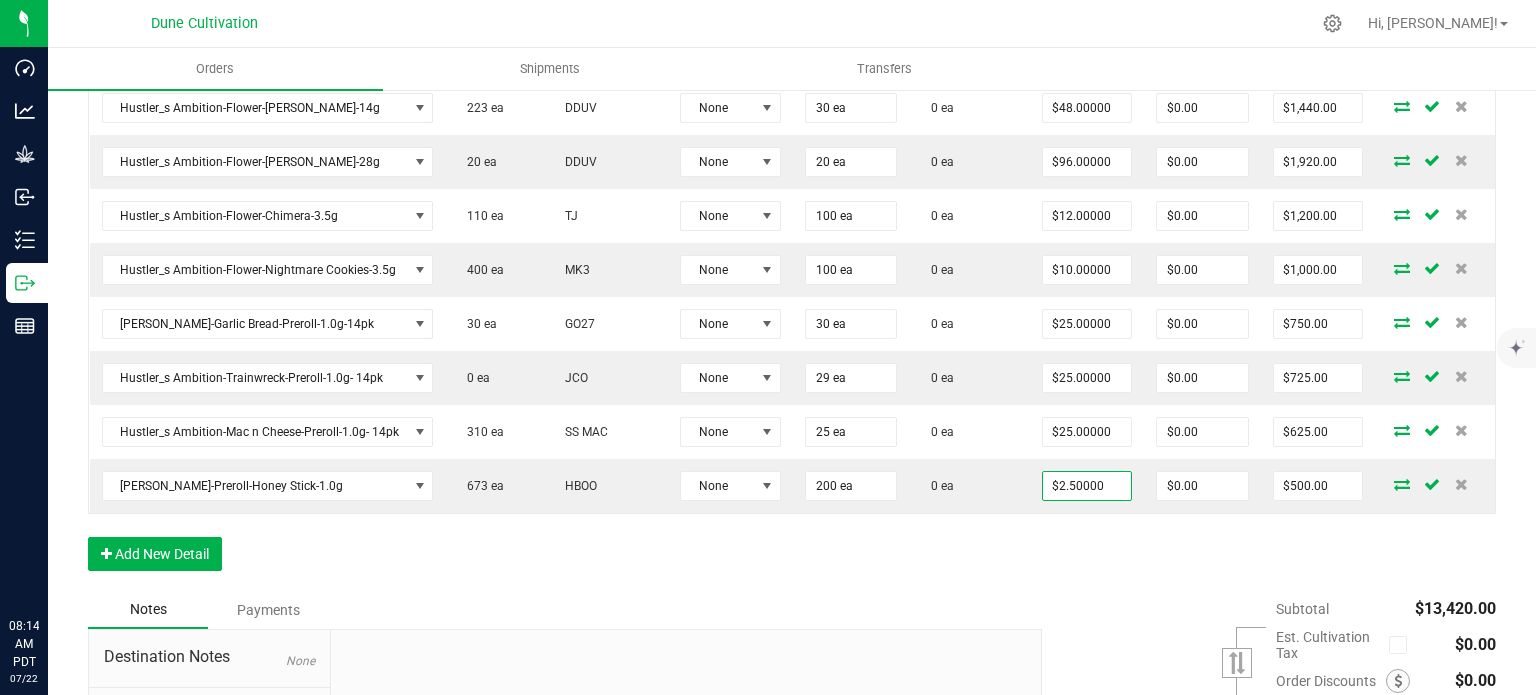 click on "Order Details Print All Labels Item  Sellable  Strain  Lot Number  Qty Ordered Qty Allocated Unit Price Line Discount Total Actions Hustler's Ambition-Flower-Sticky Fingers-3.5g  1629 ea   LC80  None 100 ea  0 ea  $12.00000 $0.00 $1,200.00 Hustler's Ambition-Flower-Sticky Fingers-14.0g  448 ea   LC80  None 30 ea  0 ea  $48.00000 $0.00 $1,440.00 Hustler's Ambition-Flower-Sticky Fingers-28.0g  20 ea   LC80  None 20 ea  0 ea  $96.00000 $0.00 $1,920.00 Hustler_s Ambition-Flower-[PERSON_NAME]-3.5g  766 ea   DDUV  None 100 ea  0 ea  $12.00000 $0.00 $1,200.00 Hustler_s Ambition-Flower-[PERSON_NAME]-14g  223 ea   DDUV  None 30 ea  0 ea  $48.00000 $0.00 $1,440.00 Hustler_s Ambition-Flower-[PERSON_NAME]-28g  20 ea   DDUV  None 20 ea  0 ea  $96.00000 $0.00 $1,920.00 Hustler_s Ambition-Flower-Chimera-3.5g  110 ea   TJ  None 100 ea  0 ea  $12.00000 $0.00 $1,200.00 Hustler_s Ambition-Flower-Nightmare Cookies-3.5g  400 ea   MK3  None 100 ea  0 ea  $10.00000 $0.00 $1,000.00  30 ea   GO27  None" at bounding box center (792, 175) 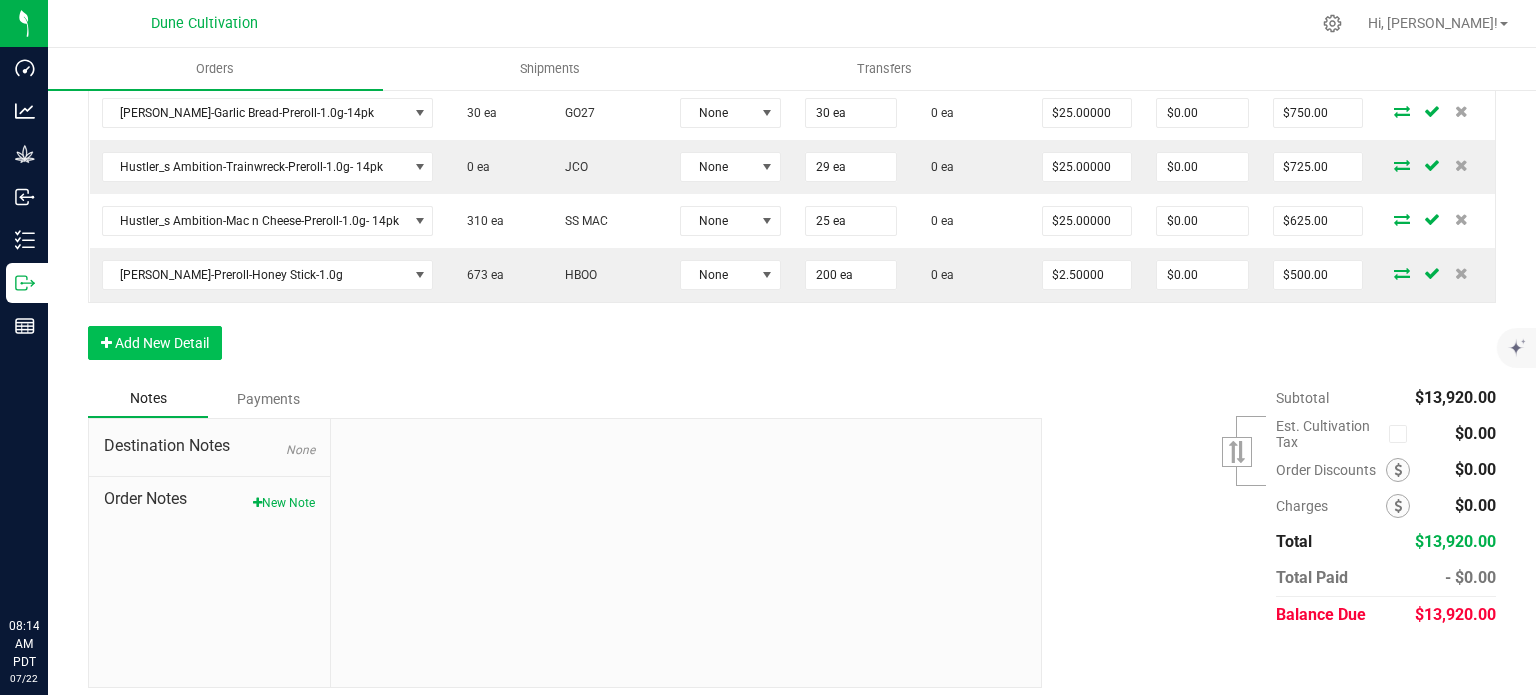 scroll, scrollTop: 1107, scrollLeft: 0, axis: vertical 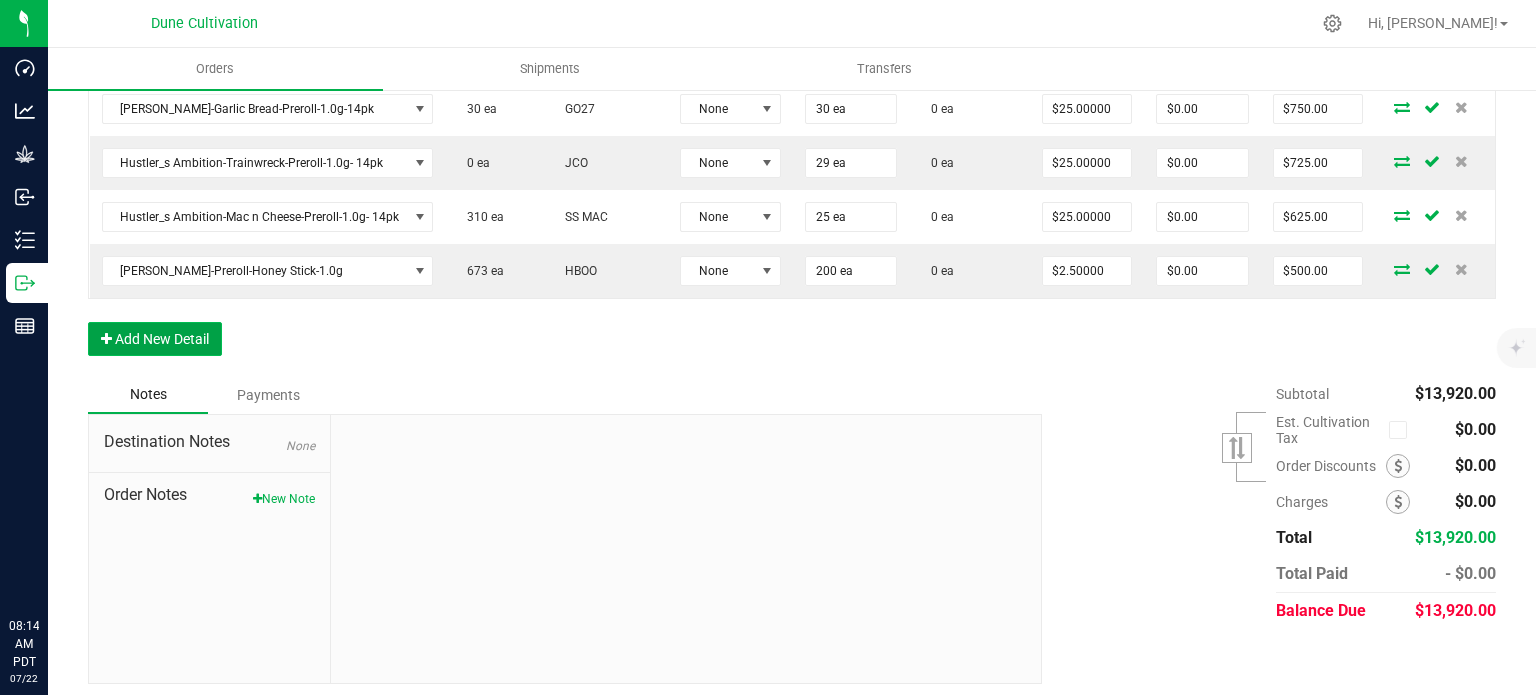 click on "Add New Detail" at bounding box center (155, 339) 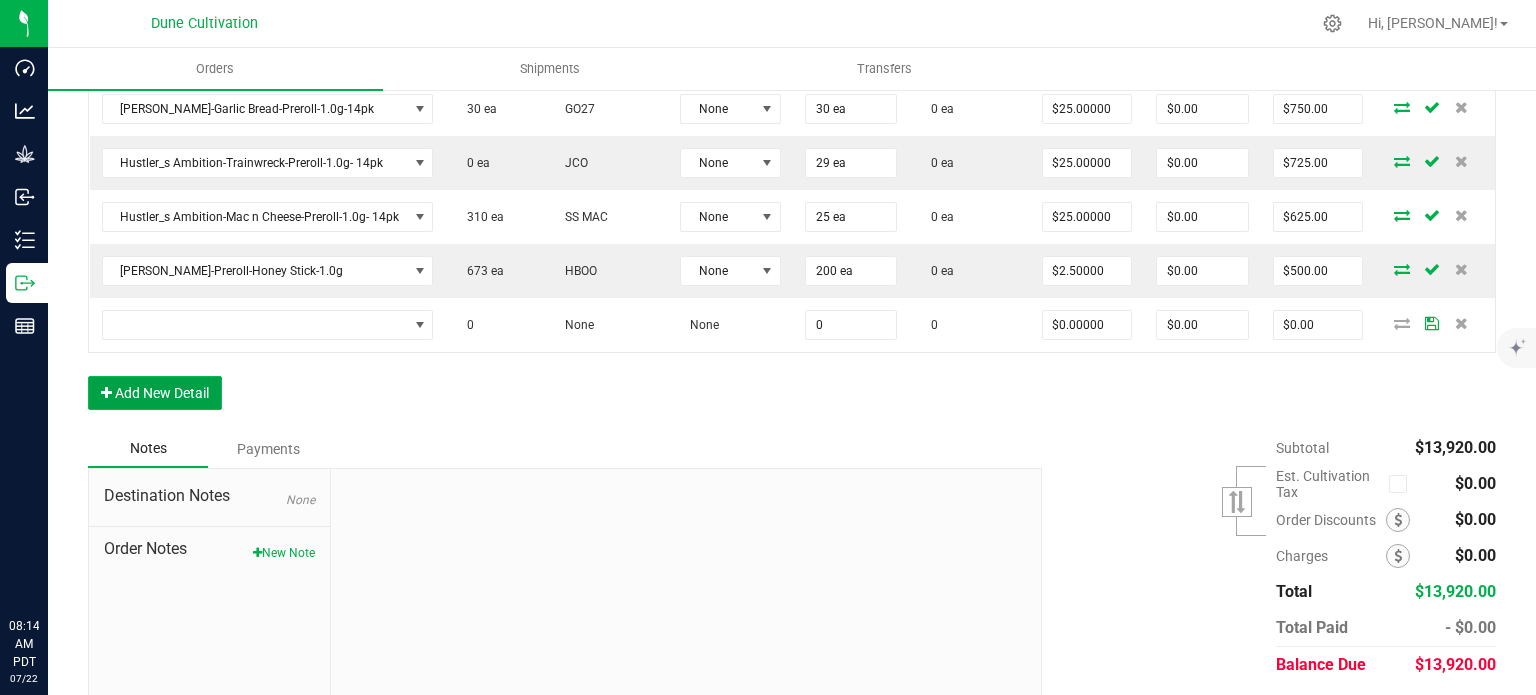 click on "Add New Detail" at bounding box center (155, 393) 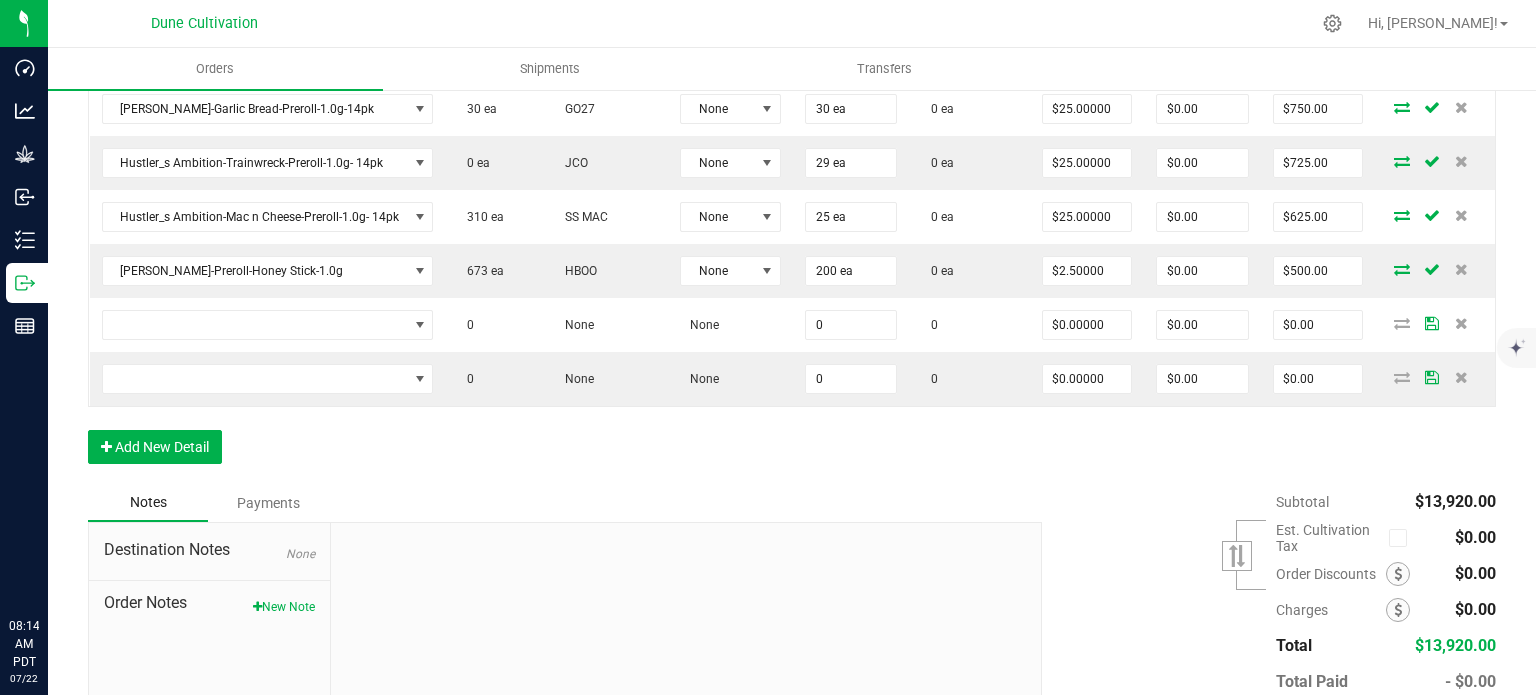 click on "Order Details Print All Labels Item  Sellable  Strain  Lot Number  Qty Ordered Qty Allocated Unit Price Line Discount Total Actions Hustler's Ambition-Flower-Sticky Fingers-3.5g  1629 ea   LC80  None 100 ea  0 ea  $12.00000 $0.00 $1,200.00 Hustler's Ambition-Flower-Sticky Fingers-14.0g  448 ea   LC80  None 30 ea  0 ea  $48.00000 $0.00 $1,440.00 Hustler's Ambition-Flower-Sticky Fingers-28.0g  20 ea   LC80  None 20 ea  0 ea  $96.00000 $0.00 $1,920.00 Hustler_s Ambition-Flower-[PERSON_NAME]-3.5g  766 ea   DDUV  None 100 ea  0 ea  $12.00000 $0.00 $1,200.00 Hustler_s Ambition-Flower-[PERSON_NAME]-14g  223 ea   DDUV  None 30 ea  0 ea  $48.00000 $0.00 $1,440.00 Hustler_s Ambition-Flower-[PERSON_NAME]-28g  20 ea   DDUV  None 20 ea  0 ea  $96.00000 $0.00 $1,920.00 Hustler_s Ambition-Flower-Chimera-3.5g  110 ea   TJ  None 100 ea  0 ea  $12.00000 $0.00 $1,200.00 Hustler_s Ambition-Flower-Nightmare Cookies-3.5g  400 ea   MK3  None 100 ea  0 ea  $10.00000 $0.00 $1,000.00  30 ea   GO27  None" at bounding box center (792, 14) 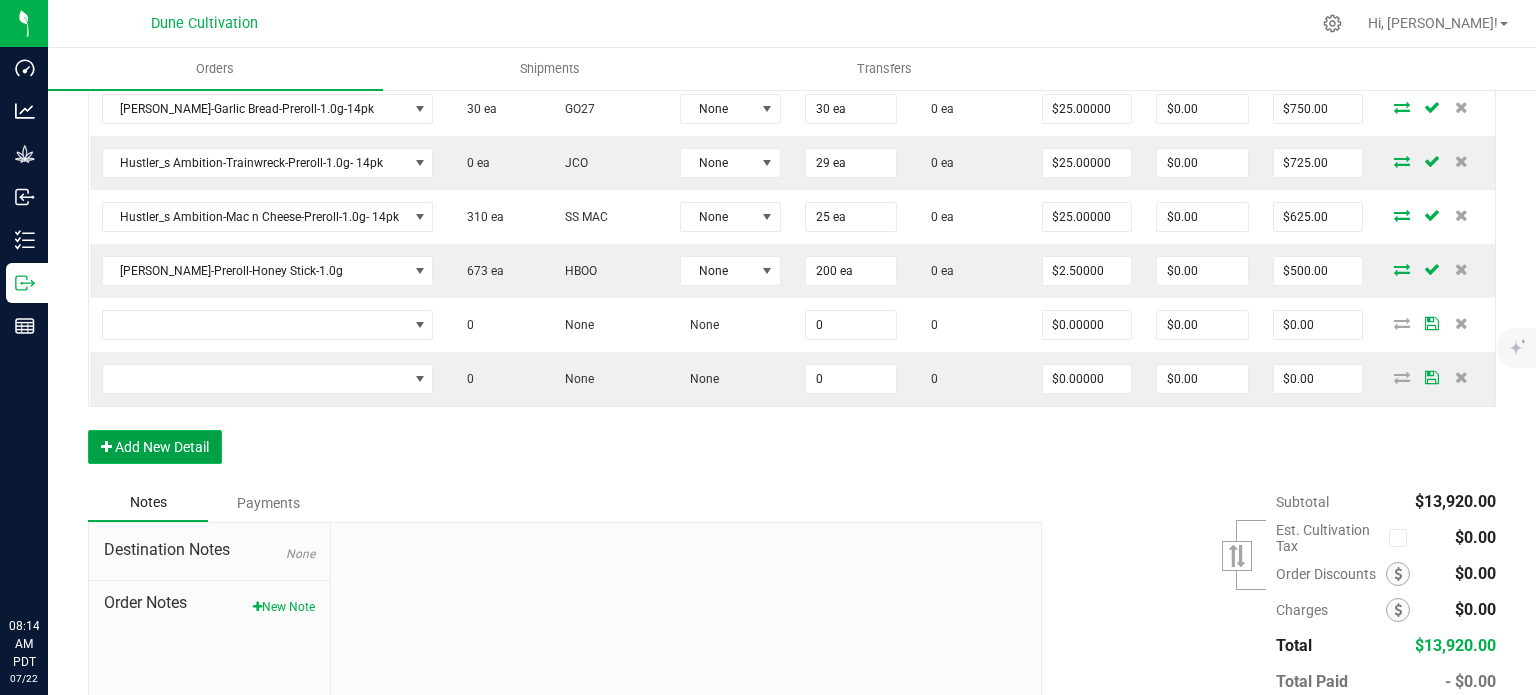 click on "Add New Detail" at bounding box center (155, 447) 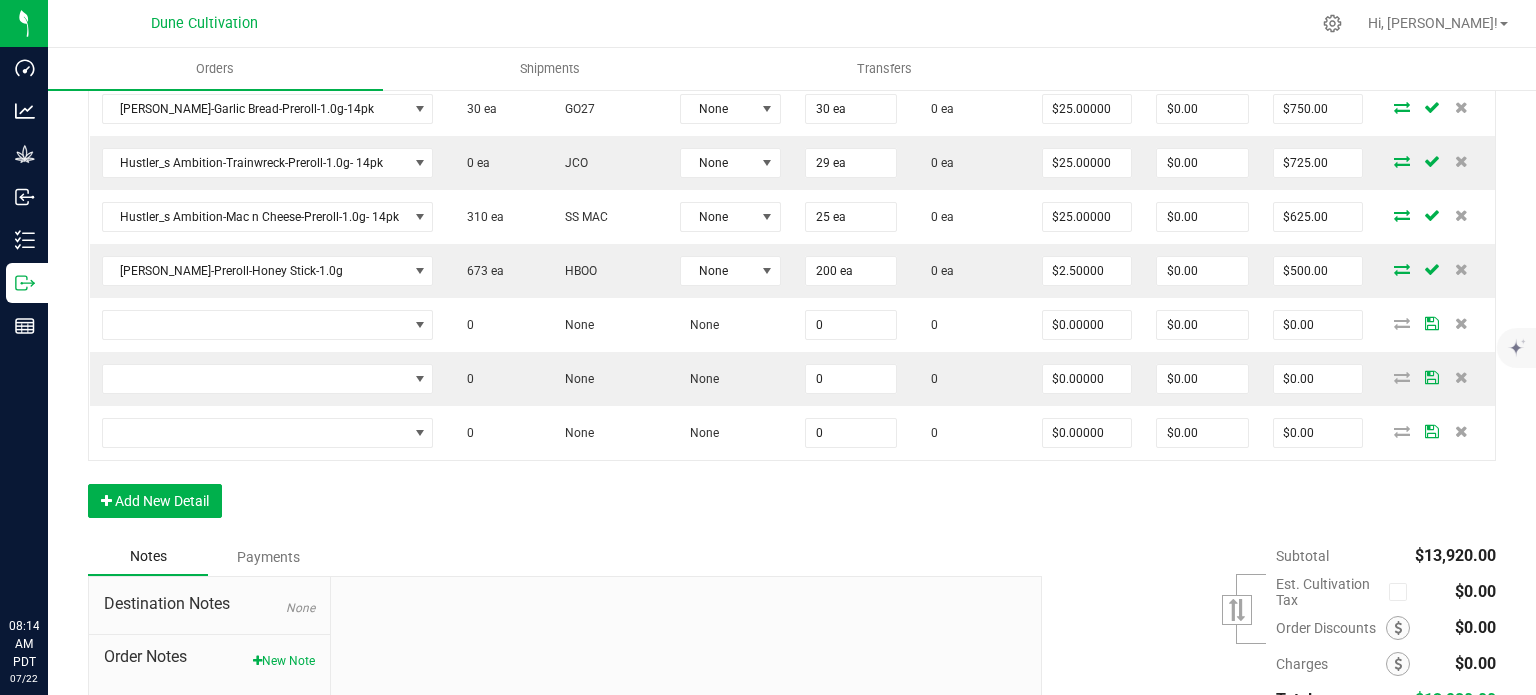 click on "Order Details Print All Labels Item  Sellable  Strain  Lot Number  Qty Ordered Qty Allocated Unit Price Line Discount Total Actions Hustler's Ambition-Flower-Sticky Fingers-3.5g  1629 ea   LC80  None 100 ea  0 ea  $12.00000 $0.00 $1,200.00 Hustler's Ambition-Flower-Sticky Fingers-14.0g  448 ea   LC80  None 30 ea  0 ea  $48.00000 $0.00 $1,440.00 Hustler's Ambition-Flower-Sticky Fingers-28.0g  20 ea   LC80  None 20 ea  0 ea  $96.00000 $0.00 $1,920.00 Hustler_s Ambition-Flower-[PERSON_NAME]-3.5g  766 ea   DDUV  None 100 ea  0 ea  $12.00000 $0.00 $1,200.00 Hustler_s Ambition-Flower-[PERSON_NAME]-14g  223 ea   DDUV  None 30 ea  0 ea  $48.00000 $0.00 $1,440.00 Hustler_s Ambition-Flower-[PERSON_NAME]-28g  20 ea   DDUV  None 20 ea  0 ea  $96.00000 $0.00 $1,920.00 Hustler_s Ambition-Flower-Chimera-3.5g  110 ea   TJ  None 100 ea  0 ea  $12.00000 $0.00 $1,200.00 Hustler_s Ambition-Flower-Nightmare Cookies-3.5g  400 ea   MK3  None 100 ea  0 ea  $10.00000 $0.00 $1,000.00  30 ea   GO27  None" at bounding box center [792, 41] 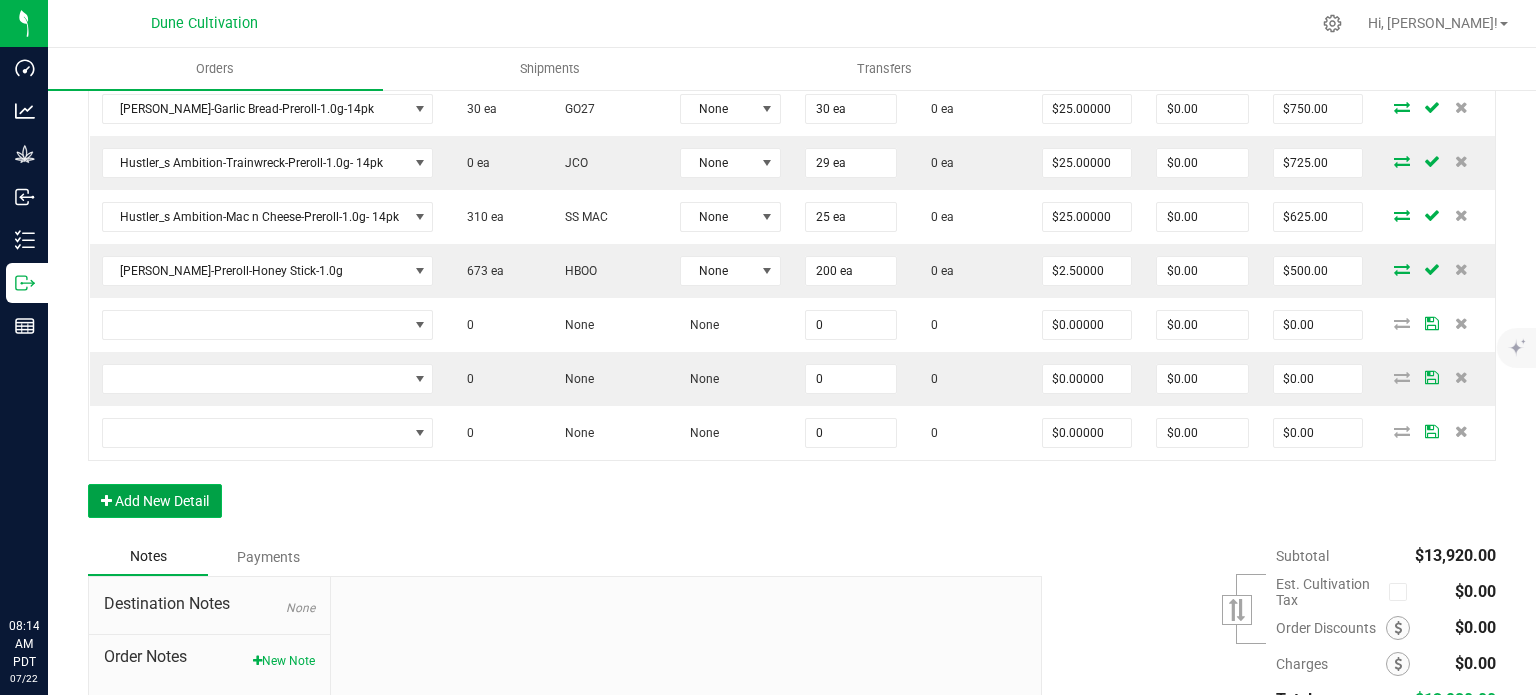 click on "Add New Detail" at bounding box center [155, 501] 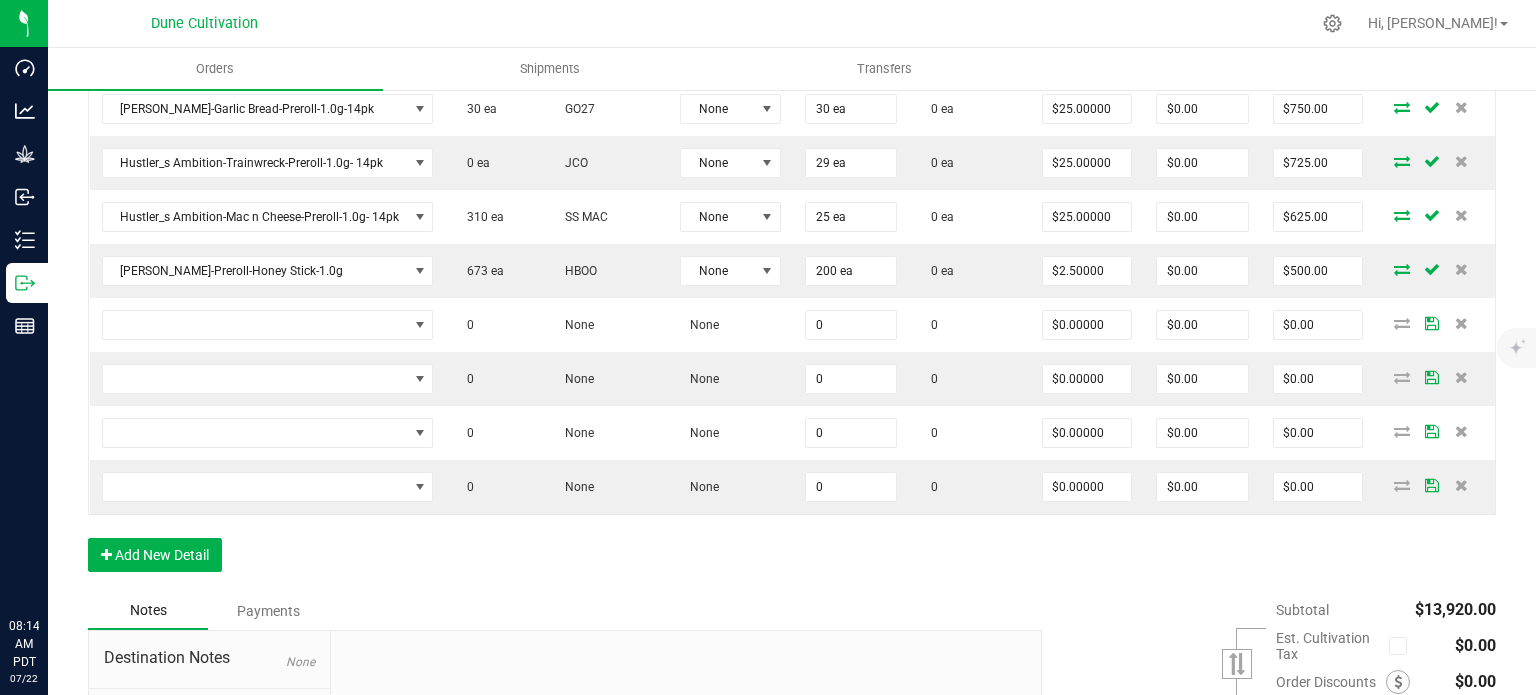 click on "Order Details Print All Labels Item  Sellable  Strain  Lot Number  Qty Ordered Qty Allocated Unit Price Line Discount Total Actions Hustler's Ambition-Flower-Sticky Fingers-3.5g  1629 ea   LC80  None 100 ea  0 ea  $12.00000 $0.00 $1,200.00 Hustler's Ambition-Flower-Sticky Fingers-14.0g  448 ea   LC80  None 30 ea  0 ea  $48.00000 $0.00 $1,440.00 Hustler's Ambition-Flower-Sticky Fingers-28.0g  20 ea   LC80  None 20 ea  0 ea  $96.00000 $0.00 $1,920.00 Hustler_s Ambition-Flower-[PERSON_NAME]-3.5g  766 ea   DDUV  None 100 ea  0 ea  $12.00000 $0.00 $1,200.00 Hustler_s Ambition-Flower-[PERSON_NAME]-14g  223 ea   DDUV  None 30 ea  0 ea  $48.00000 $0.00 $1,440.00 Hustler_s Ambition-Flower-[PERSON_NAME]-28g  20 ea   DDUV  None 20 ea  0 ea  $96.00000 $0.00 $1,920.00 Hustler_s Ambition-Flower-Chimera-3.5g  110 ea   TJ  None 100 ea  0 ea  $12.00000 $0.00 $1,200.00 Hustler_s Ambition-Flower-Nightmare Cookies-3.5g  400 ea   MK3  None 100 ea  0 ea  $10.00000 $0.00 $1,000.00  30 ea   GO27  None" at bounding box center (792, 68) 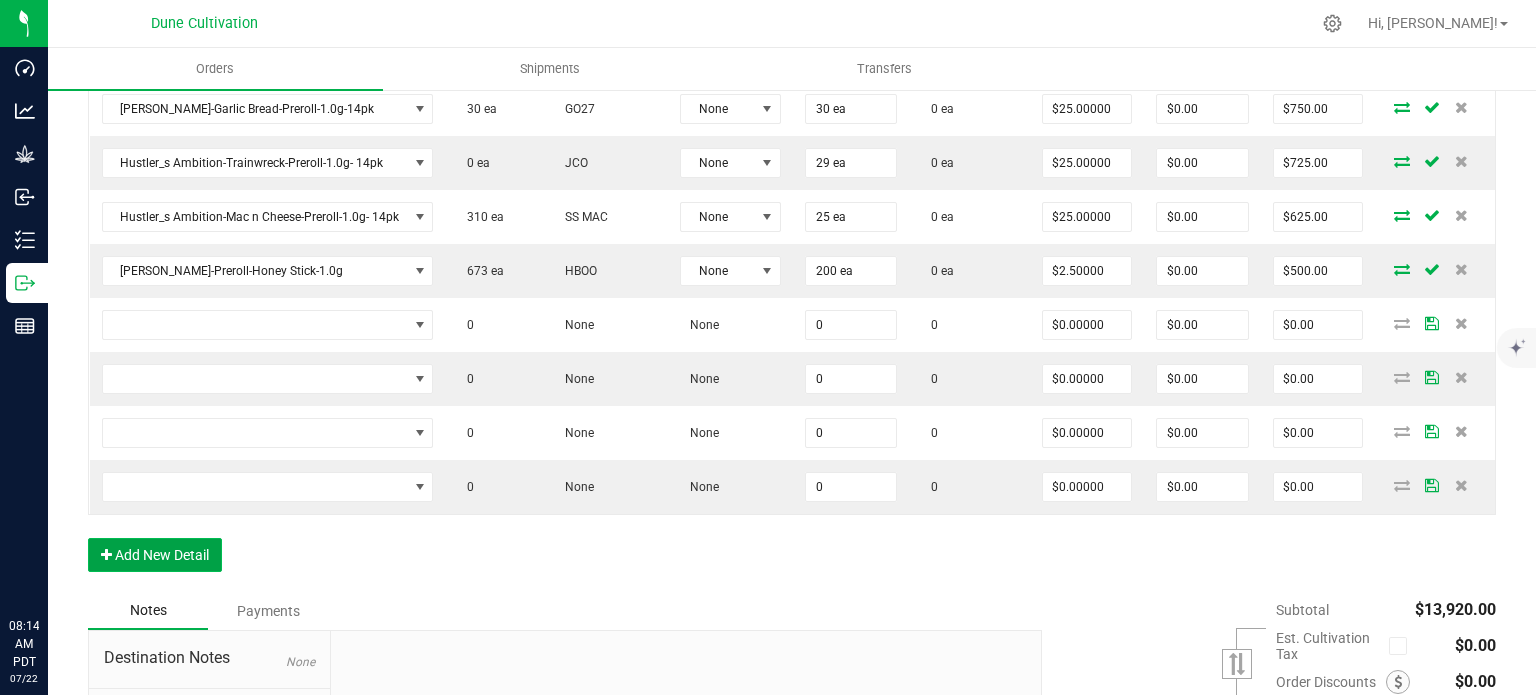 click on "Add New Detail" at bounding box center [155, 555] 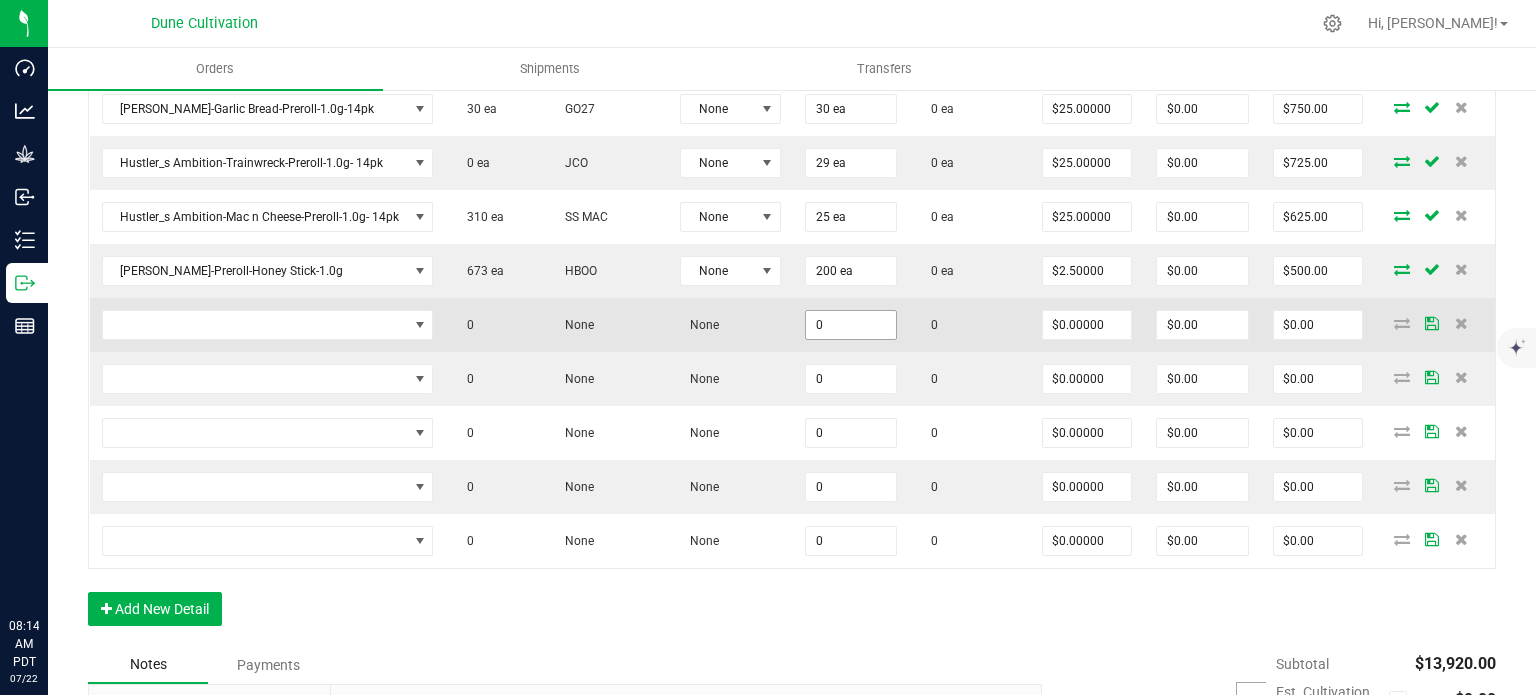 click on "0" at bounding box center (851, 325) 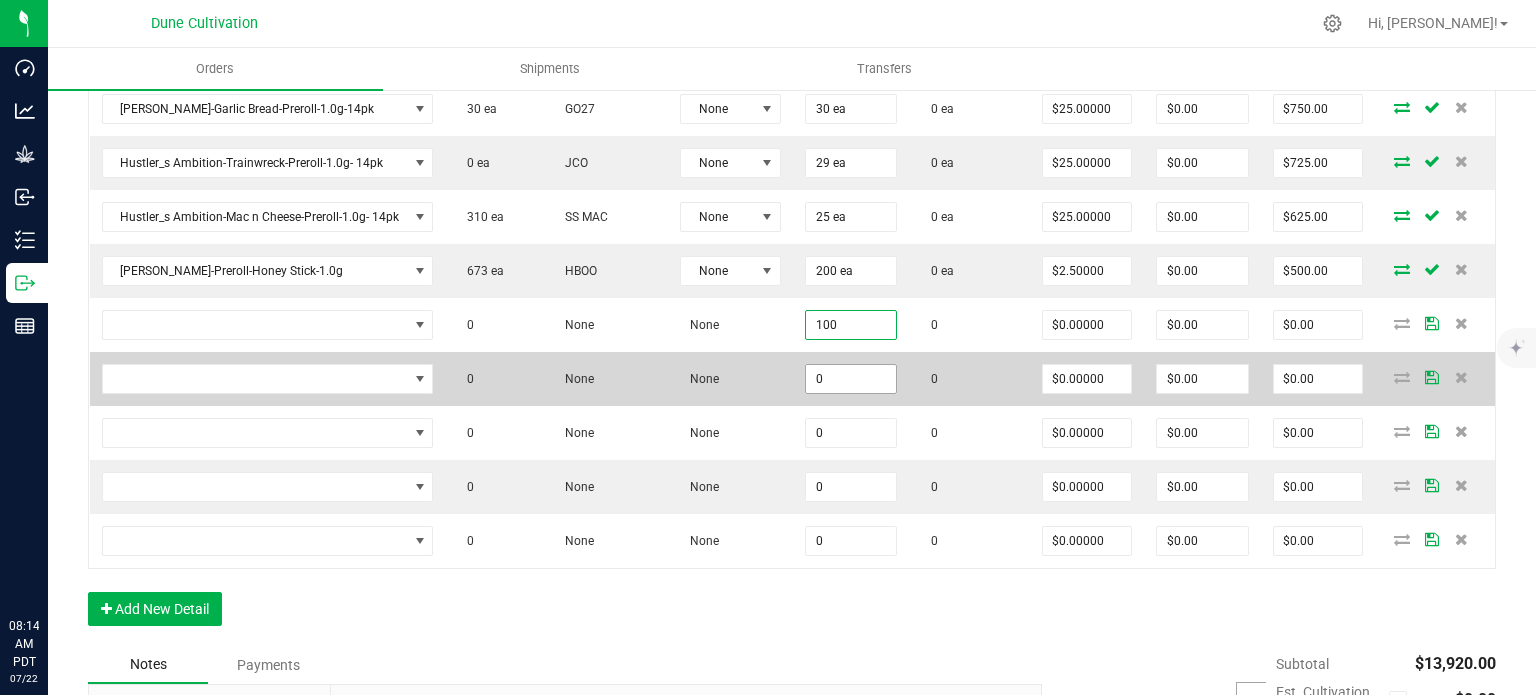 type on "100" 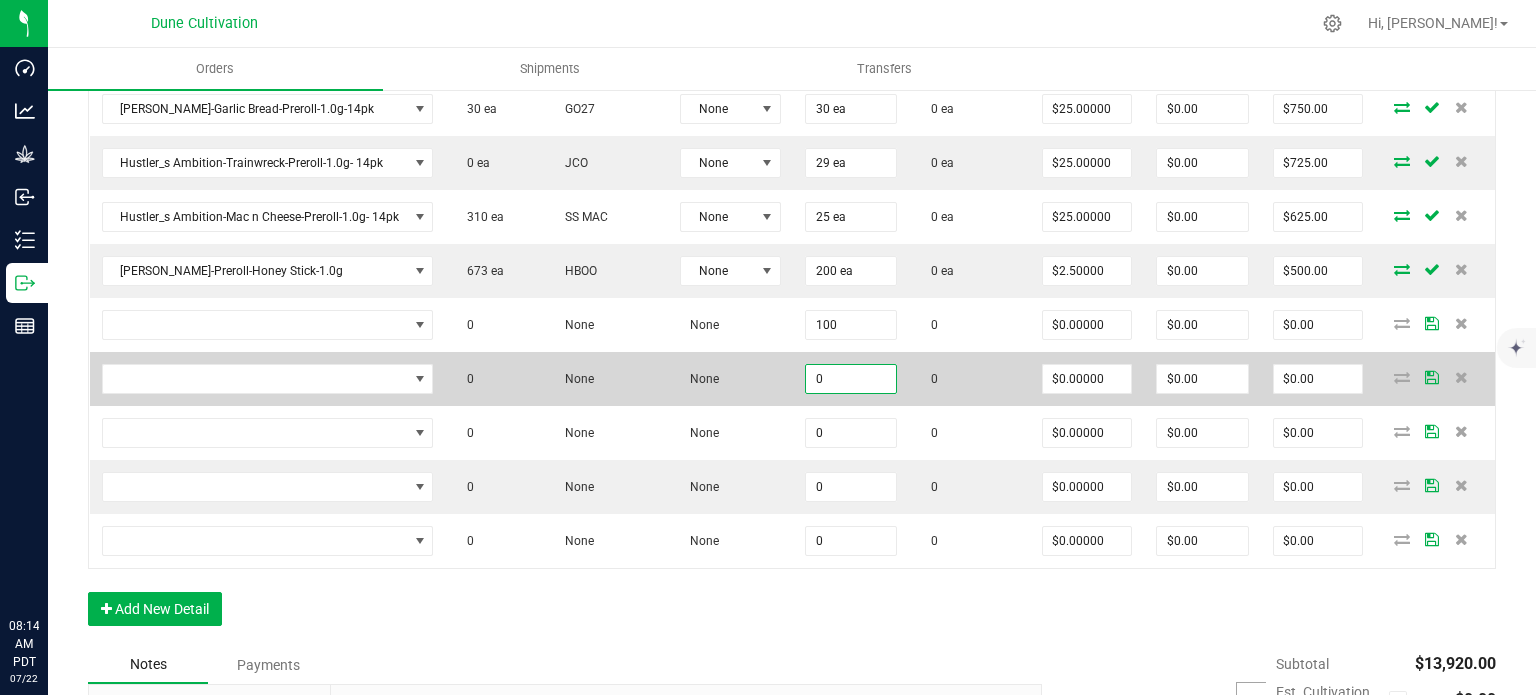 click on "0" at bounding box center [851, 379] 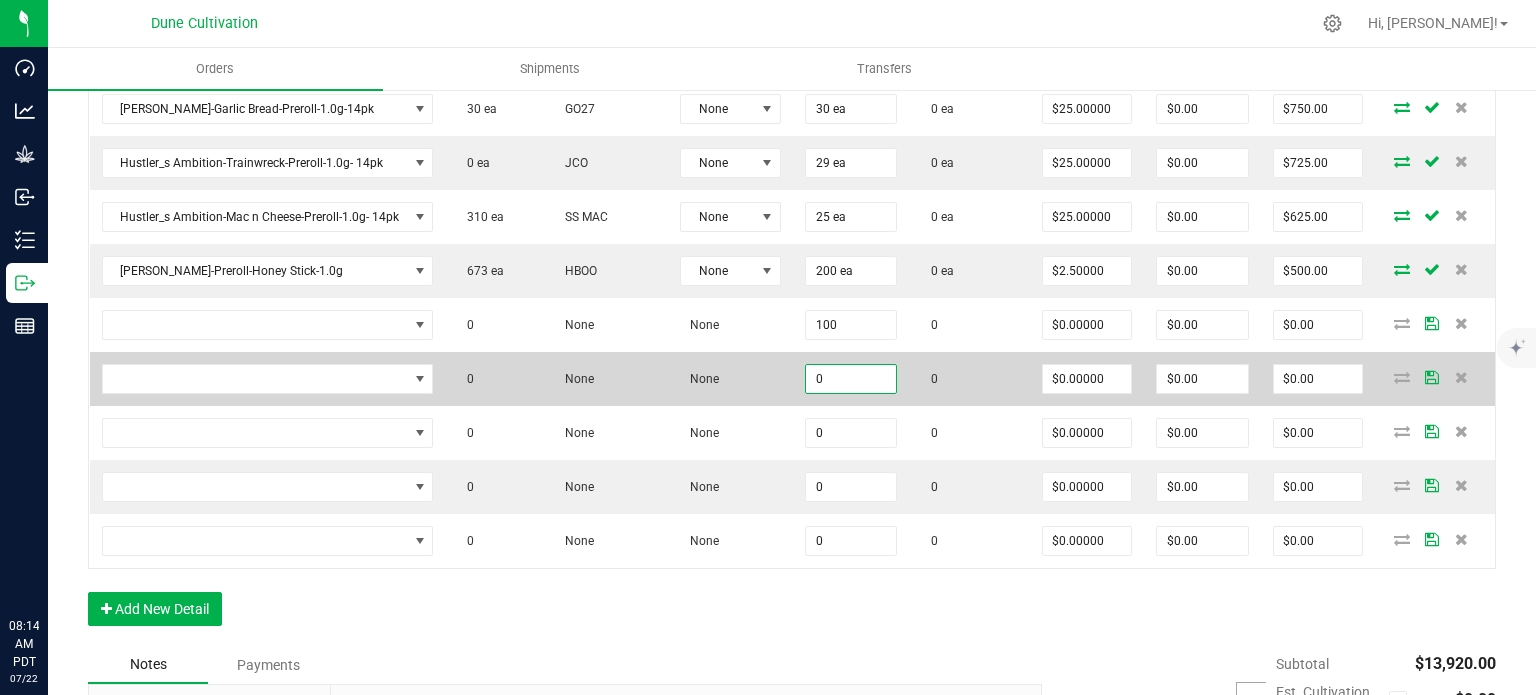 click on "0" at bounding box center [851, 379] 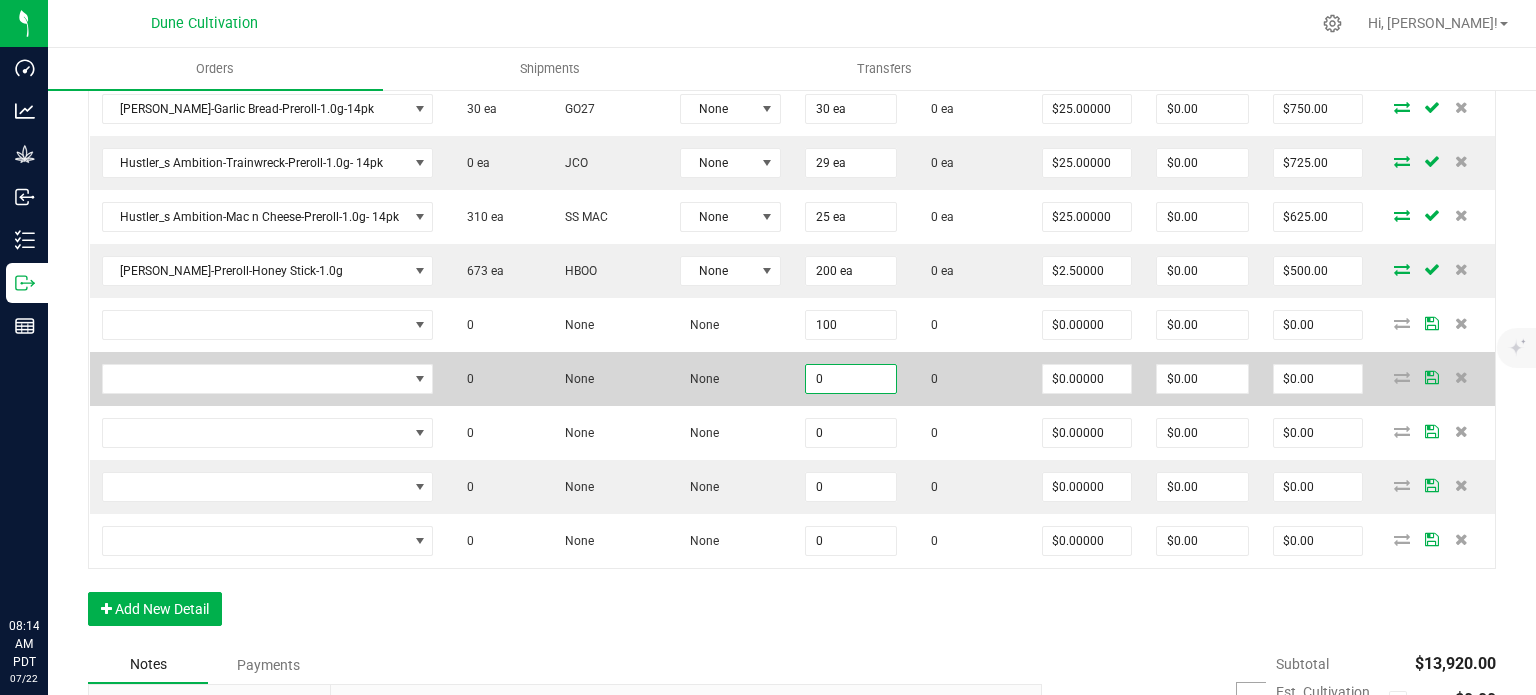 paste on "10" 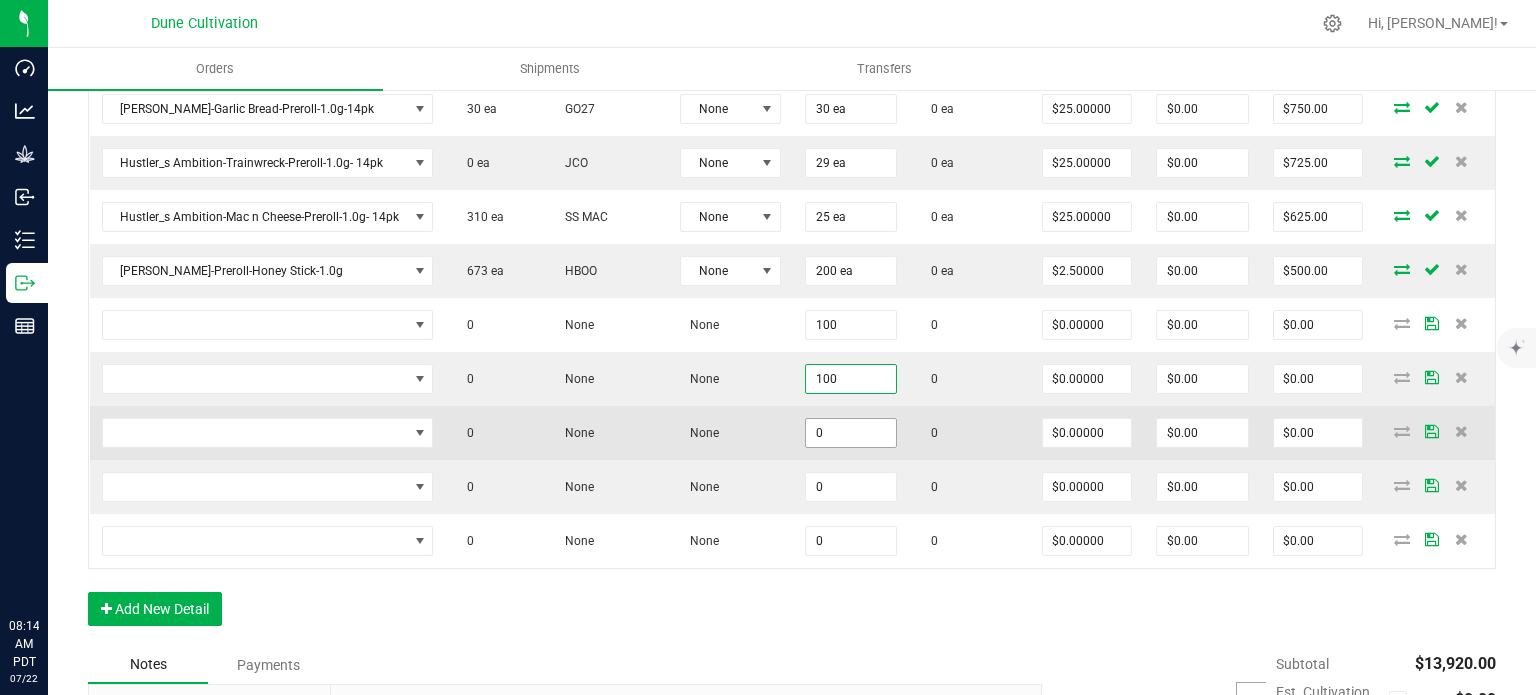 type on "100" 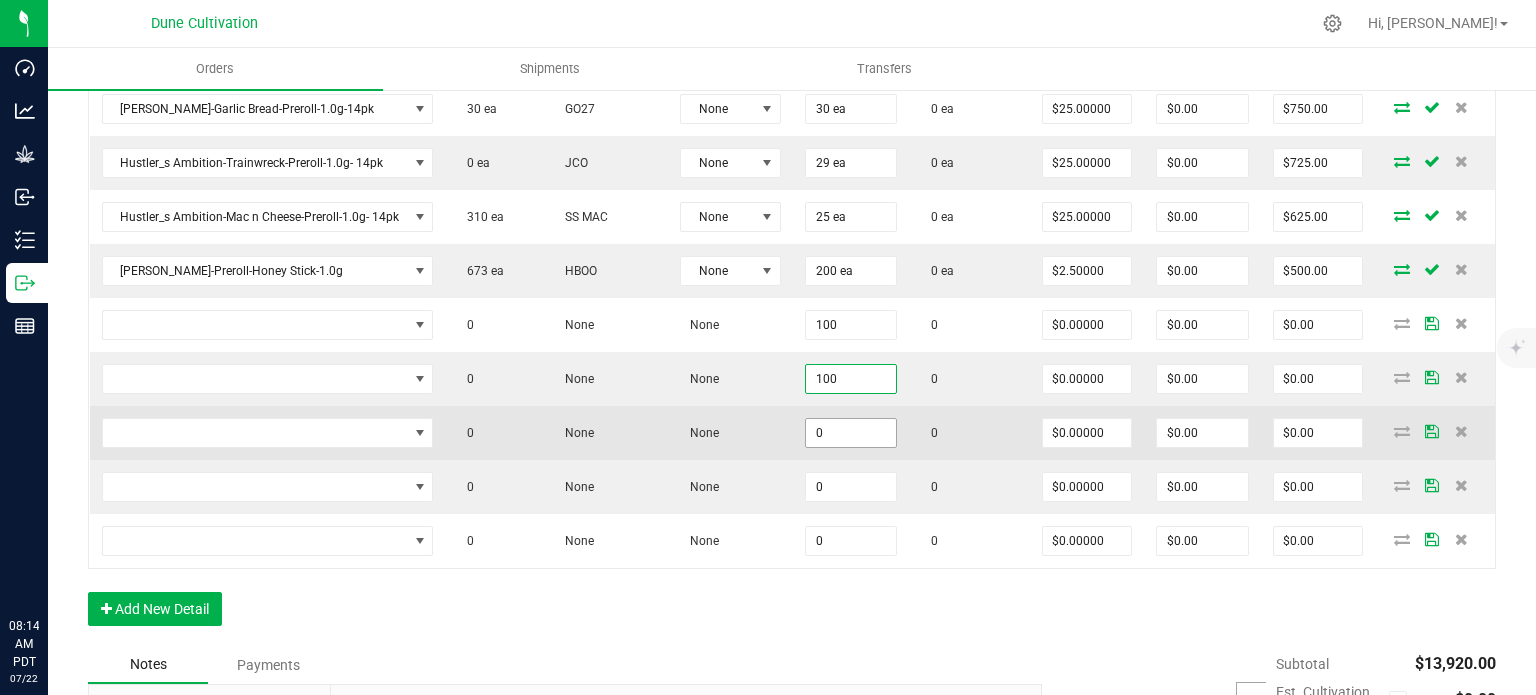 click on "0" at bounding box center [851, 433] 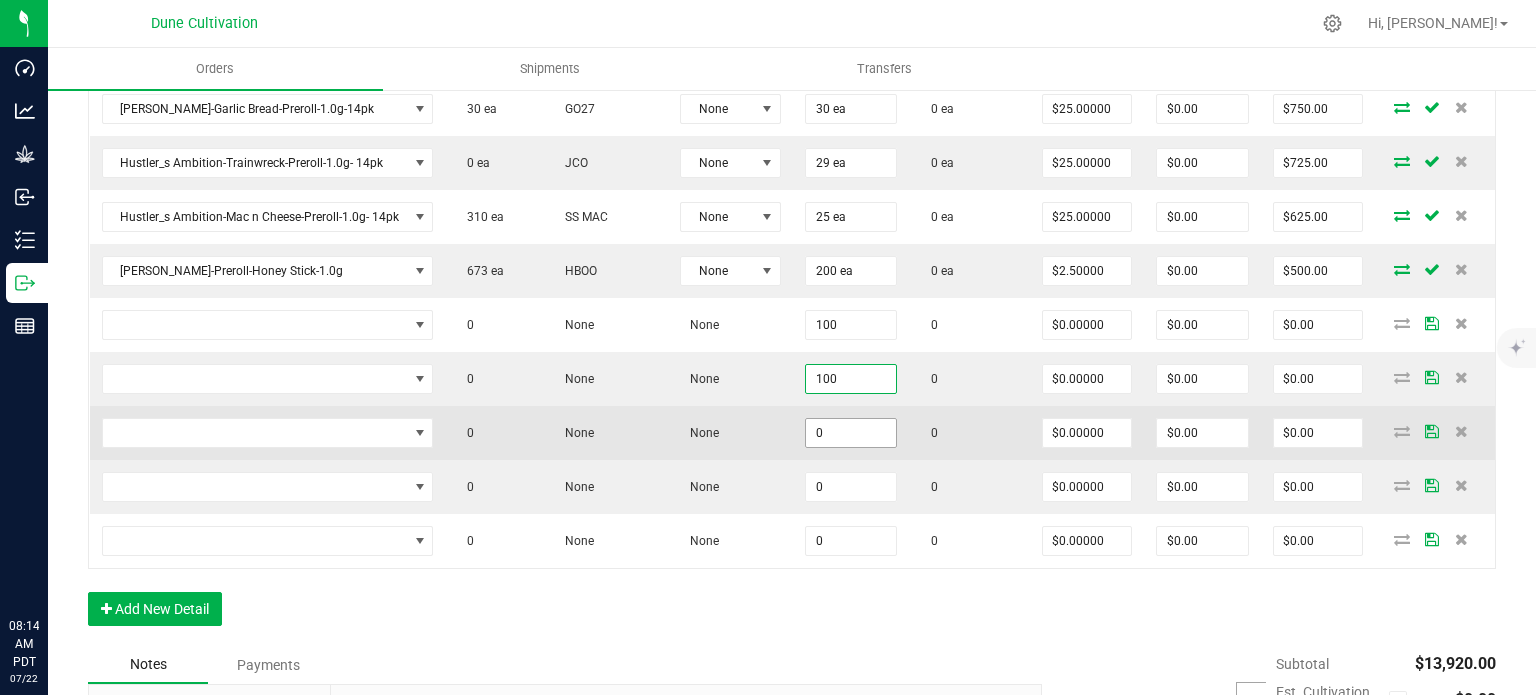 paste on "10" 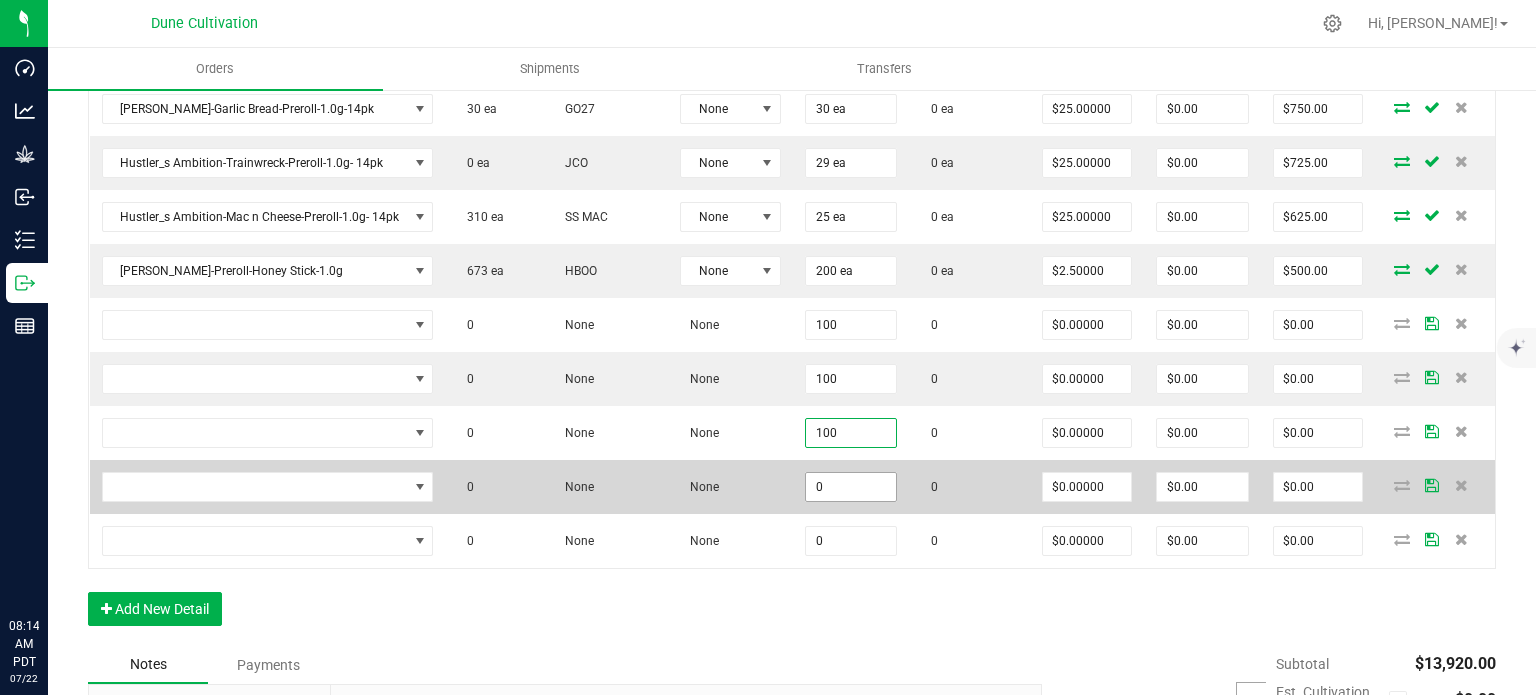 type on "100" 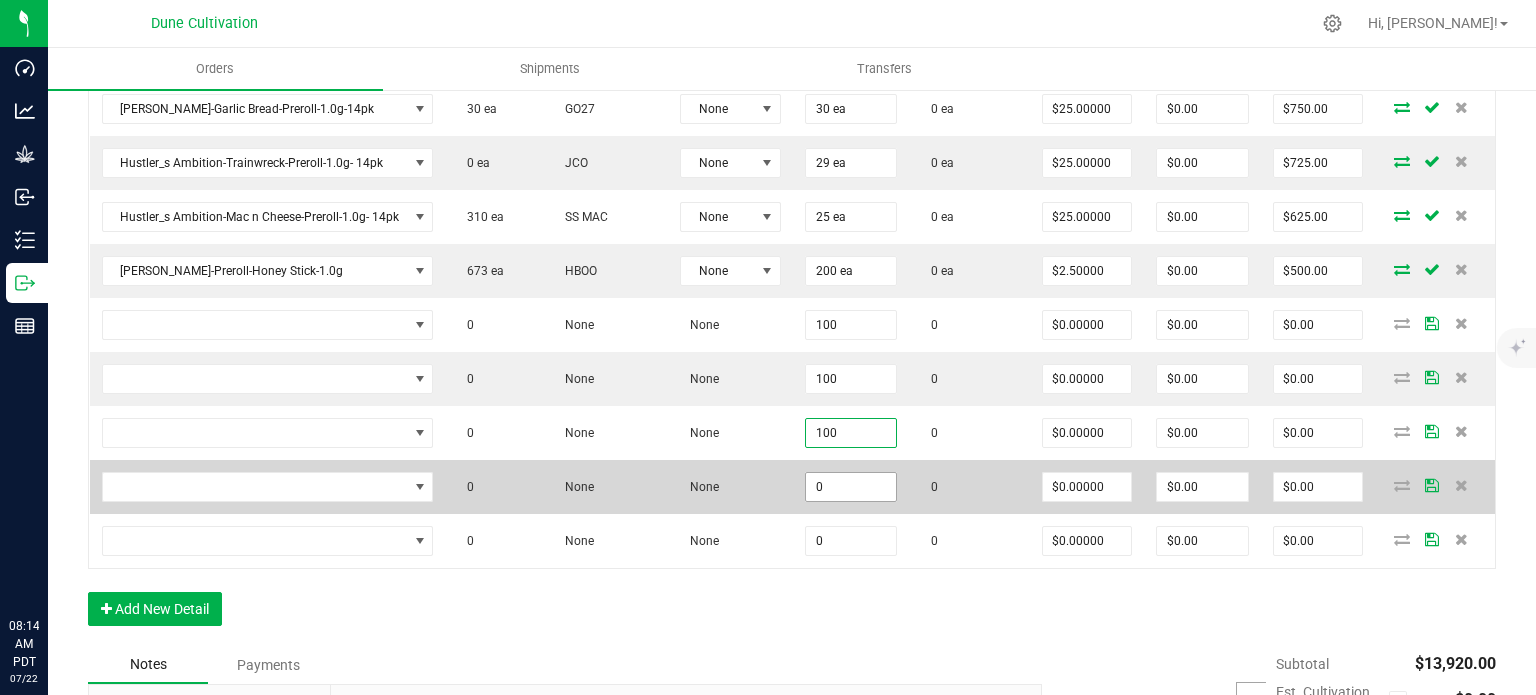 click on "0" at bounding box center [851, 487] 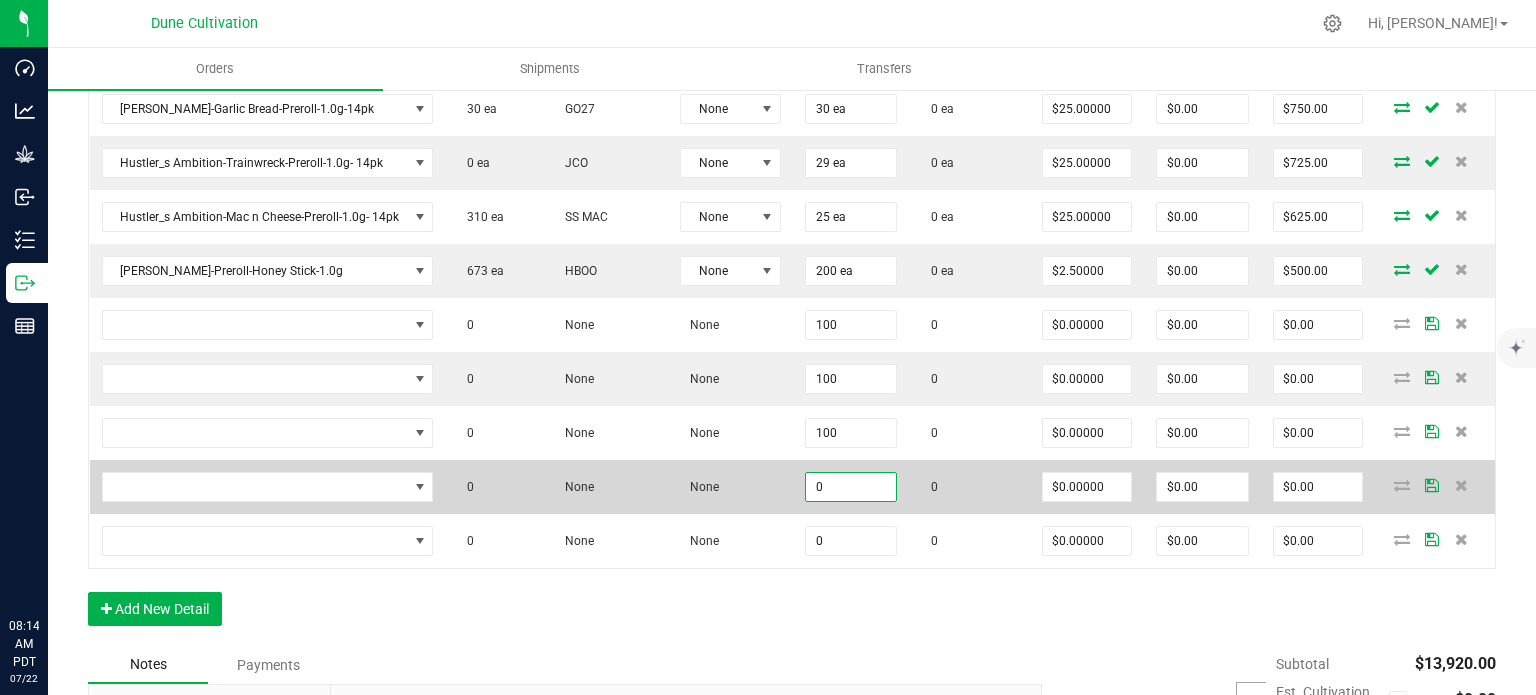 paste on "10" 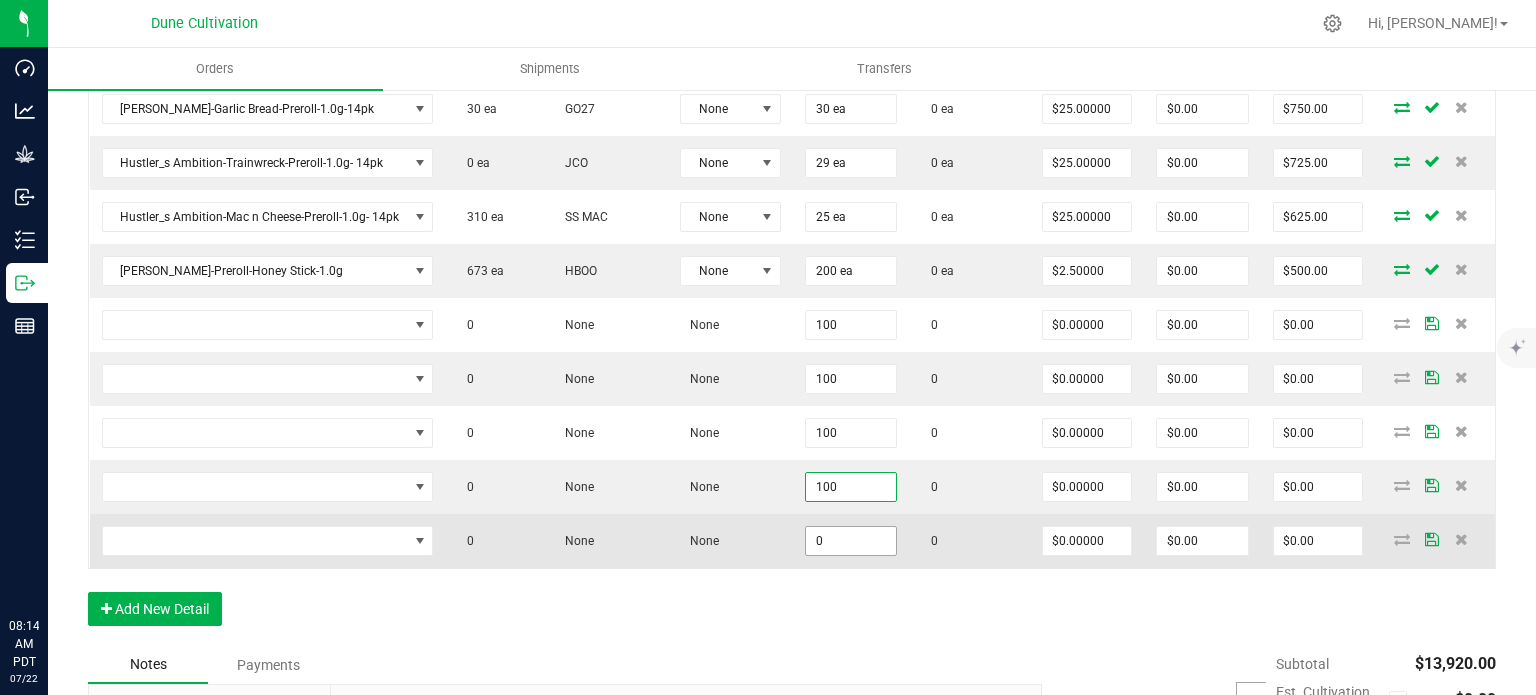 type on "100" 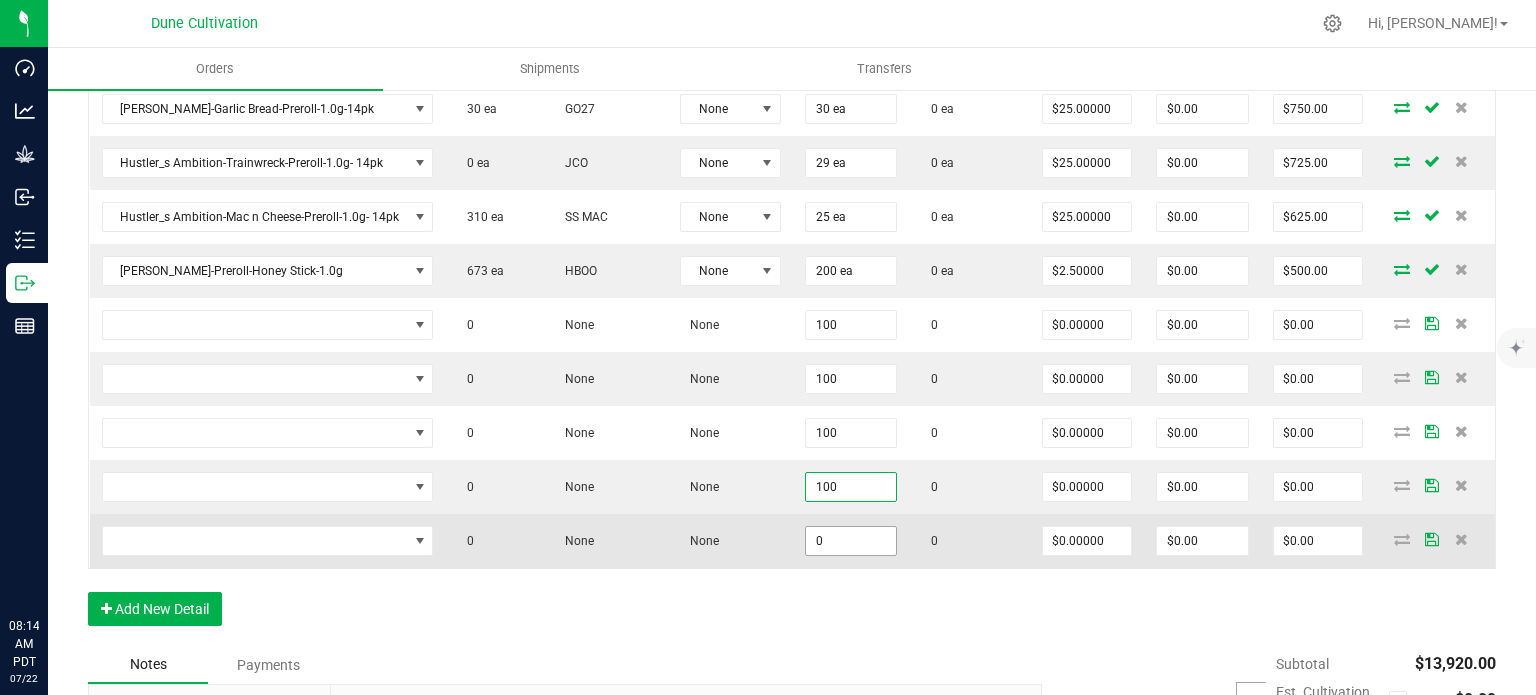 click on "0" at bounding box center [851, 541] 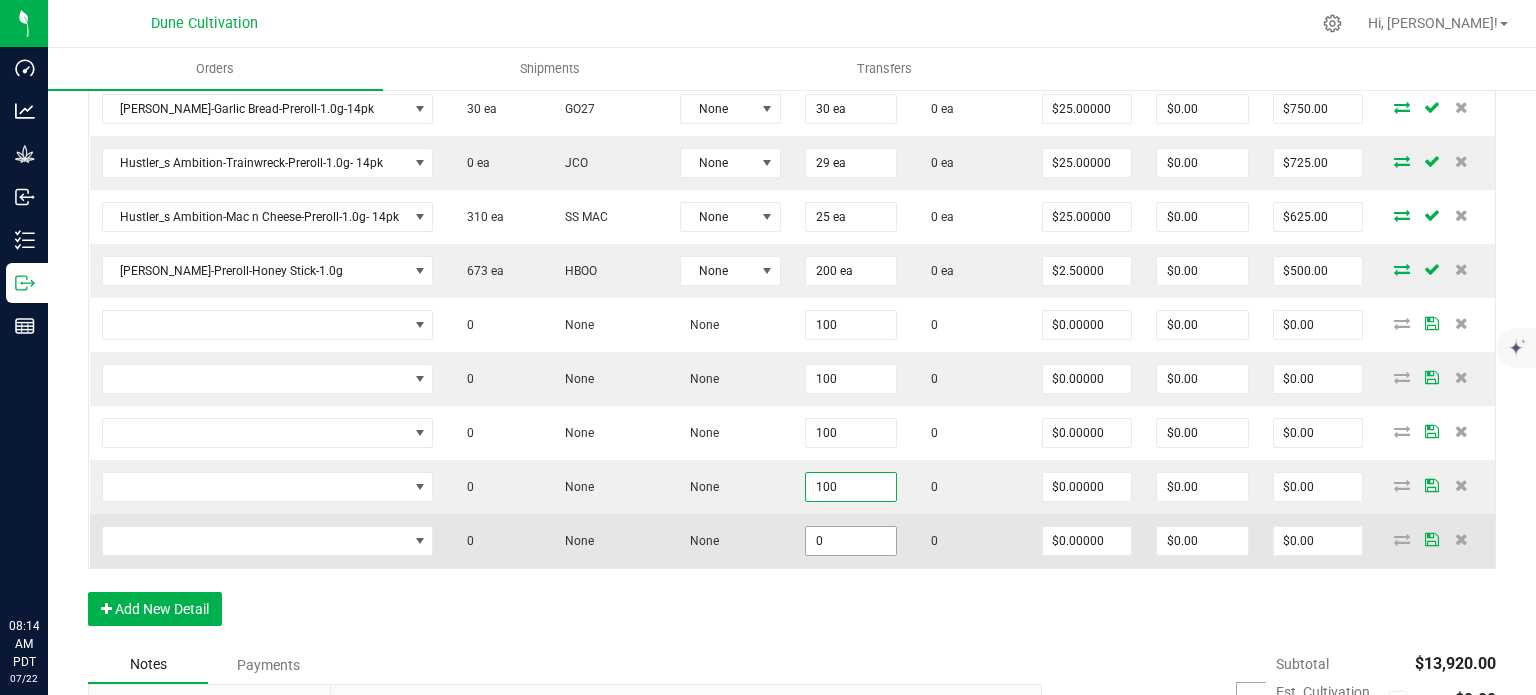click on "0" at bounding box center (851, 541) 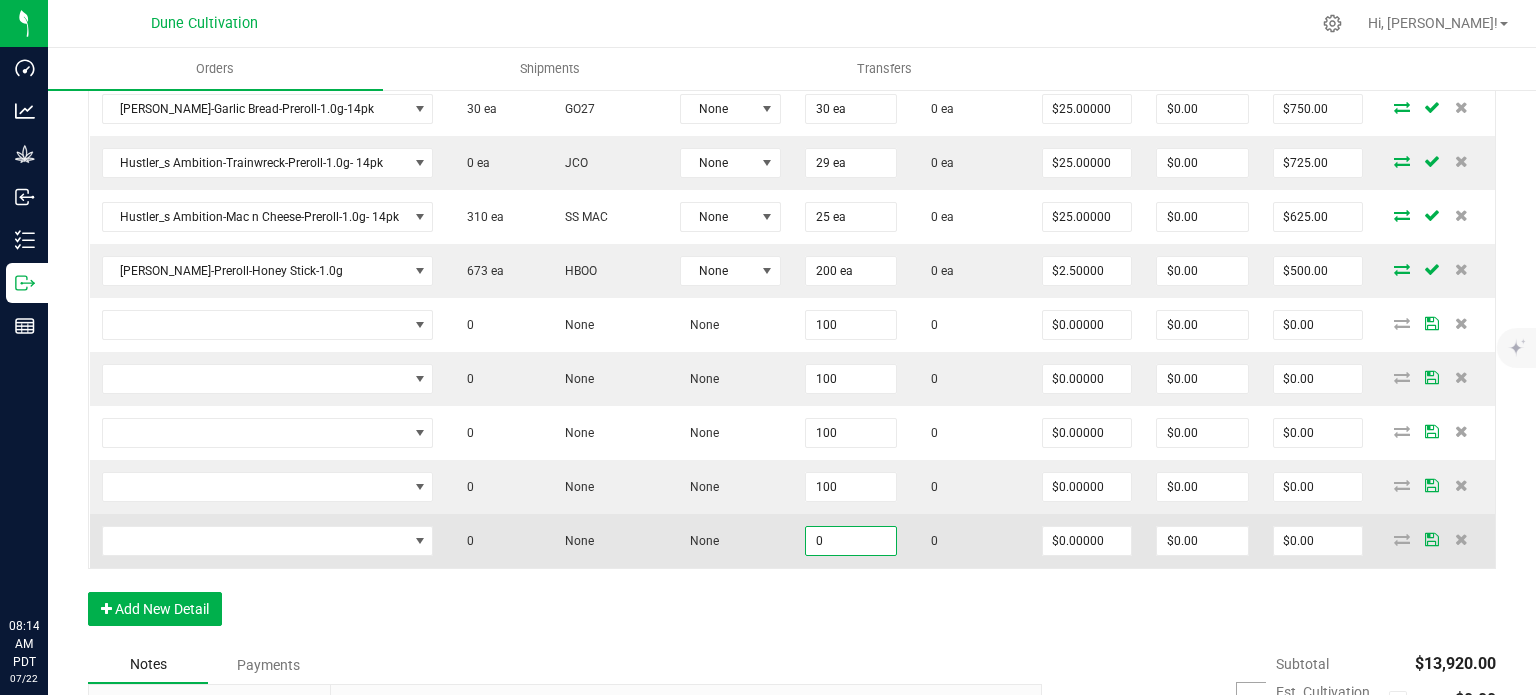 paste on "10" 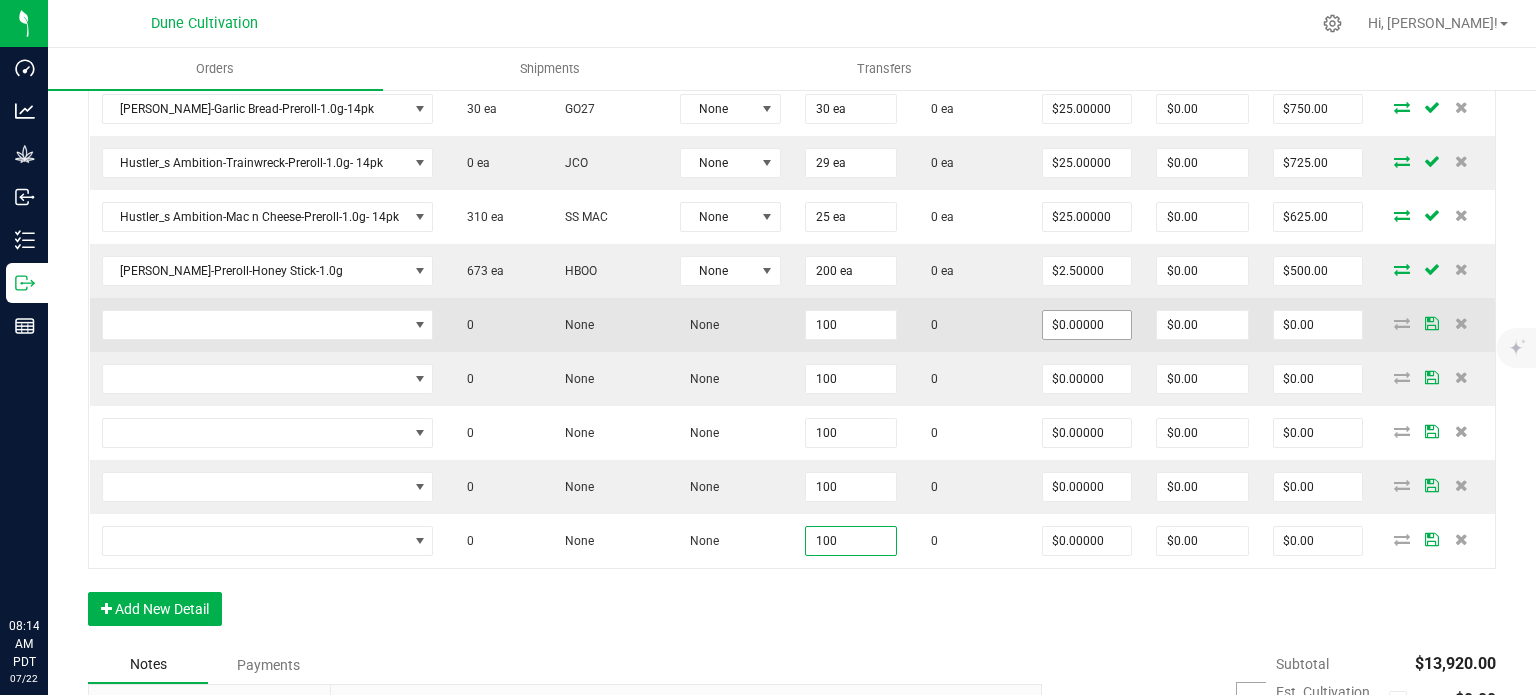 type on "100" 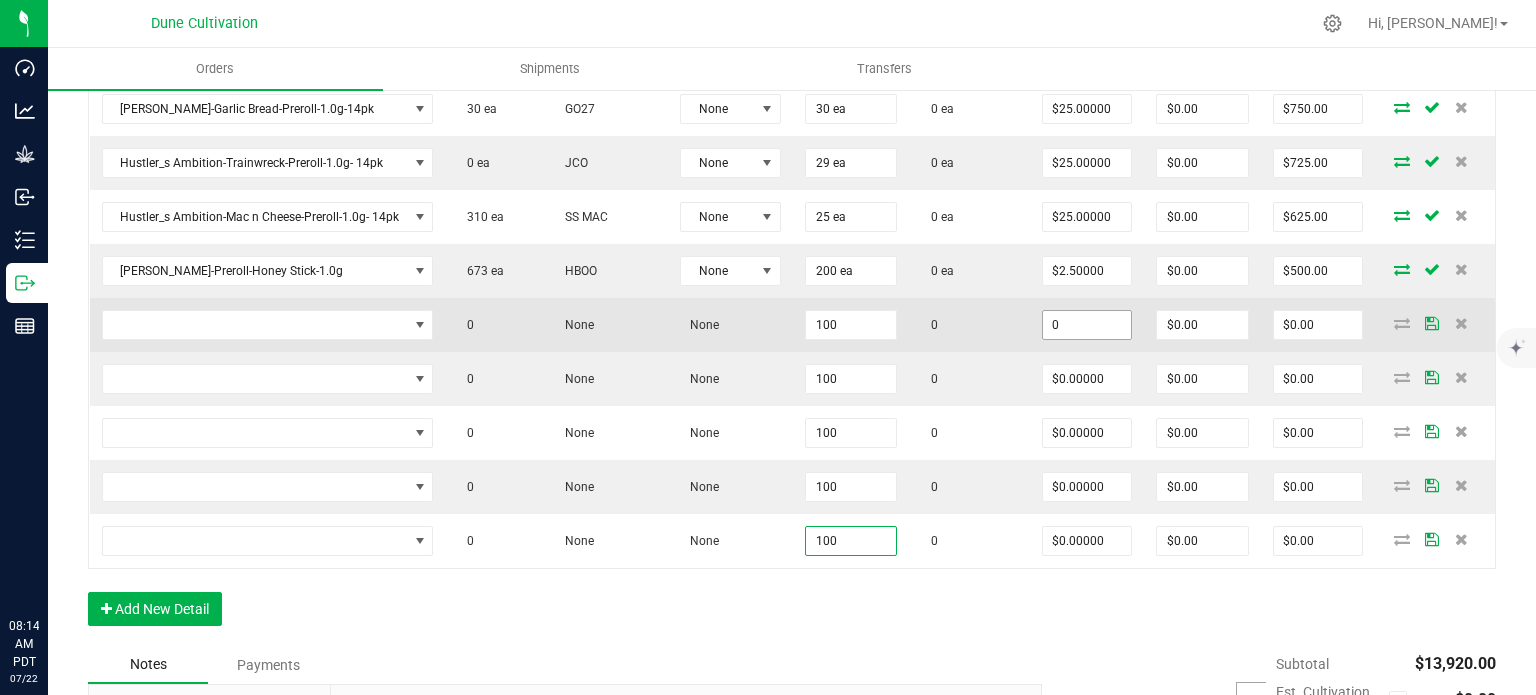 click on "0" at bounding box center (1087, 325) 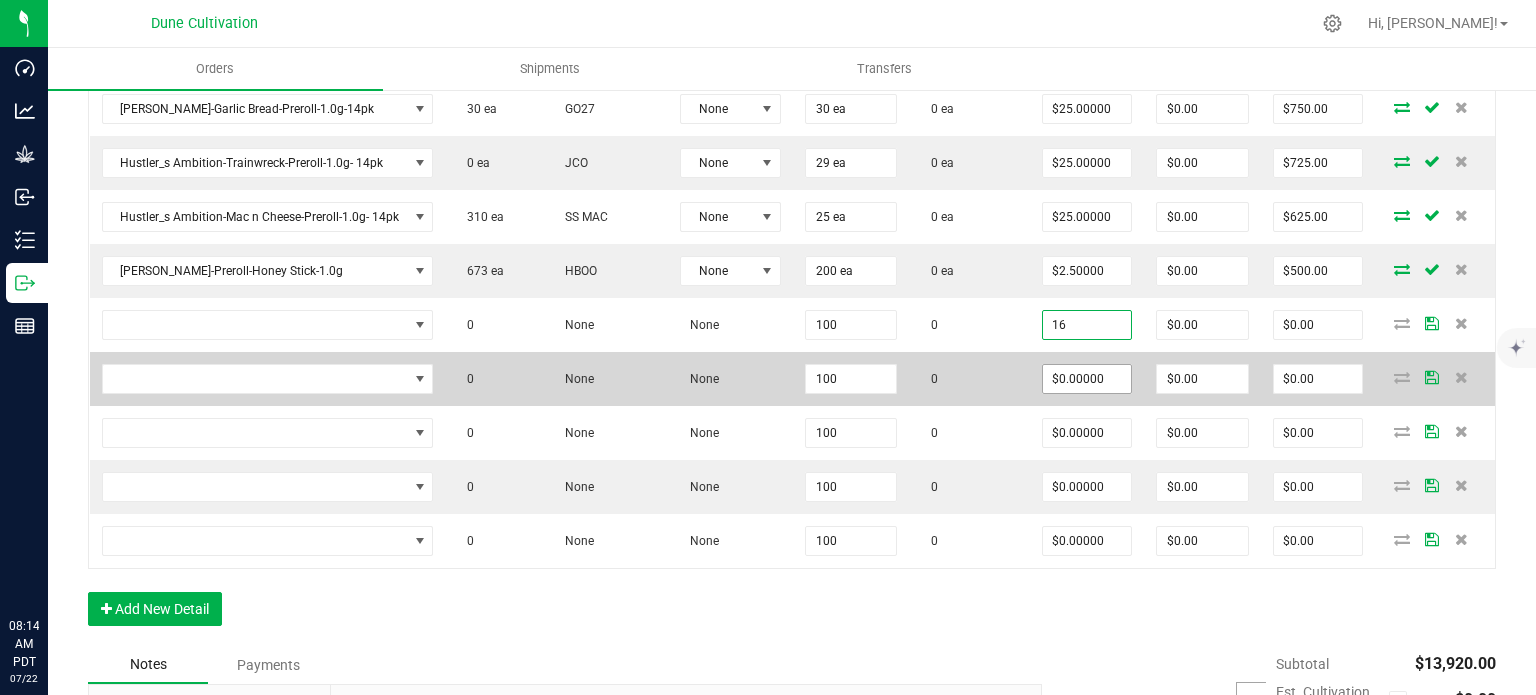 type on "$16.00000" 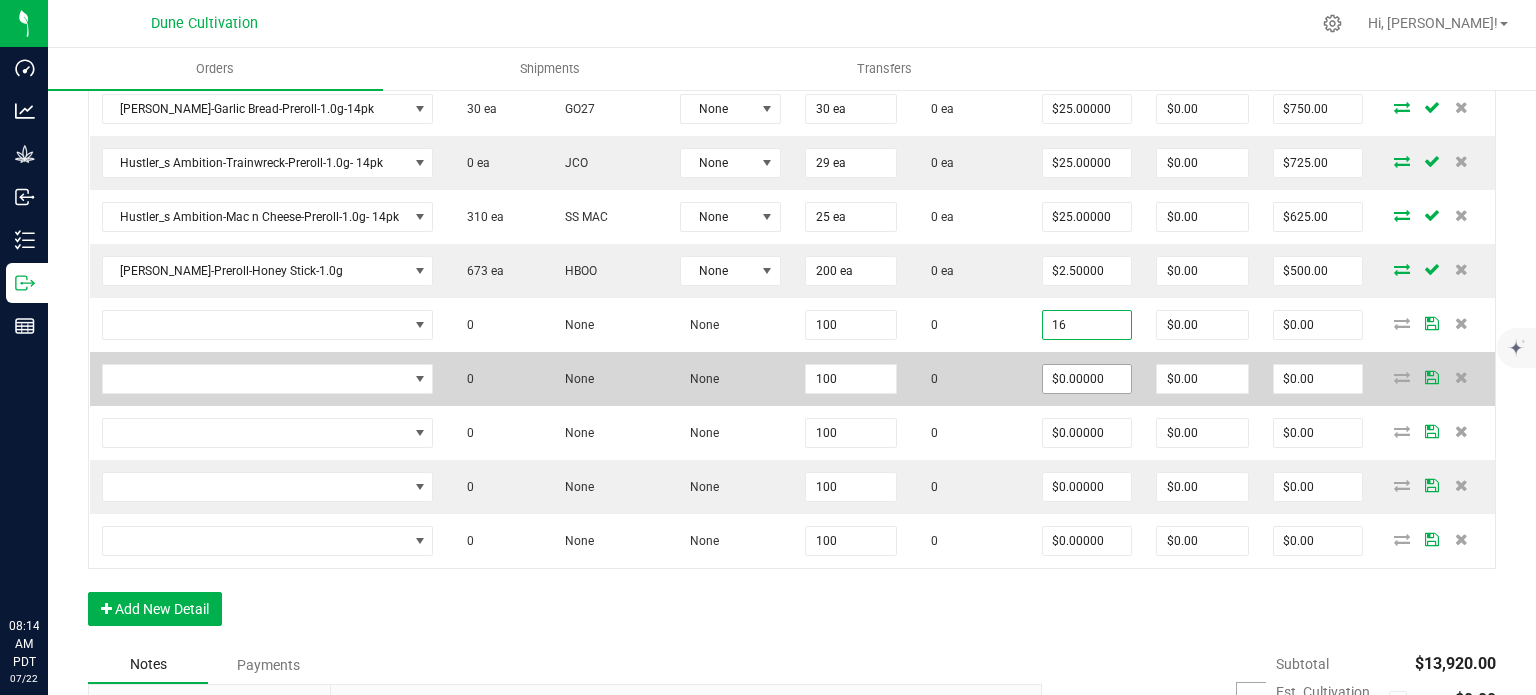 type on "$1,600.00" 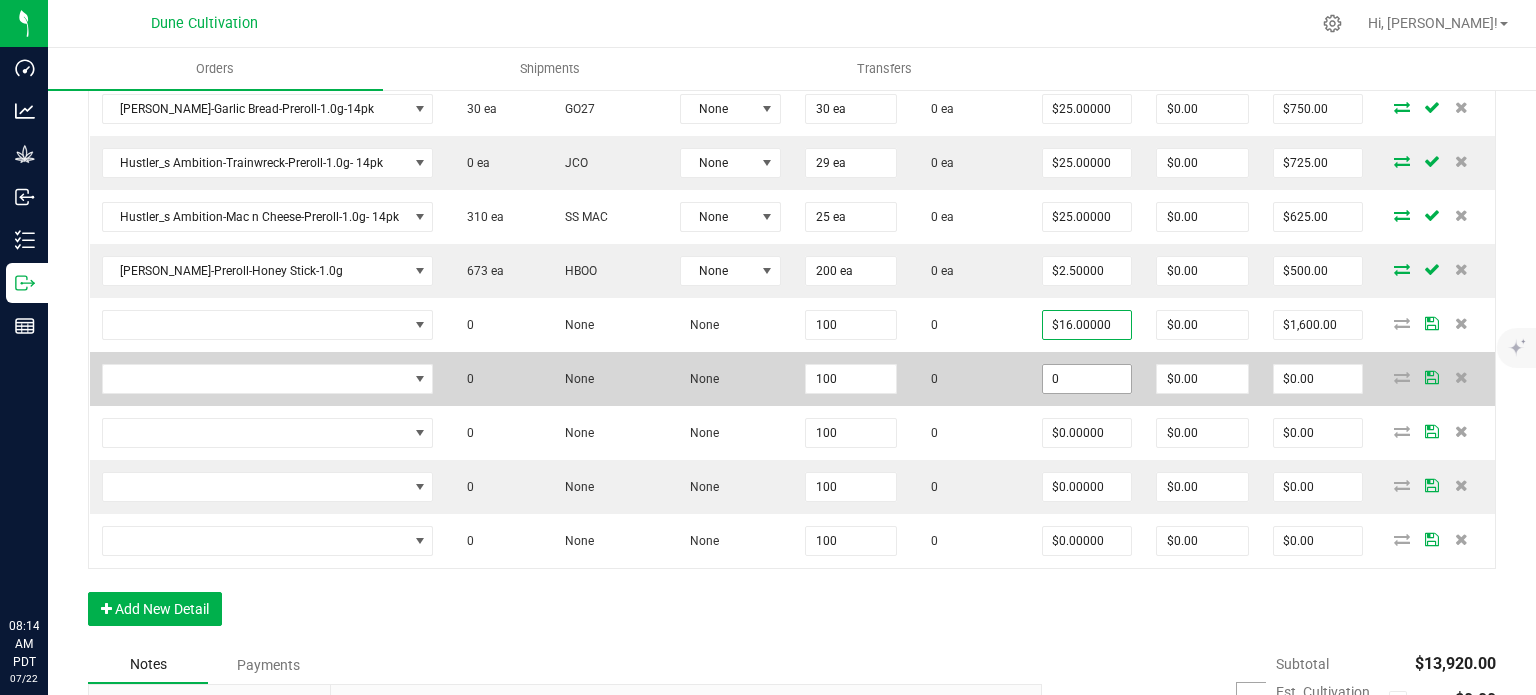 click on "0" at bounding box center [1087, 379] 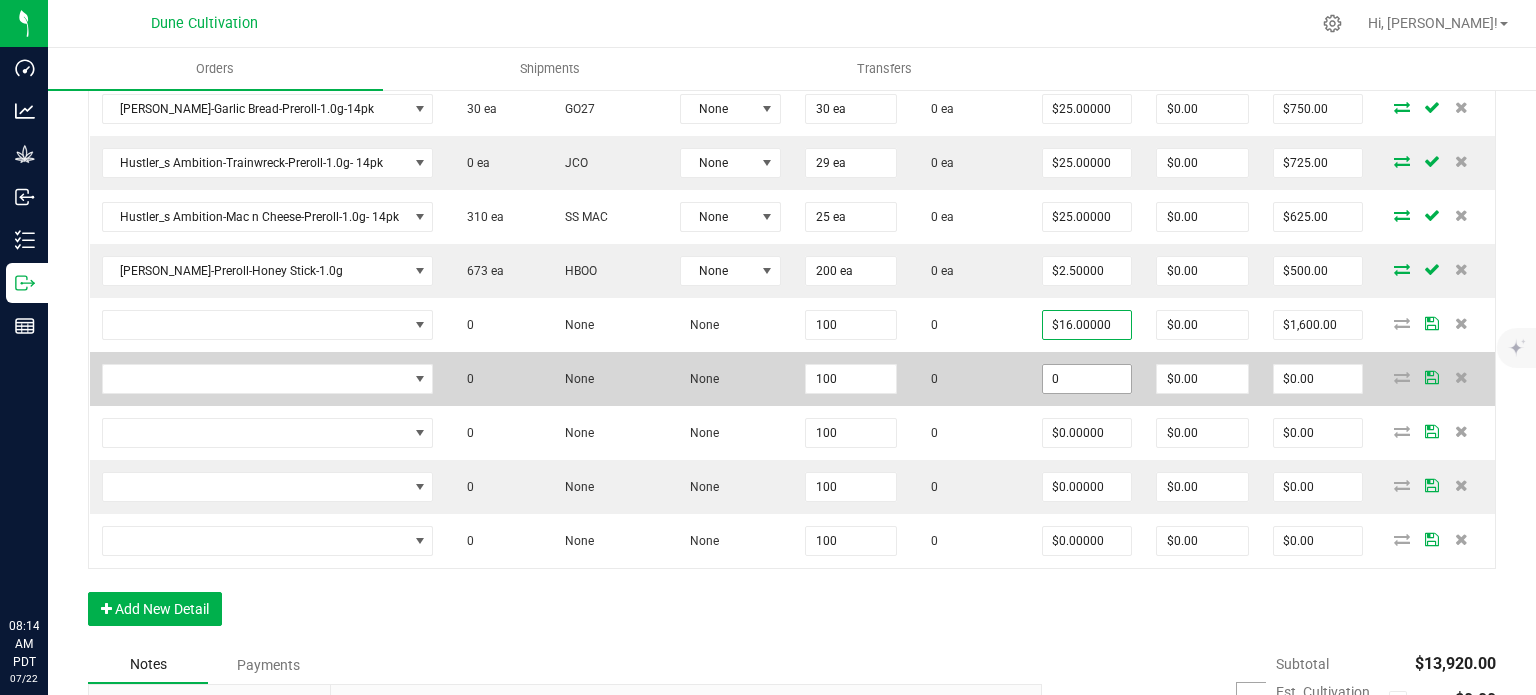 click on "0" at bounding box center (1087, 379) 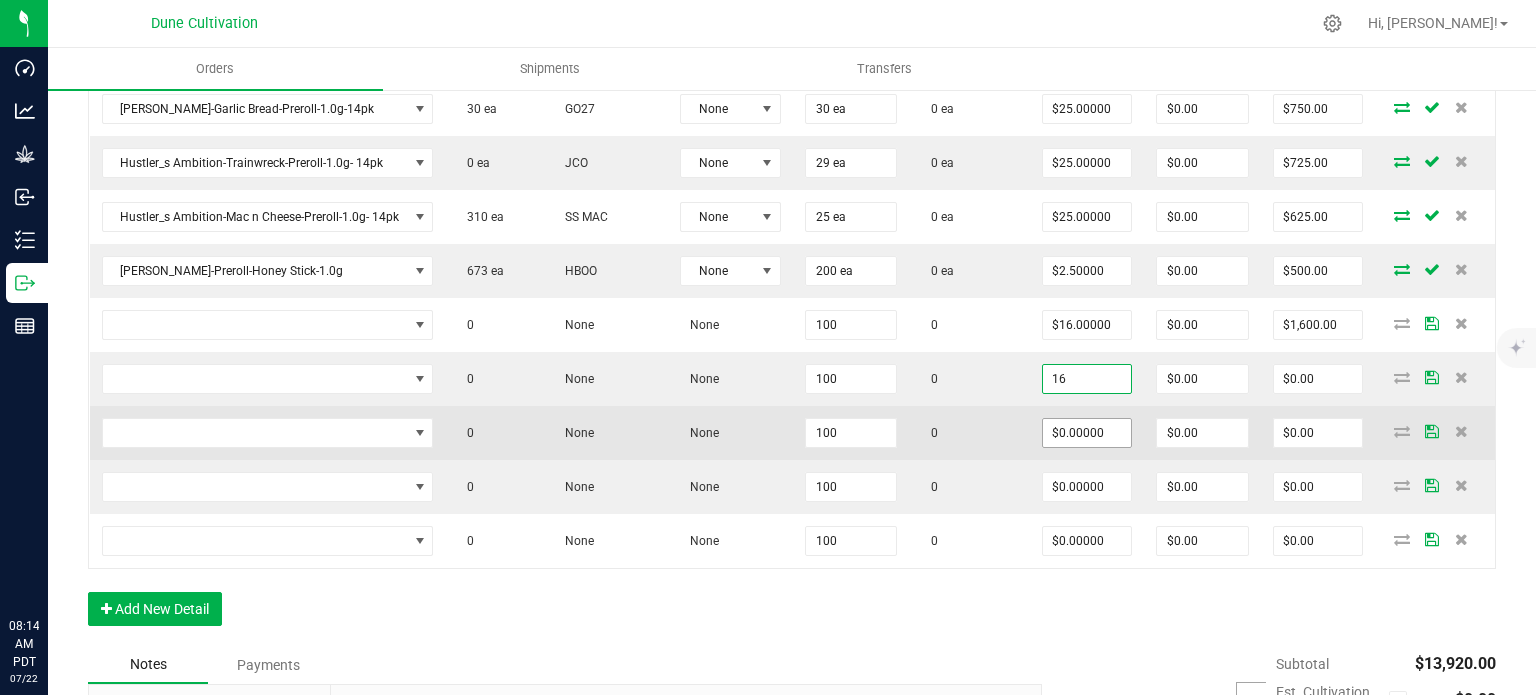 type on "$16.00000" 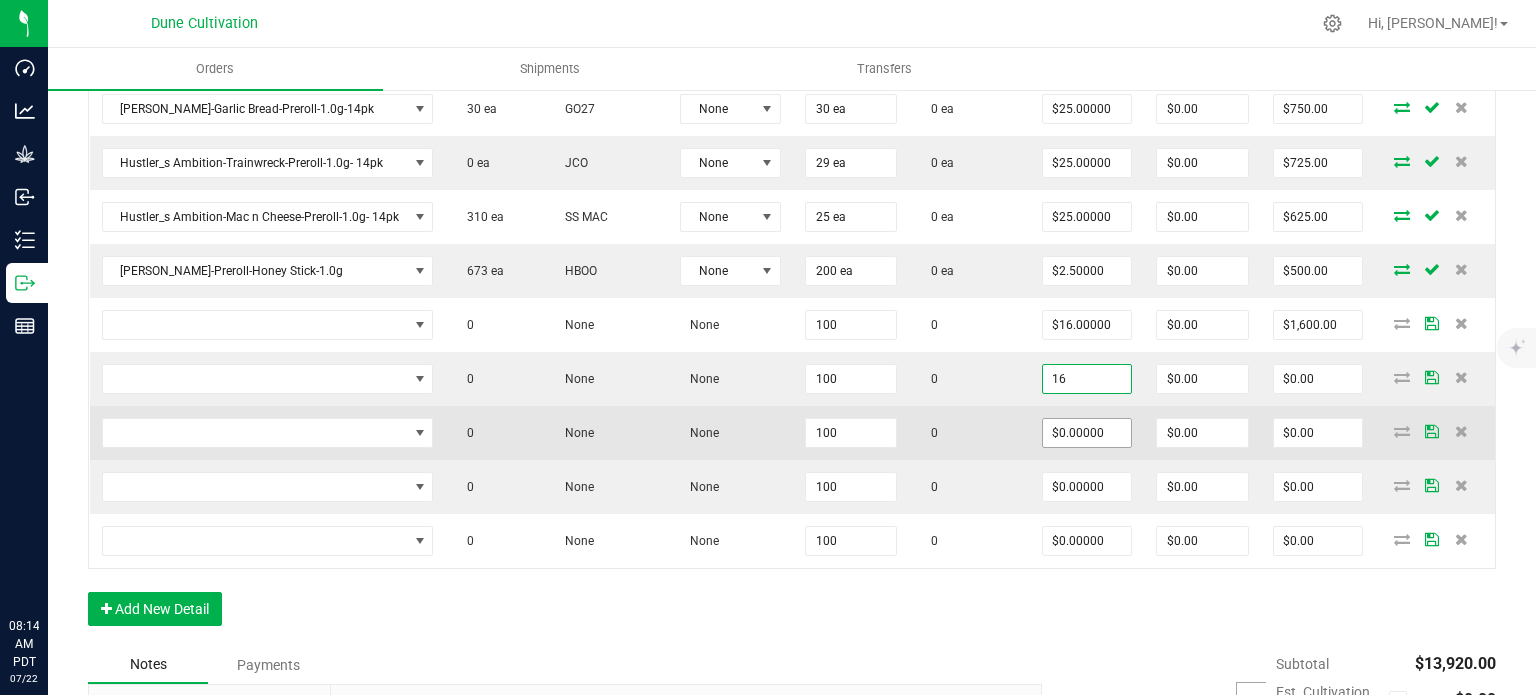 type on "$1,600.00" 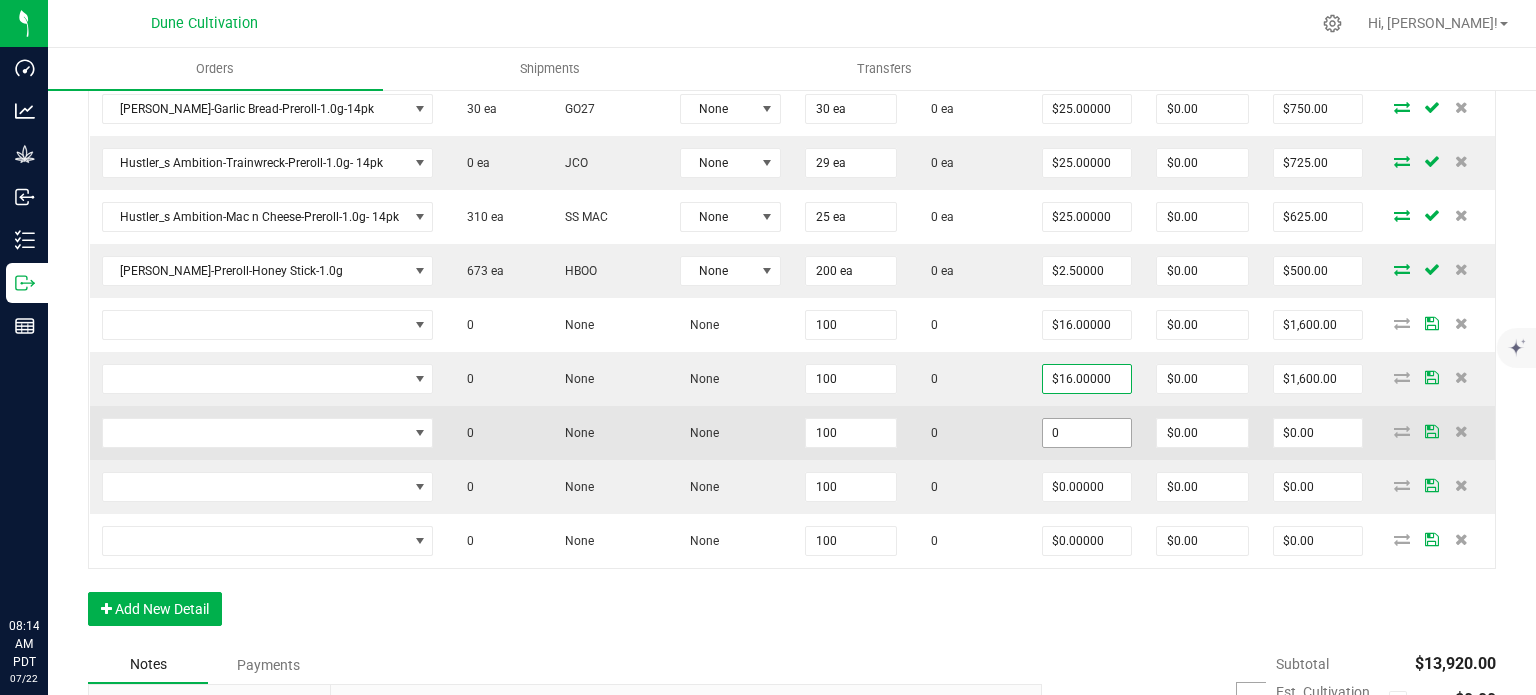 click on "0" at bounding box center [1087, 433] 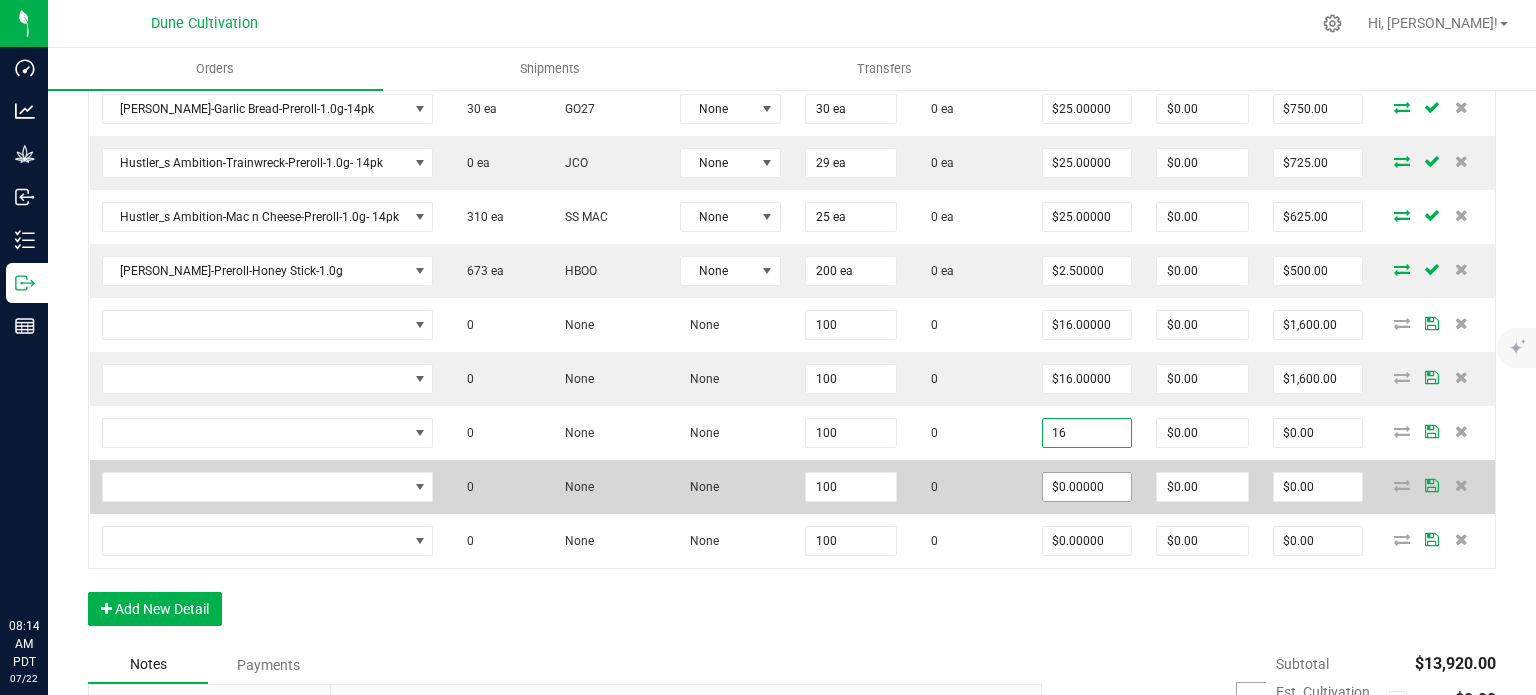 type on "$16.00000" 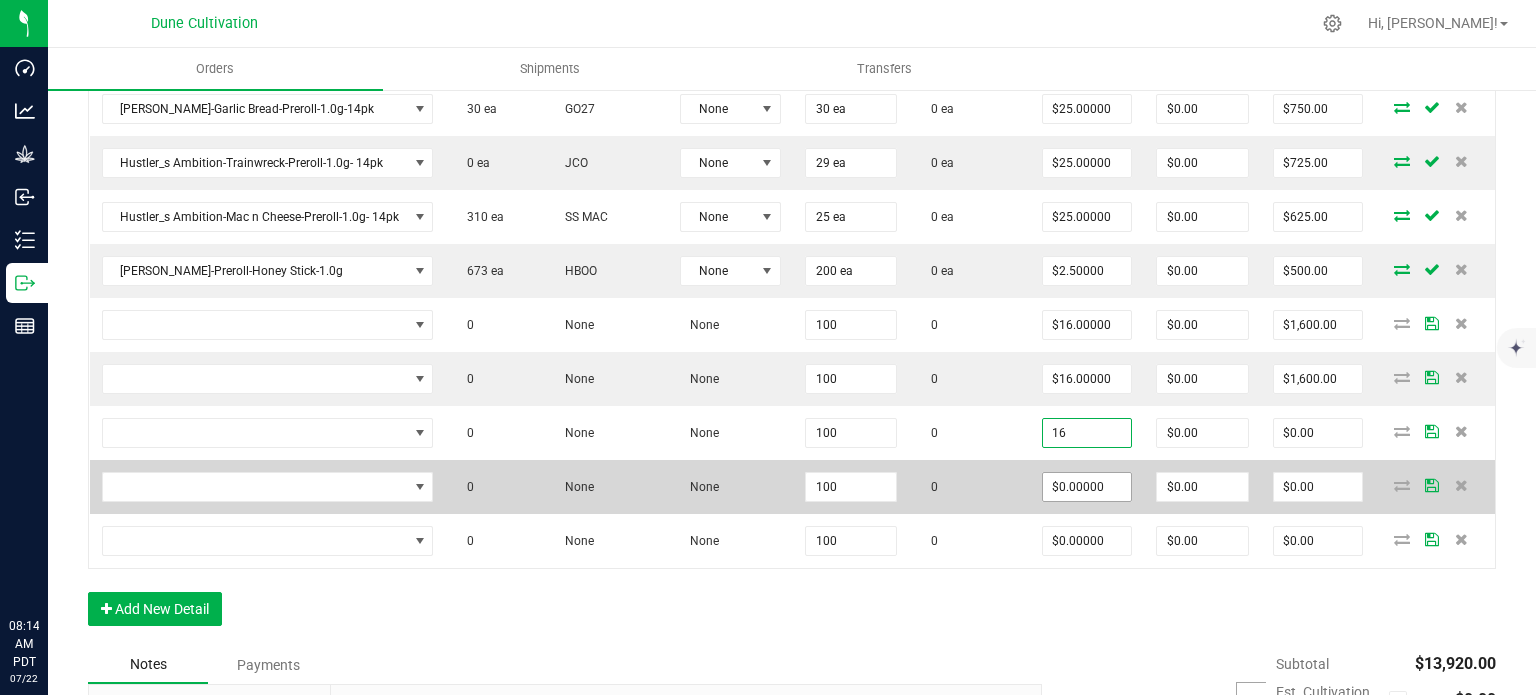 type on "$1,600.00" 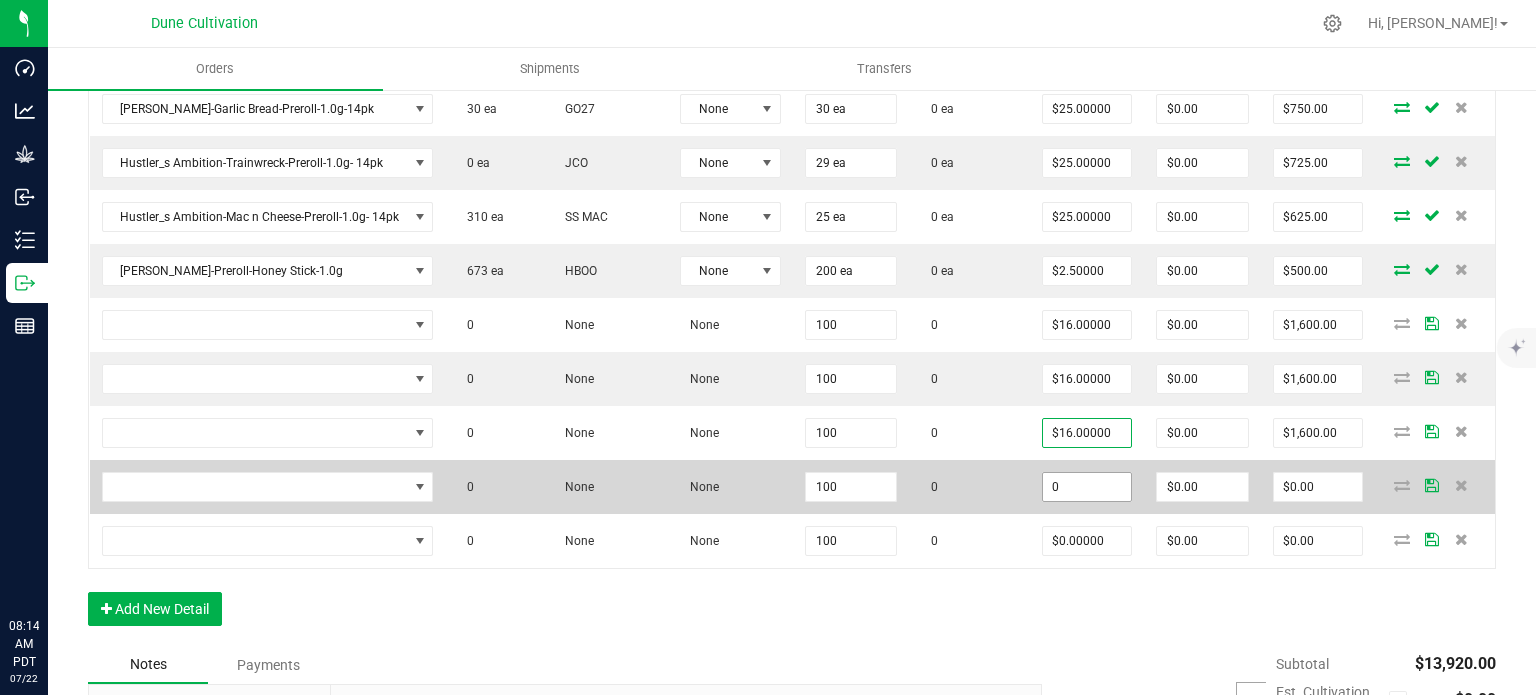 click on "0" at bounding box center (1087, 487) 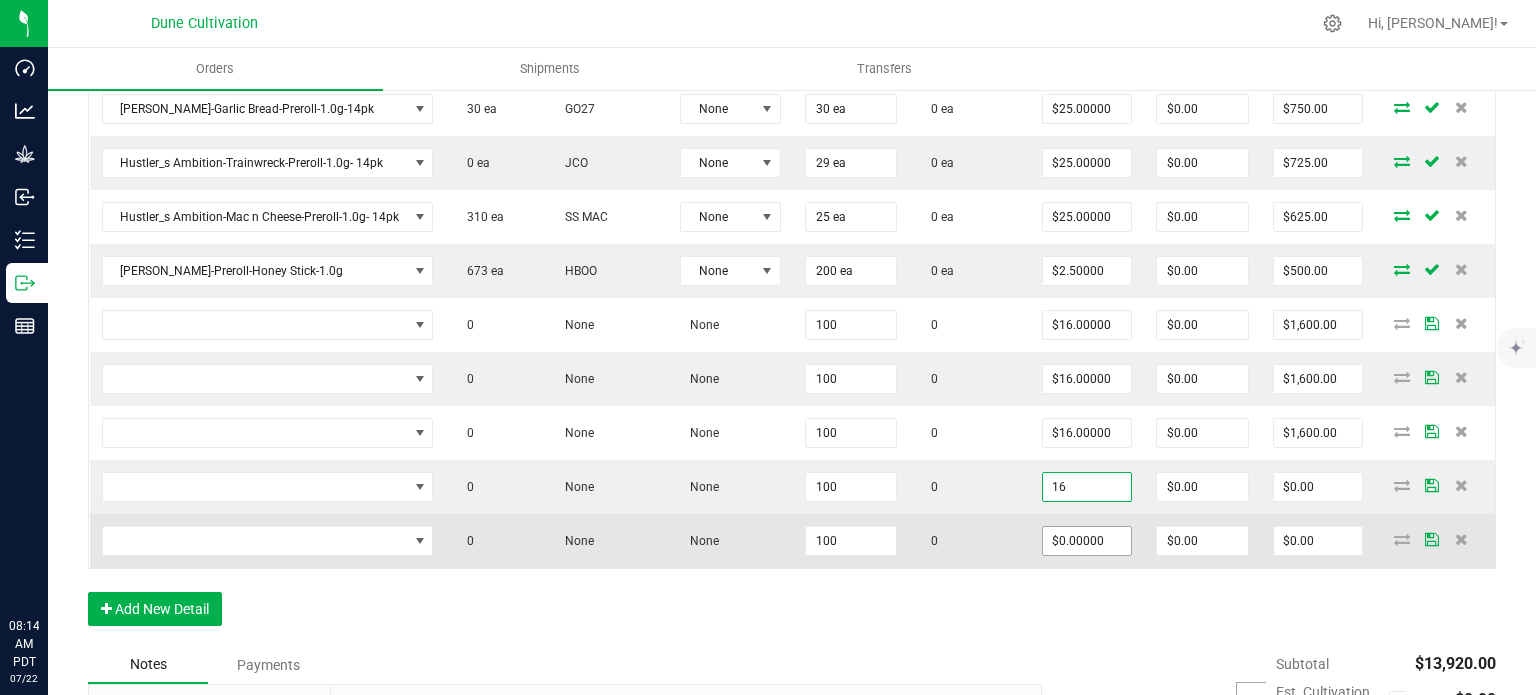 type on "$16.00000" 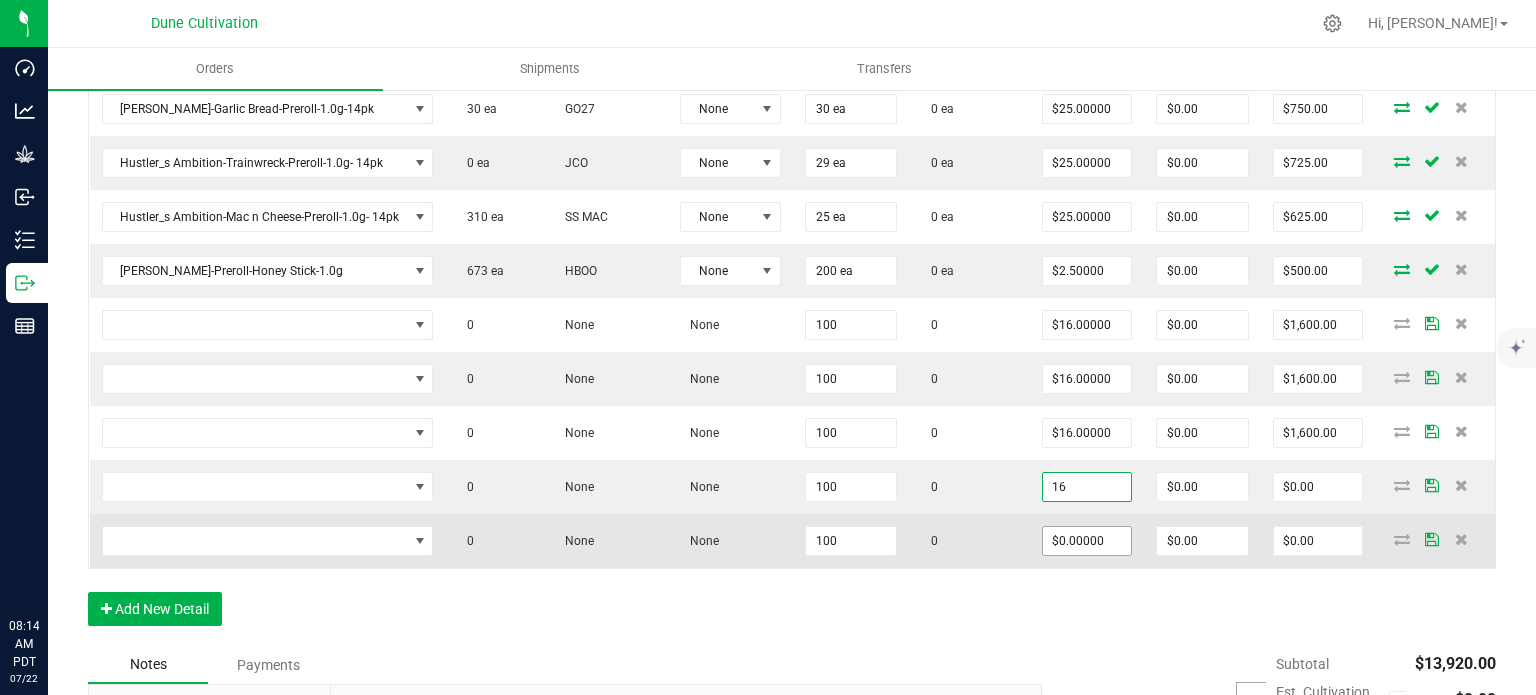 type on "$1,600.00" 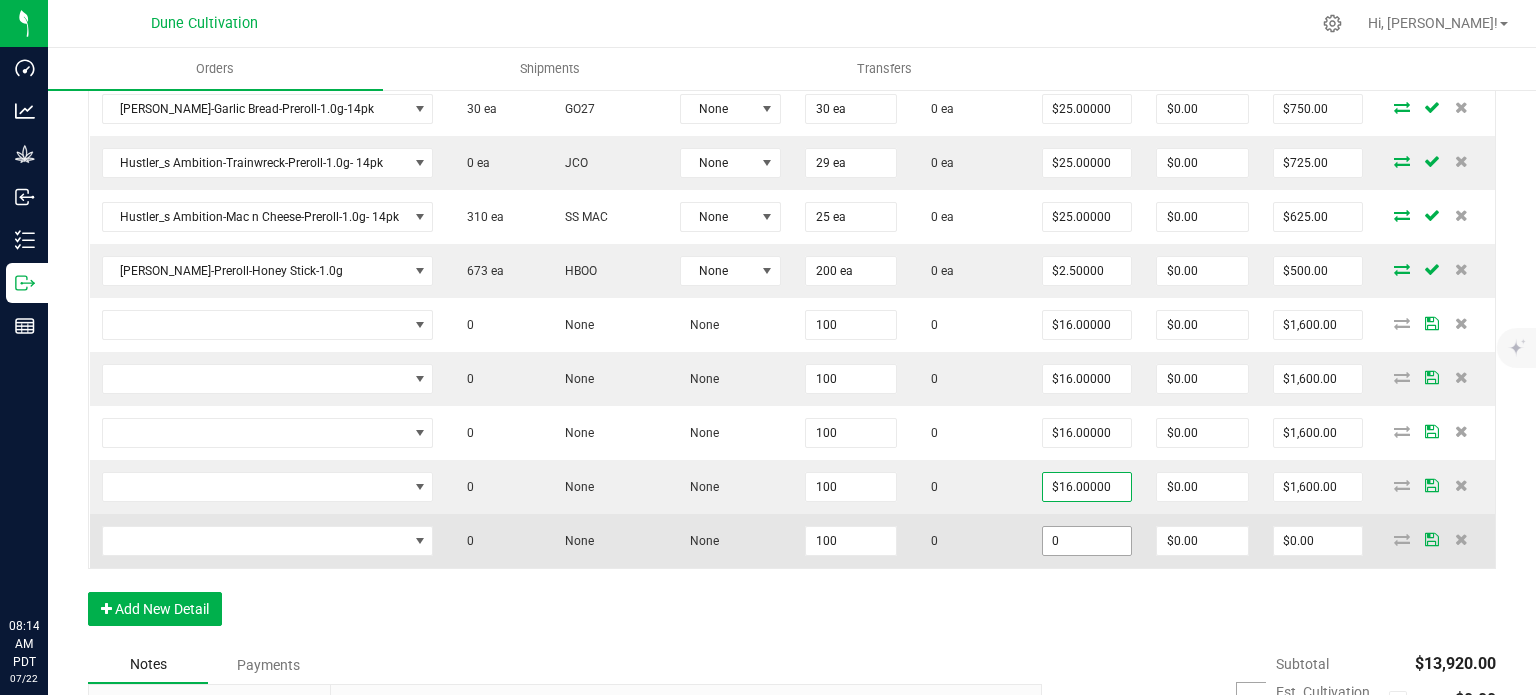 click on "0" at bounding box center (1087, 541) 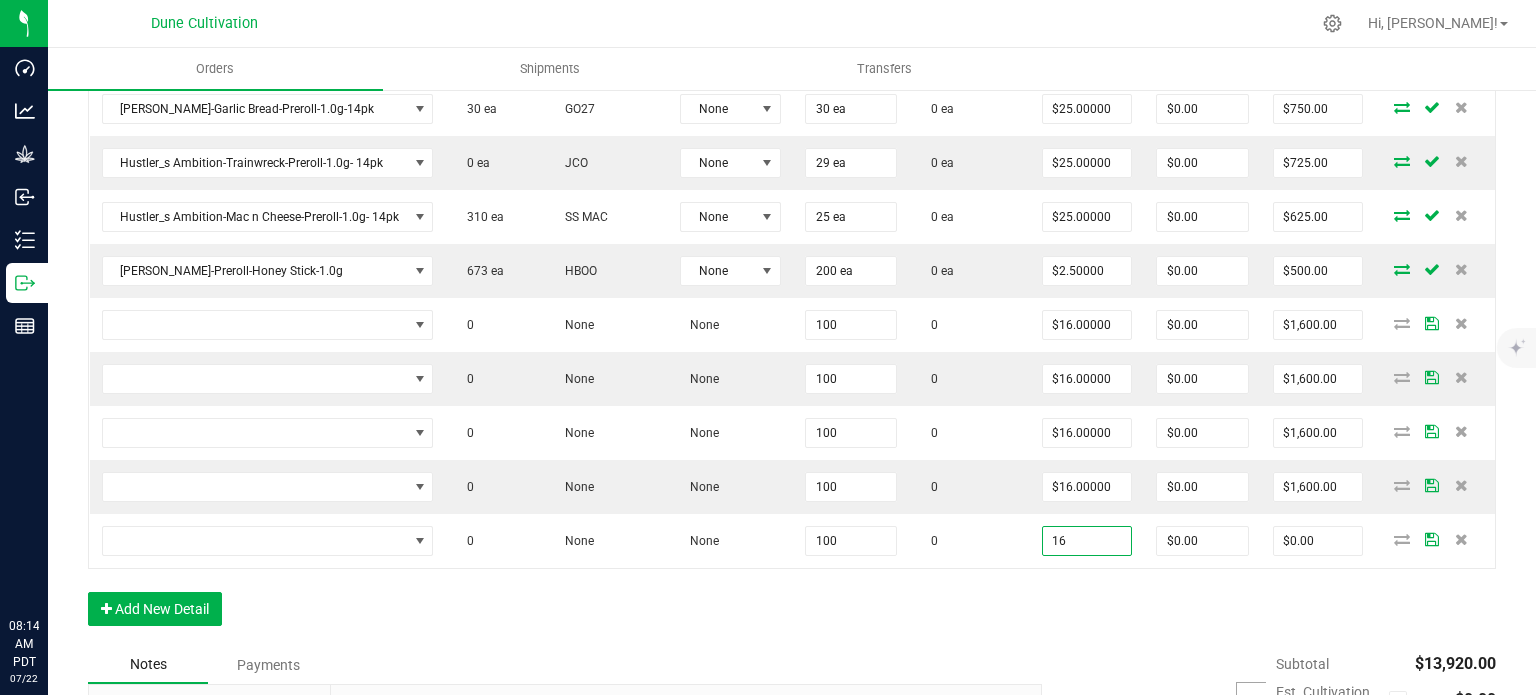type on "$16.00000" 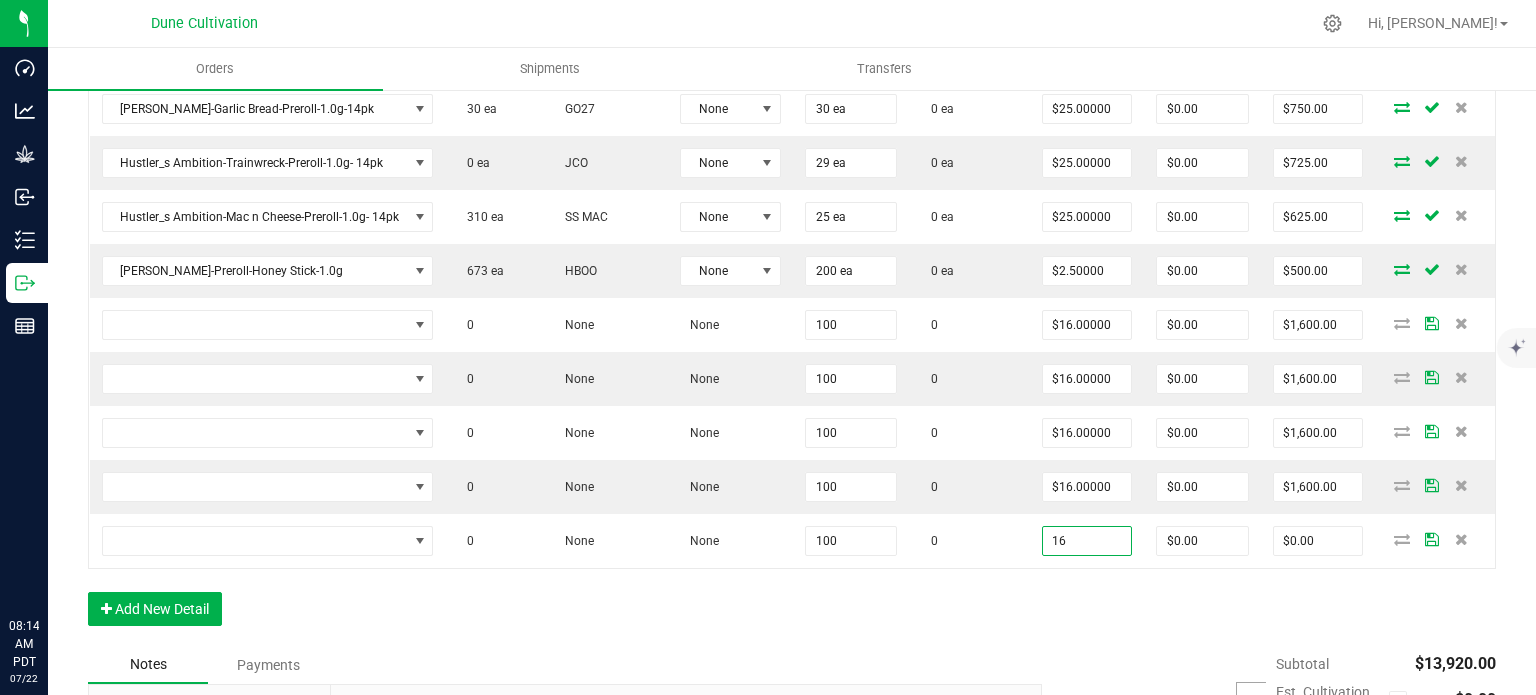 type on "$1,600.00" 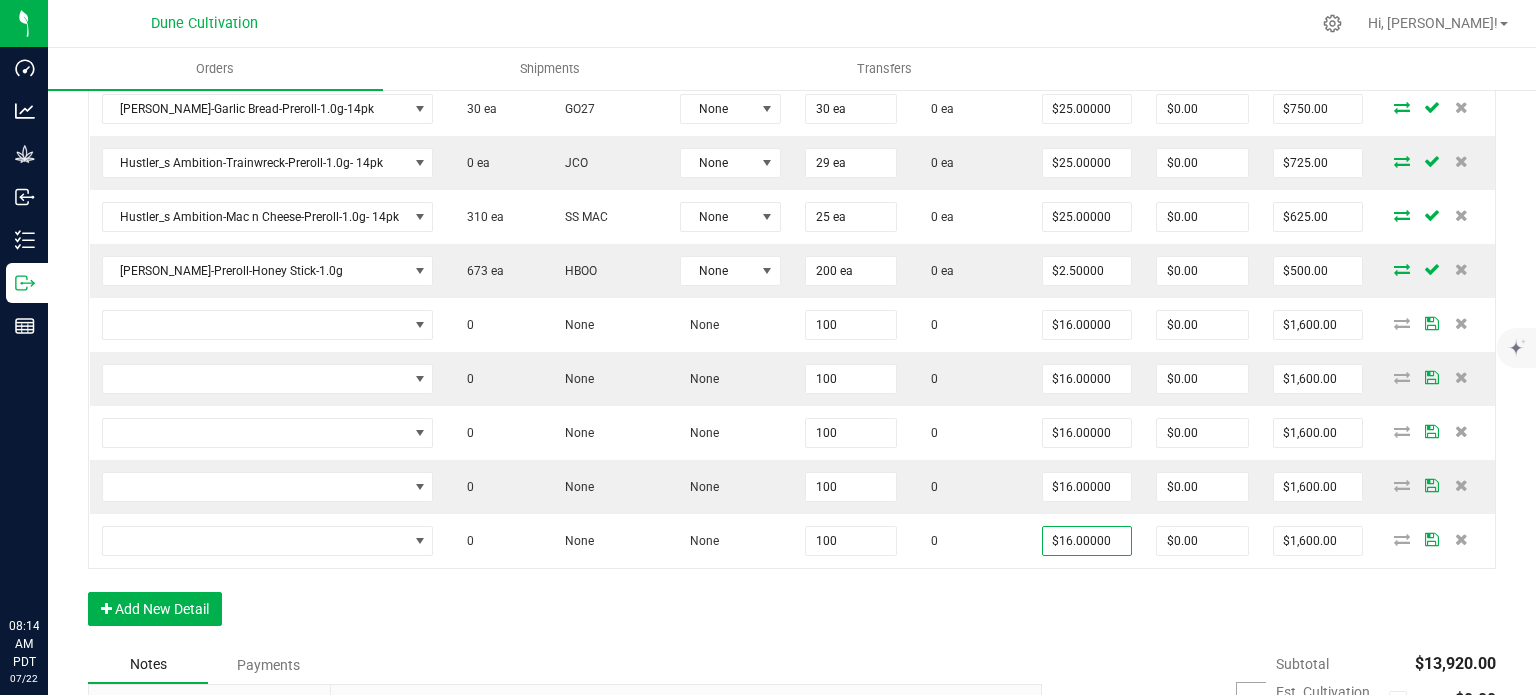 click on "Order Details Print All Labels Item  Sellable  Strain  Lot Number  Qty Ordered Qty Allocated Unit Price Line Discount Total Actions Hustler's Ambition-Flower-Sticky Fingers-3.5g  1629 ea   LC80  None 100 ea  0 ea  $12.00000 $0.00 $1,200.00 Hustler's Ambition-Flower-Sticky Fingers-14.0g  448 ea   LC80  None 30 ea  0 ea  $48.00000 $0.00 $1,440.00 Hustler's Ambition-Flower-Sticky Fingers-28.0g  20 ea   LC80  None 20 ea  0 ea  $96.00000 $0.00 $1,920.00 Hustler_s Ambition-Flower-[PERSON_NAME]-3.5g  766 ea   DDUV  None 100 ea  0 ea  $12.00000 $0.00 $1,200.00 Hustler_s Ambition-Flower-[PERSON_NAME]-14g  223 ea   DDUV  None 30 ea  0 ea  $48.00000 $0.00 $1,440.00 Hustler_s Ambition-Flower-[PERSON_NAME]-28g  20 ea   DDUV  None 20 ea  0 ea  $96.00000 $0.00 $1,920.00 Hustler_s Ambition-Flower-Chimera-3.5g  110 ea   TJ  None 100 ea  0 ea  $12.00000 $0.00 $1,200.00 Hustler_s Ambition-Flower-Nightmare Cookies-3.5g  400 ea   MK3  None 100 ea  0 ea  $10.00000 $0.00 $1,000.00  30 ea   GO27  None" at bounding box center (792, 95) 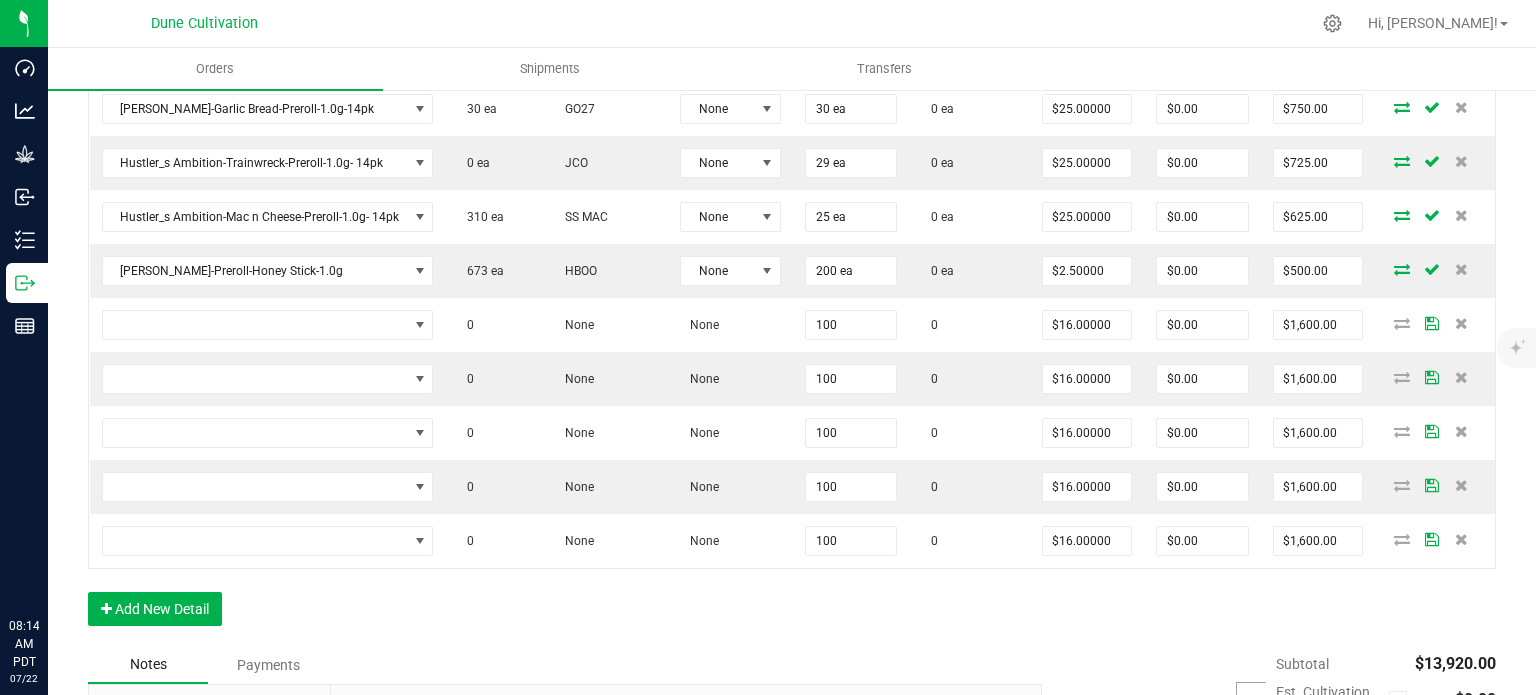 click on "Order Details Print All Labels Item  Sellable  Strain  Lot Number  Qty Ordered Qty Allocated Unit Price Line Discount Total Actions Hustler's Ambition-Flower-Sticky Fingers-3.5g  1629 ea   LC80  None 100 ea  0 ea  $12.00000 $0.00 $1,200.00 Hustler's Ambition-Flower-Sticky Fingers-14.0g  448 ea   LC80  None 30 ea  0 ea  $48.00000 $0.00 $1,440.00 Hustler's Ambition-Flower-Sticky Fingers-28.0g  20 ea   LC80  None 20 ea  0 ea  $96.00000 $0.00 $1,920.00 Hustler_s Ambition-Flower-[PERSON_NAME]-3.5g  766 ea   DDUV  None 100 ea  0 ea  $12.00000 $0.00 $1,200.00 Hustler_s Ambition-Flower-[PERSON_NAME]-14g  223 ea   DDUV  None 30 ea  0 ea  $48.00000 $0.00 $1,440.00 Hustler_s Ambition-Flower-[PERSON_NAME]-28g  20 ea   DDUV  None 20 ea  0 ea  $96.00000 $0.00 $1,920.00 Hustler_s Ambition-Flower-Chimera-3.5g  110 ea   TJ  None 100 ea  0 ea  $12.00000 $0.00 $1,200.00 Hustler_s Ambition-Flower-Nightmare Cookies-3.5g  400 ea   MK3  None 100 ea  0 ea  $10.00000 $0.00 $1,000.00  30 ea   GO27  None" at bounding box center (792, 95) 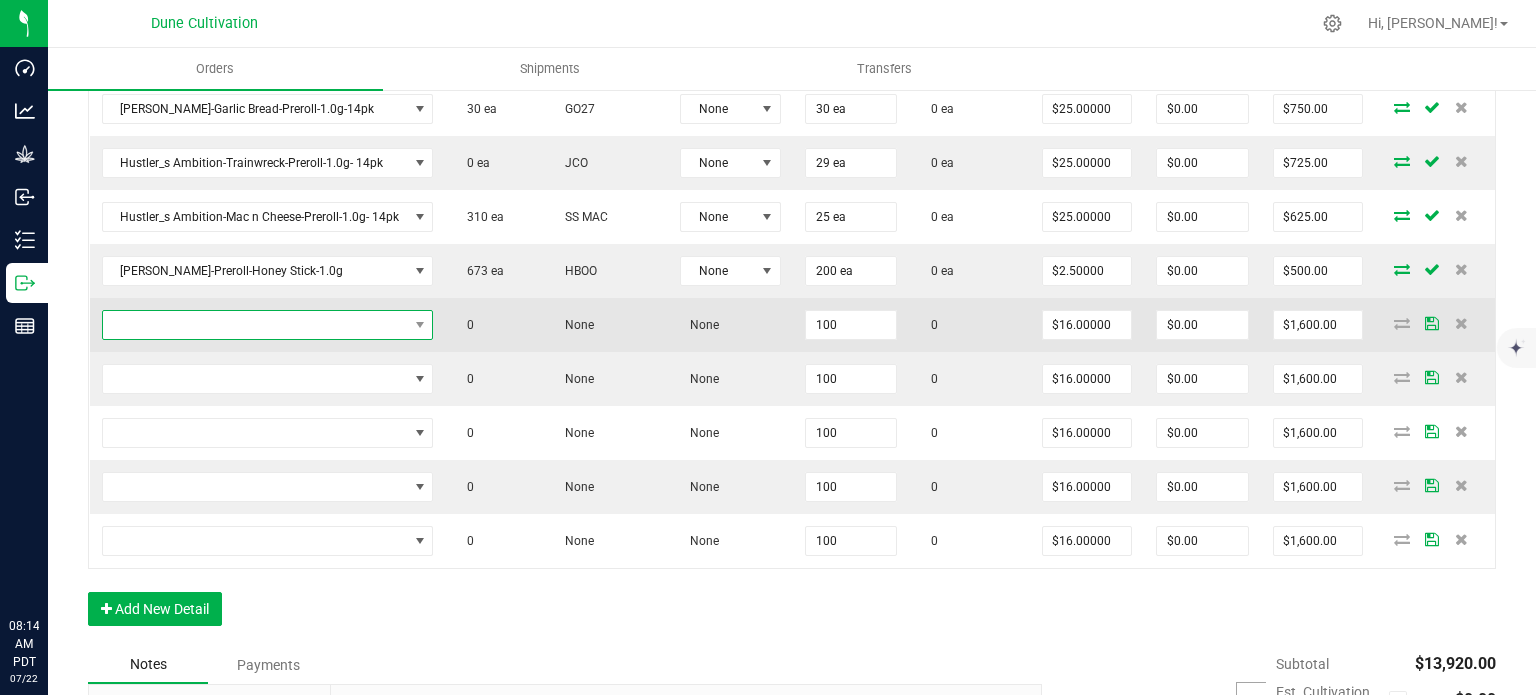 click at bounding box center (255, 325) 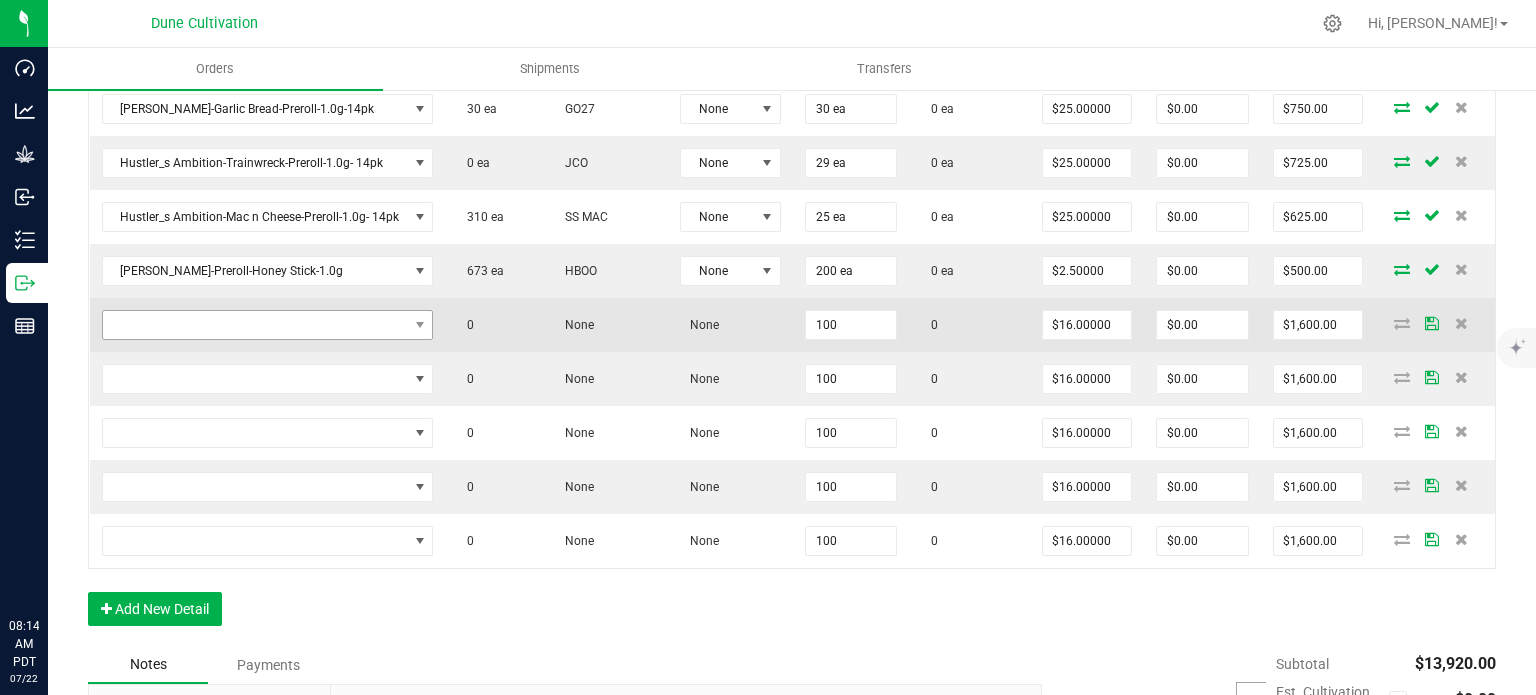 click at bounding box center [255, 325] 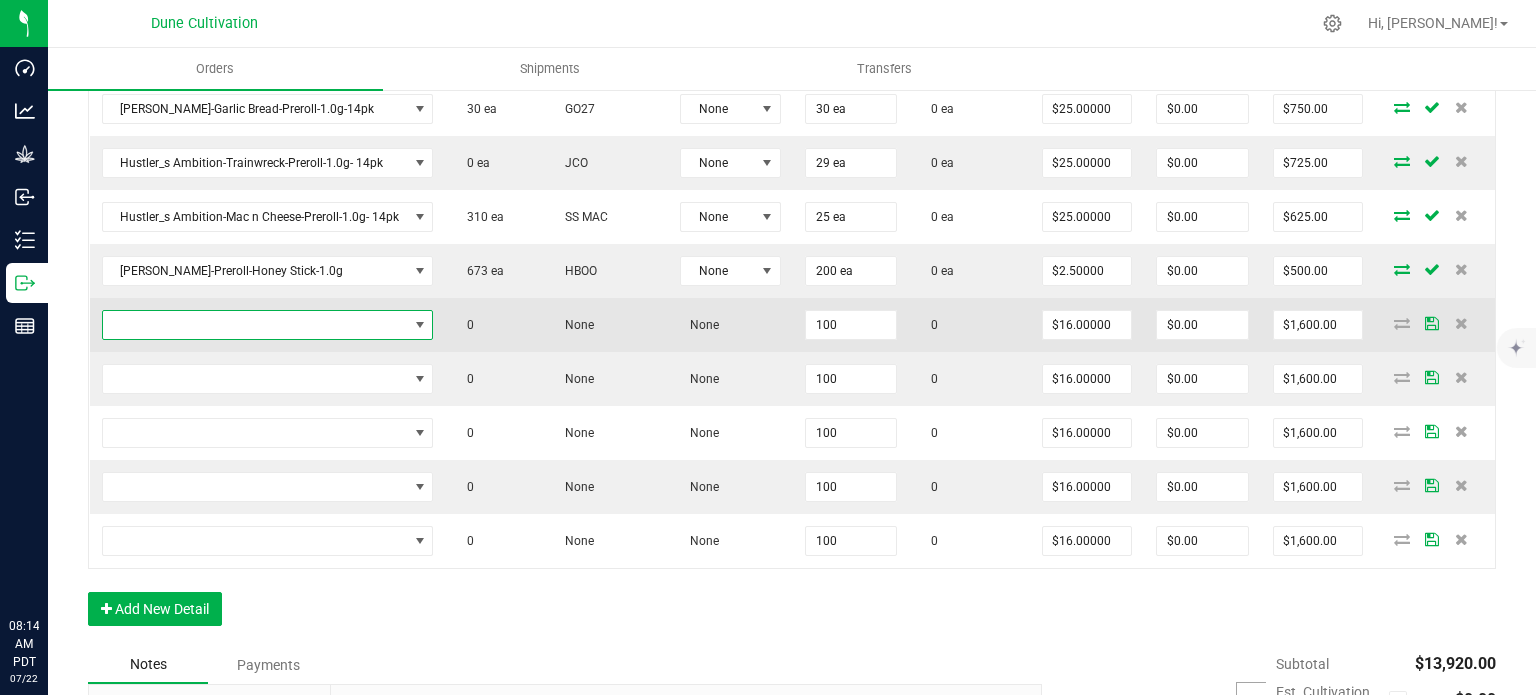 click at bounding box center (255, 325) 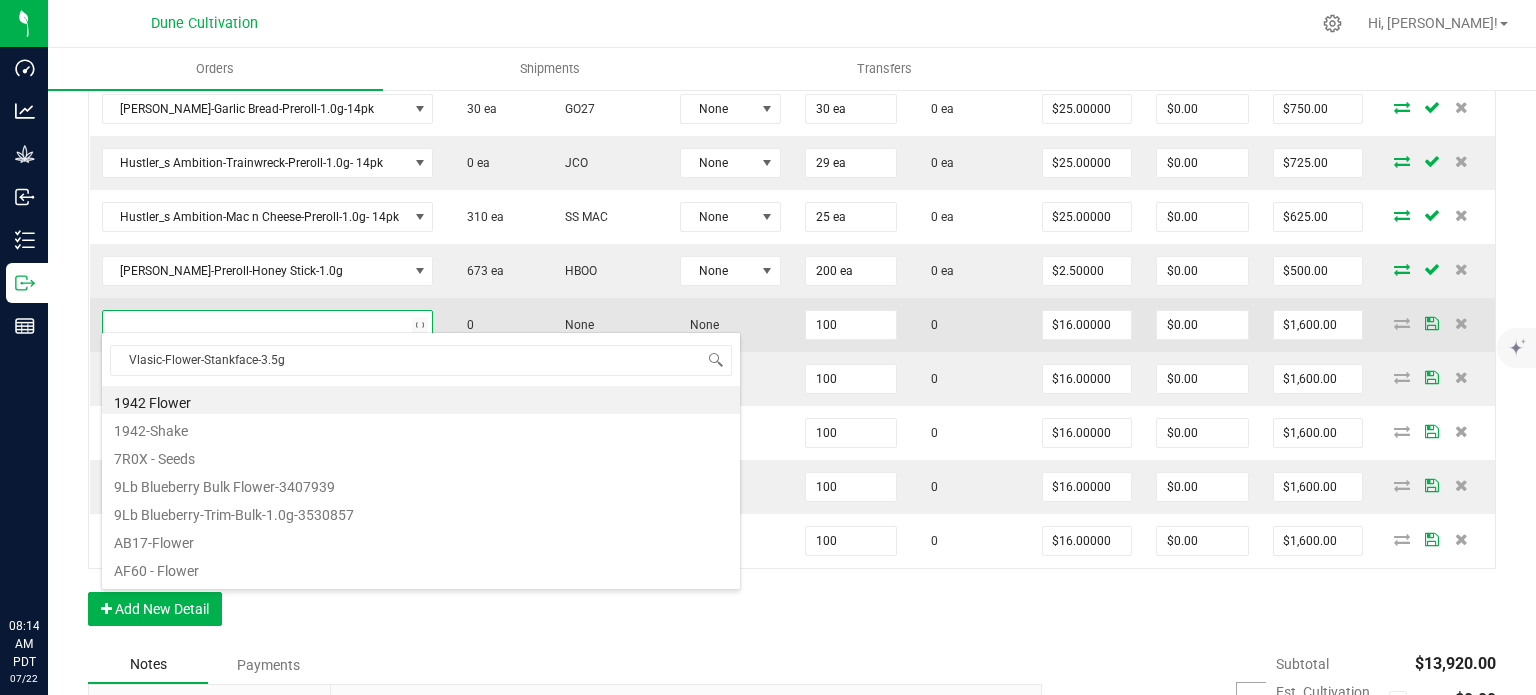 scroll, scrollTop: 99970, scrollLeft: 99670, axis: both 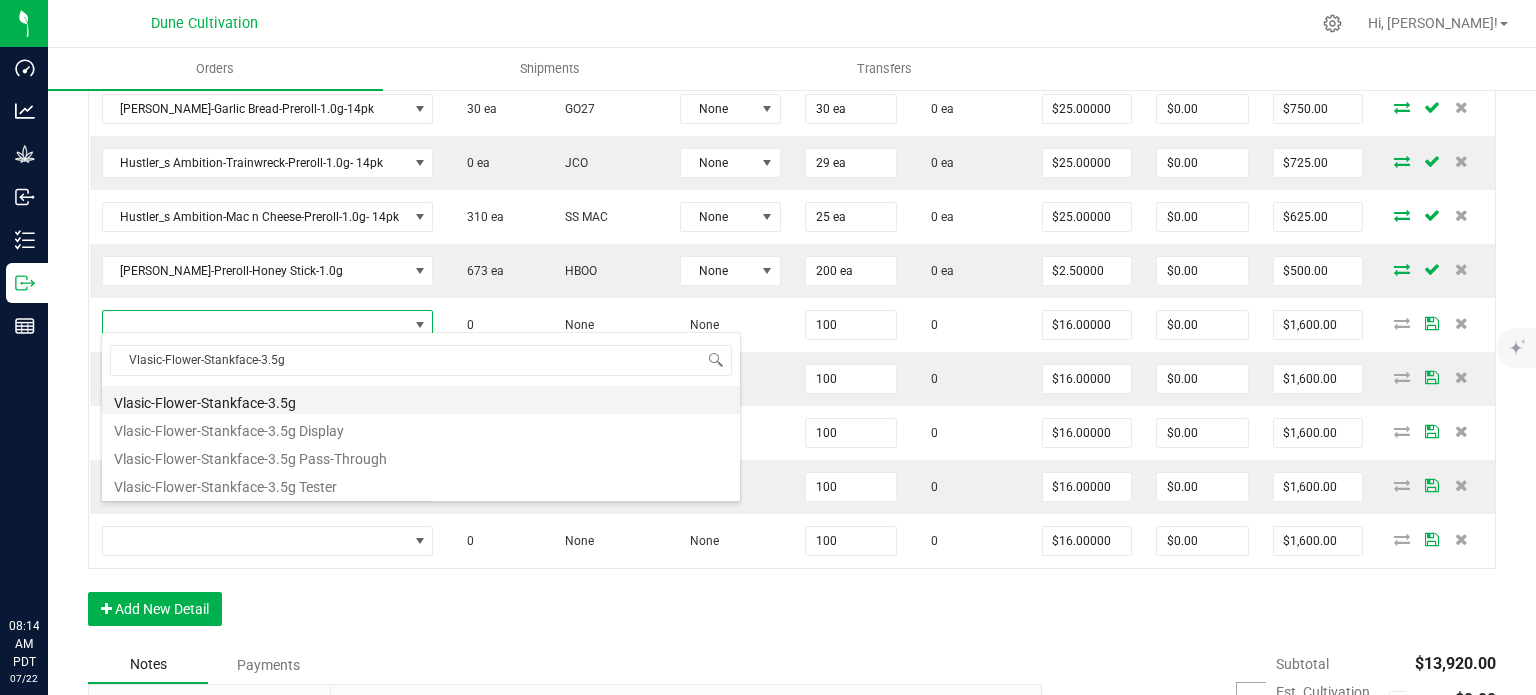 click on "Vlasic-Flower-Stankface-3.5g" at bounding box center [421, 400] 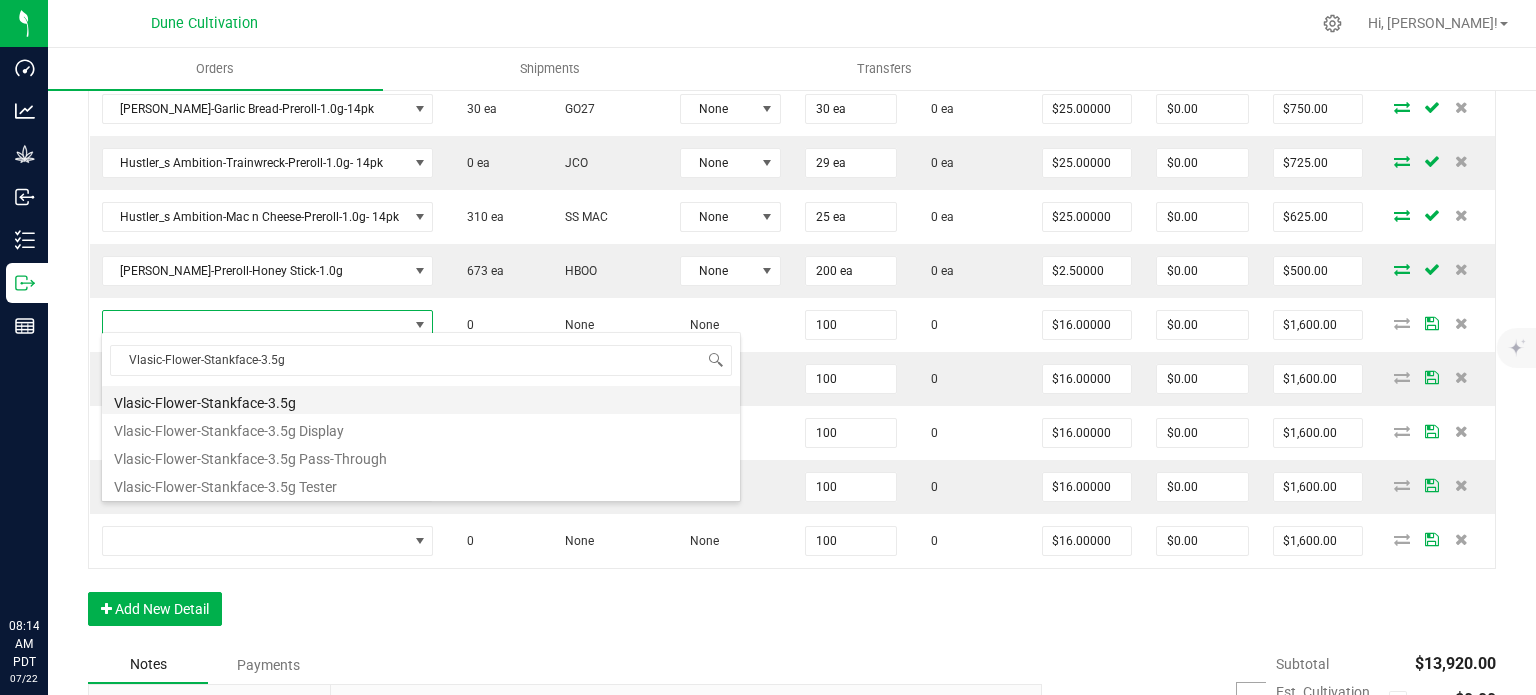 type on "100 ea" 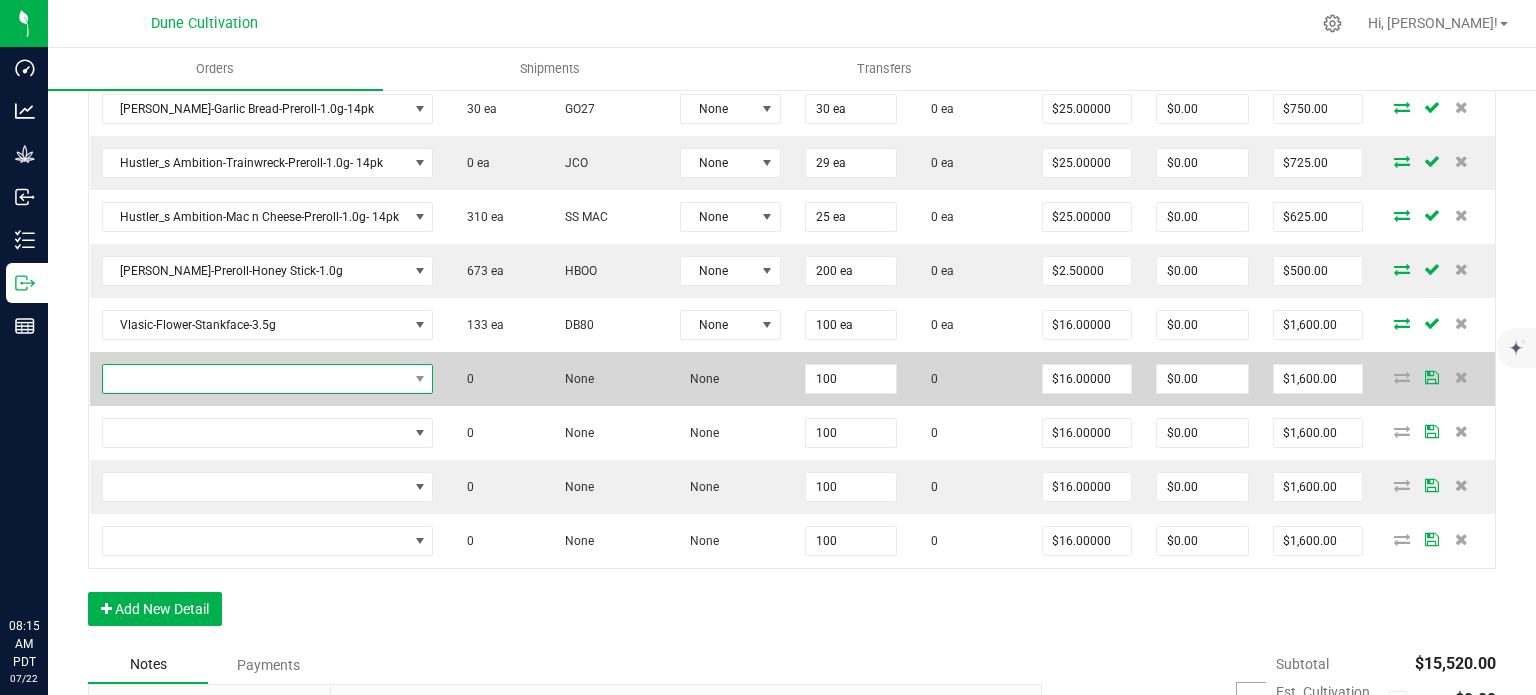 click at bounding box center [255, 379] 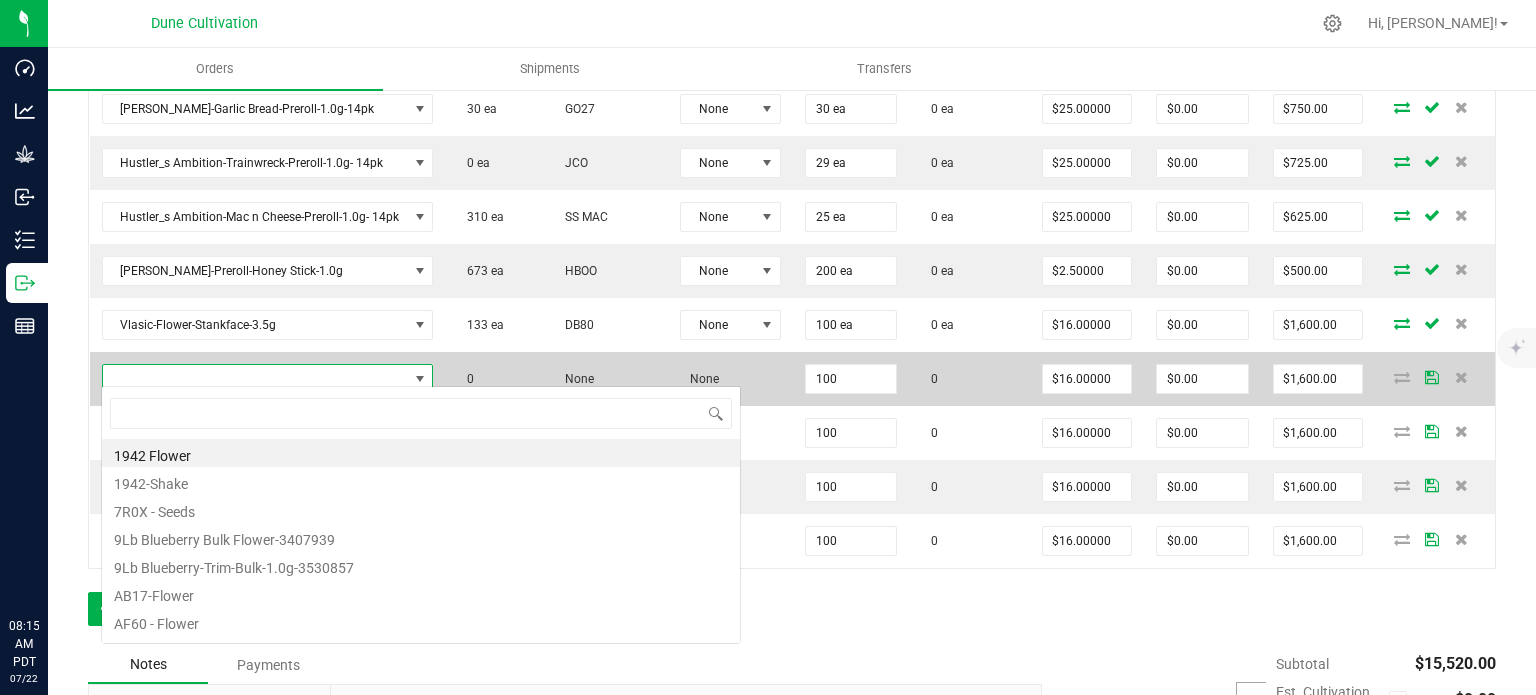 click at bounding box center [255, 379] 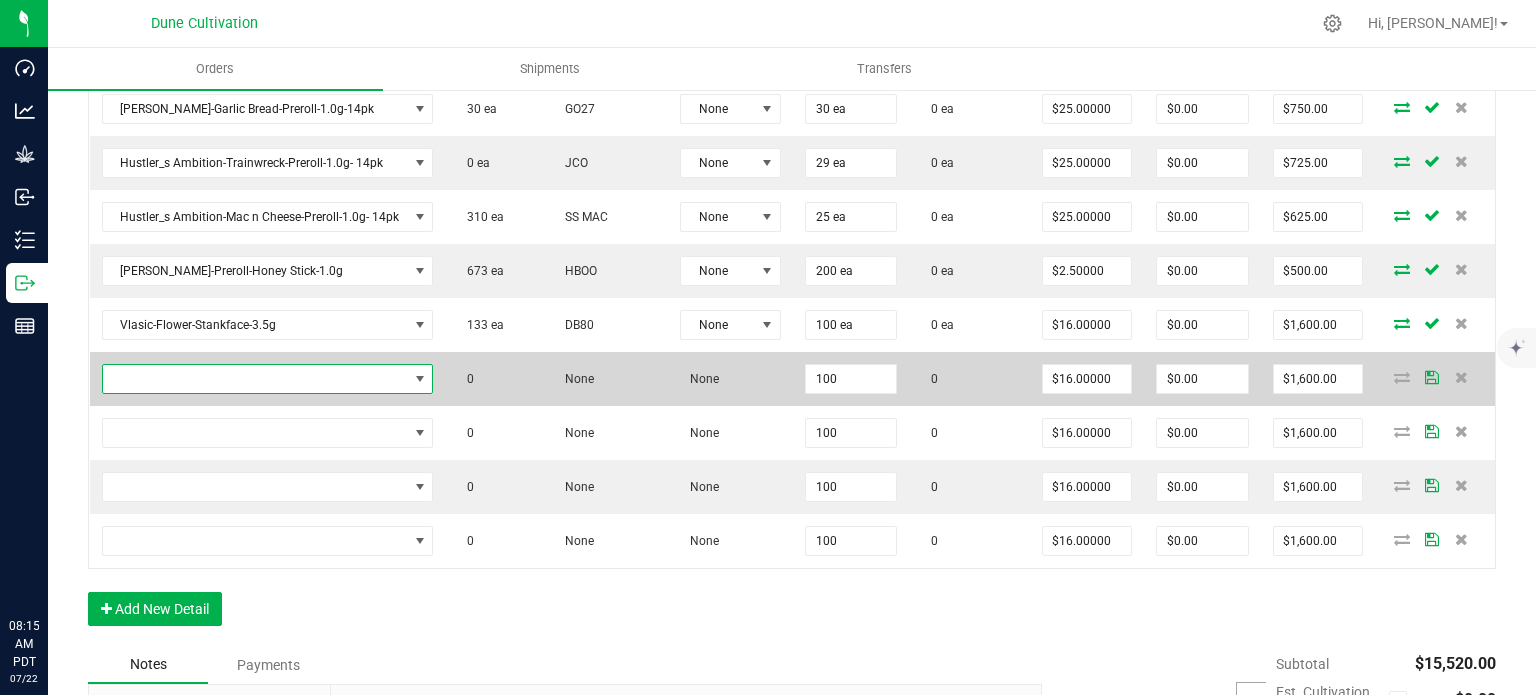 click at bounding box center [255, 379] 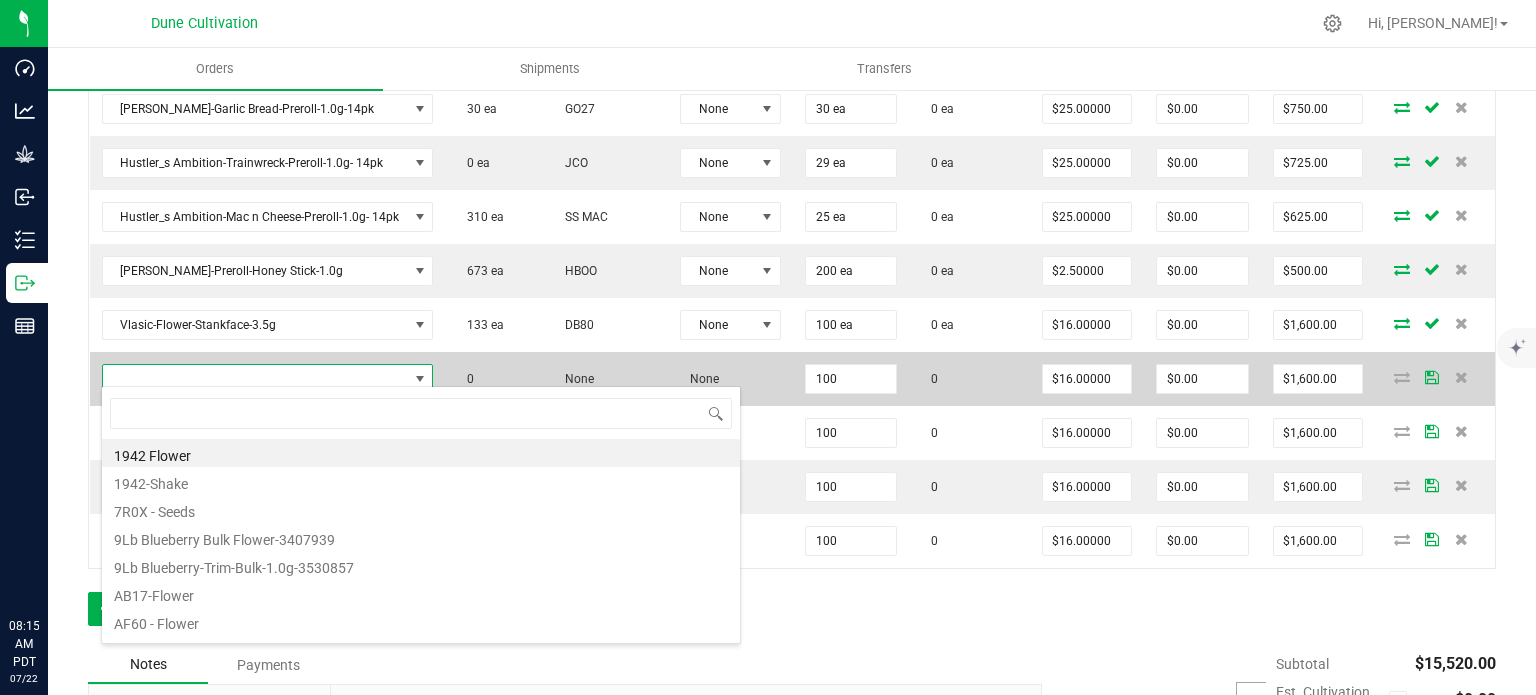 type on "VLAS-Flower-[US_STATE][PERSON_NAME]-3.5g" 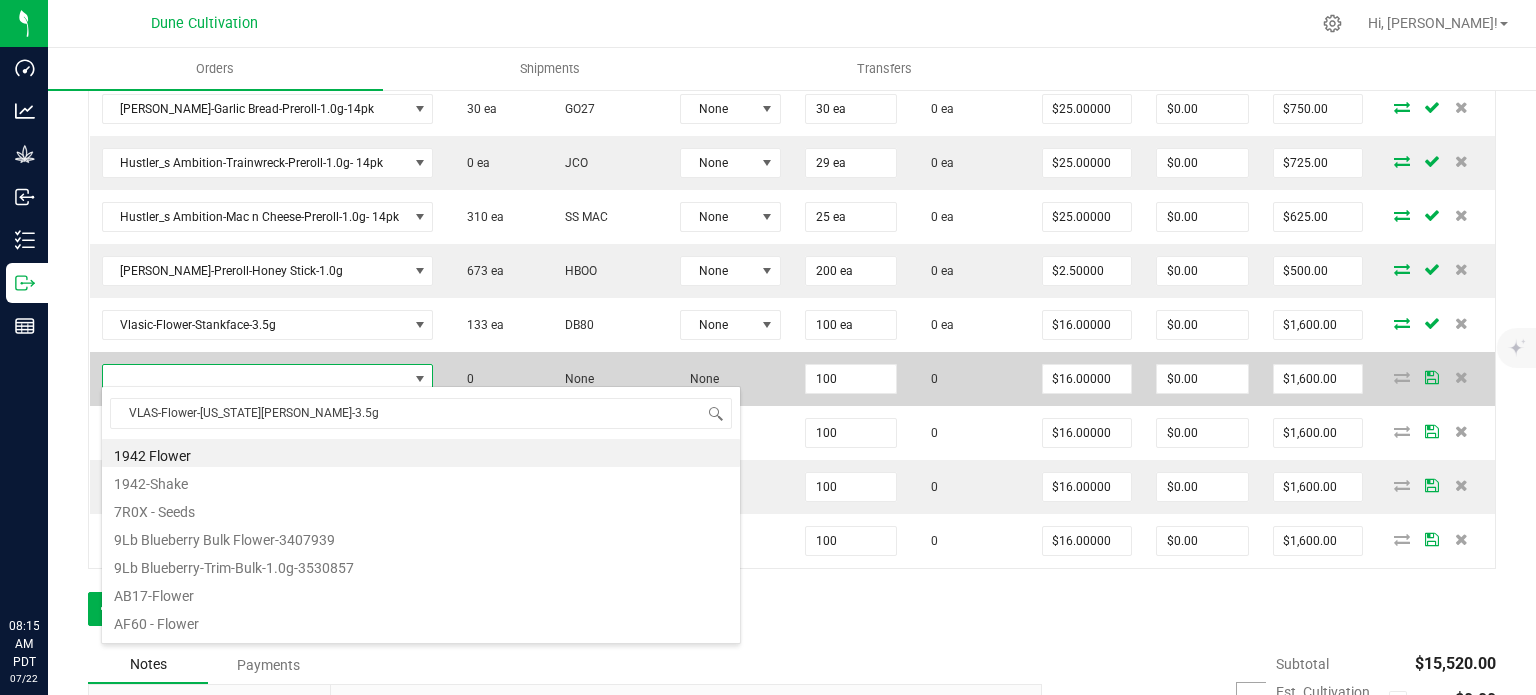 scroll, scrollTop: 99970, scrollLeft: 99670, axis: both 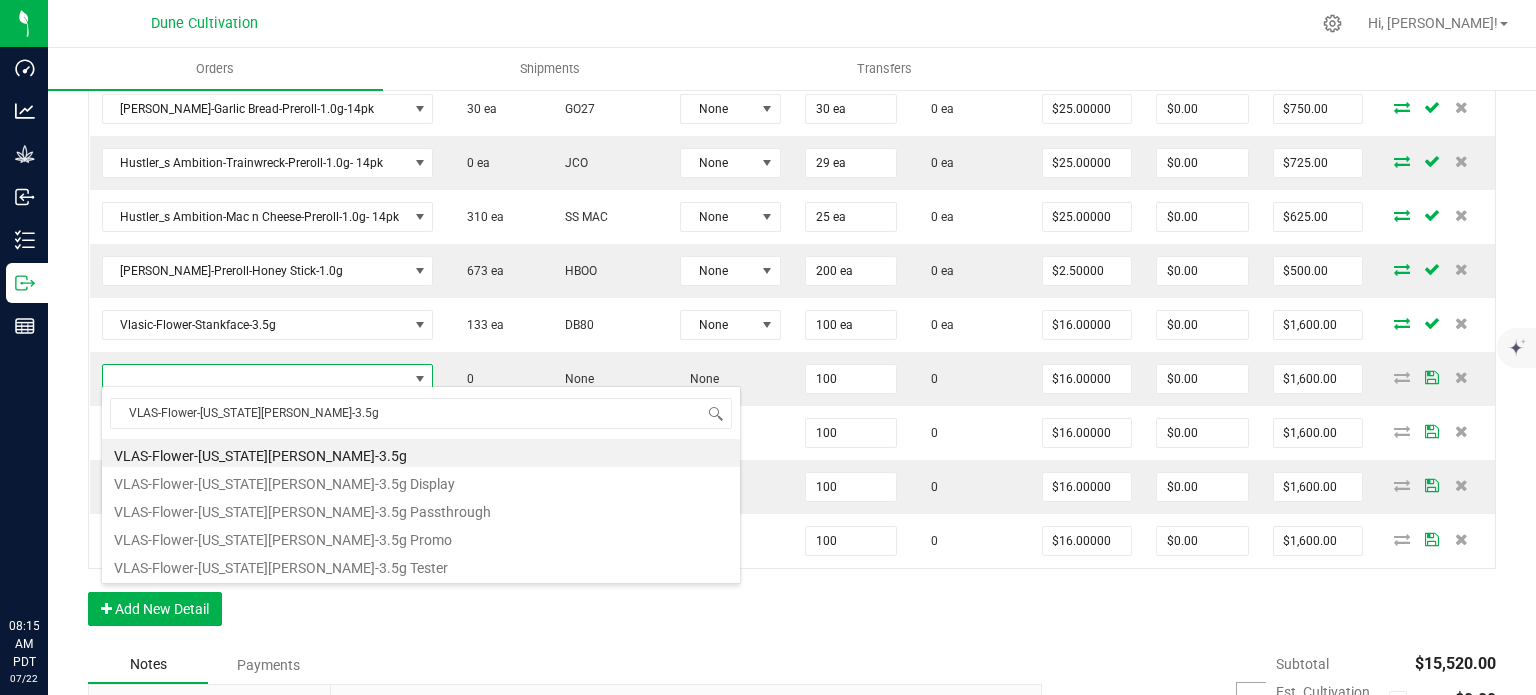 click on "VLAS-Flower-[US_STATE][PERSON_NAME]-3.5g" at bounding box center [421, 453] 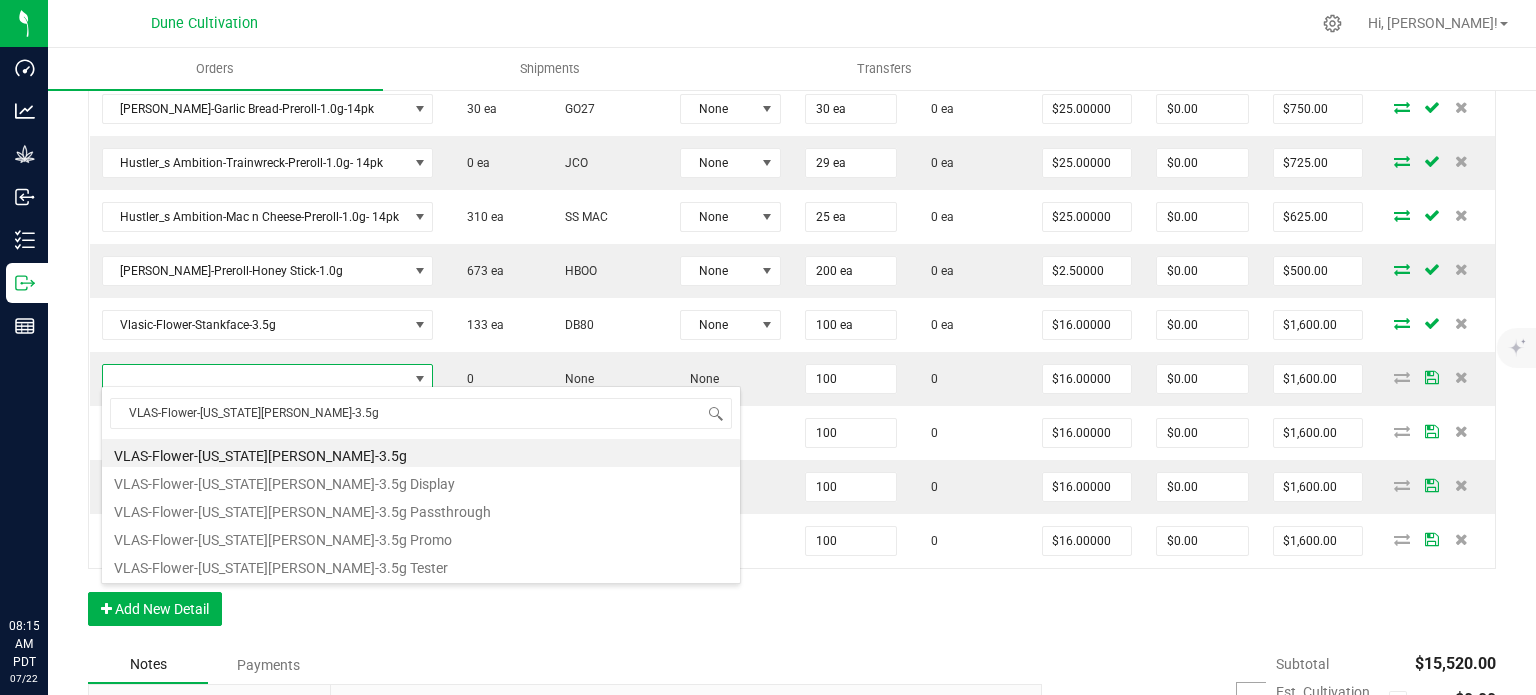 type on "100 ea" 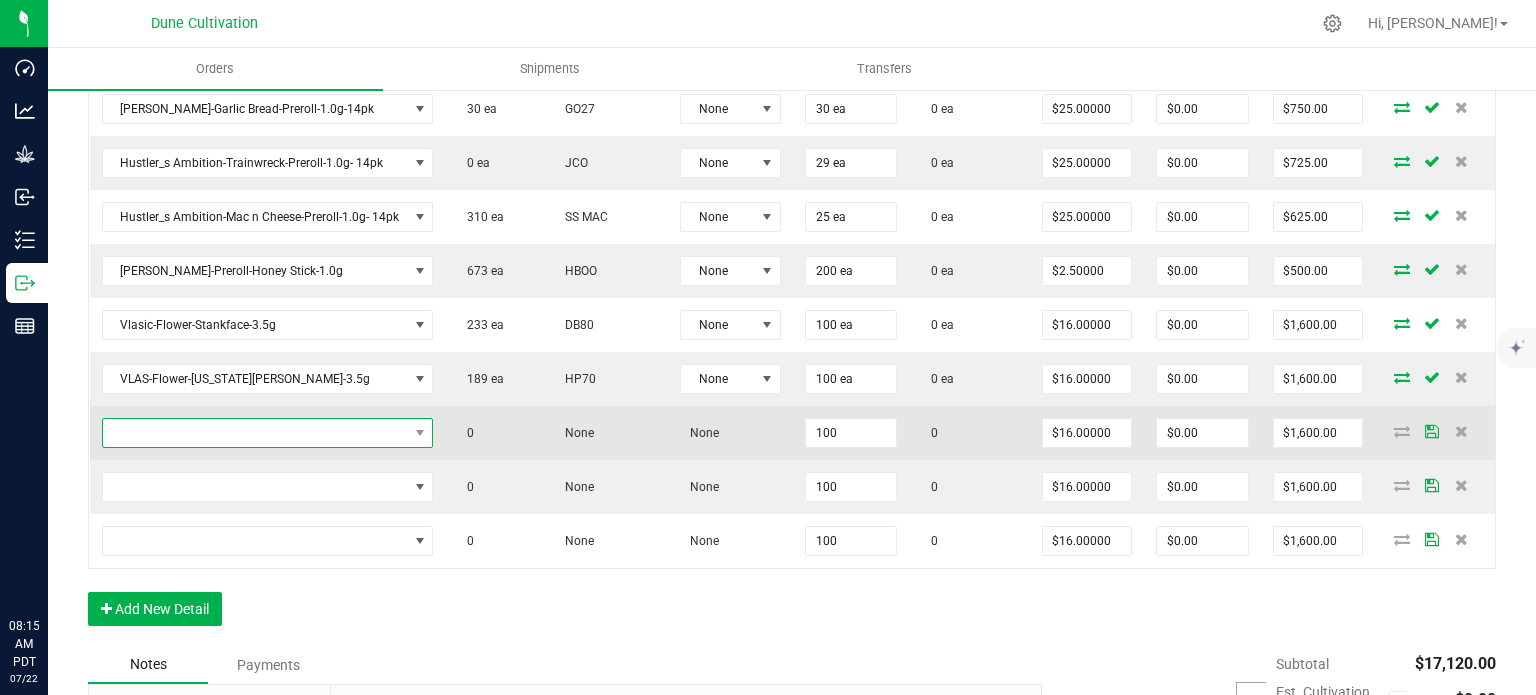 click at bounding box center [255, 433] 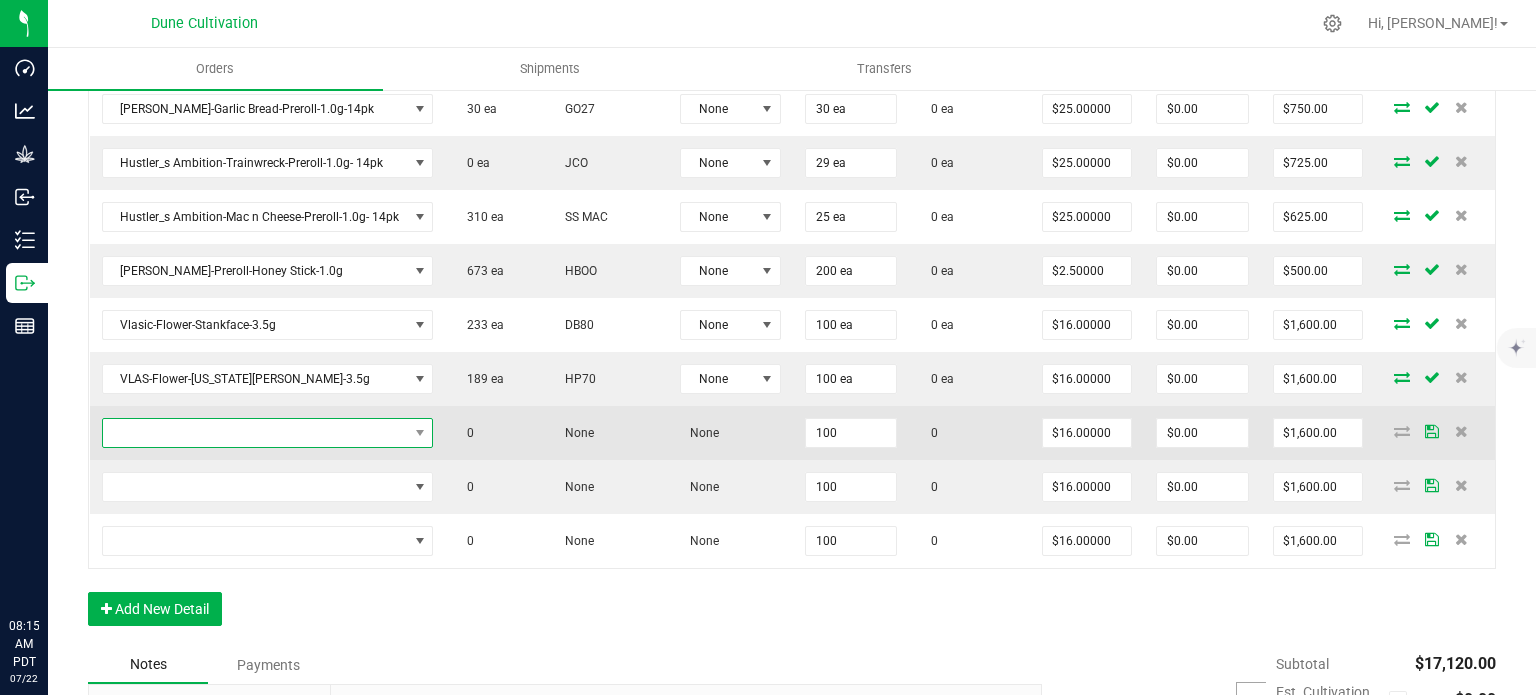 click at bounding box center [255, 433] 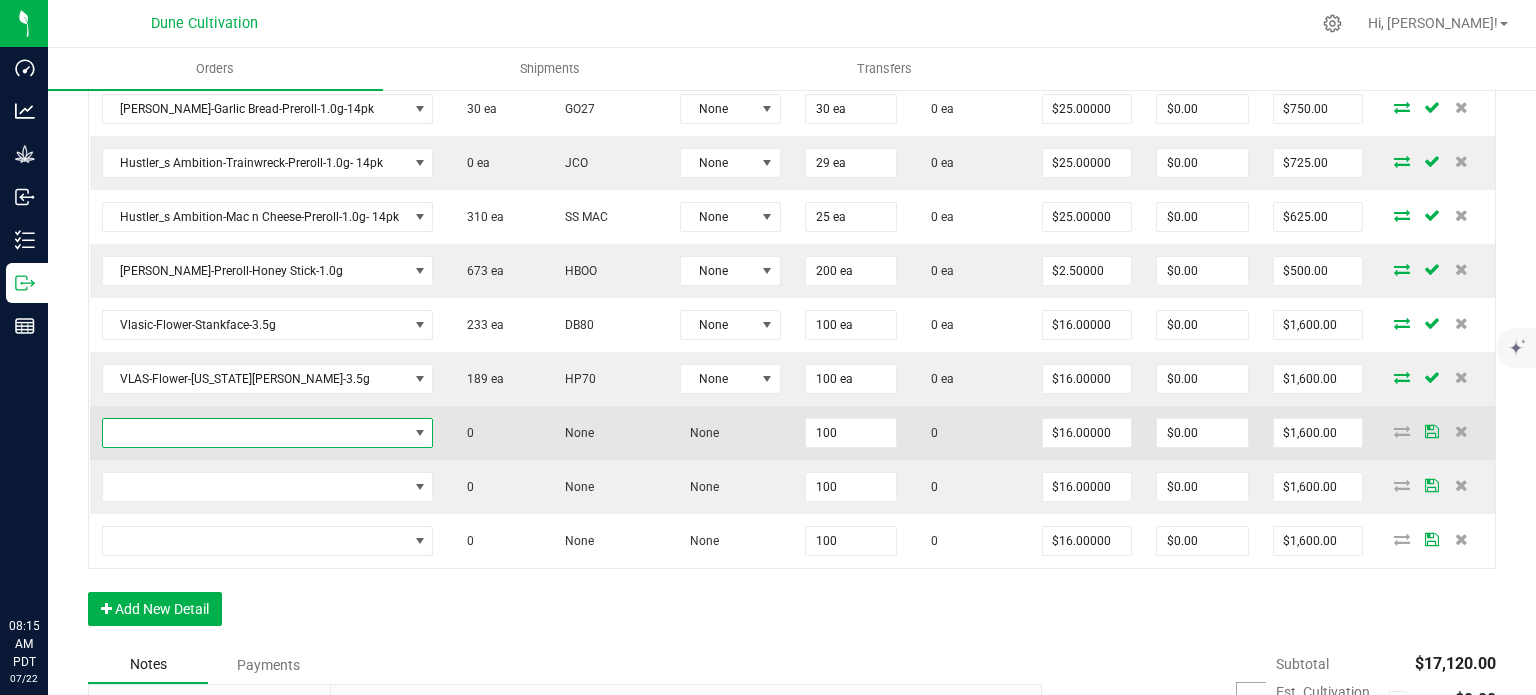 click at bounding box center (255, 433) 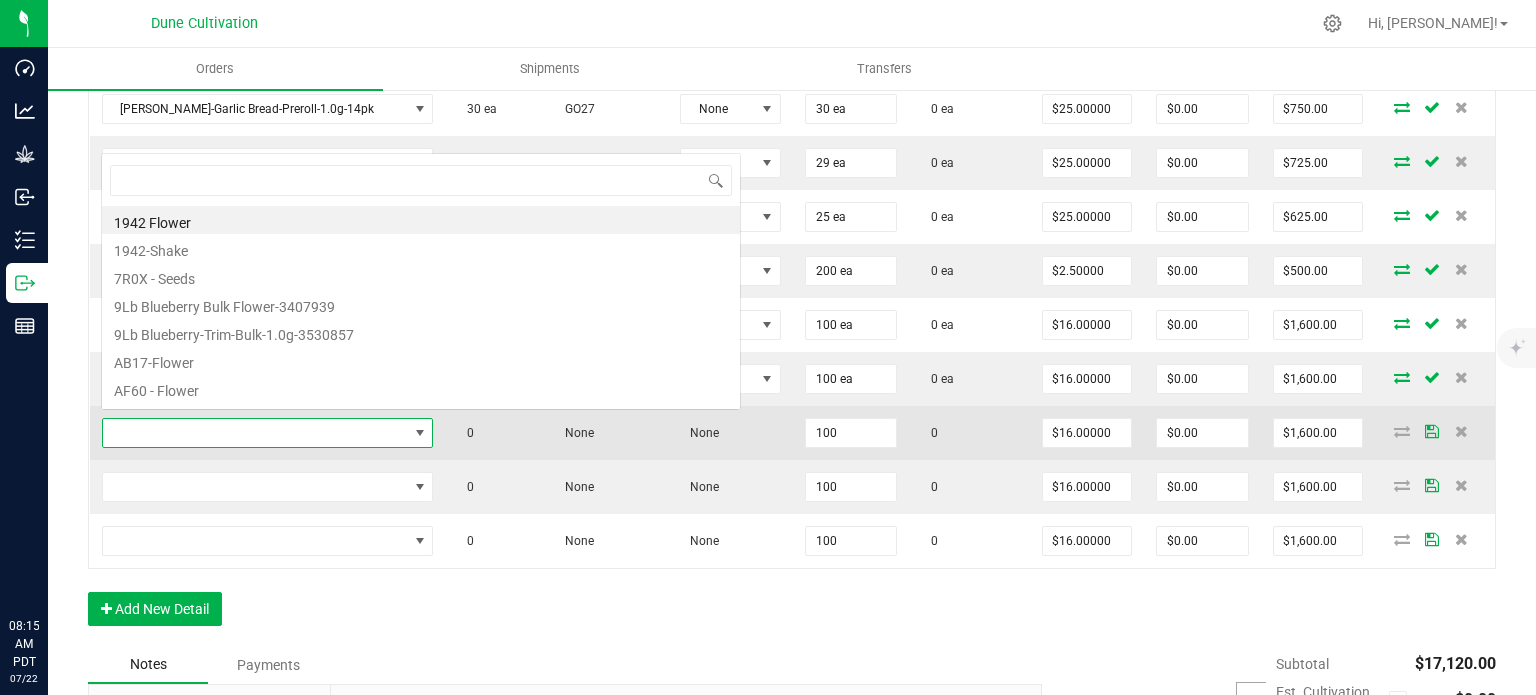 type on "Vlasic-Flower-Forbidden Wife-3.5g" 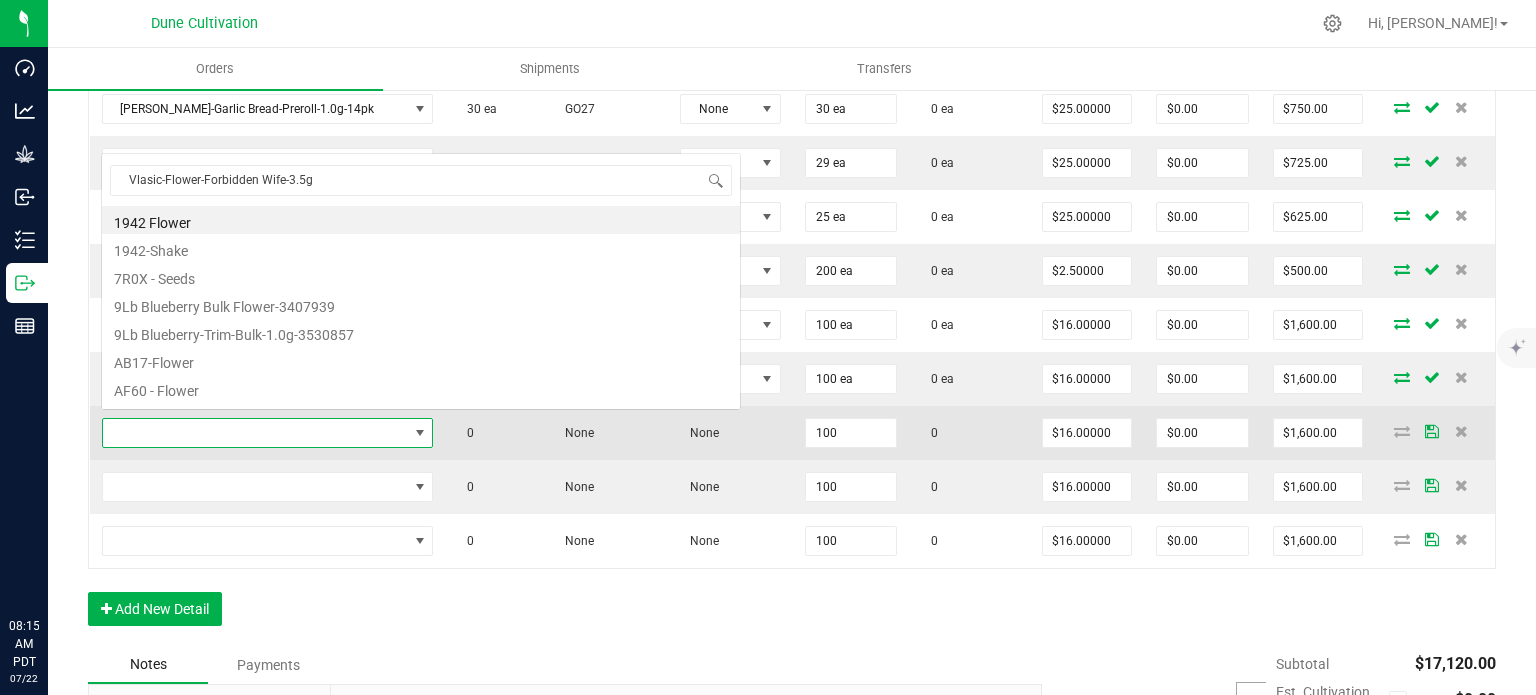 scroll, scrollTop: 0, scrollLeft: 0, axis: both 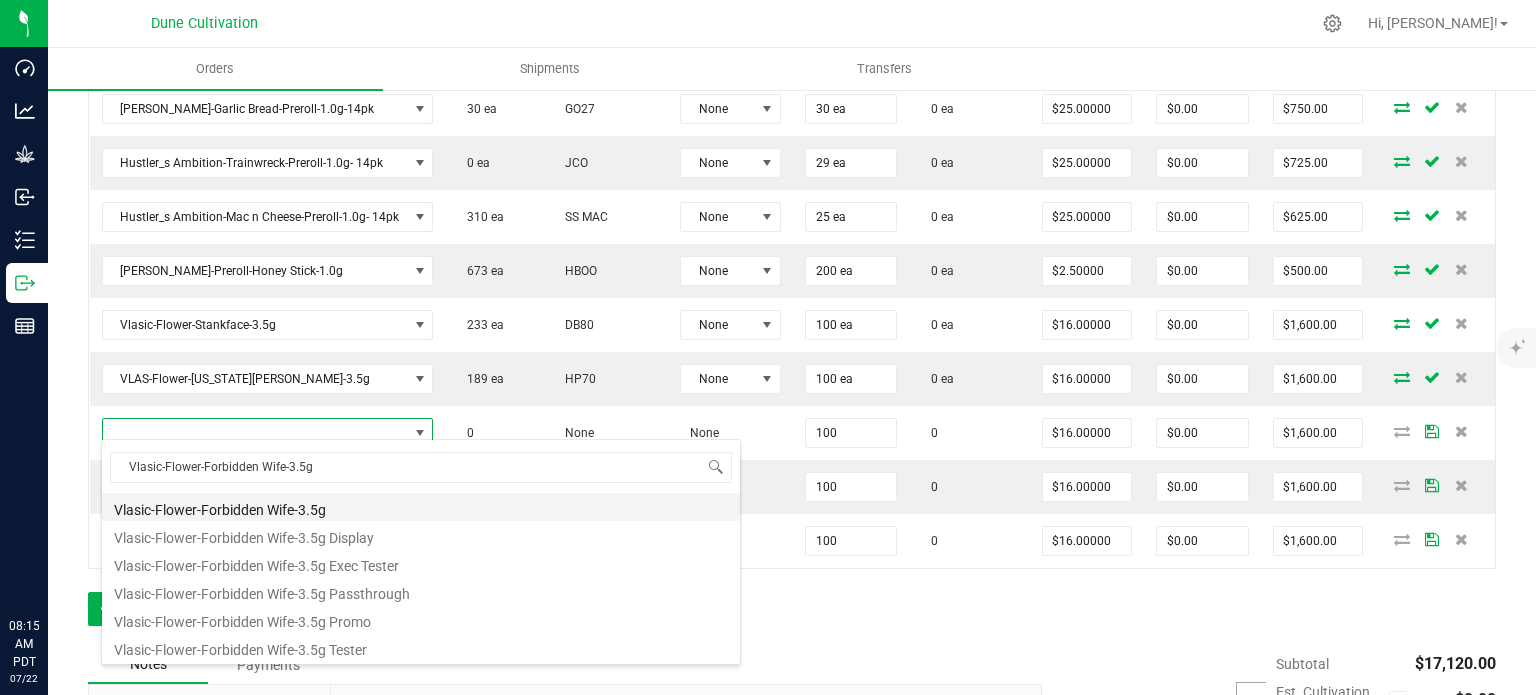 click on "Vlasic-Flower-Forbidden Wife-3.5g" at bounding box center (421, 507) 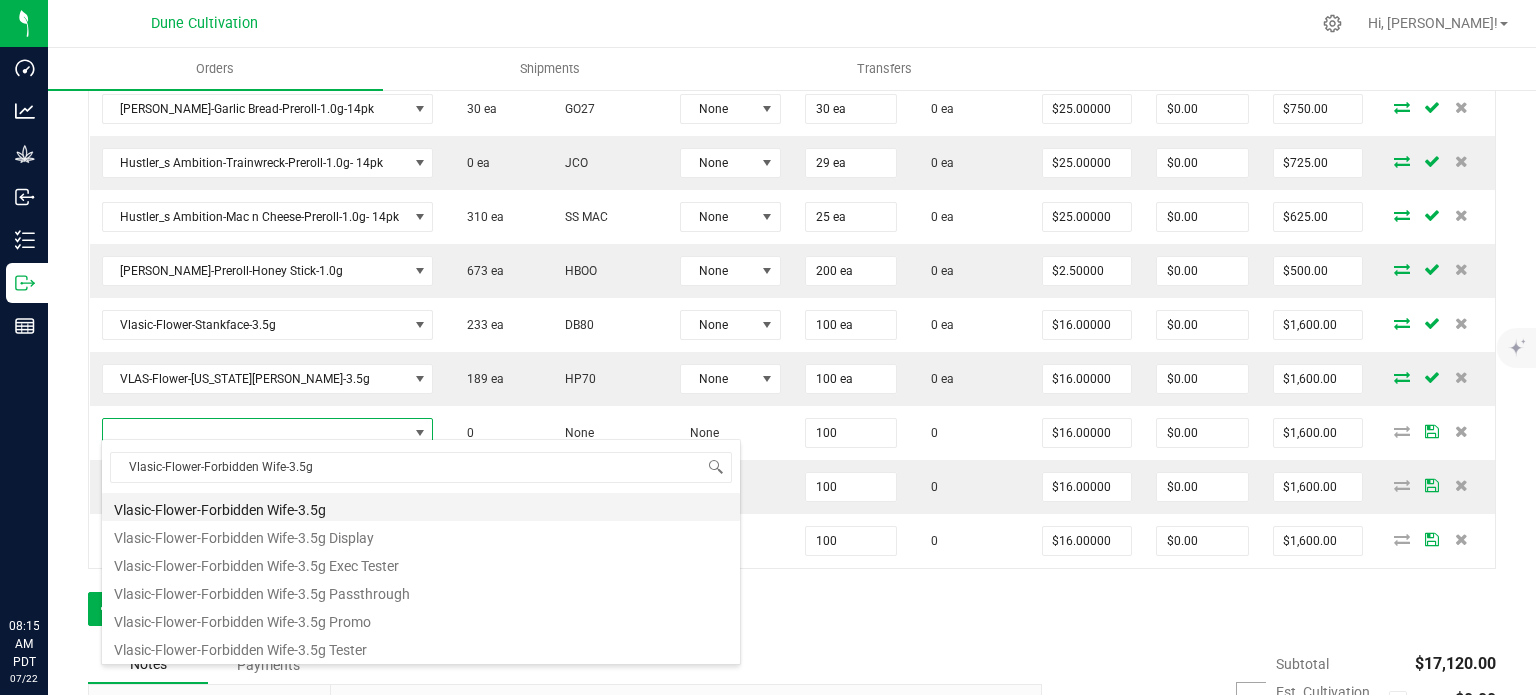 type on "100 ea" 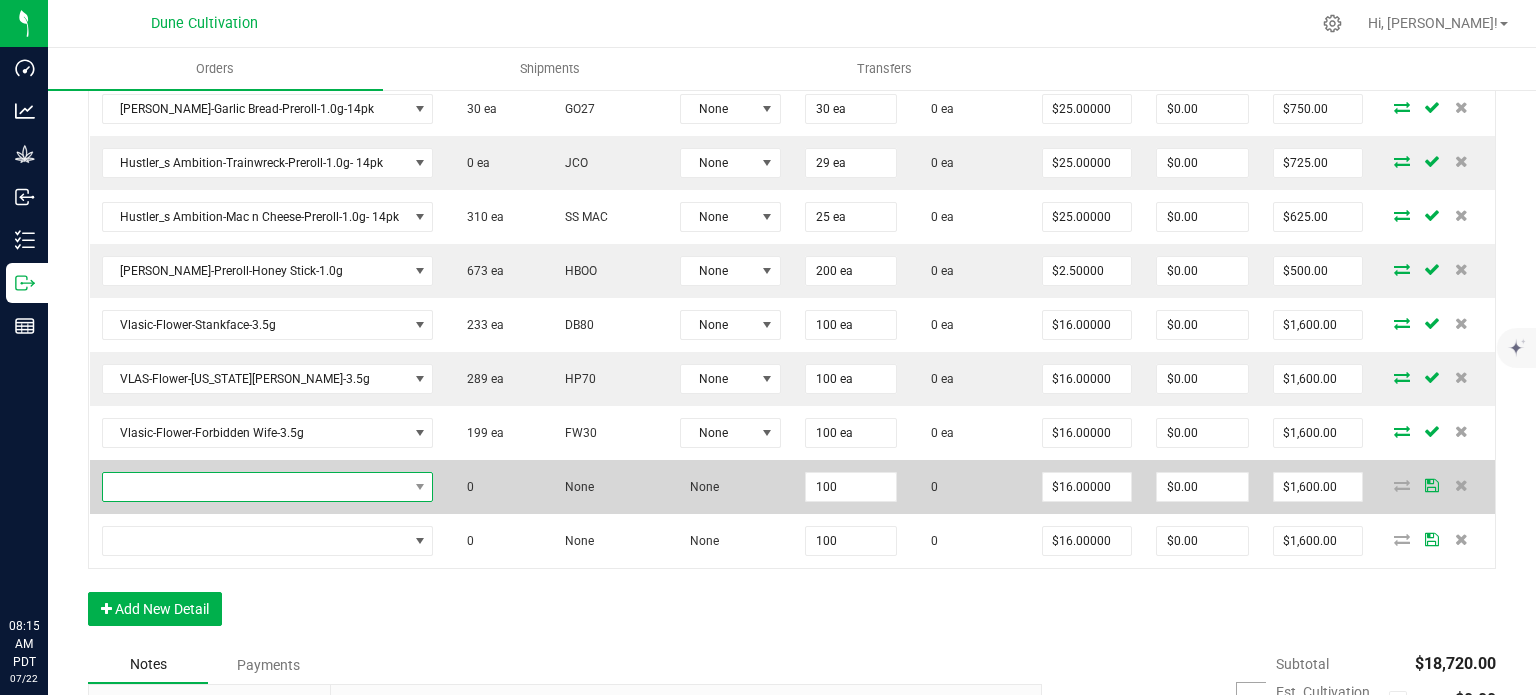 click at bounding box center [255, 487] 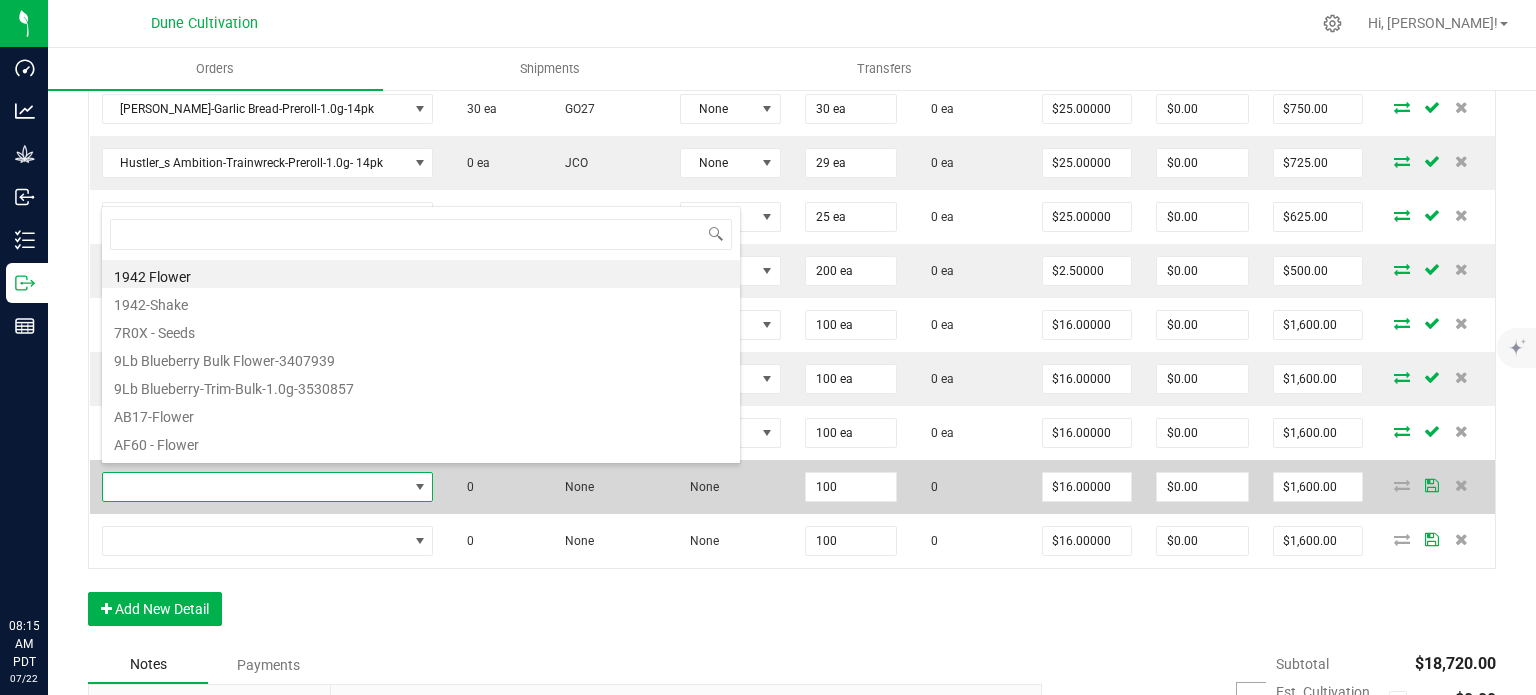 type on "Vlasic-Flower-Lemonatti-3.5g" 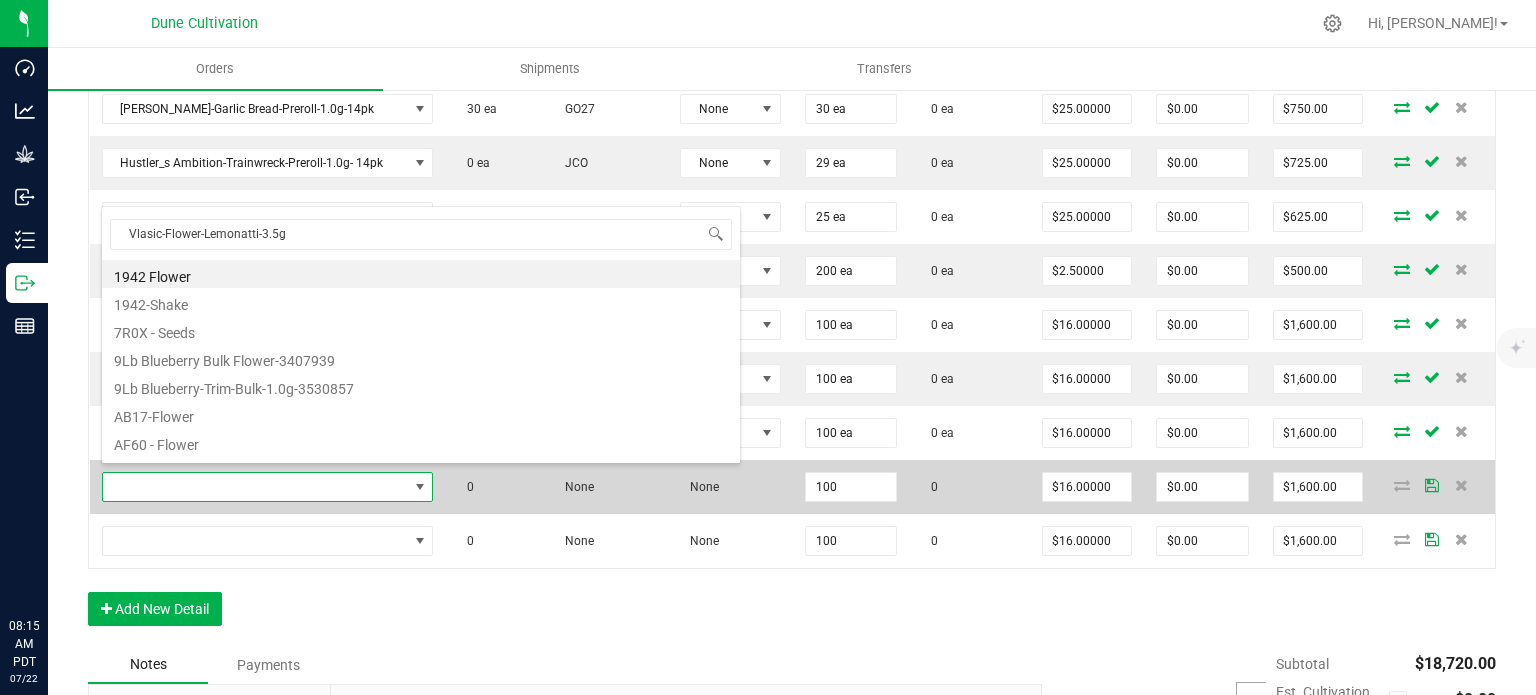scroll, scrollTop: 99970, scrollLeft: 99670, axis: both 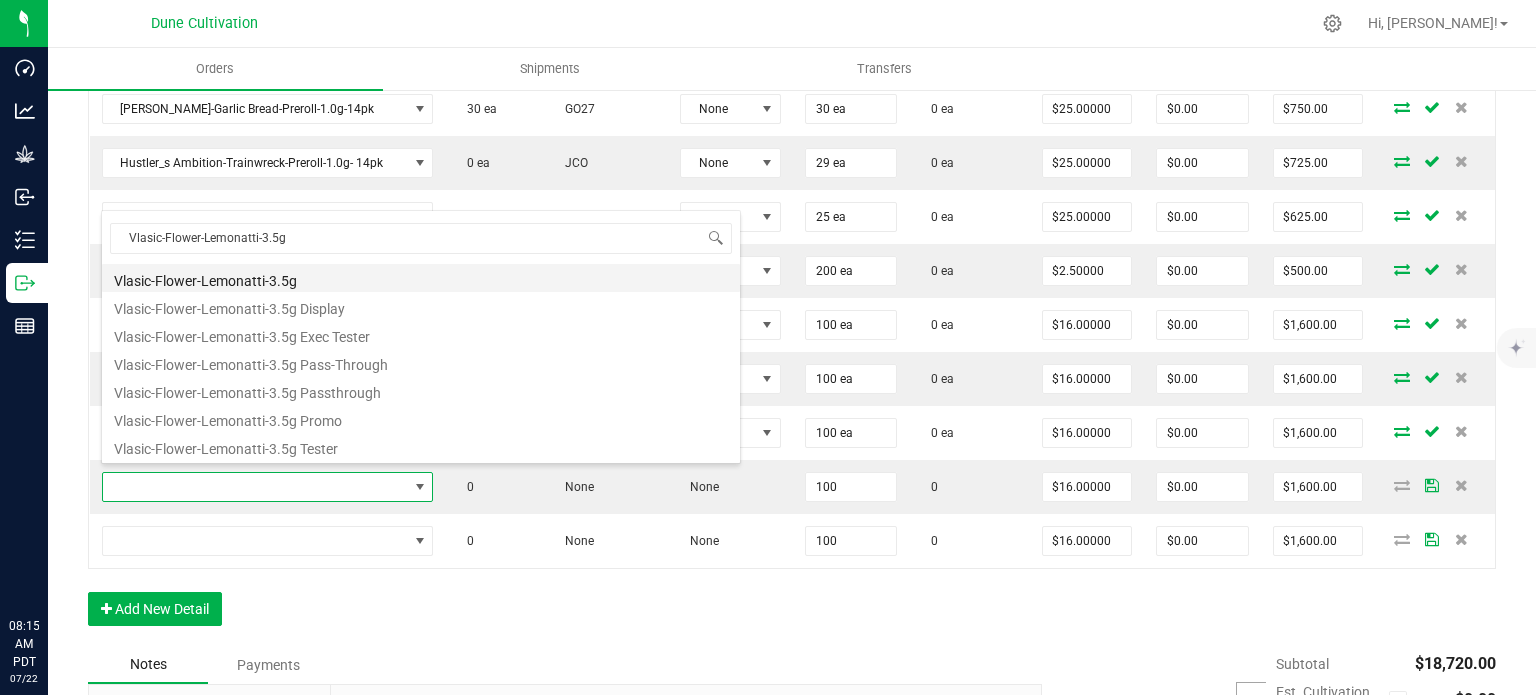 click on "Vlasic-Flower-Lemonatti-3.5g" at bounding box center (421, 278) 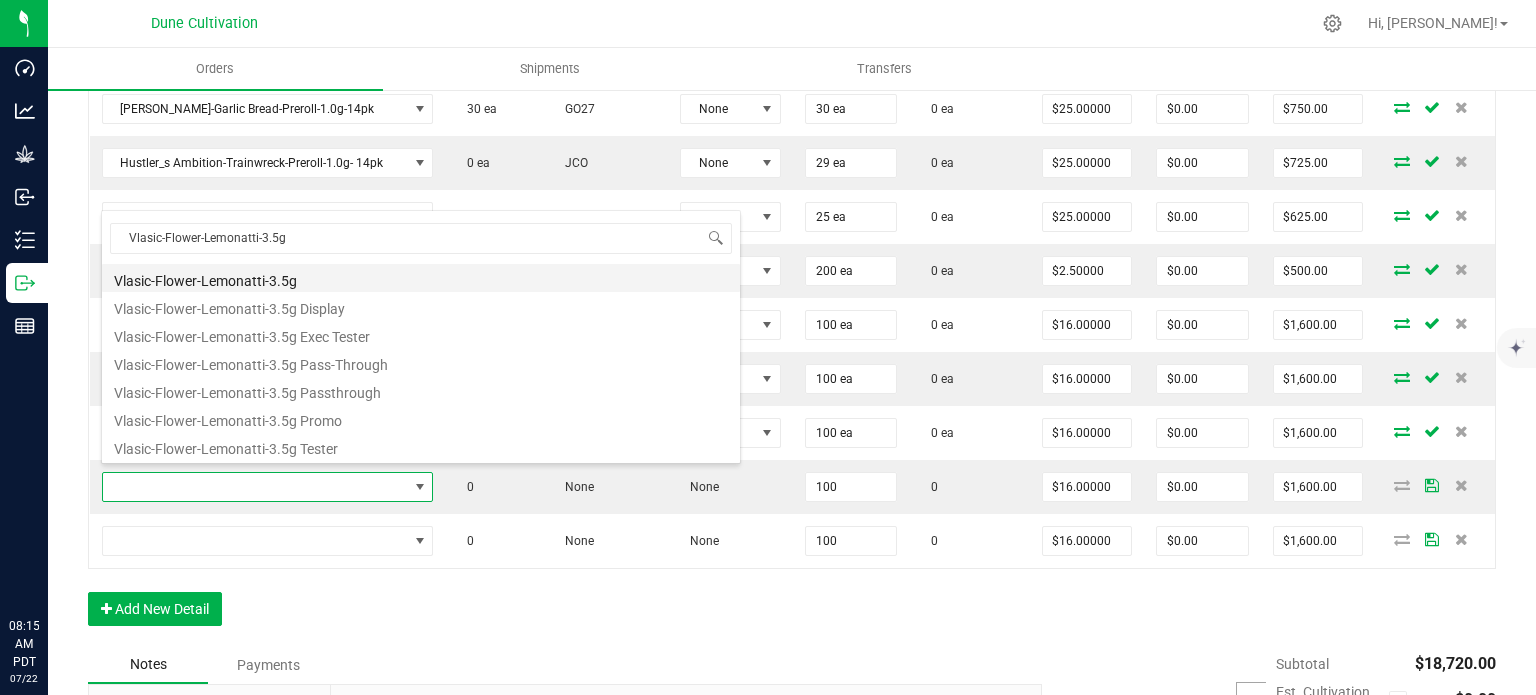 type on "100 ea" 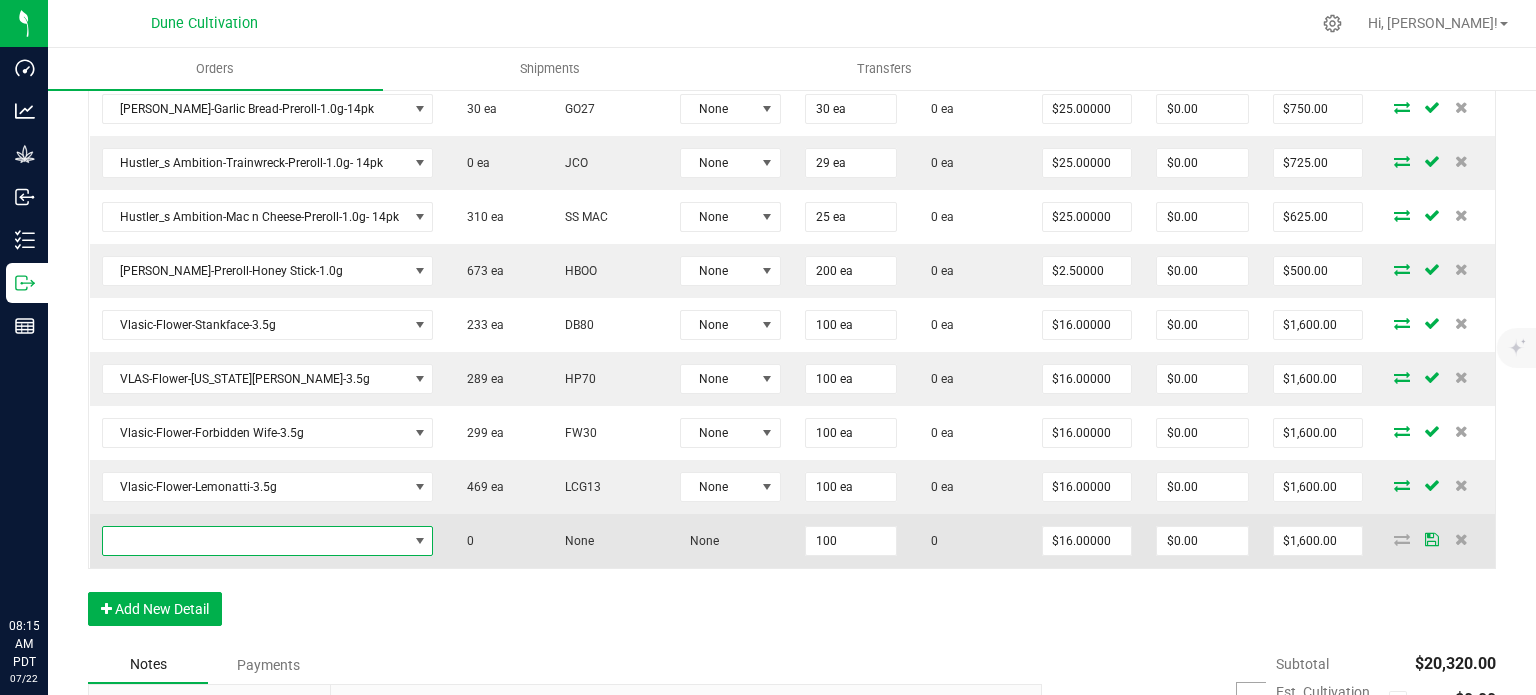 click at bounding box center [255, 541] 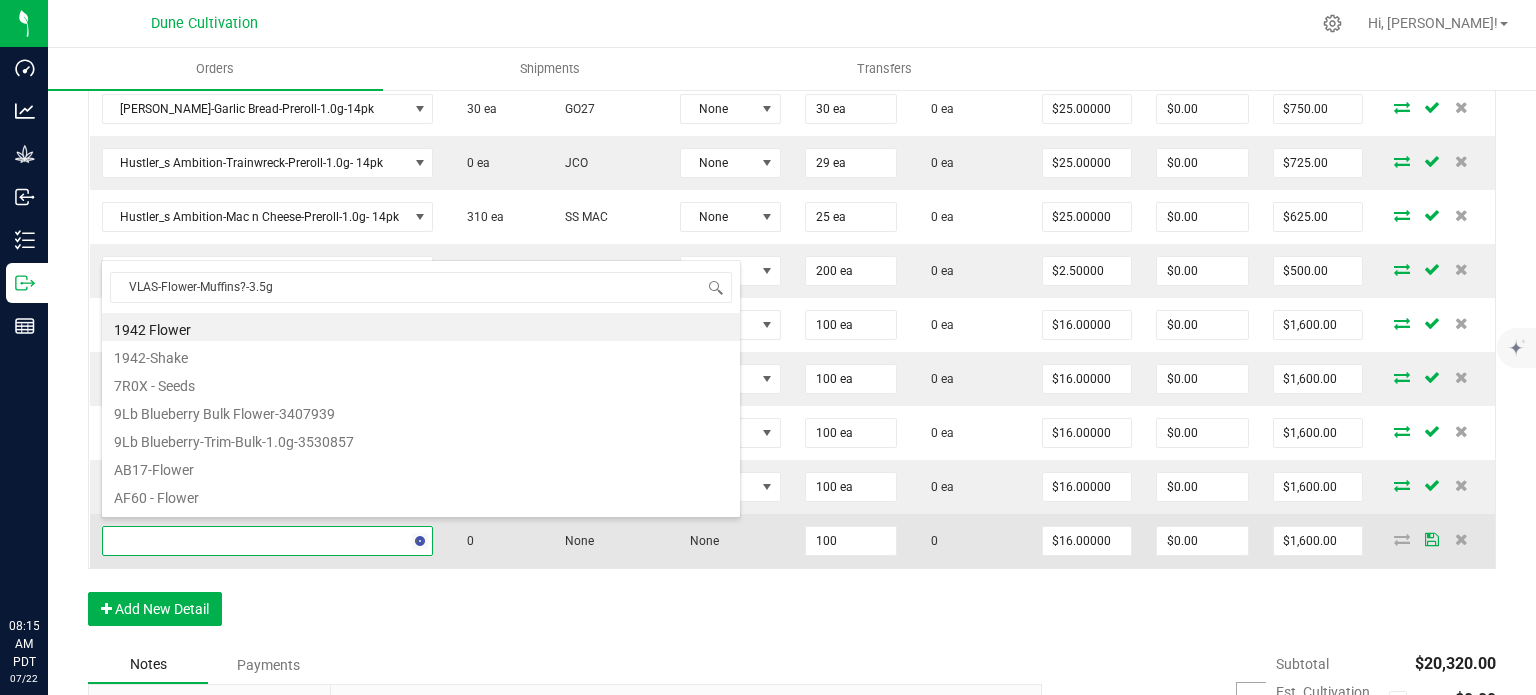 scroll, scrollTop: 99970, scrollLeft: 99670, axis: both 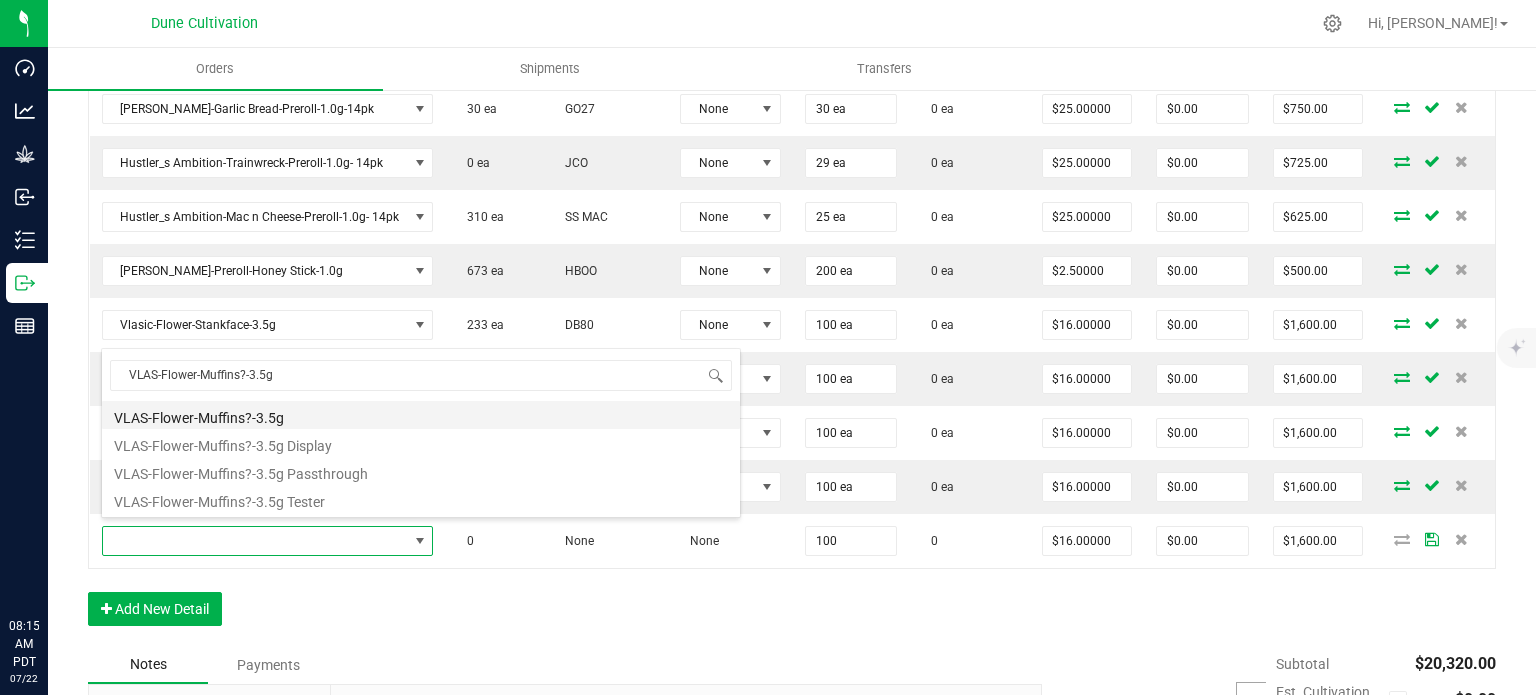 click on "VLAS-Flower-Muffins?-3.5g" at bounding box center (421, 415) 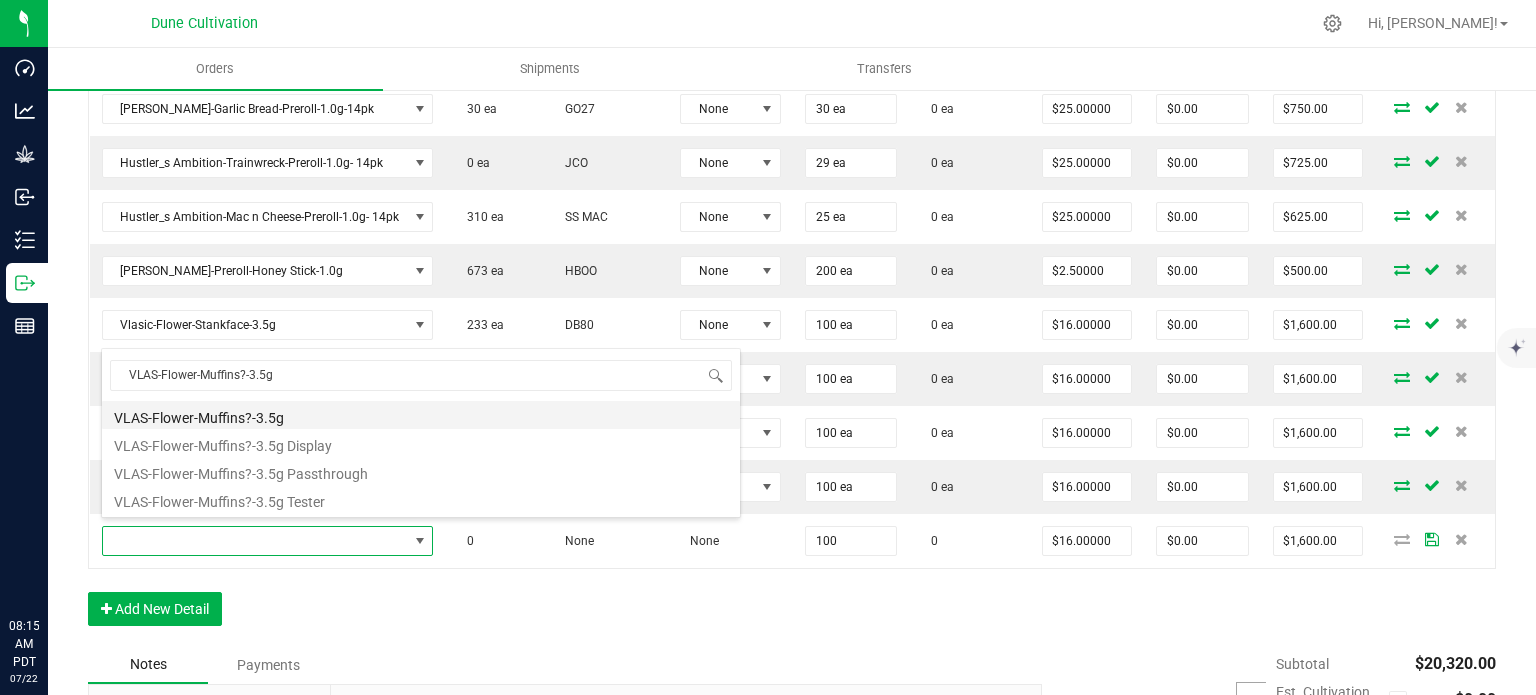 type on "100 ea" 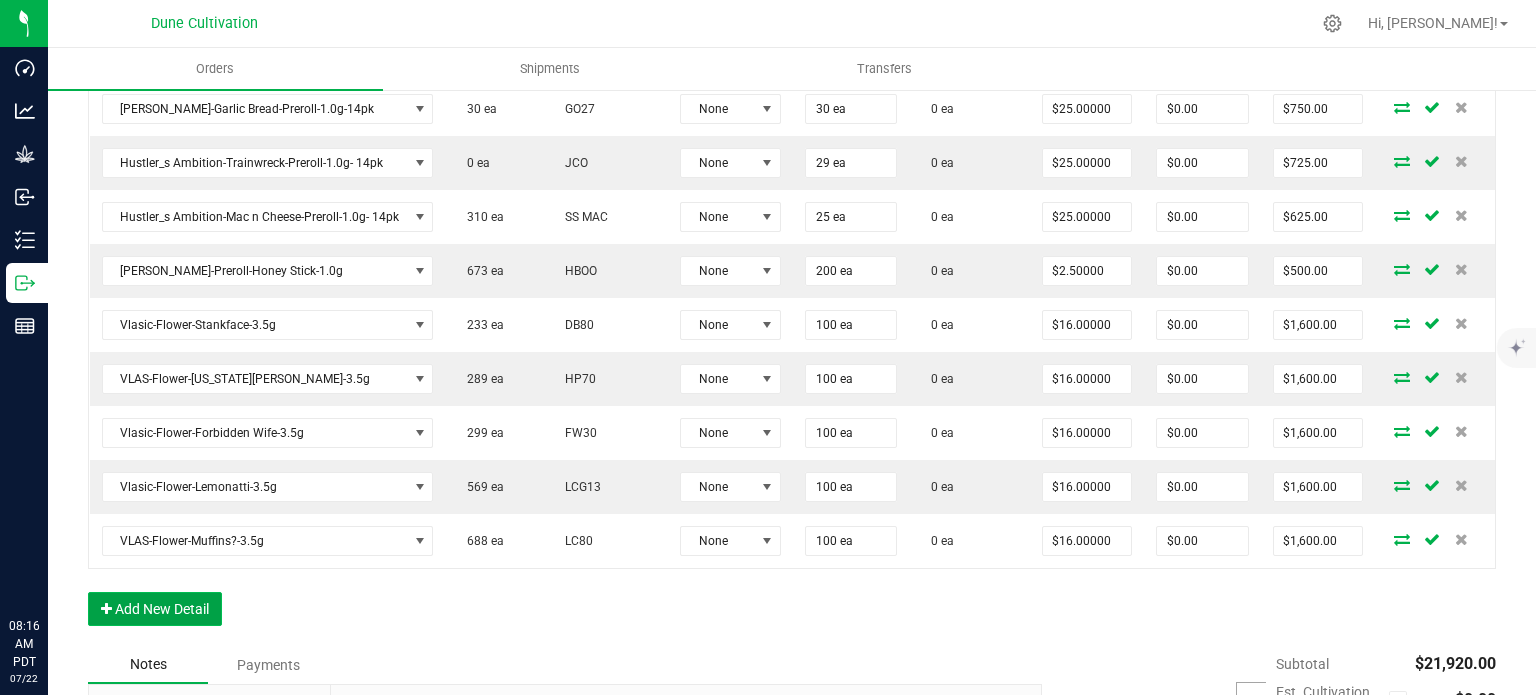 click on "Add New Detail" at bounding box center [155, 609] 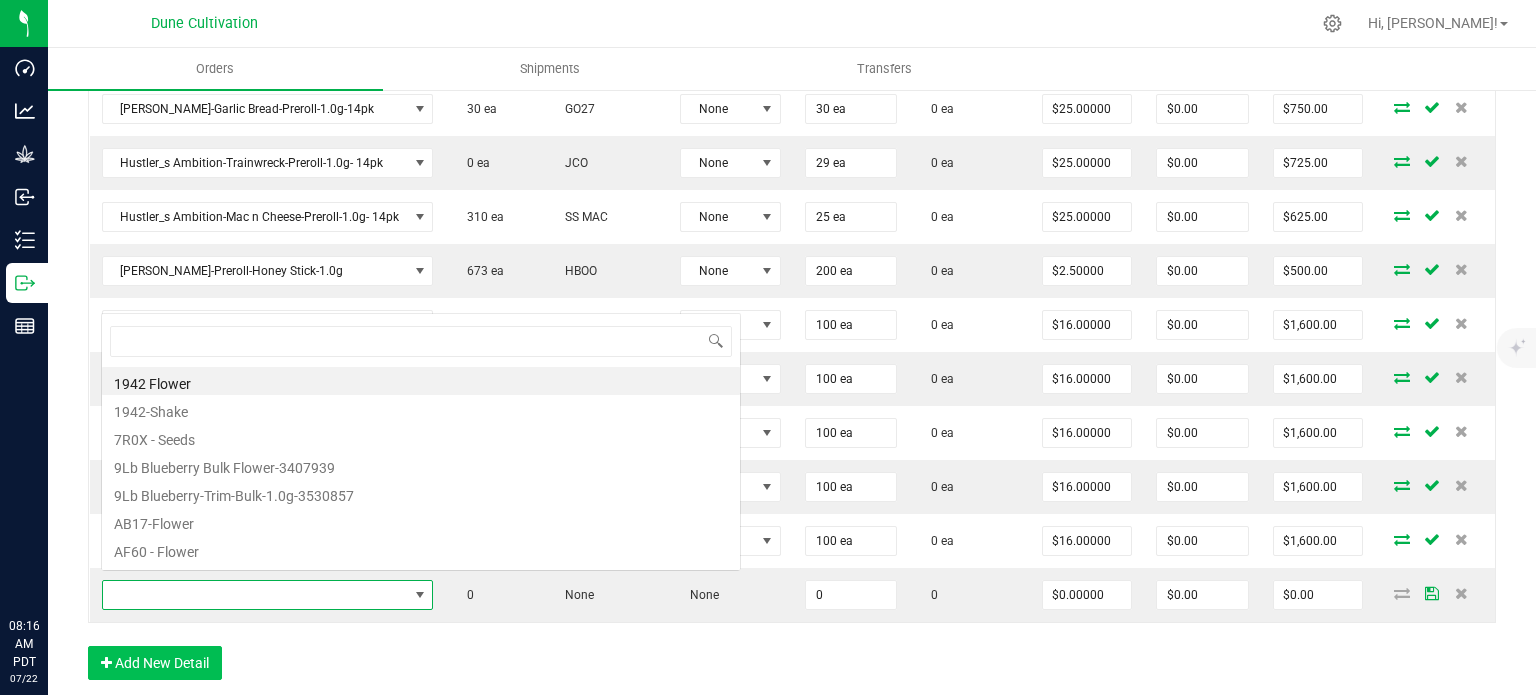 scroll, scrollTop: 0, scrollLeft: 0, axis: both 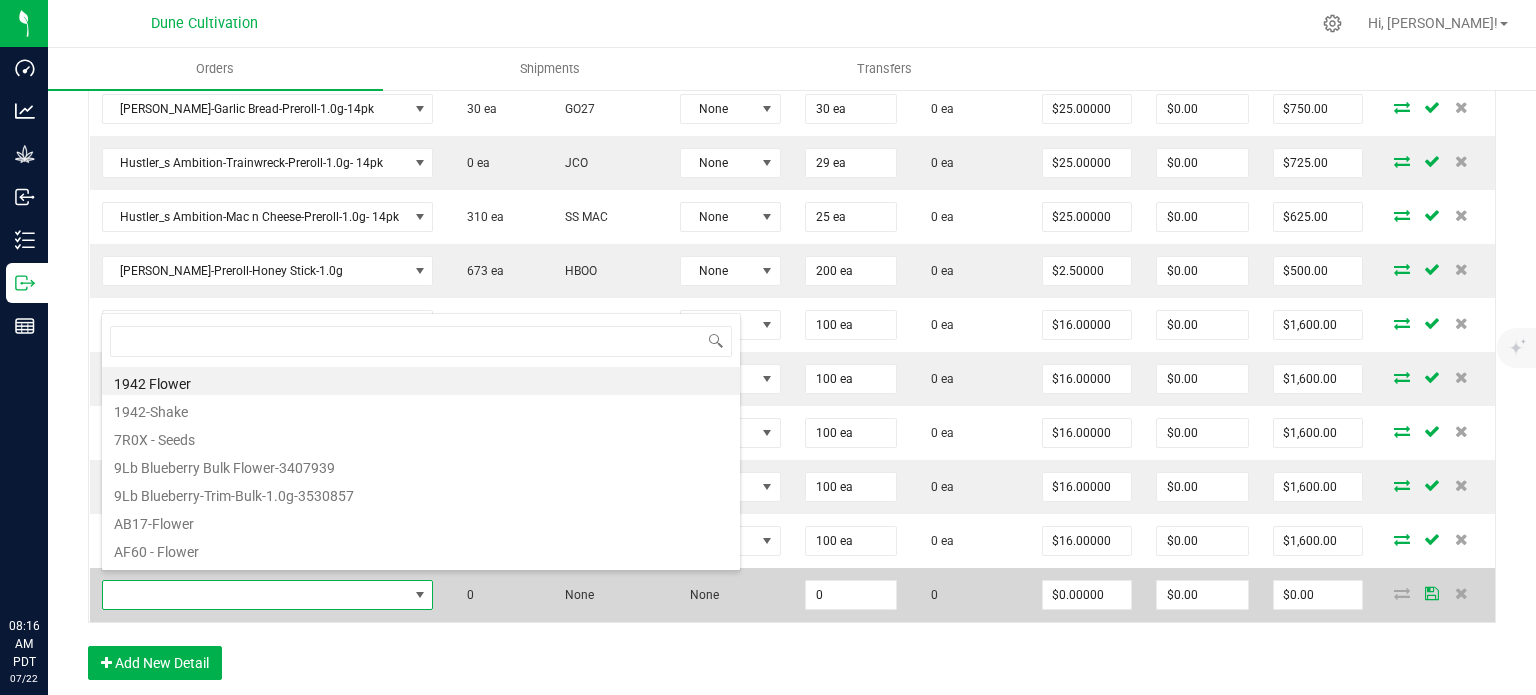 click at bounding box center (255, 595) 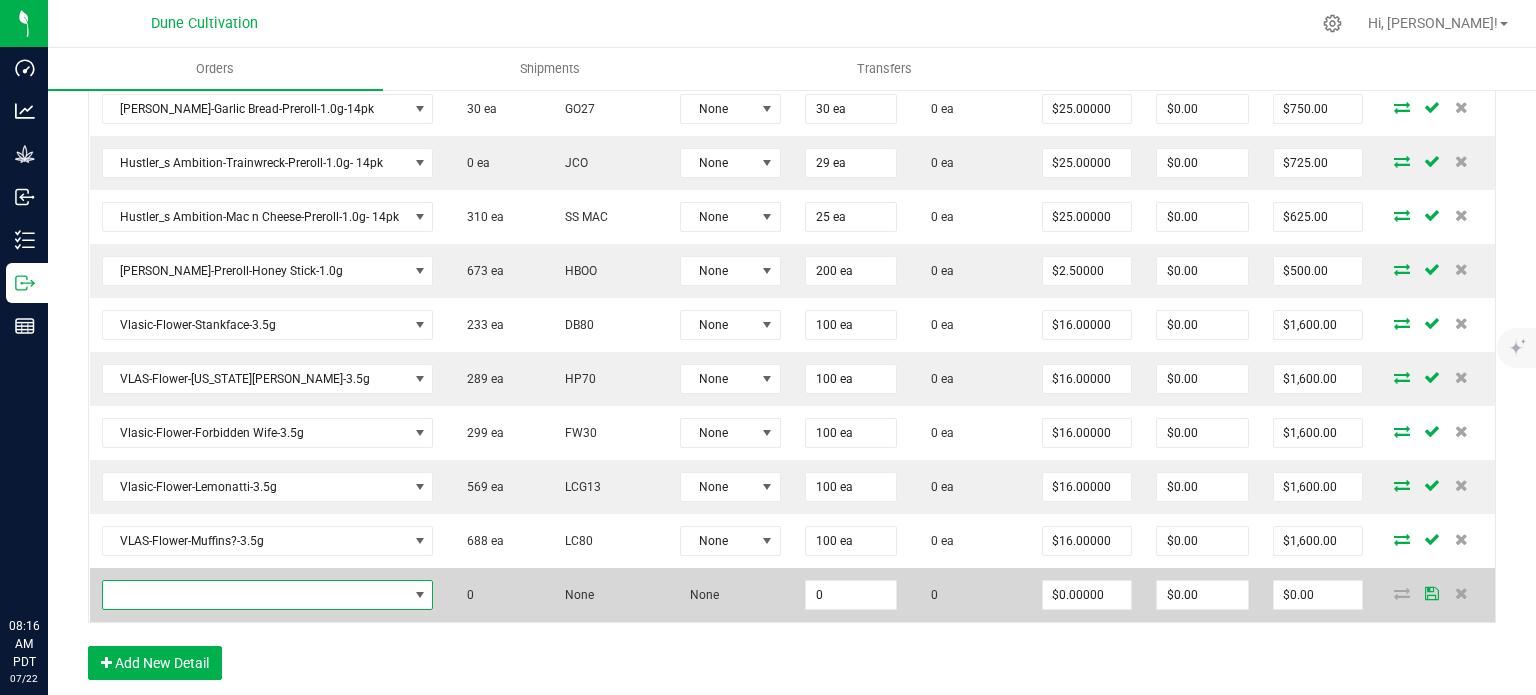 click at bounding box center [255, 595] 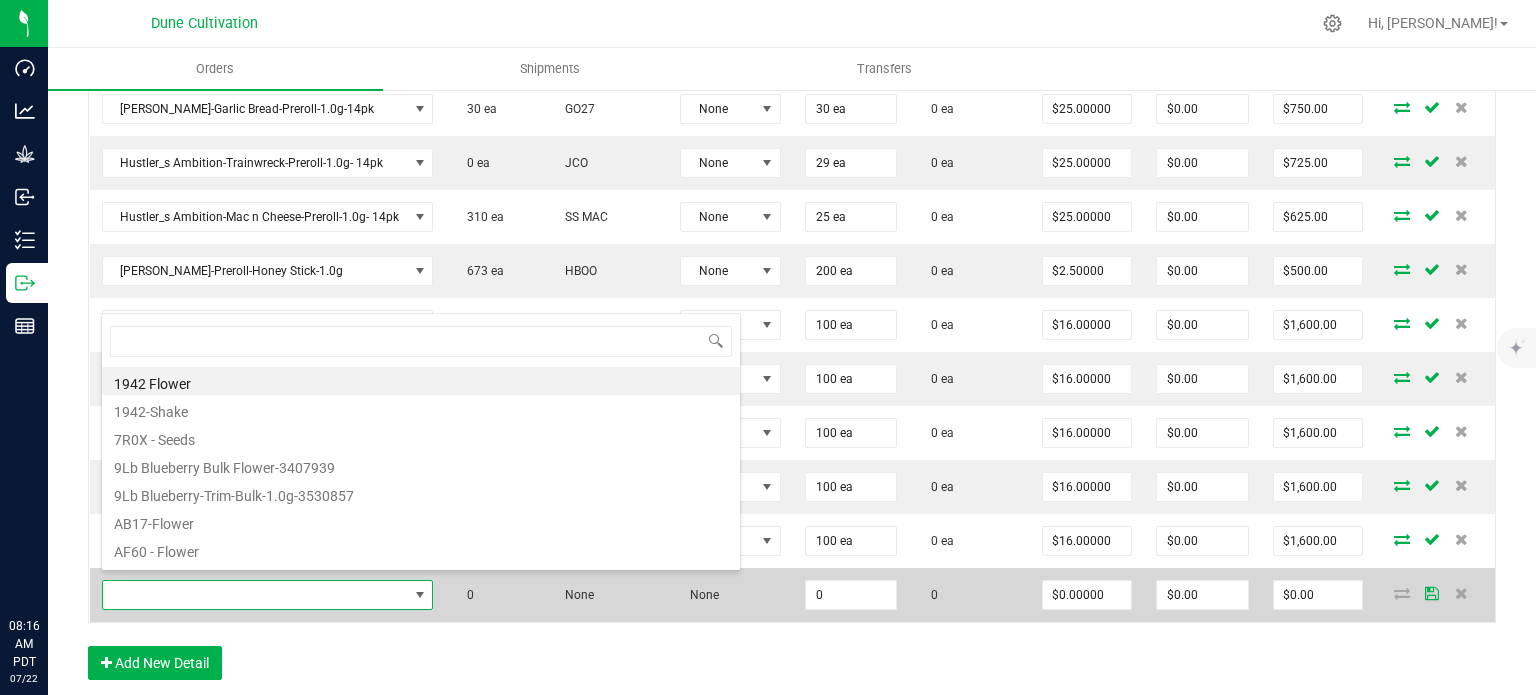 scroll, scrollTop: 99970, scrollLeft: 99670, axis: both 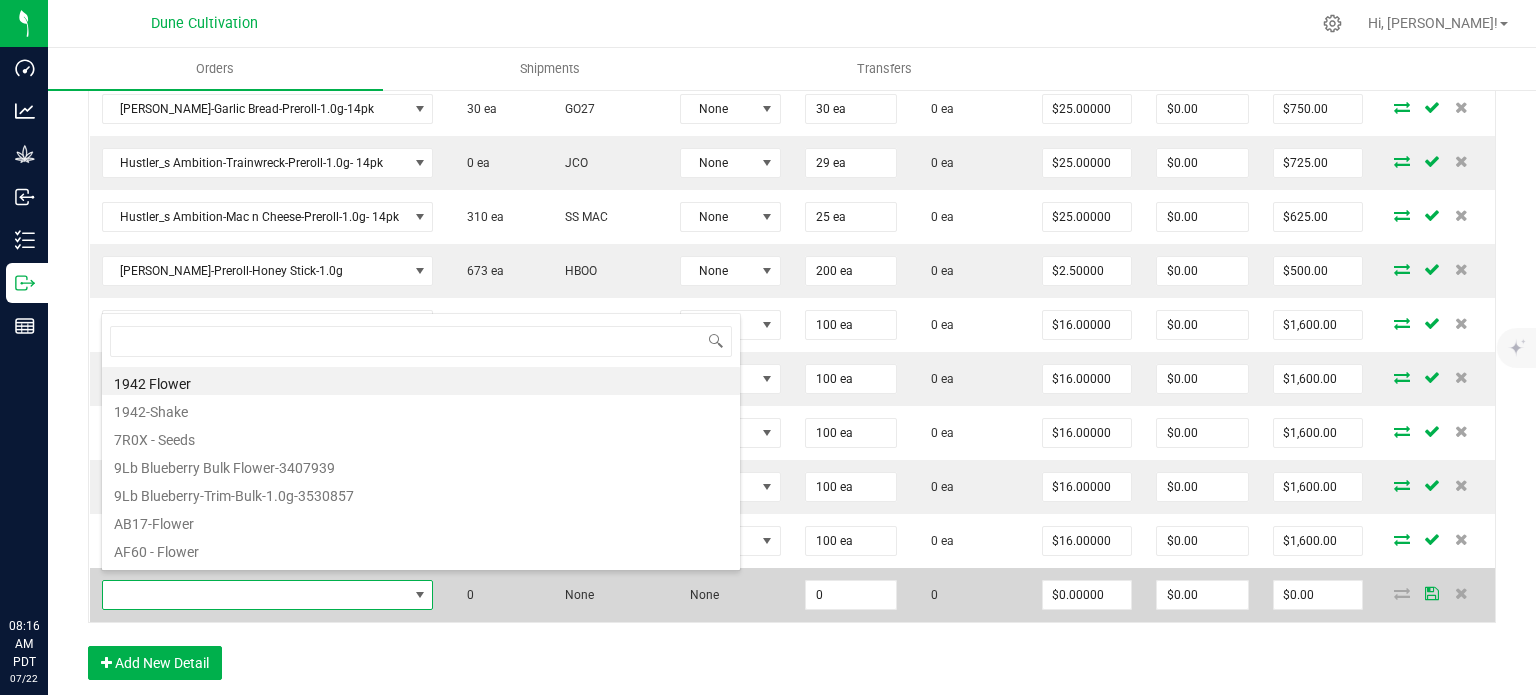 type on "Vlasic-Flower-Lemonatti-3.5g" 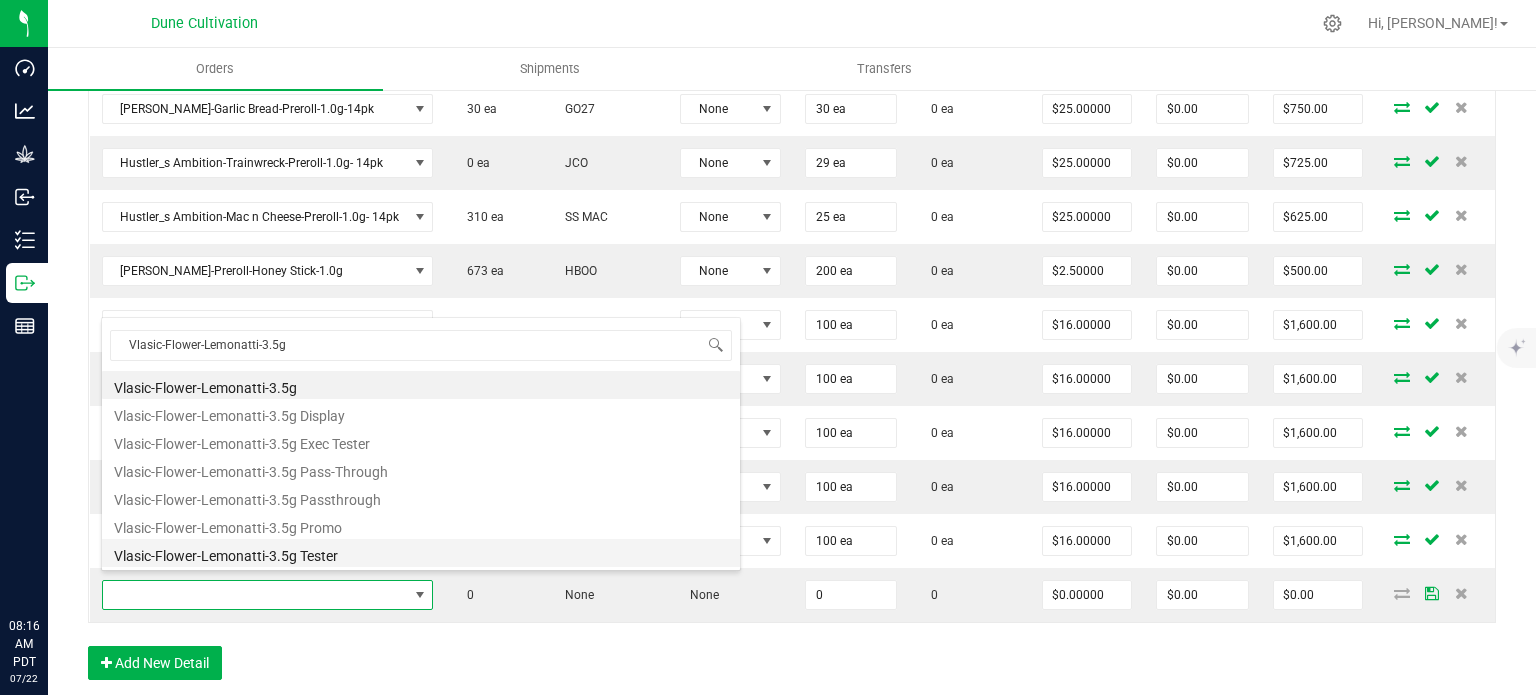 click on "Vlasic-Flower-Lemonatti-3.5g Tester" at bounding box center (421, 553) 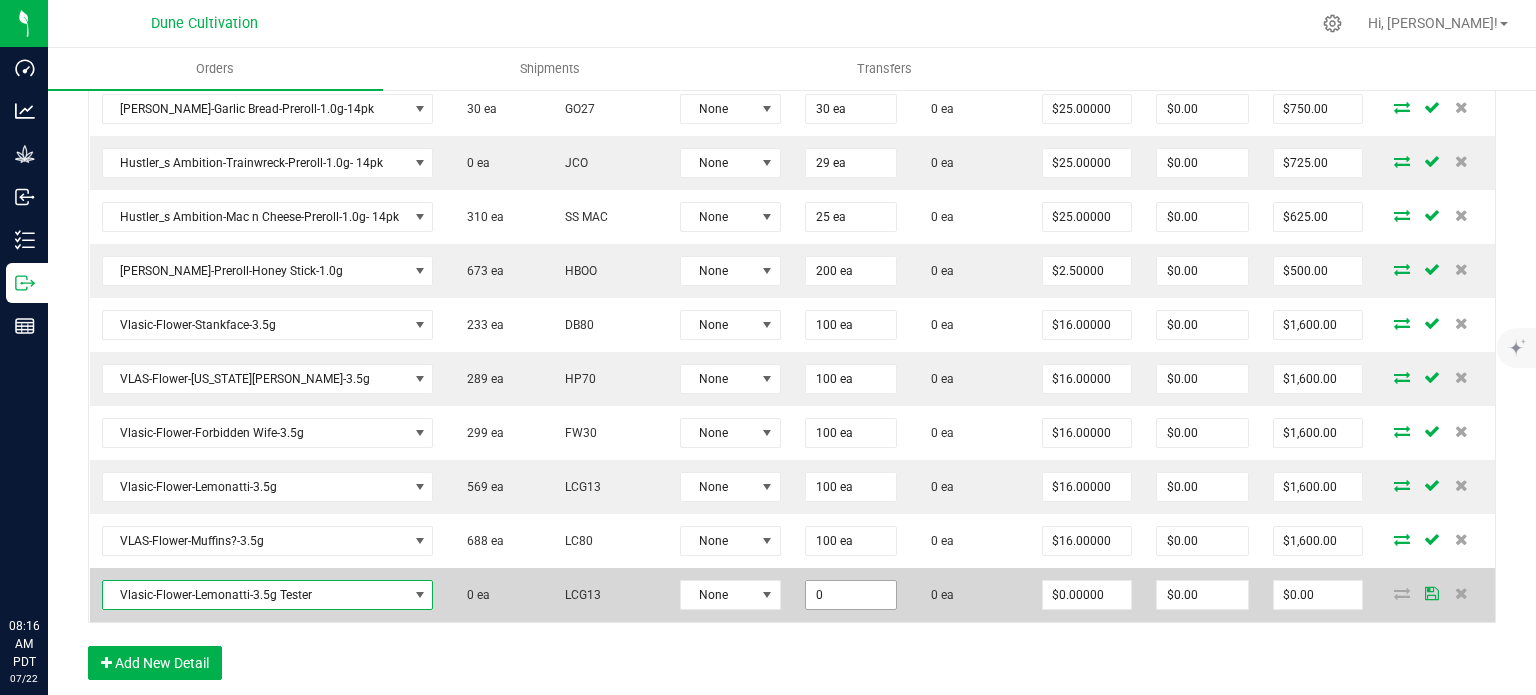 click on "0" at bounding box center (851, 595) 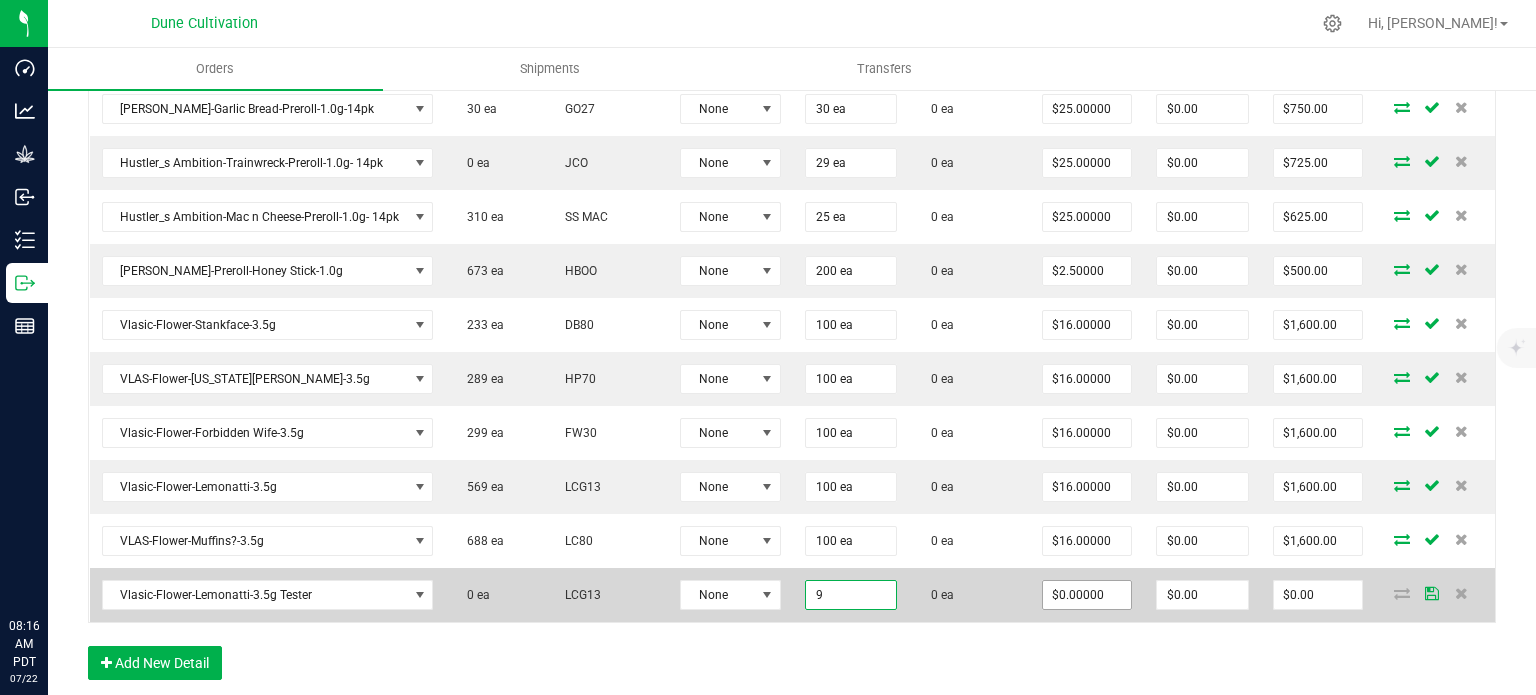click on "$0.00000" at bounding box center [1087, 595] 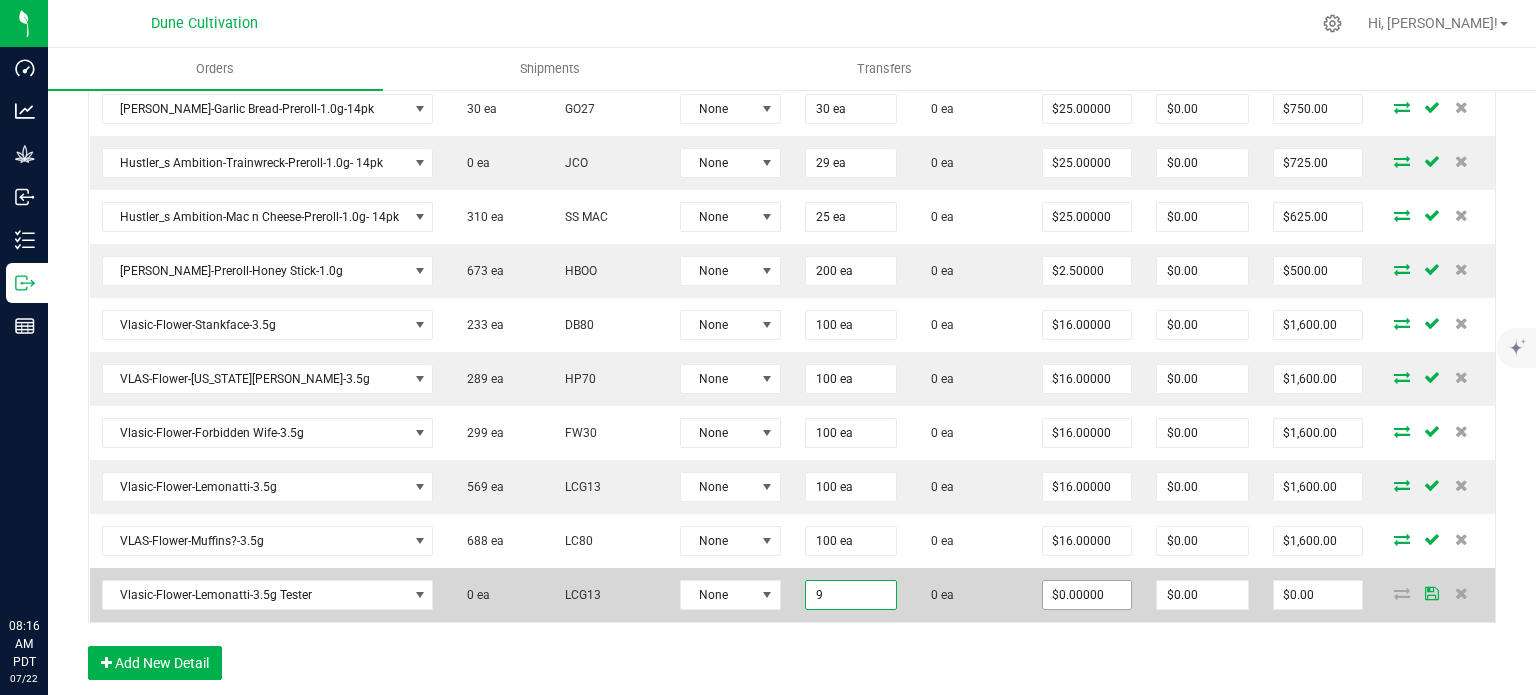 type on "9 ea" 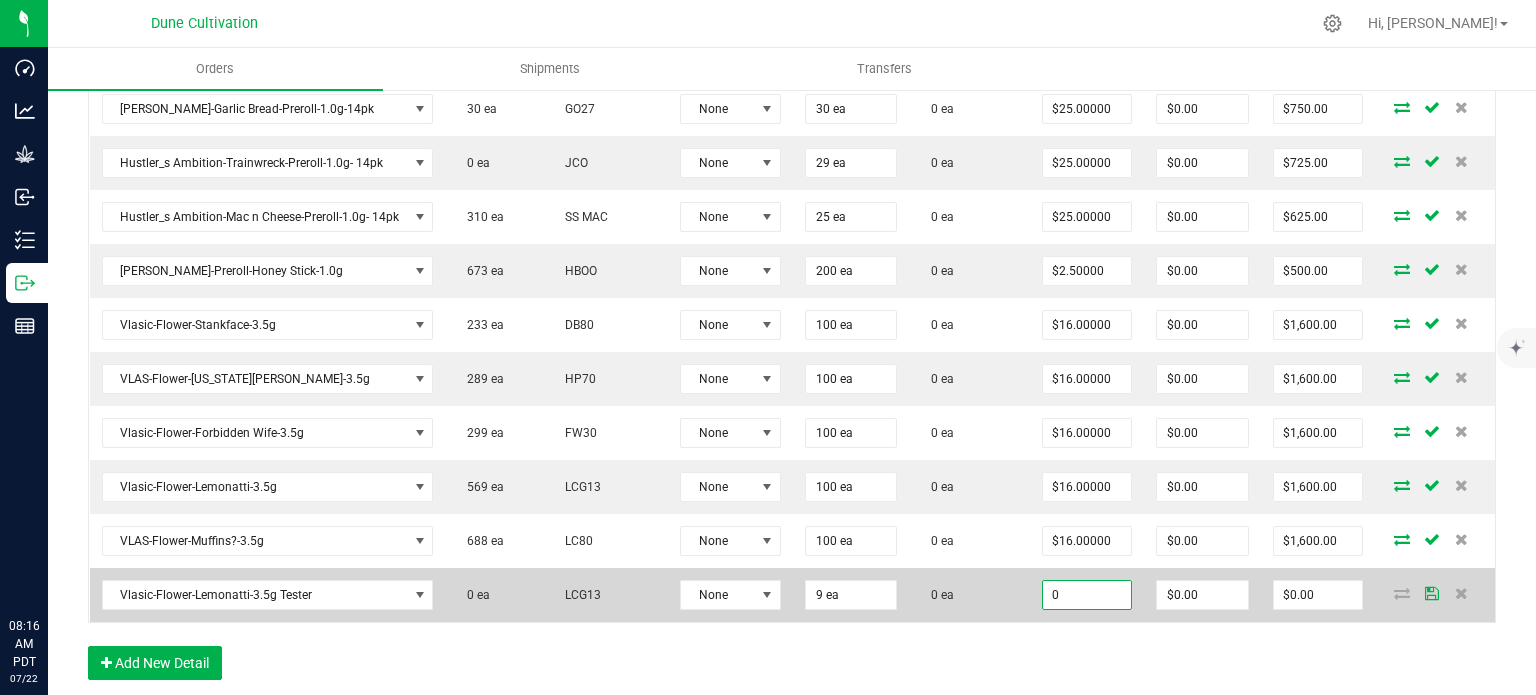 click on "0" at bounding box center (1087, 595) 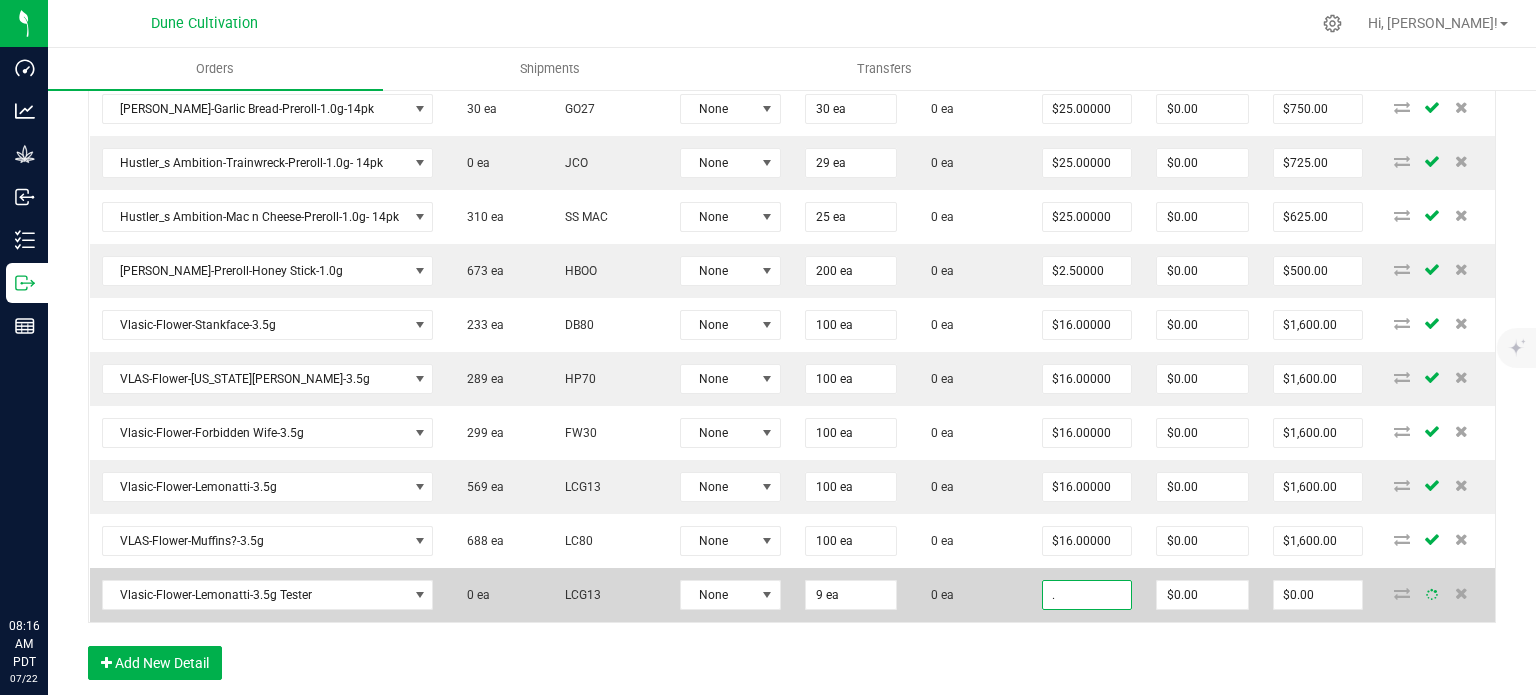 type on ".0" 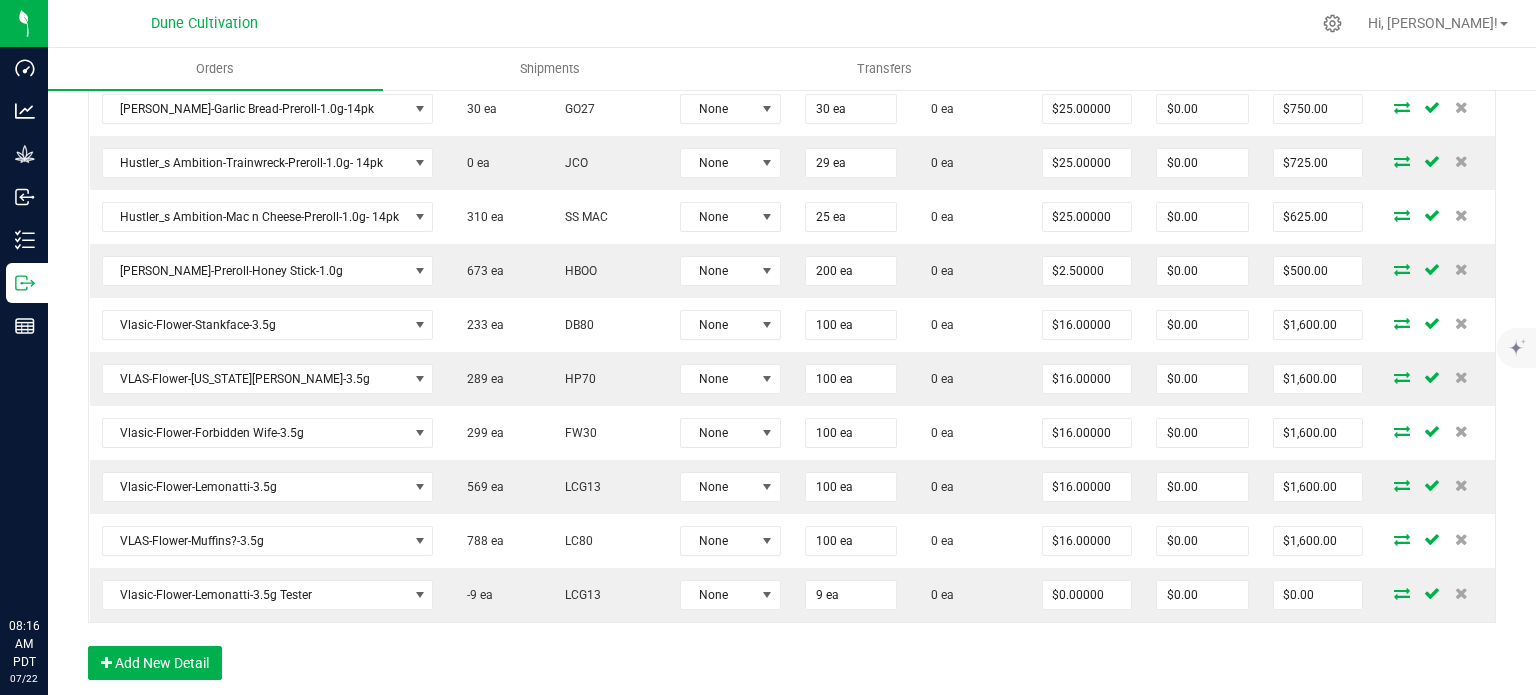 click on "Order Details Print All Labels Item  Sellable  Strain  Lot Number  Qty Ordered Qty Allocated Unit Price Line Discount Total Actions Hustler's Ambition-Flower-Sticky Fingers-3.5g  1629 ea   LC80  None 100 ea  0 ea  $12.00000 $0.00 $1,200.00 Hustler's Ambition-Flower-Sticky Fingers-14.0g  448 ea   LC80  None 30 ea  0 ea  $48.00000 $0.00 $1,440.00 Hustler's Ambition-Flower-Sticky Fingers-28.0g  20 ea   LC80  None 20 ea  0 ea  $96.00000 $0.00 $1,920.00 Hustler_s Ambition-Flower-[PERSON_NAME]-3.5g  766 ea   DDUV  None 100 ea  0 ea  $12.00000 $0.00 $1,200.00 Hustler_s Ambition-Flower-[PERSON_NAME]-14g  223 ea   DDUV  None 30 ea  0 ea  $48.00000 $0.00 $1,440.00 Hustler_s Ambition-Flower-[PERSON_NAME]-28g  20 ea   DDUV  None 20 ea  0 ea  $96.00000 $0.00 $1,920.00 Hustler_s Ambition-Flower-Chimera-3.5g  110 ea   TJ  None 100 ea  0 ea  $12.00000 $0.00 $1,200.00 Hustler_s Ambition-Flower-Nightmare Cookies-3.5g  400 ea   MK3  None 100 ea  0 ea  $10.00000 $0.00 $1,000.00  30 ea   GO27  None" at bounding box center [792, 122] 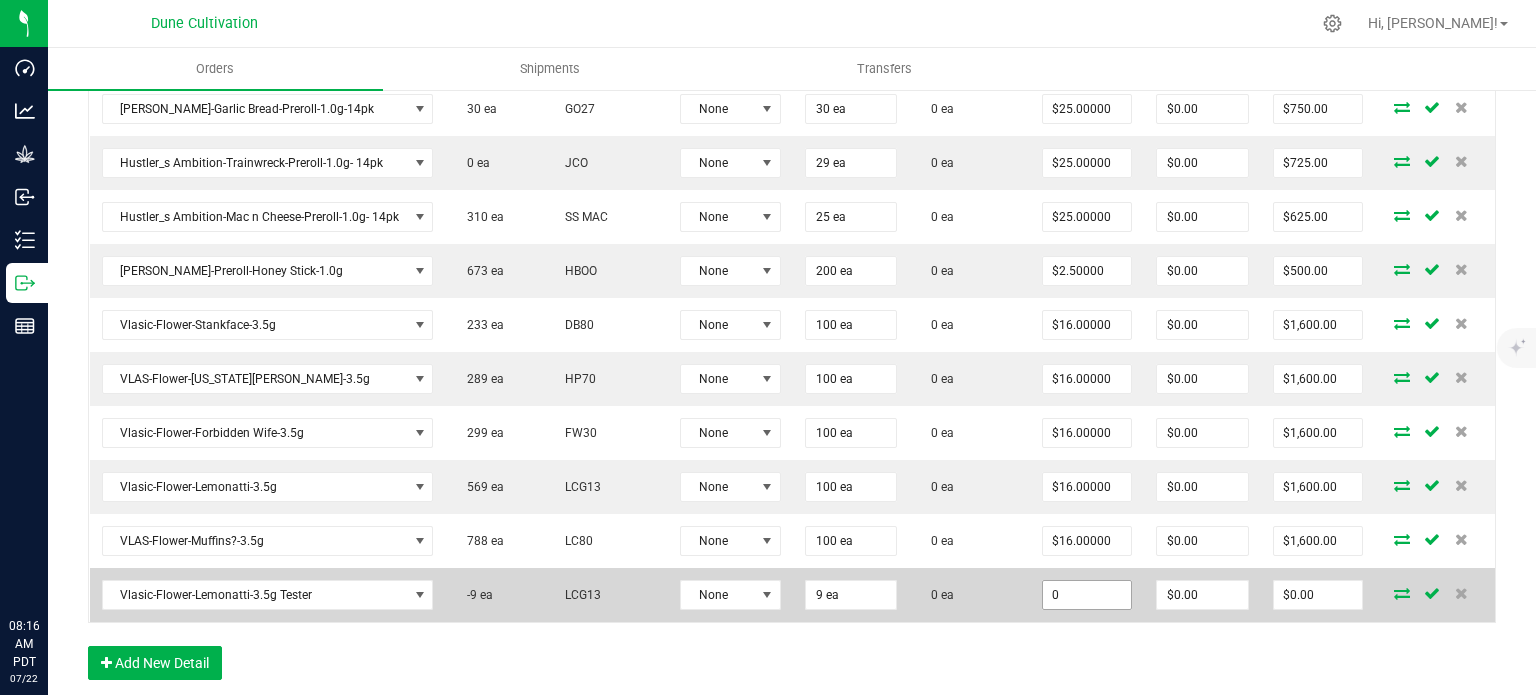 click on "0" at bounding box center (1087, 595) 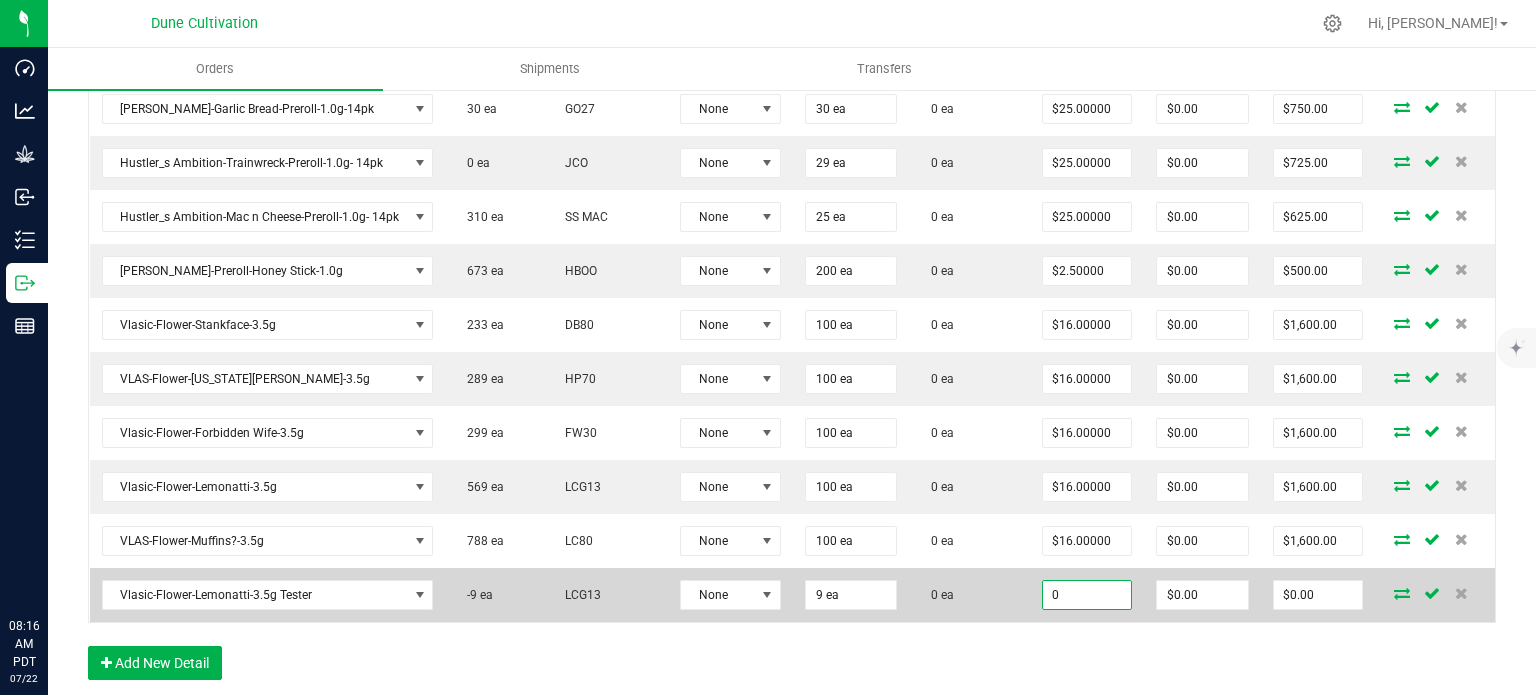 click on "0" at bounding box center [1087, 595] 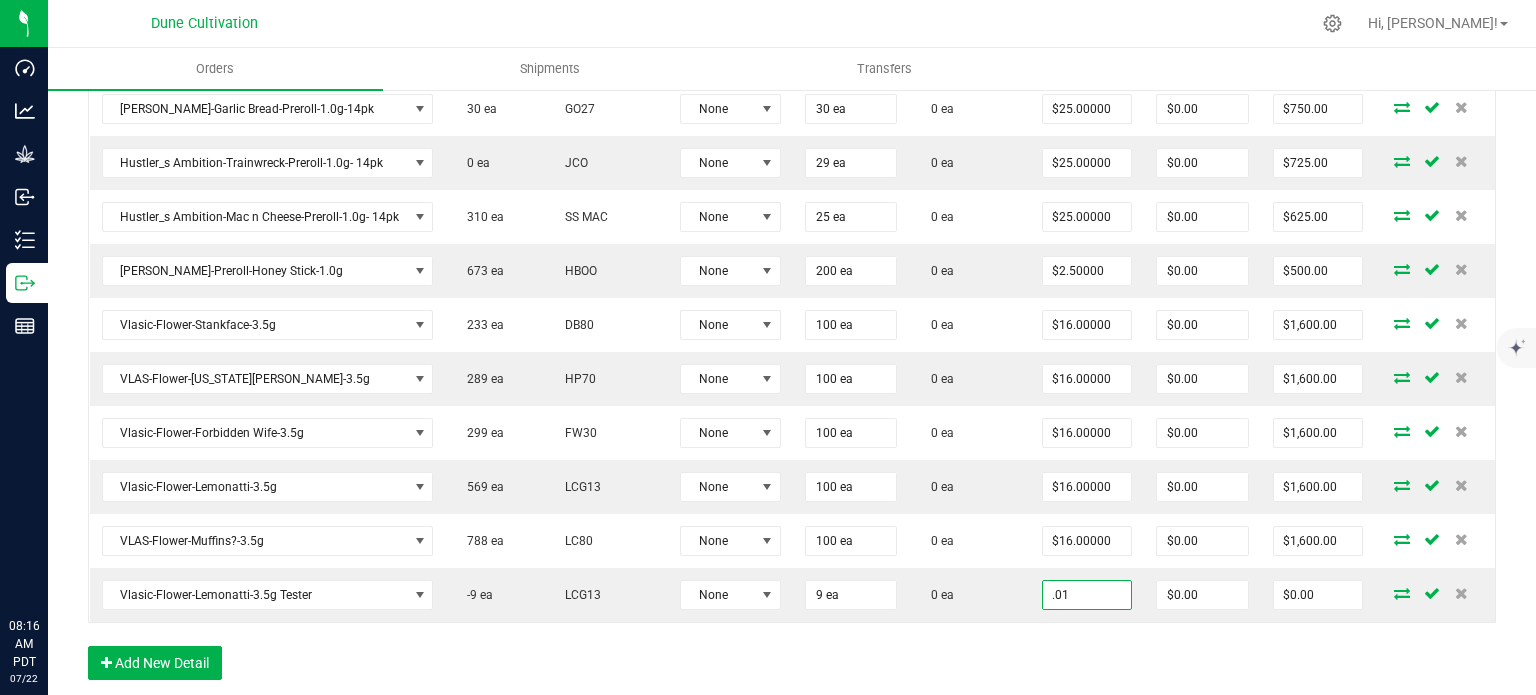 type on "$0.01000" 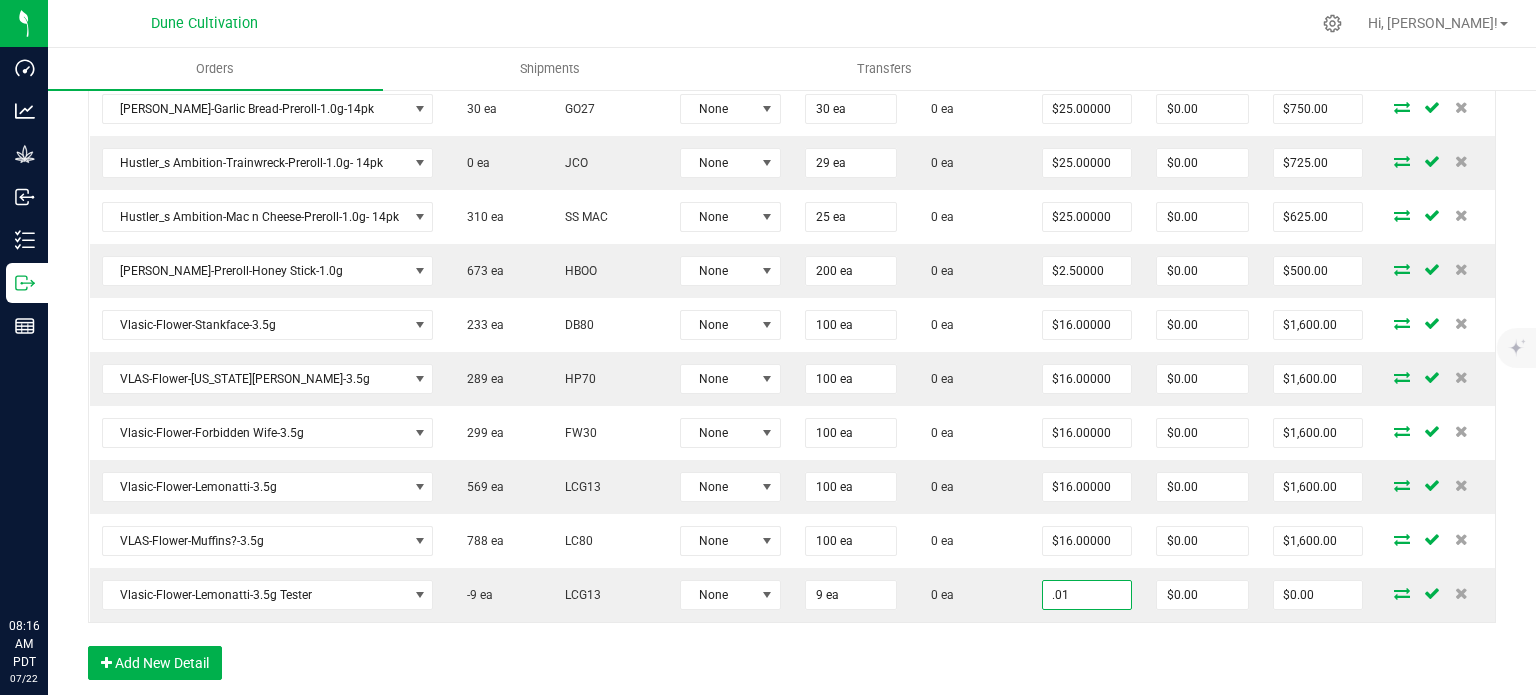 type on "$0.09" 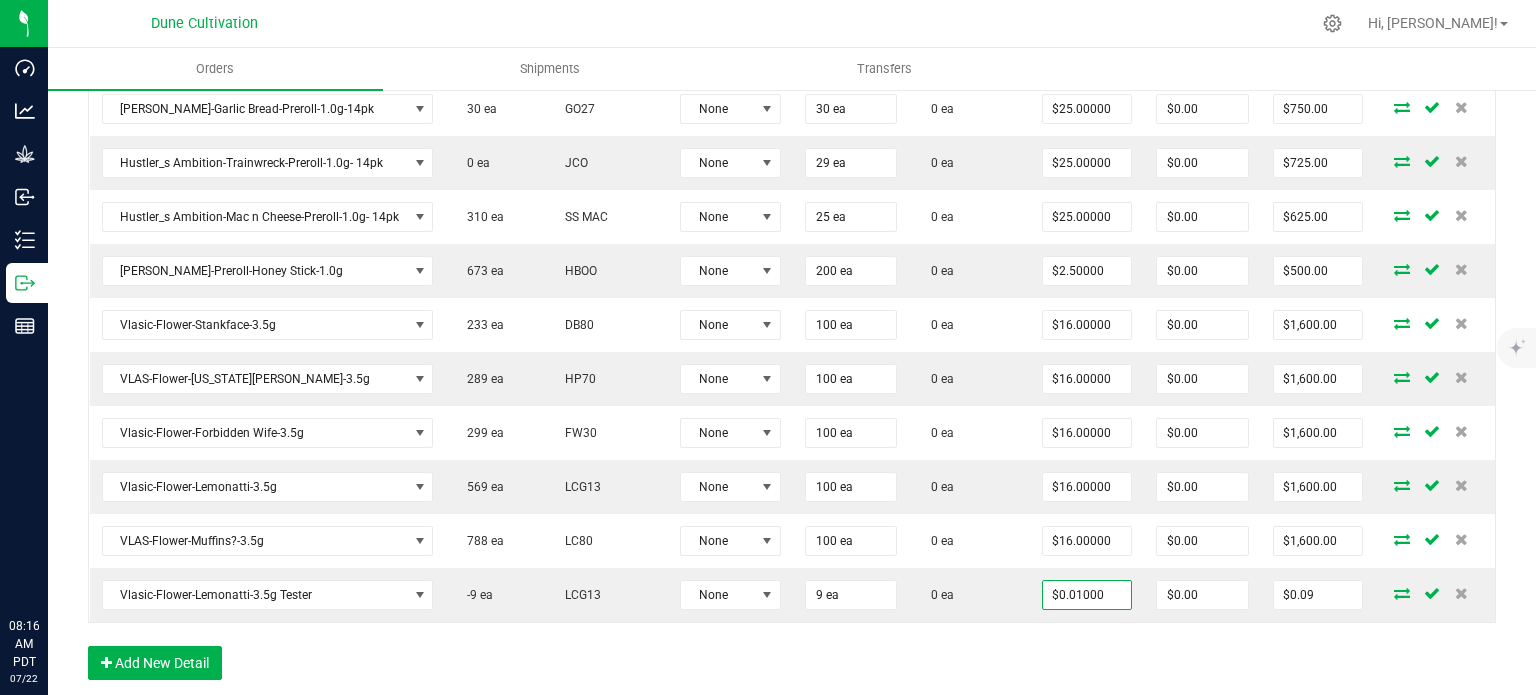 click on "Order Details Print All Labels Item  Sellable  Strain  Lot Number  Qty Ordered Qty Allocated Unit Price Line Discount Total Actions Hustler's Ambition-Flower-Sticky Fingers-3.5g  1629 ea   LC80  None 100 ea  0 ea  $12.00000 $0.00 $1,200.00 Hustler's Ambition-Flower-Sticky Fingers-14.0g  448 ea   LC80  None 30 ea  0 ea  $48.00000 $0.00 $1,440.00 Hustler's Ambition-Flower-Sticky Fingers-28.0g  20 ea   LC80  None 20 ea  0 ea  $96.00000 $0.00 $1,920.00 Hustler_s Ambition-Flower-[PERSON_NAME]-3.5g  766 ea   DDUV  None 100 ea  0 ea  $12.00000 $0.00 $1,200.00 Hustler_s Ambition-Flower-[PERSON_NAME]-14g  223 ea   DDUV  None 30 ea  0 ea  $48.00000 $0.00 $1,440.00 Hustler_s Ambition-Flower-[PERSON_NAME]-28g  20 ea   DDUV  None 20 ea  0 ea  $96.00000 $0.00 $1,920.00 Hustler_s Ambition-Flower-Chimera-3.5g  110 ea   TJ  None 100 ea  0 ea  $12.00000 $0.00 $1,200.00 Hustler_s Ambition-Flower-Nightmare Cookies-3.5g  400 ea   MK3  None 100 ea  0 ea  $10.00000 $0.00 $1,000.00  30 ea   GO27  None" at bounding box center [792, 122] 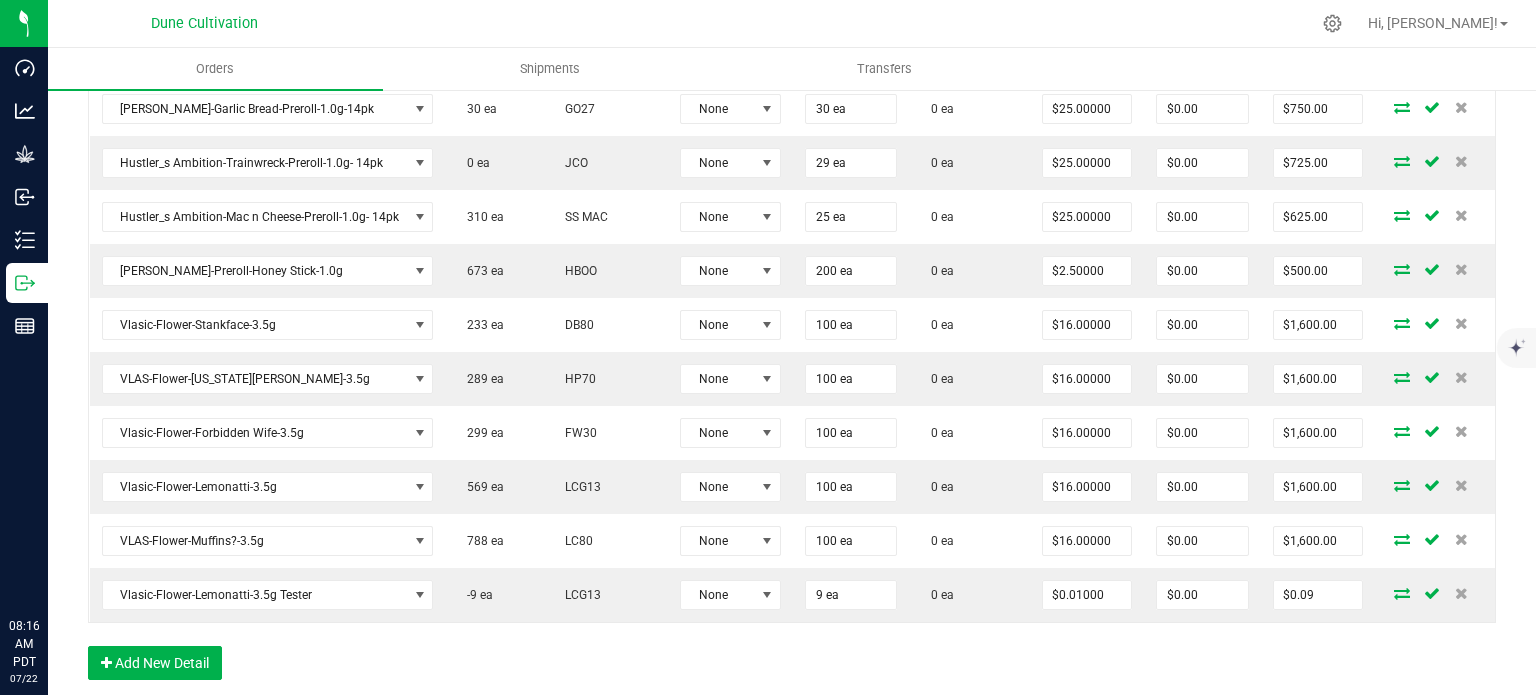 click on "Order Details Print All Labels Item  Sellable  Strain  Lot Number  Qty Ordered Qty Allocated Unit Price Line Discount Total Actions Hustler's Ambition-Flower-Sticky Fingers-3.5g  1629 ea   LC80  None 100 ea  0 ea  $12.00000 $0.00 $1,200.00 Hustler's Ambition-Flower-Sticky Fingers-14.0g  448 ea   LC80  None 30 ea  0 ea  $48.00000 $0.00 $1,440.00 Hustler's Ambition-Flower-Sticky Fingers-28.0g  20 ea   LC80  None 20 ea  0 ea  $96.00000 $0.00 $1,920.00 Hustler_s Ambition-Flower-[PERSON_NAME]-3.5g  766 ea   DDUV  None 100 ea  0 ea  $12.00000 $0.00 $1,200.00 Hustler_s Ambition-Flower-[PERSON_NAME]-14g  223 ea   DDUV  None 30 ea  0 ea  $48.00000 $0.00 $1,440.00 Hustler_s Ambition-Flower-[PERSON_NAME]-28g  20 ea   DDUV  None 20 ea  0 ea  $96.00000 $0.00 $1,920.00 Hustler_s Ambition-Flower-Chimera-3.5g  110 ea   TJ  None 100 ea  0 ea  $12.00000 $0.00 $1,200.00 Hustler_s Ambition-Flower-Nightmare Cookies-3.5g  400 ea   MK3  None 100 ea  0 ea  $10.00000 $0.00 $1,000.00  30 ea   GO27  None" at bounding box center (792, 122) 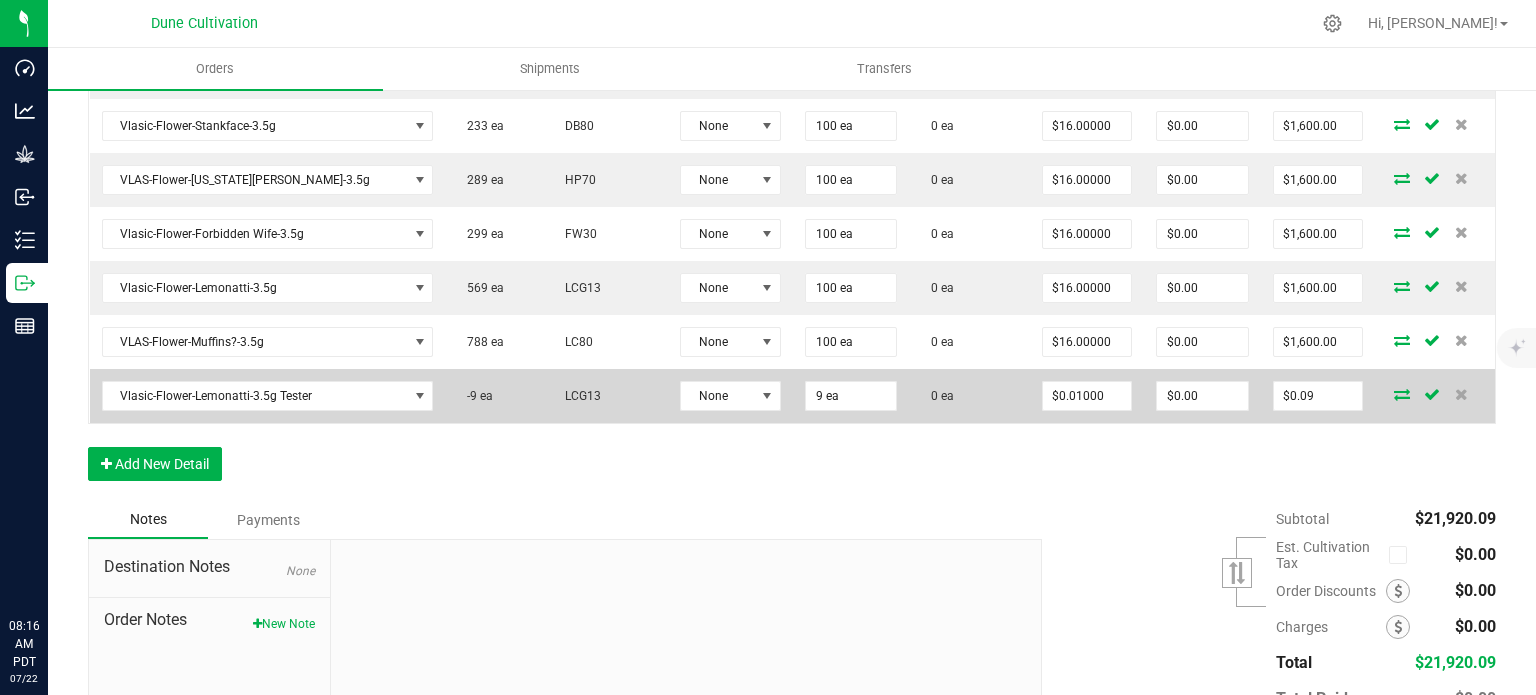 scroll, scrollTop: 1307, scrollLeft: 0, axis: vertical 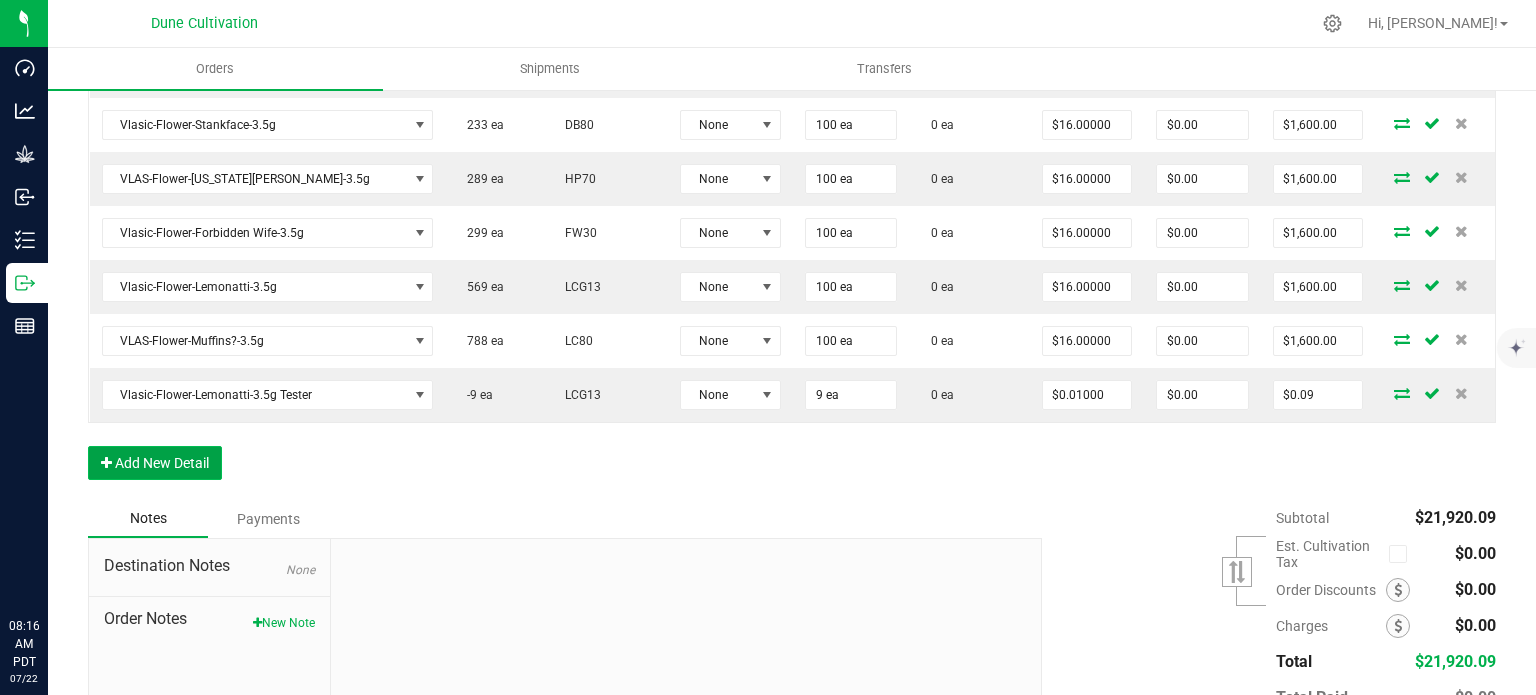 click on "Add New Detail" at bounding box center [155, 463] 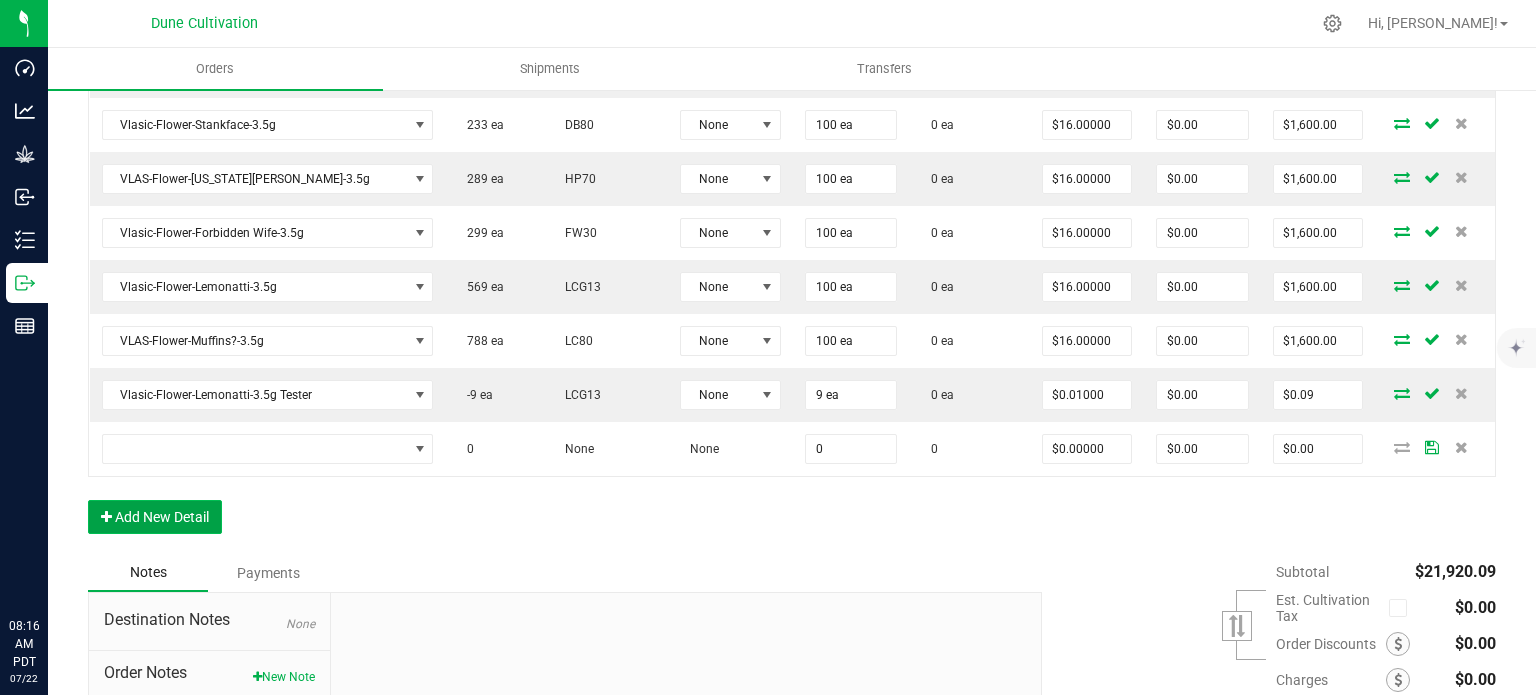 click on "Add New Detail" at bounding box center [155, 517] 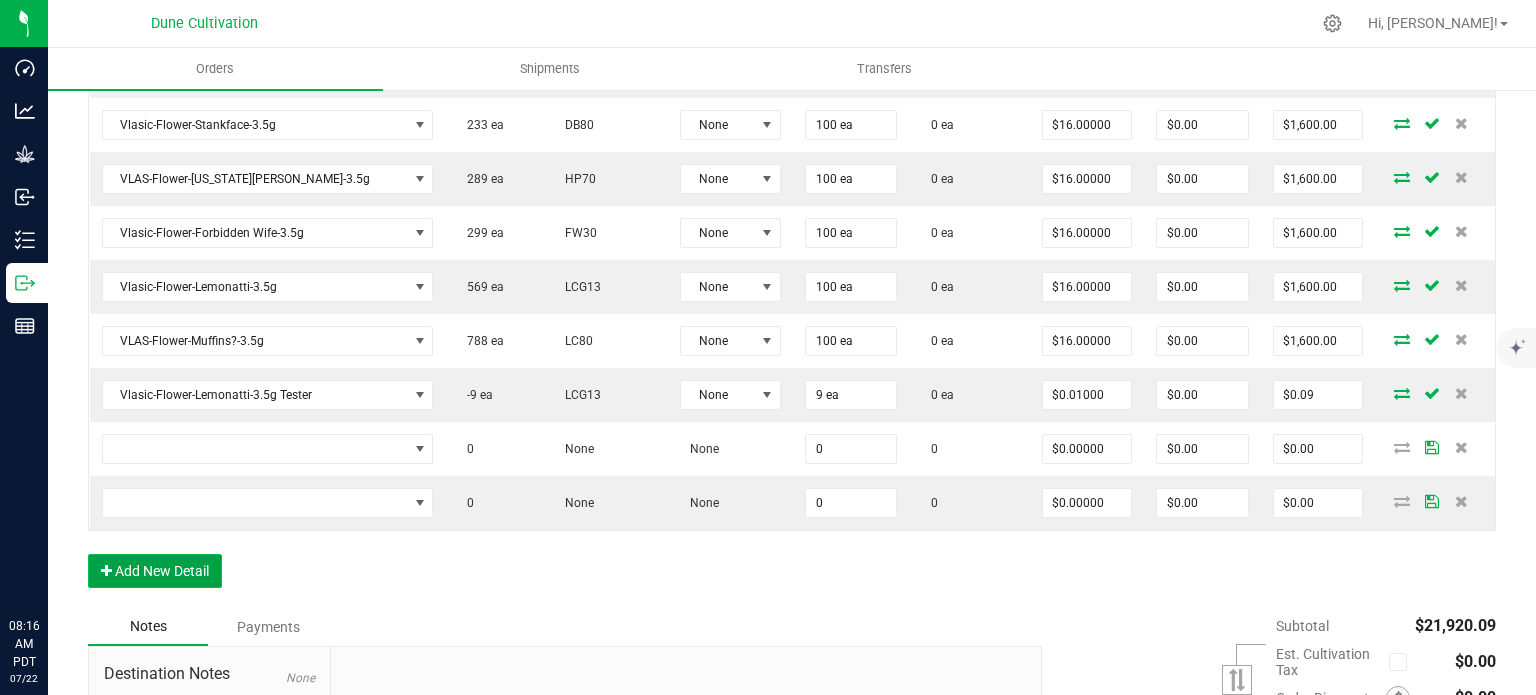 click on "Add New Detail" at bounding box center (155, 571) 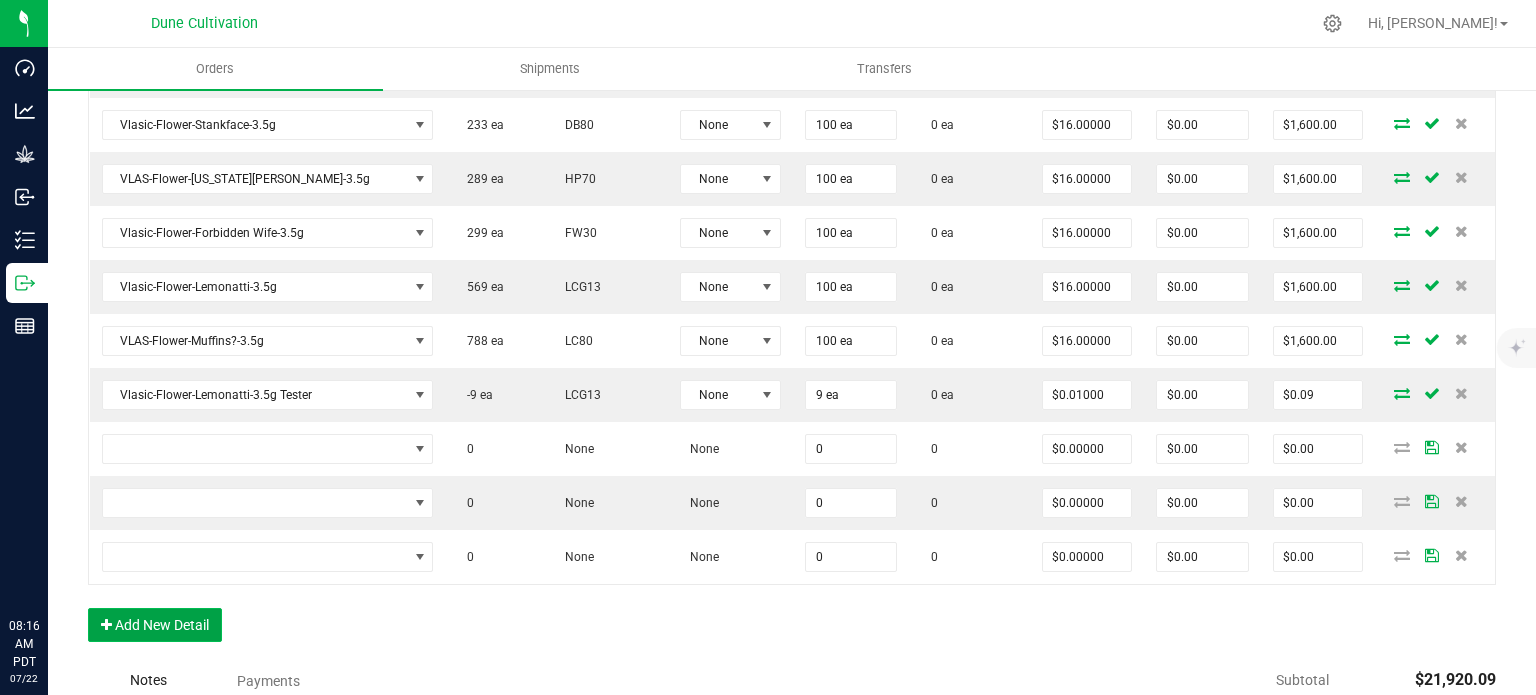 click on "Add New Detail" at bounding box center (155, 625) 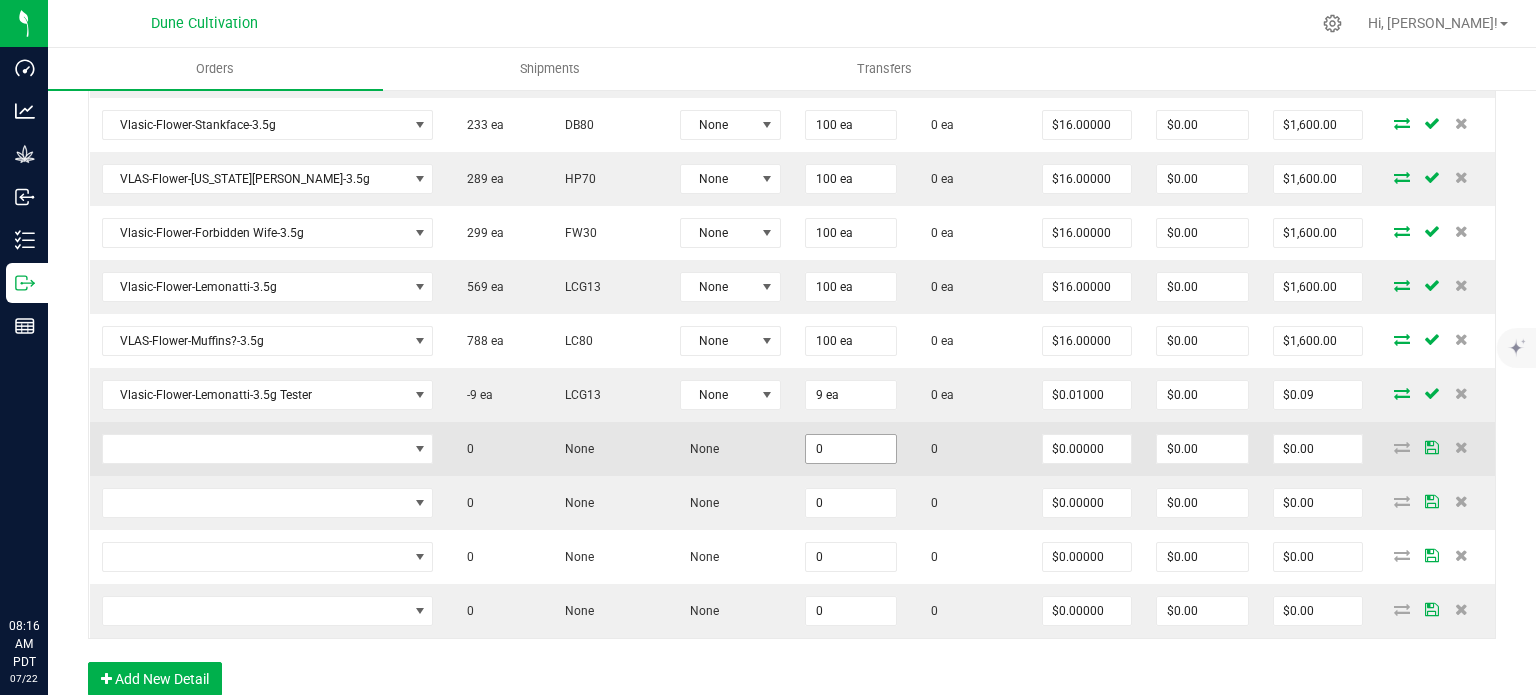 click on "0" at bounding box center [851, 449] 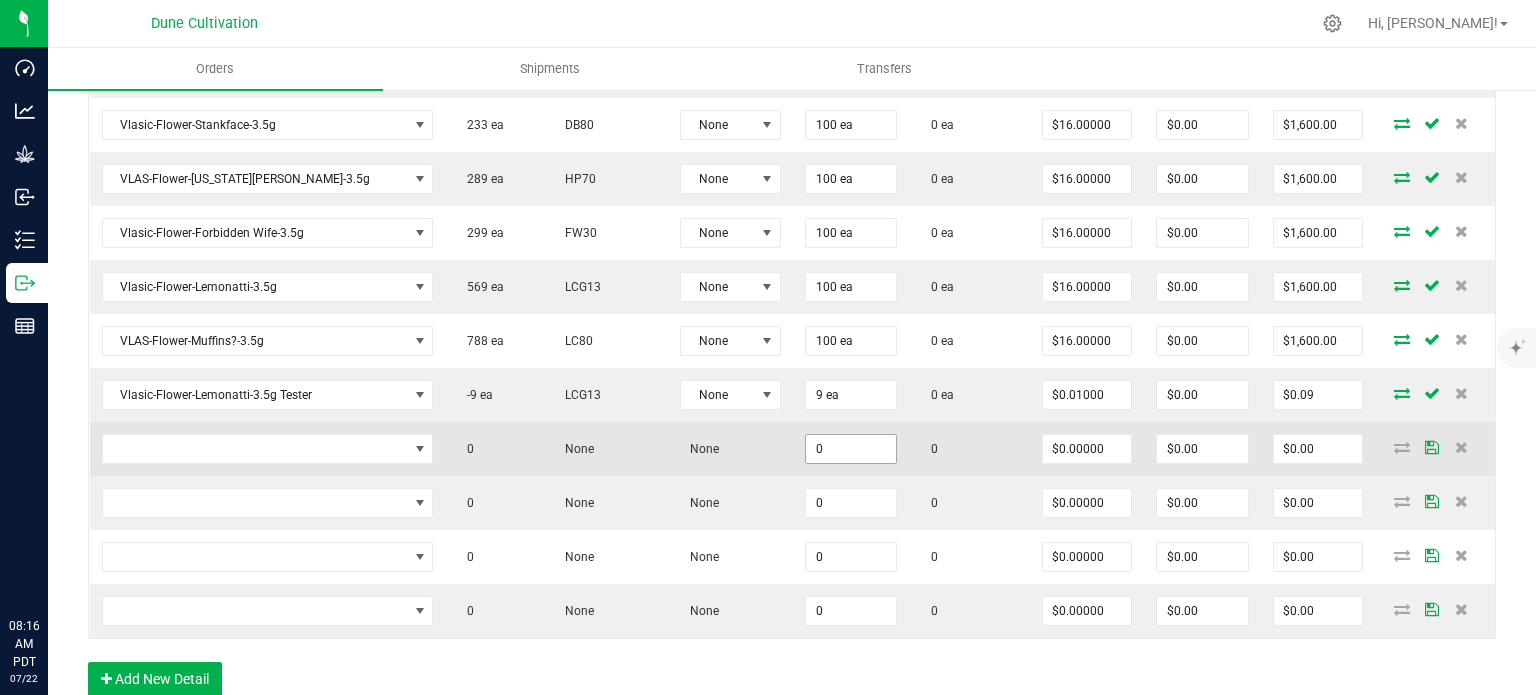 click on "0" at bounding box center [851, 449] 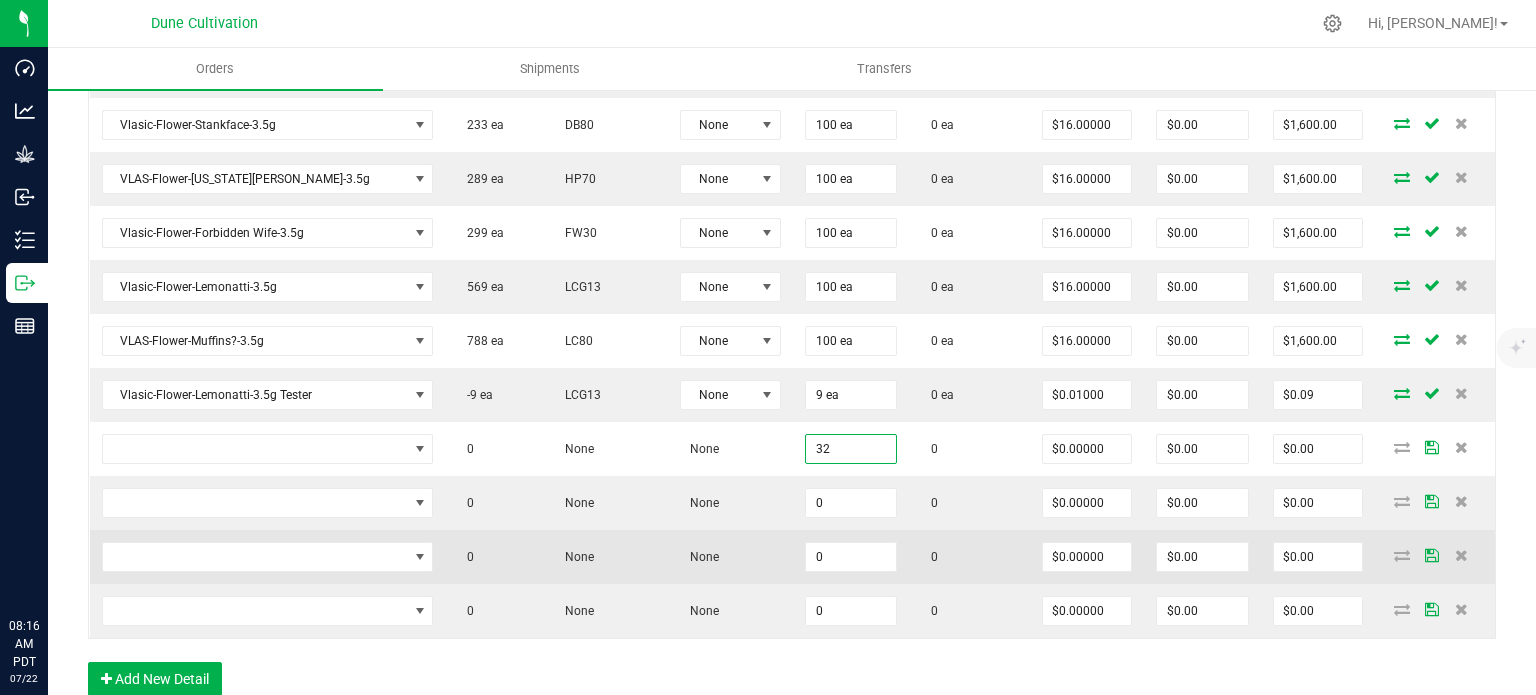 type on "32" 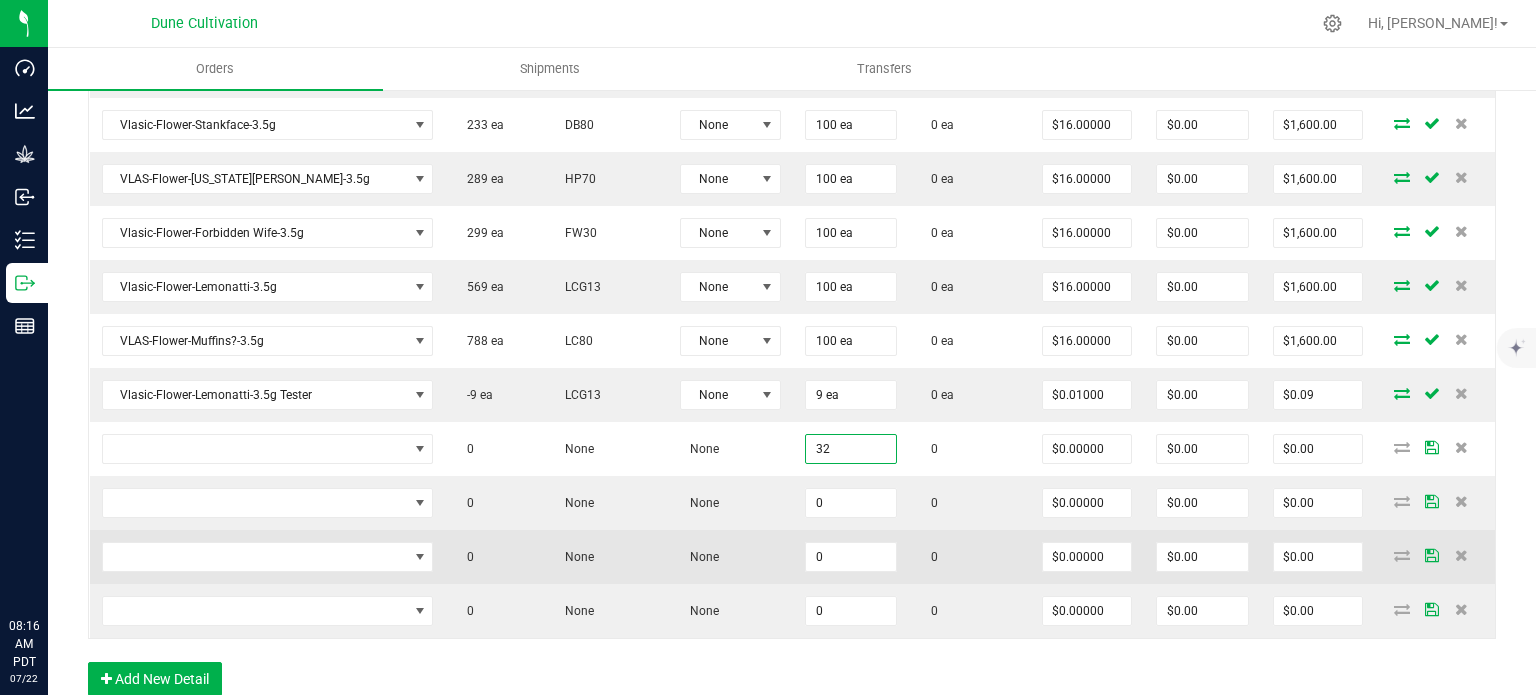 click on "0" at bounding box center [851, 557] 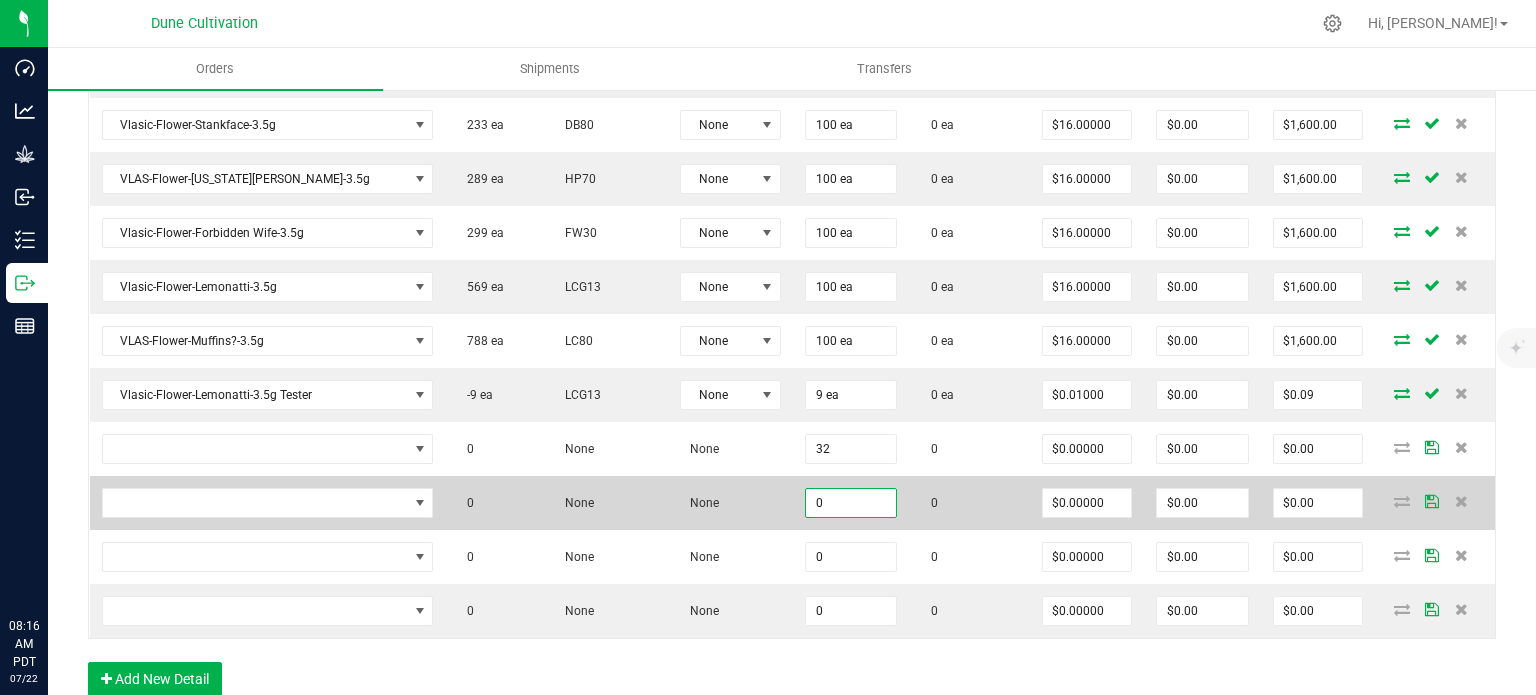 click on "0" at bounding box center [851, 503] 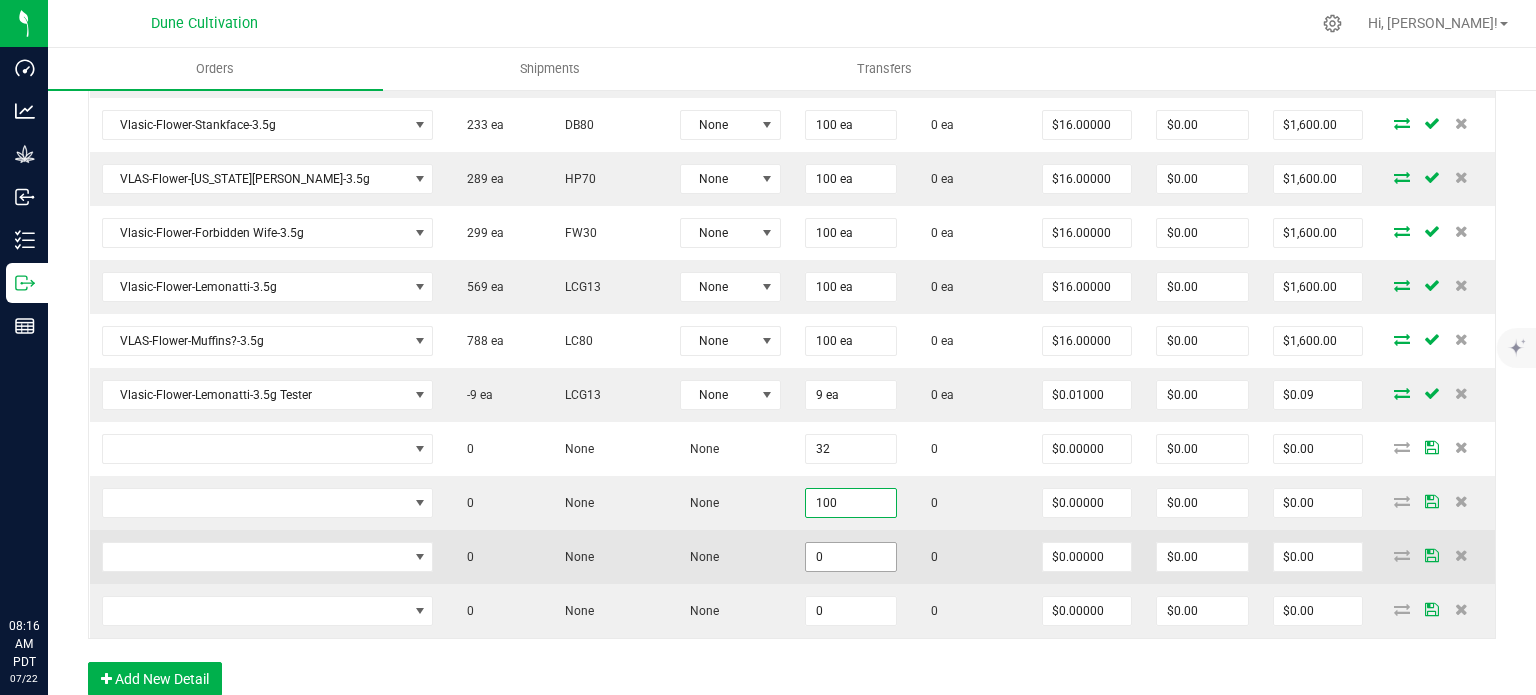 type on "100" 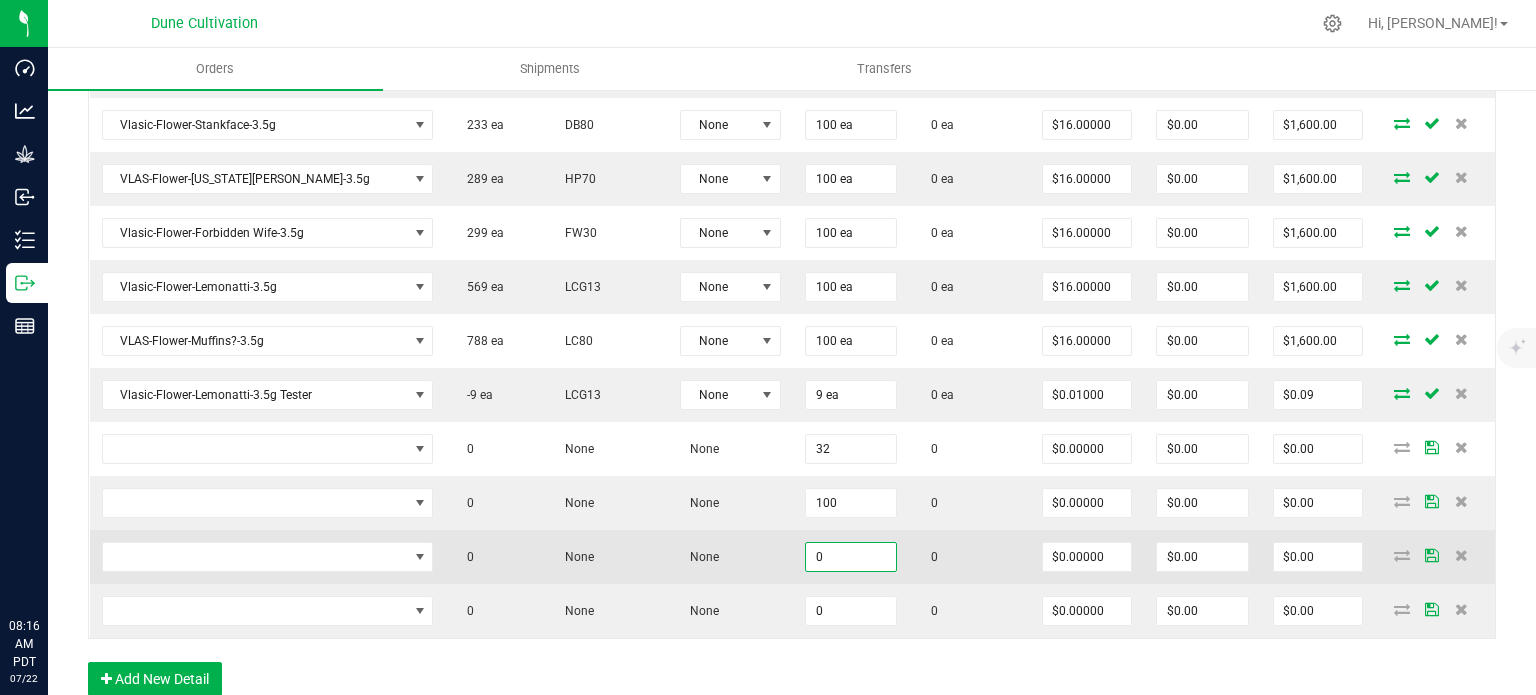 click on "0" at bounding box center [851, 557] 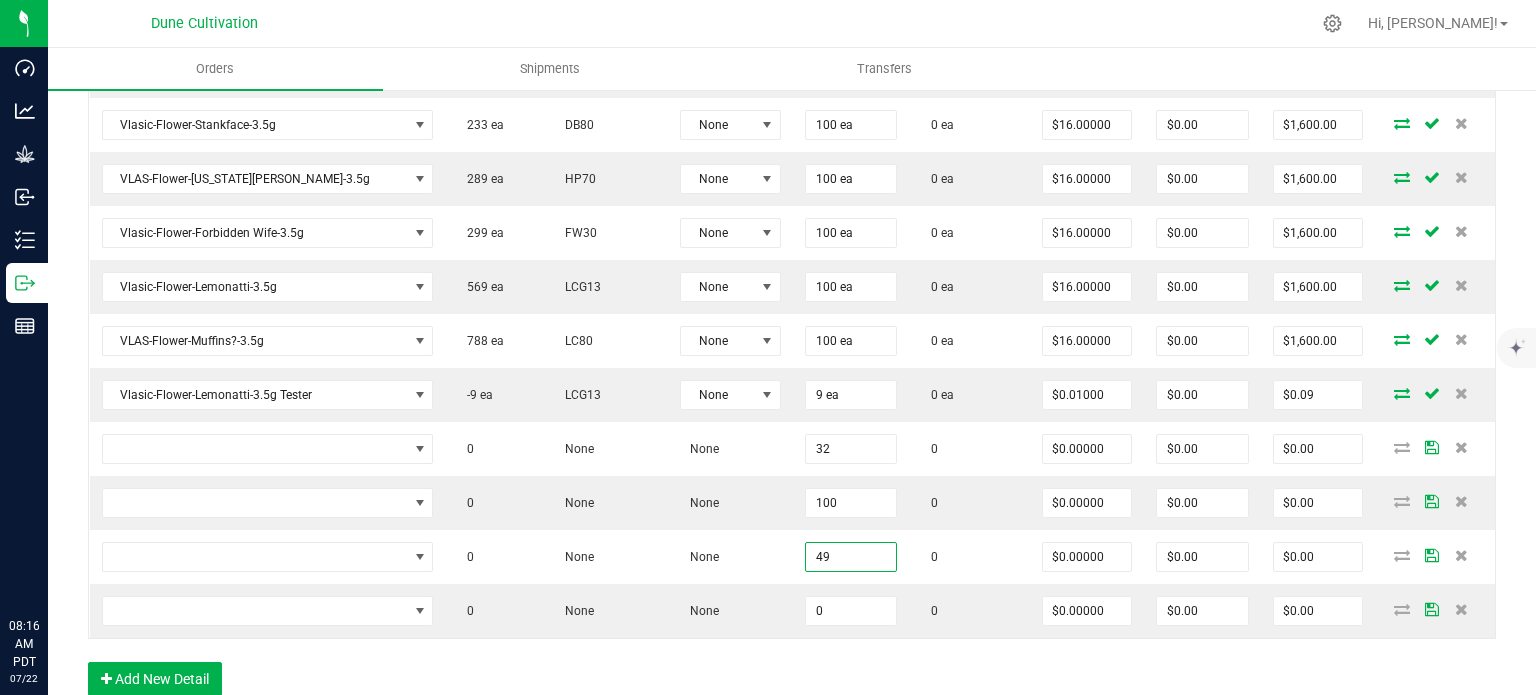 click on "Order Details Print All Labels Item  Sellable  Strain  Lot Number  Qty Ordered Qty Allocated Unit Price Line Discount Total Actions Hustler's Ambition-Flower-Sticky Fingers-3.5g  1629 ea   LC80  None 100 ea  0 ea  $12.00000 $0.00 $1,200.00 Hustler's Ambition-Flower-Sticky Fingers-14.0g  448 ea   LC80  None 30 ea  0 ea  $48.00000 $0.00 $1,440.00 Hustler's Ambition-Flower-Sticky Fingers-28.0g  20 ea   LC80  None 20 ea  0 ea  $96.00000 $0.00 $1,920.00 Hustler_s Ambition-Flower-[PERSON_NAME]-3.5g  766 ea   DDUV  None 100 ea  0 ea  $12.00000 $0.00 $1,200.00 Hustler_s Ambition-Flower-[PERSON_NAME]-14g  223 ea   DDUV  None 30 ea  0 ea  $48.00000 $0.00 $1,440.00 Hustler_s Ambition-Flower-[PERSON_NAME]-28g  20 ea   DDUV  None 20 ea  0 ea  $96.00000 $0.00 $1,920.00 Hustler_s Ambition-Flower-Chimera-3.5g  110 ea   TJ  None 100 ea  0 ea  $12.00000 $0.00 $1,200.00 Hustler_s Ambition-Flower-Nightmare Cookies-3.5g  400 ea   MK3  None 100 ea  0 ea  $10.00000 $0.00 $1,000.00  30 ea   GO27  None" at bounding box center [792, 30] 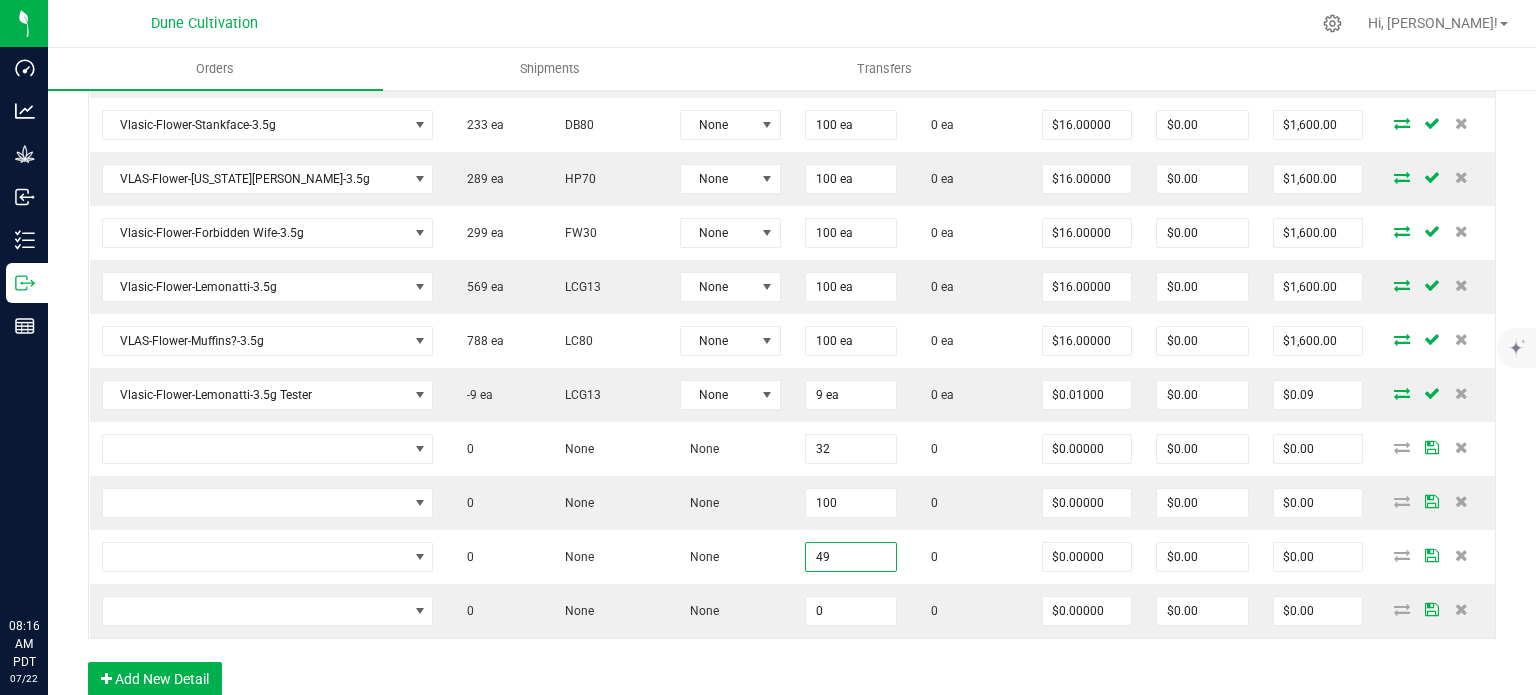 click on "Order Details Print All Labels Item  Sellable  Strain  Lot Number  Qty Ordered Qty Allocated Unit Price Line Discount Total Actions Hustler's Ambition-Flower-Sticky Fingers-3.5g  1629 ea   LC80  None 100 ea  0 ea  $12.00000 $0.00 $1,200.00 Hustler's Ambition-Flower-Sticky Fingers-14.0g  448 ea   LC80  None 30 ea  0 ea  $48.00000 $0.00 $1,440.00 Hustler's Ambition-Flower-Sticky Fingers-28.0g  20 ea   LC80  None 20 ea  0 ea  $96.00000 $0.00 $1,920.00 Hustler_s Ambition-Flower-[PERSON_NAME]-3.5g  766 ea   DDUV  None 100 ea  0 ea  $12.00000 $0.00 $1,200.00 Hustler_s Ambition-Flower-[PERSON_NAME]-14g  223 ea   DDUV  None 30 ea  0 ea  $48.00000 $0.00 $1,440.00 Hustler_s Ambition-Flower-[PERSON_NAME]-28g  20 ea   DDUV  None 20 ea  0 ea  $96.00000 $0.00 $1,920.00 Hustler_s Ambition-Flower-Chimera-3.5g  110 ea   TJ  None 100 ea  0 ea  $12.00000 $0.00 $1,200.00 Hustler_s Ambition-Flower-Nightmare Cookies-3.5g  400 ea   MK3  None 100 ea  0 ea  $10.00000 $0.00 $1,000.00  30 ea   GO27  None" at bounding box center (792, 30) 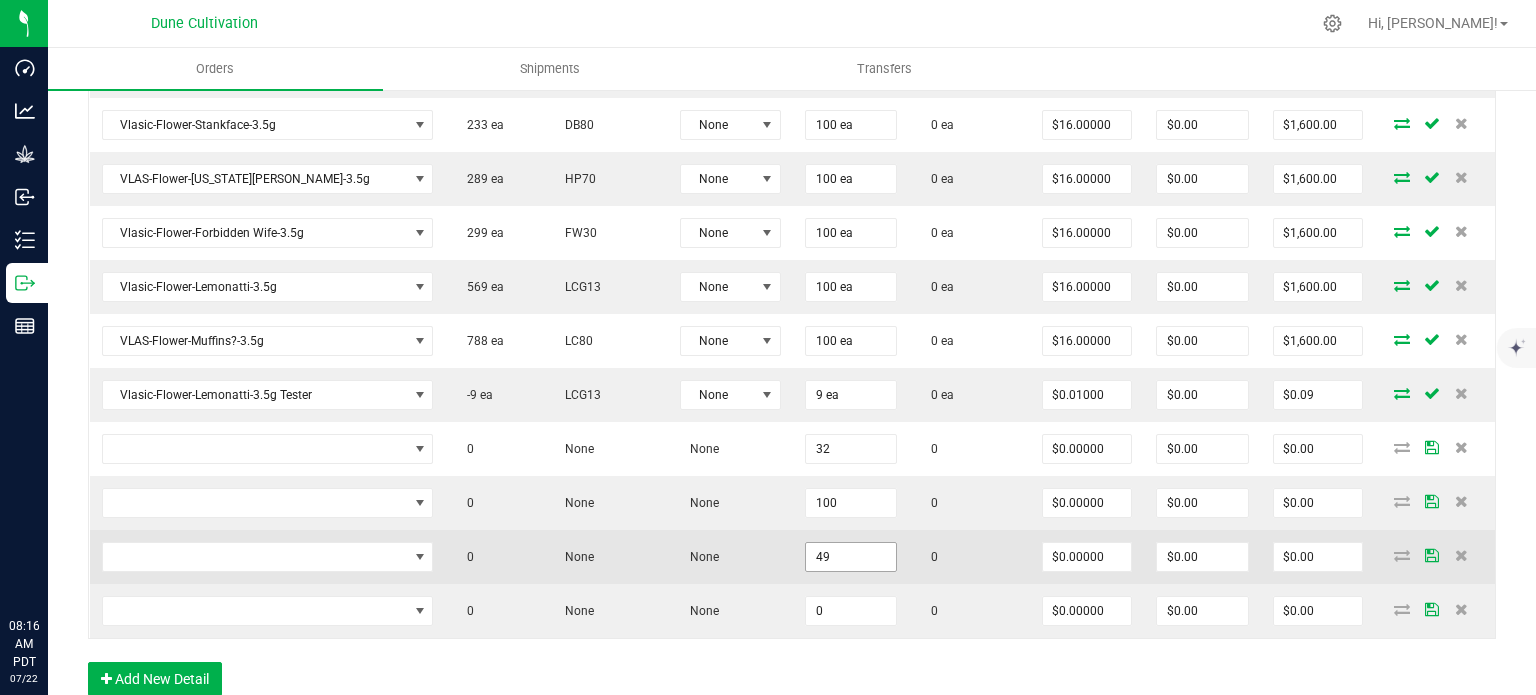 click on "49" at bounding box center [851, 557] 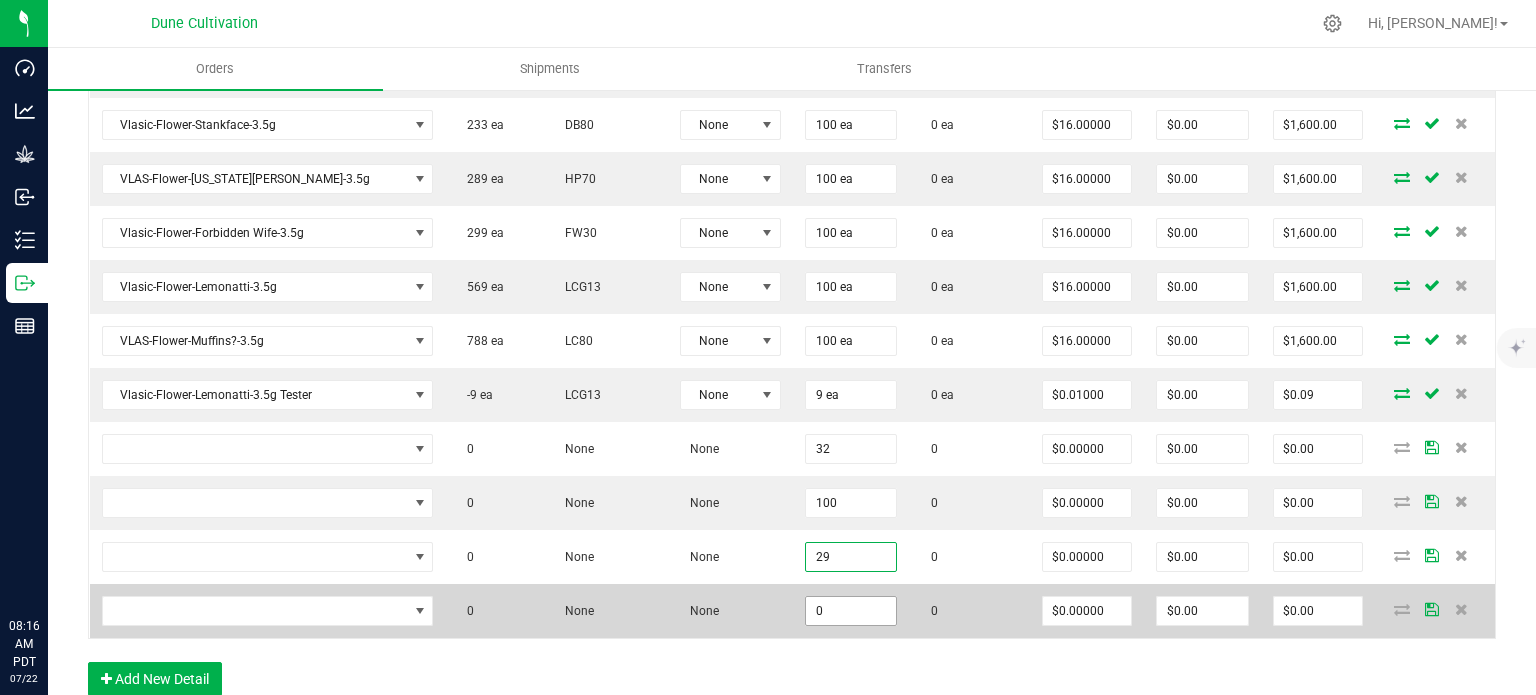 type on "29" 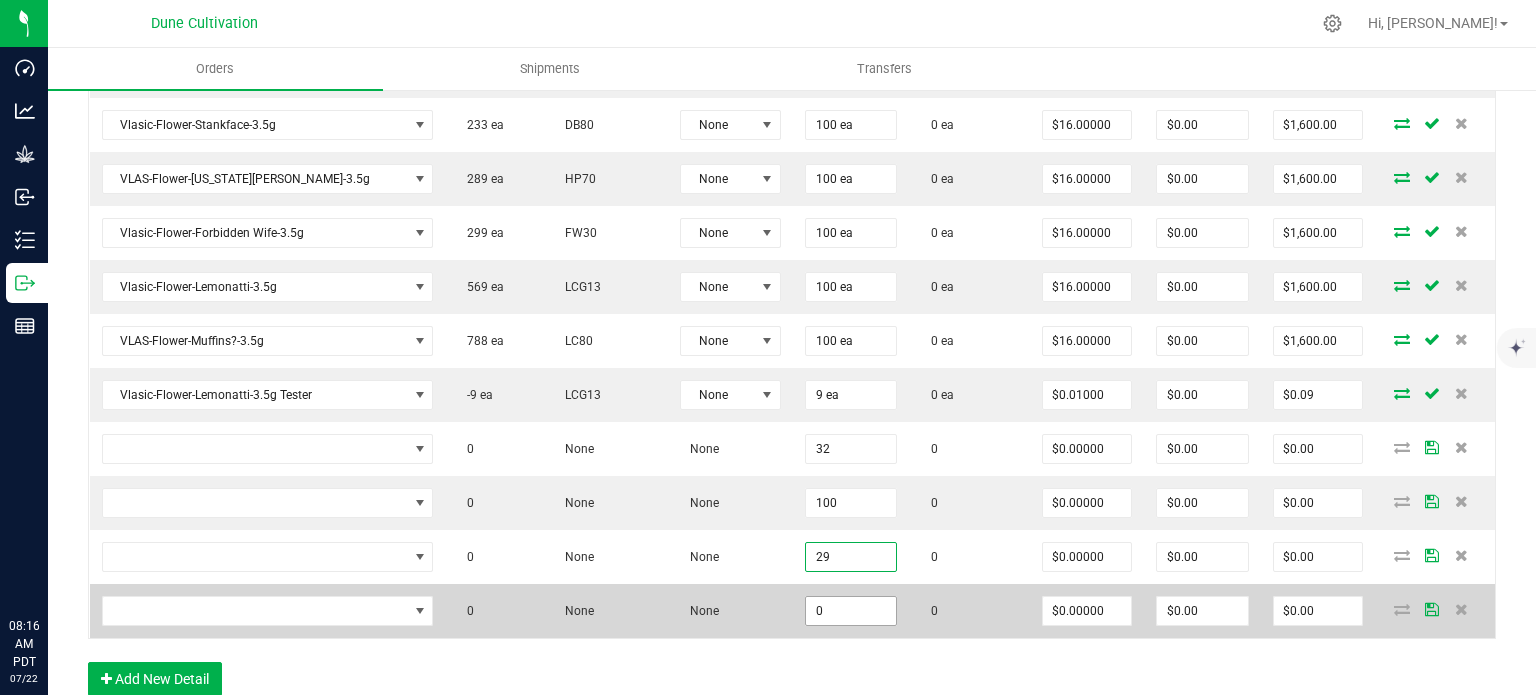 click on "0" at bounding box center (851, 611) 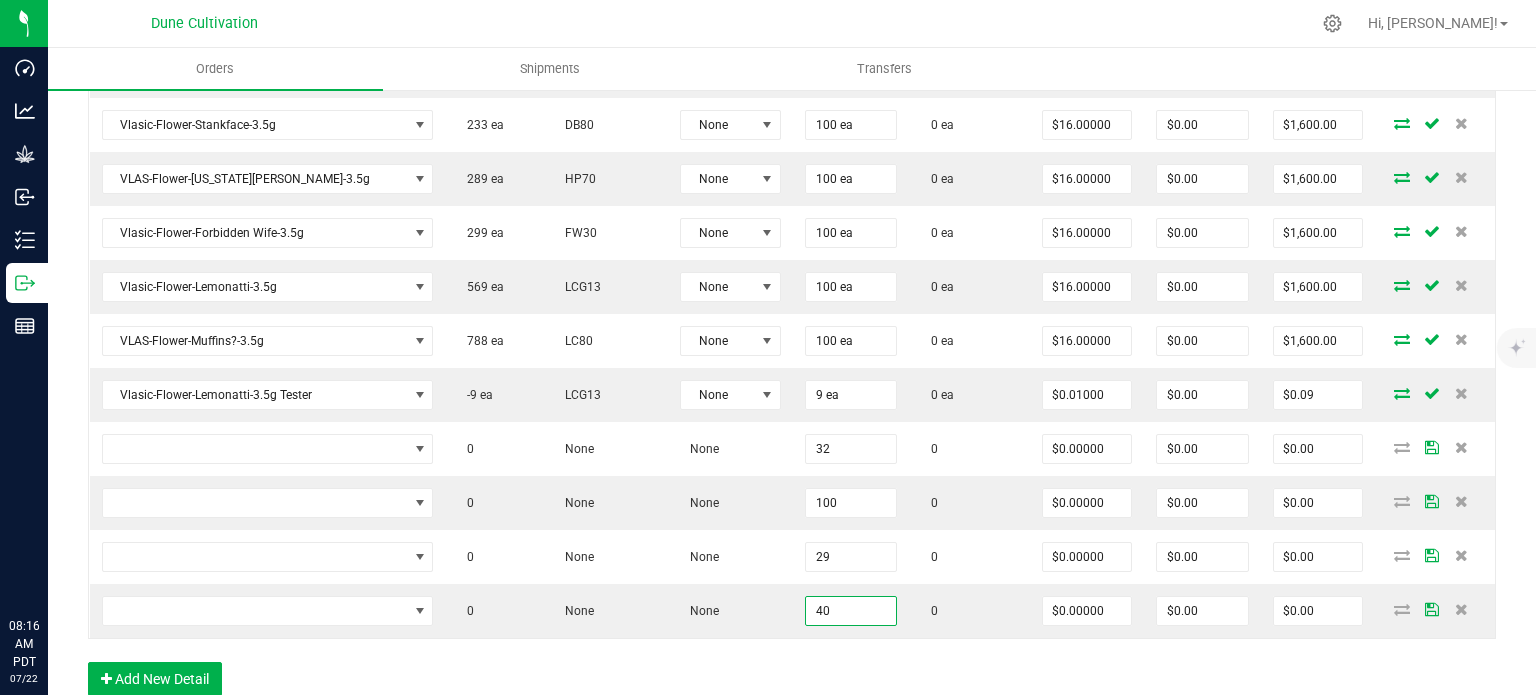 type on "40" 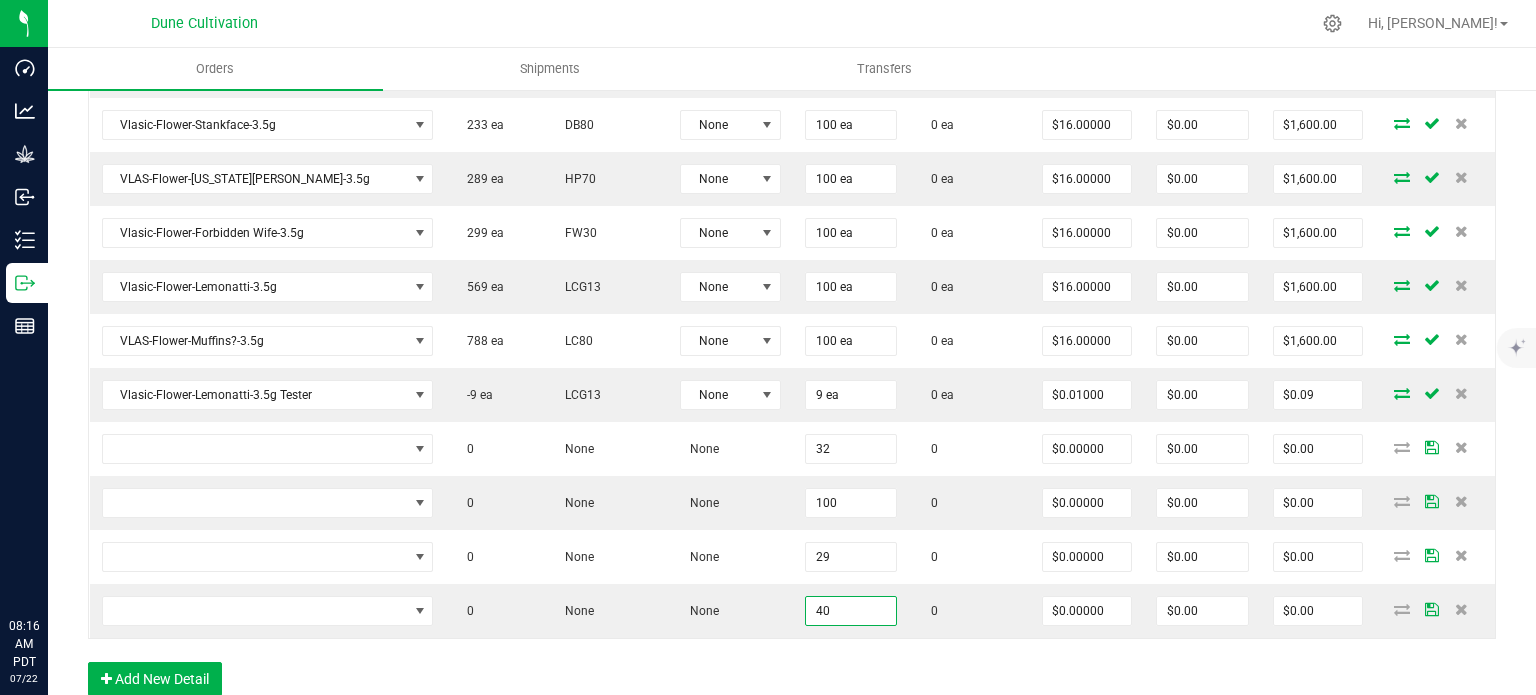 click on "Order Details Print All Labels Item  Sellable  Strain  Lot Number  Qty Ordered Qty Allocated Unit Price Line Discount Total Actions Hustler's Ambition-Flower-Sticky Fingers-3.5g  1629 ea   LC80  None 100 ea  0 ea  $12.00000 $0.00 $1,200.00 Hustler's Ambition-Flower-Sticky Fingers-14.0g  448 ea   LC80  None 30 ea  0 ea  $48.00000 $0.00 $1,440.00 Hustler's Ambition-Flower-Sticky Fingers-28.0g  20 ea   LC80  None 20 ea  0 ea  $96.00000 $0.00 $1,920.00 Hustler_s Ambition-Flower-[PERSON_NAME]-3.5g  766 ea   DDUV  None 100 ea  0 ea  $12.00000 $0.00 $1,200.00 Hustler_s Ambition-Flower-[PERSON_NAME]-14g  223 ea   DDUV  None 30 ea  0 ea  $48.00000 $0.00 $1,440.00 Hustler_s Ambition-Flower-[PERSON_NAME]-28g  20 ea   DDUV  None 20 ea  0 ea  $96.00000 $0.00 $1,920.00 Hustler_s Ambition-Flower-Chimera-3.5g  110 ea   TJ  None 100 ea  0 ea  $12.00000 $0.00 $1,200.00 Hustler_s Ambition-Flower-Nightmare Cookies-3.5g  400 ea   MK3  None 100 ea  0 ea  $10.00000 $0.00 $1,000.00  30 ea   GO27  None" at bounding box center (792, 30) 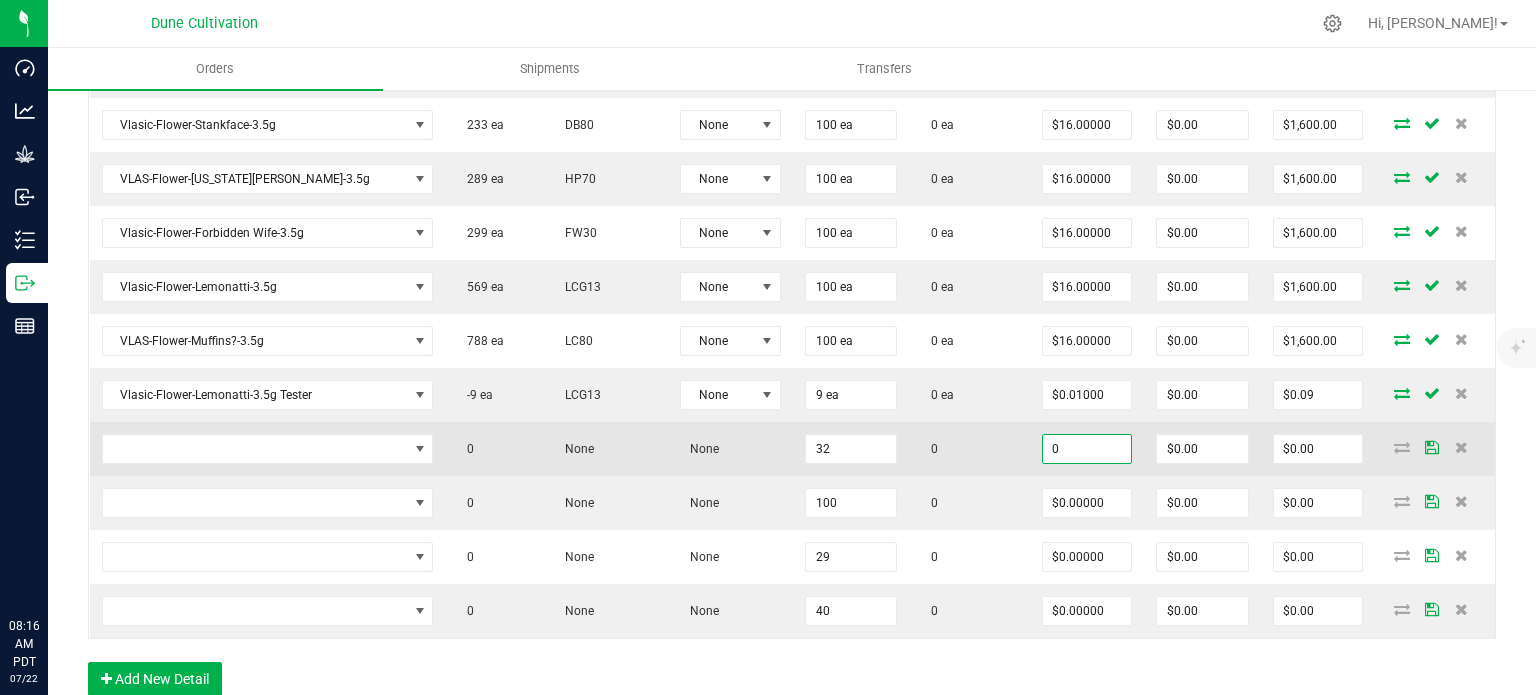 click on "0" at bounding box center (1087, 449) 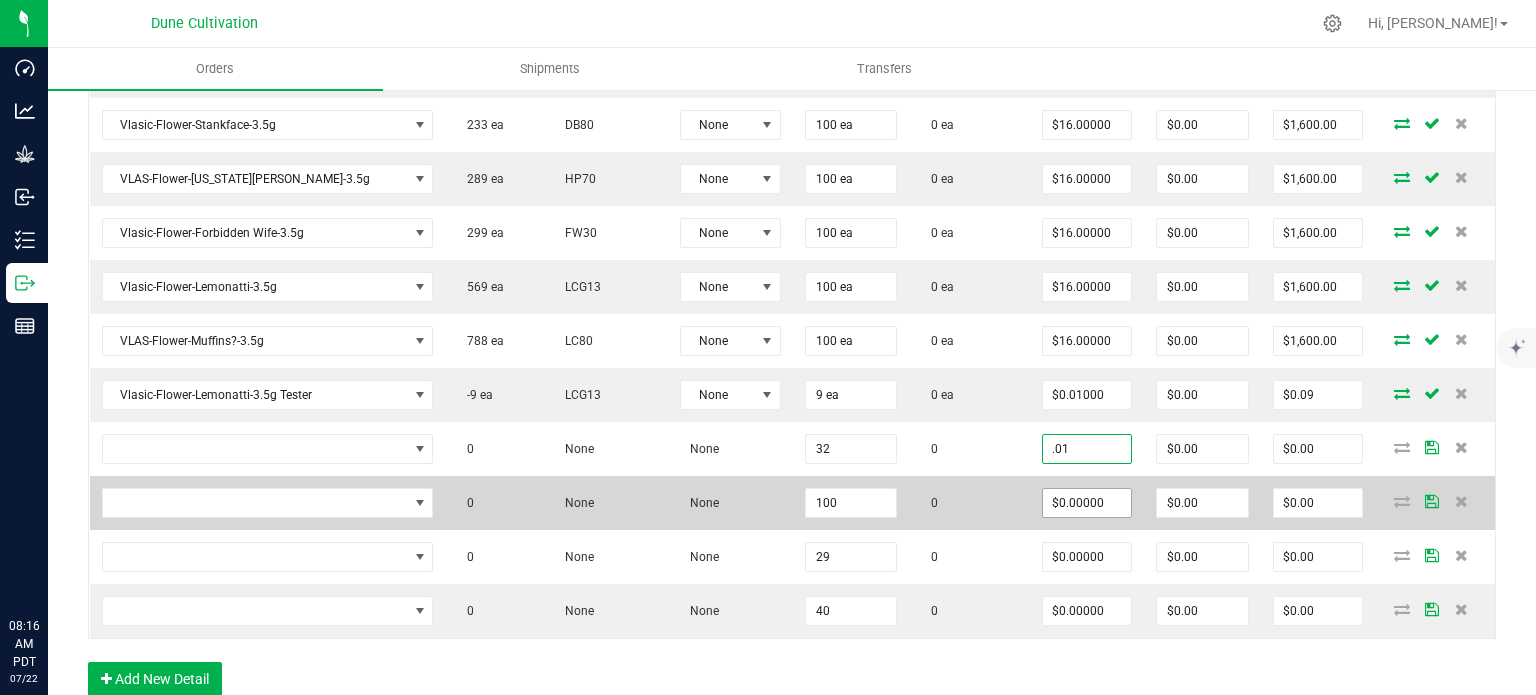 type on "$0.01000" 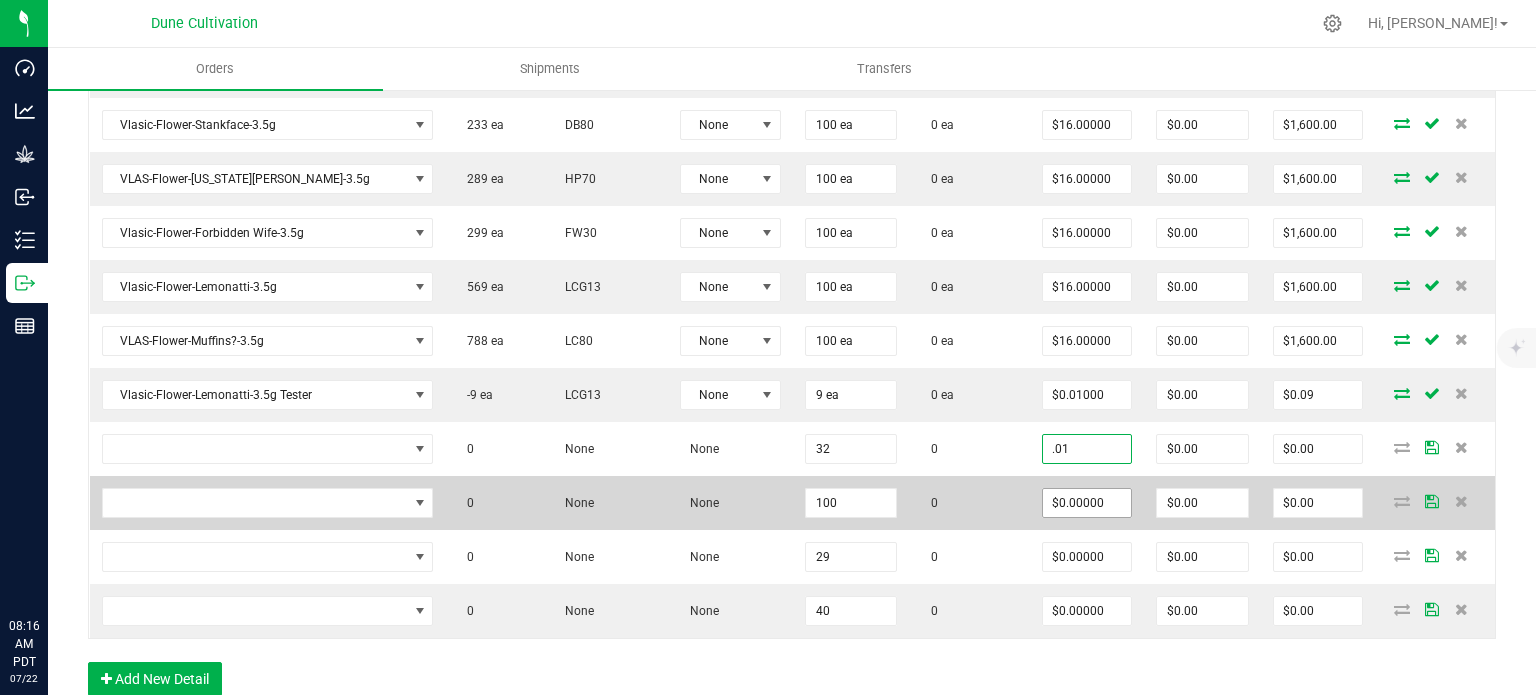 type on "$0.32" 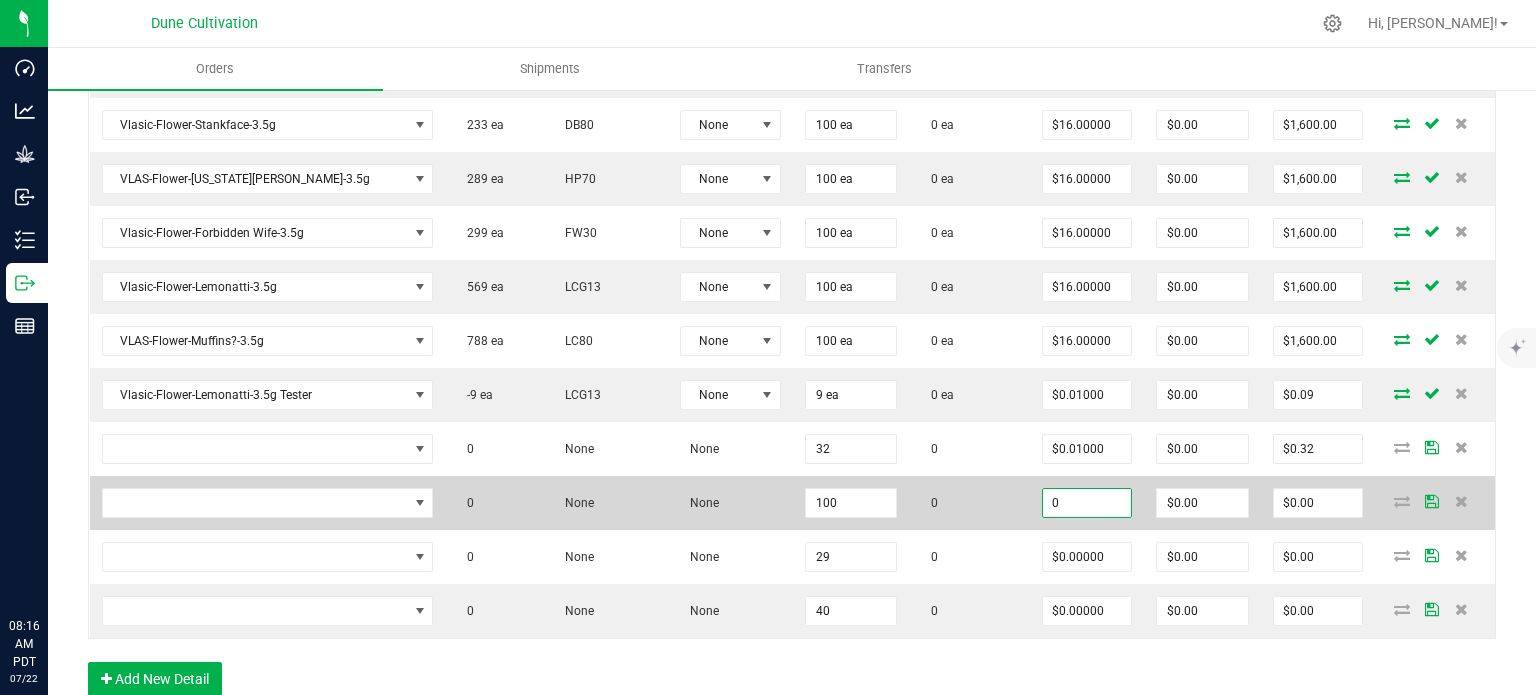 click on "0" at bounding box center [1087, 503] 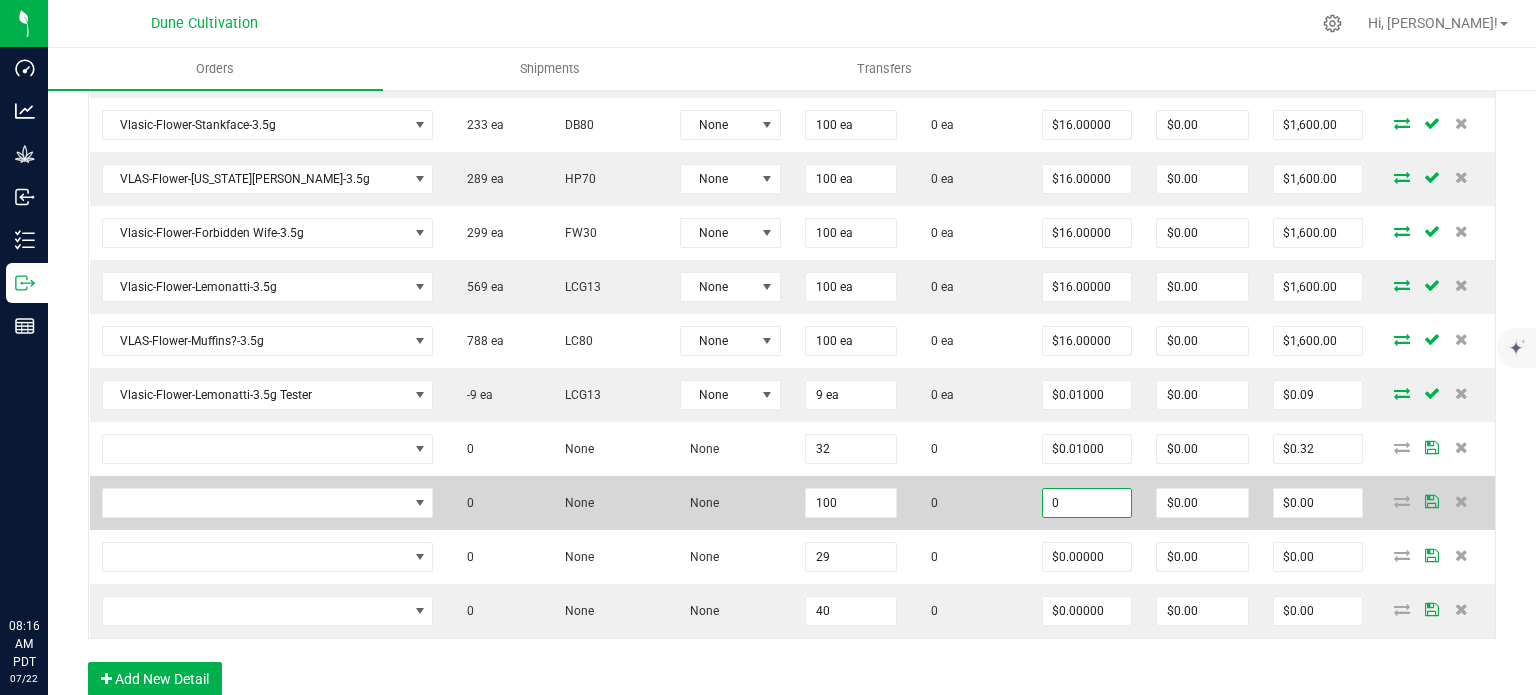 click on "0" at bounding box center [1087, 503] 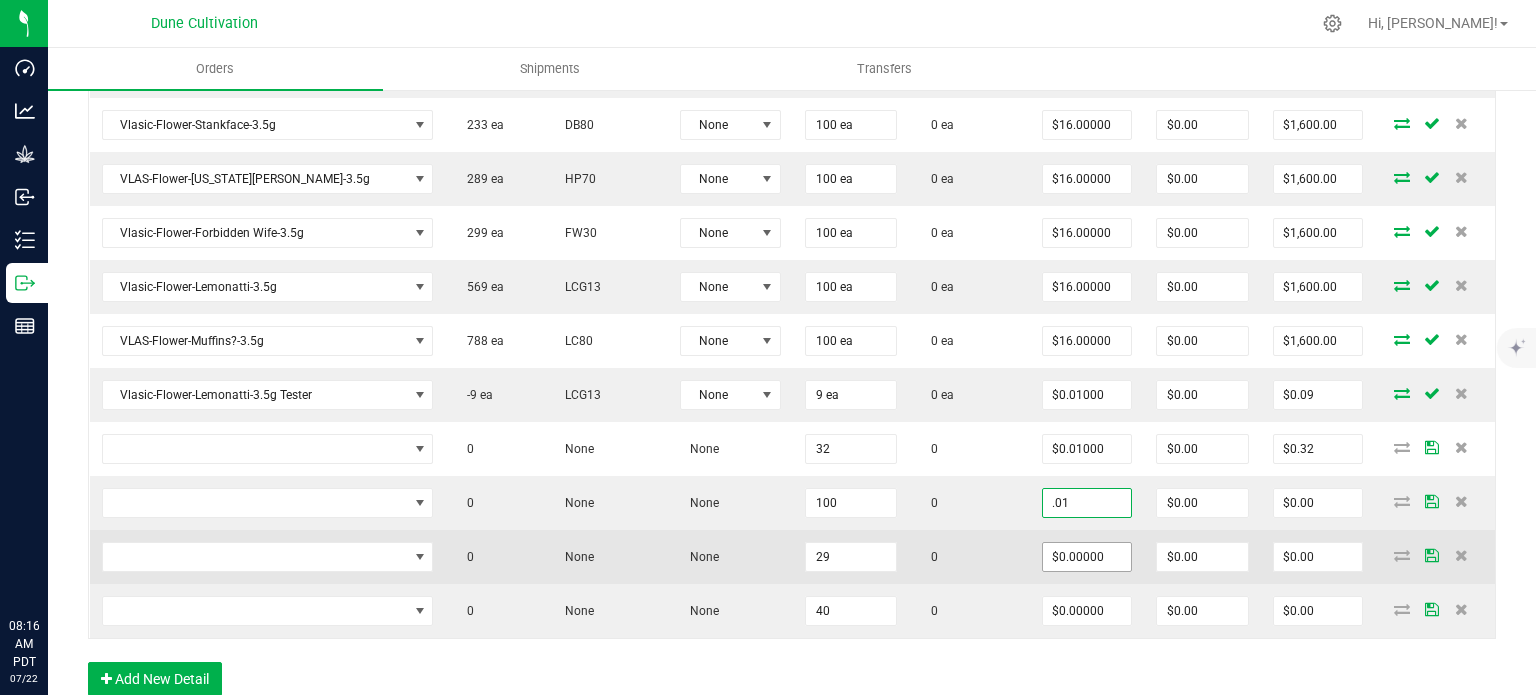 type on "$0.01000" 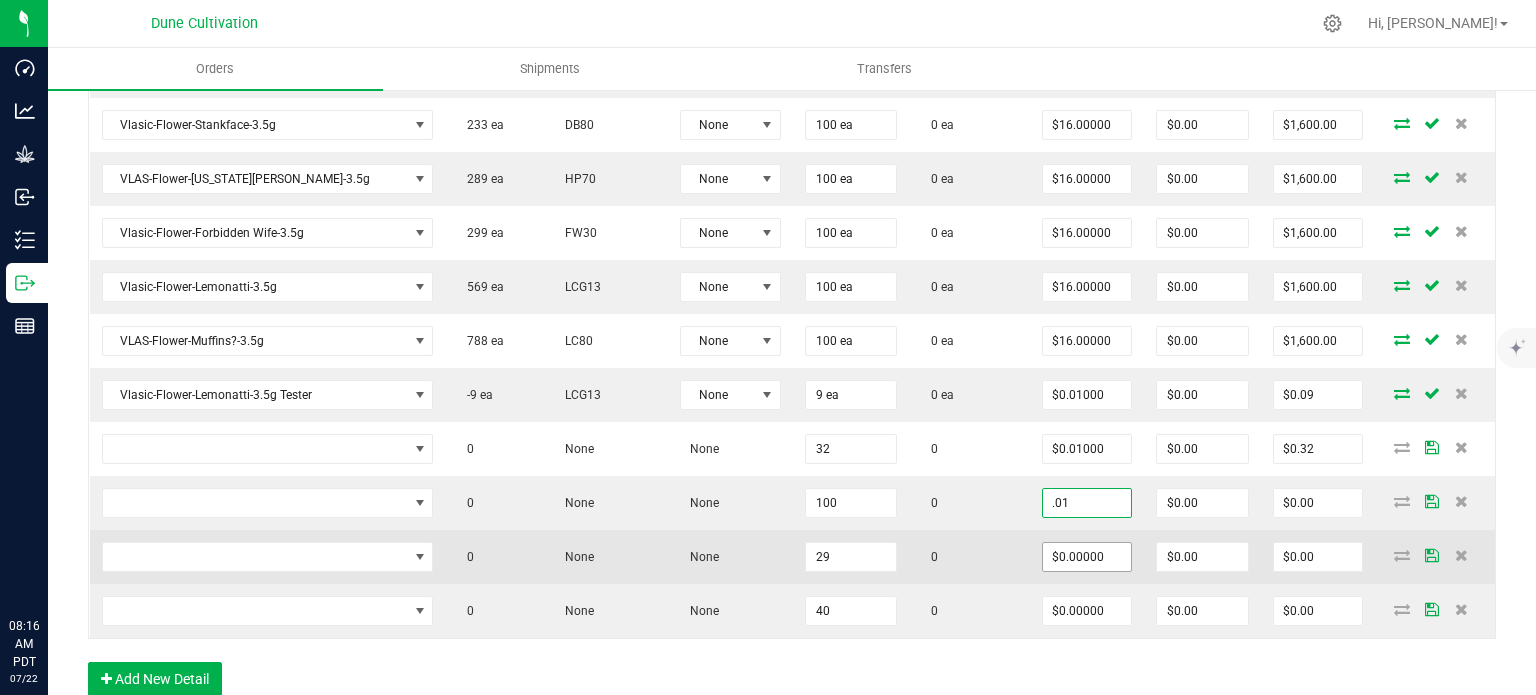 type on "$1.00" 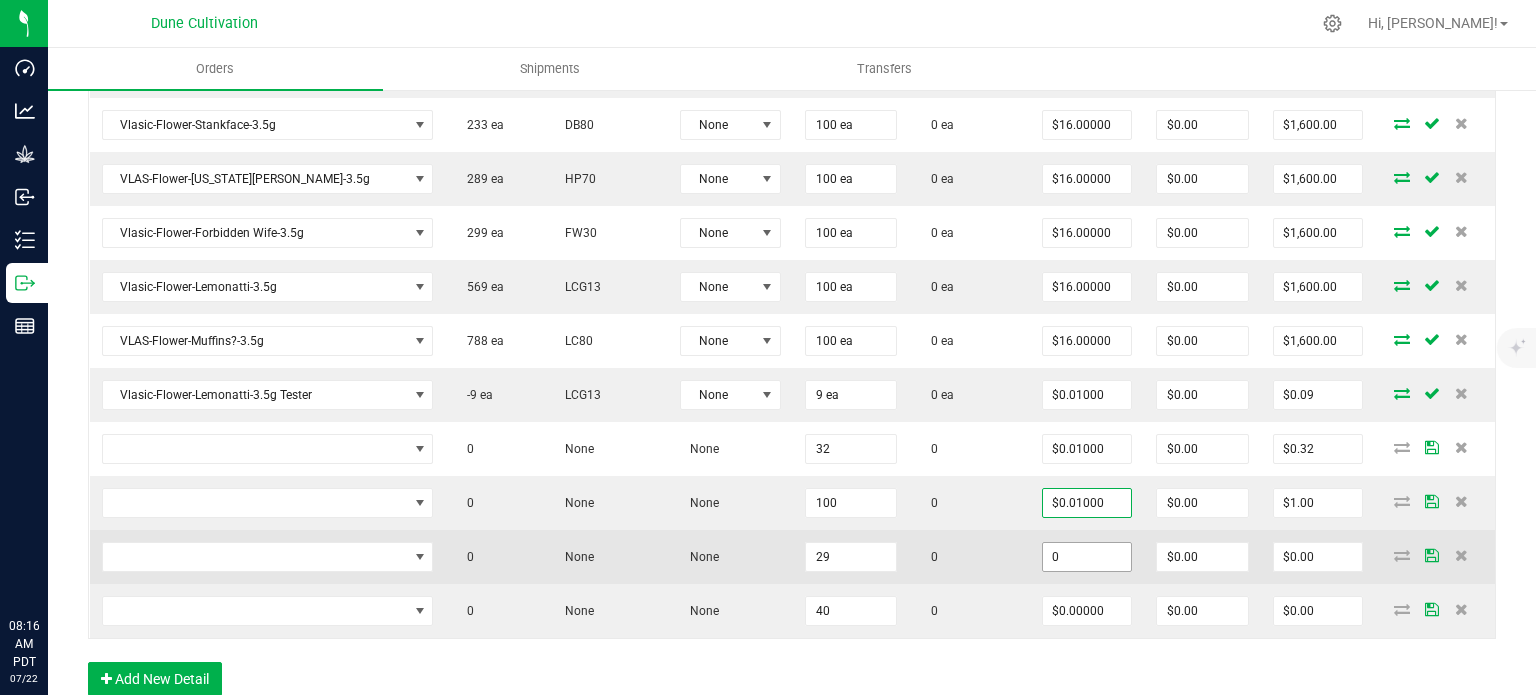 click on "0" at bounding box center [1087, 557] 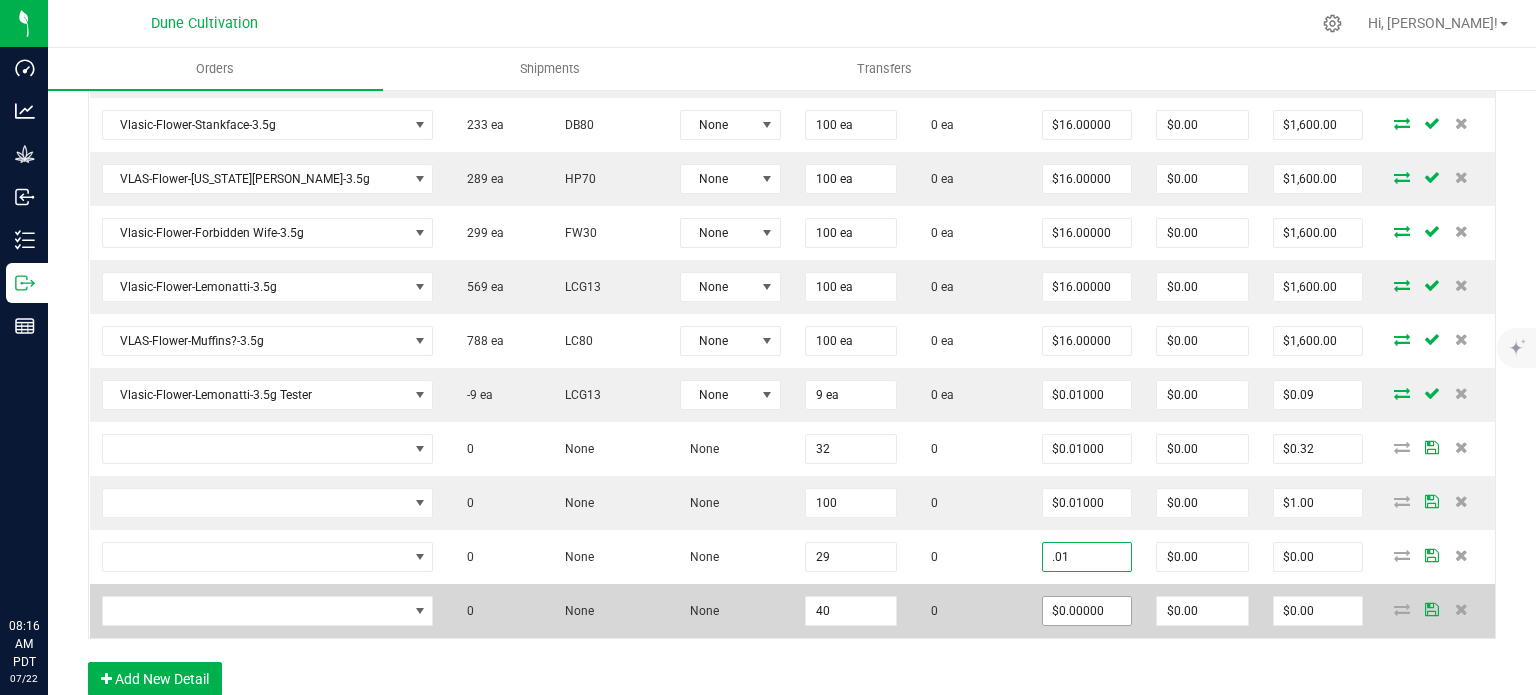 type on "$0.01000" 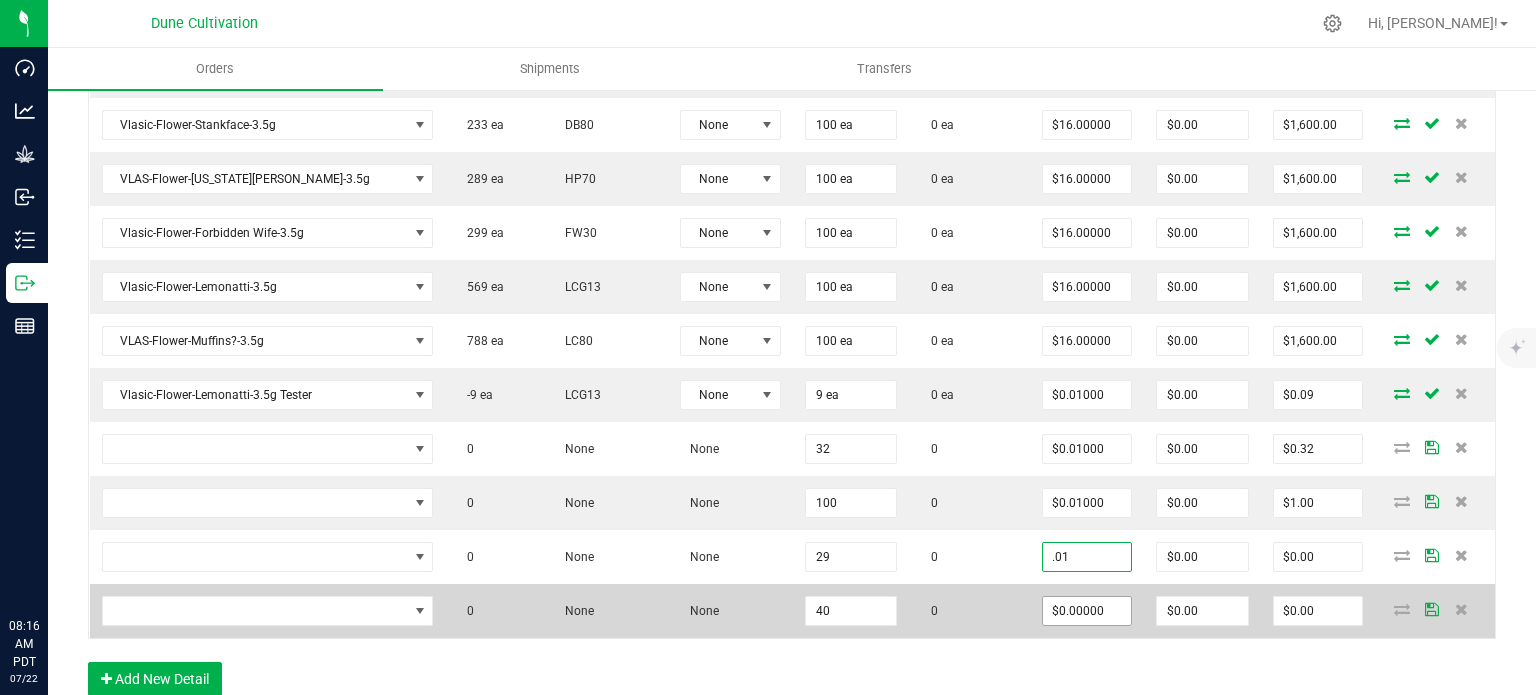 type on "$0.29" 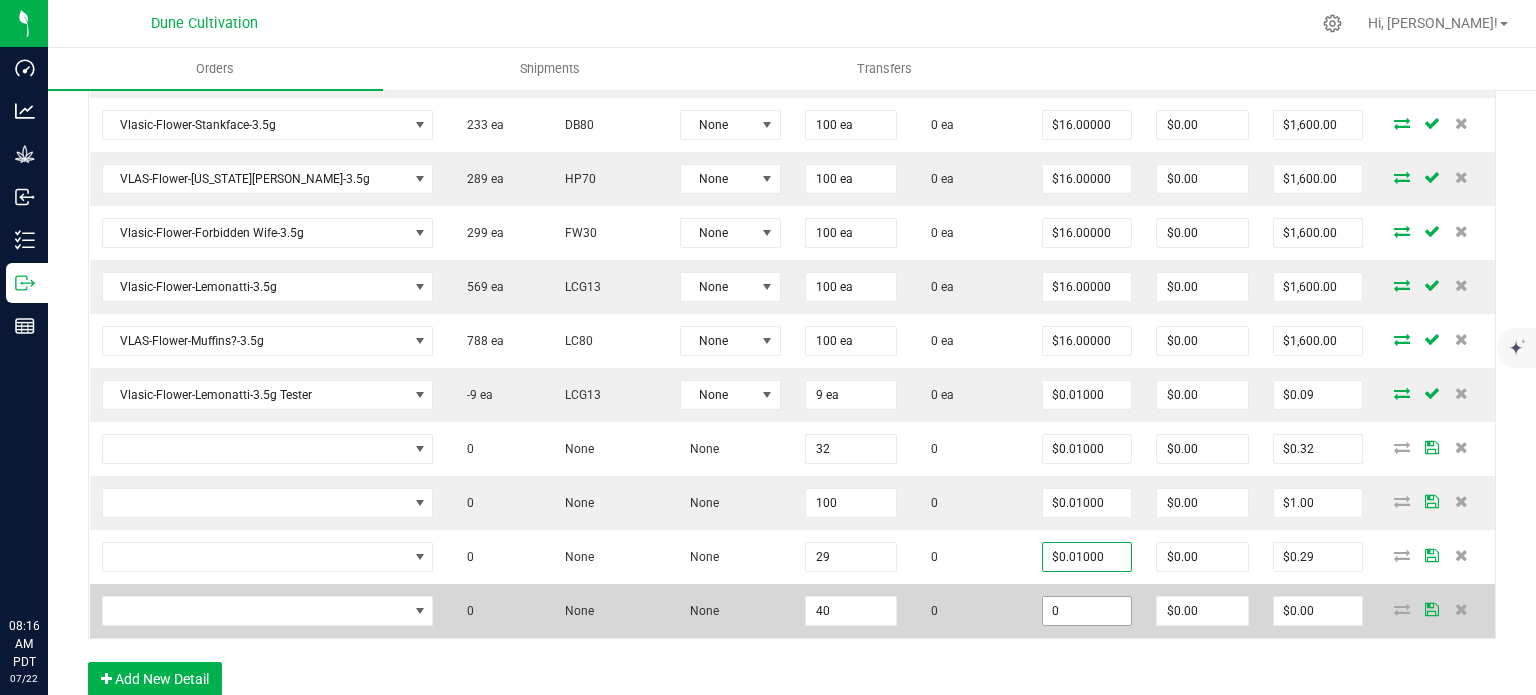 click on "0" at bounding box center (1087, 611) 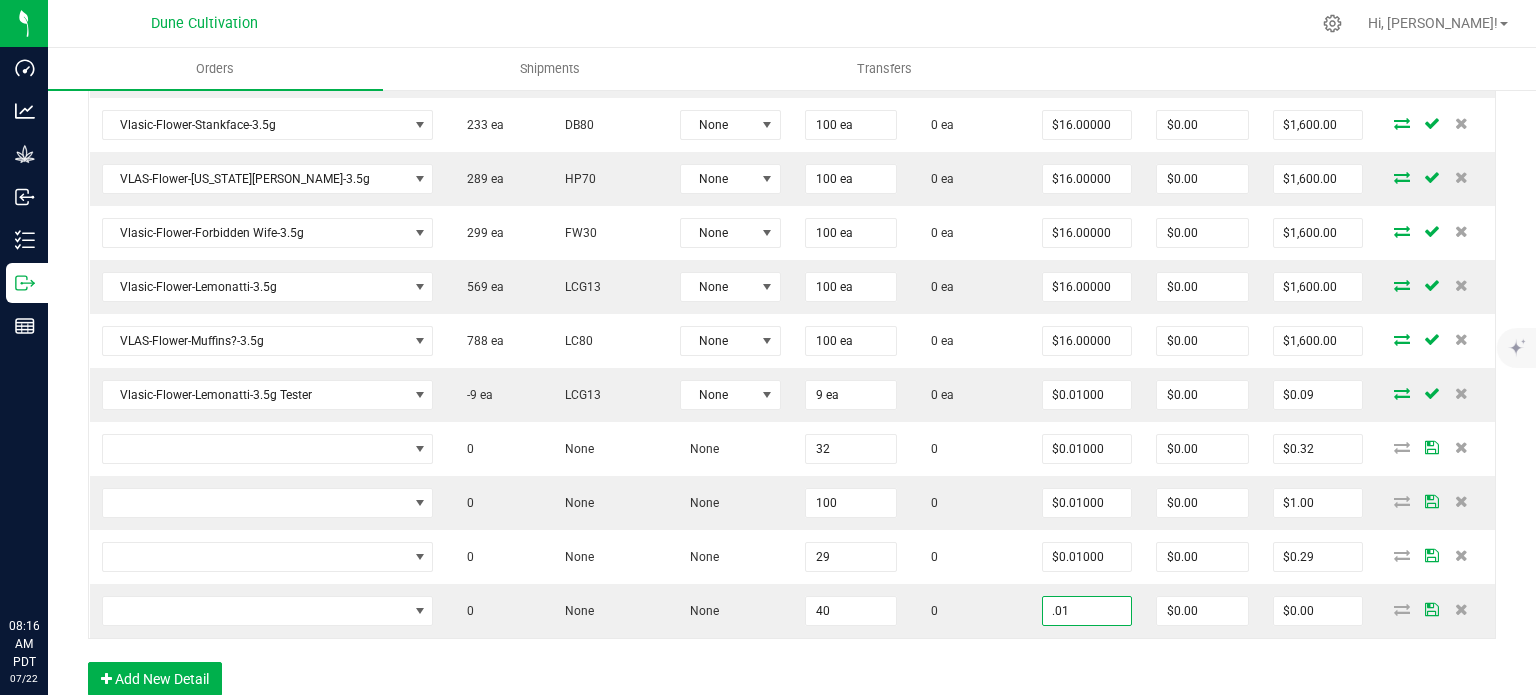 type on "$0.01000" 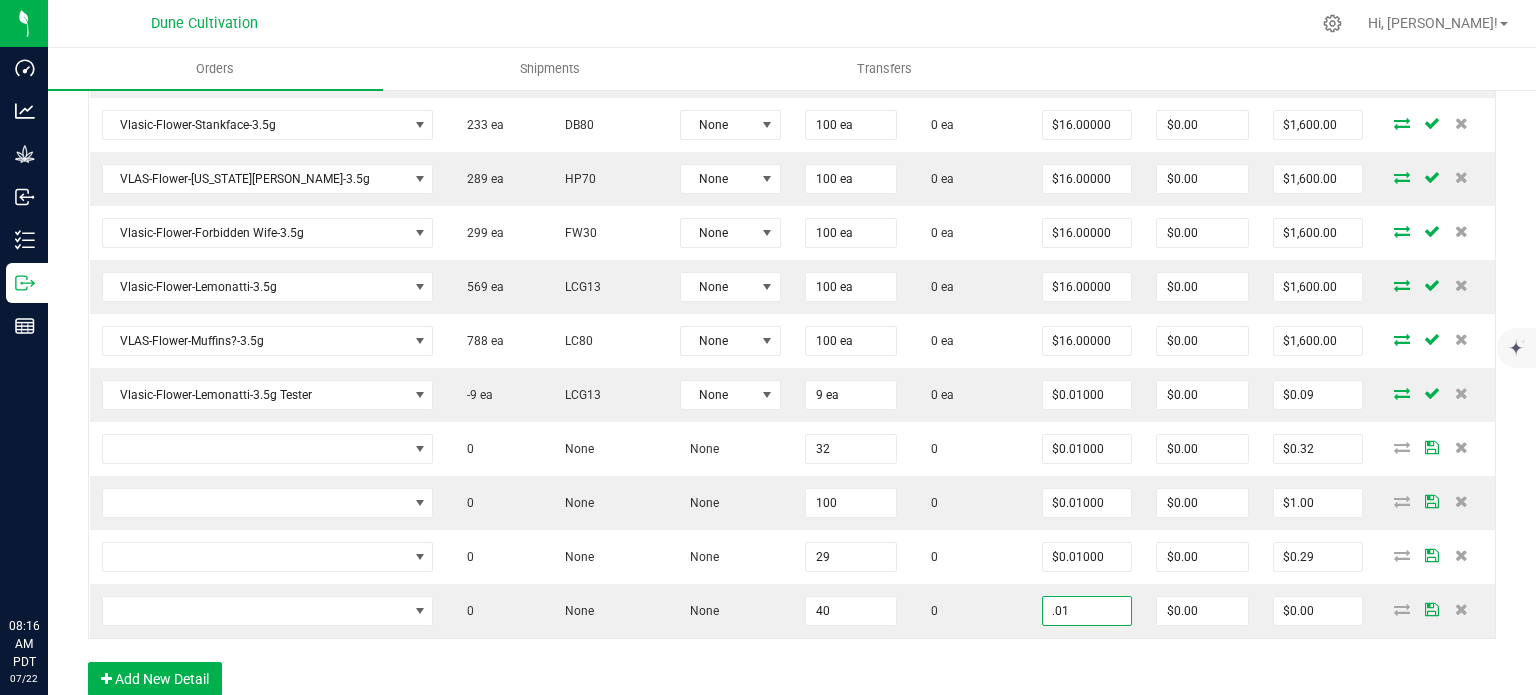 type on "$0.40" 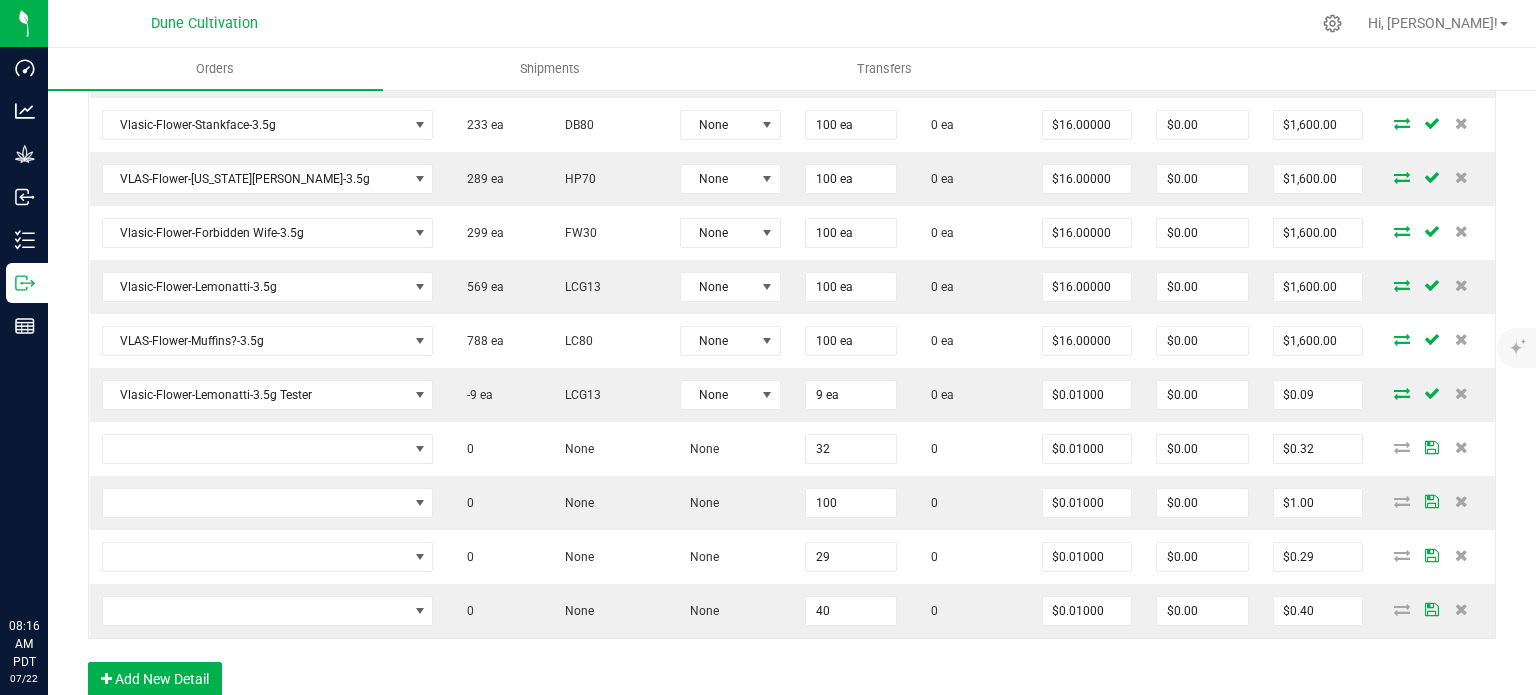 click on "Order Details Print All Labels Item  Sellable  Strain  Lot Number  Qty Ordered Qty Allocated Unit Price Line Discount Total Actions Hustler's Ambition-Flower-Sticky Fingers-3.5g  1629 ea   LC80  None 100 ea  0 ea  $12.00000 $0.00 $1,200.00 Hustler's Ambition-Flower-Sticky Fingers-14.0g  448 ea   LC80  None 30 ea  0 ea  $48.00000 $0.00 $1,440.00 Hustler's Ambition-Flower-Sticky Fingers-28.0g  20 ea   LC80  None 20 ea  0 ea  $96.00000 $0.00 $1,920.00 Hustler_s Ambition-Flower-[PERSON_NAME]-3.5g  766 ea   DDUV  None 100 ea  0 ea  $12.00000 $0.00 $1,200.00 Hustler_s Ambition-Flower-[PERSON_NAME]-14g  223 ea   DDUV  None 30 ea  0 ea  $48.00000 $0.00 $1,440.00 Hustler_s Ambition-Flower-[PERSON_NAME]-28g  20 ea   DDUV  None 20 ea  0 ea  $96.00000 $0.00 $1,920.00 Hustler_s Ambition-Flower-Chimera-3.5g  110 ea   TJ  None 100 ea  0 ea  $12.00000 $0.00 $1,200.00 Hustler_s Ambition-Flower-Nightmare Cookies-3.5g  400 ea   MK3  None 100 ea  0 ea  $10.00000 $0.00 $1,000.00  30 ea   GO27  None" at bounding box center (792, 30) 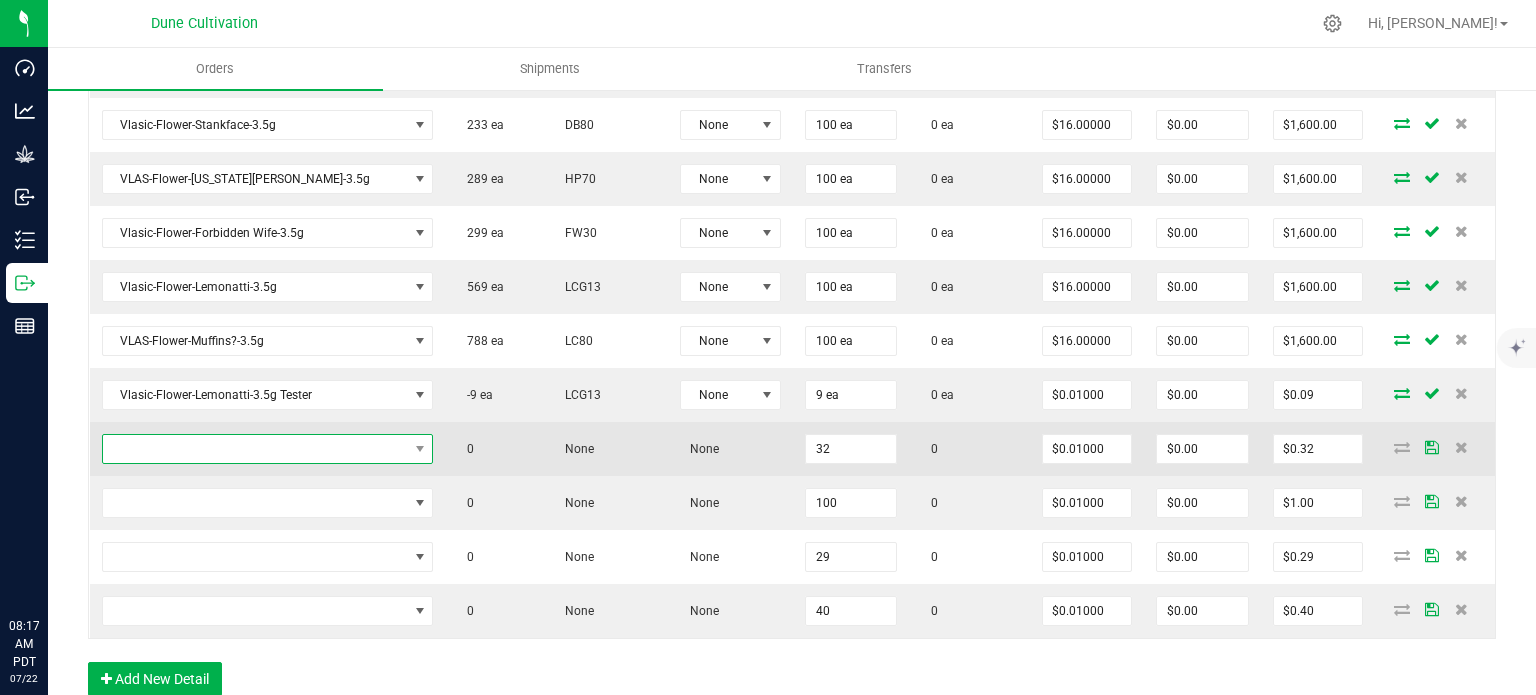 click at bounding box center [268, 449] 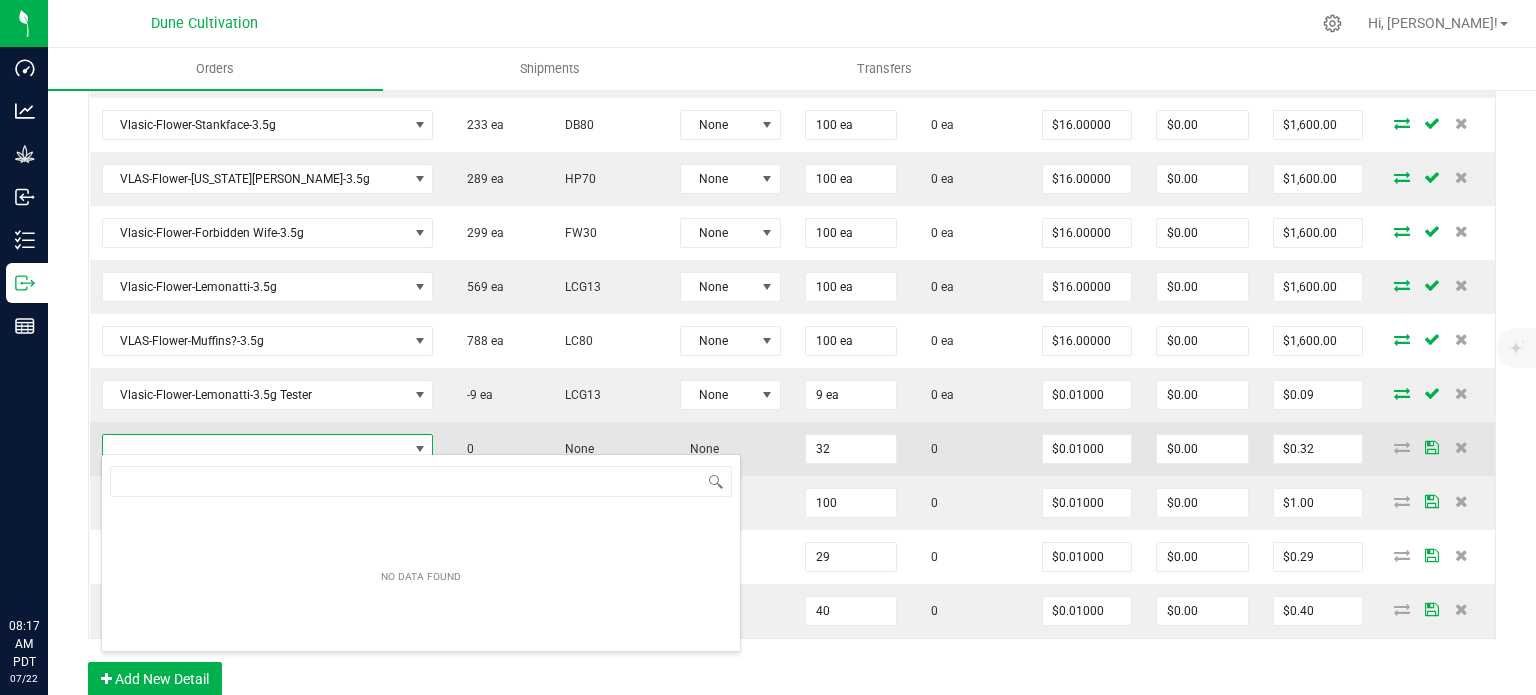 scroll, scrollTop: 99970, scrollLeft: 99670, axis: both 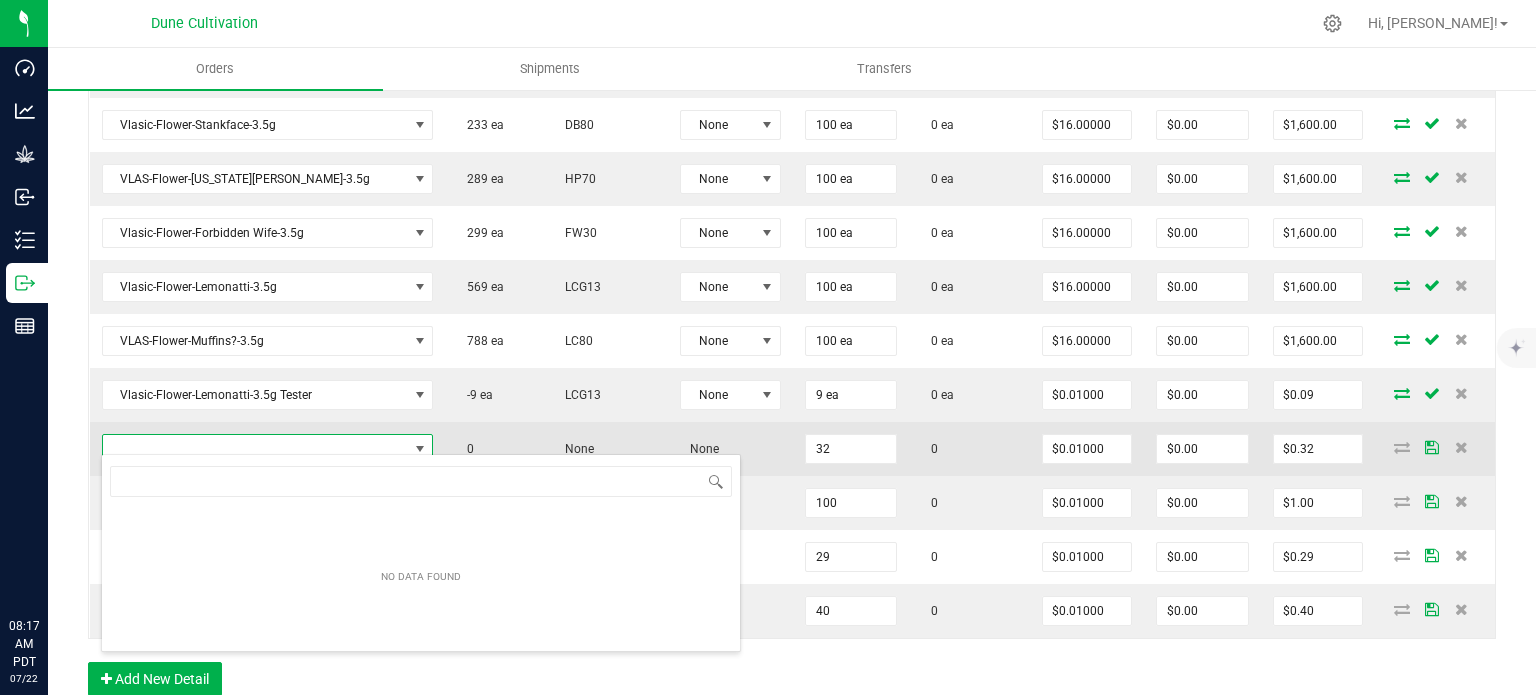 type on "Hustler_s Ambition-Trainwreck-Preroll-1.0g- 14pk" 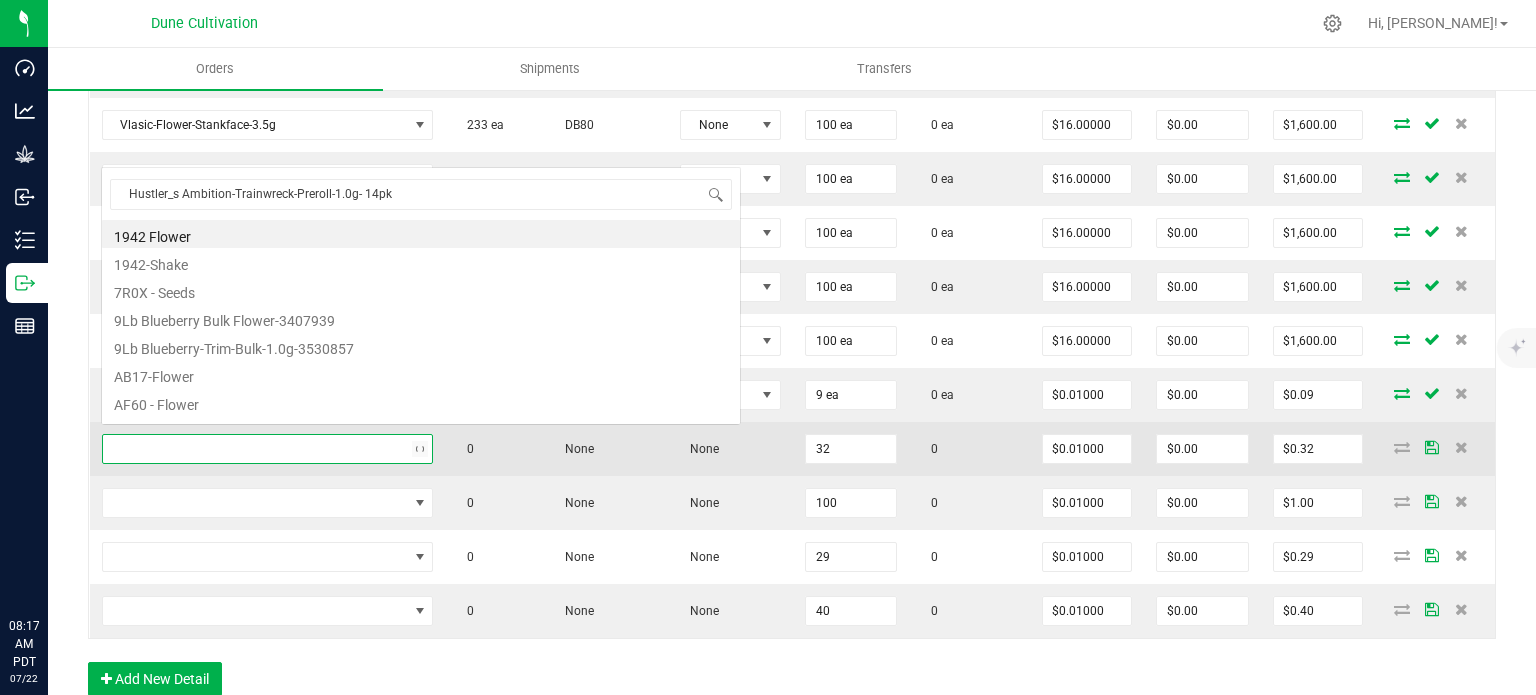 scroll, scrollTop: 0, scrollLeft: 0, axis: both 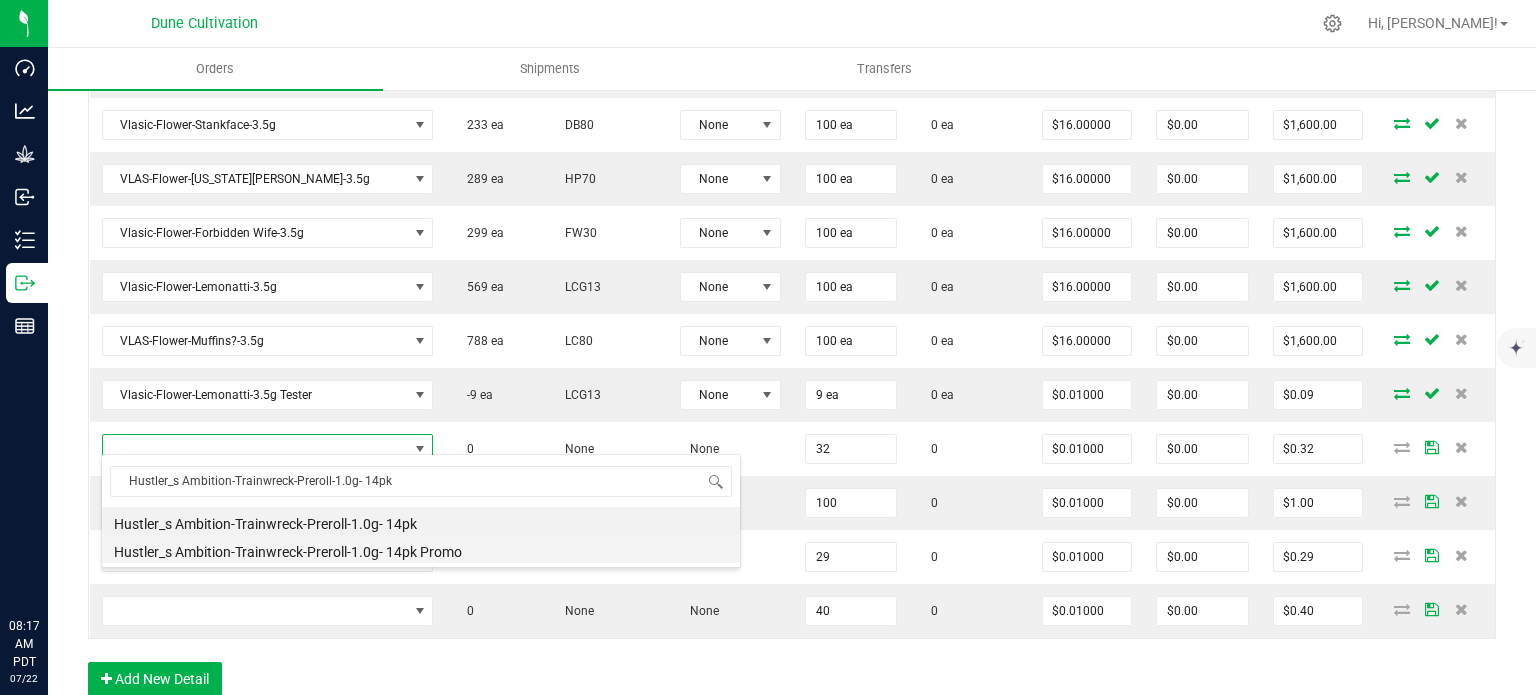 click on "Hustler_s Ambition-Trainwreck-Preroll-1.0g- 14pk Promo" at bounding box center [421, 549] 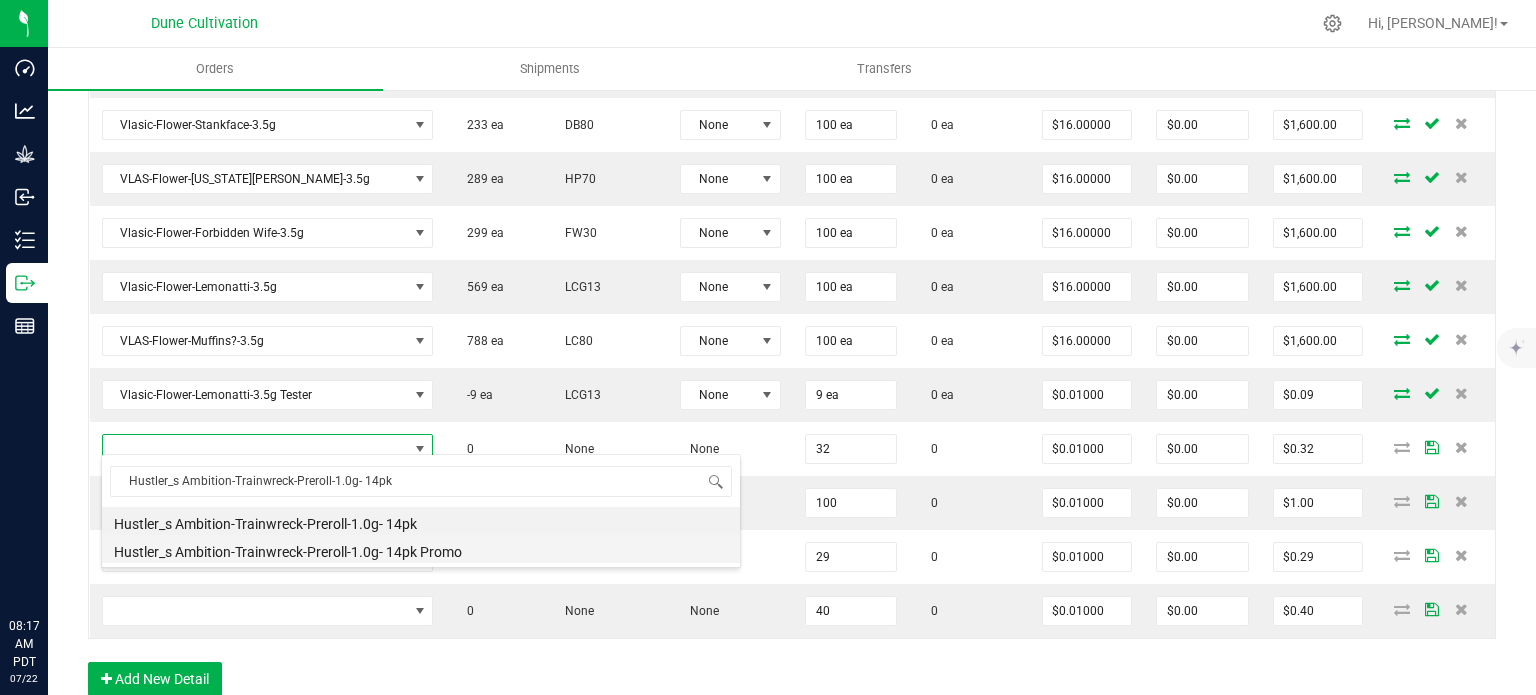 type on "32 ea" 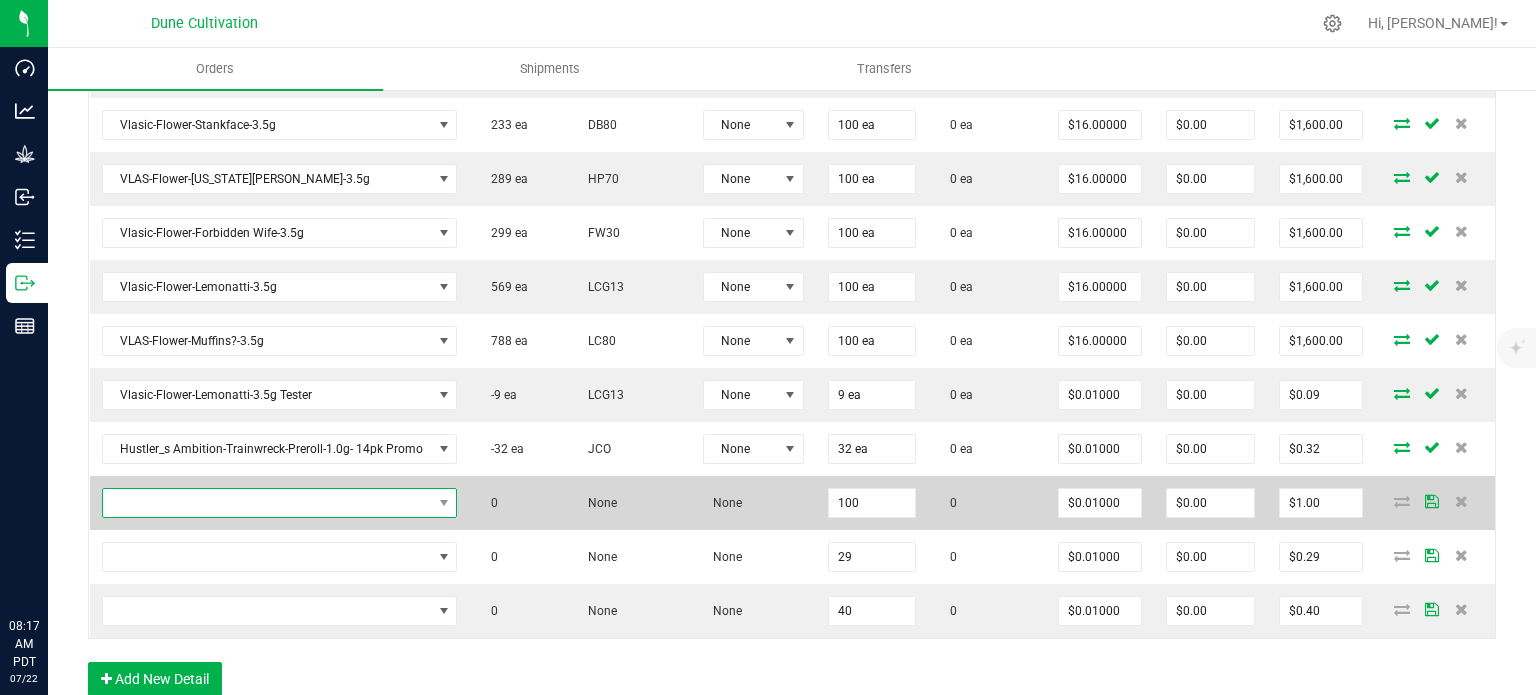 click at bounding box center (267, 503) 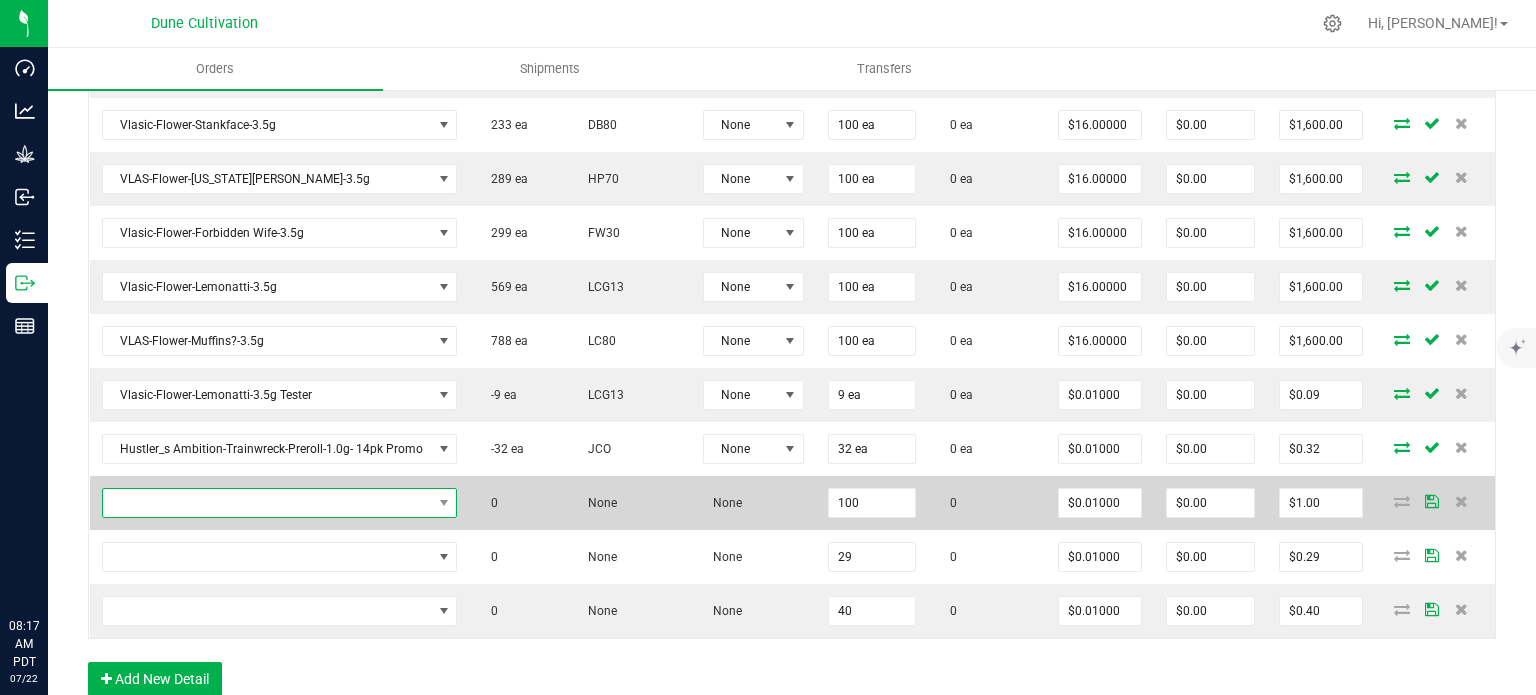 click at bounding box center [267, 503] 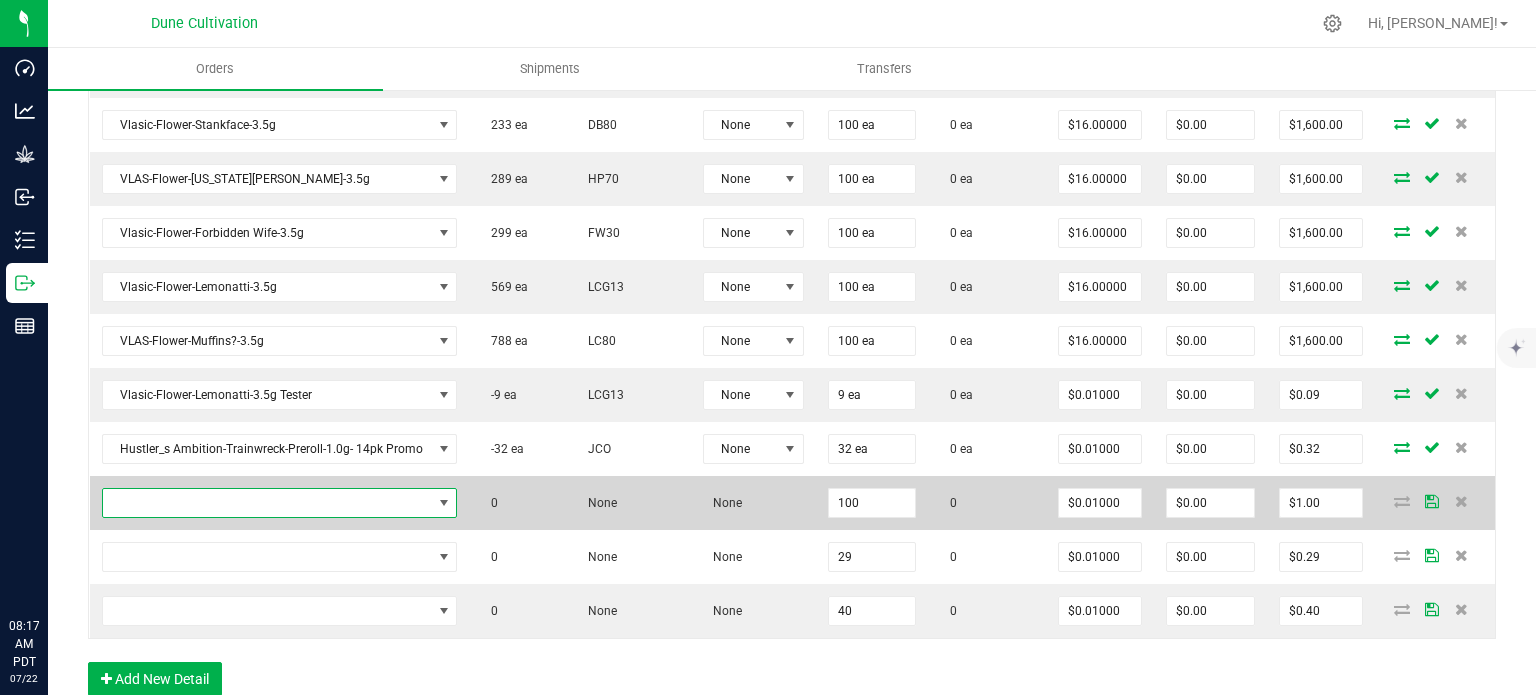 click at bounding box center (267, 503) 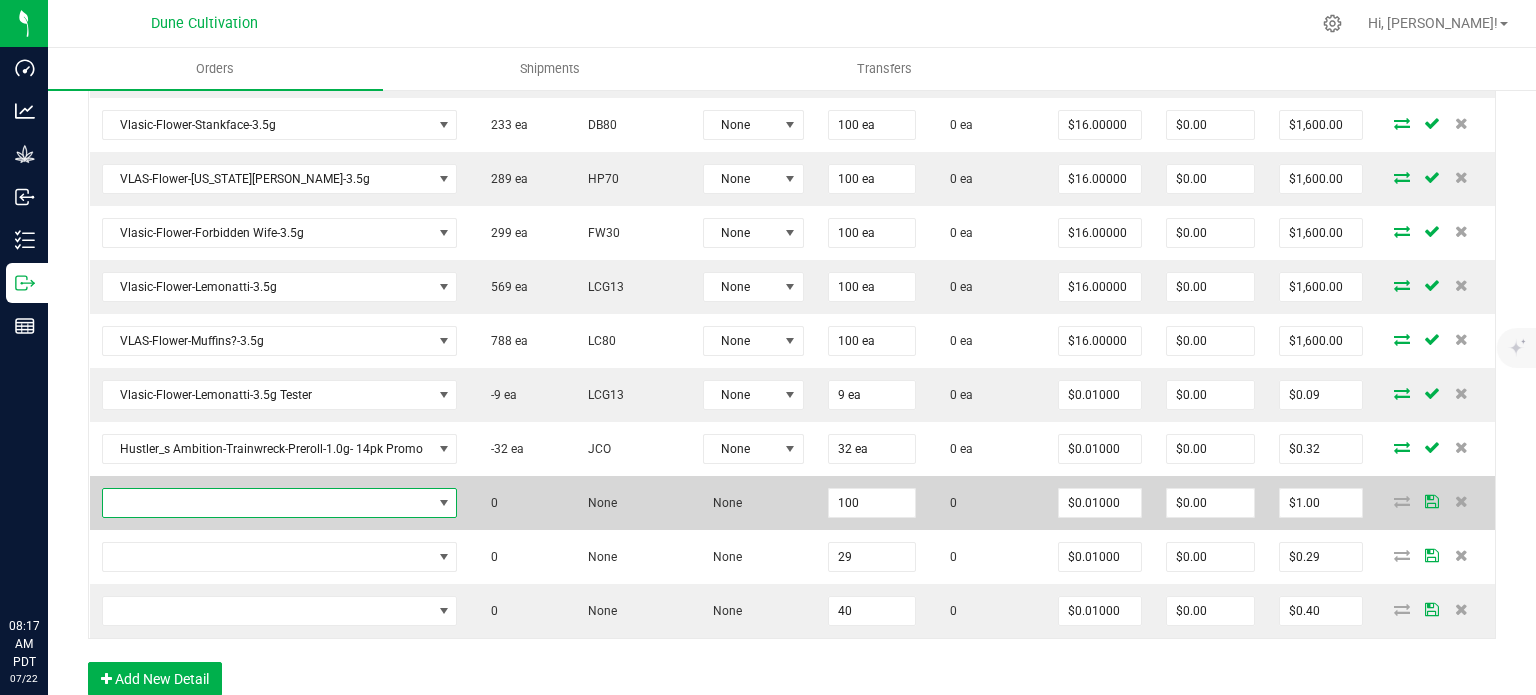 click at bounding box center (267, 503) 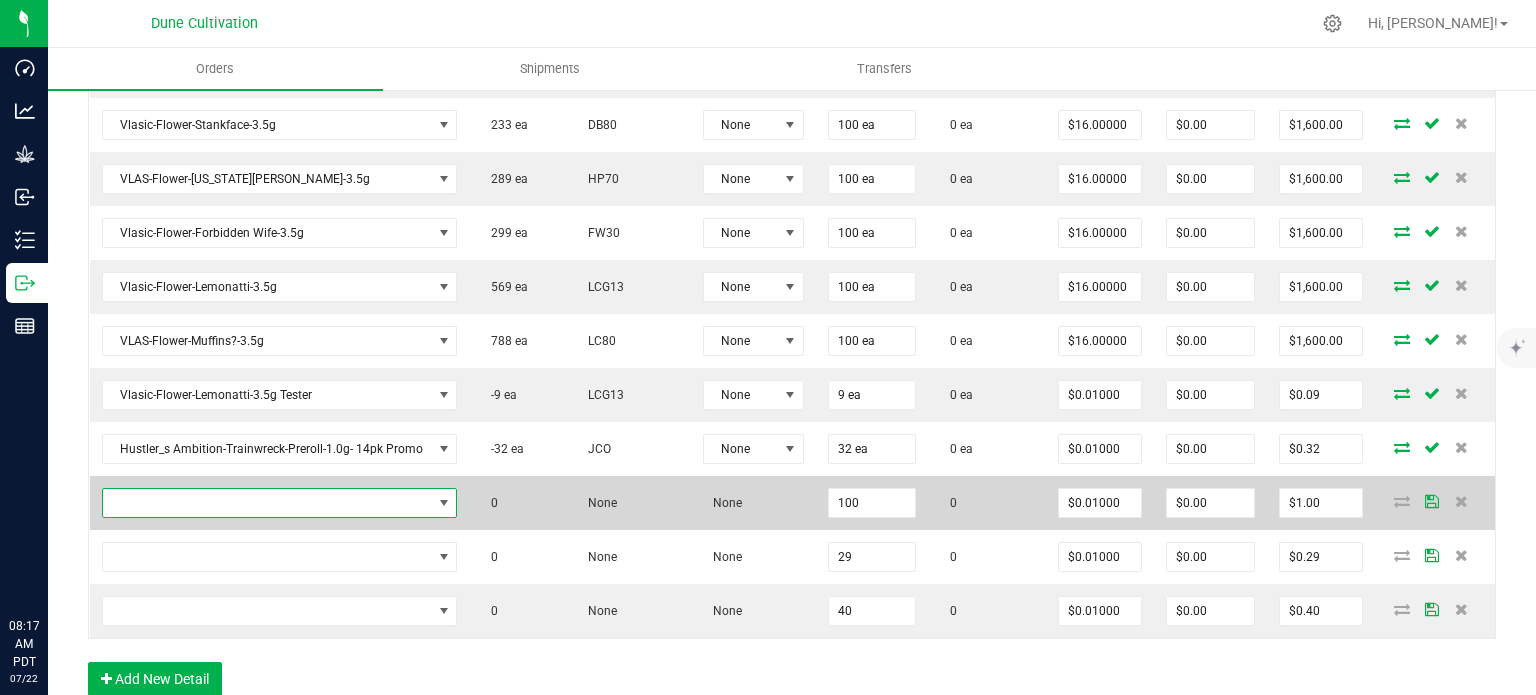 click at bounding box center [267, 503] 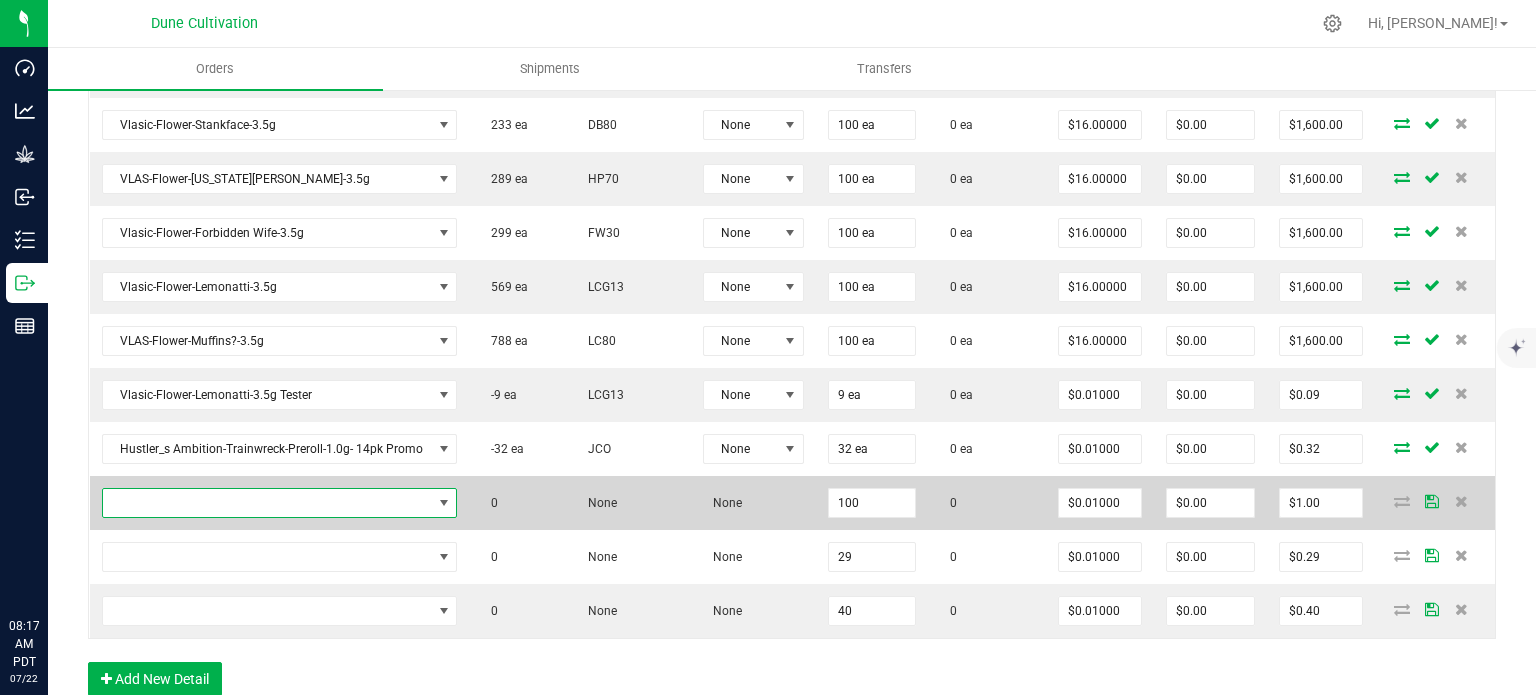 click at bounding box center [267, 503] 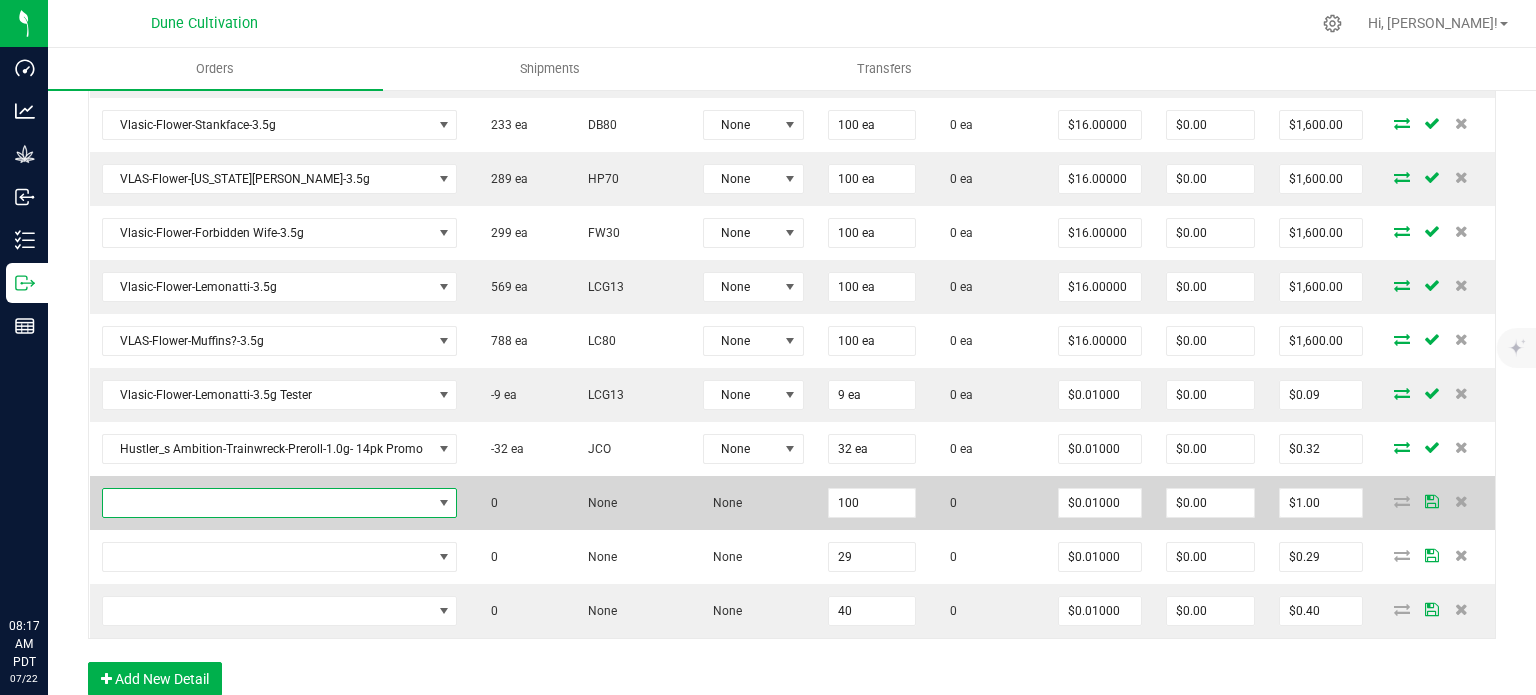 click at bounding box center [267, 503] 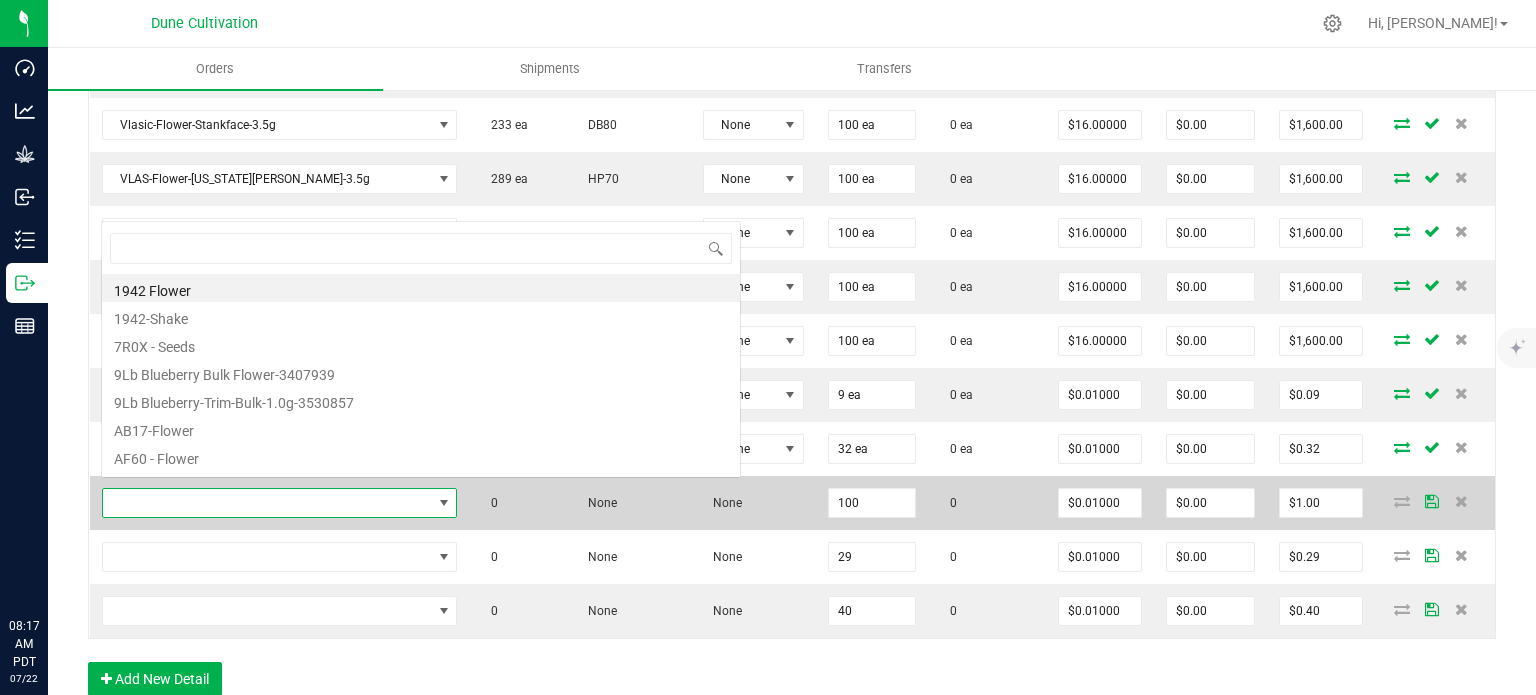 scroll, scrollTop: 0, scrollLeft: 0, axis: both 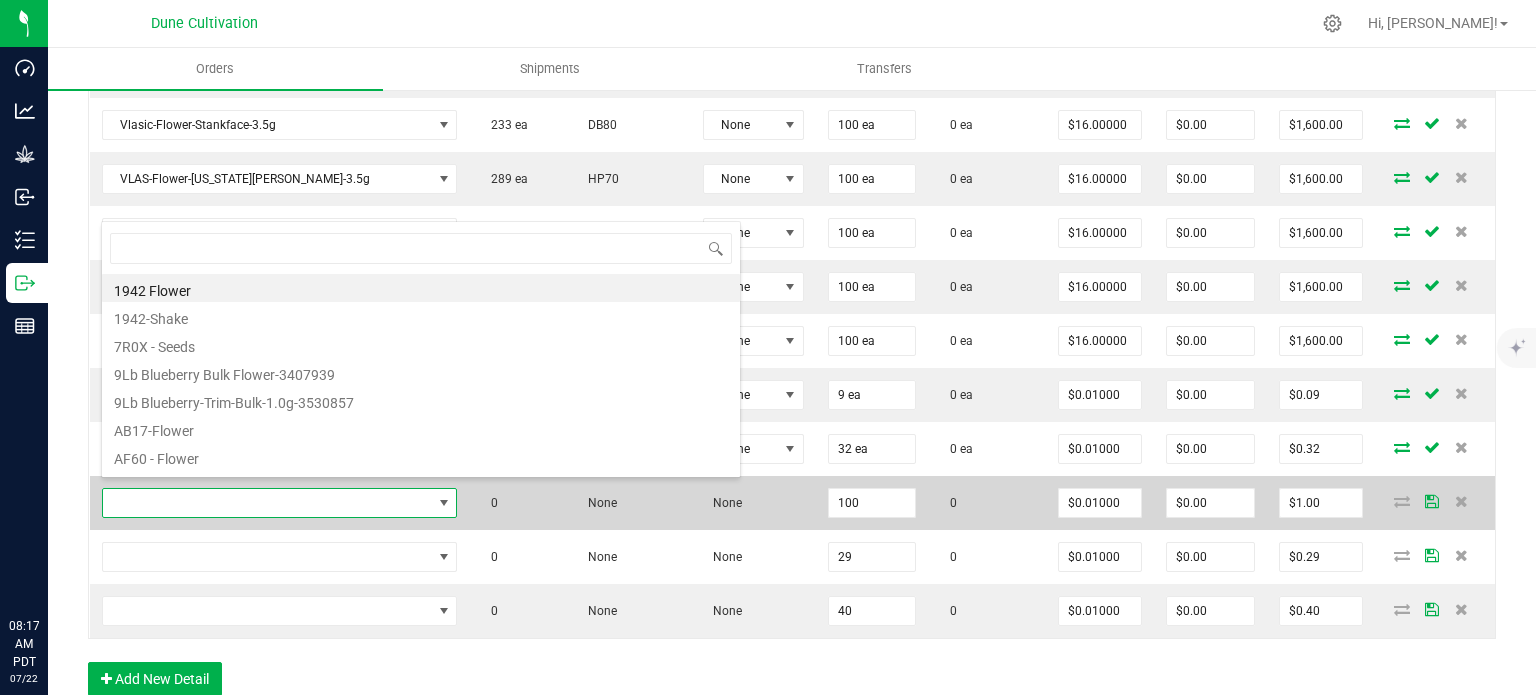 type on "Hustler_s Ambition-Flower-Rainbow [PERSON_NAME]-3.5g" 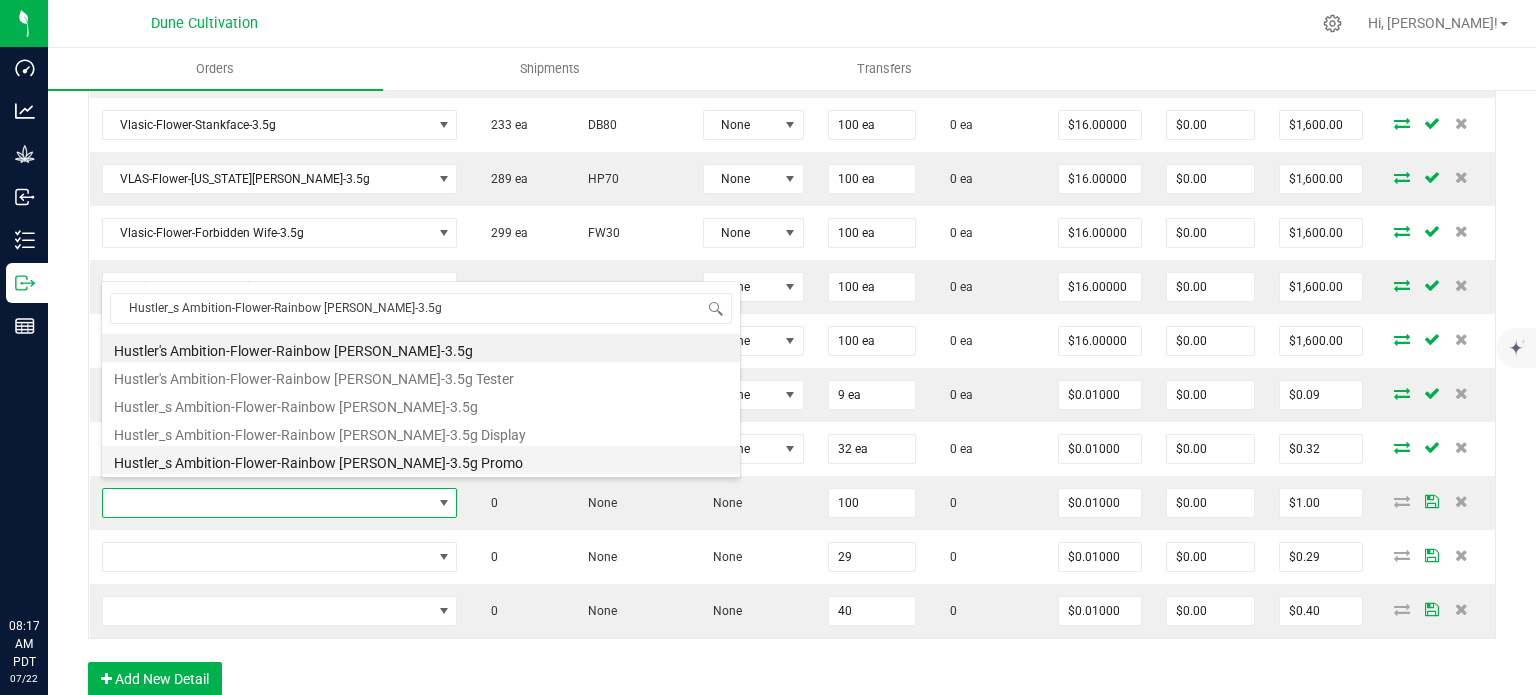 click on "Hustler_s Ambition-Flower-Rainbow [PERSON_NAME]-3.5g Promo" at bounding box center (421, 460) 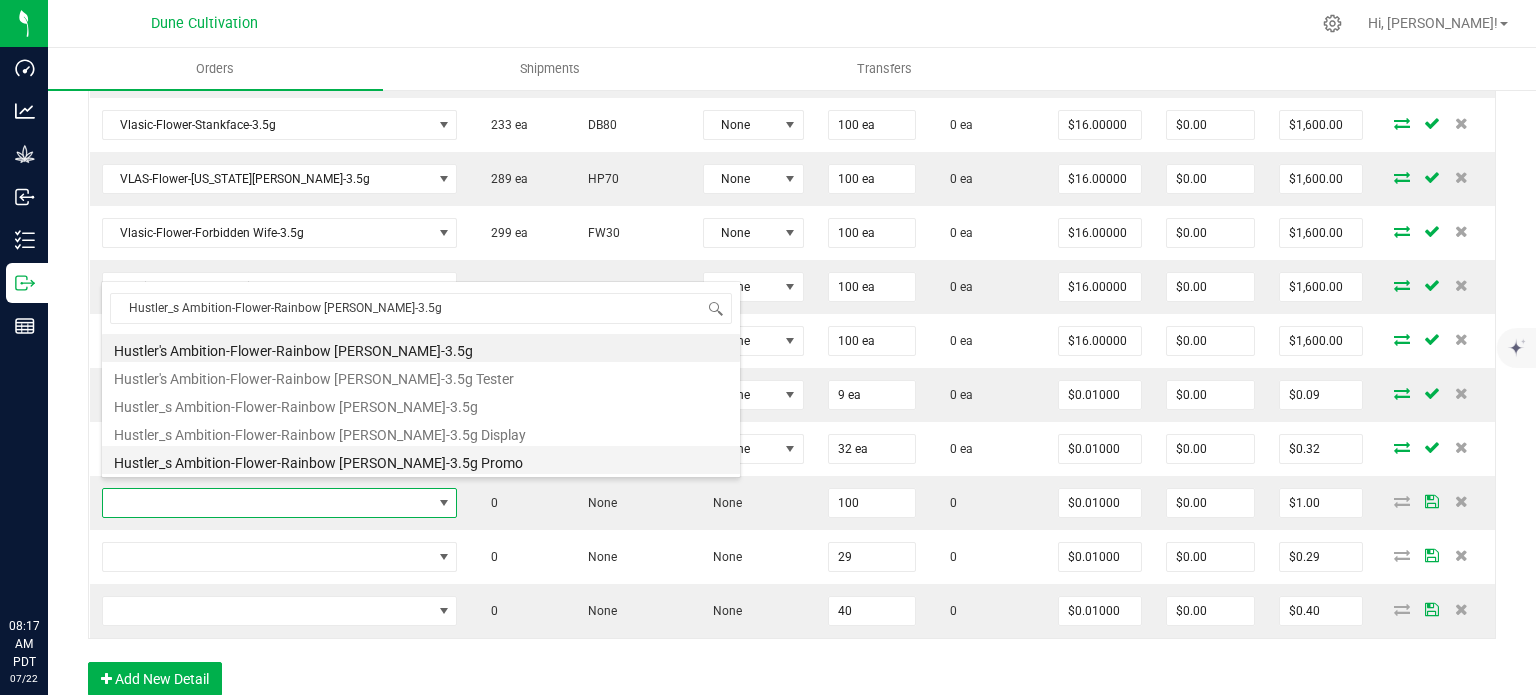 type on "100 ea" 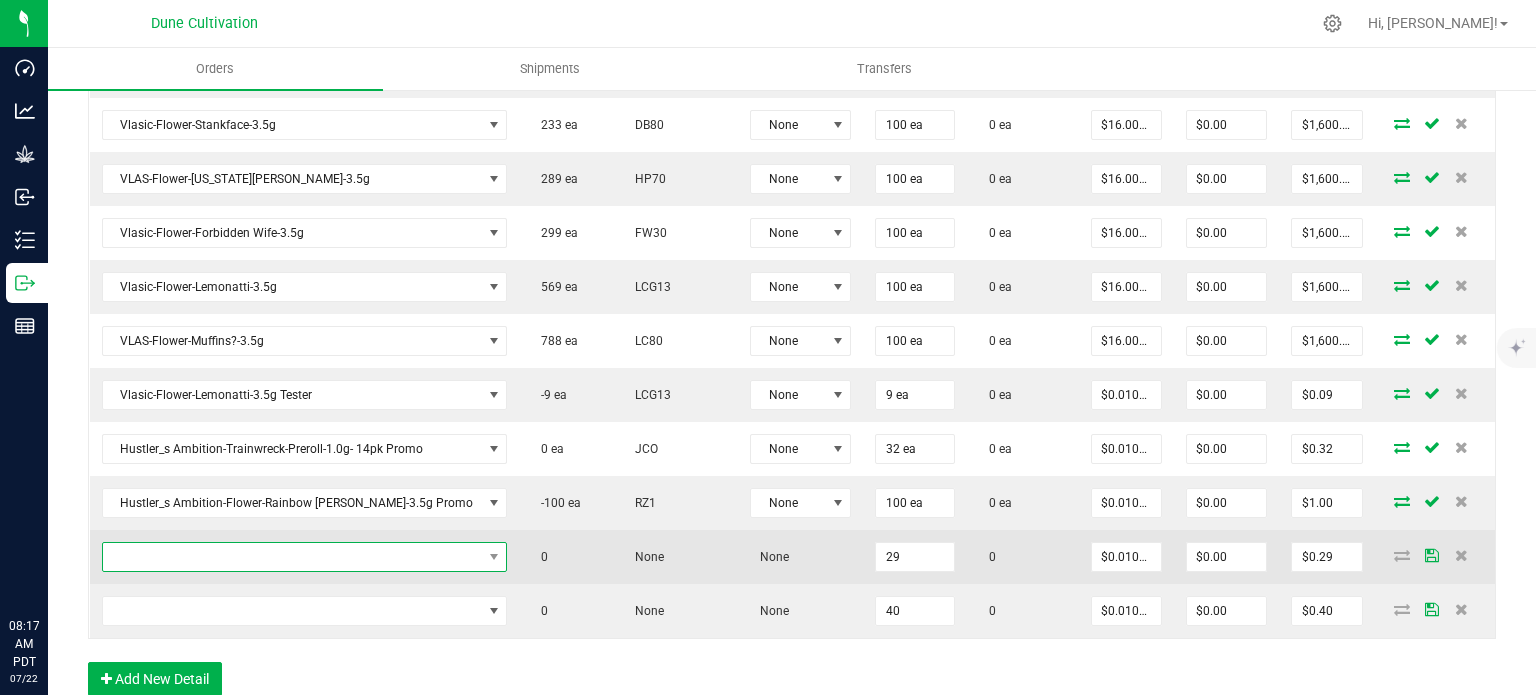 click at bounding box center [292, 557] 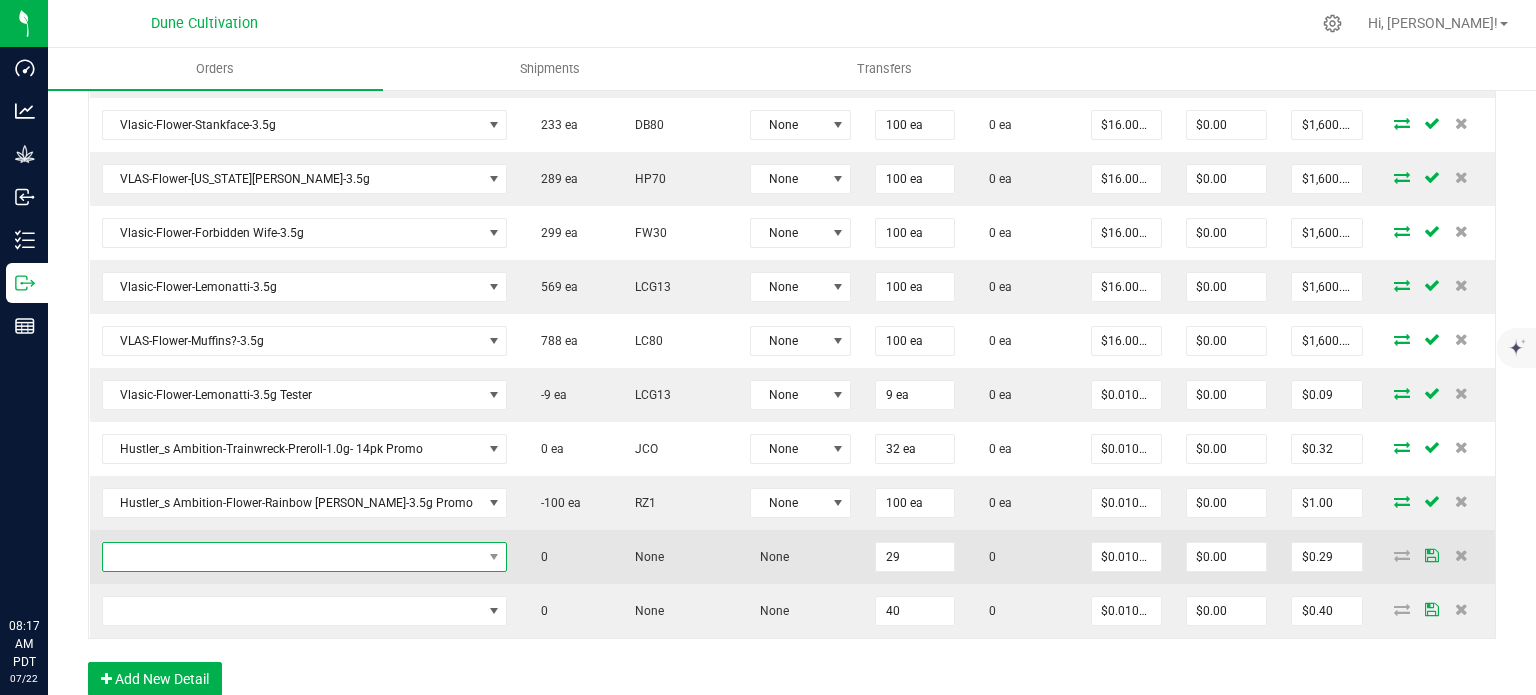 click at bounding box center (292, 557) 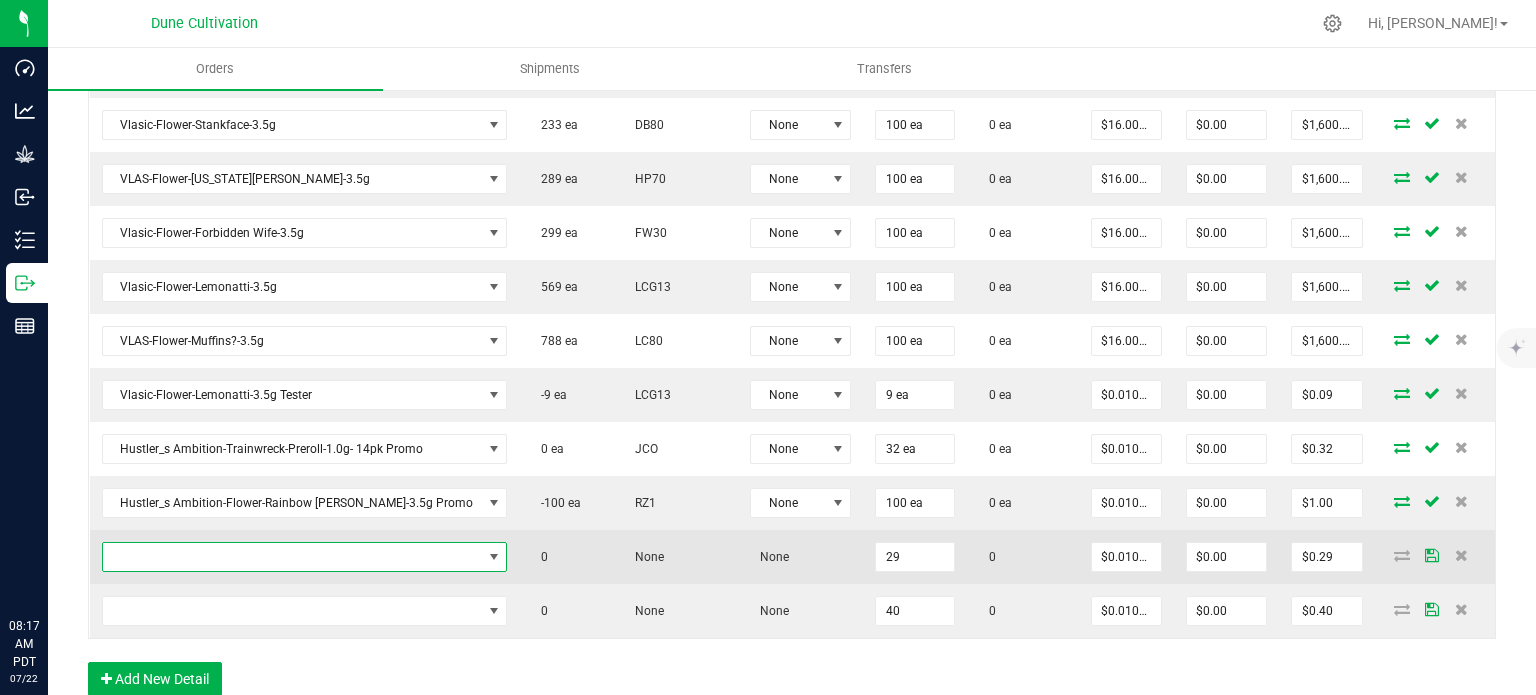 click at bounding box center [292, 557] 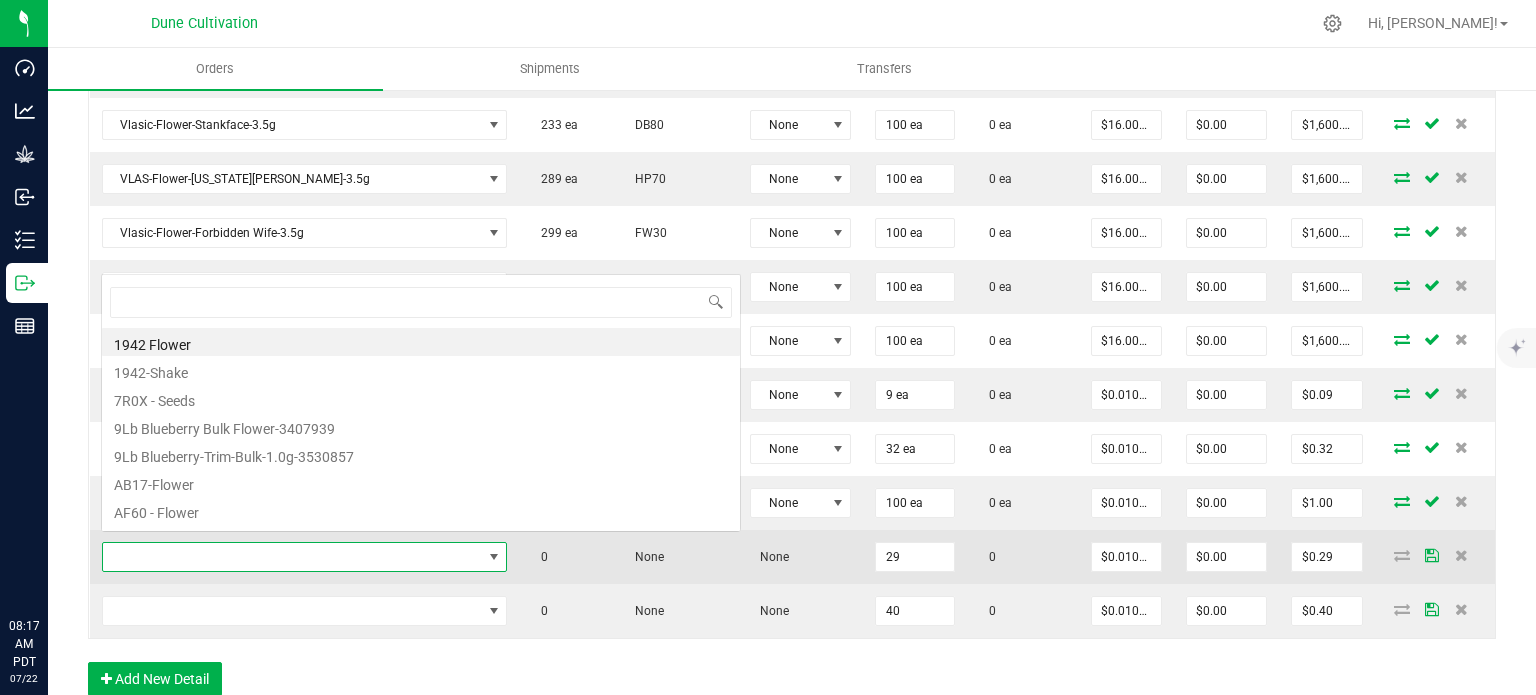 scroll, scrollTop: 0, scrollLeft: 0, axis: both 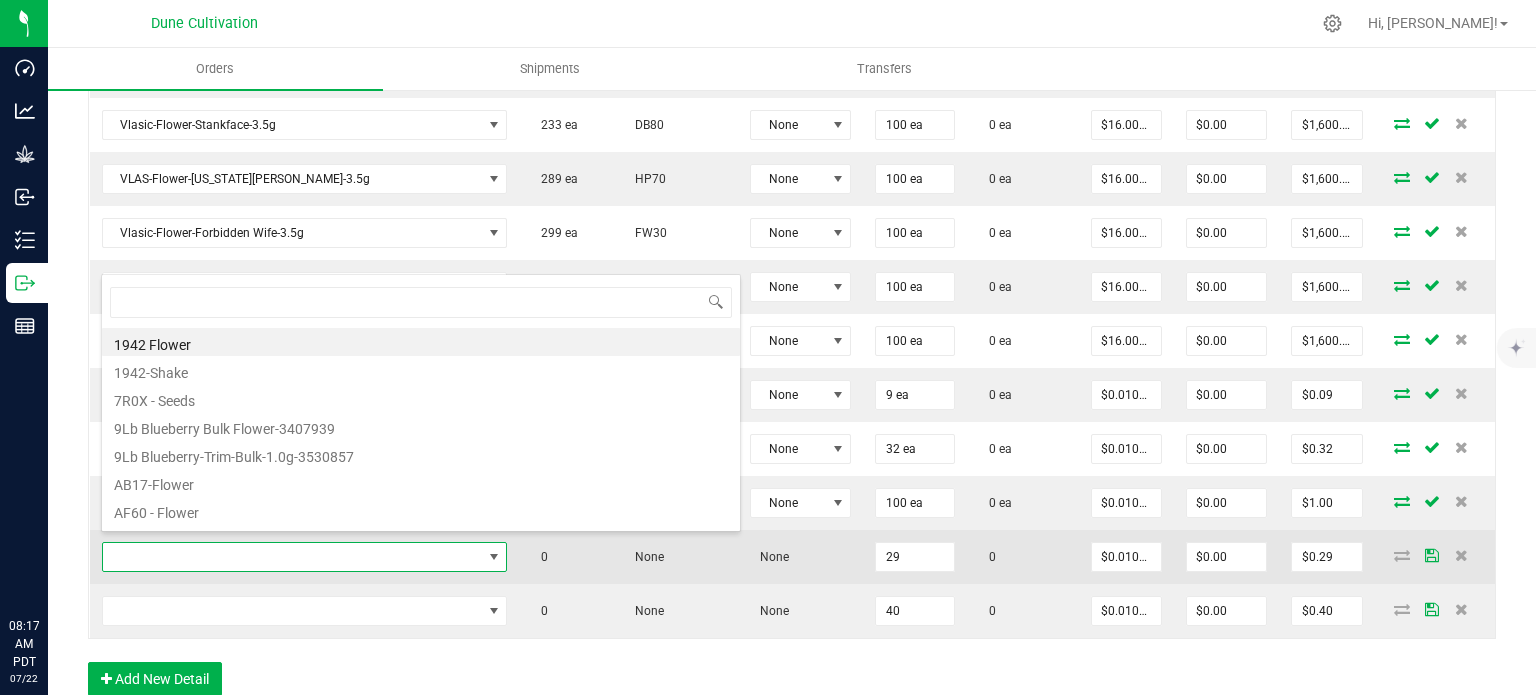 type on "[PERSON_NAME]-Flower-Trainwreck-3.5g" 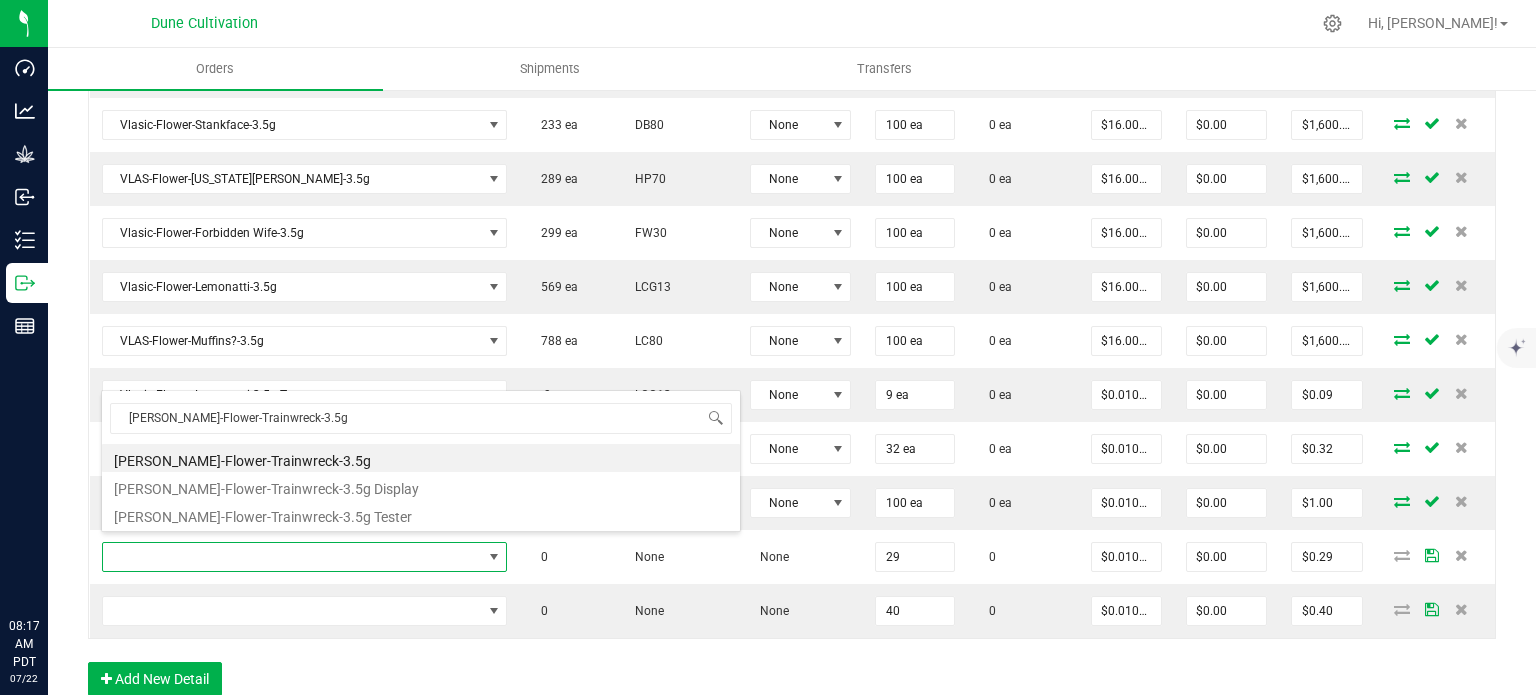 click on "Order Details Print All Labels Item  Sellable  Strain  Lot Number  Qty Ordered Qty Allocated Unit Price Line Discount Total Actions Hustler's Ambition-Flower-Sticky Fingers-3.5g  1629 ea   LC80  None 100 ea  0 ea  $12.00000 $0.00 $1,200.00 Hustler's Ambition-Flower-Sticky Fingers-14.0g  448 ea   LC80  None 30 ea  0 ea  $48.00000 $0.00 $1,440.00 Hustler's Ambition-Flower-Sticky Fingers-28.0g  20 ea   LC80  None 20 ea  0 ea  $96.00000 $0.00 $1,920.00 Hustler_s Ambition-Flower-[PERSON_NAME]-3.5g  766 ea   DDUV  None 100 ea  0 ea  $12.00000 $0.00 $1,200.00 Hustler_s Ambition-Flower-[PERSON_NAME]-14g  223 ea   DDUV  None 30 ea  0 ea  $48.00000 $0.00 $1,440.00 Hustler_s Ambition-Flower-[PERSON_NAME]-28g  20 ea   DDUV  None 20 ea  0 ea  $96.00000 $0.00 $1,920.00 Hustler_s Ambition-Flower-Chimera-3.5g  110 ea   TJ  None 100 ea  0 ea  $12.00000 $0.00 $1,200.00 Hustler_s Ambition-Flower-Nightmare Cookies-3.5g  400 ea   MK3  None 100 ea  0 ea  $10.00000 $0.00 $1,000.00  30 ea   GO27  None" at bounding box center (792, 30) 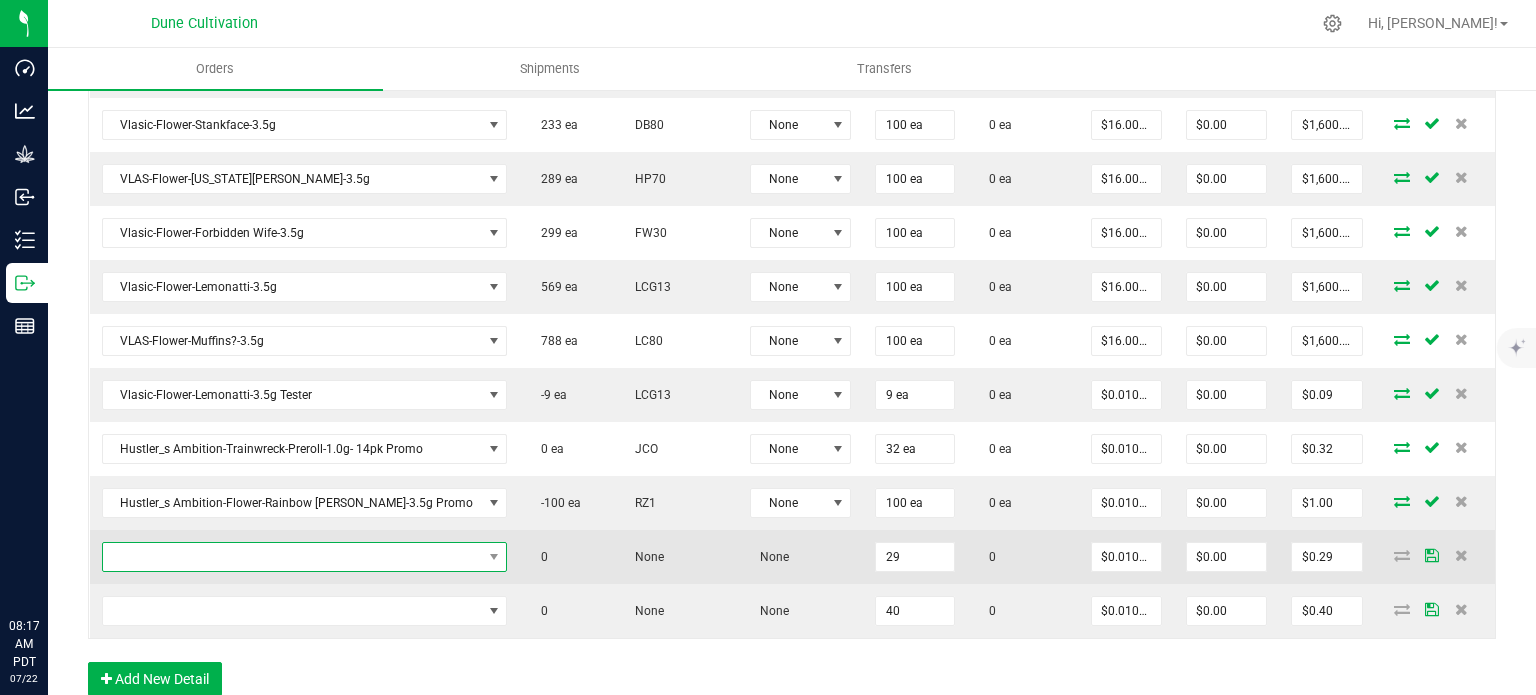 click at bounding box center (292, 557) 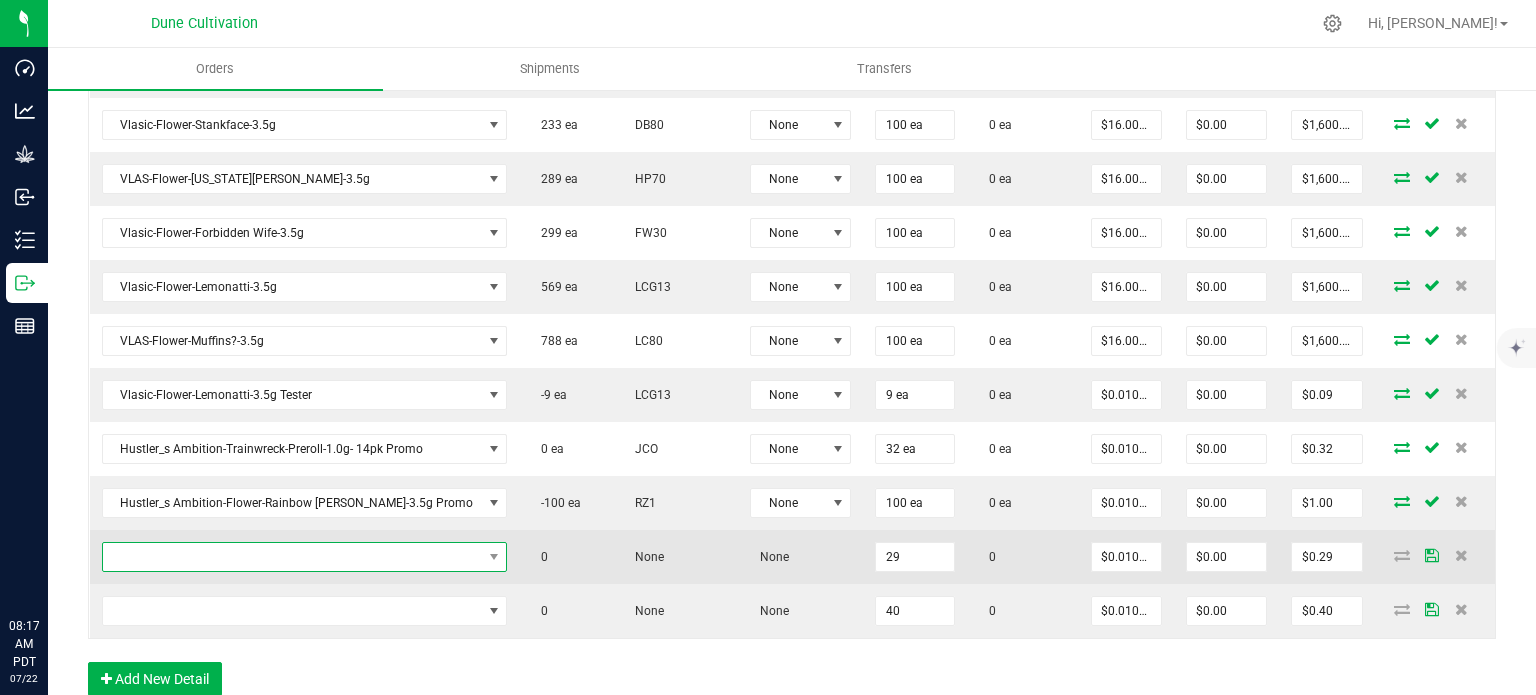 click at bounding box center [292, 557] 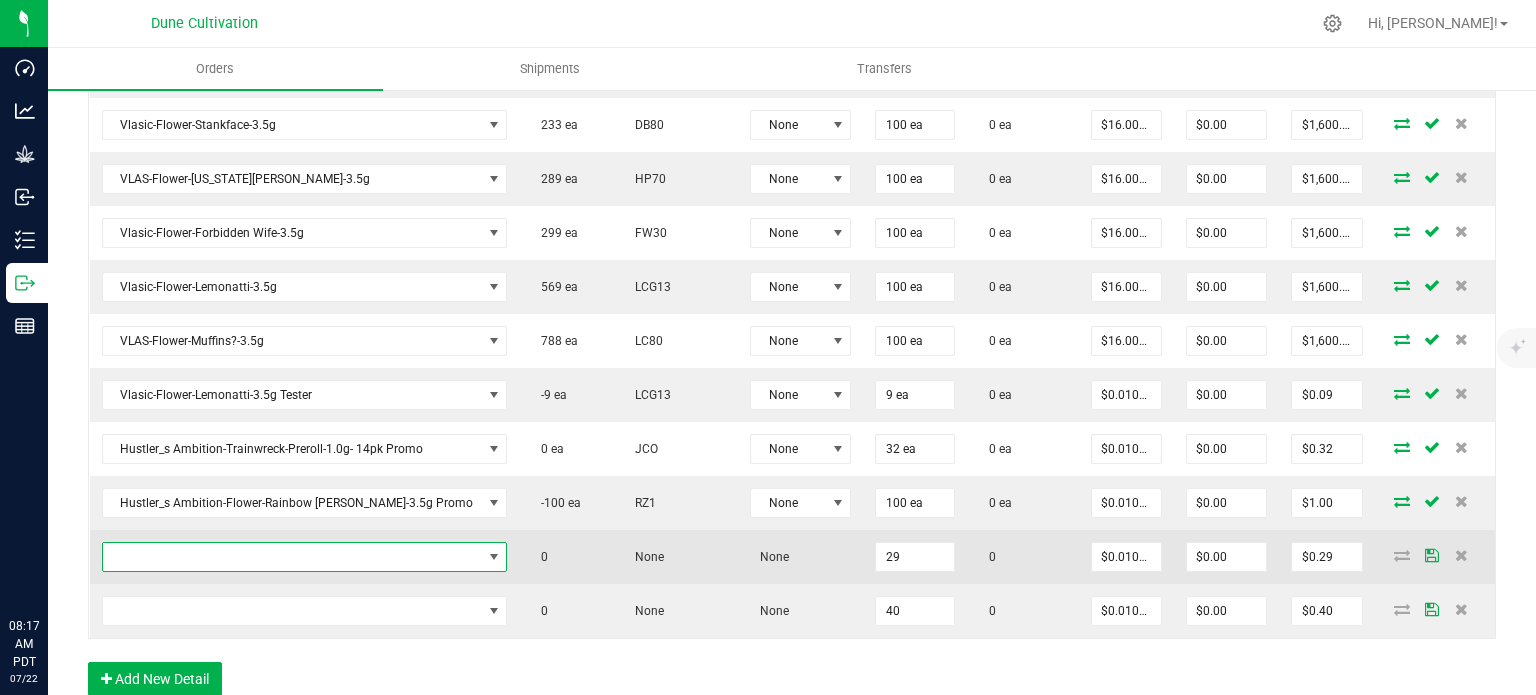 click at bounding box center [305, 557] 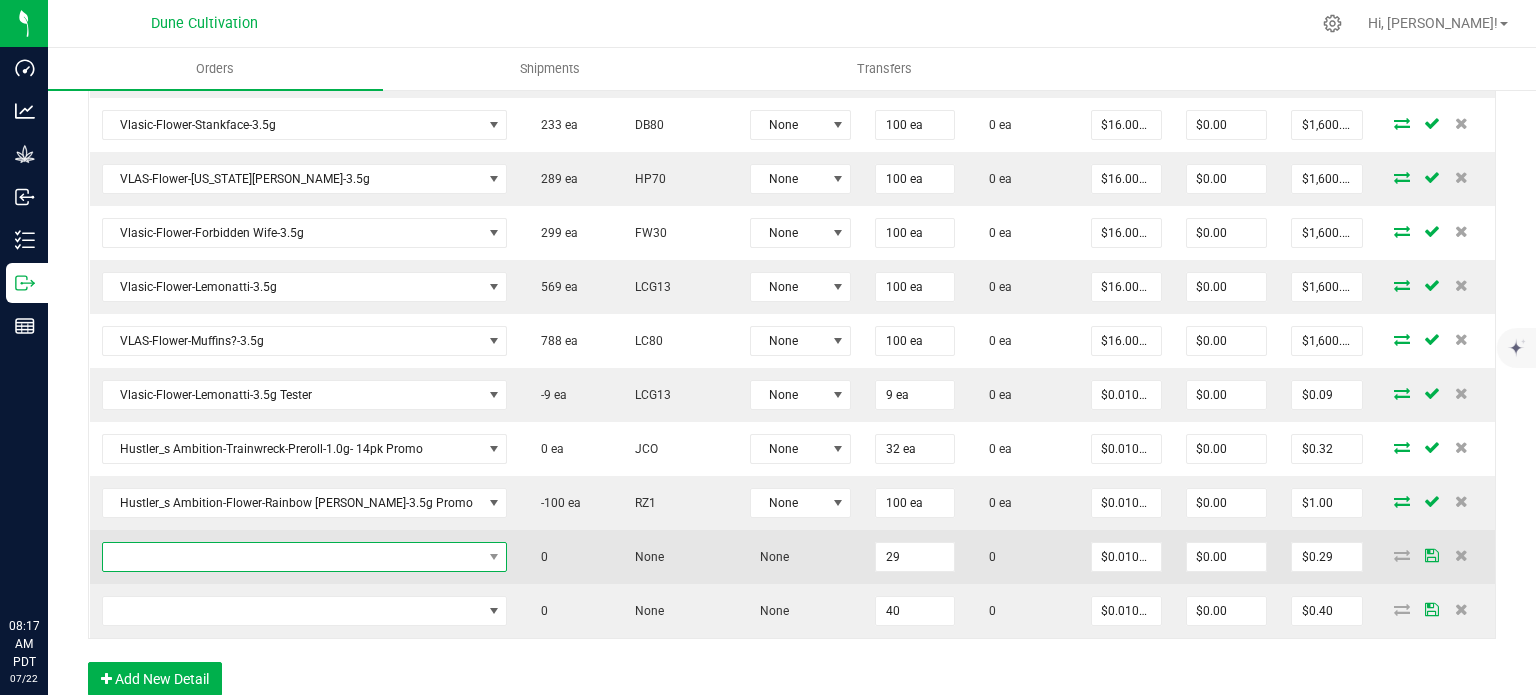 click at bounding box center [292, 557] 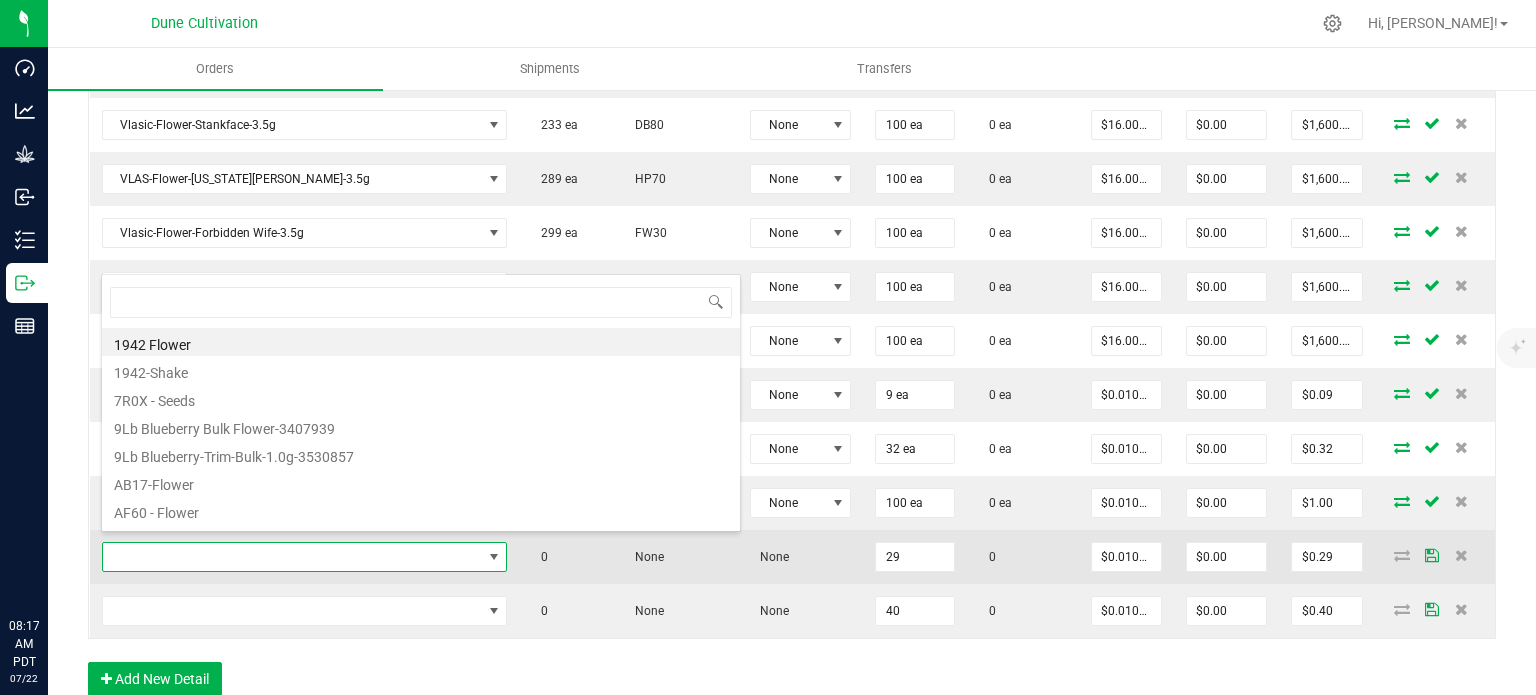 scroll, scrollTop: 99970, scrollLeft: 99648, axis: both 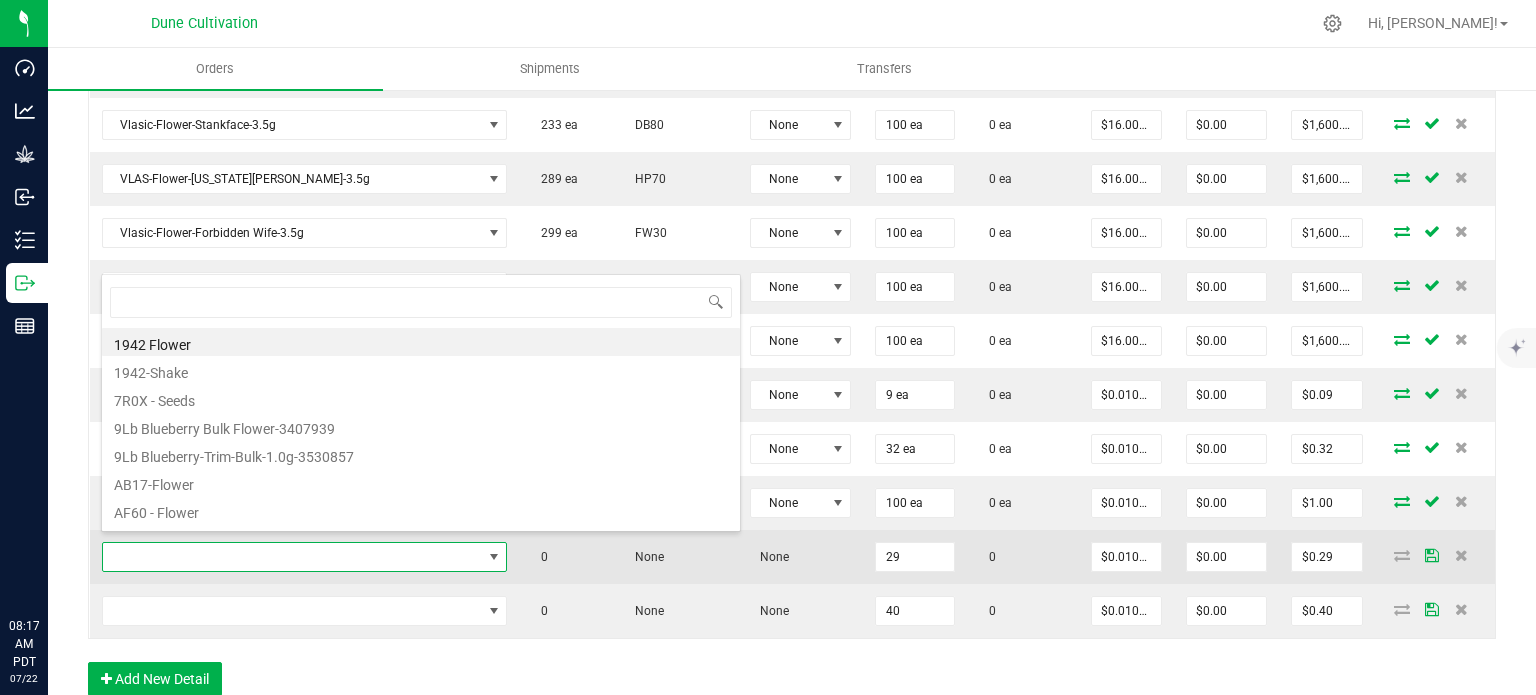 type on "[PERSON_NAME]-Flower-Trainwreck-3.5g" 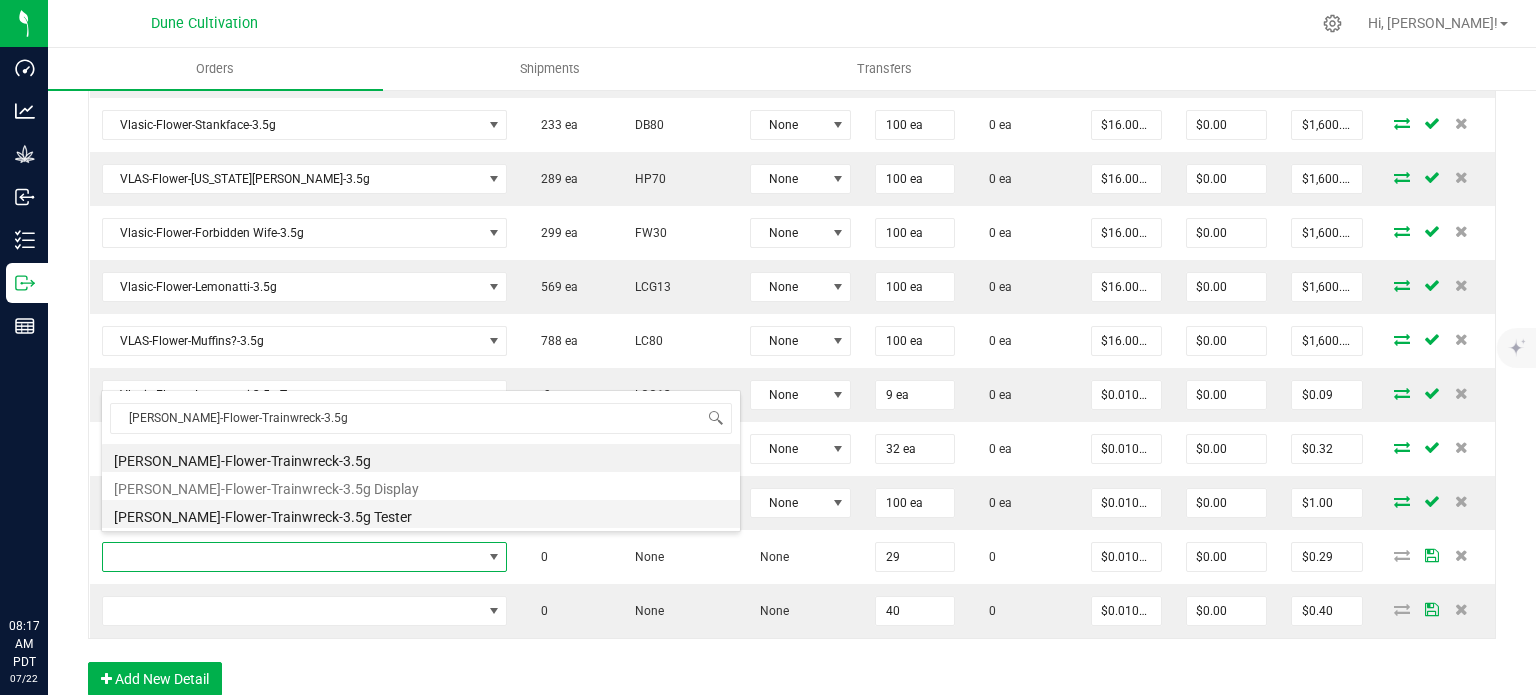 click on "[PERSON_NAME]-Flower-Trainwreck-3.5g Tester" at bounding box center (421, 514) 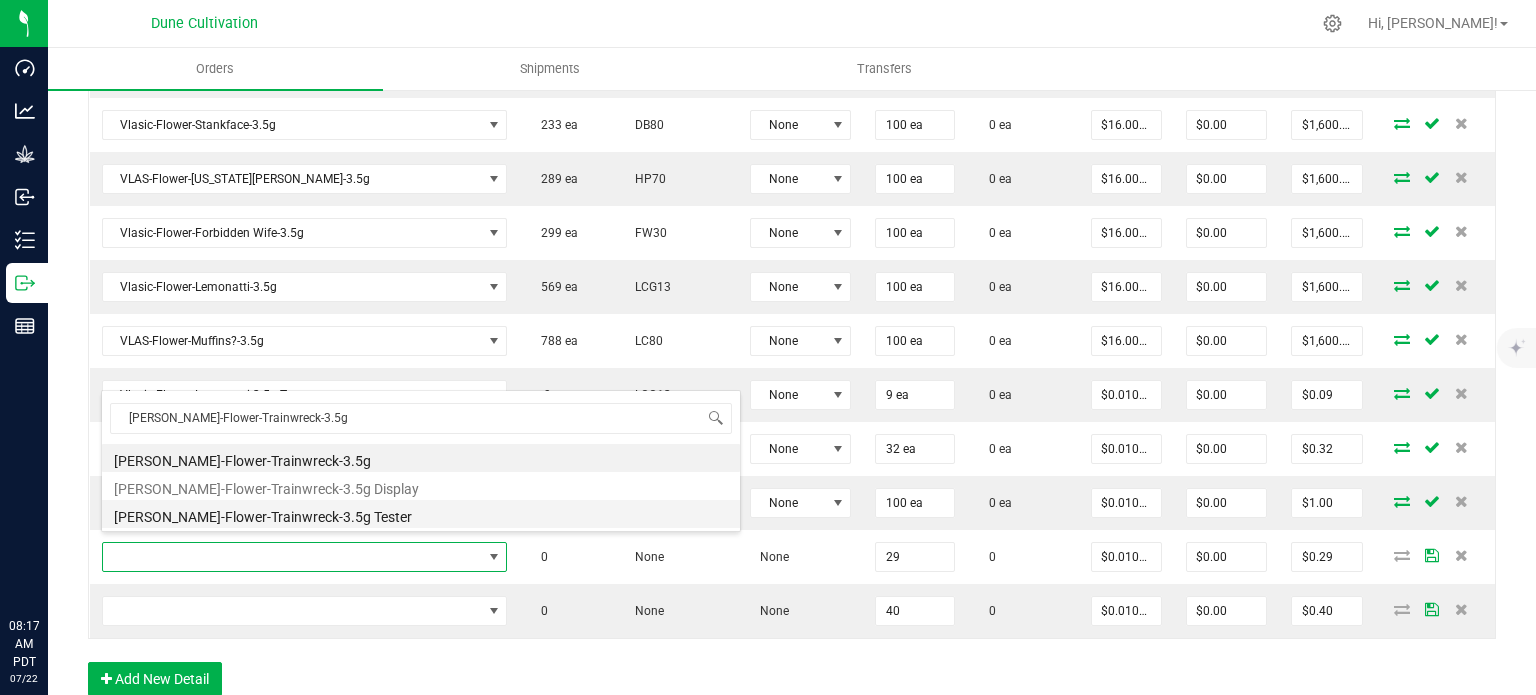 type on "29 ea" 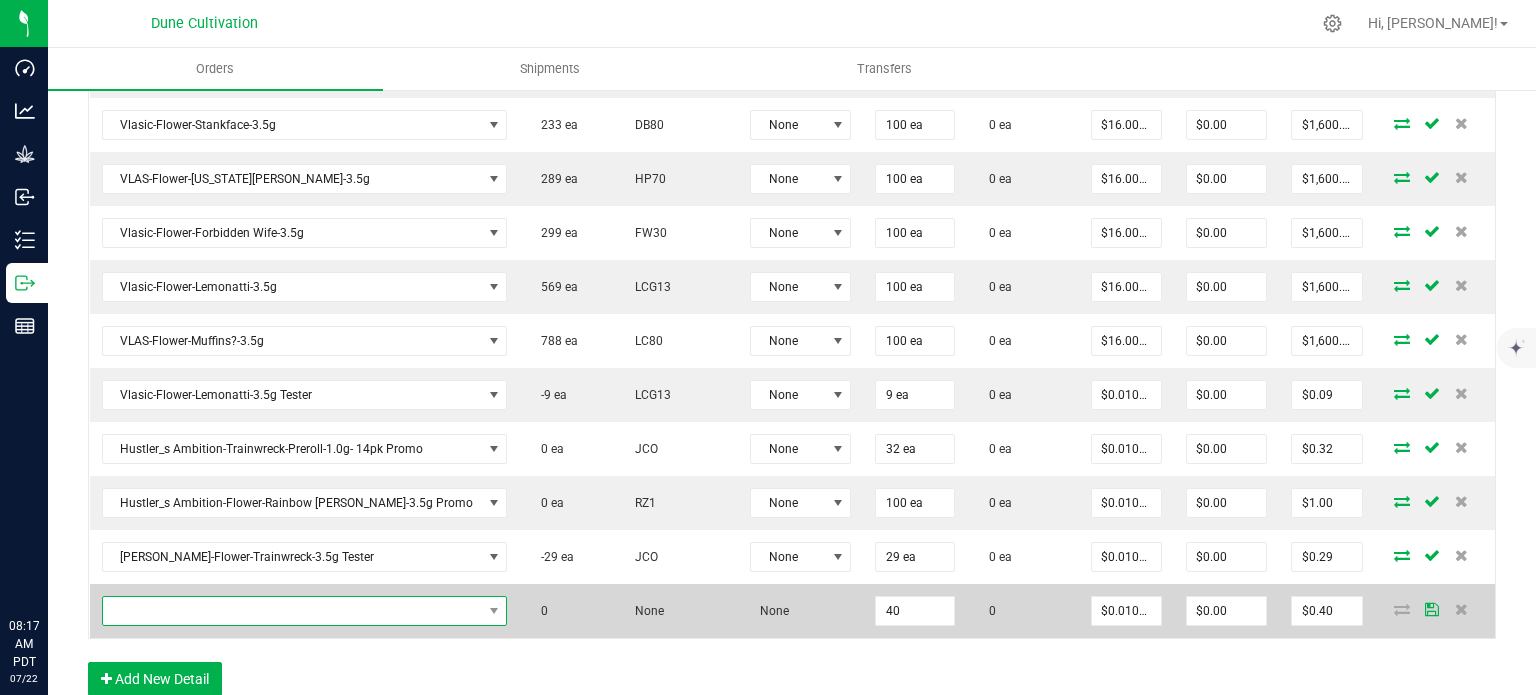 click at bounding box center [292, 611] 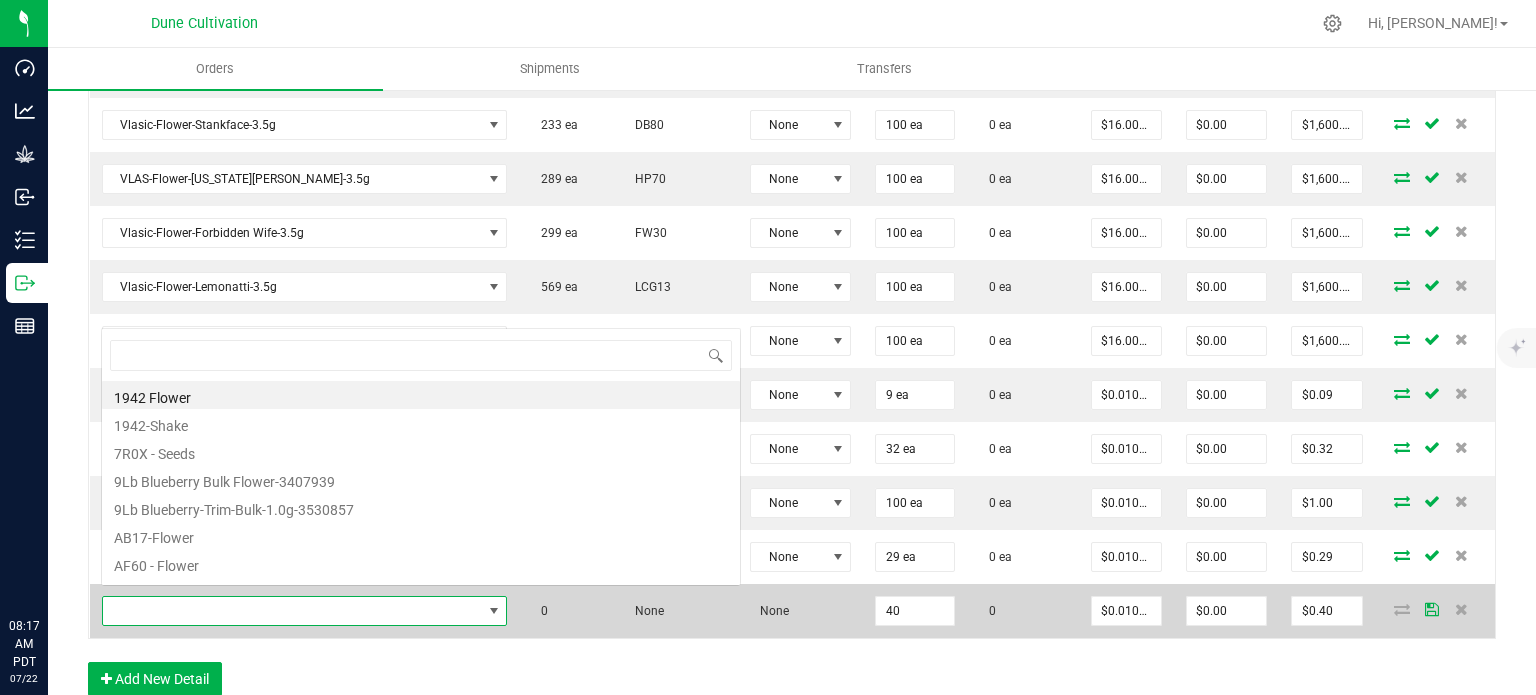 scroll, scrollTop: 0, scrollLeft: 0, axis: both 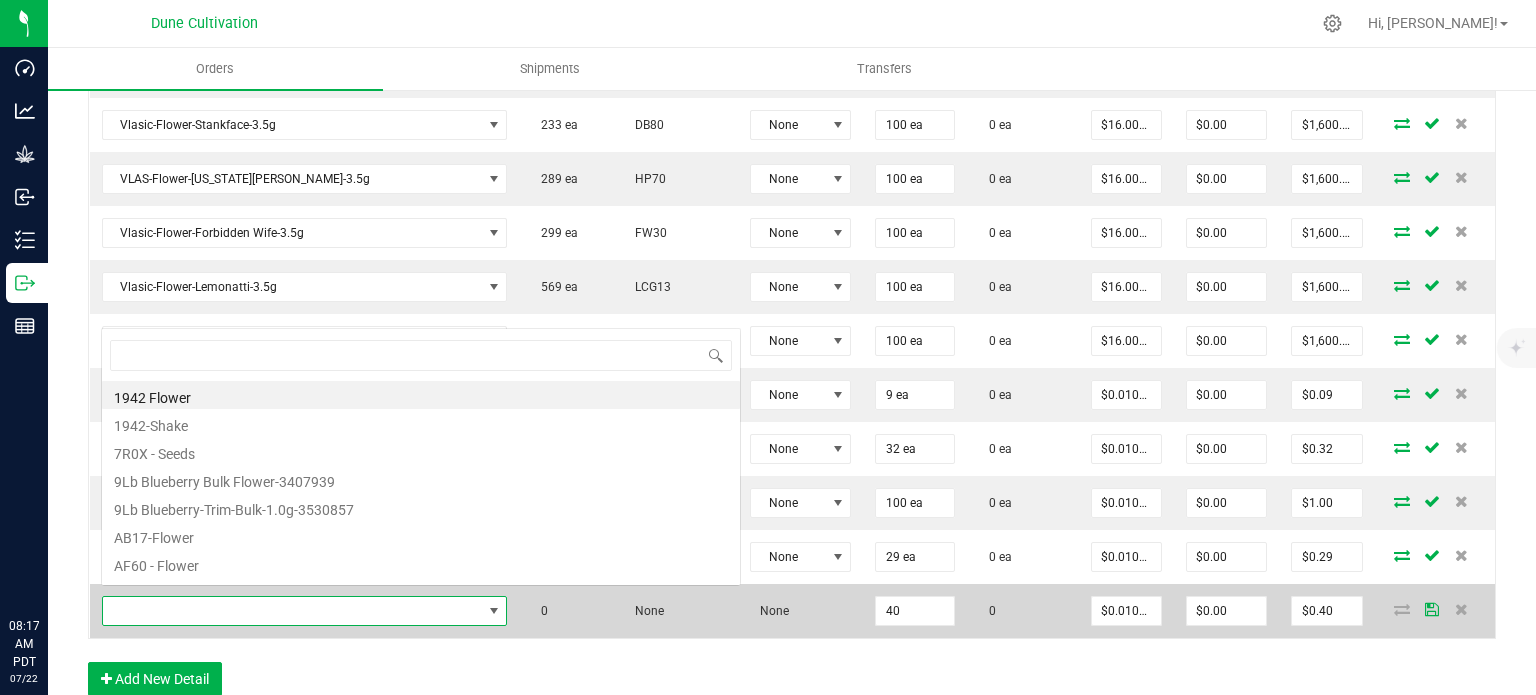 type on "Vlasic-Preroll-Stankface-1.0g" 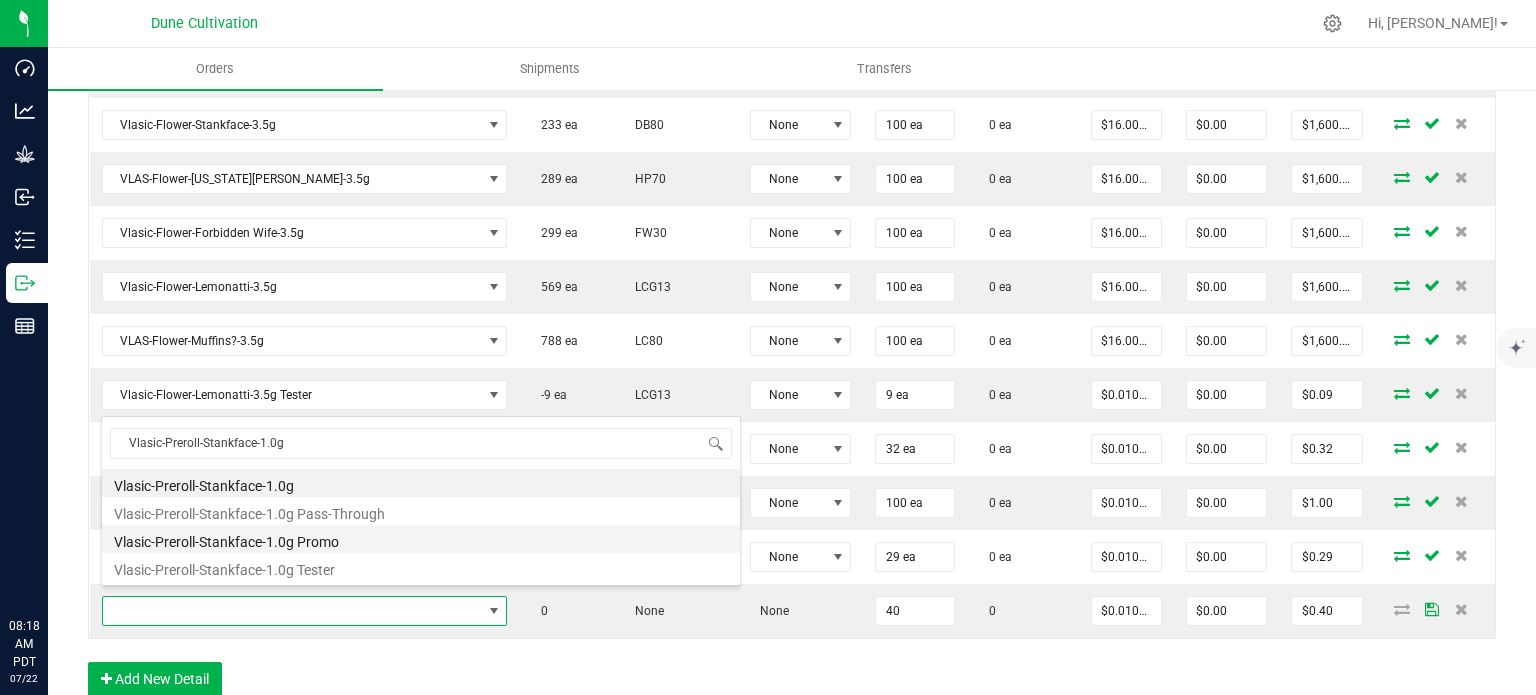 click on "Vlasic-Preroll-Stankface-1.0g Promo" at bounding box center (421, 539) 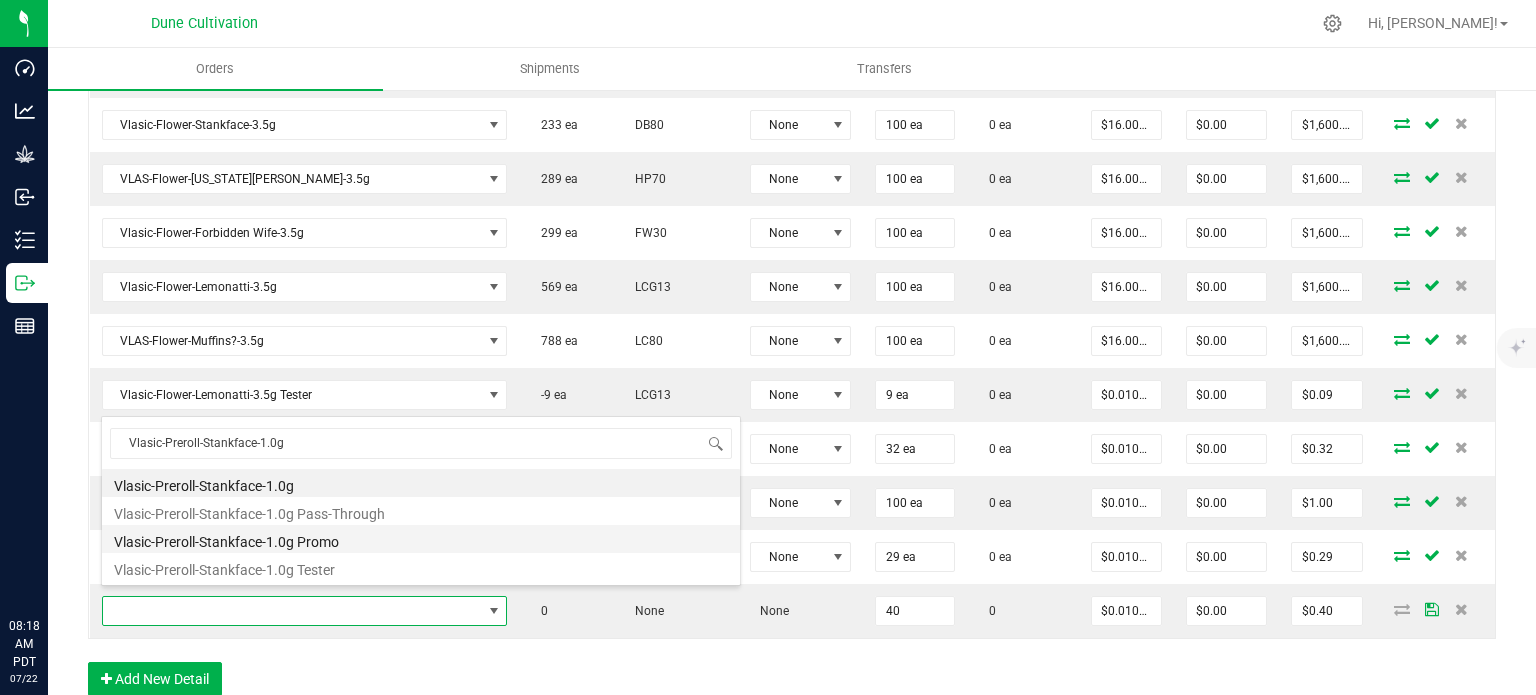 type on "40 ea" 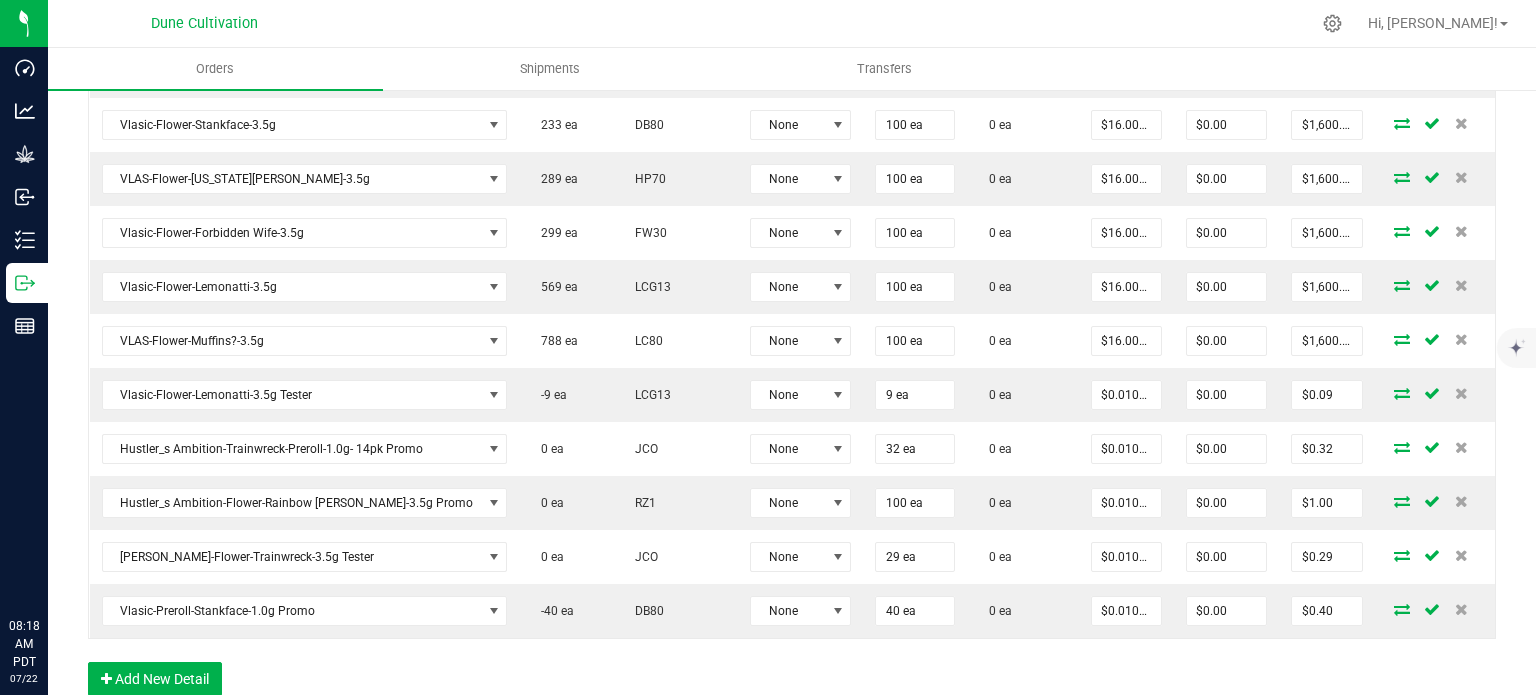 click on "Order Details Print All Labels Item  Sellable  Strain  Lot Number  Qty Ordered Qty Allocated Unit Price Line Discount Total Actions Hustler's Ambition-Flower-Sticky Fingers-3.5g  1629 ea   LC80  None 100 ea  0 ea  $12.00000 $0.00 $1,200.00 Hustler's Ambition-Flower-Sticky Fingers-14.0g  448 ea   LC80  None 30 ea  0 ea  $48.00000 $0.00 $1,440.00 Hustler's Ambition-Flower-Sticky Fingers-28.0g  20 ea   LC80  None 20 ea  0 ea  $96.00000 $0.00 $1,920.00 Hustler_s Ambition-Flower-[PERSON_NAME]-3.5g  766 ea   DDUV  None 100 ea  0 ea  $12.00000 $0.00 $1,200.00 Hustler_s Ambition-Flower-[PERSON_NAME]-14g  223 ea   DDUV  None 30 ea  0 ea  $48.00000 $0.00 $1,440.00 Hustler_s Ambition-Flower-[PERSON_NAME]-28g  20 ea   DDUV  None 20 ea  0 ea  $96.00000 $0.00 $1,920.00 Hustler_s Ambition-Flower-Chimera-3.5g  110 ea   TJ  None 100 ea  0 ea  $12.00000 $0.00 $1,200.00 Hustler_s Ambition-Flower-Nightmare Cookies-3.5g  400 ea   MK3  None 100 ea  0 ea  $10.00000 $0.00 $1,000.00  30 ea   GO27  None" at bounding box center (792, 30) 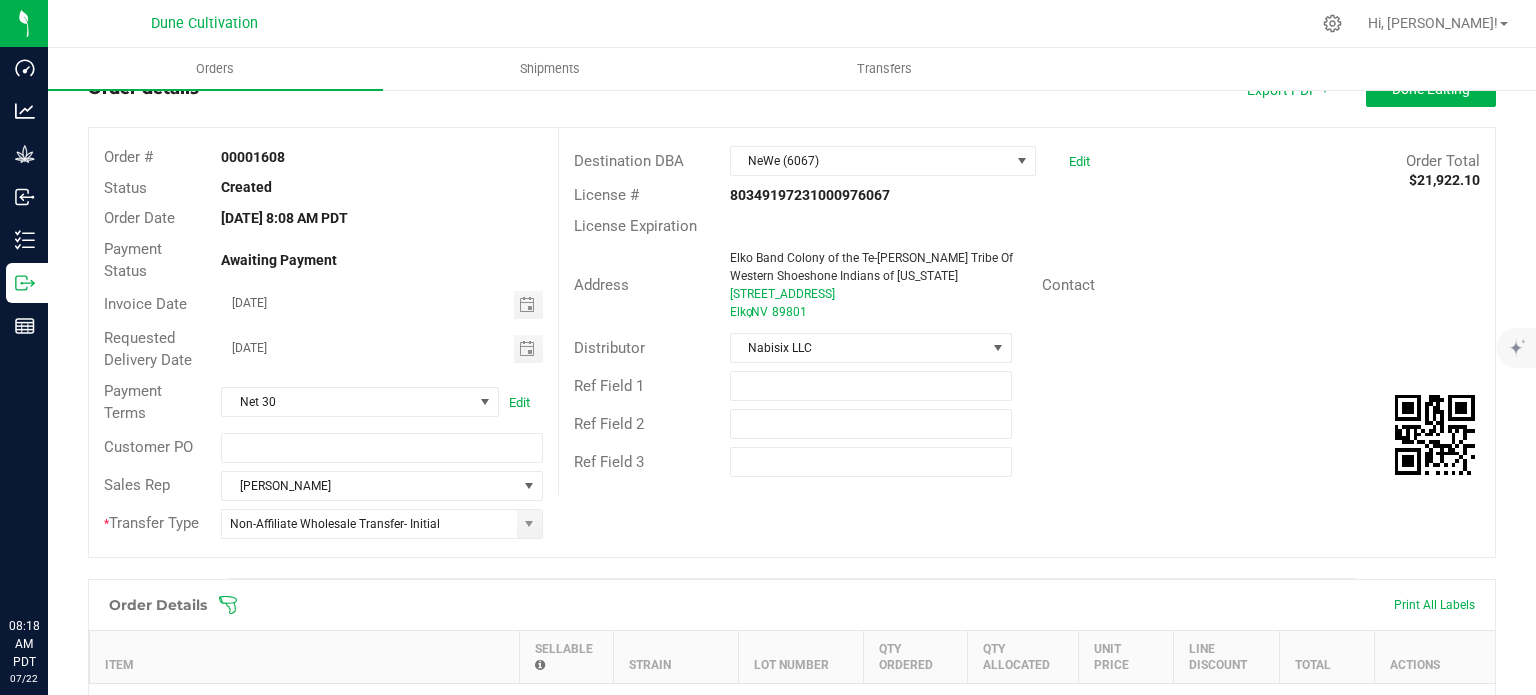 scroll, scrollTop: 0, scrollLeft: 0, axis: both 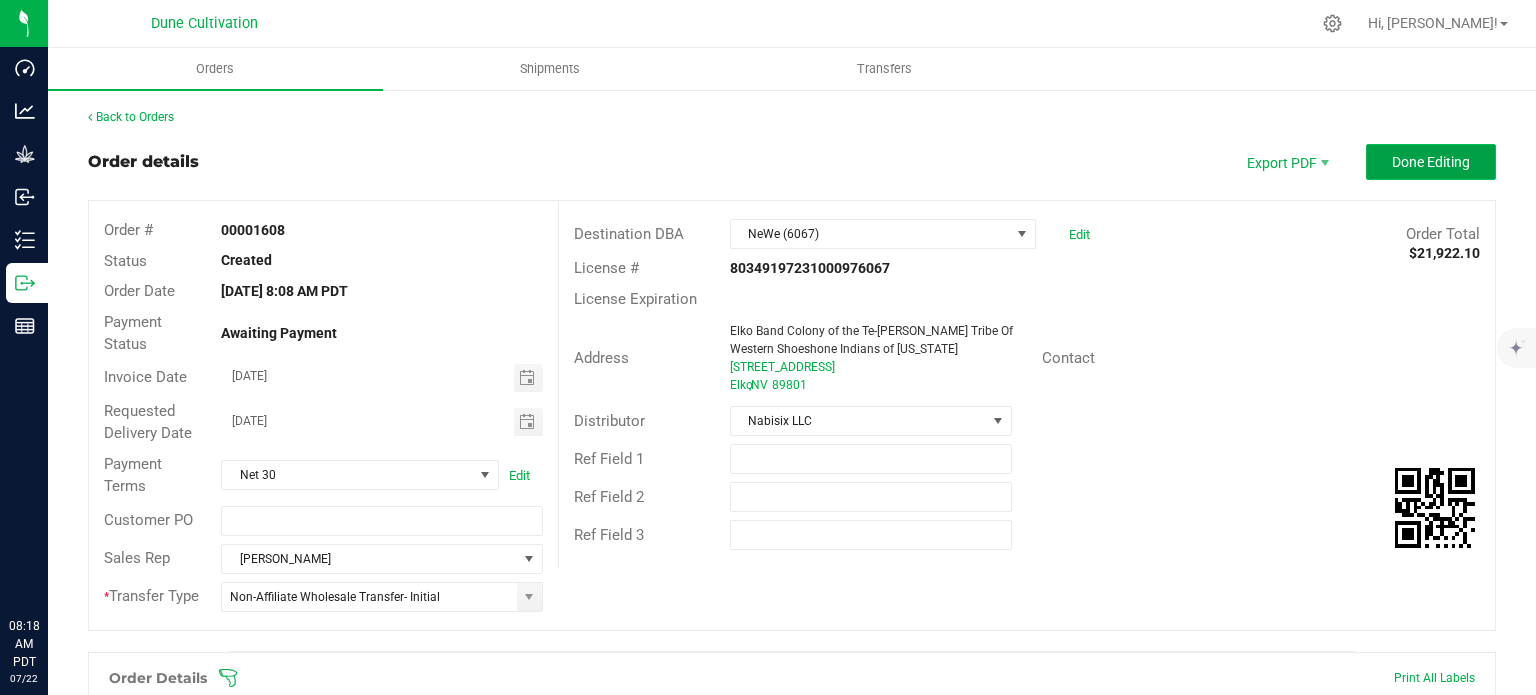 click on "Done Editing" at bounding box center [1431, 162] 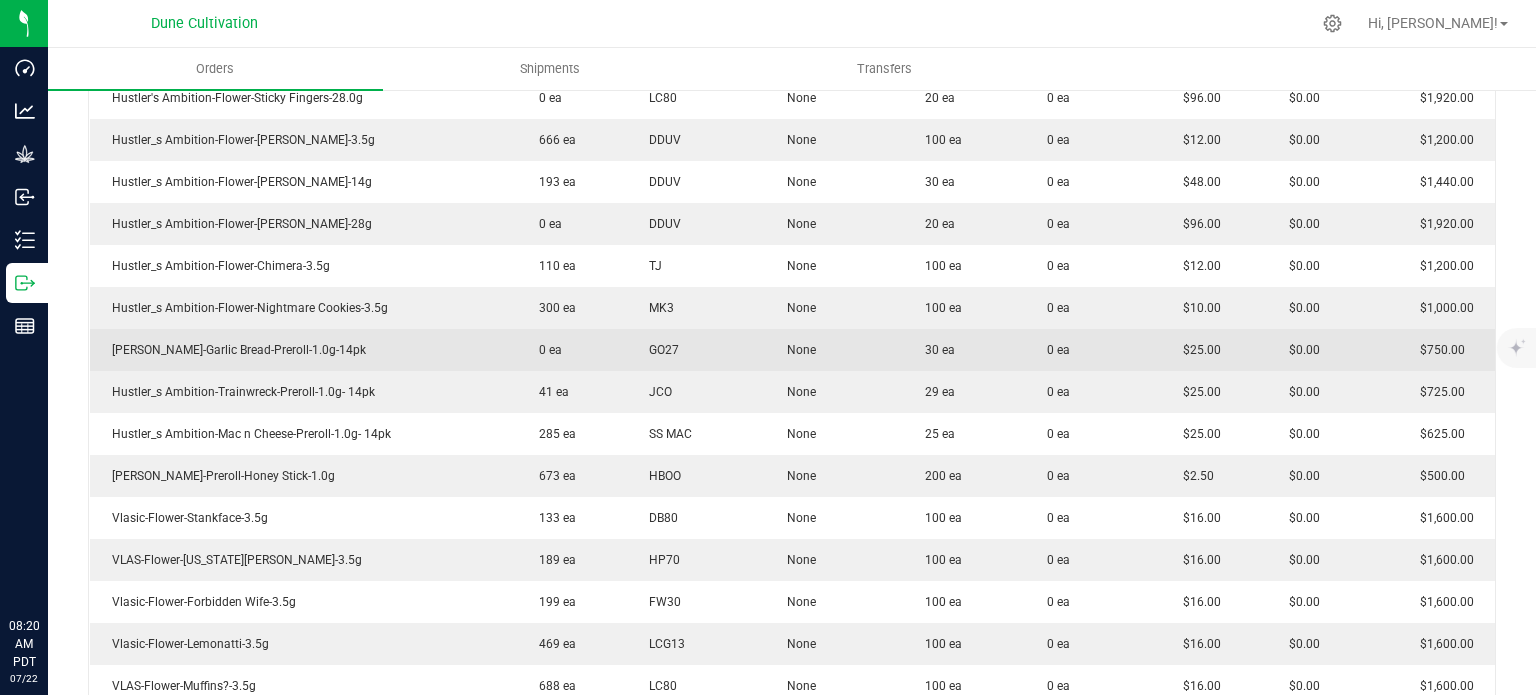 scroll, scrollTop: 0, scrollLeft: 0, axis: both 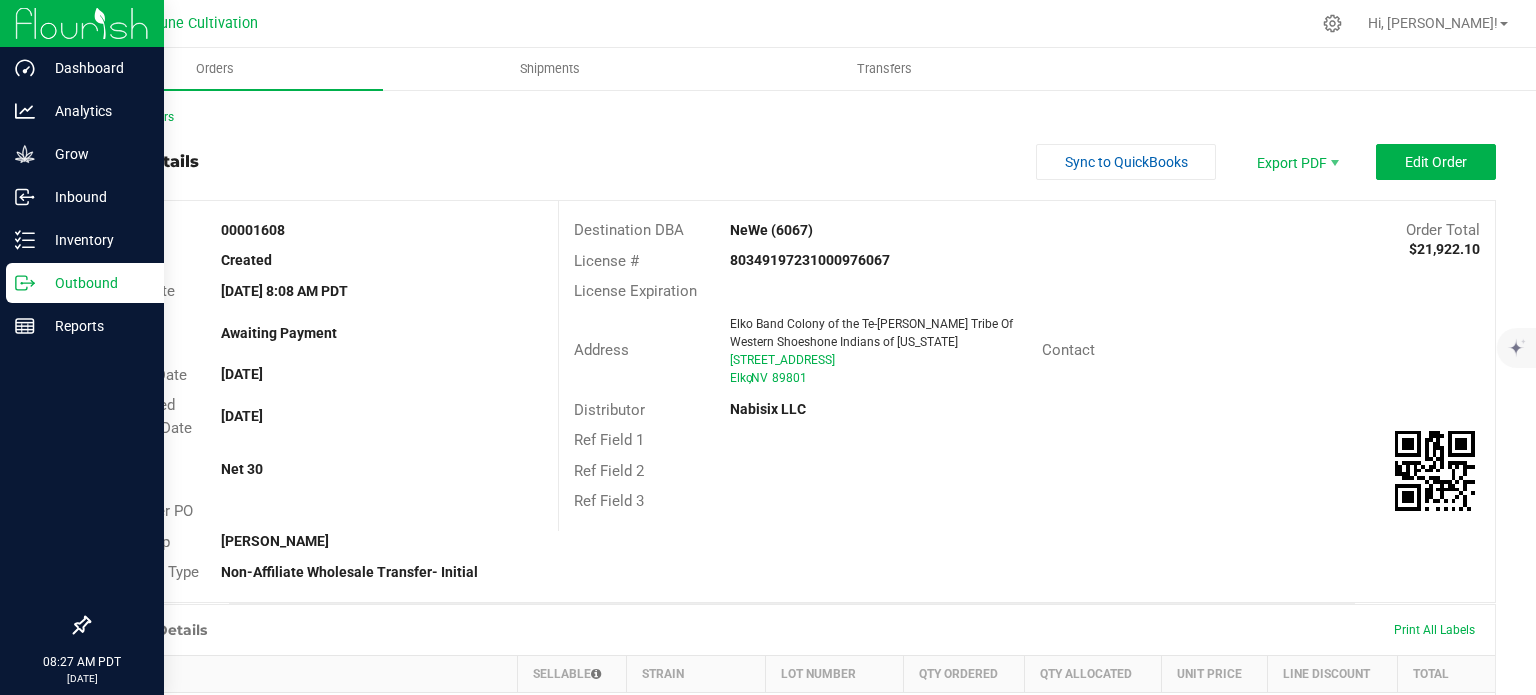 click 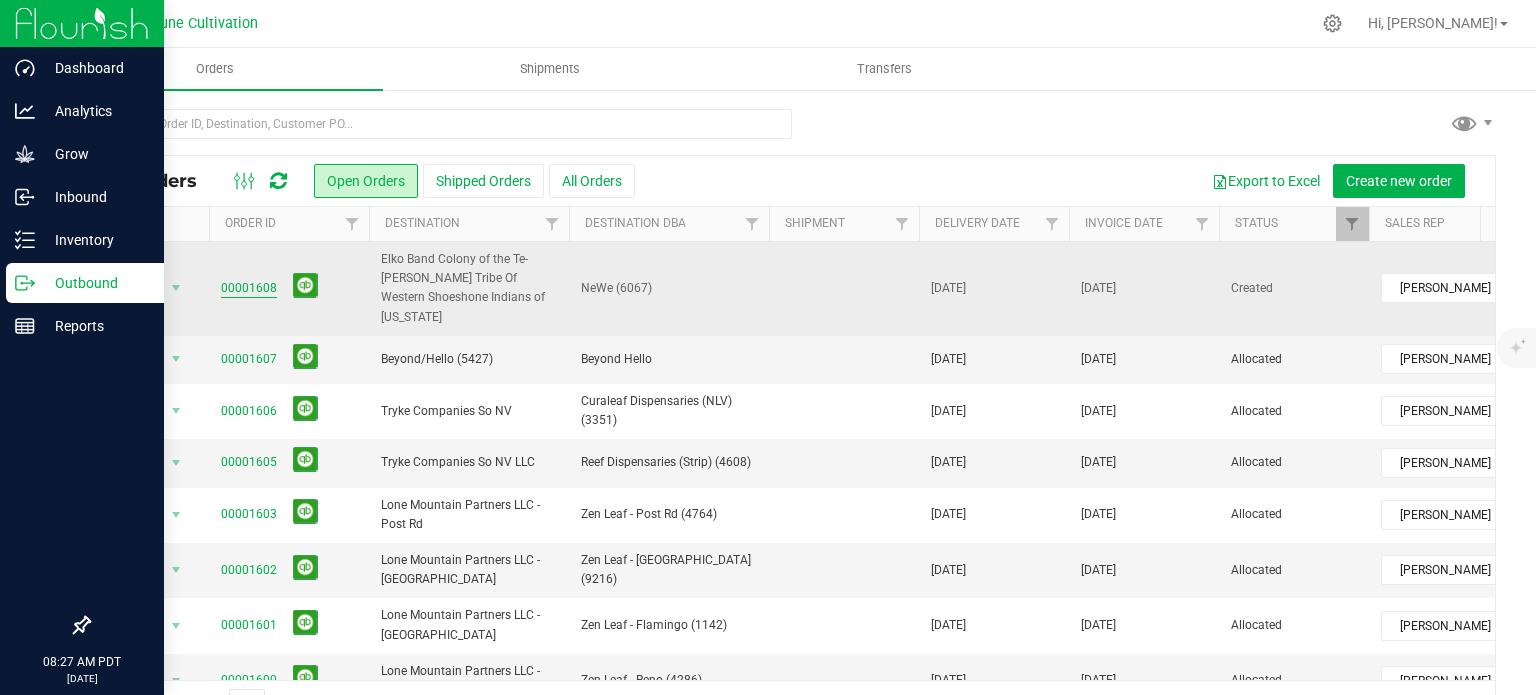 click on "00001608" at bounding box center (249, 288) 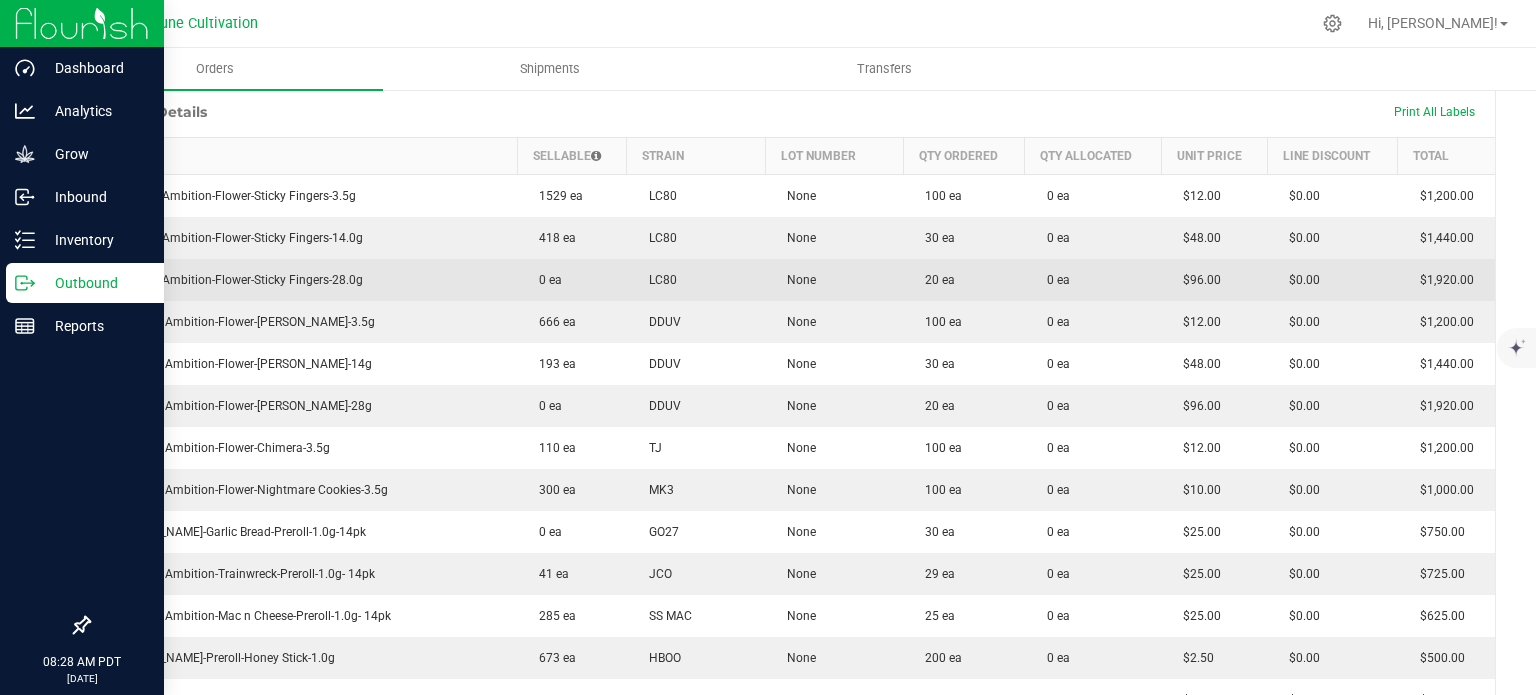 scroll, scrollTop: 0, scrollLeft: 0, axis: both 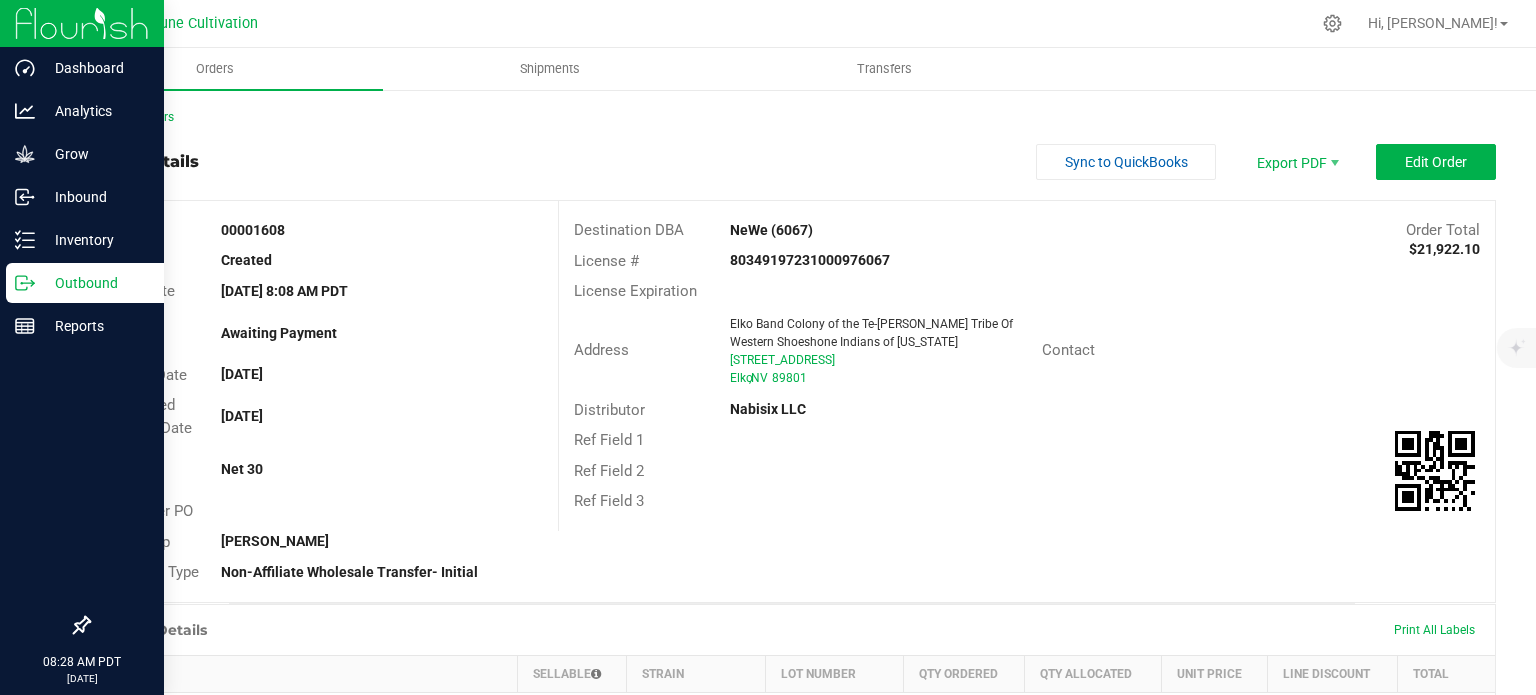 click on "Back to Orders
Order details   Sync to QuickBooks   Export PDF   Edit Order   Order #   00001608   Status   Created   Order Date   [DATE] 8:08 AM PDT   Payment Status   Awaiting Payment   Invoice Date   [DATE]   Requested Delivery Date   [DATE]   Payment Terms   Net 30   Customer PO      Sales Rep   [PERSON_NAME]  *  Transfer Type   Non-Affiliate Wholesale Transfer- Initial   Destination DBA   NeWe (6067)   Order Total   $21,922.10   License #   80349197231000976067   License Expiration   Address  Elko Band Colony of the Te-[PERSON_NAME] Tribe Of Western Shoeshone Indians of [US_STATE] [STREET_ADDRESS]  Contact   Distributor   Nabisix LLC   Ref Field 1      Ref Field 2      Ref Field 3
Order Details Print All Labels Item  Sellable  Strain  Lot Number  Qty Ordered Qty Allocated Unit Price Line Discount Total  1529 ea   LC80   TJ" at bounding box center [792, 1027] 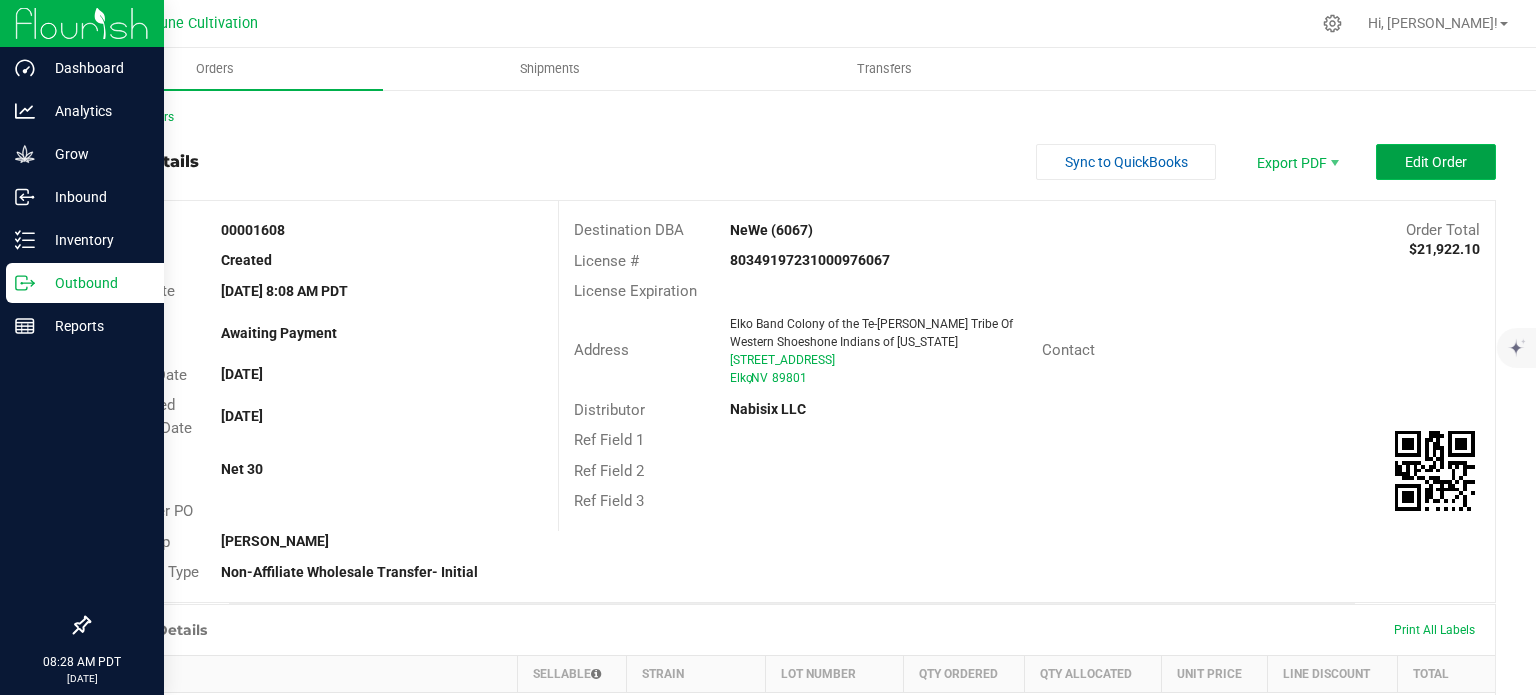 click on "Edit Order" at bounding box center [1436, 162] 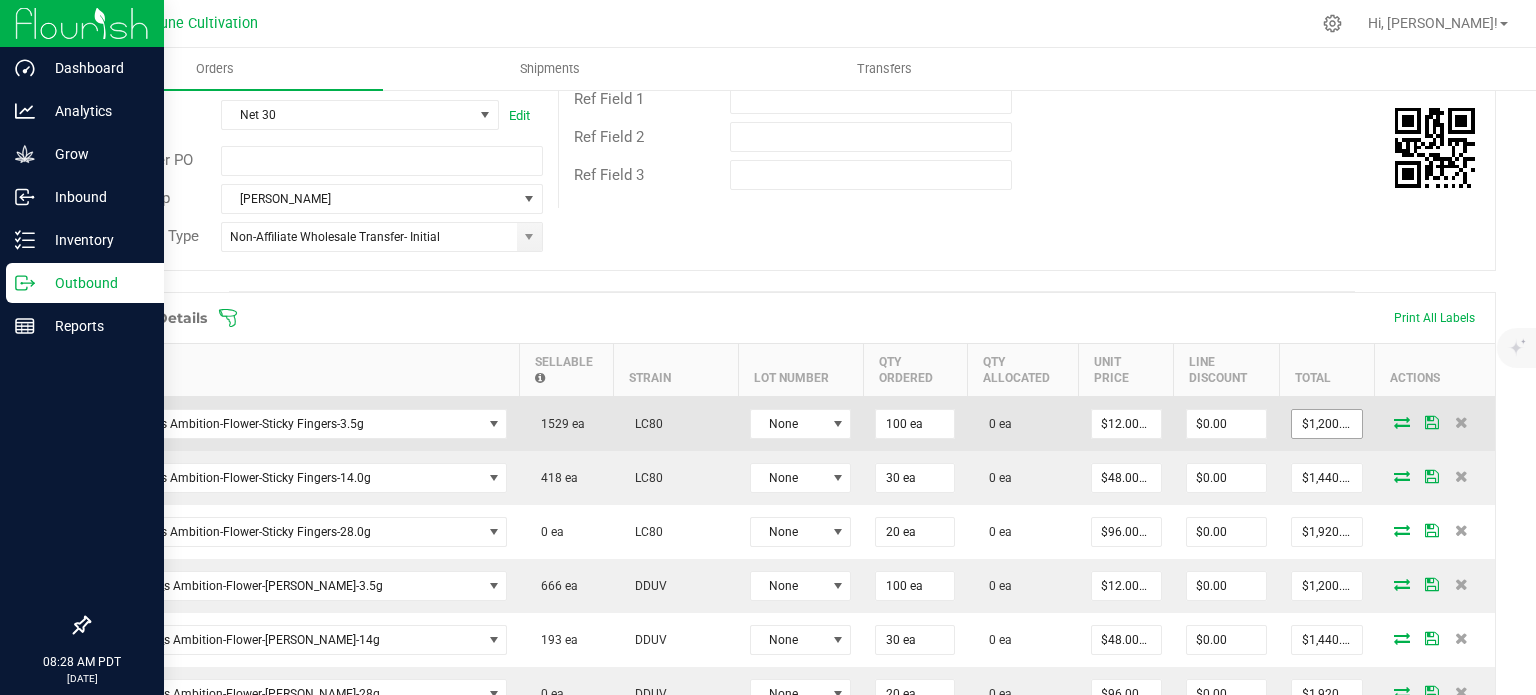 scroll, scrollTop: 368, scrollLeft: 0, axis: vertical 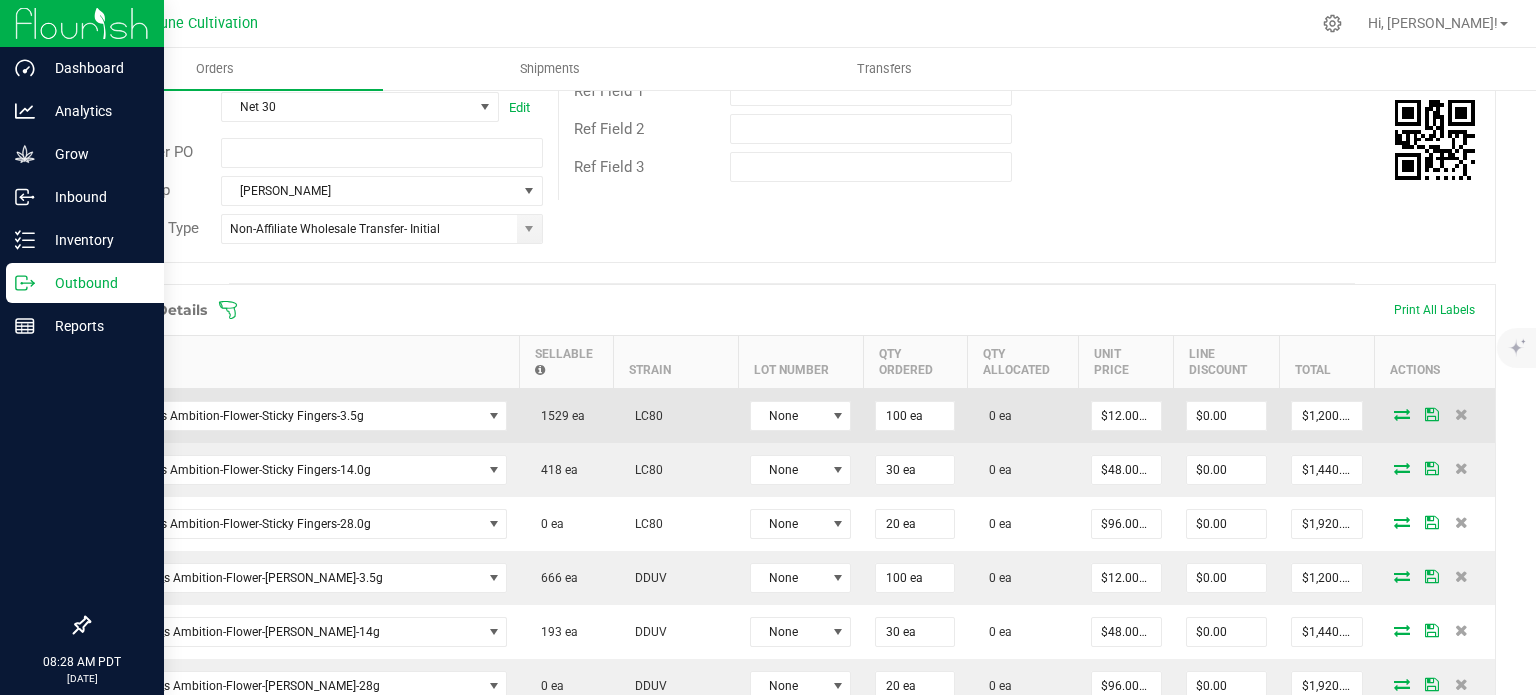 click at bounding box center (1402, 414) 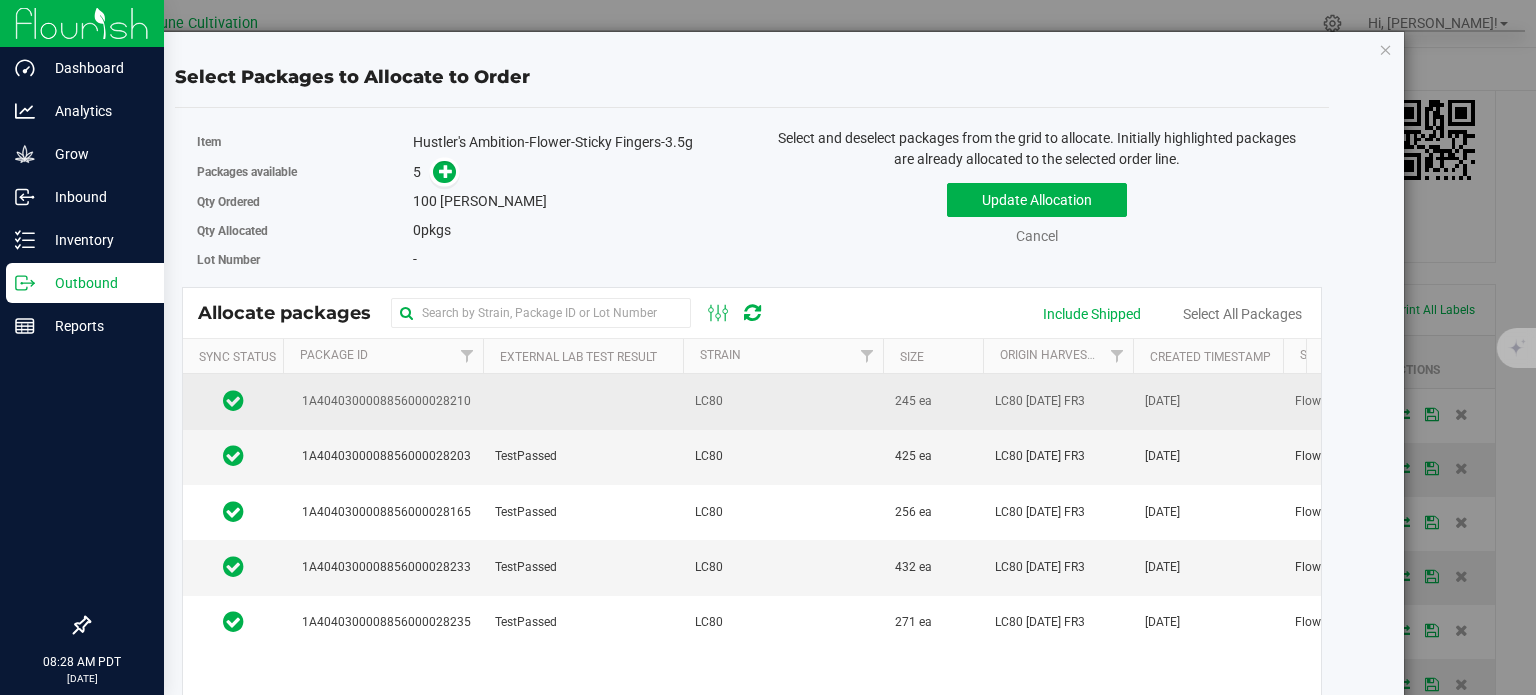 click on "1A4040300008856000028210" at bounding box center (383, 401) 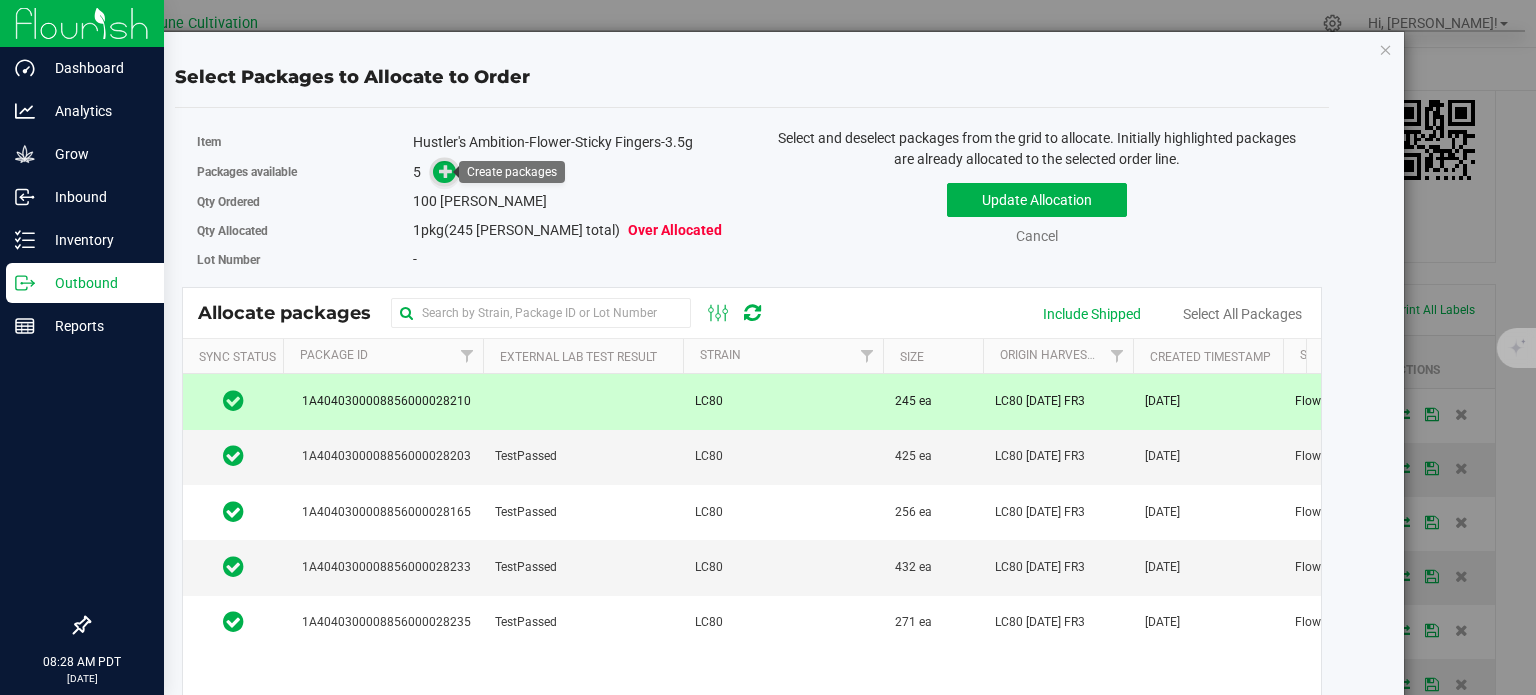 click at bounding box center (446, 171) 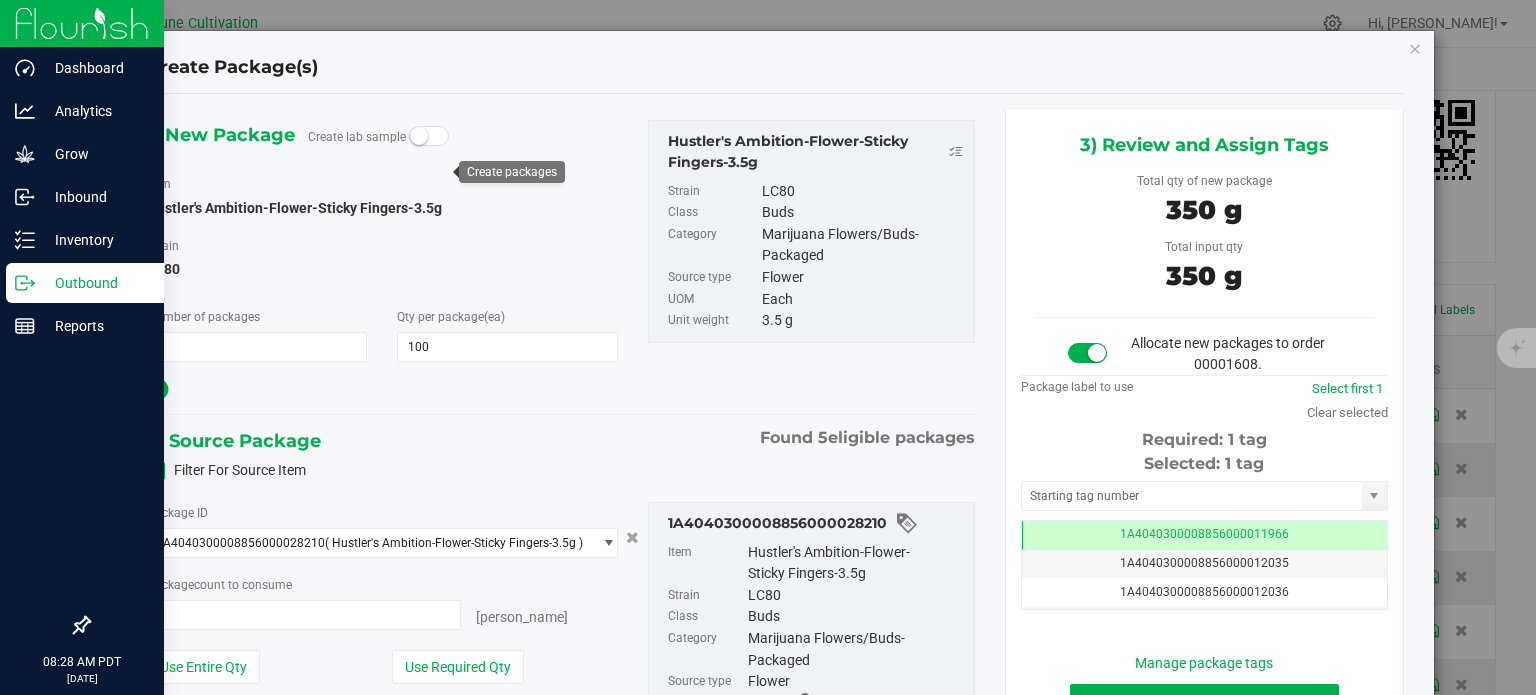type on "100 ea" 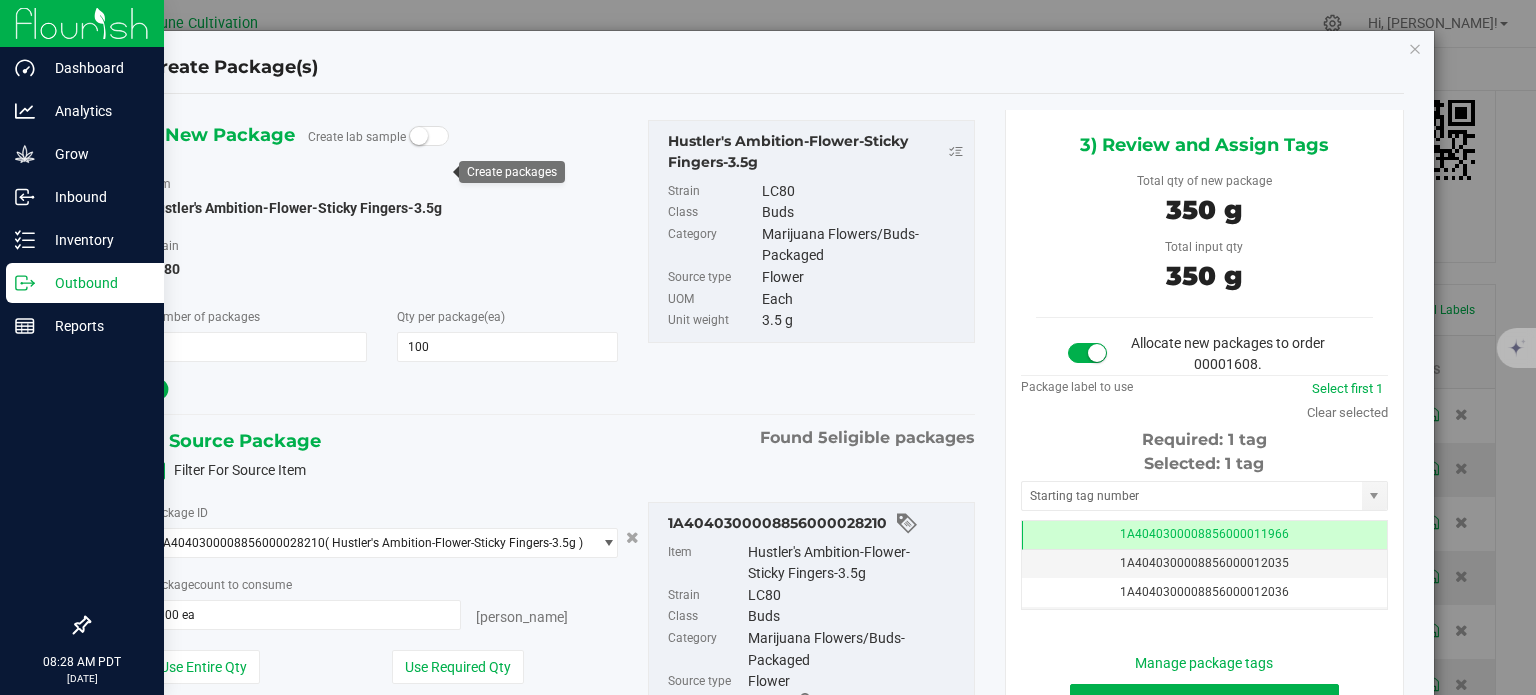 scroll, scrollTop: 0, scrollLeft: 0, axis: both 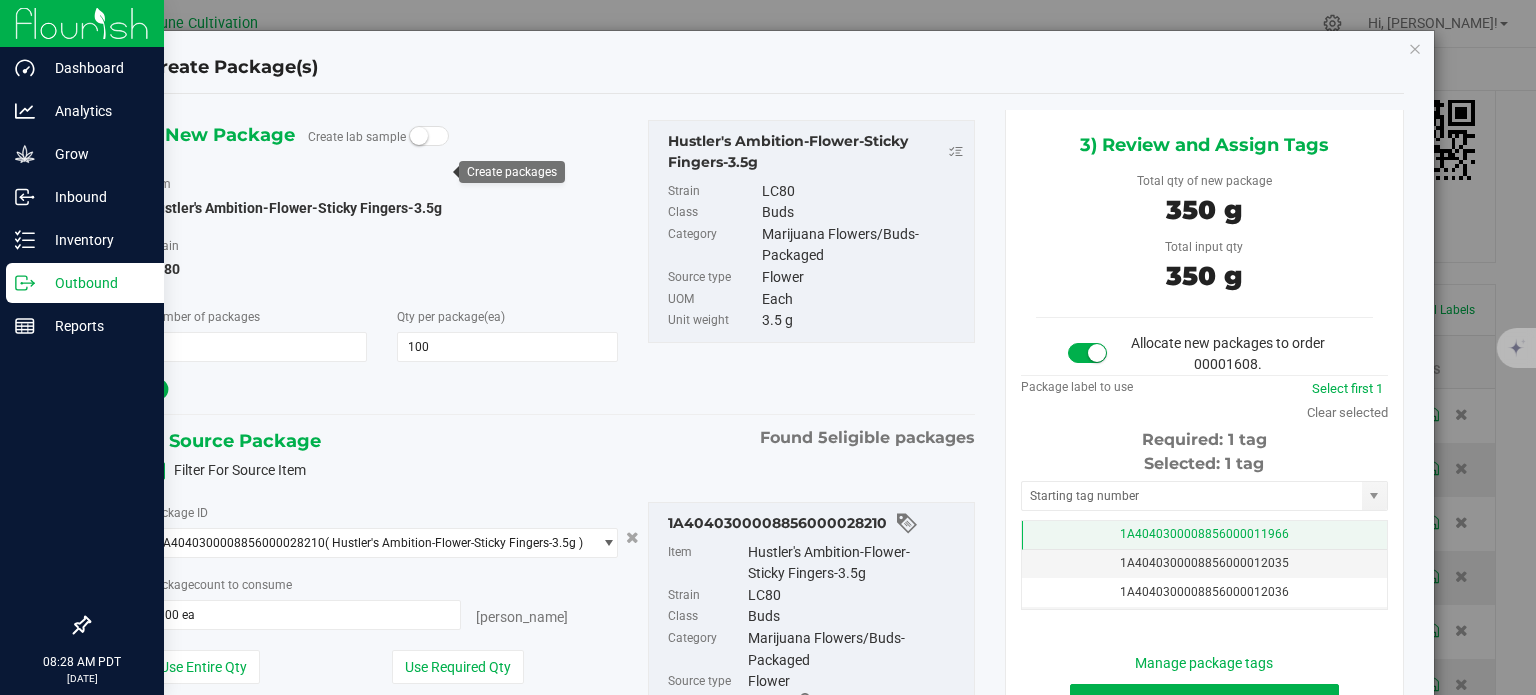click on "1A4040300008856000011966" at bounding box center [1204, 535] 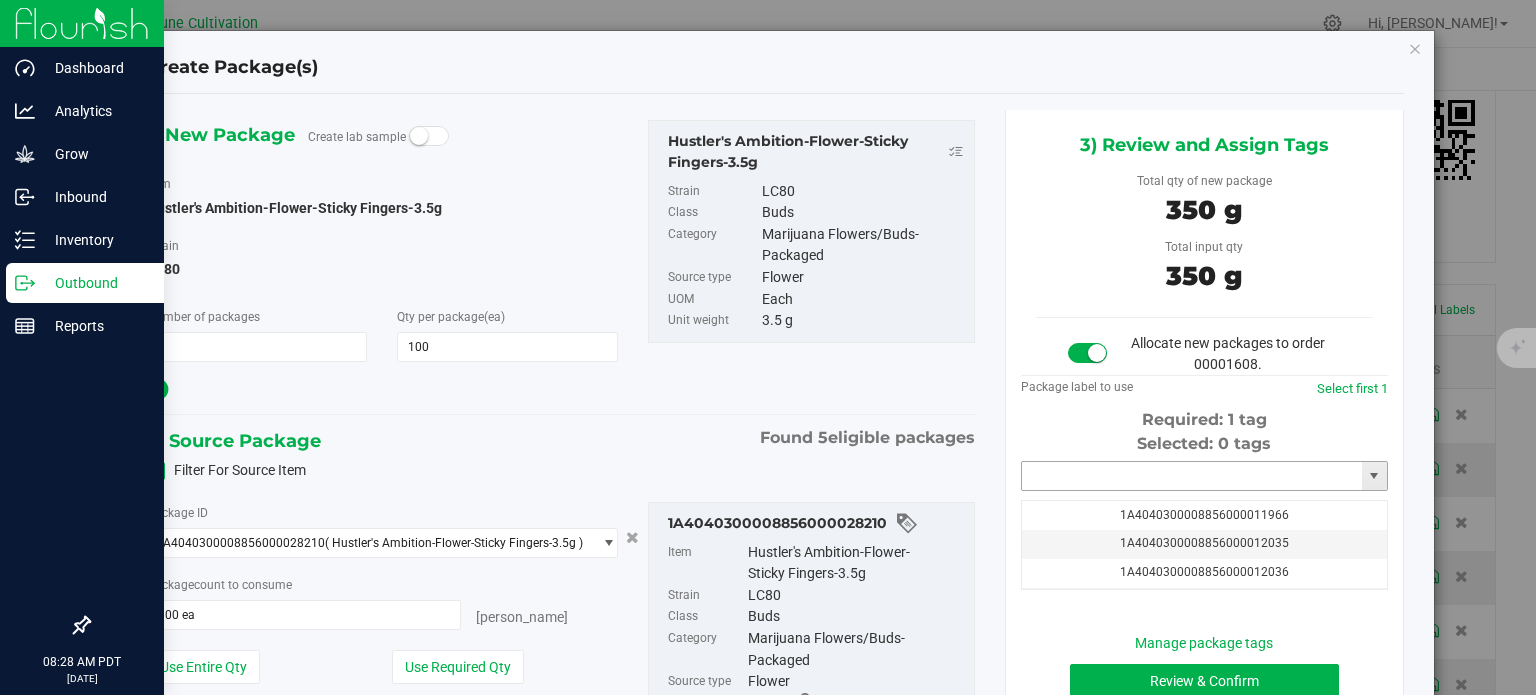 click at bounding box center (1192, 476) 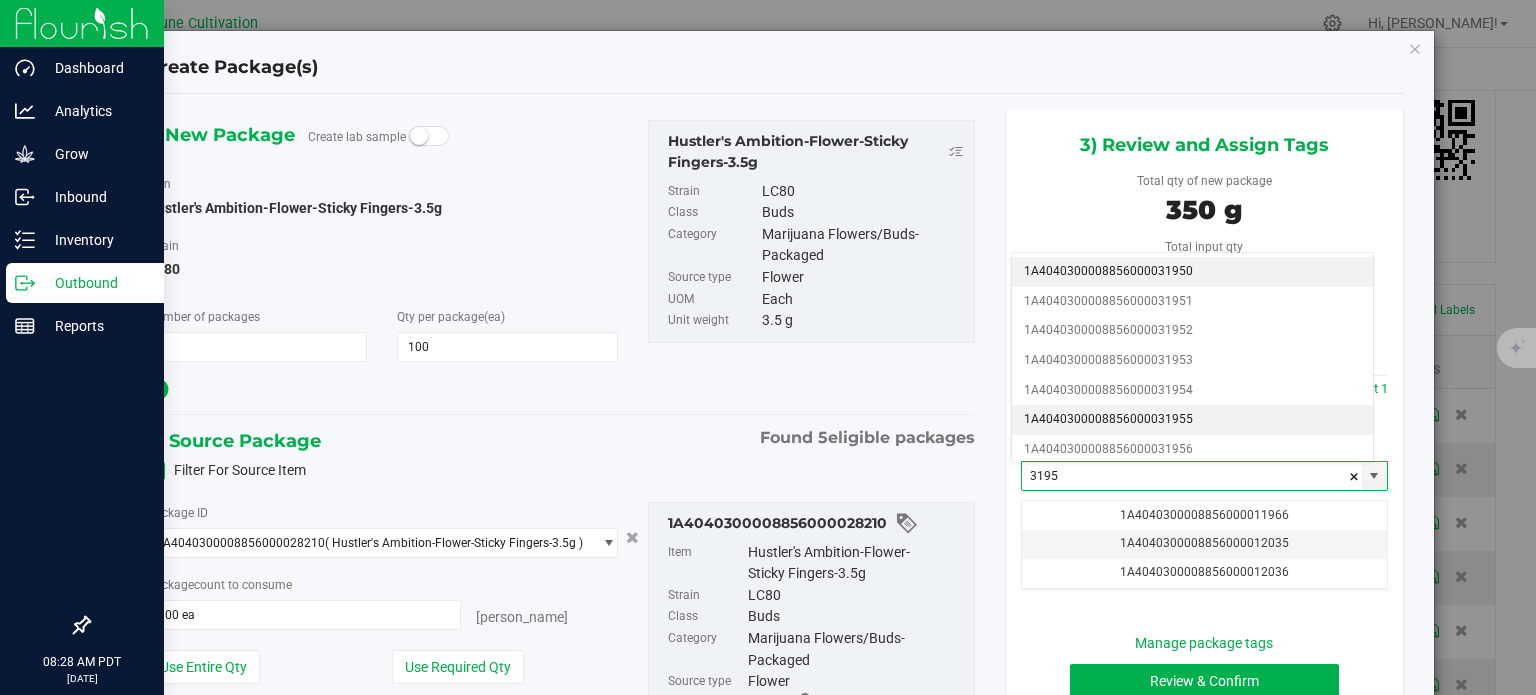 click on "1A4040300008856000031955" at bounding box center (1192, 420) 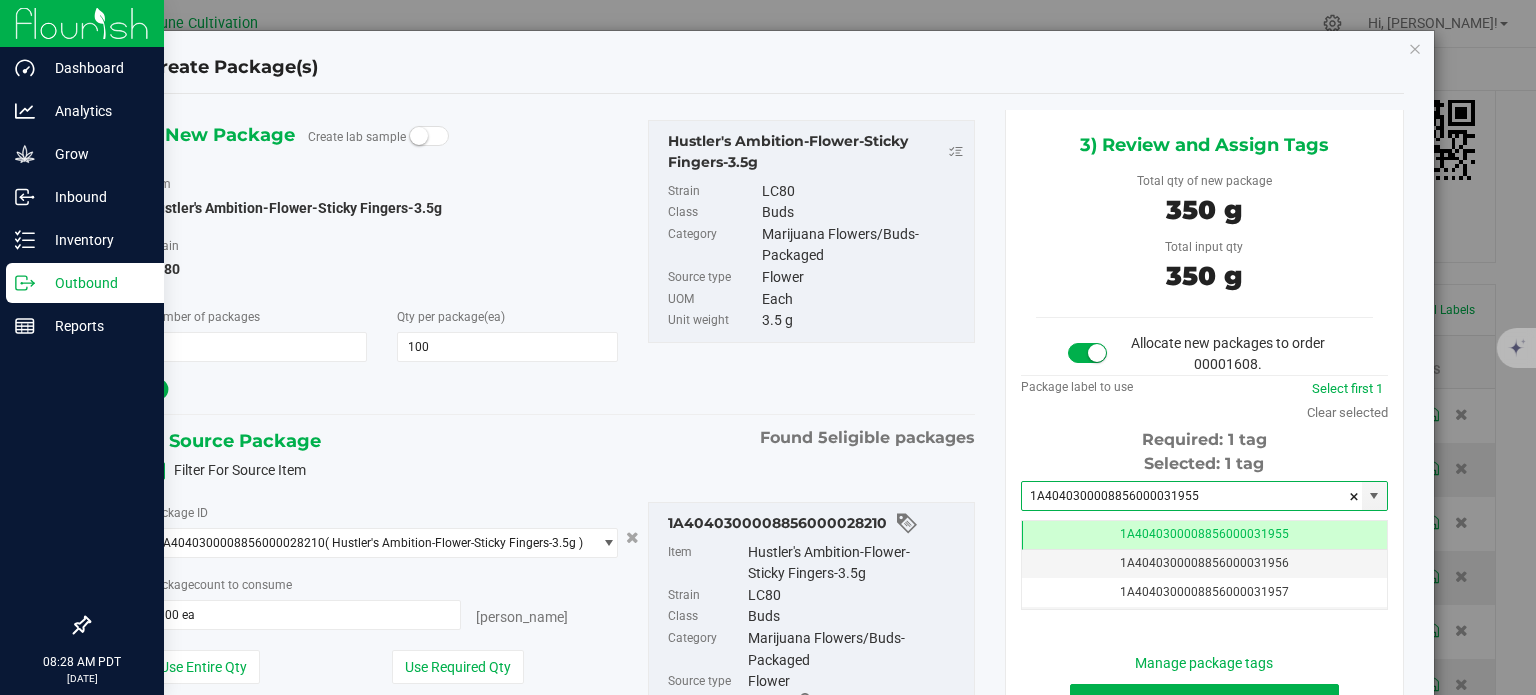 scroll, scrollTop: 0, scrollLeft: 0, axis: both 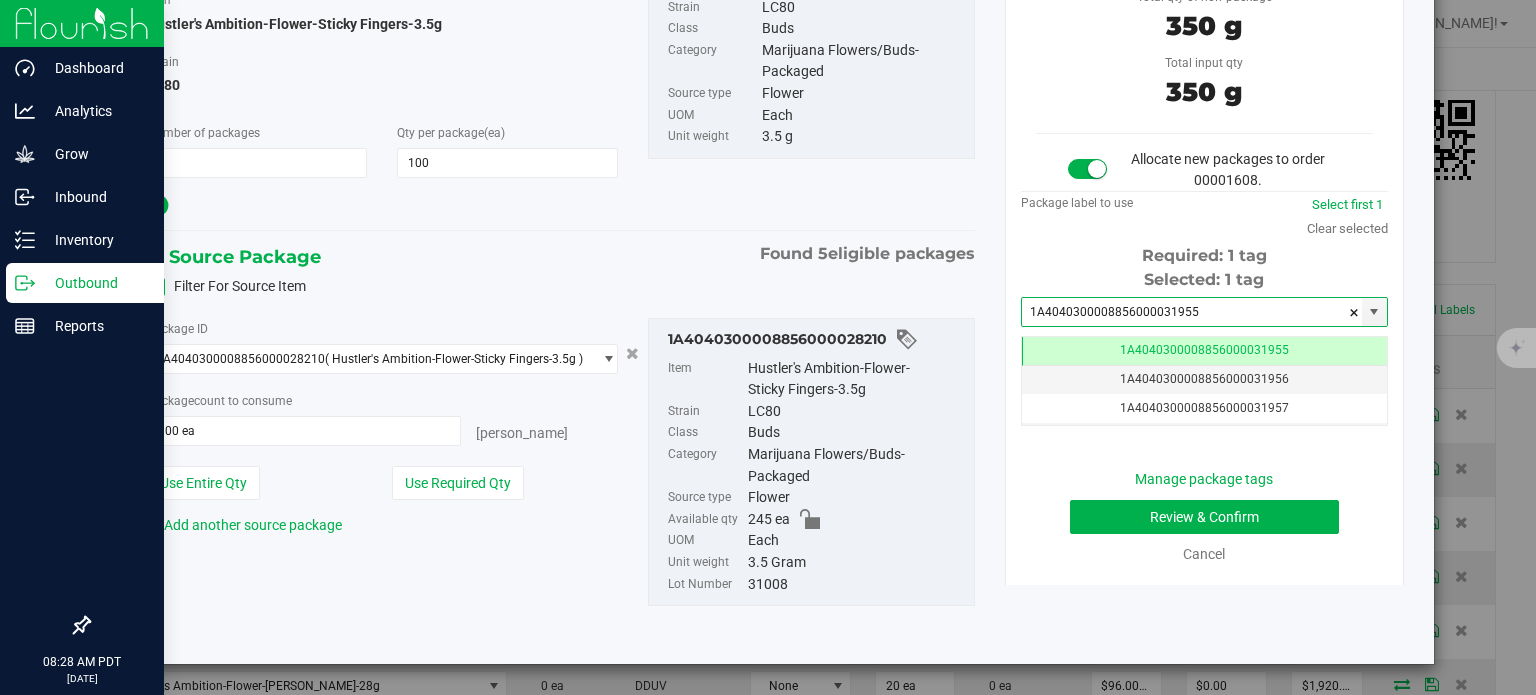 type on "1A4040300008856000031955" 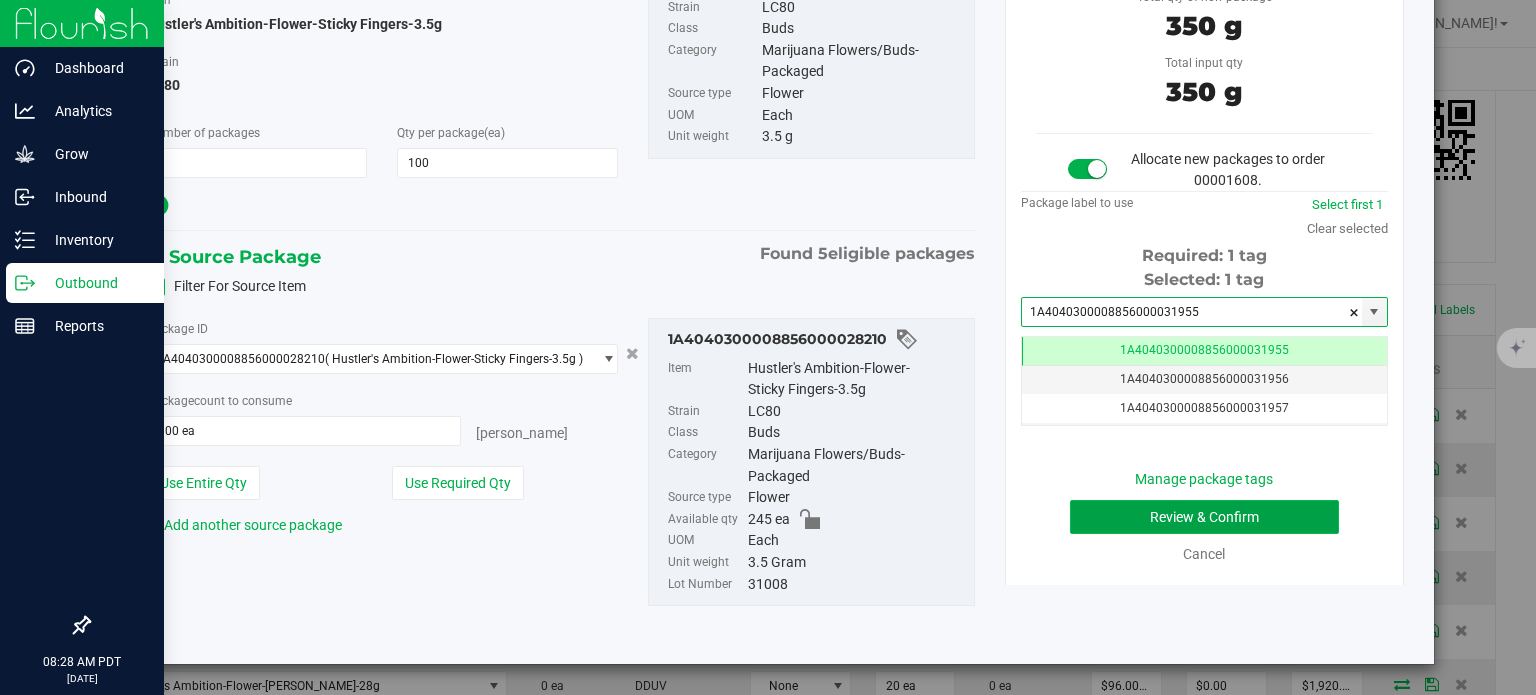 click on "Review & Confirm" at bounding box center [1204, 517] 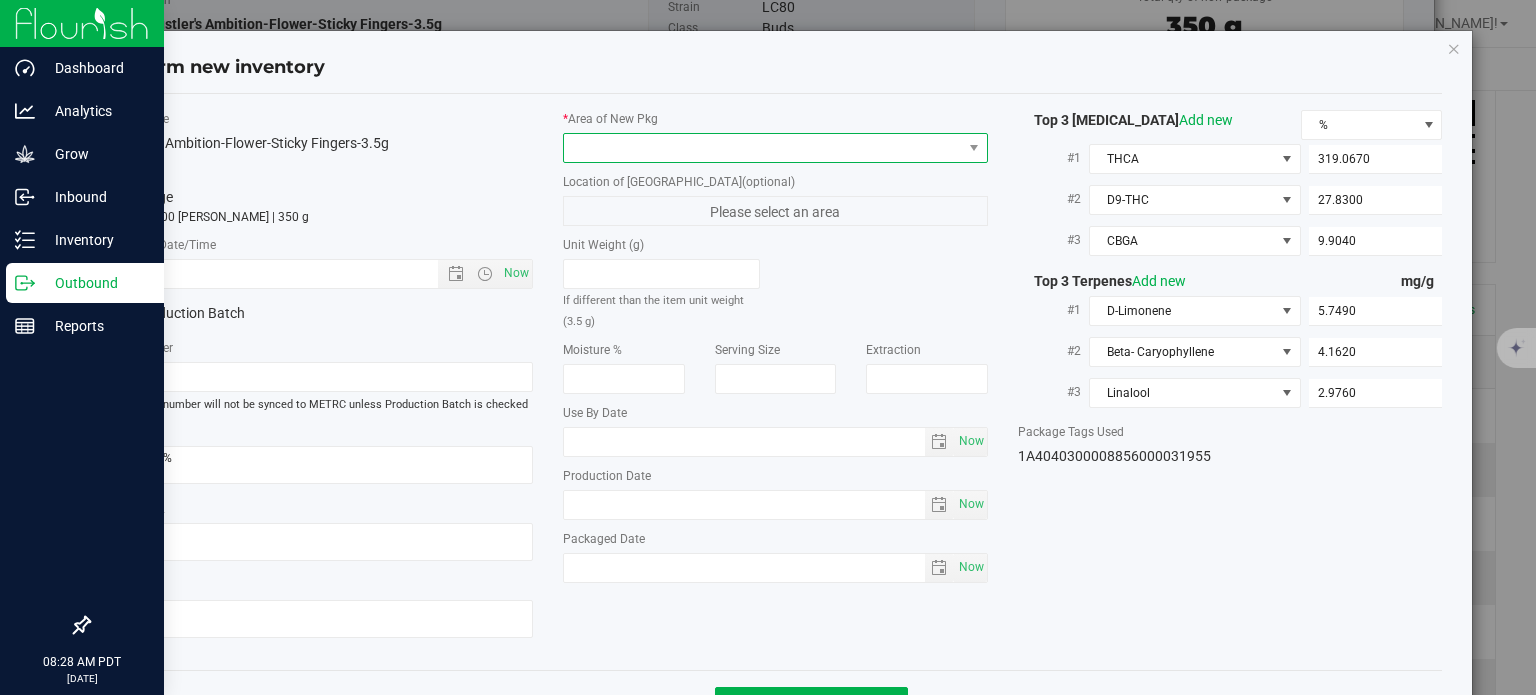 click at bounding box center (763, 148) 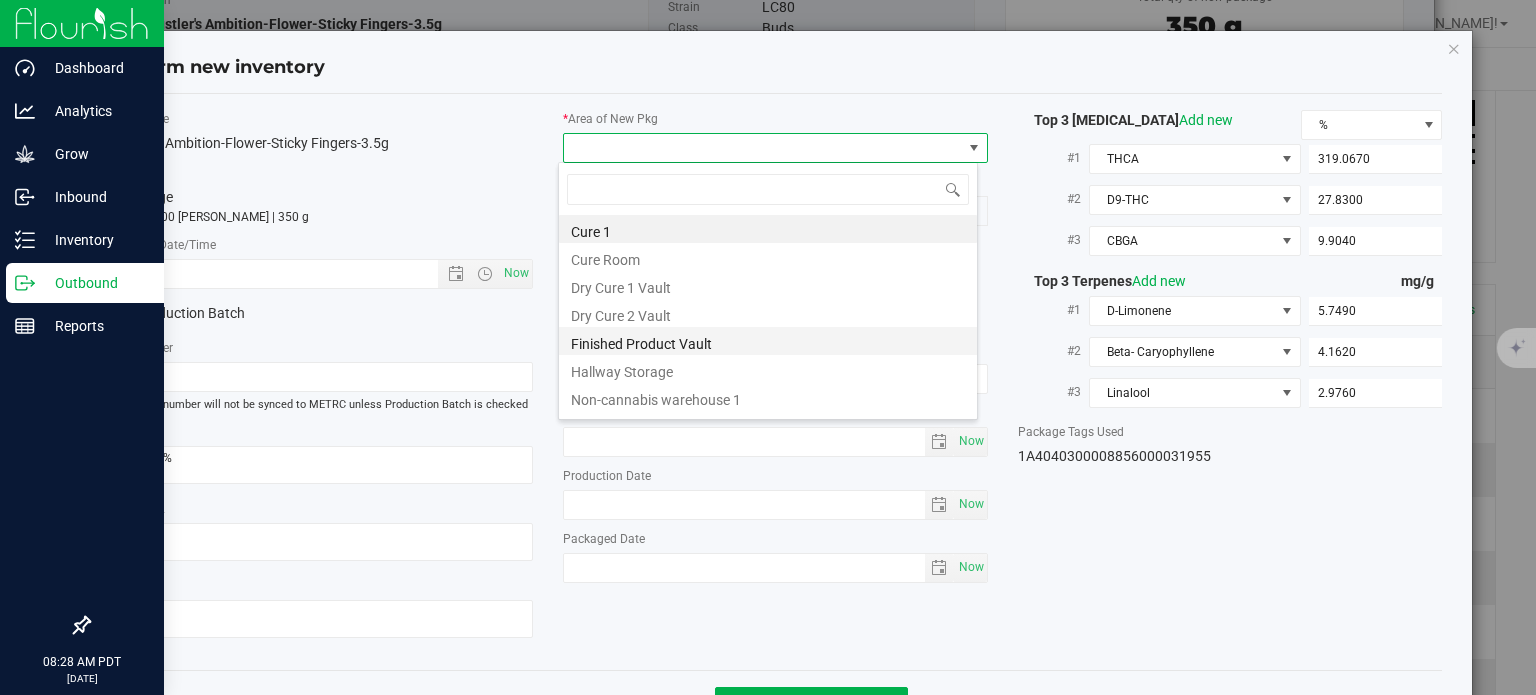 click on "Finished Product Vault" at bounding box center [768, 341] 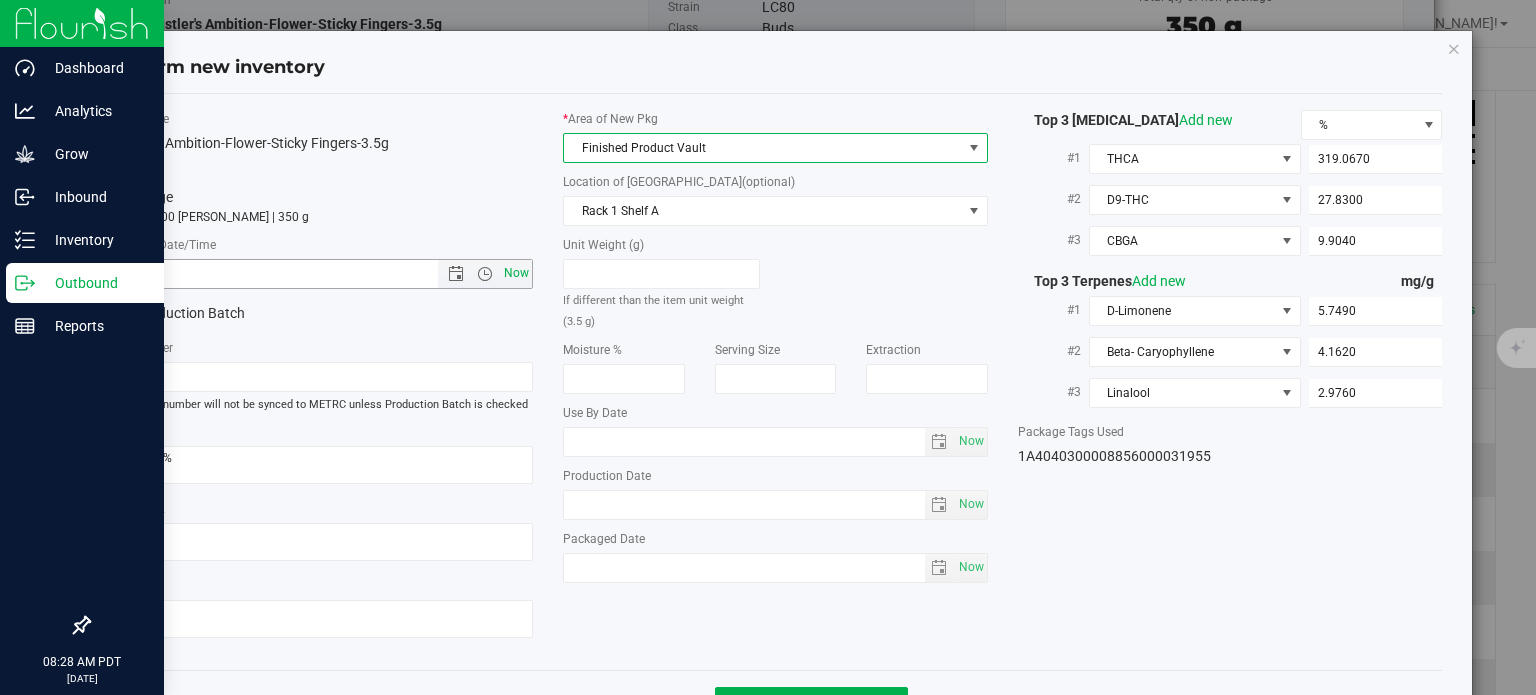 click on "Now" at bounding box center (517, 273) 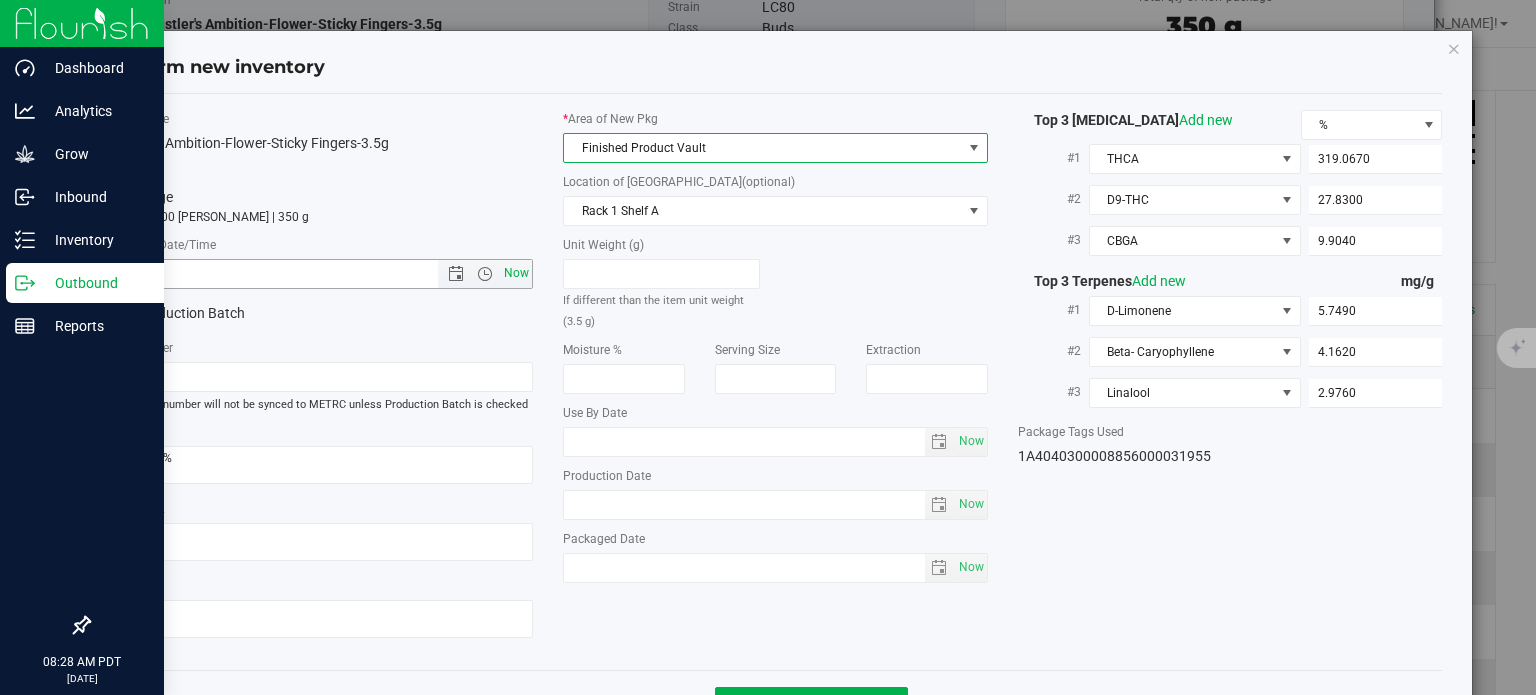 type on "[DATE] 8:28 AM" 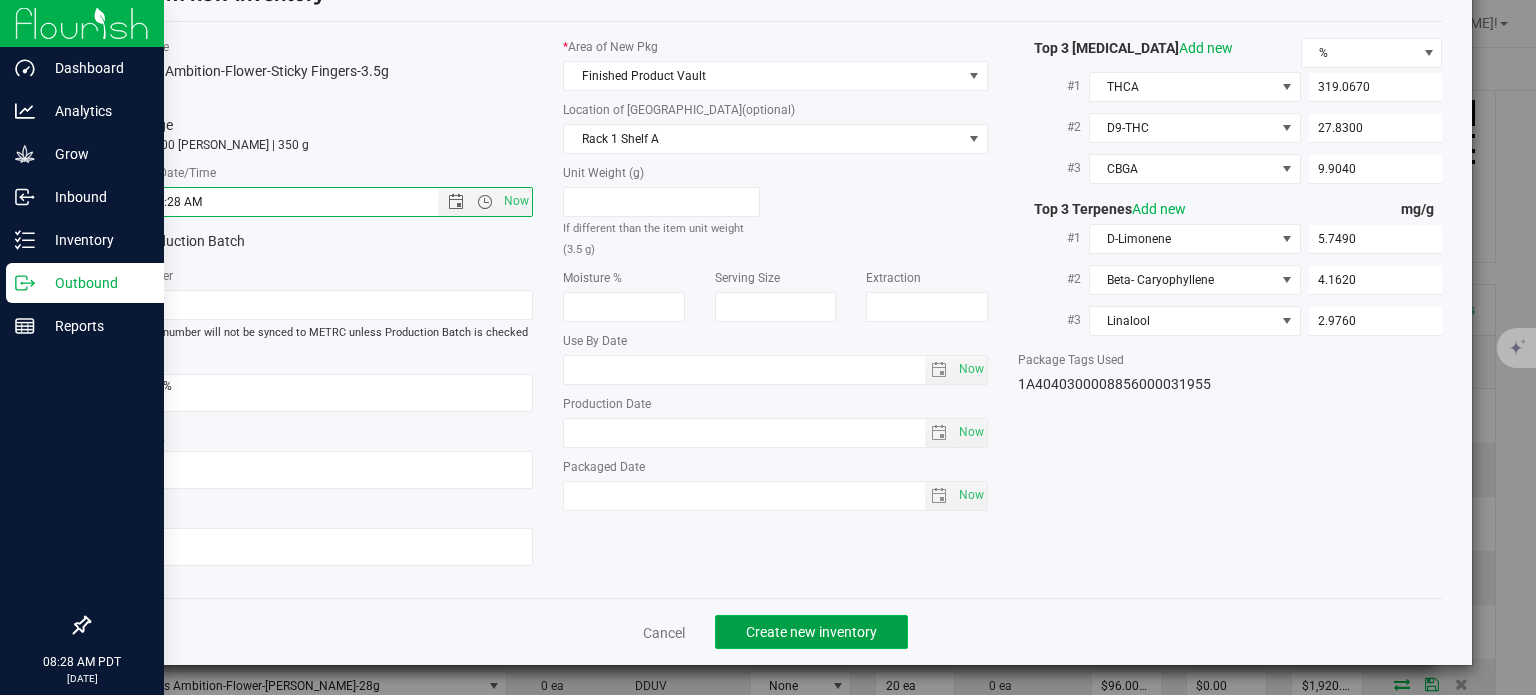 click on "Create new inventory" 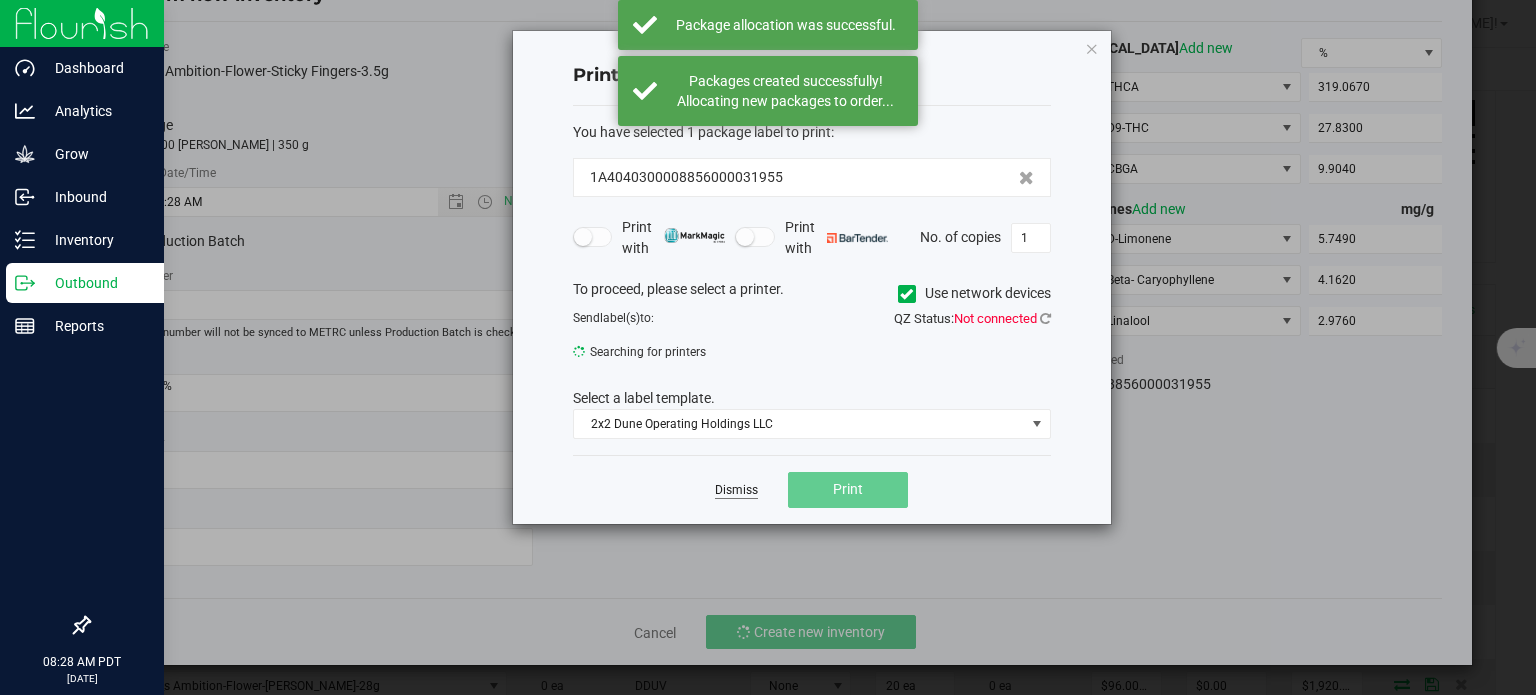 click on "Dismiss" 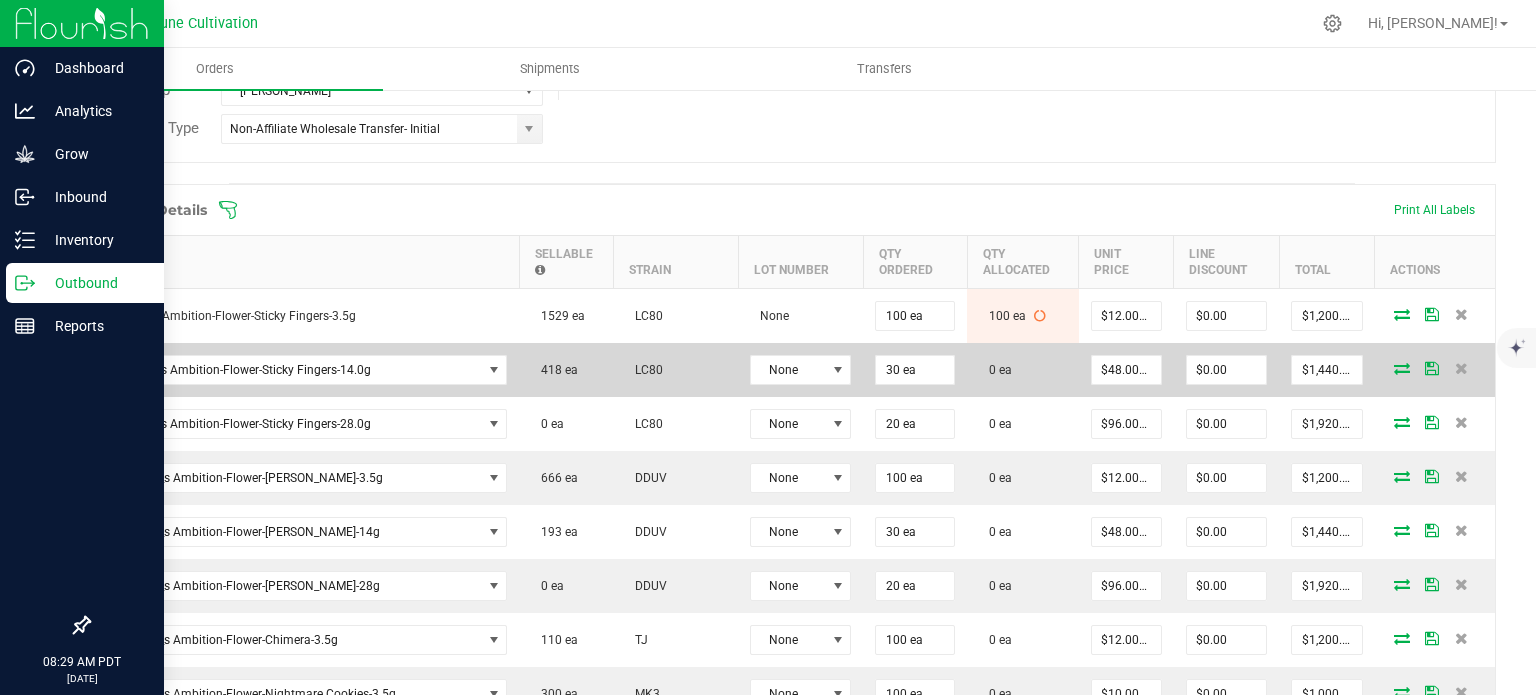 click at bounding box center [1402, 368] 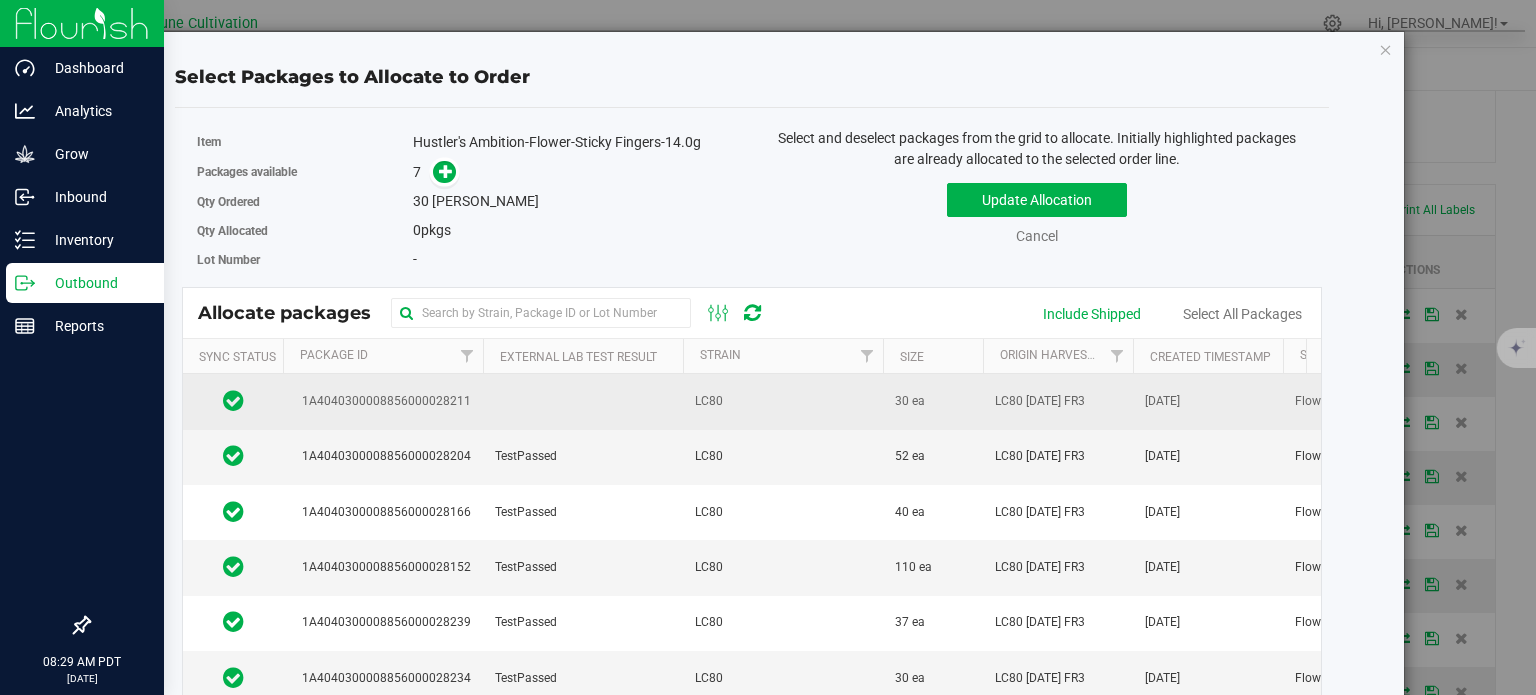 click at bounding box center (583, 401) 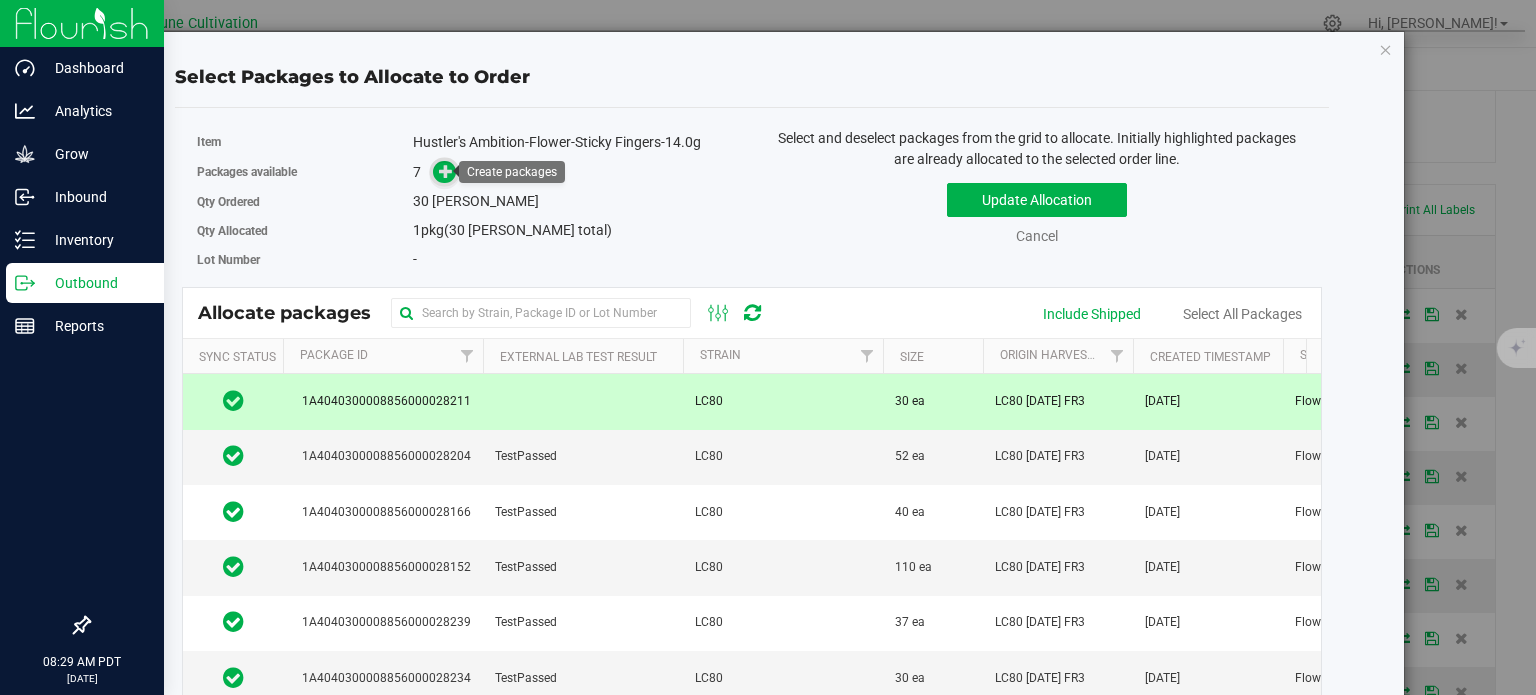 click at bounding box center [444, 172] 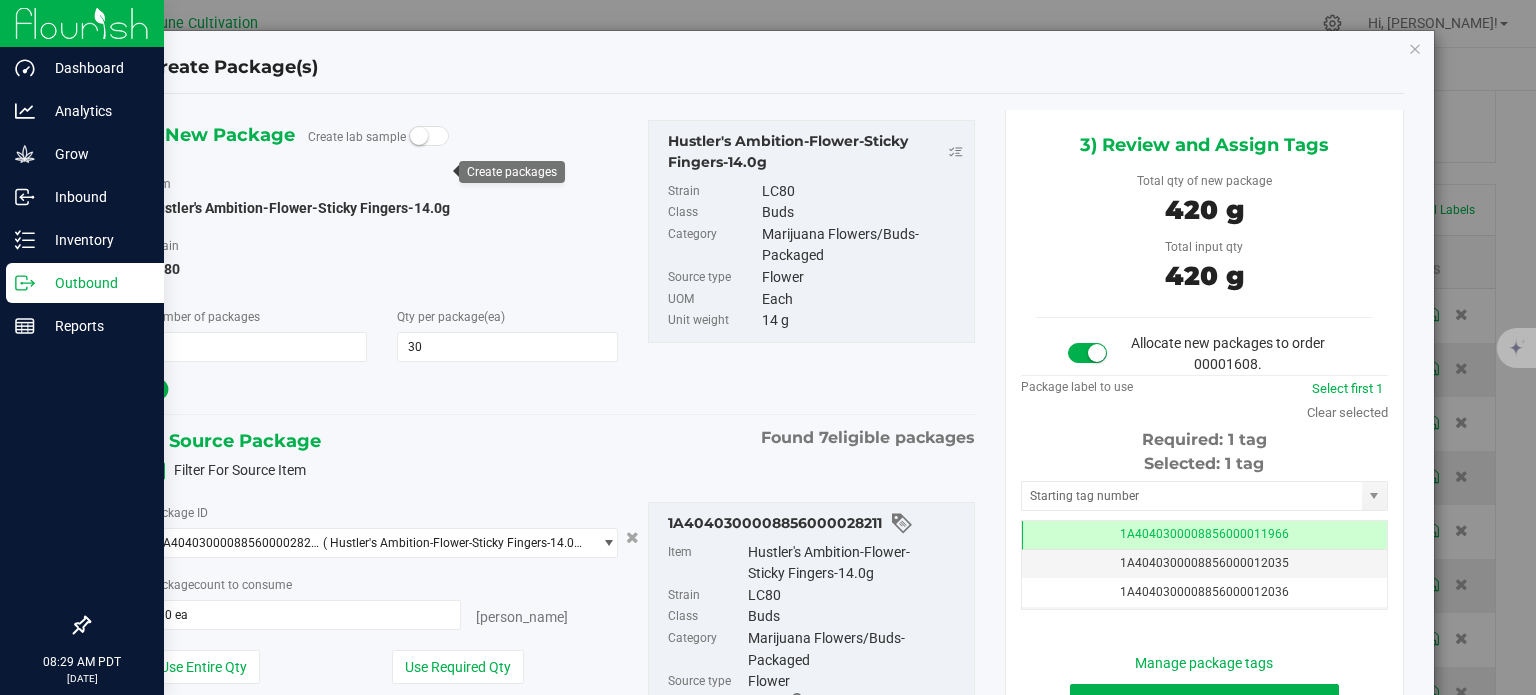 scroll, scrollTop: 0, scrollLeft: 0, axis: both 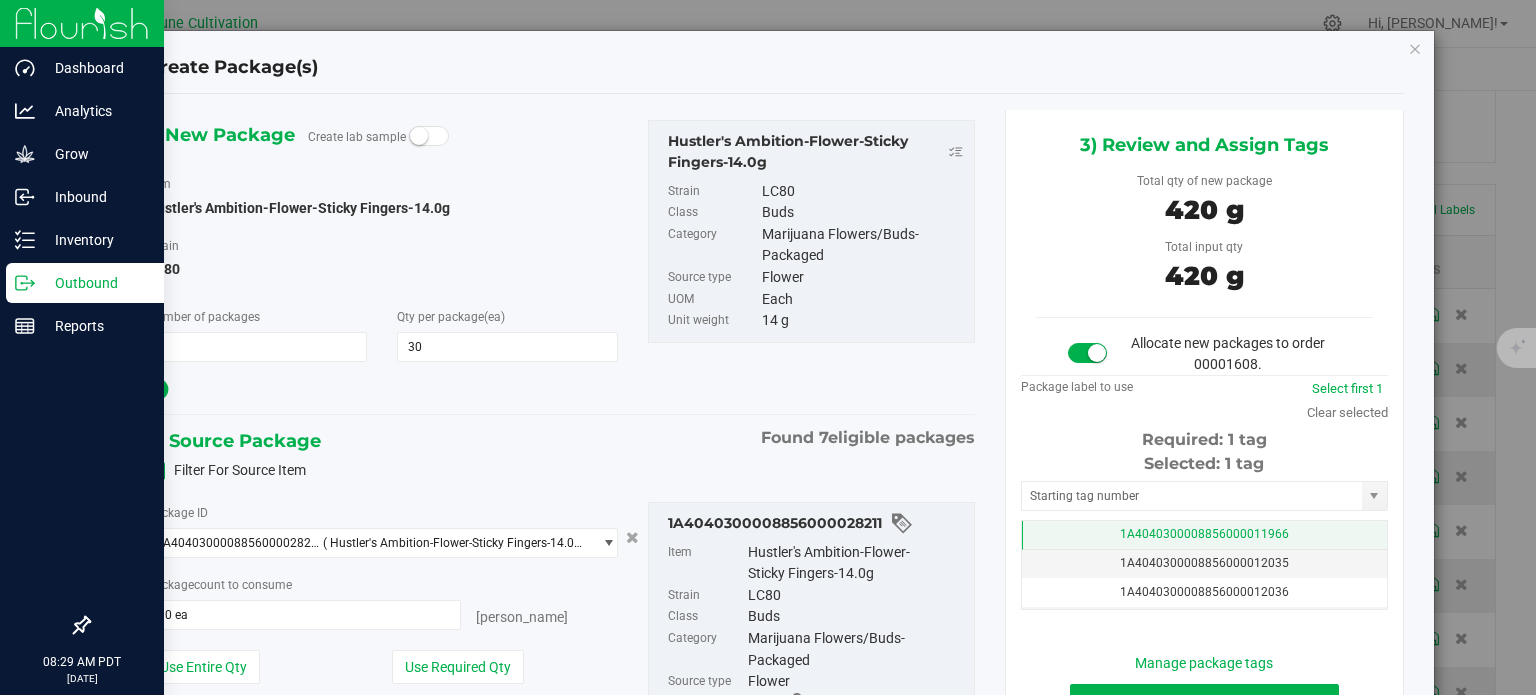 click on "1A4040300008856000011966" at bounding box center (1204, 535) 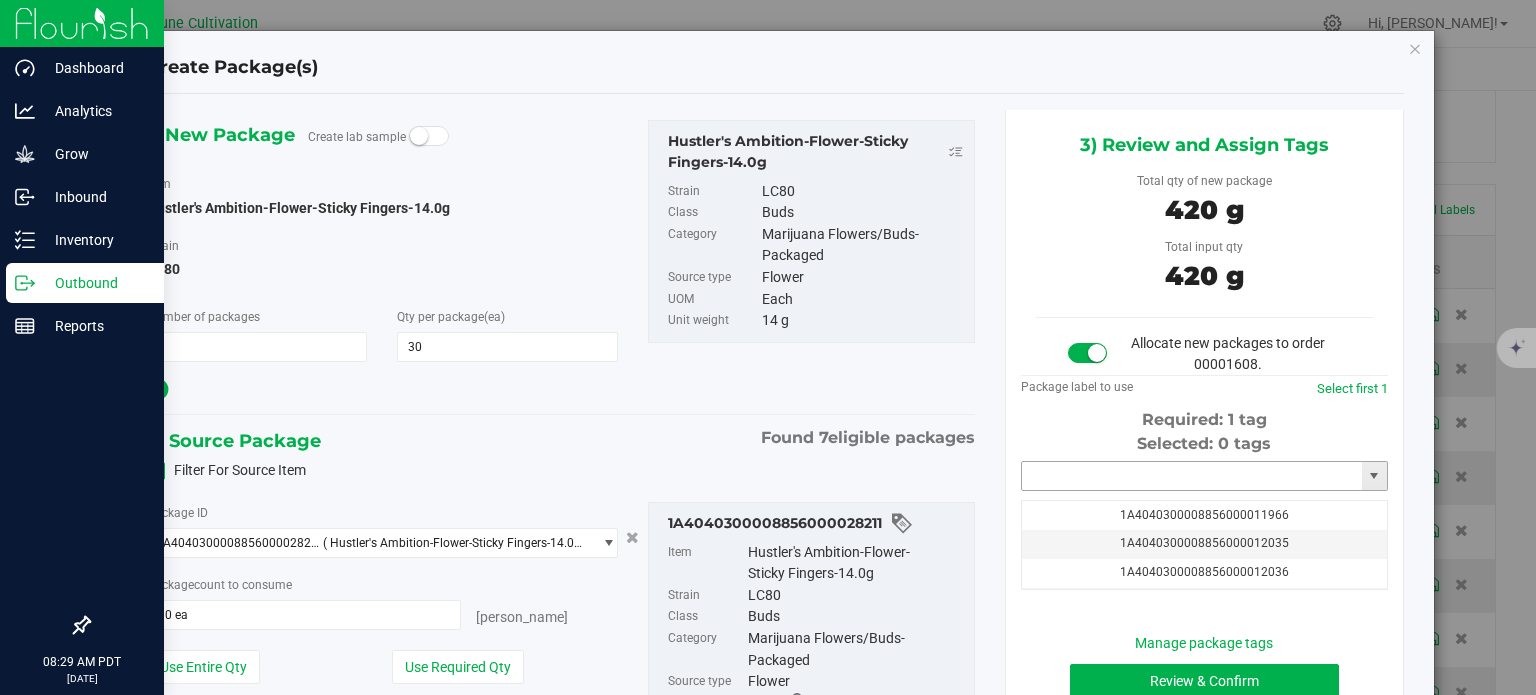 click at bounding box center (1192, 476) 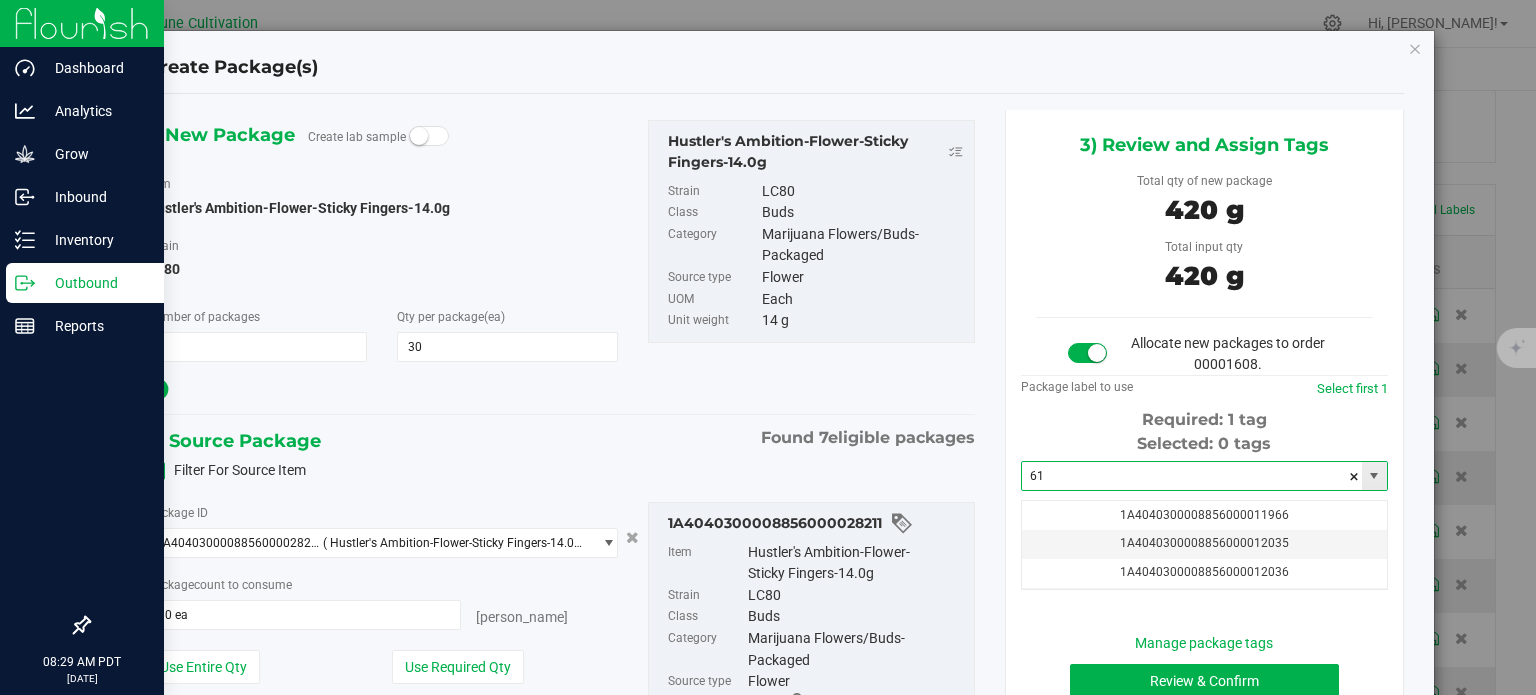 type on "6" 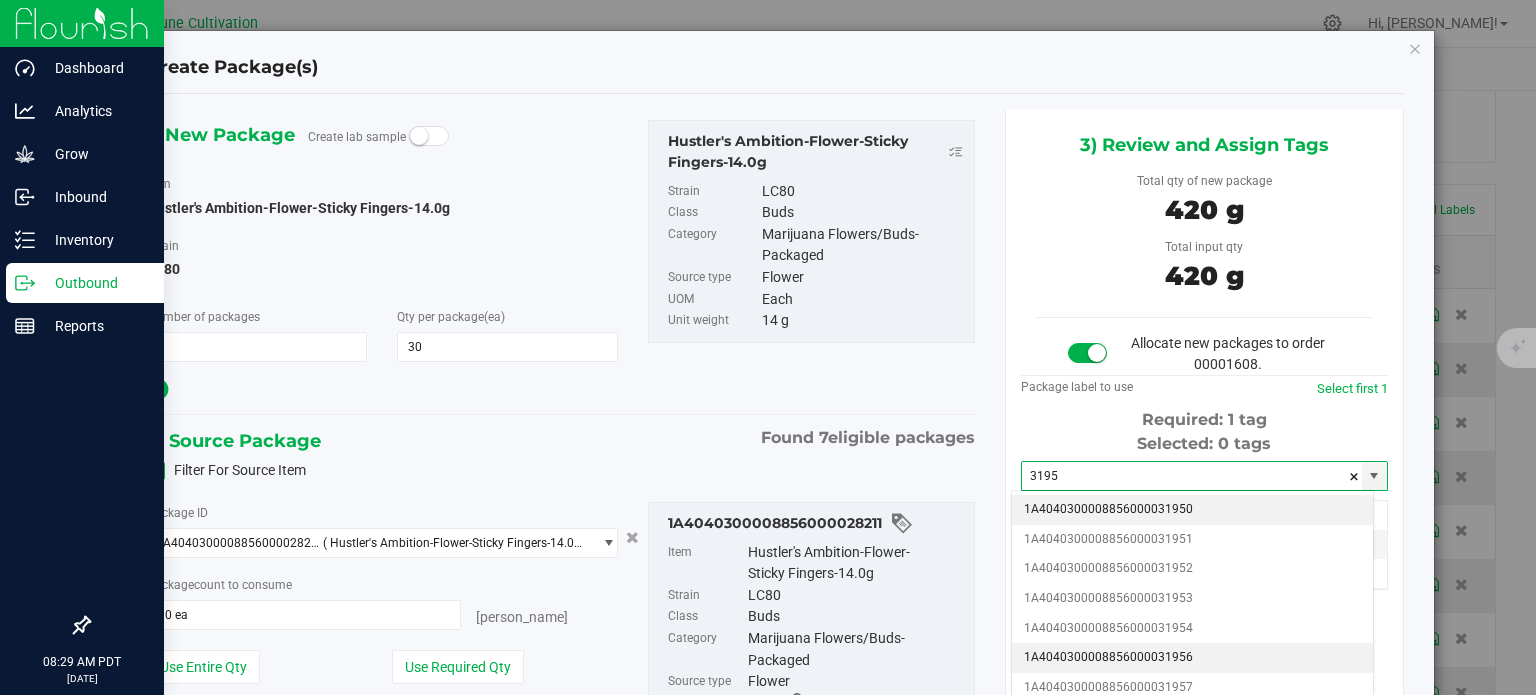 click on "1A4040300008856000031956" at bounding box center [1192, 658] 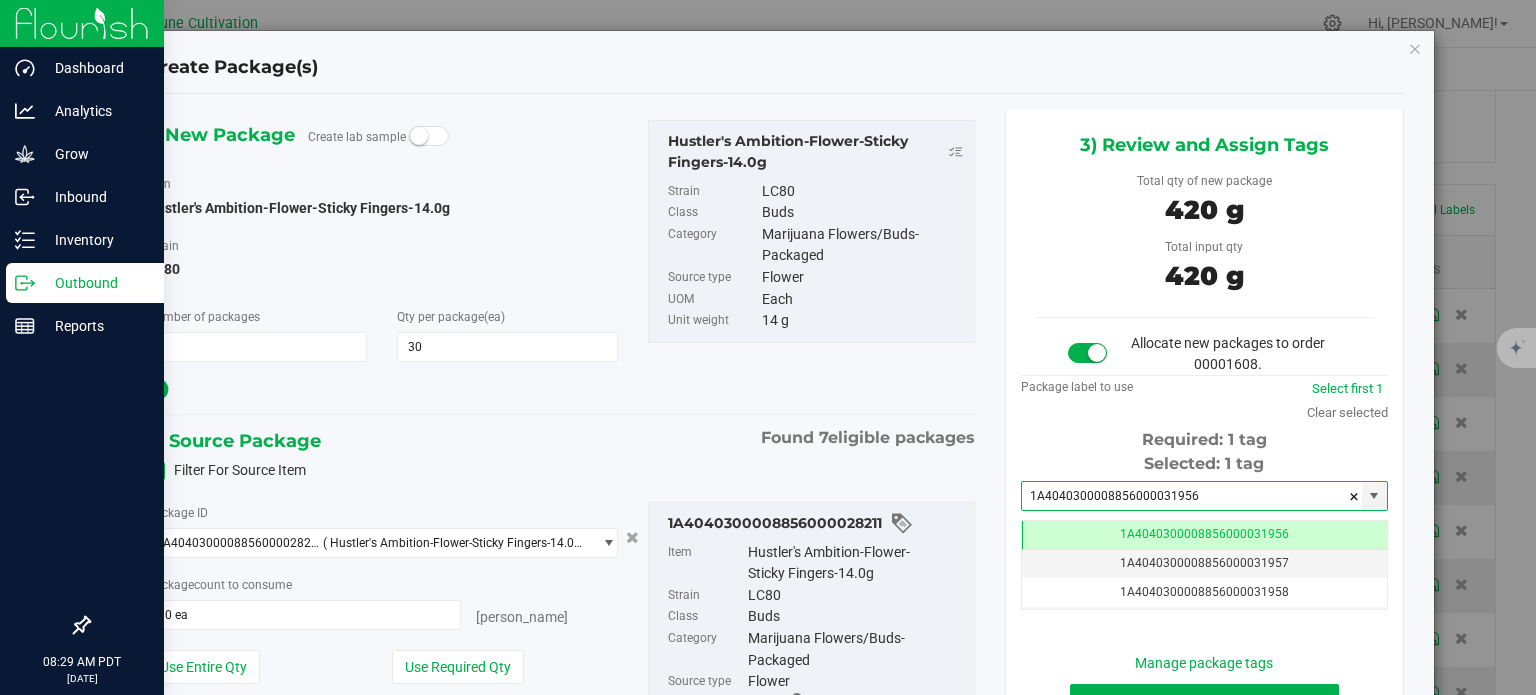 scroll, scrollTop: 0, scrollLeft: 0, axis: both 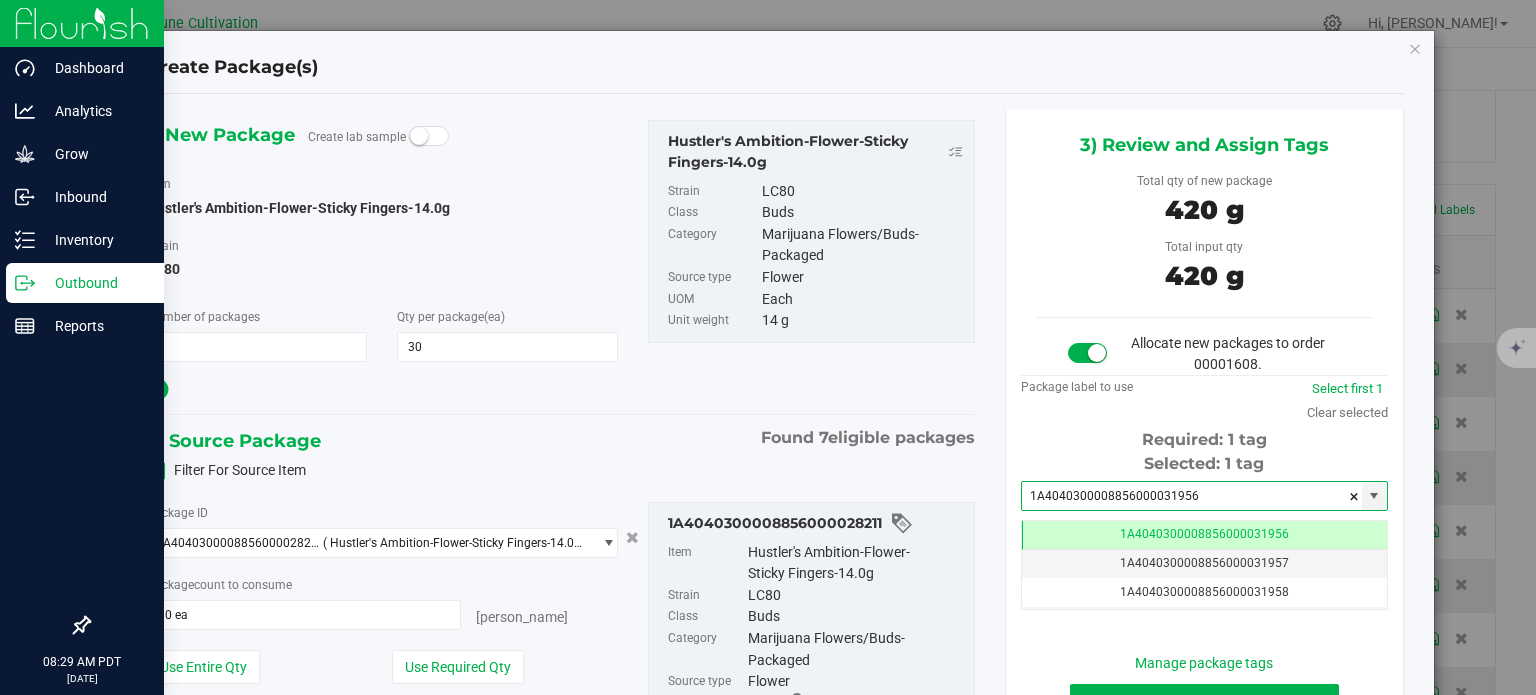 type on "1A4040300008856000031956" 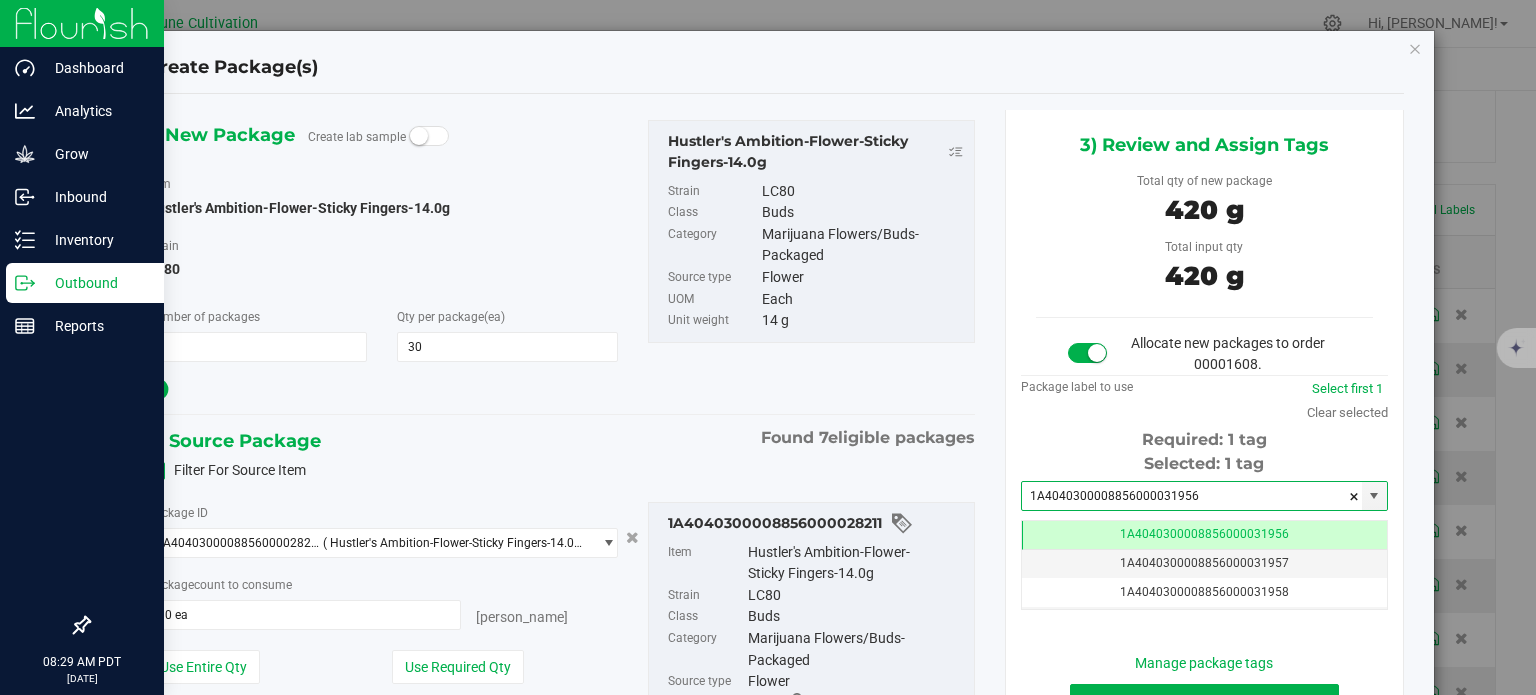 click on "Package ID
1A4040300008856000028211
(
Hustler's Ambition-Flower-Sticky Fingers-14.0g
)
1A4040300008856000028098 1A4040300008856000028152 1A4040300008856000028166 1A4040300008856000028204 1A4040300008856000028211 1A4040300008856000028234 1A4040300008856000028239
Package
count
to consume
30 ea 30
[PERSON_NAME]" at bounding box center (561, 646) 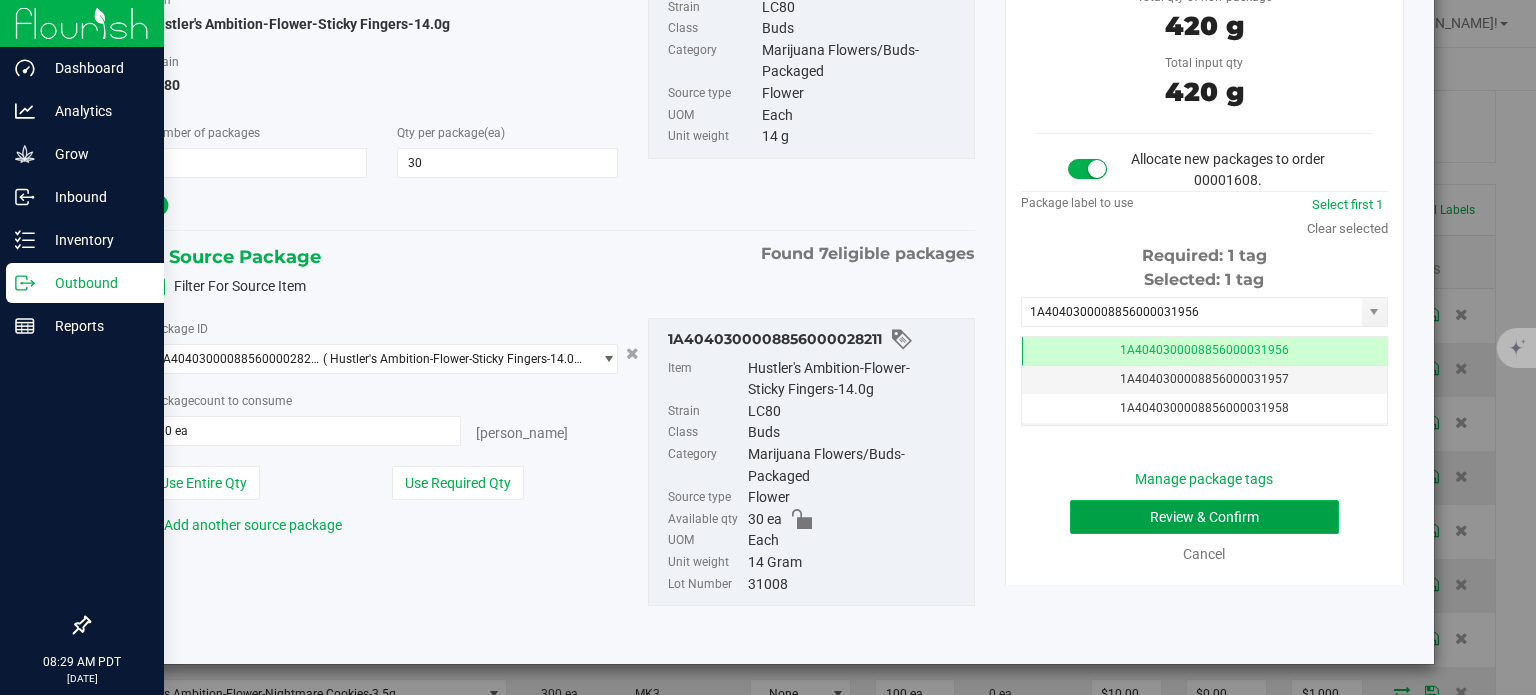 click on "Review & Confirm" at bounding box center (1204, 517) 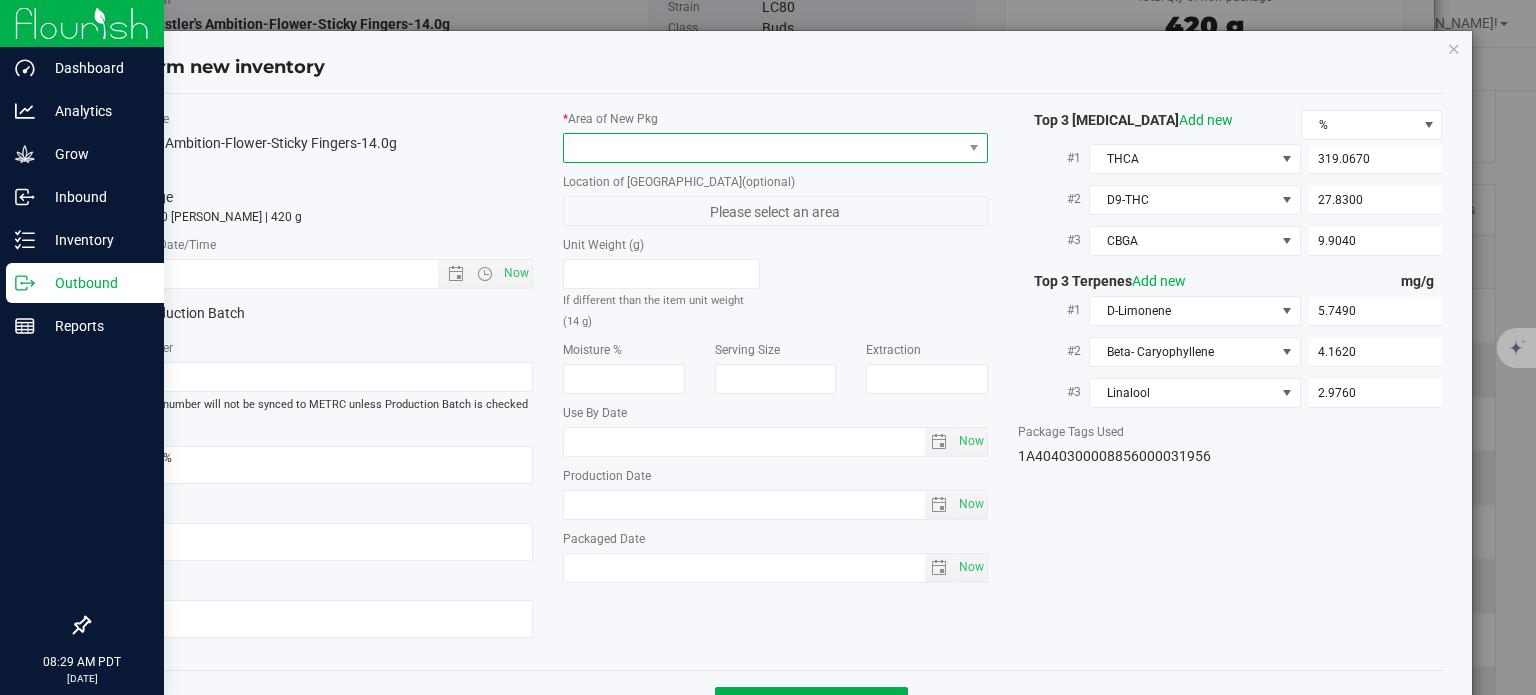 click at bounding box center [763, 148] 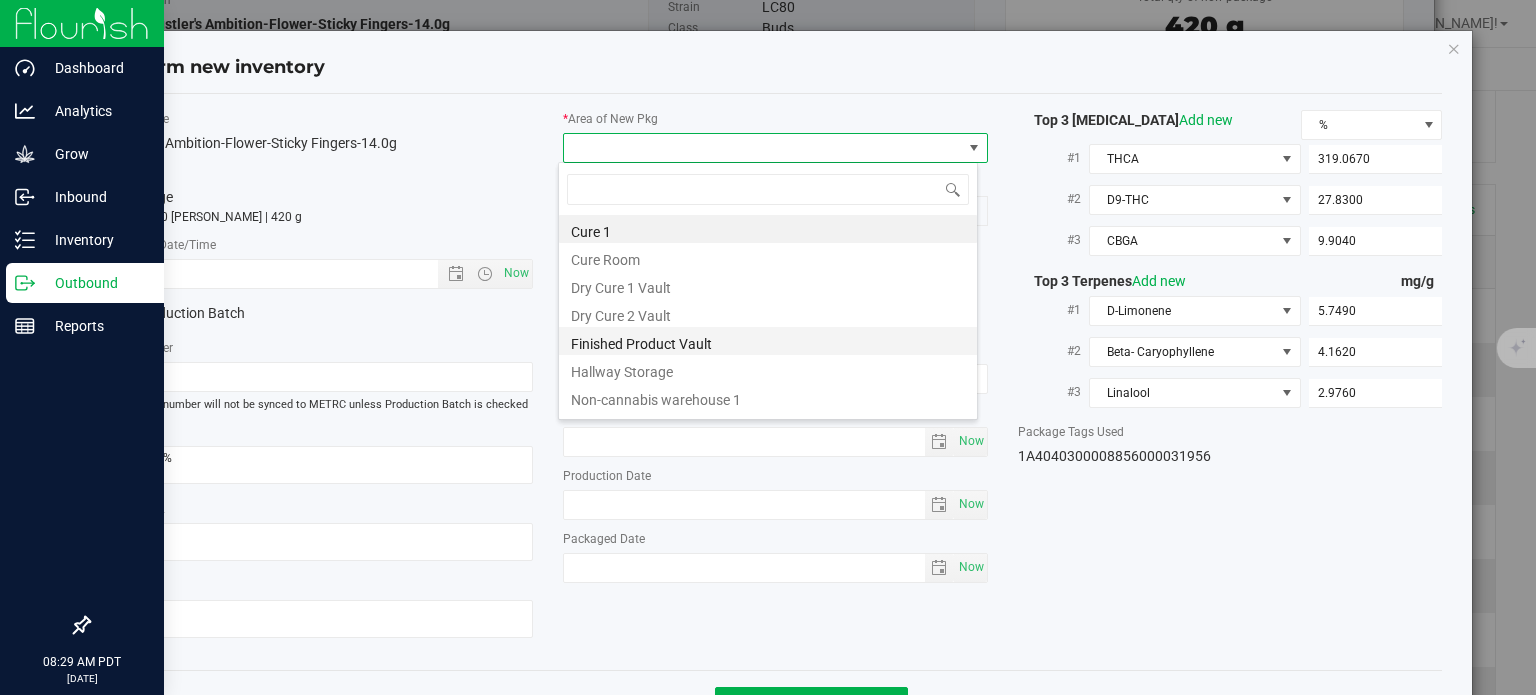 click on "Finished Product Vault" at bounding box center [768, 341] 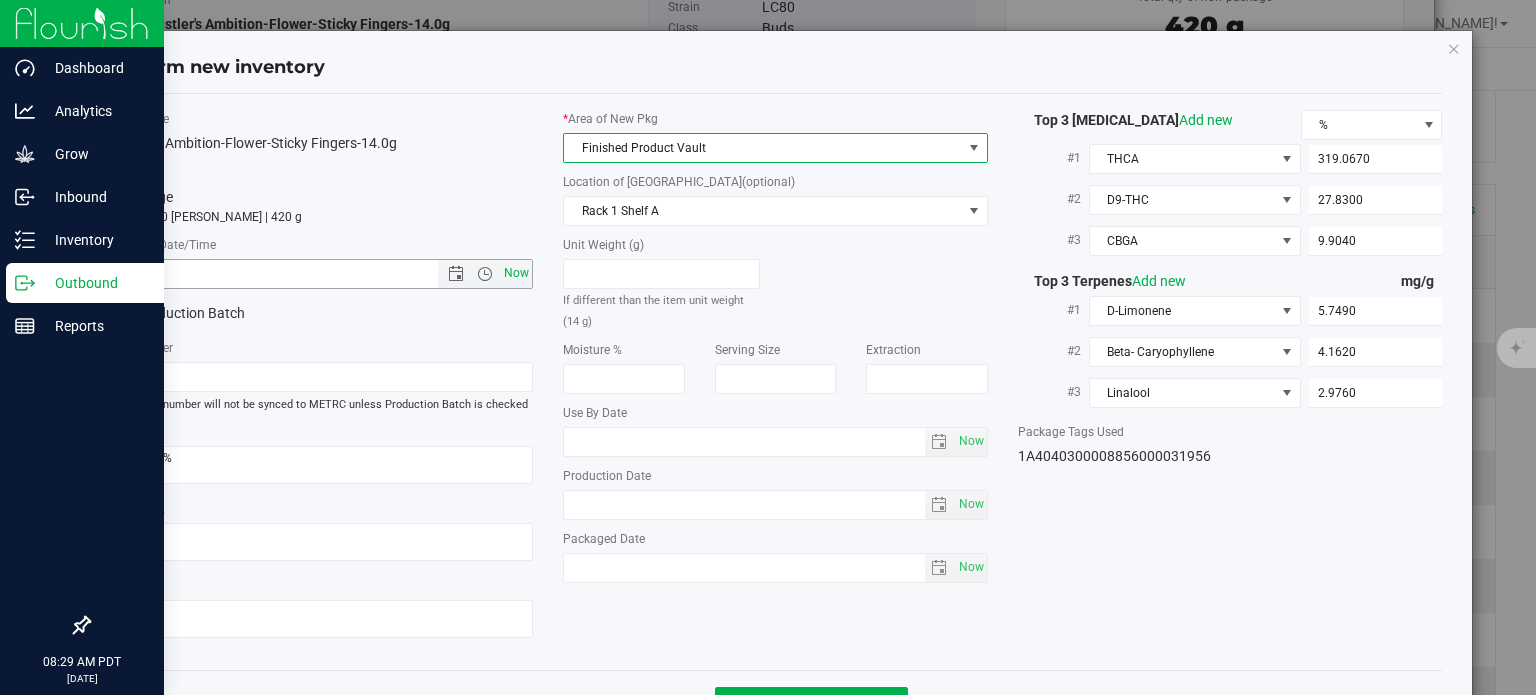click on "Now" at bounding box center (517, 273) 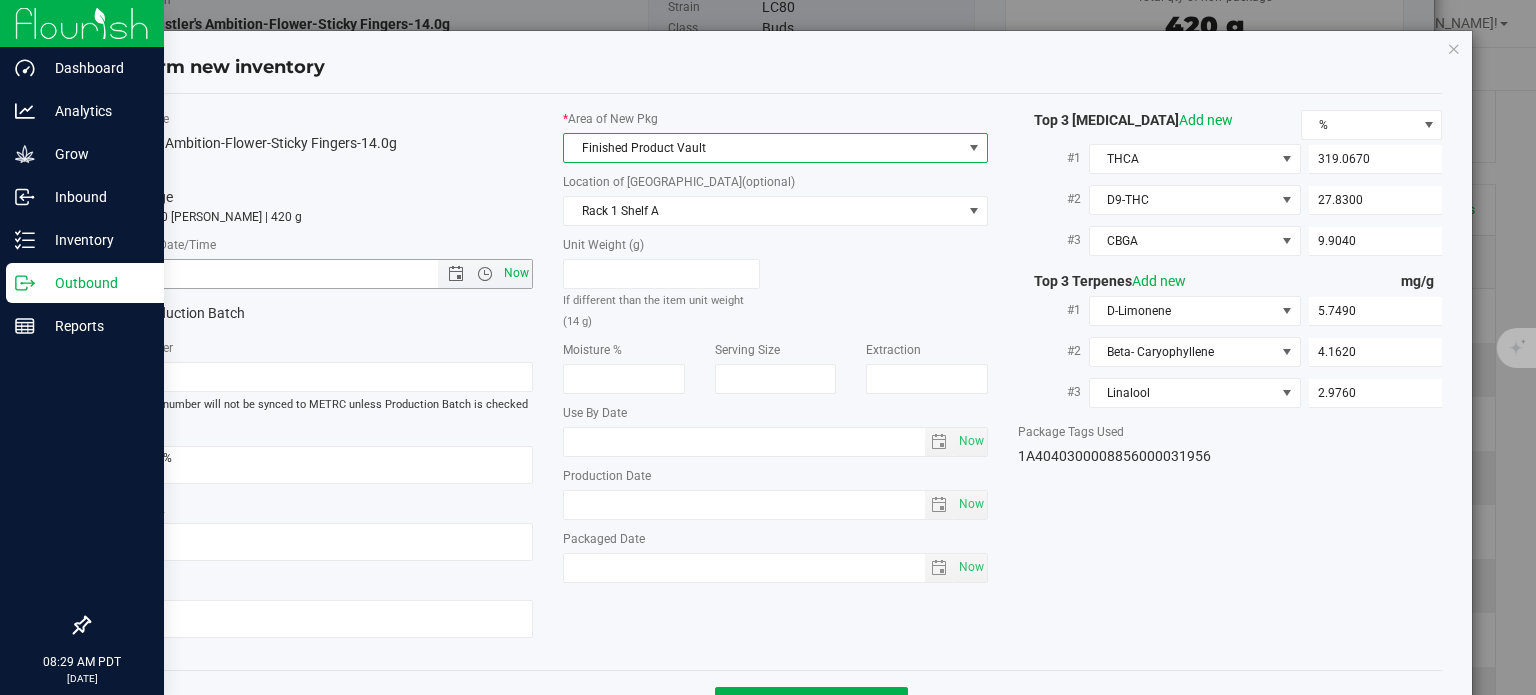 type on "[DATE] 8:29 AM" 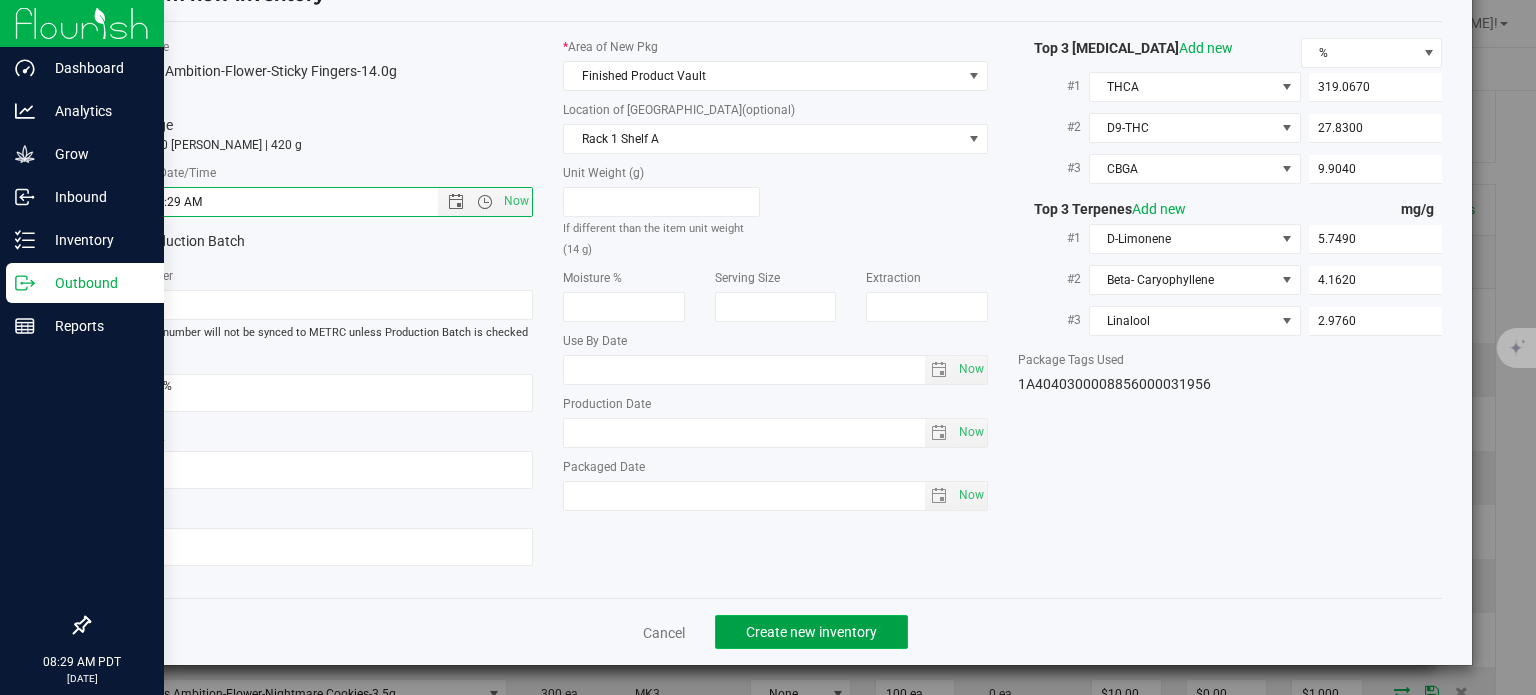 click on "Create new inventory" 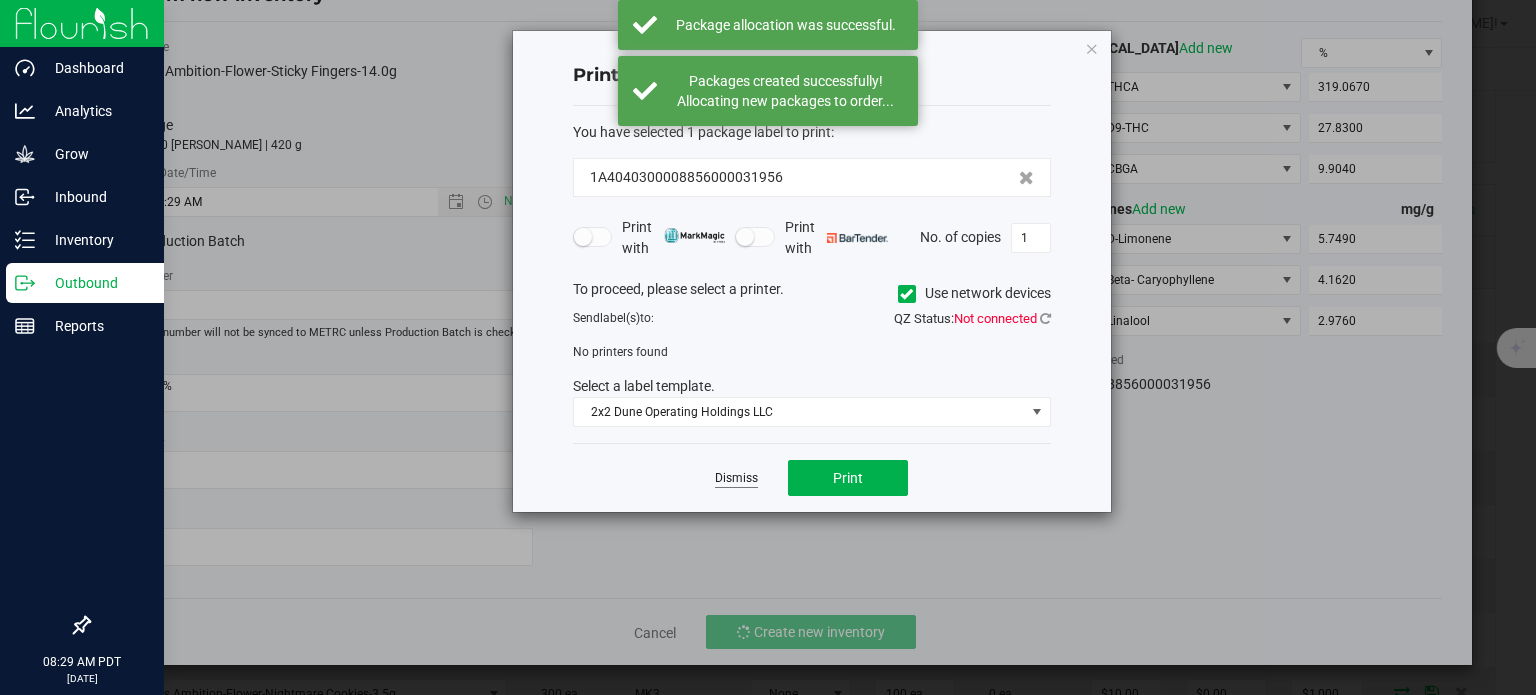 click on "Dismiss" 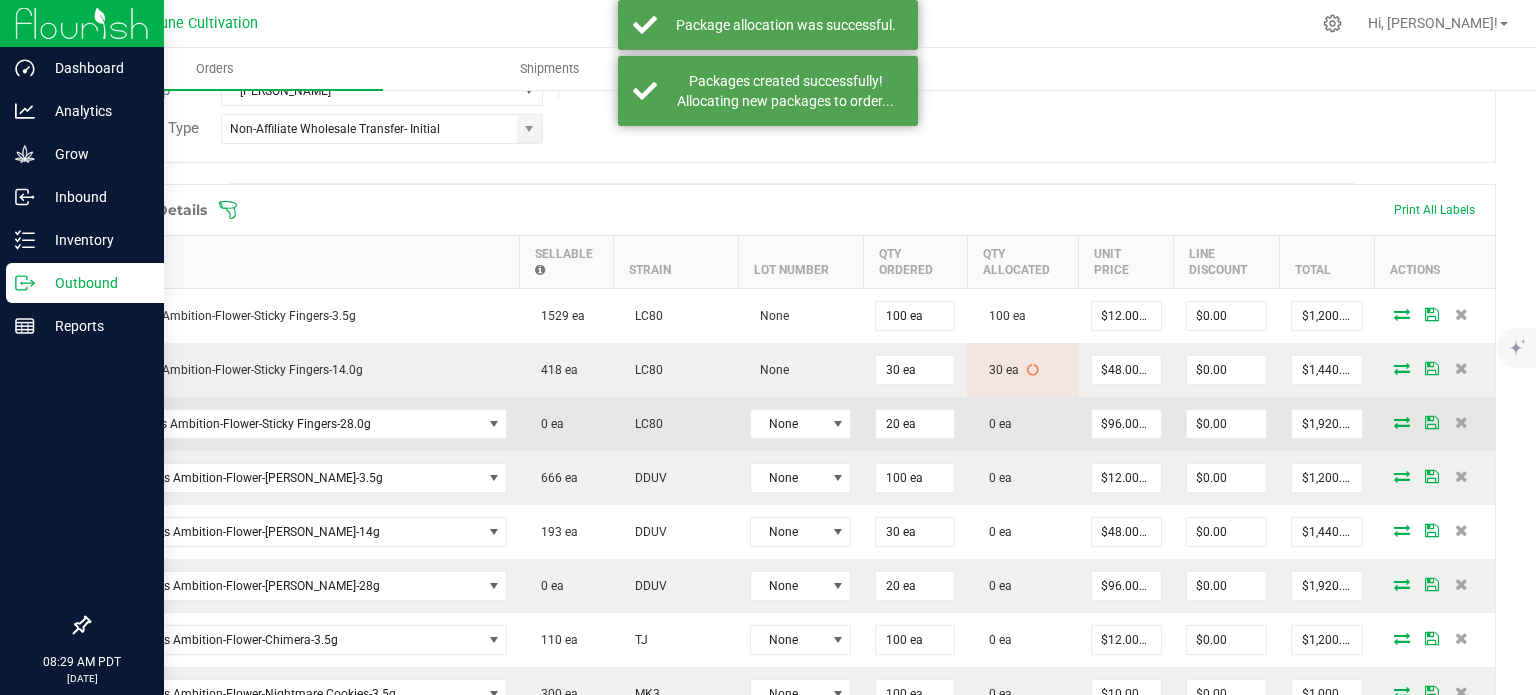 click at bounding box center [1402, 422] 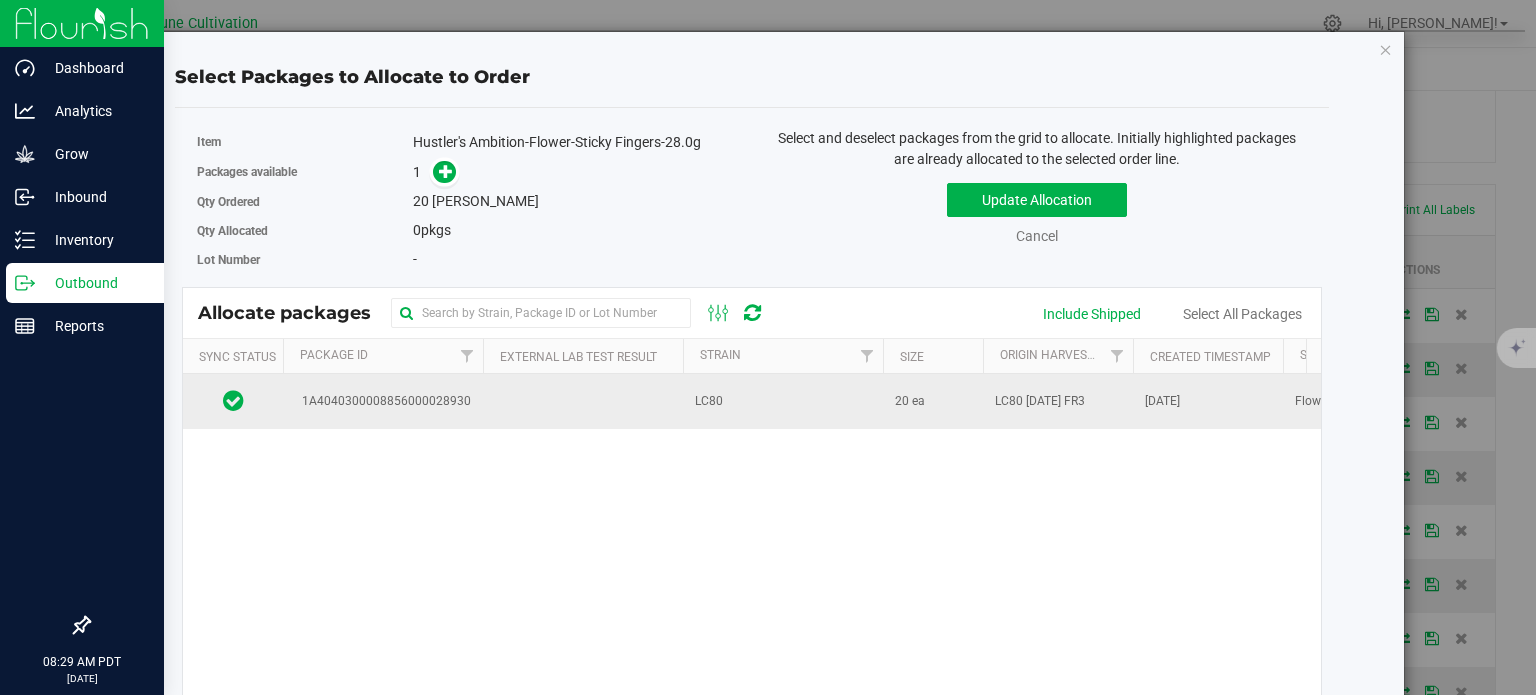 click on "1A4040300008856000028930" at bounding box center (383, 401) 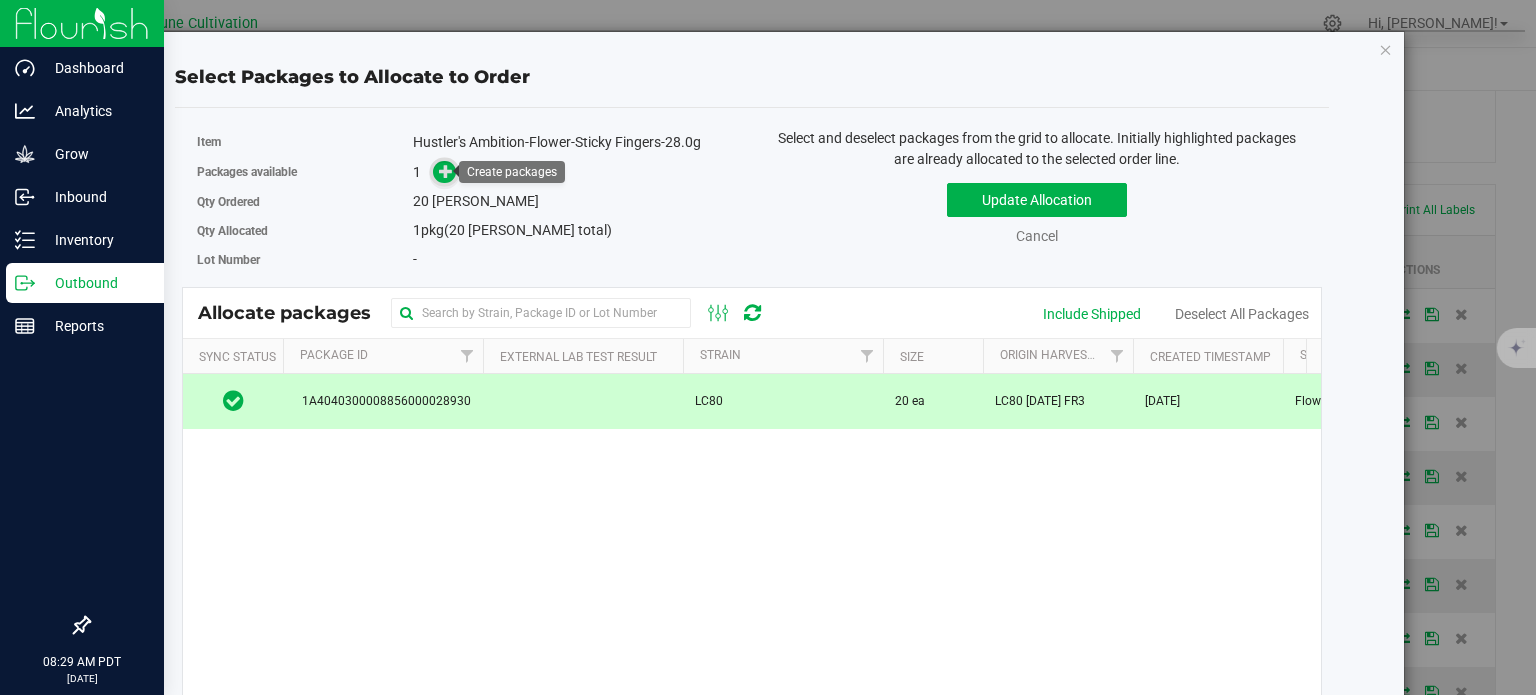 click at bounding box center [446, 171] 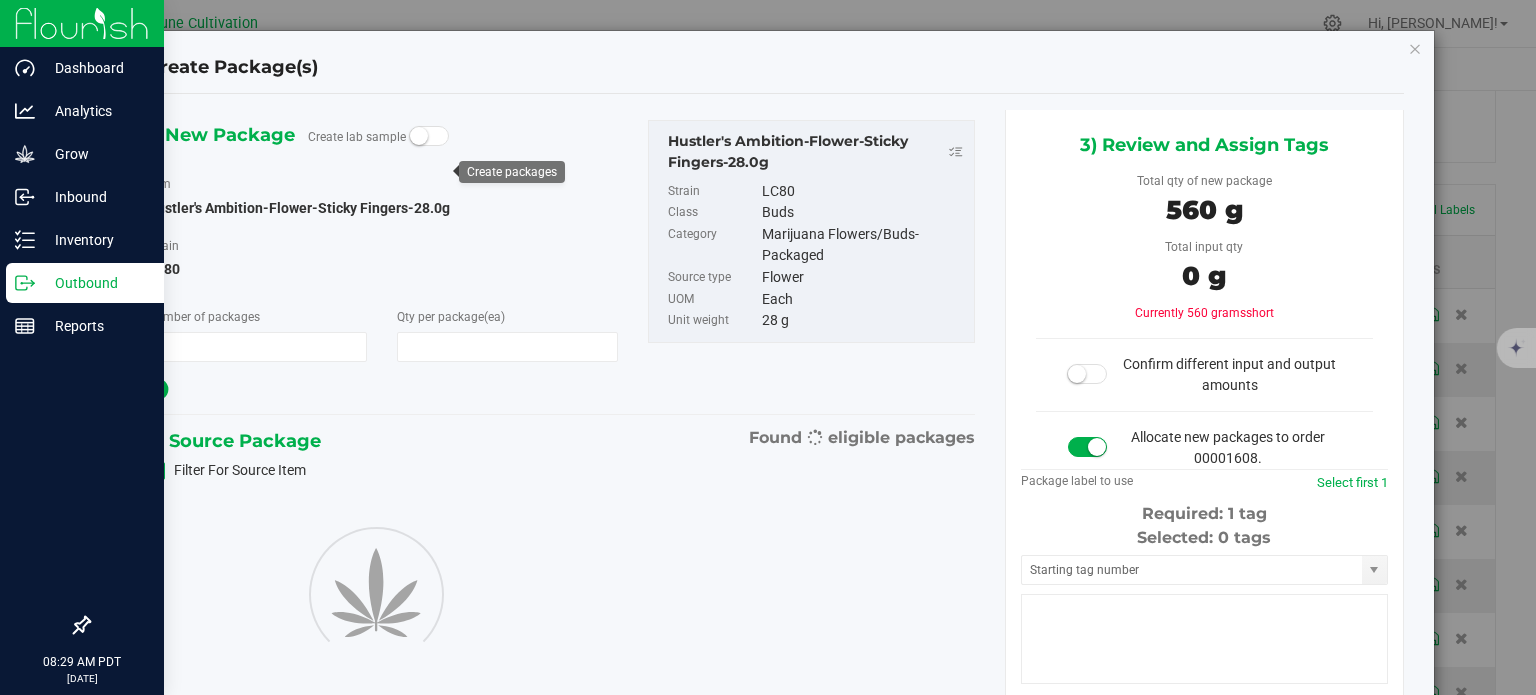 type on "1" 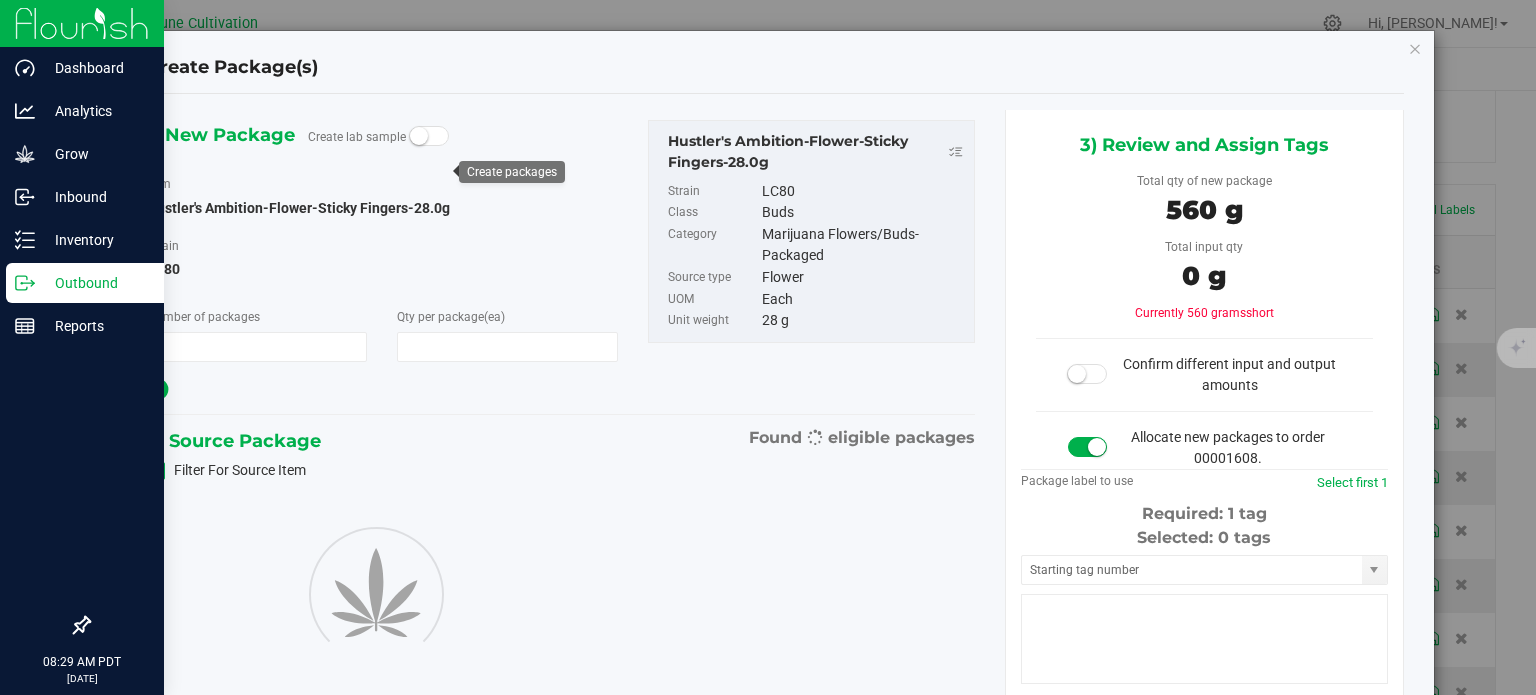 type on "20" 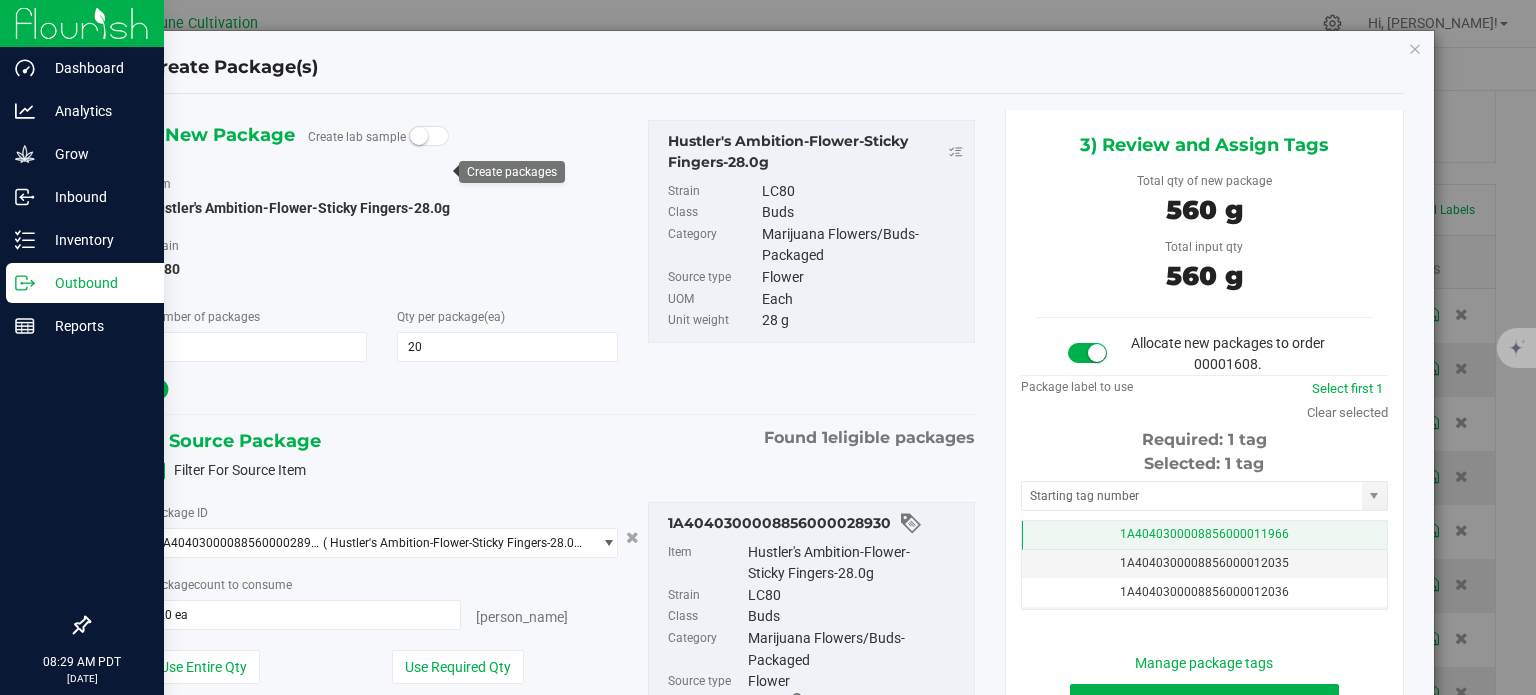 click on "1A4040300008856000011966" at bounding box center (1204, 535) 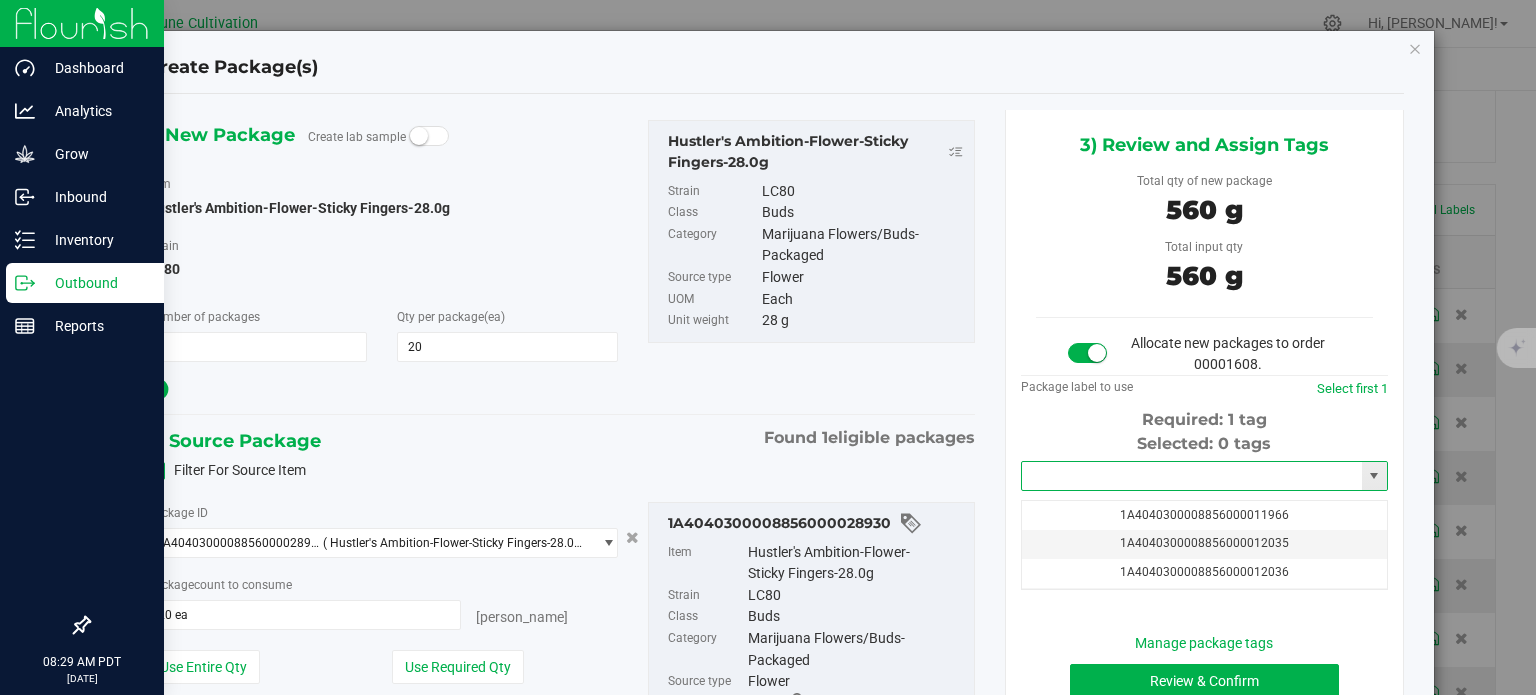 click at bounding box center (1192, 476) 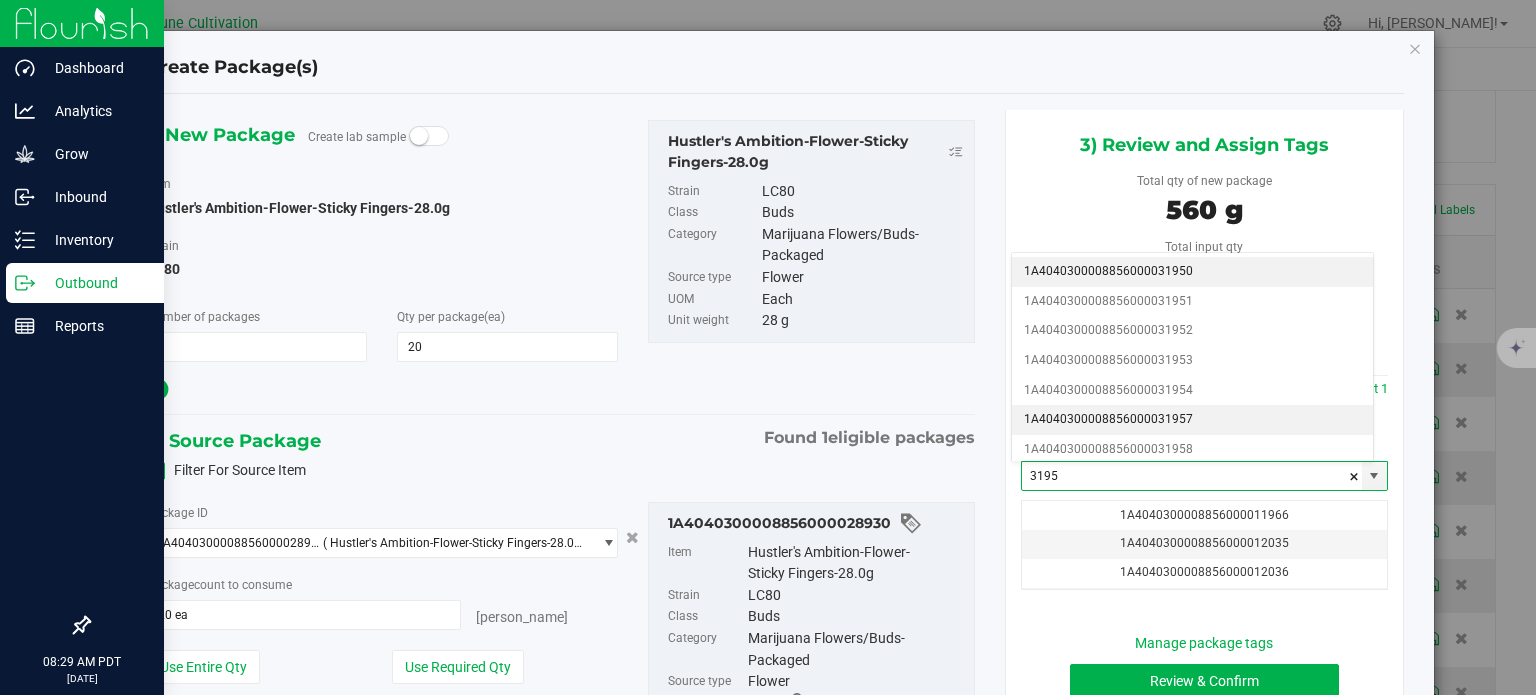 click on "1A4040300008856000031957" at bounding box center (1192, 420) 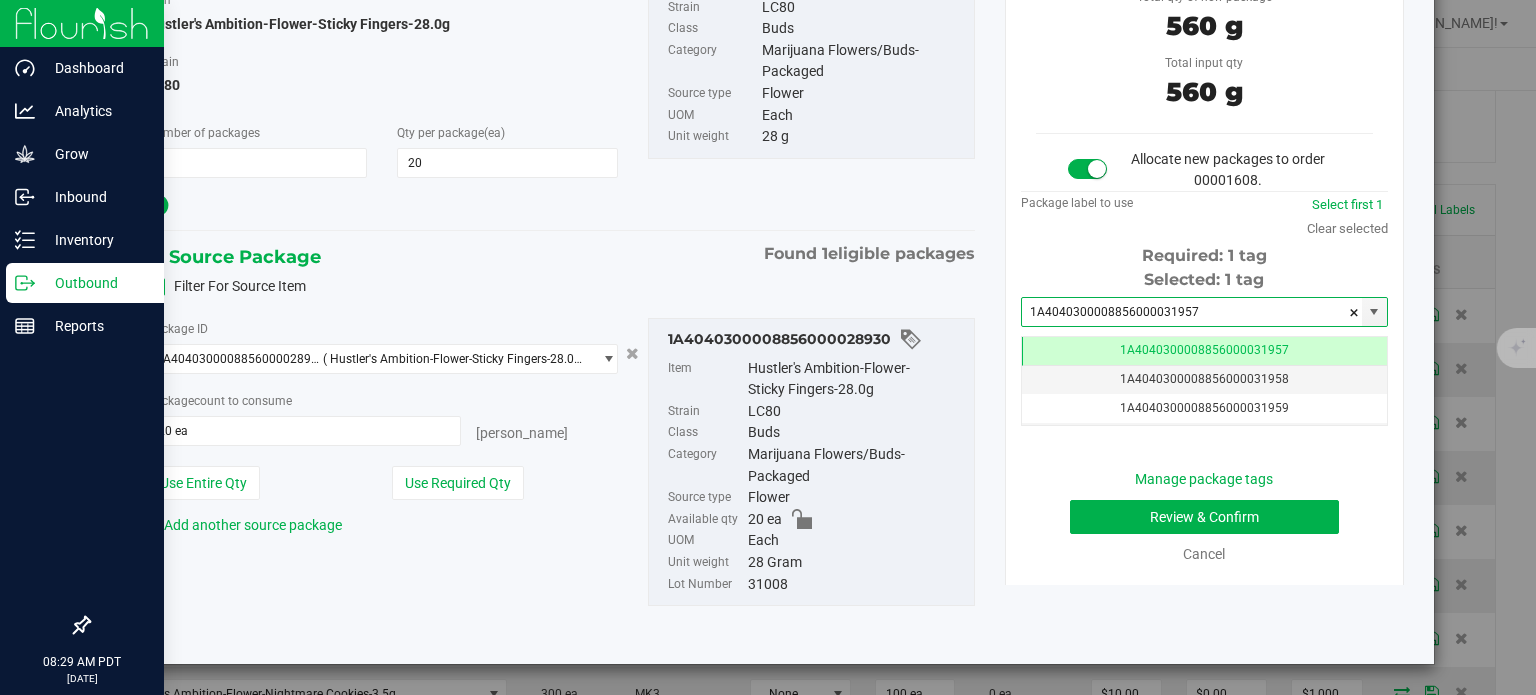 type on "1A4040300008856000031957" 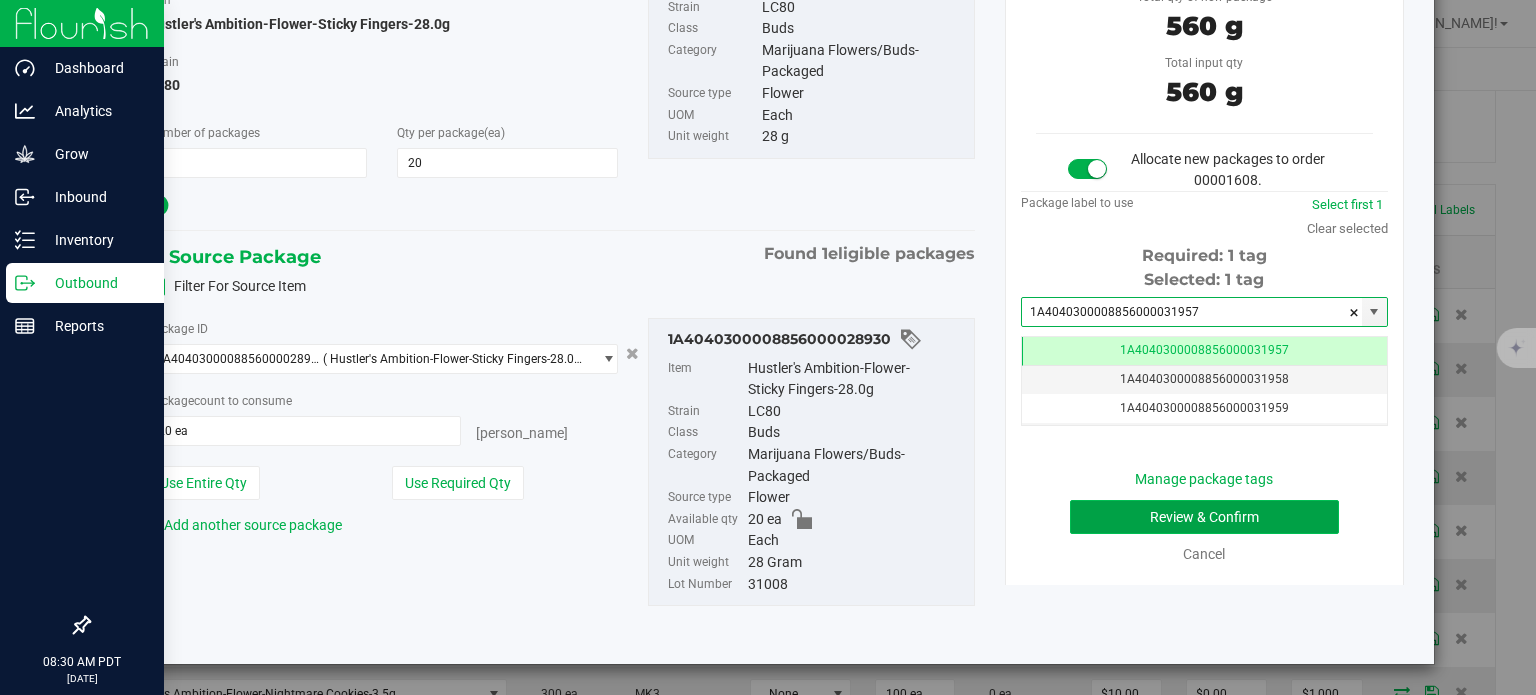 click on "Review & Confirm" at bounding box center (1204, 517) 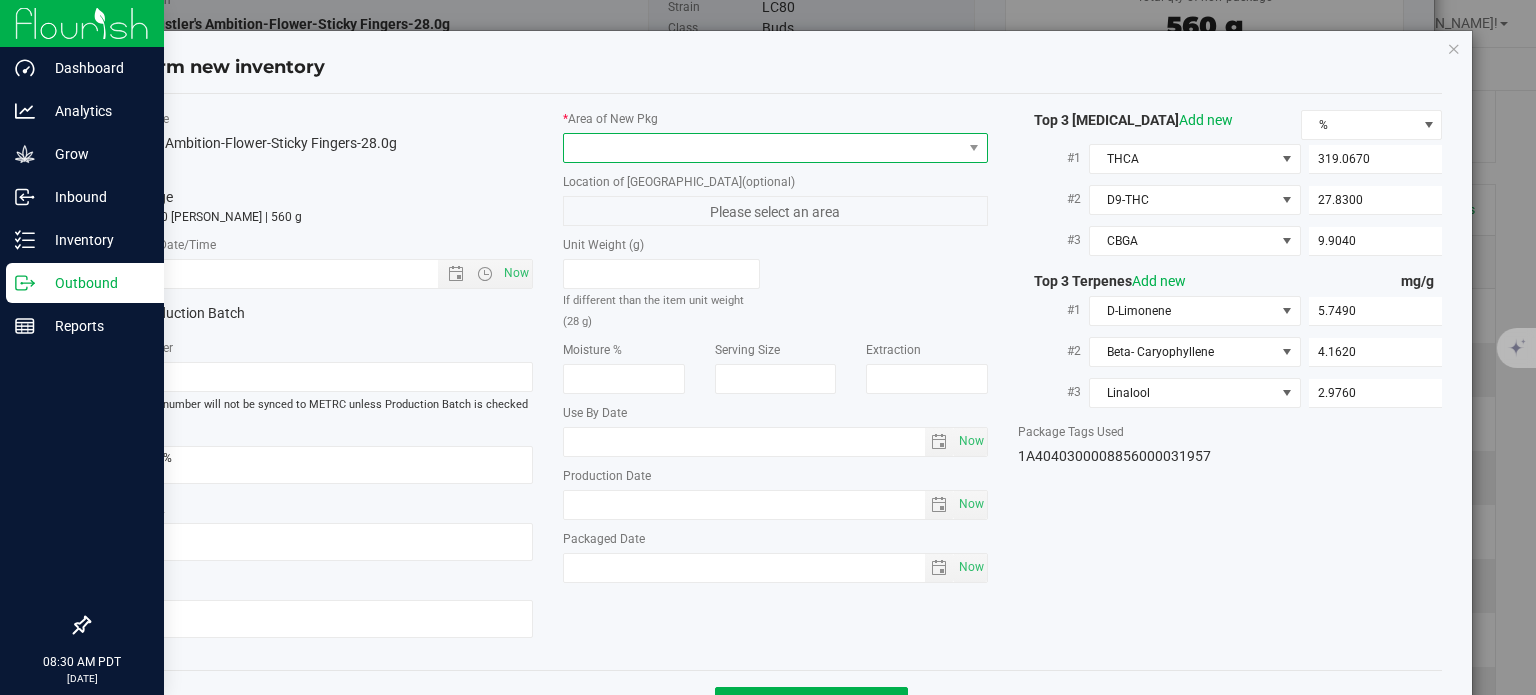 click at bounding box center [763, 148] 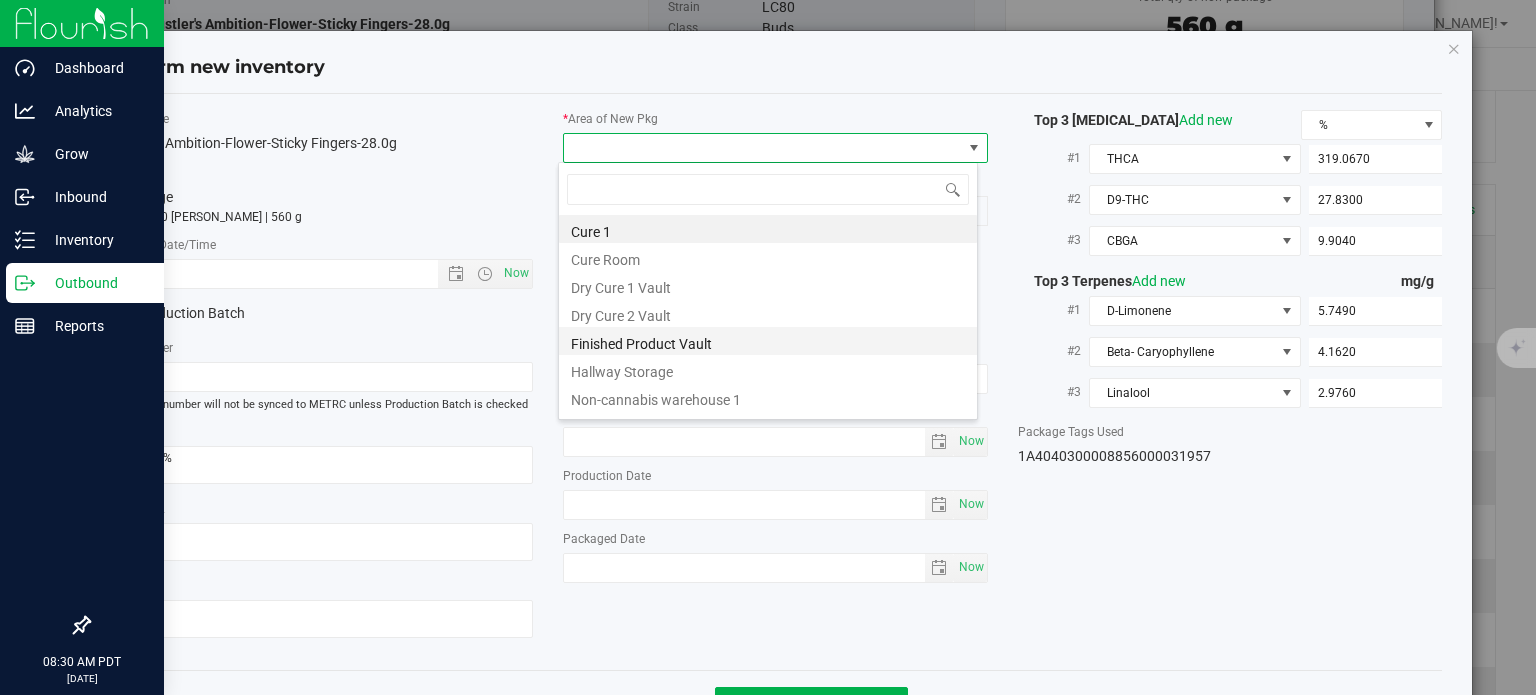 click on "Finished Product Vault" at bounding box center [768, 341] 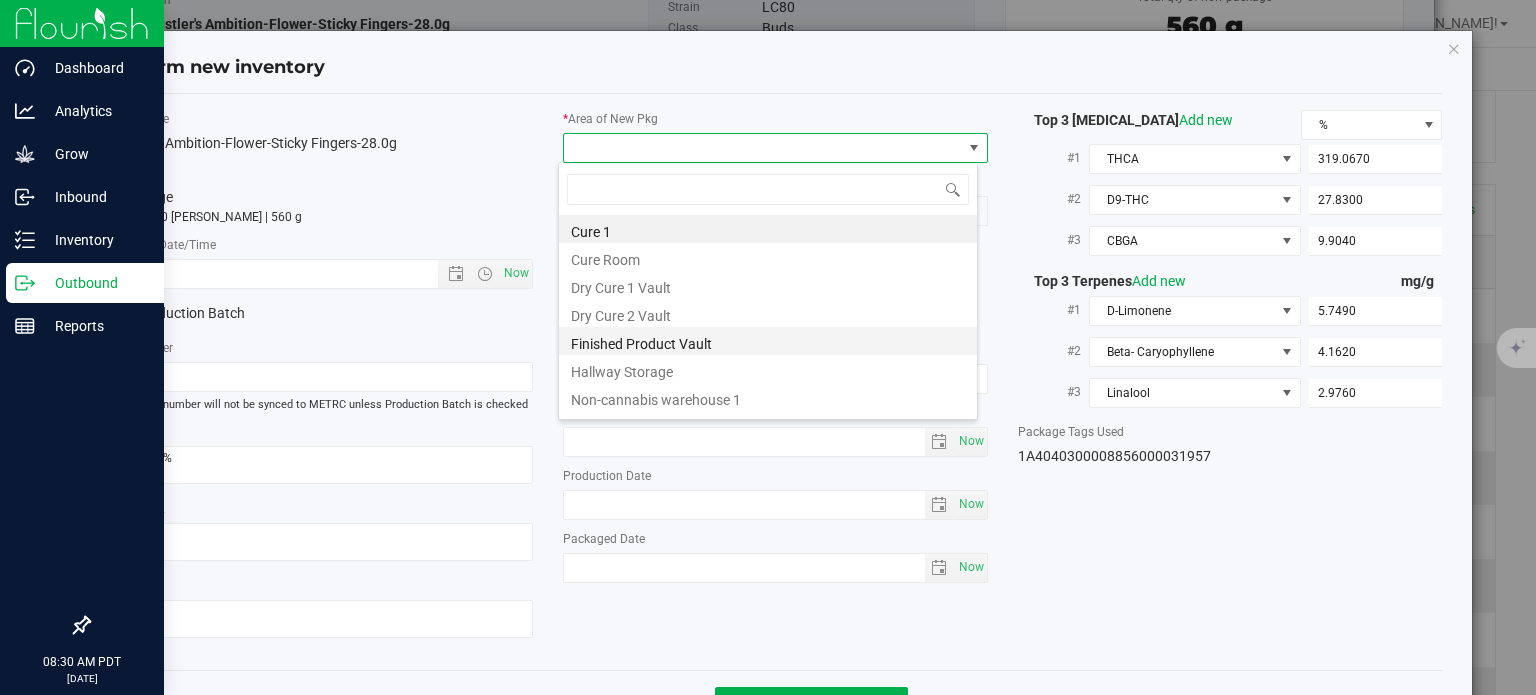 click on "Moisture %" at bounding box center (624, 350) 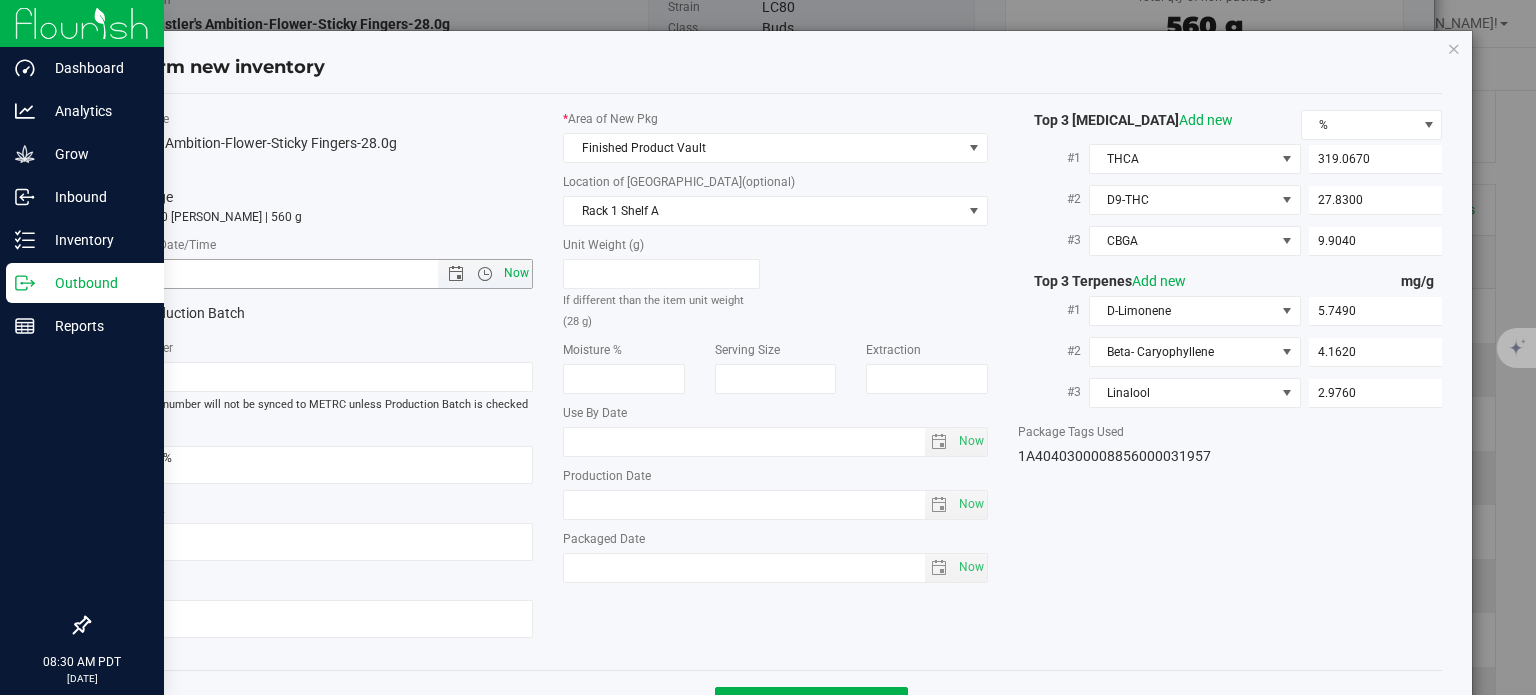 click on "Now" at bounding box center [517, 273] 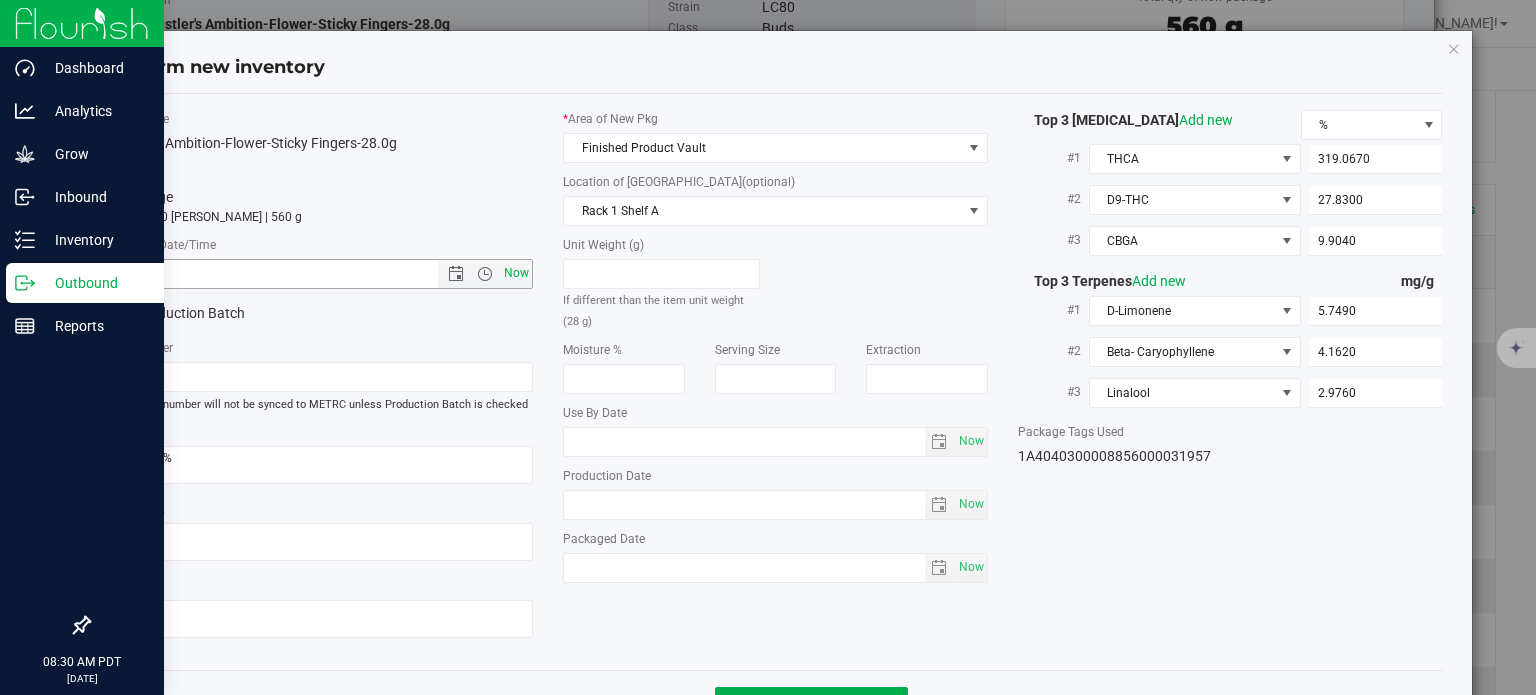 type on "[DATE] 8:30 AM" 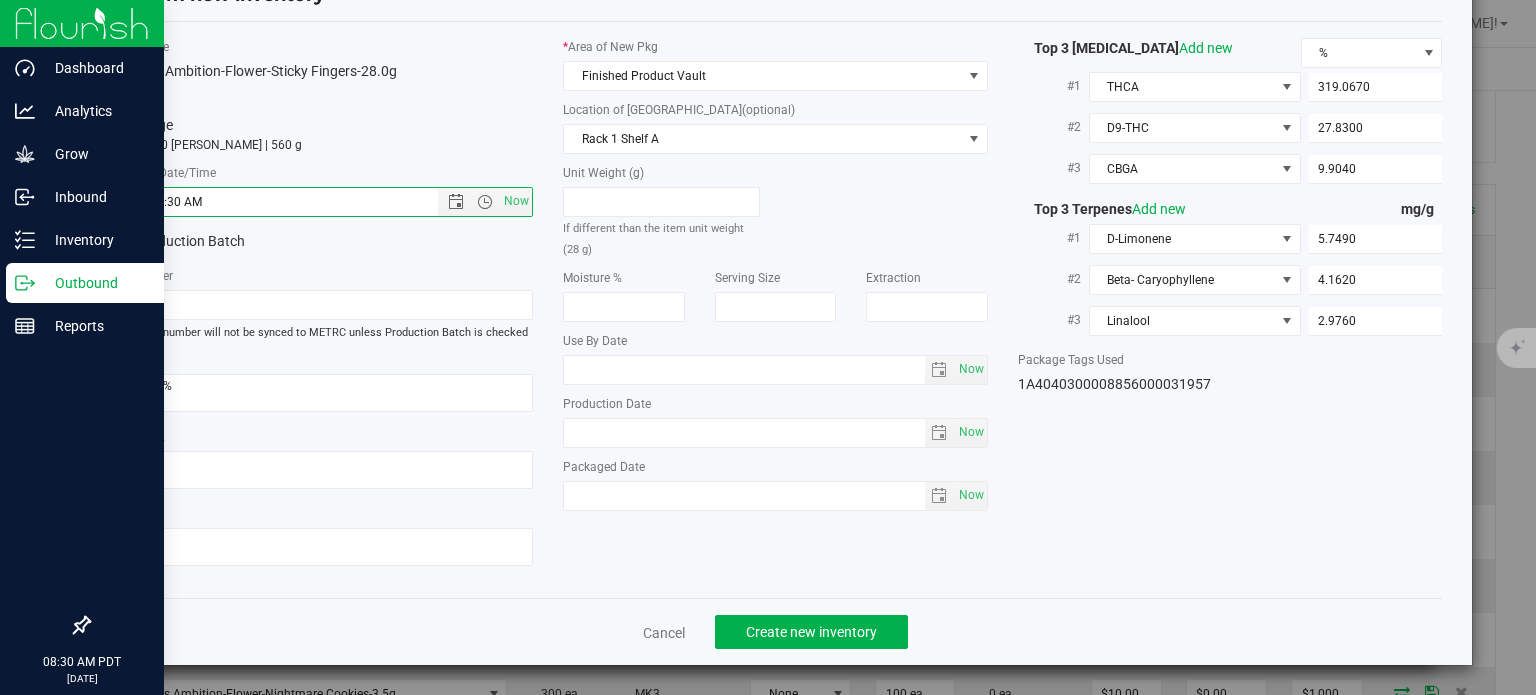 click on "Item Name
Hustler's Ambition-Flower-Sticky Fingers-28.0g
Total Qty
1 package  totaling 20 [PERSON_NAME] | 560 g
*
Created Date/Time
[DATE] 8:30 AM
Now
Production Batch
Lot Number
31008" at bounding box center [776, 310] 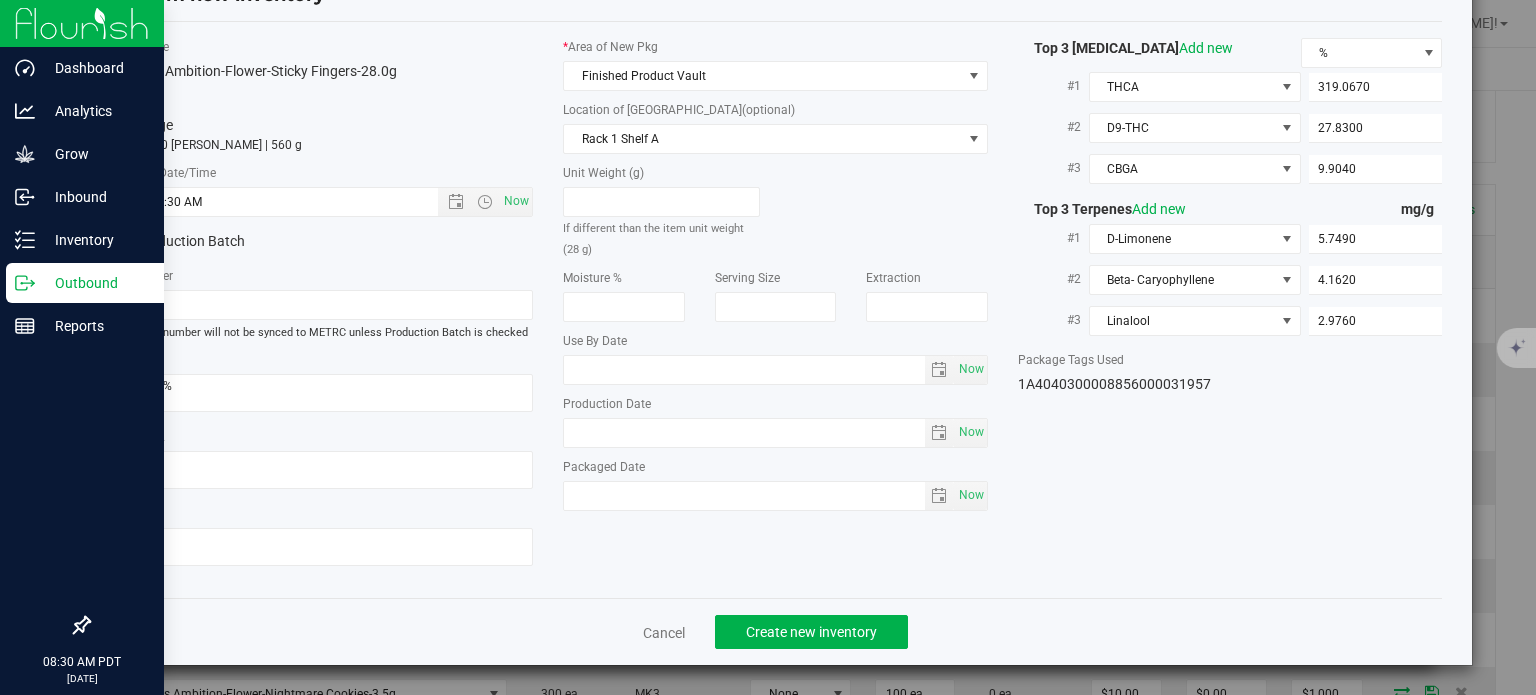 click on "Cancel
Create new inventory" at bounding box center [776, 631] 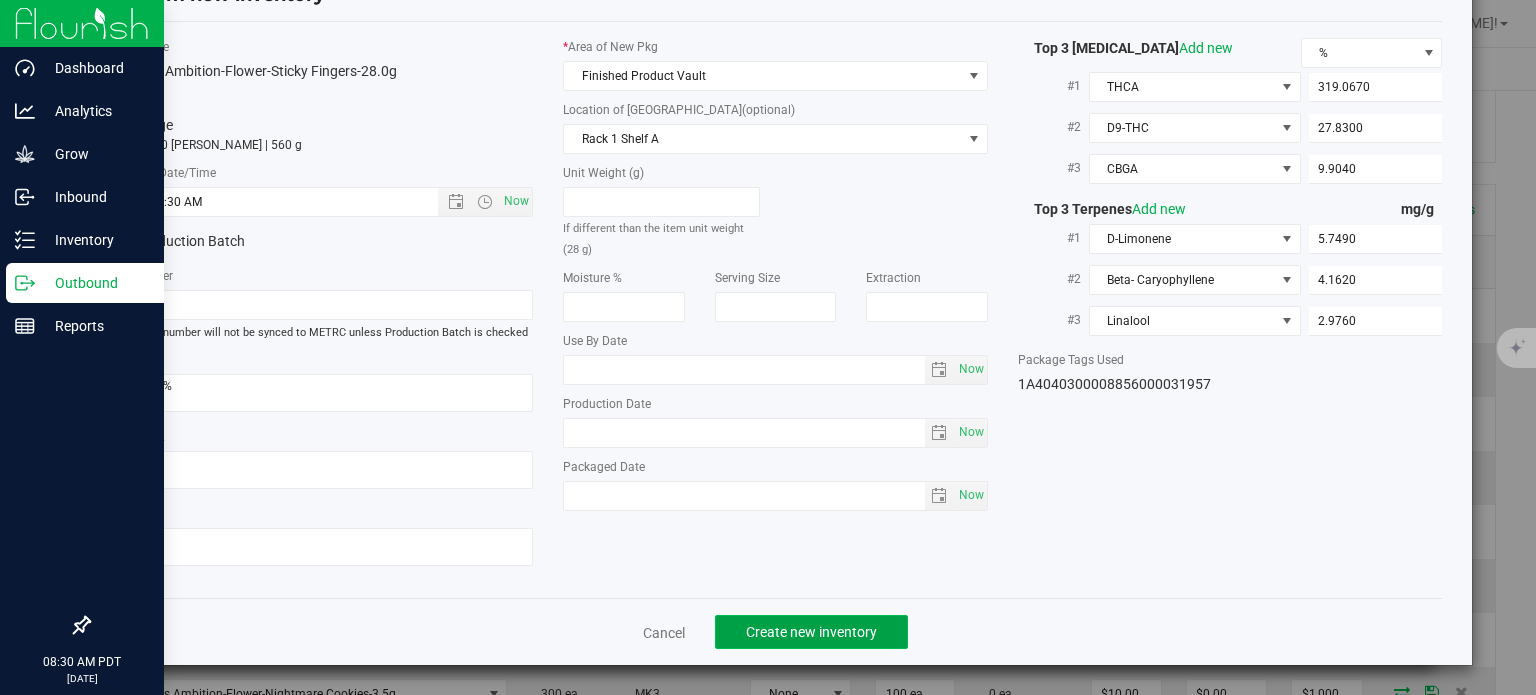 click on "Create new inventory" 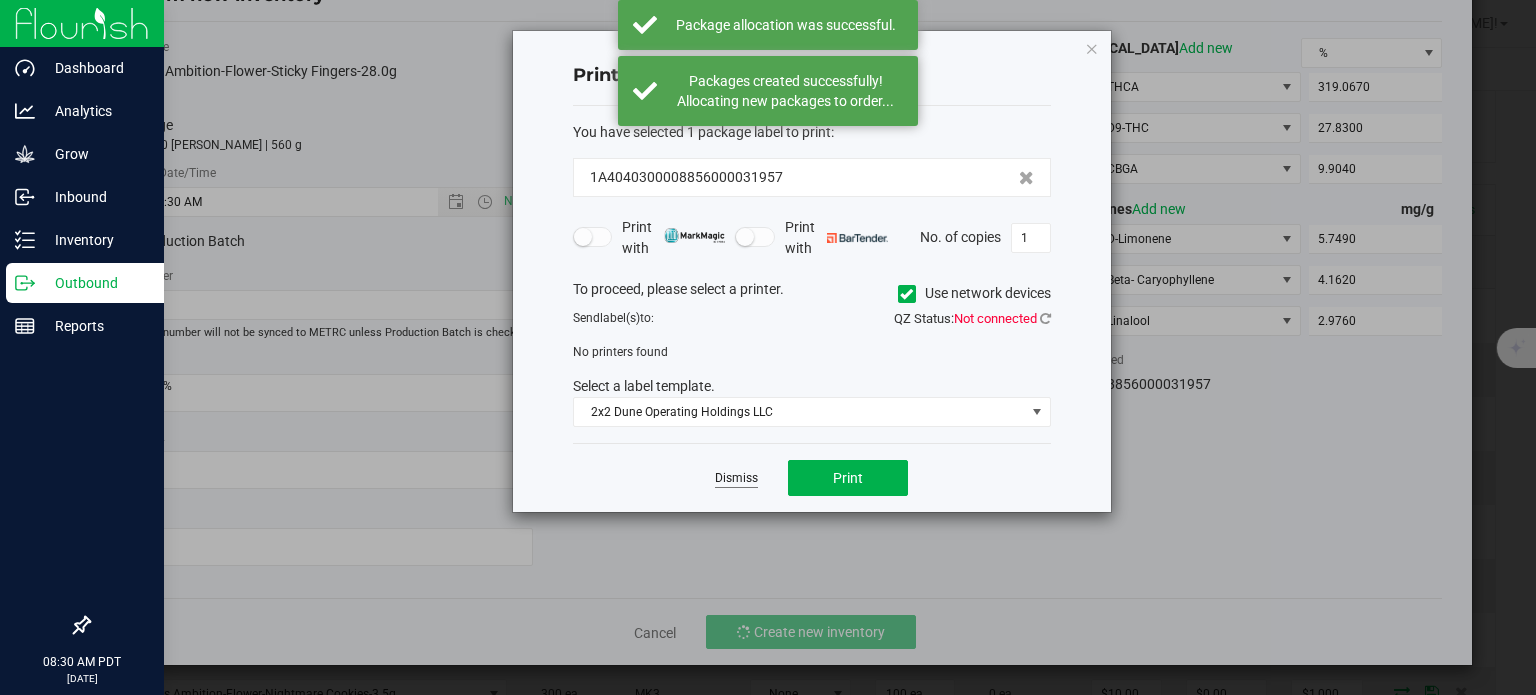 click on "Dismiss" 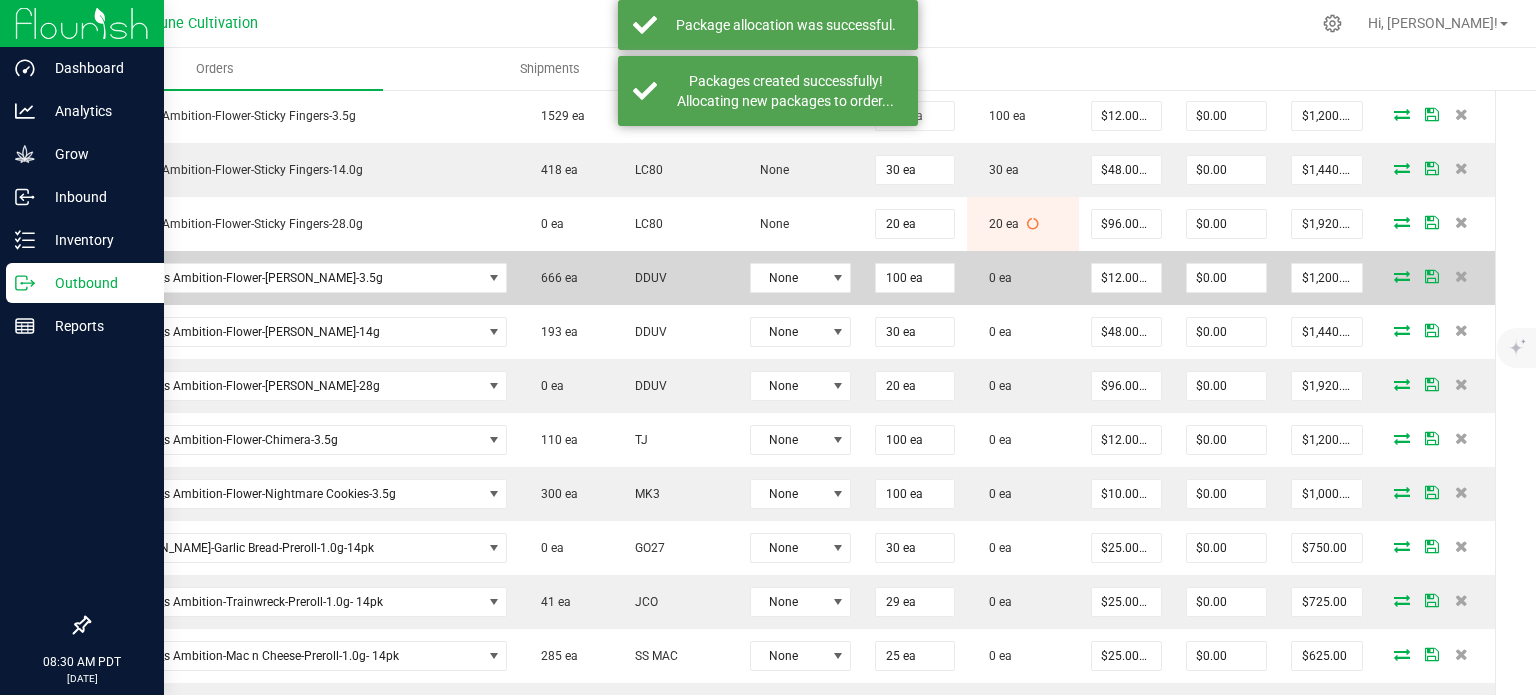 click at bounding box center [1402, 276] 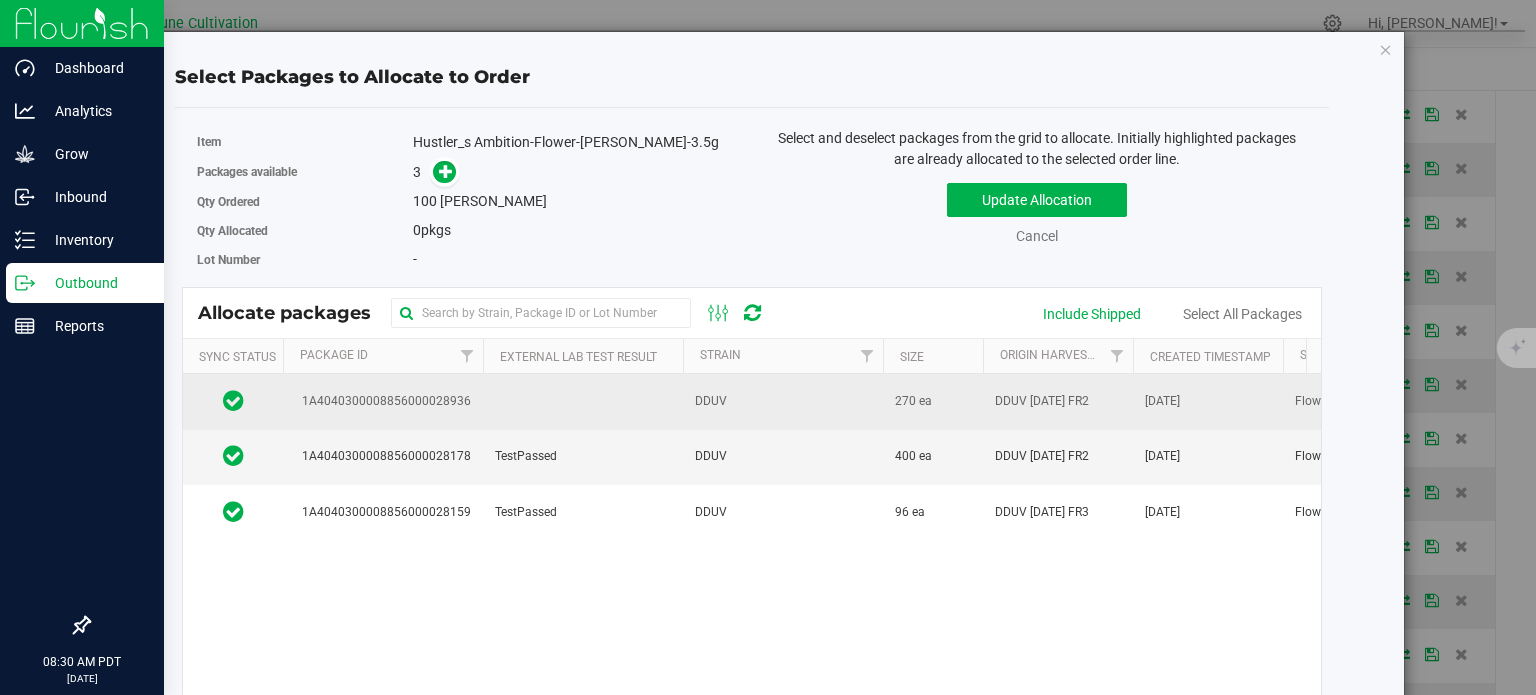 click on "1A4040300008856000028936" at bounding box center (383, 401) 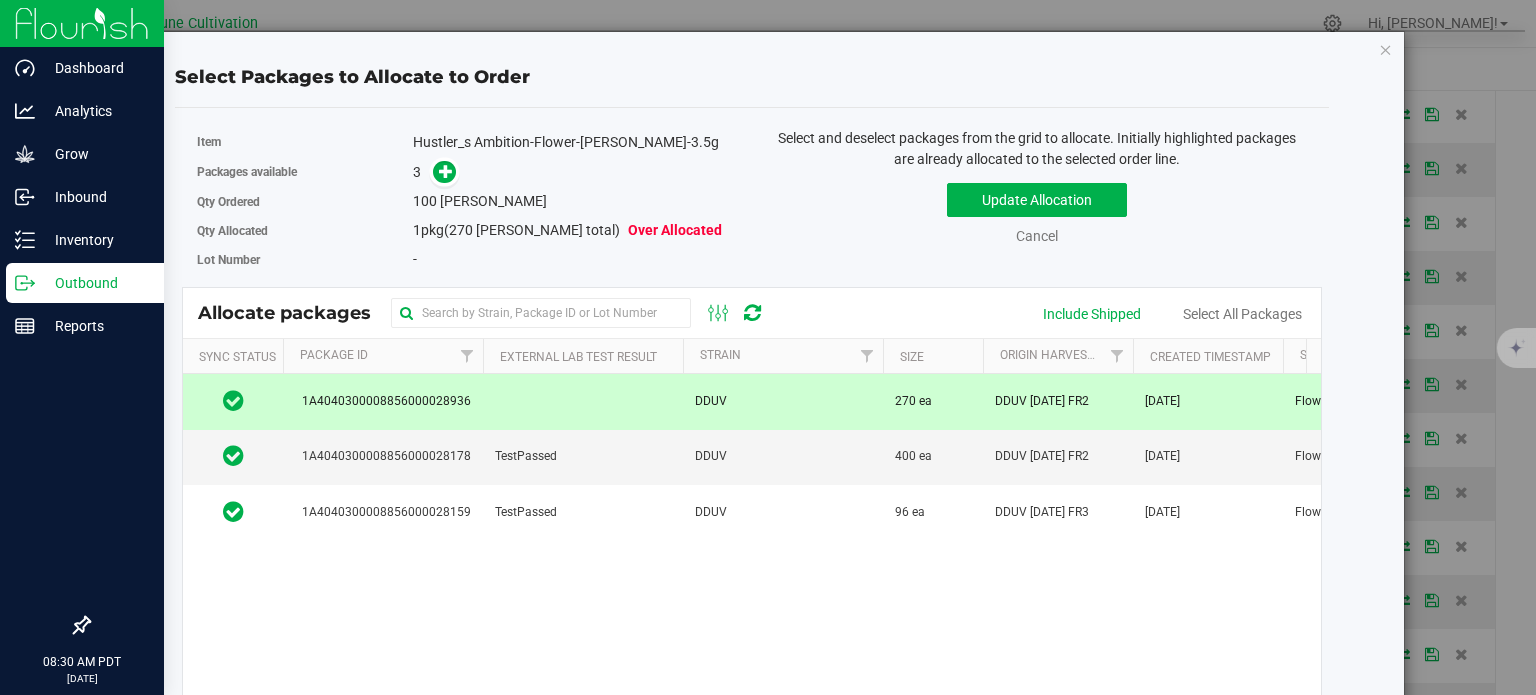 click on "100
[PERSON_NAME]" at bounding box center (575, 201) 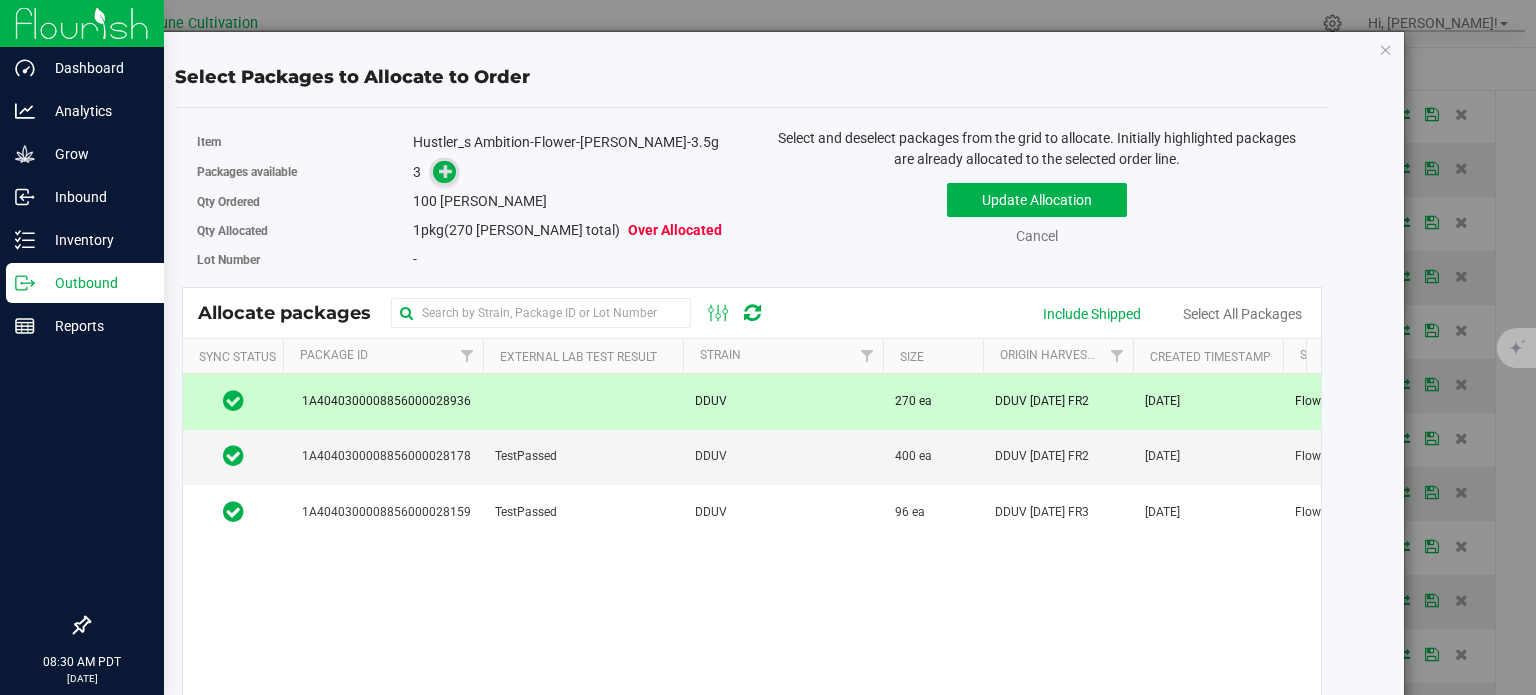 click at bounding box center [446, 171] 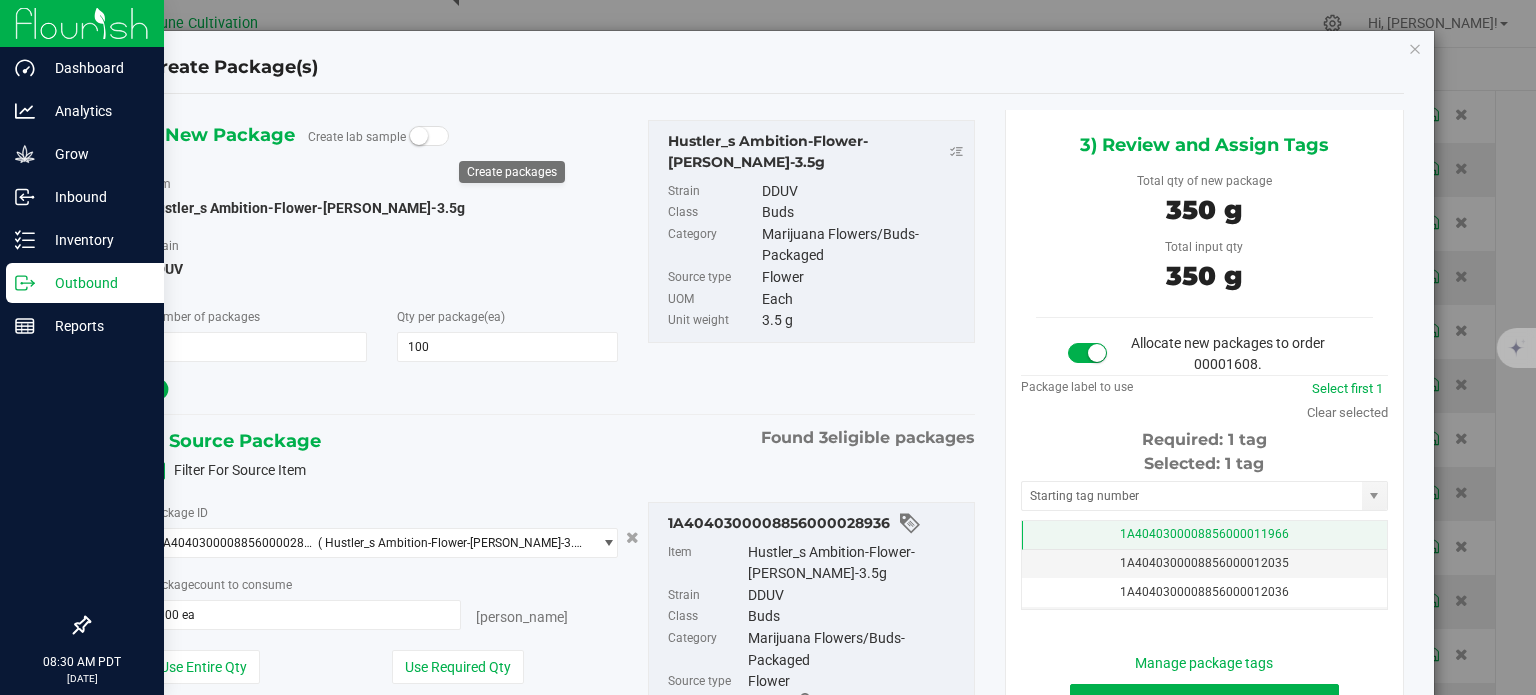 click on "1A4040300008856000011966" at bounding box center (1204, 535) 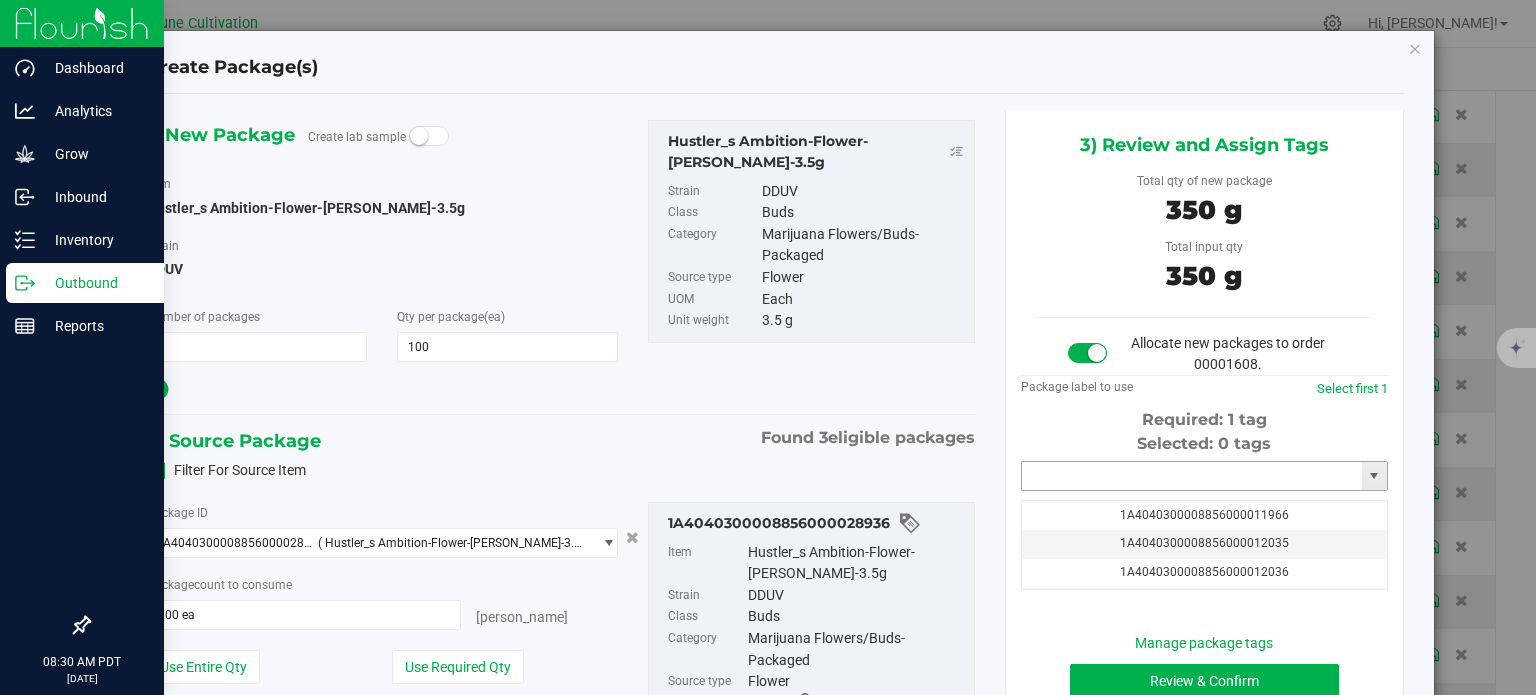 click at bounding box center [1192, 476] 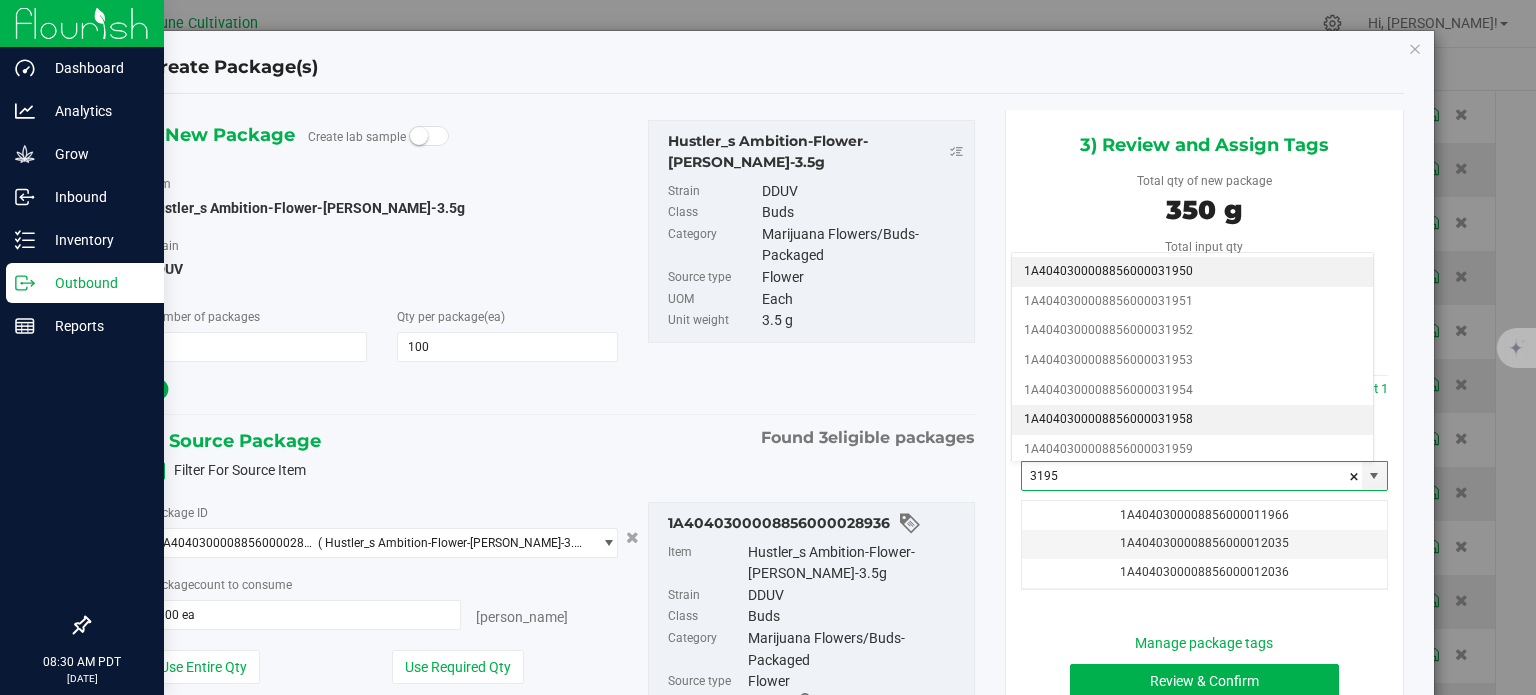 click on "1A4040300008856000031958" at bounding box center [1192, 420] 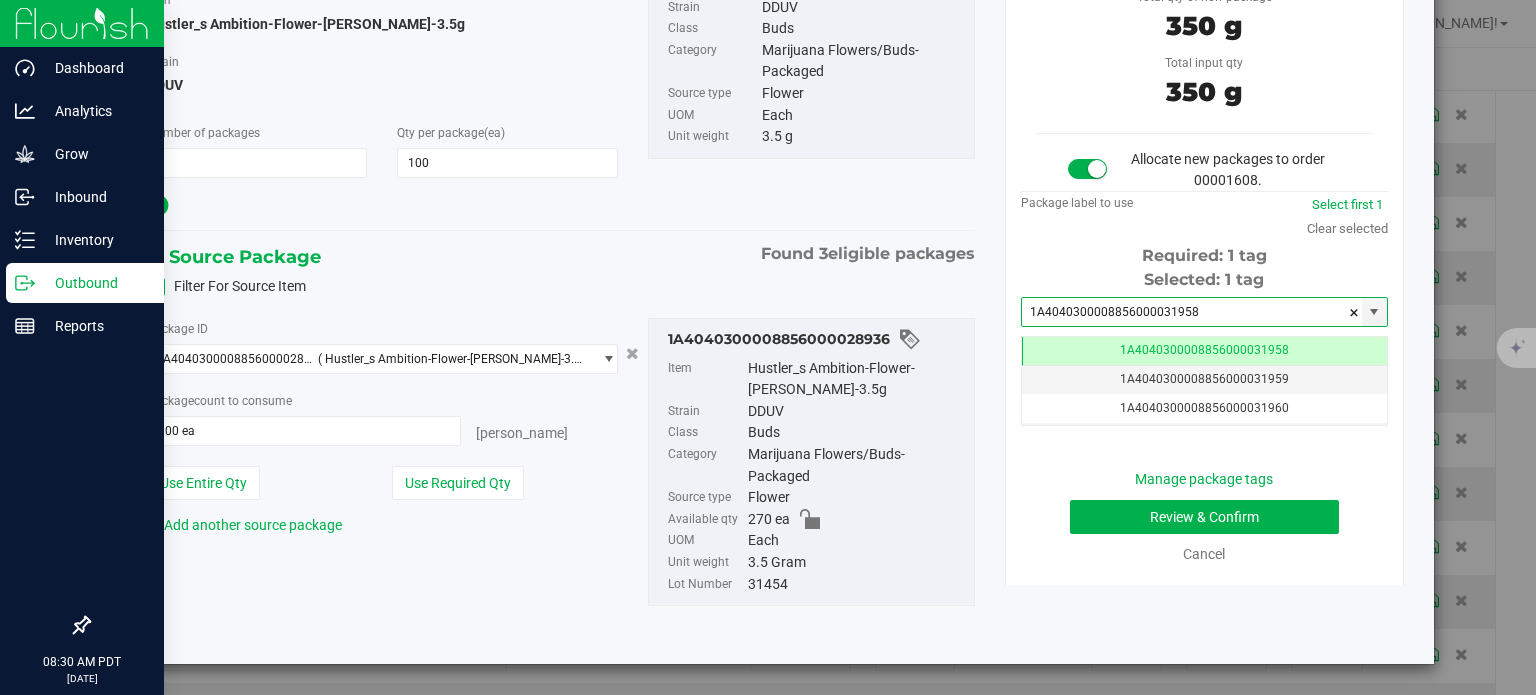 type on "1A4040300008856000031958" 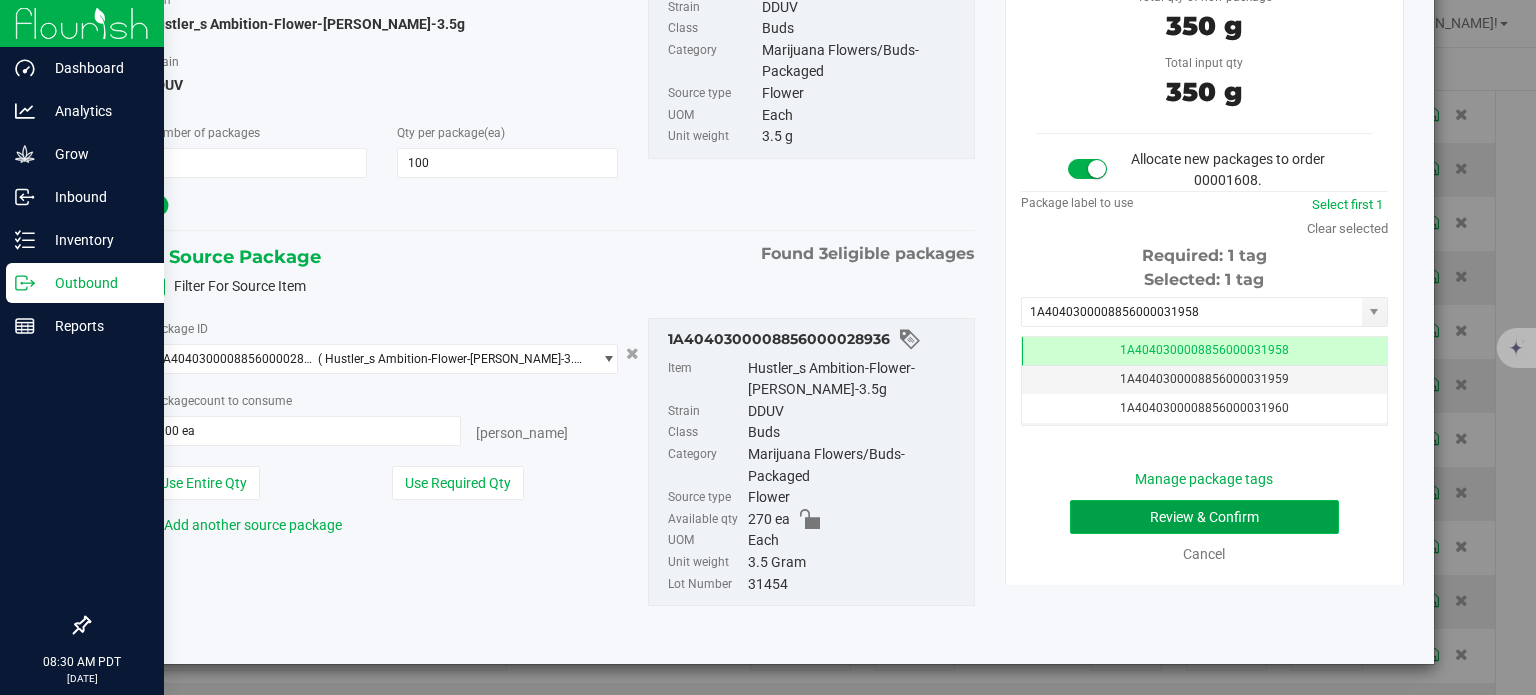 click on "Review & Confirm" at bounding box center [1204, 517] 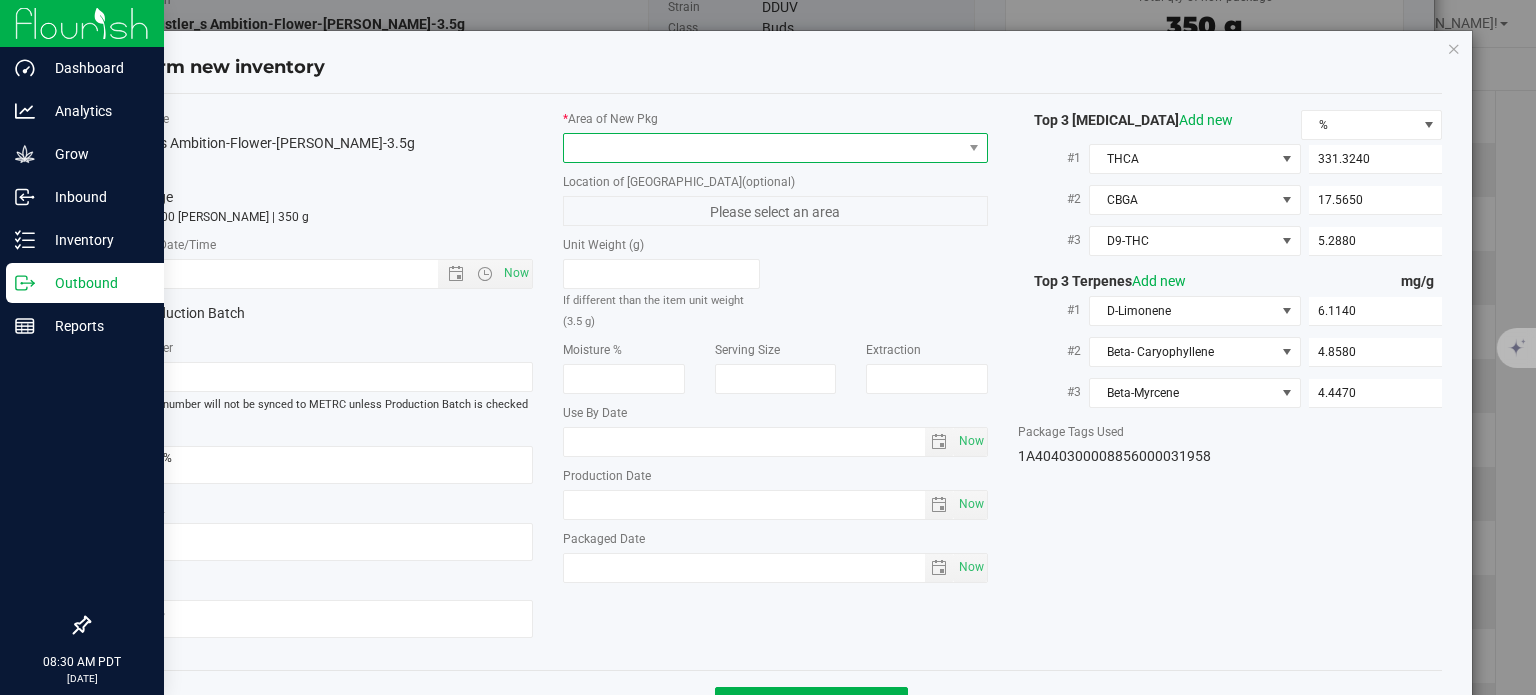 click at bounding box center (763, 148) 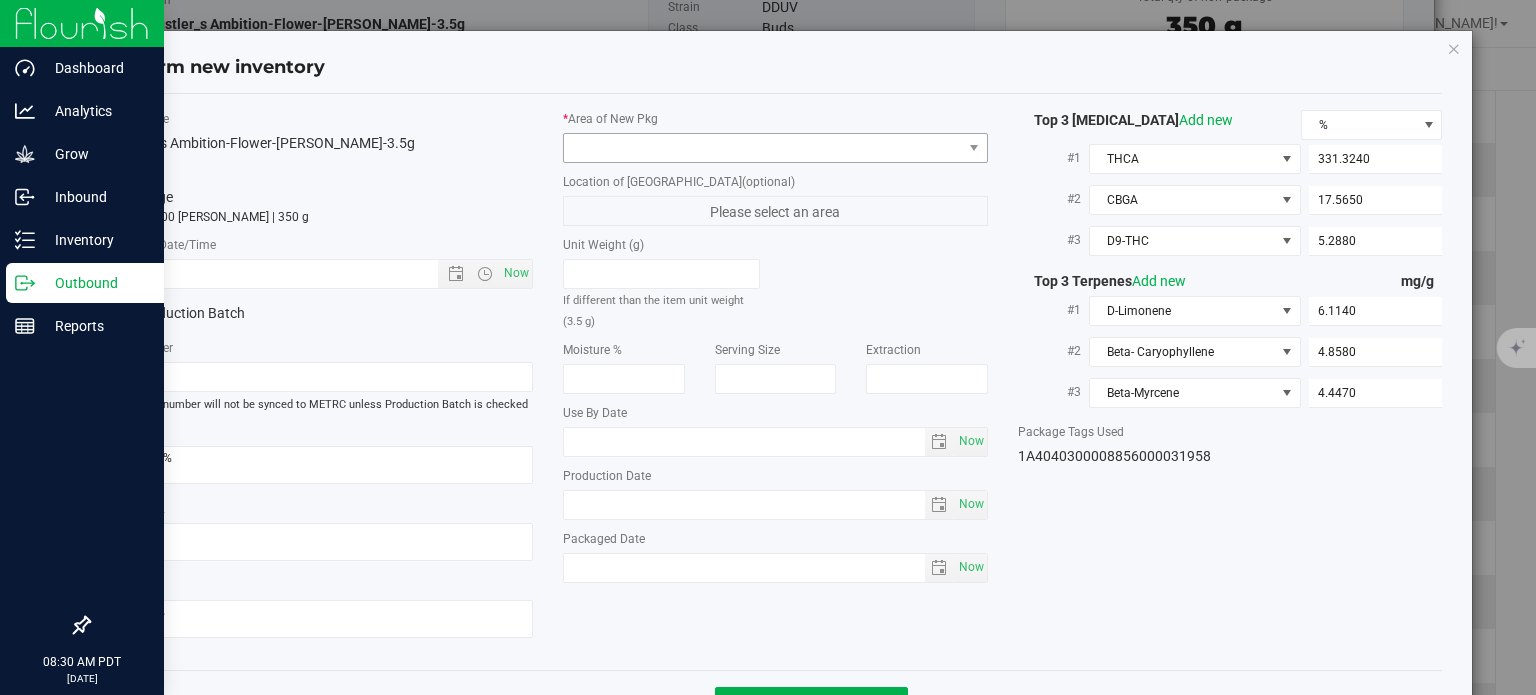 click at bounding box center (763, 148) 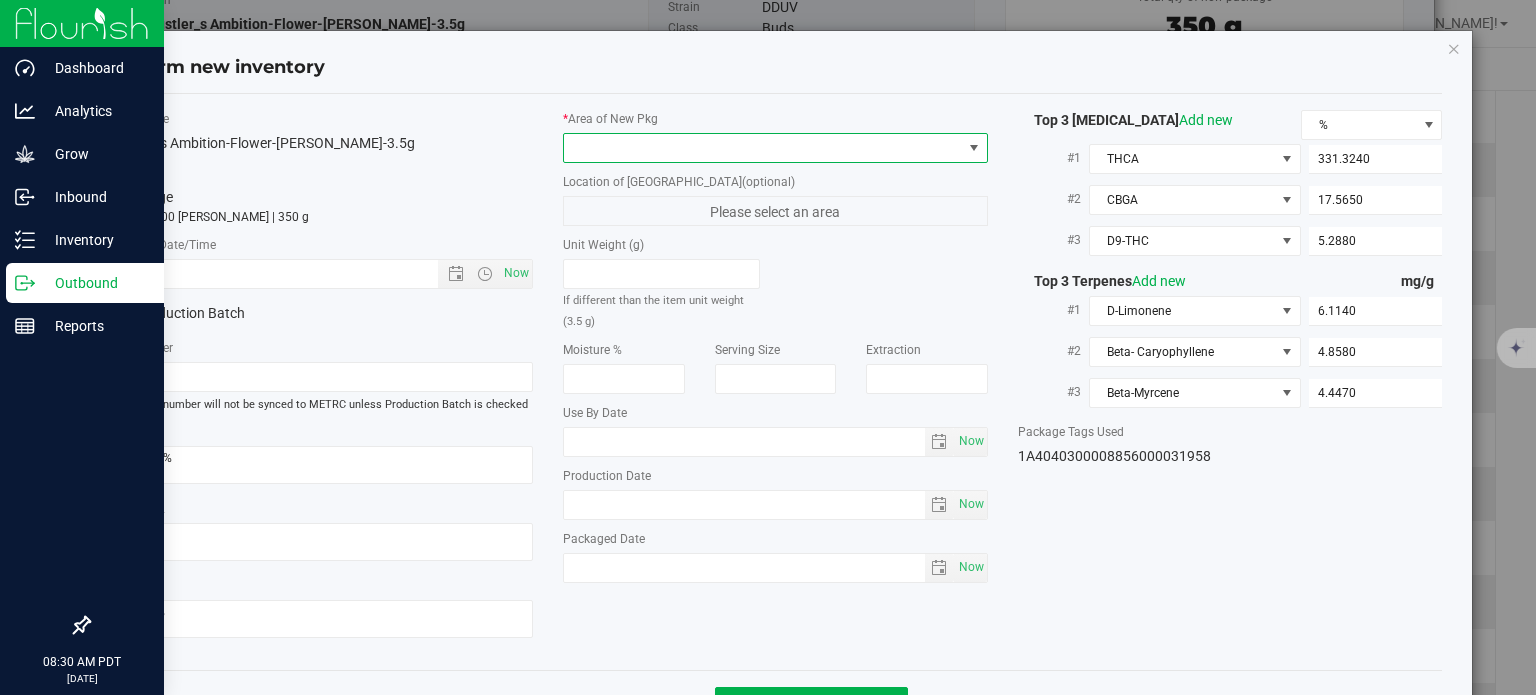 click at bounding box center [763, 148] 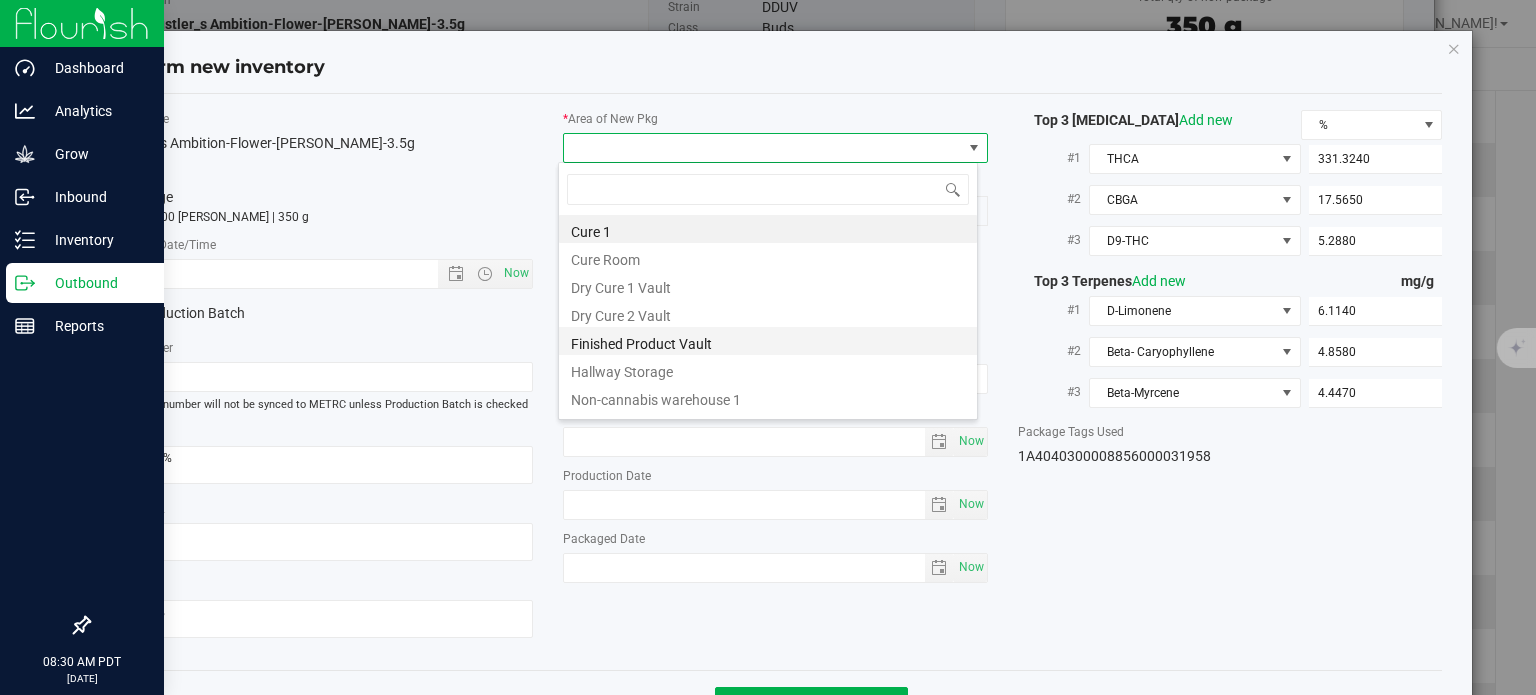 click on "Finished Product Vault" at bounding box center (768, 341) 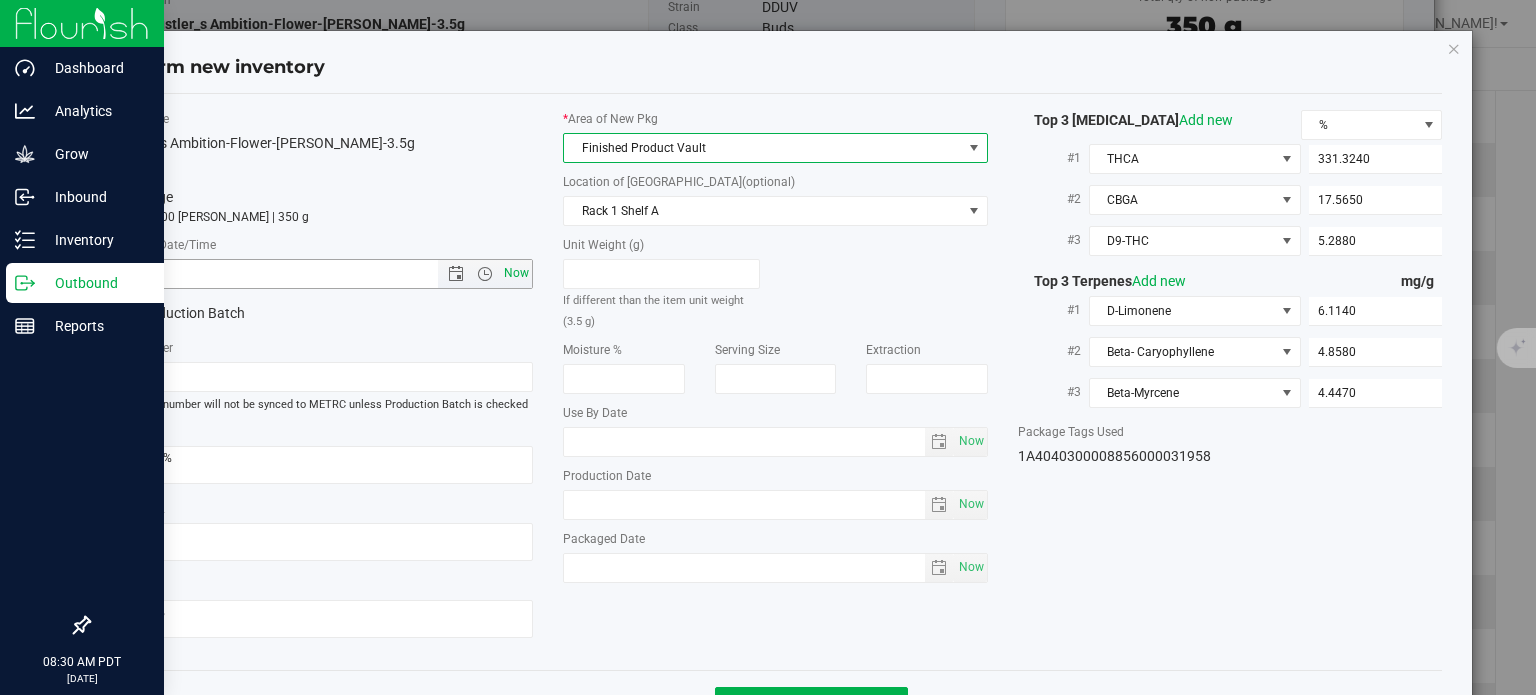 click on "Now" at bounding box center (517, 273) 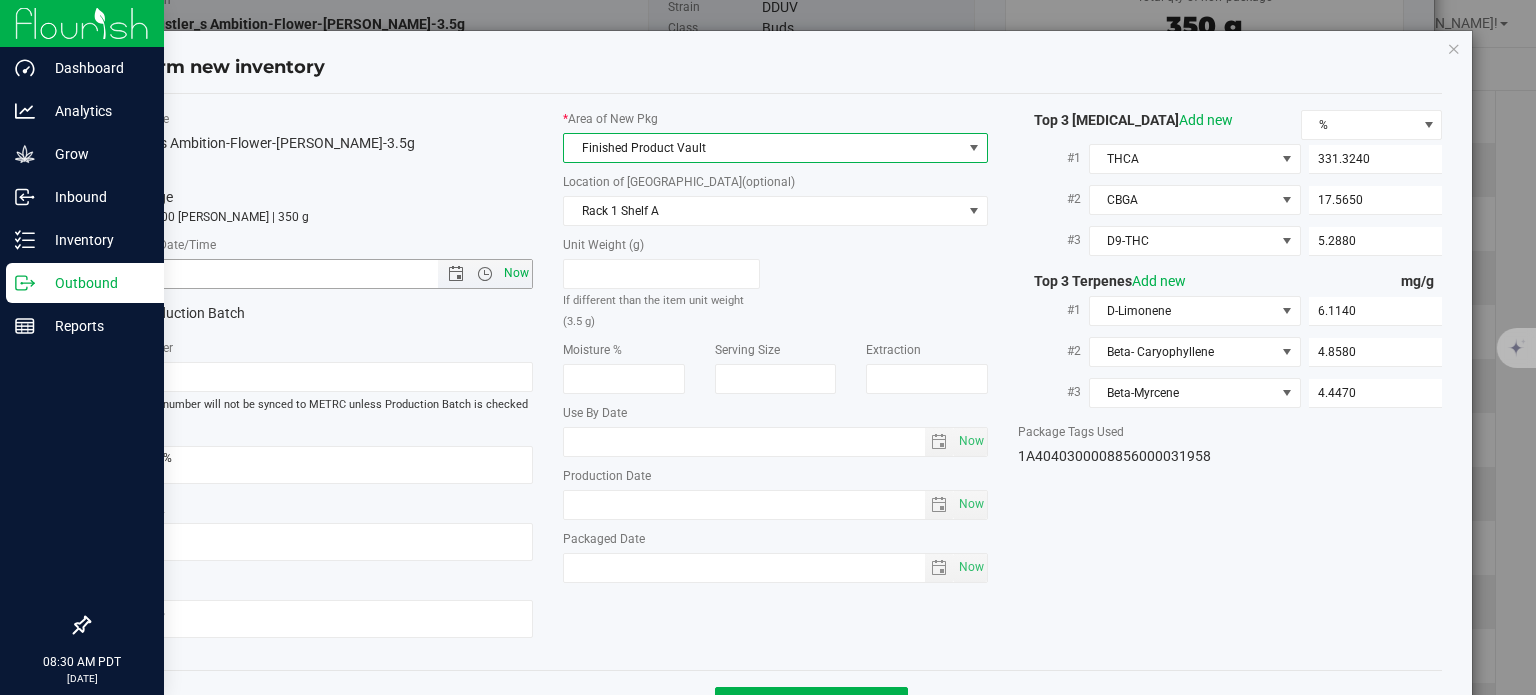 type on "[DATE] 8:30 AM" 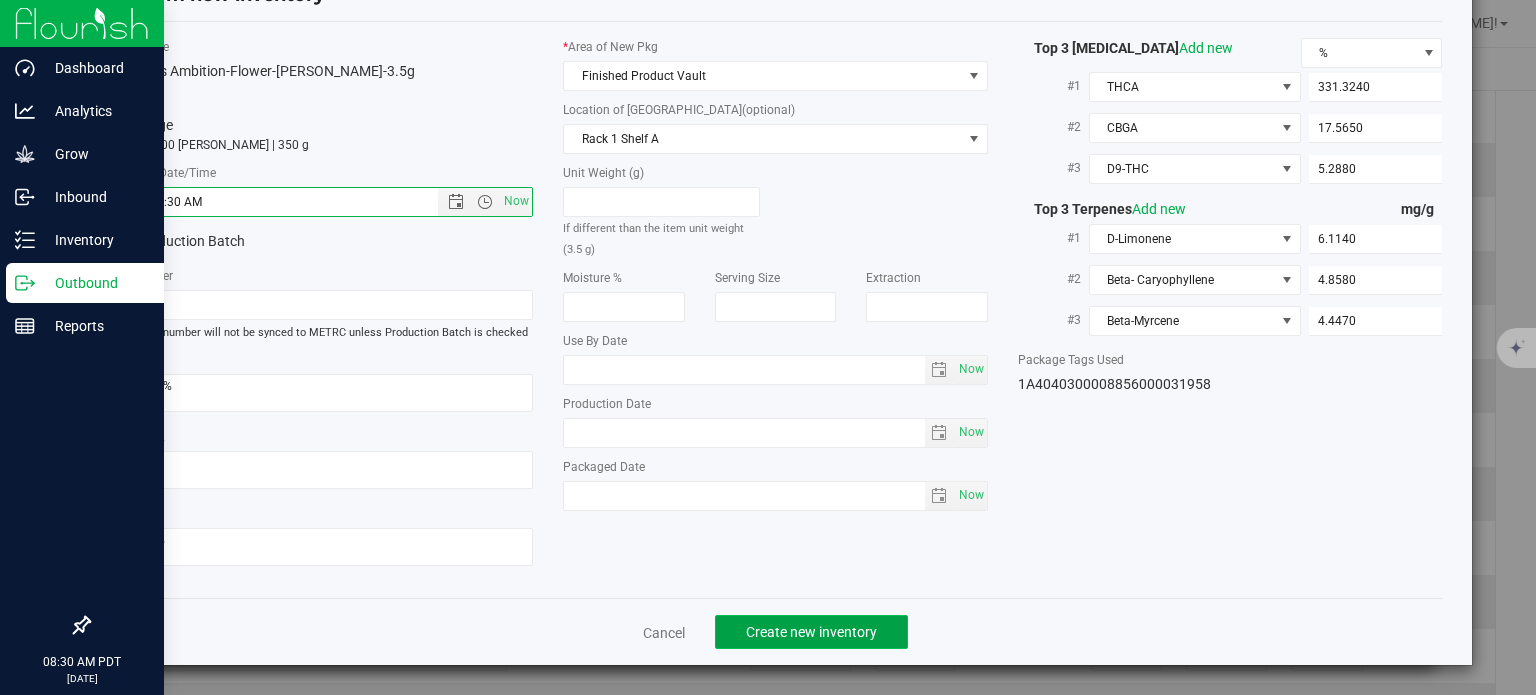 click on "Create new inventory" 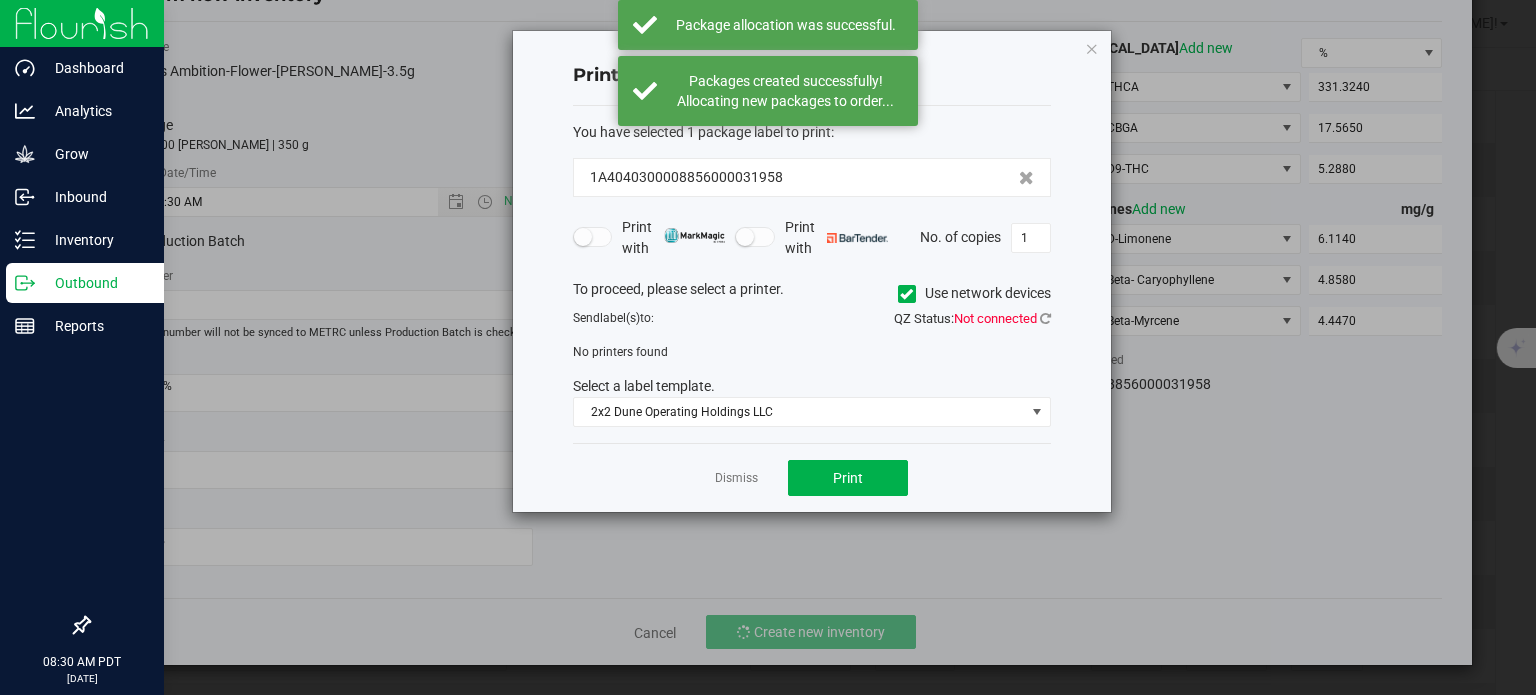 click on "Dismiss   Print" 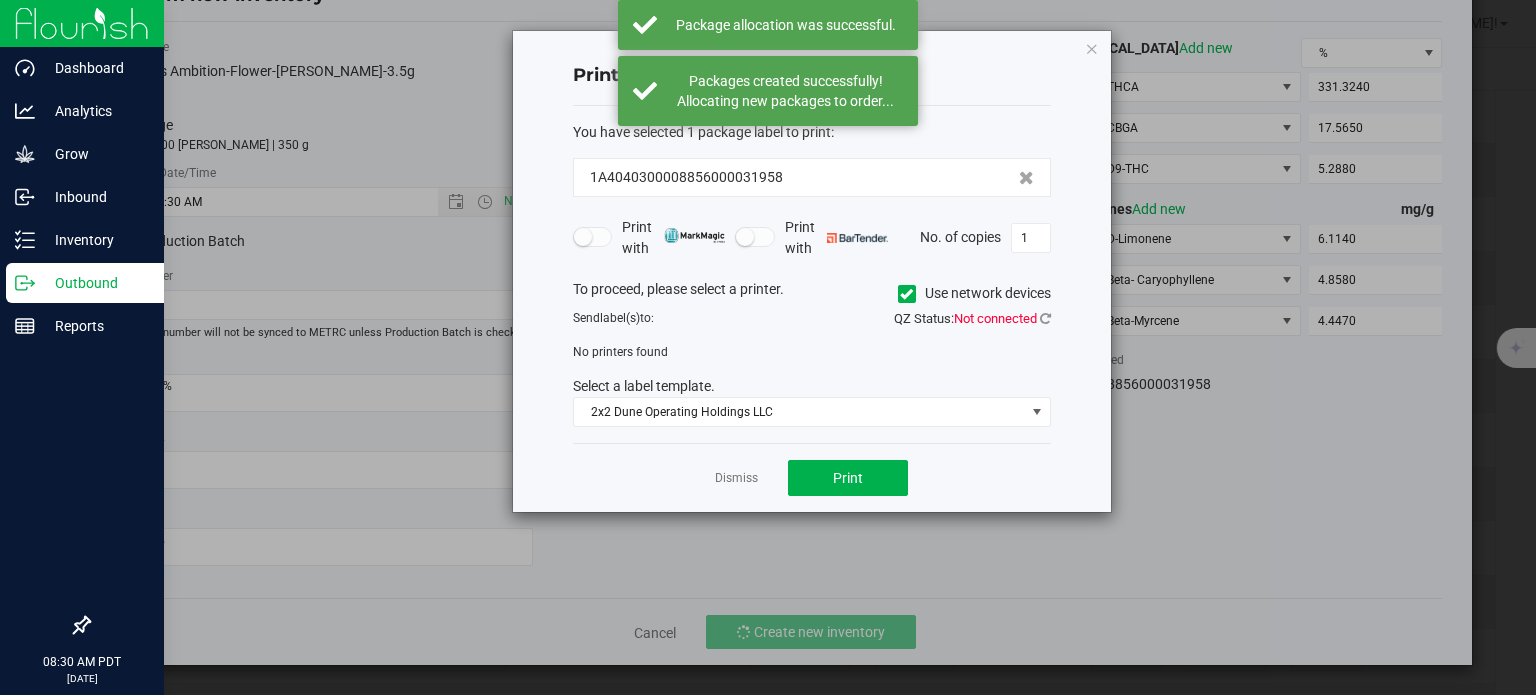 click on "Dismiss   Print" 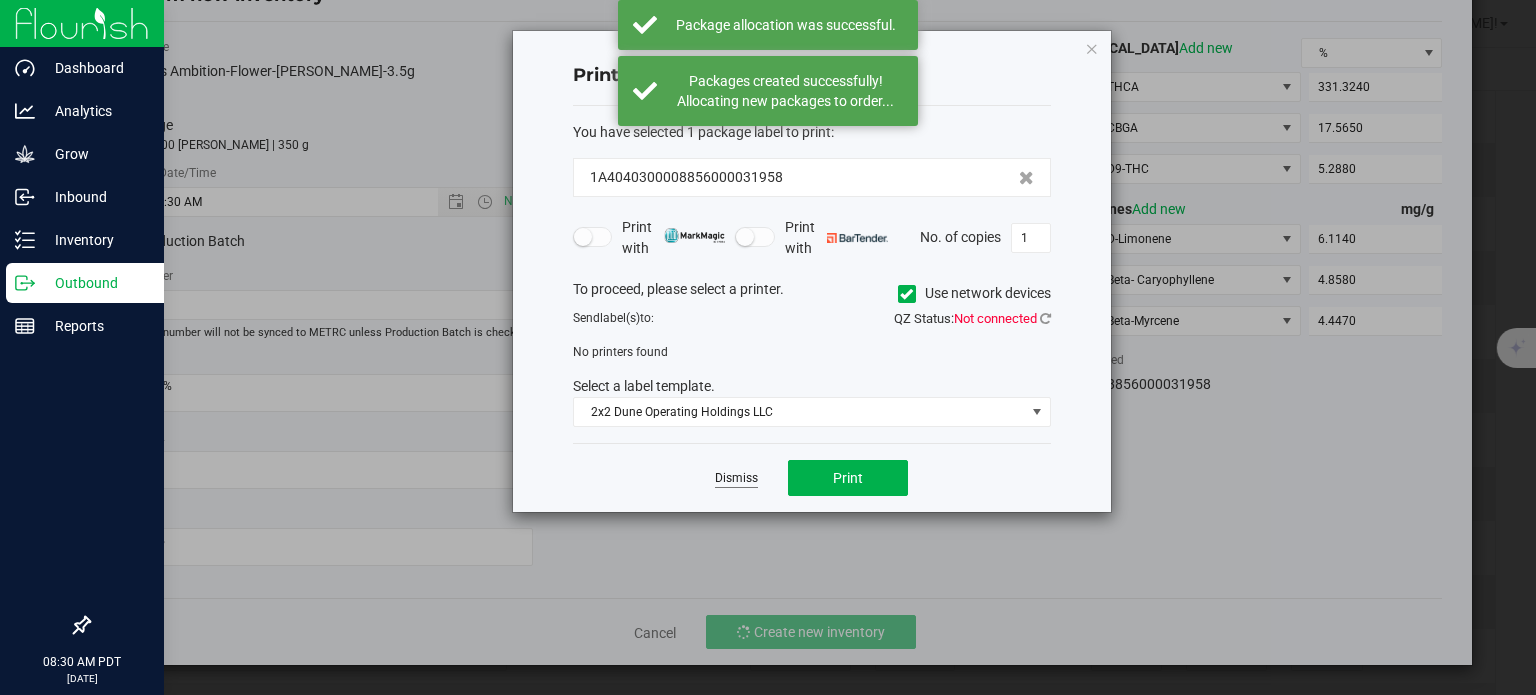 click on "Dismiss" 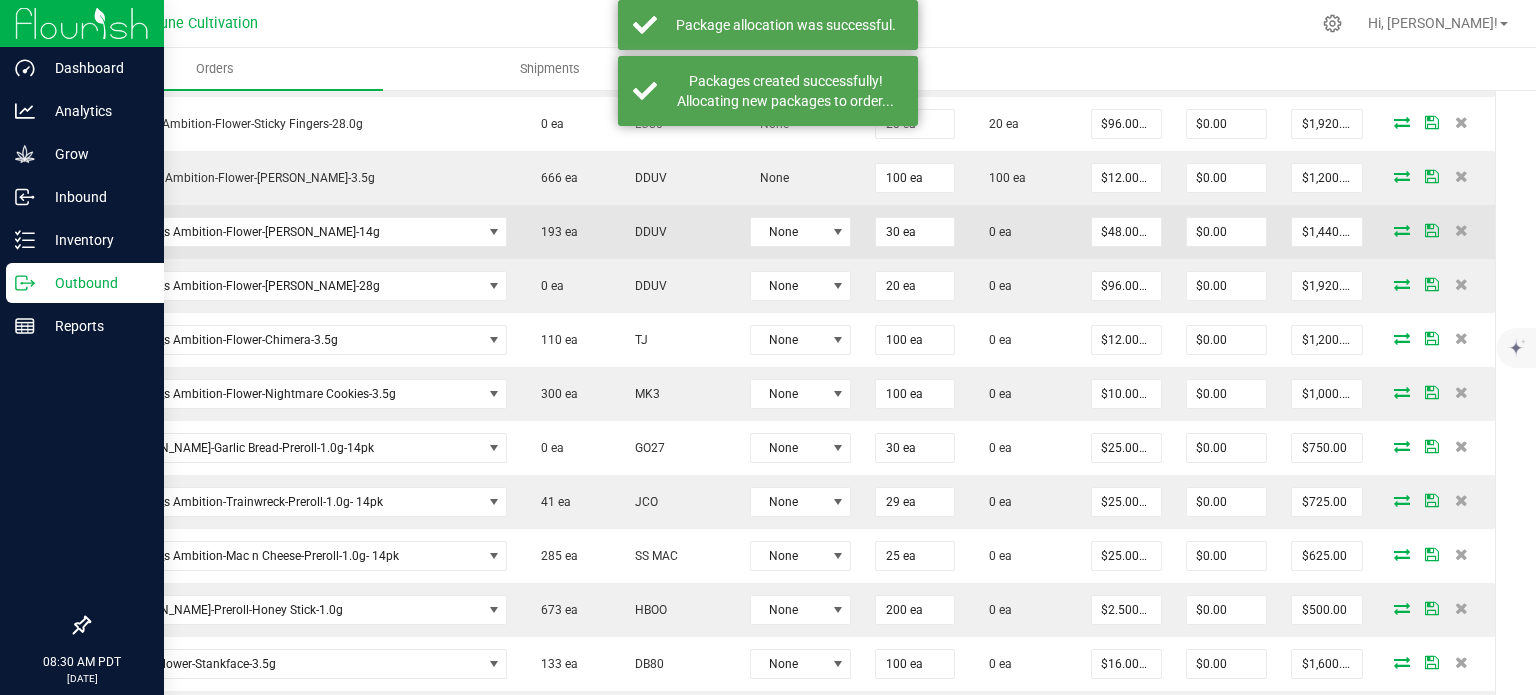 click at bounding box center [1402, 230] 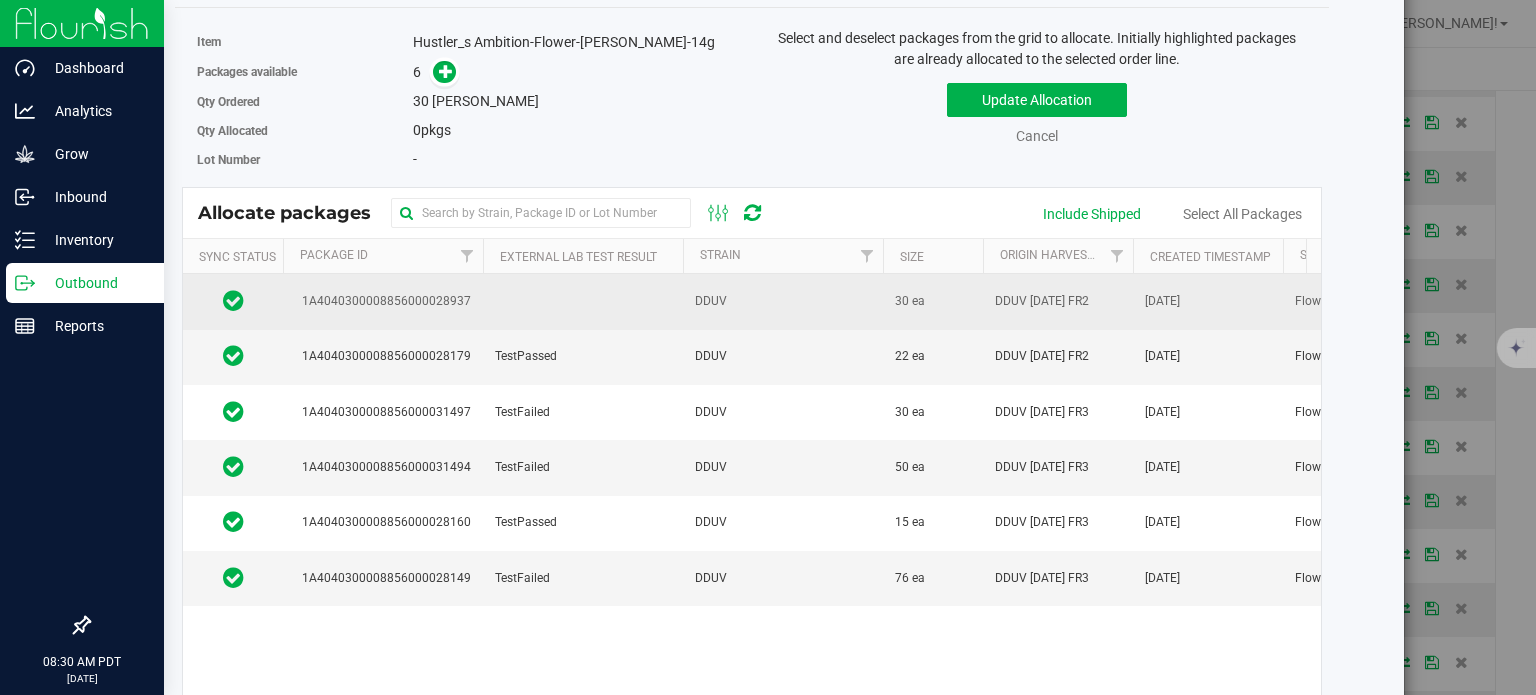 click on "1A4040300008856000028937" at bounding box center [383, 301] 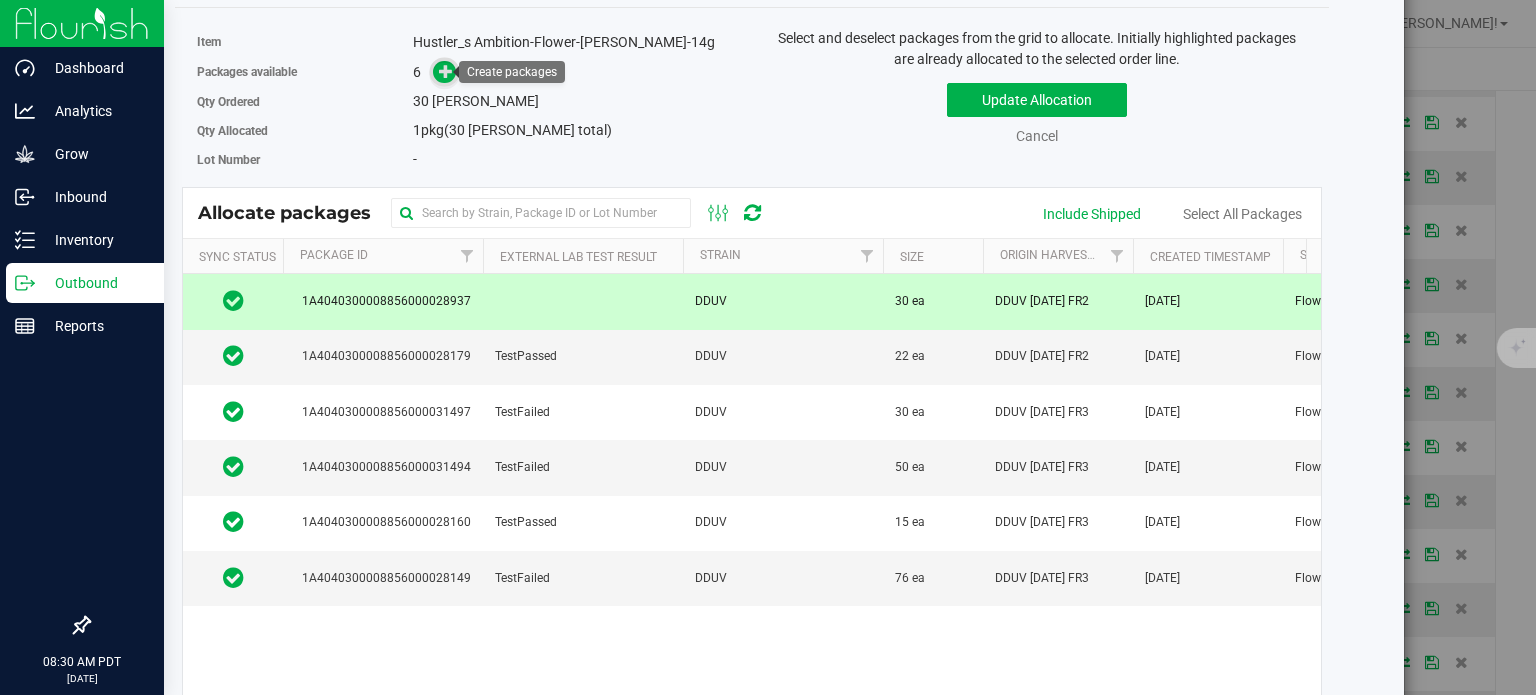 click at bounding box center (444, 71) 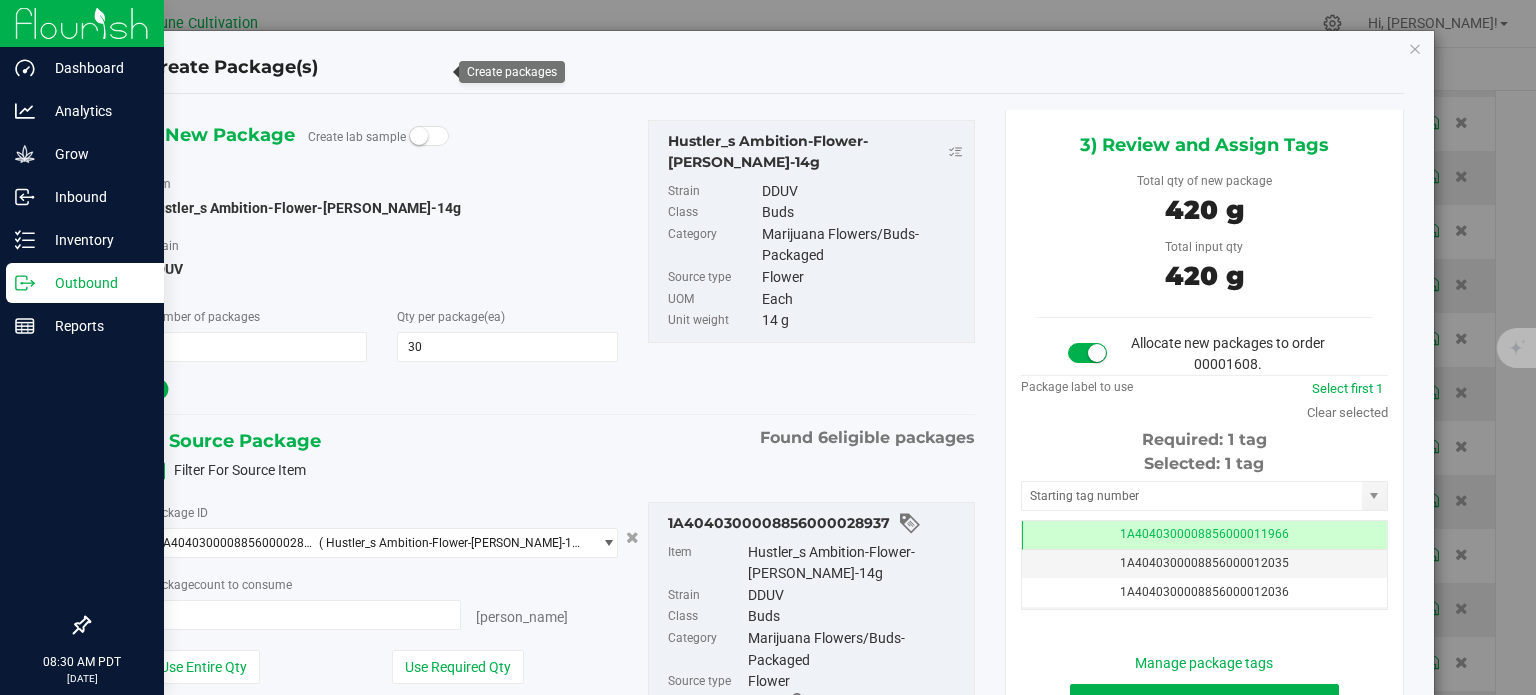 type on "30 ea" 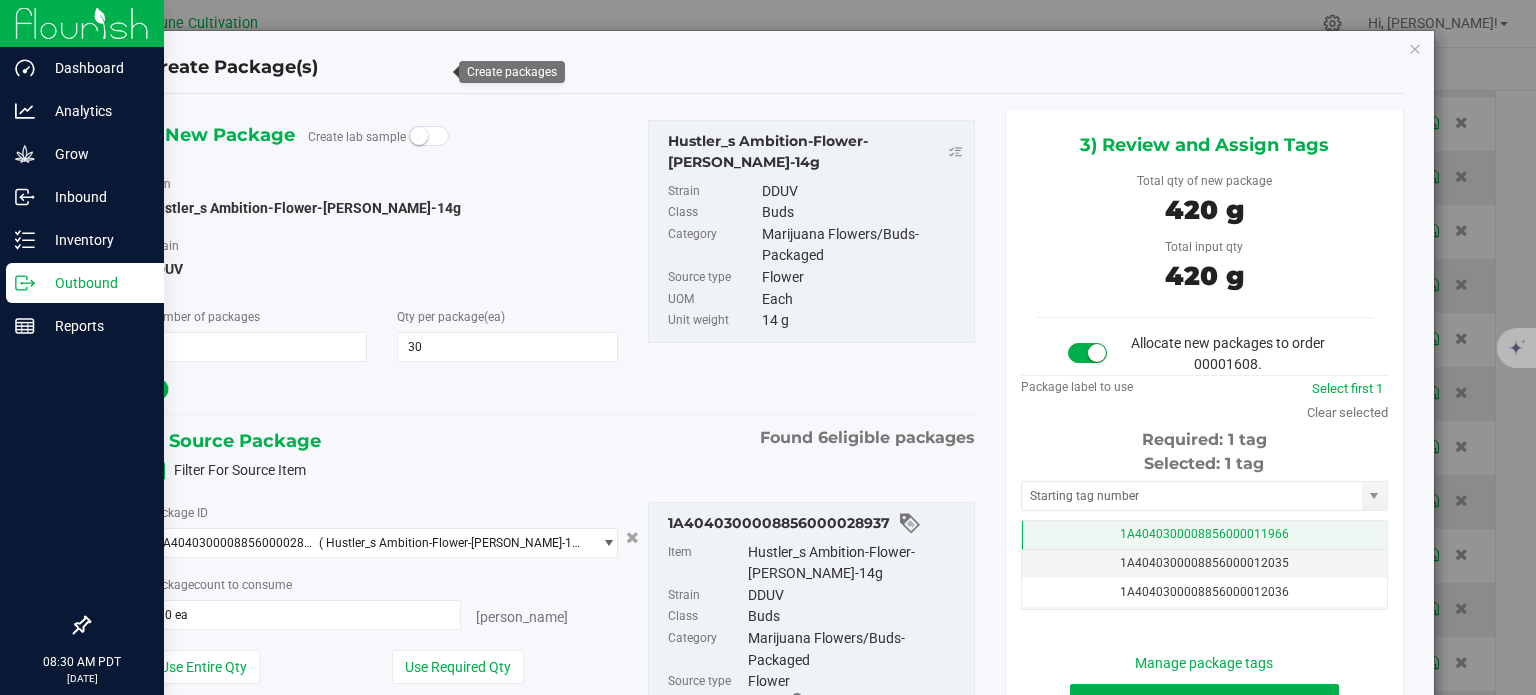 click on "1A4040300008856000011966" at bounding box center [1204, 535] 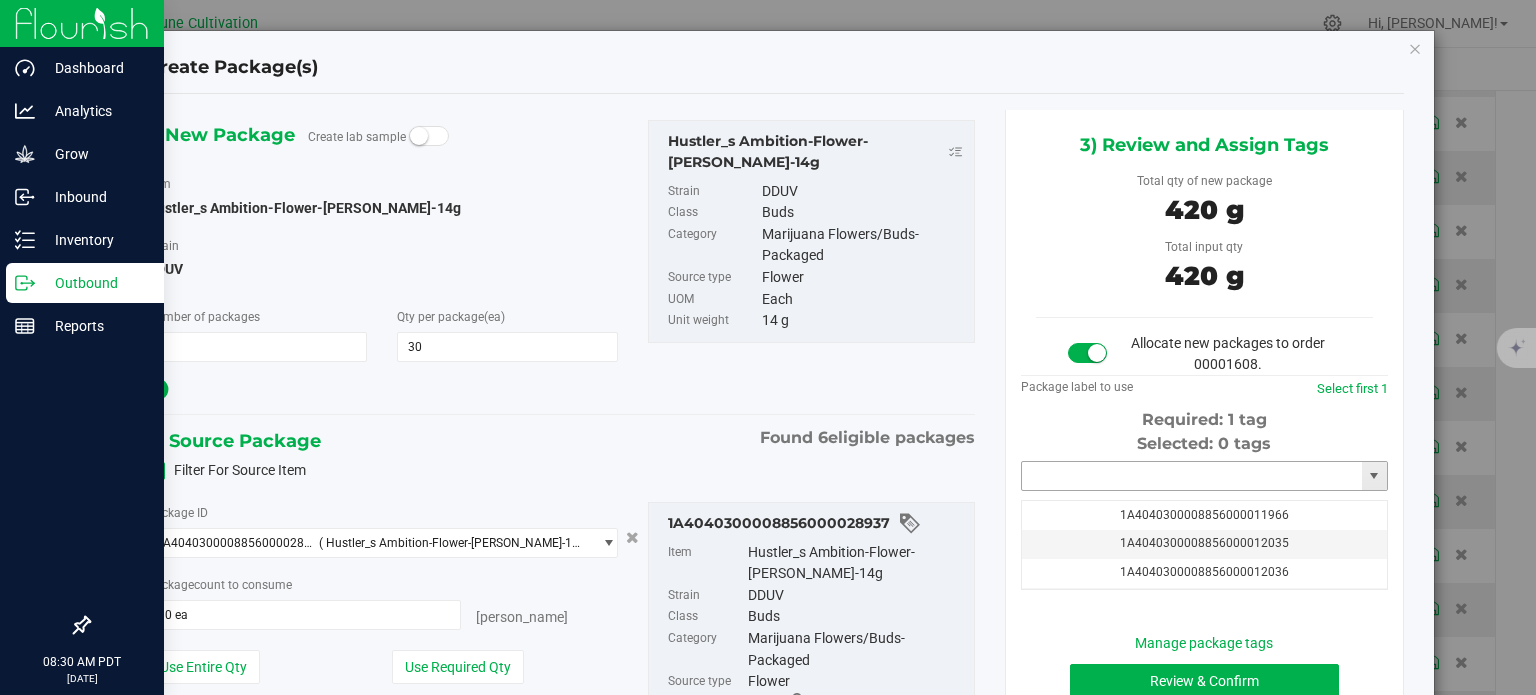click at bounding box center [1192, 476] 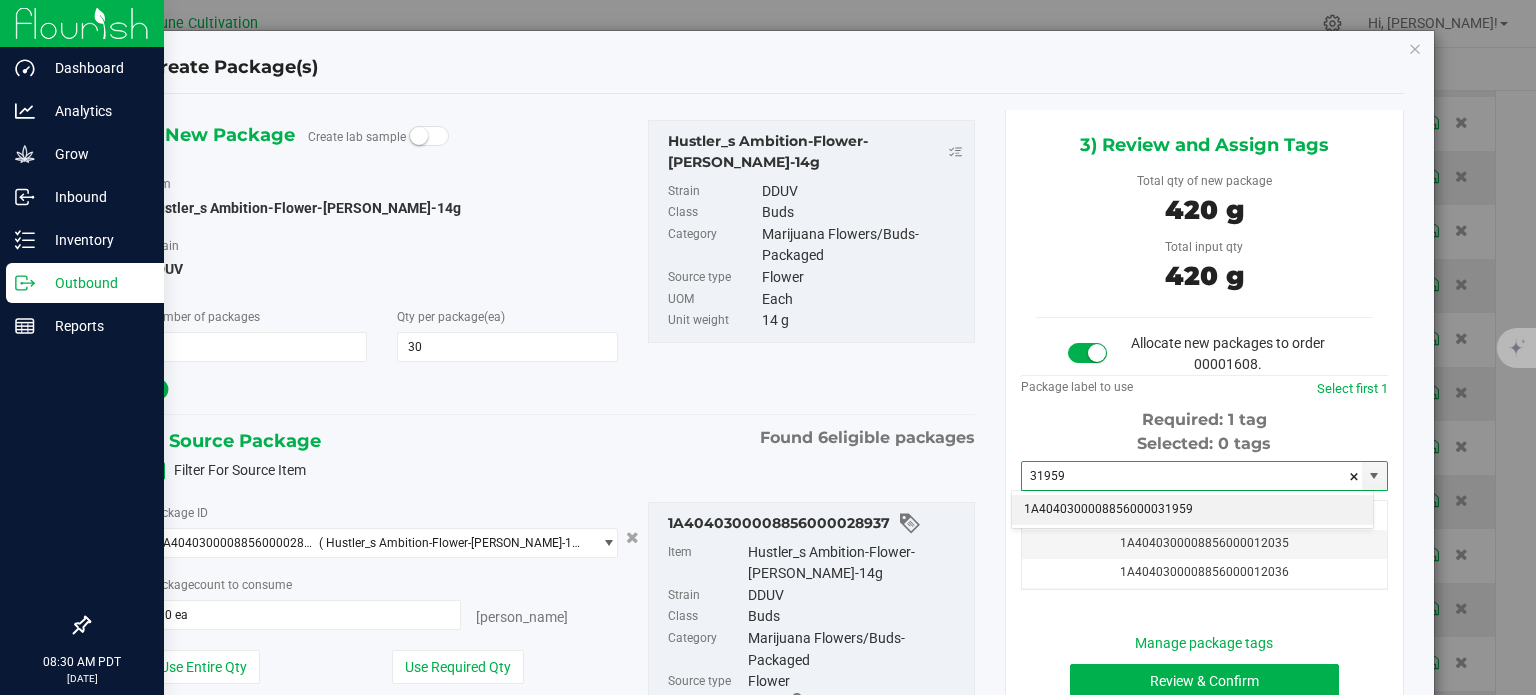 click on "1A4040300008856000031959" at bounding box center (1192, 510) 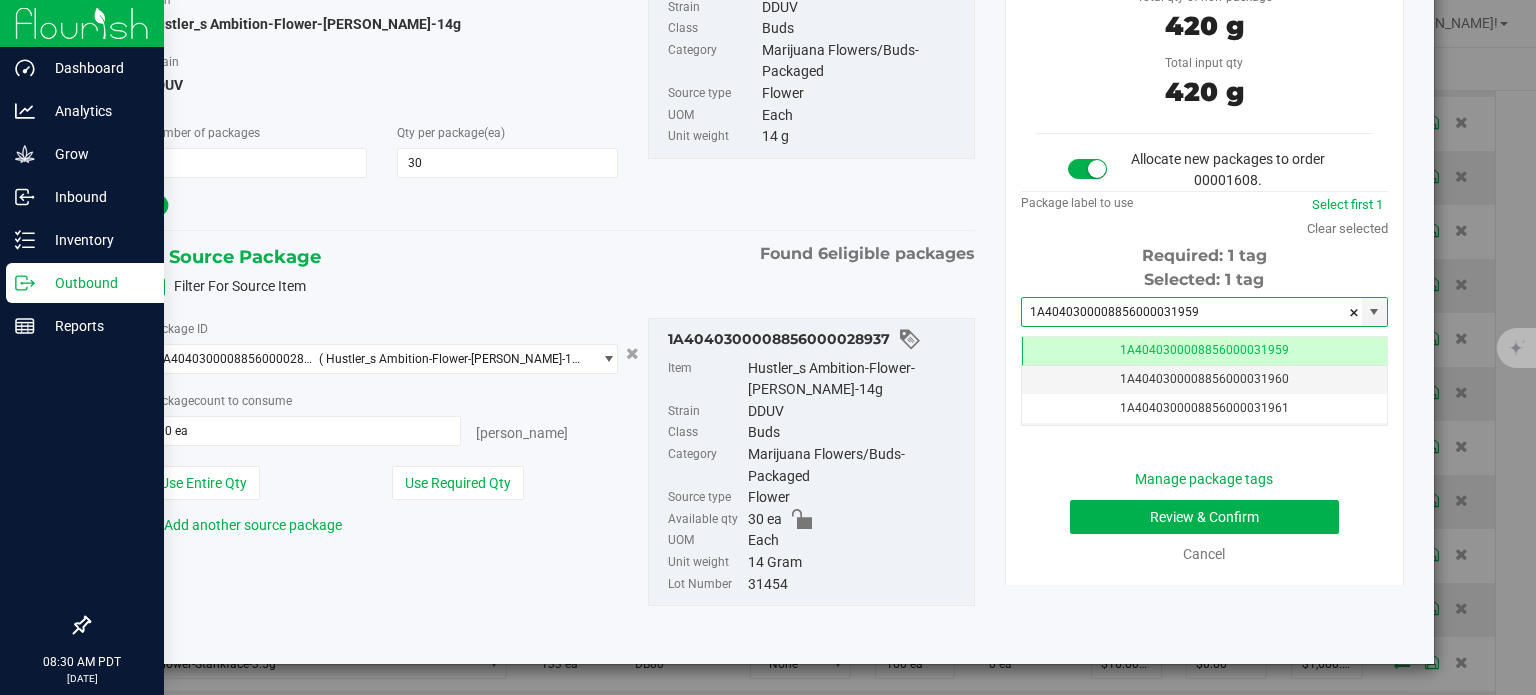 type on "1A4040300008856000031959" 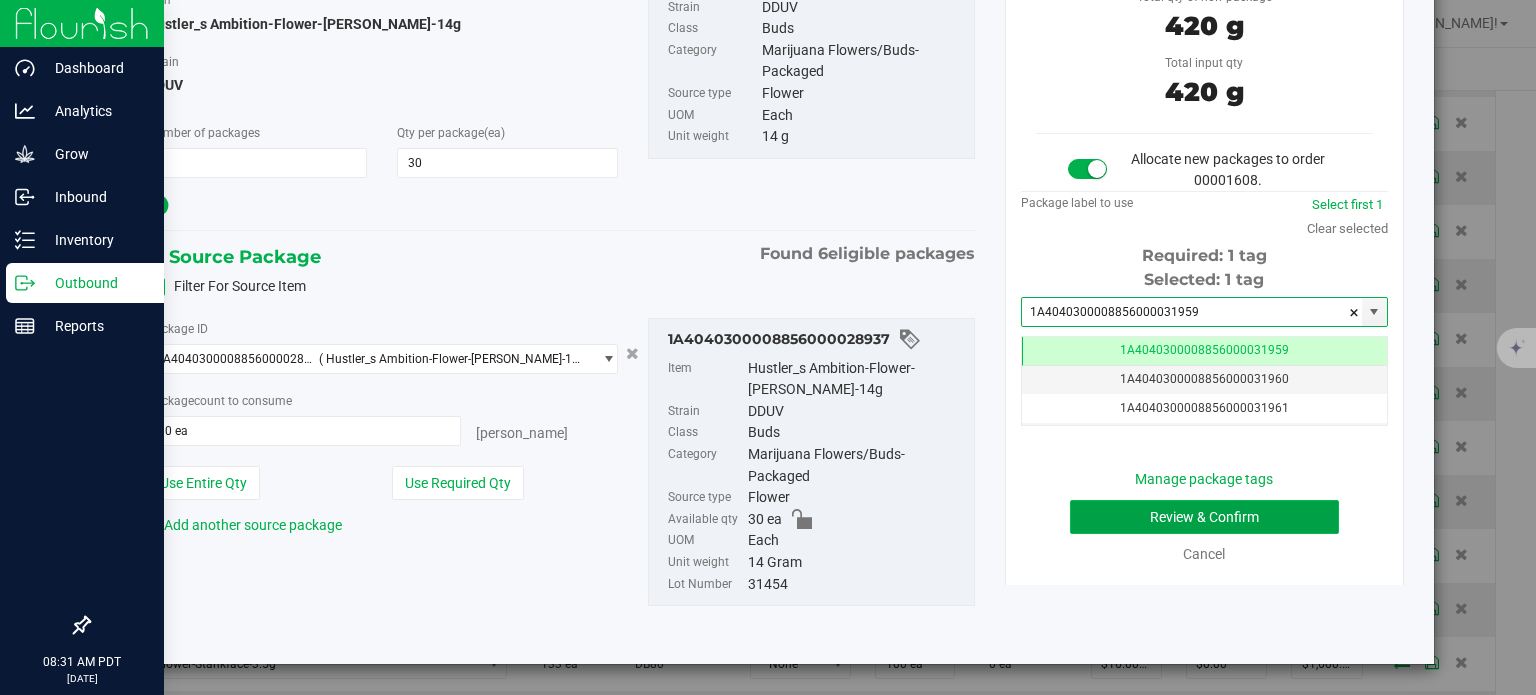 click on "Review & Confirm" at bounding box center [1204, 517] 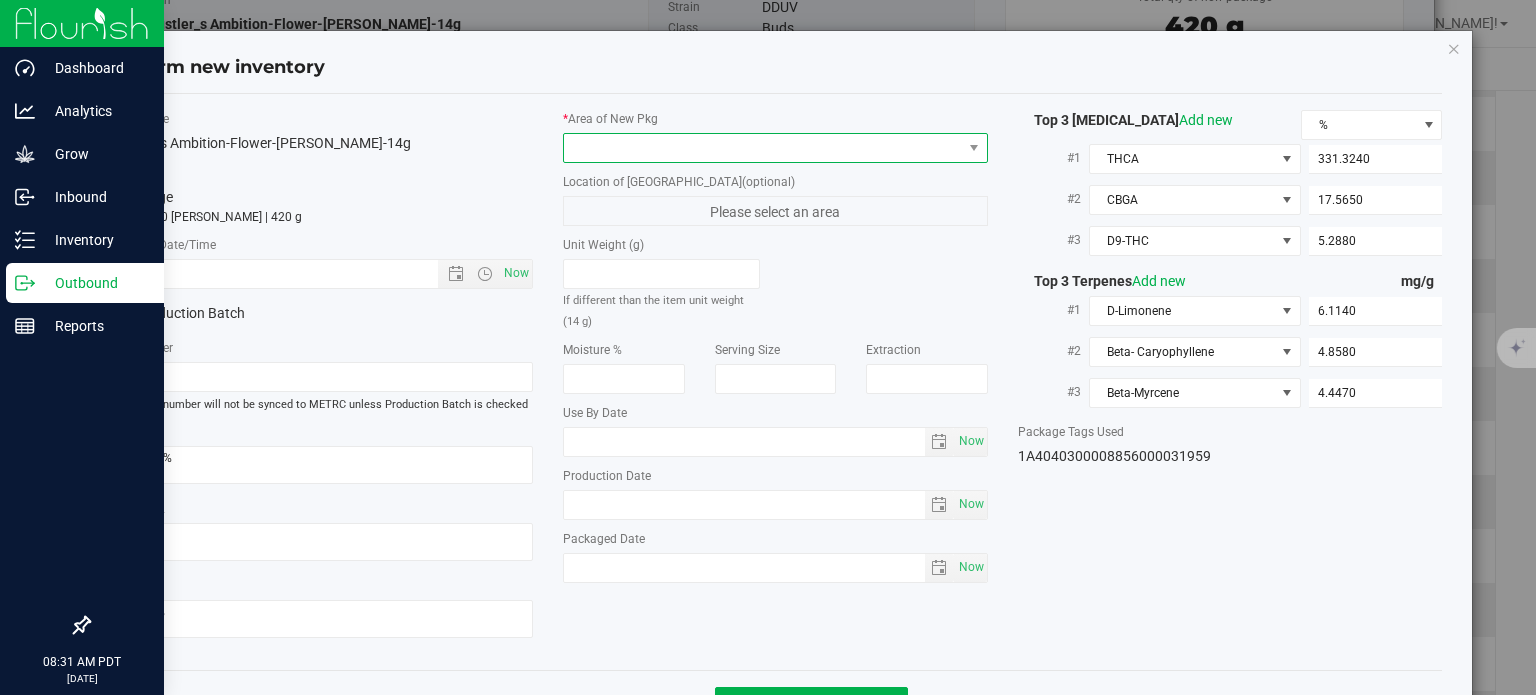 click at bounding box center [763, 148] 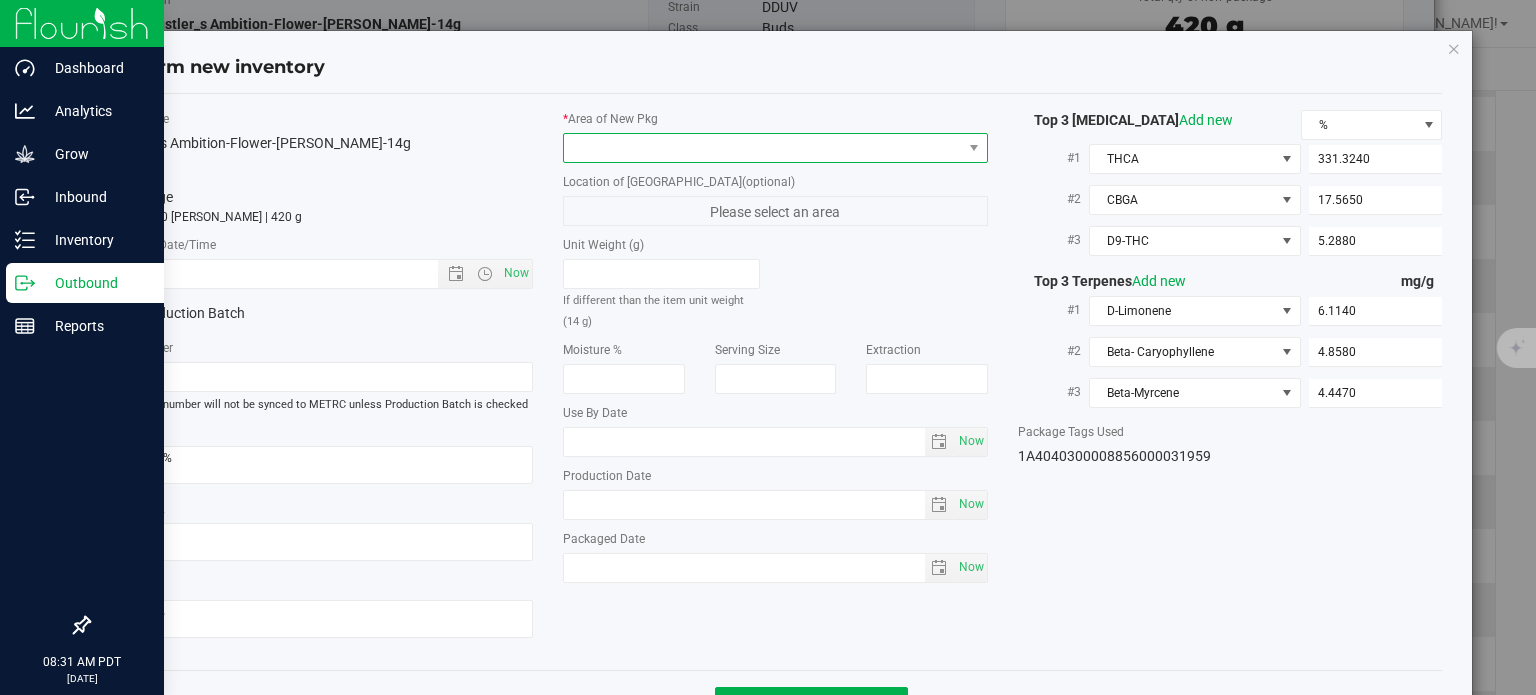 click at bounding box center (763, 148) 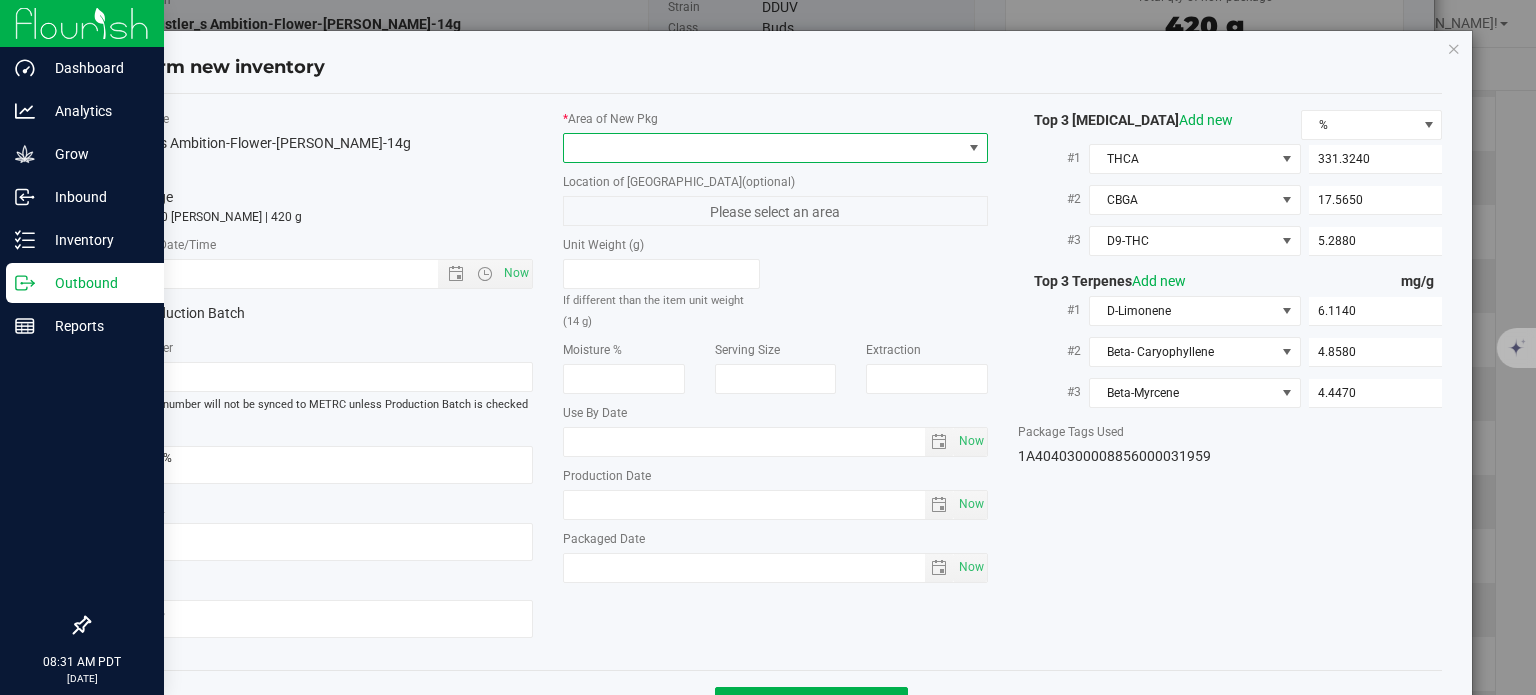 click at bounding box center [763, 148] 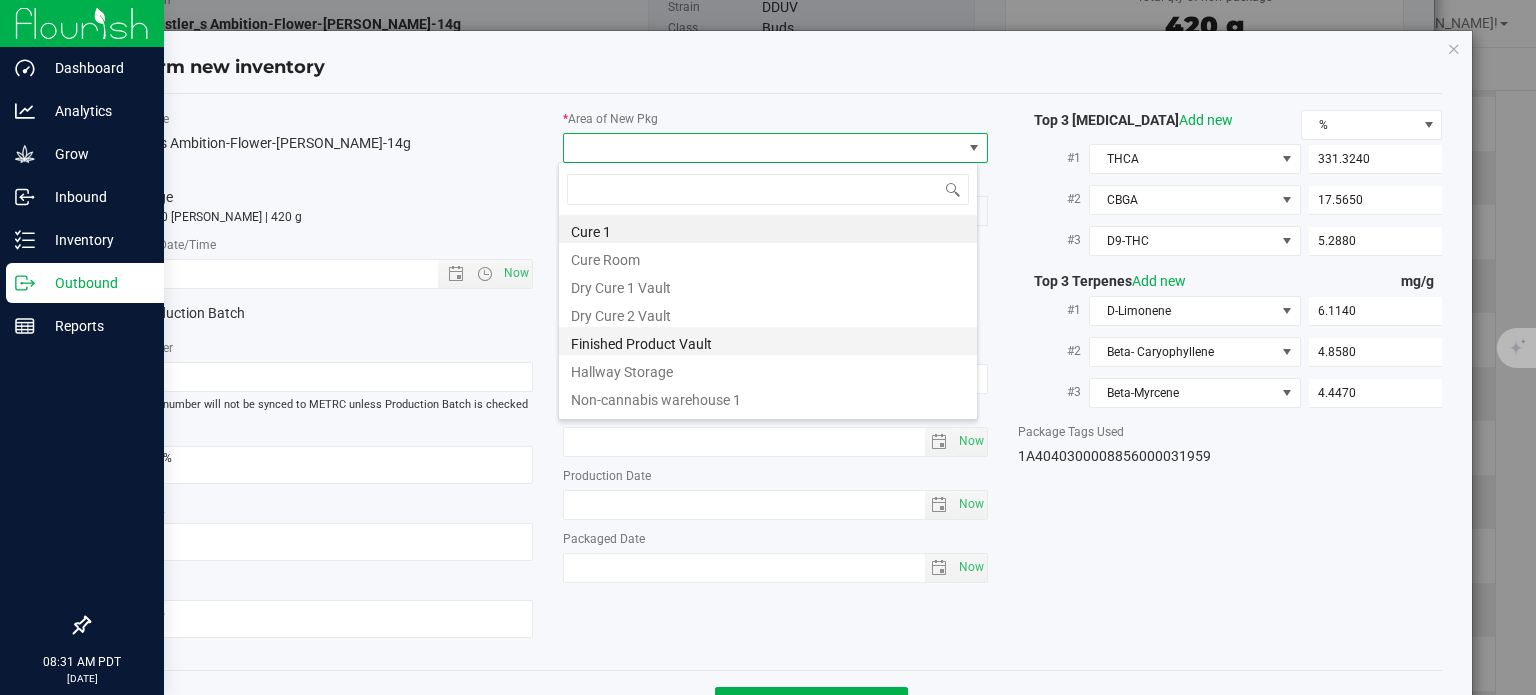 click on "Finished Product Vault" at bounding box center [768, 341] 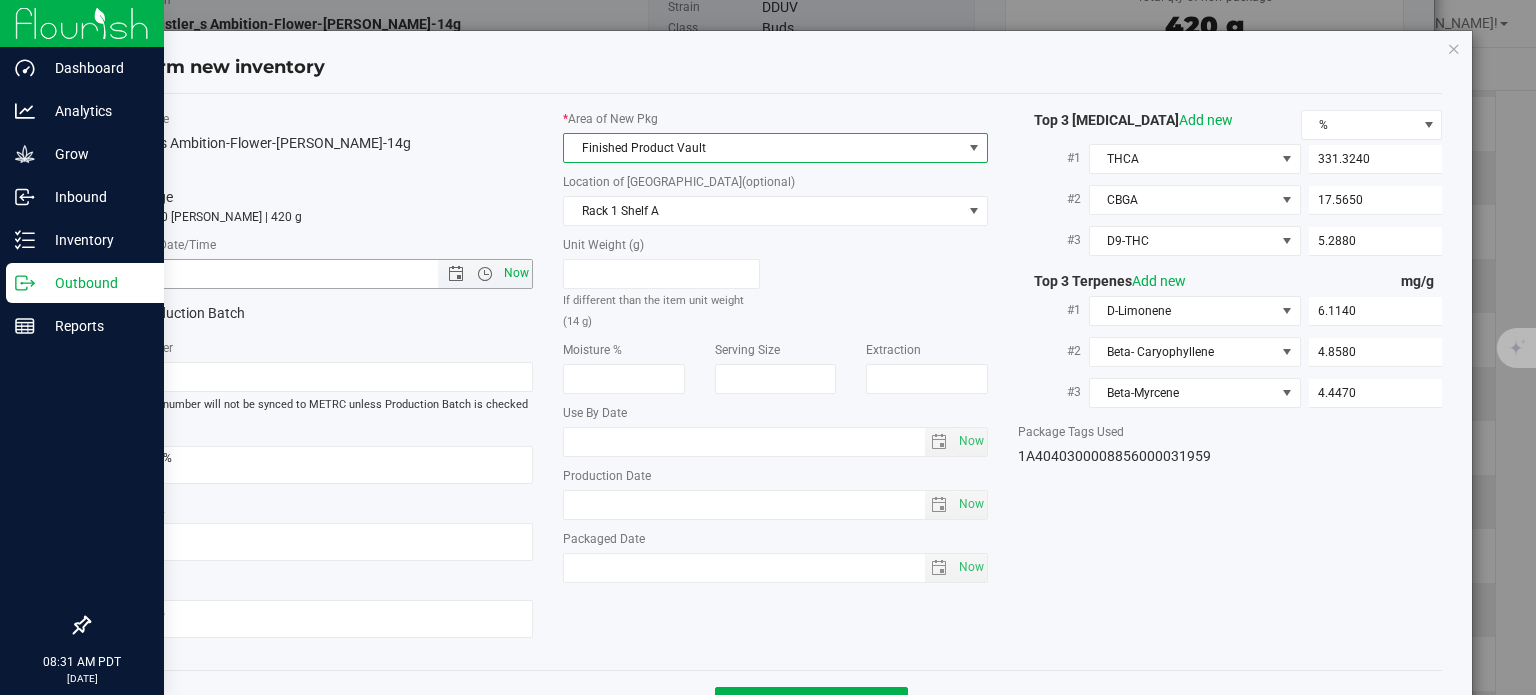 click on "Now" at bounding box center (517, 273) 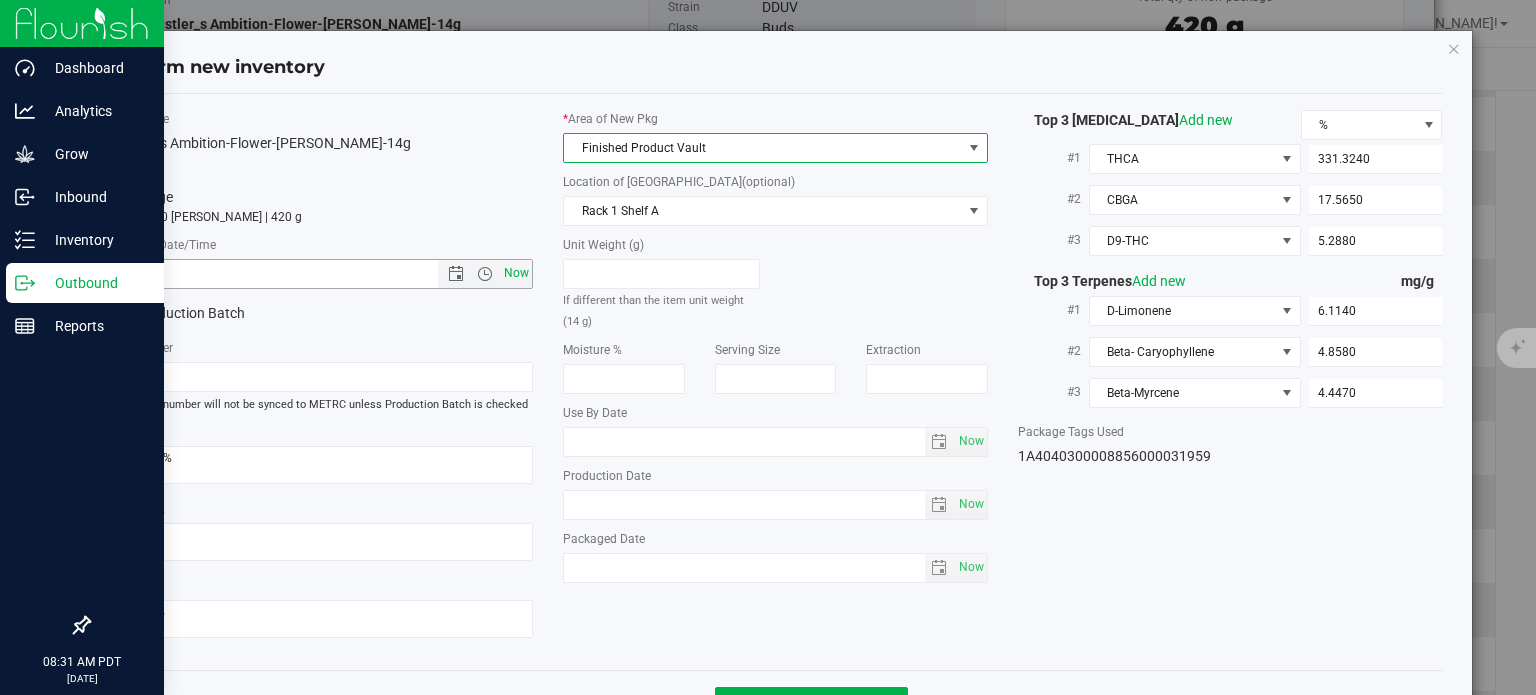 type on "[DATE] 8:31 AM" 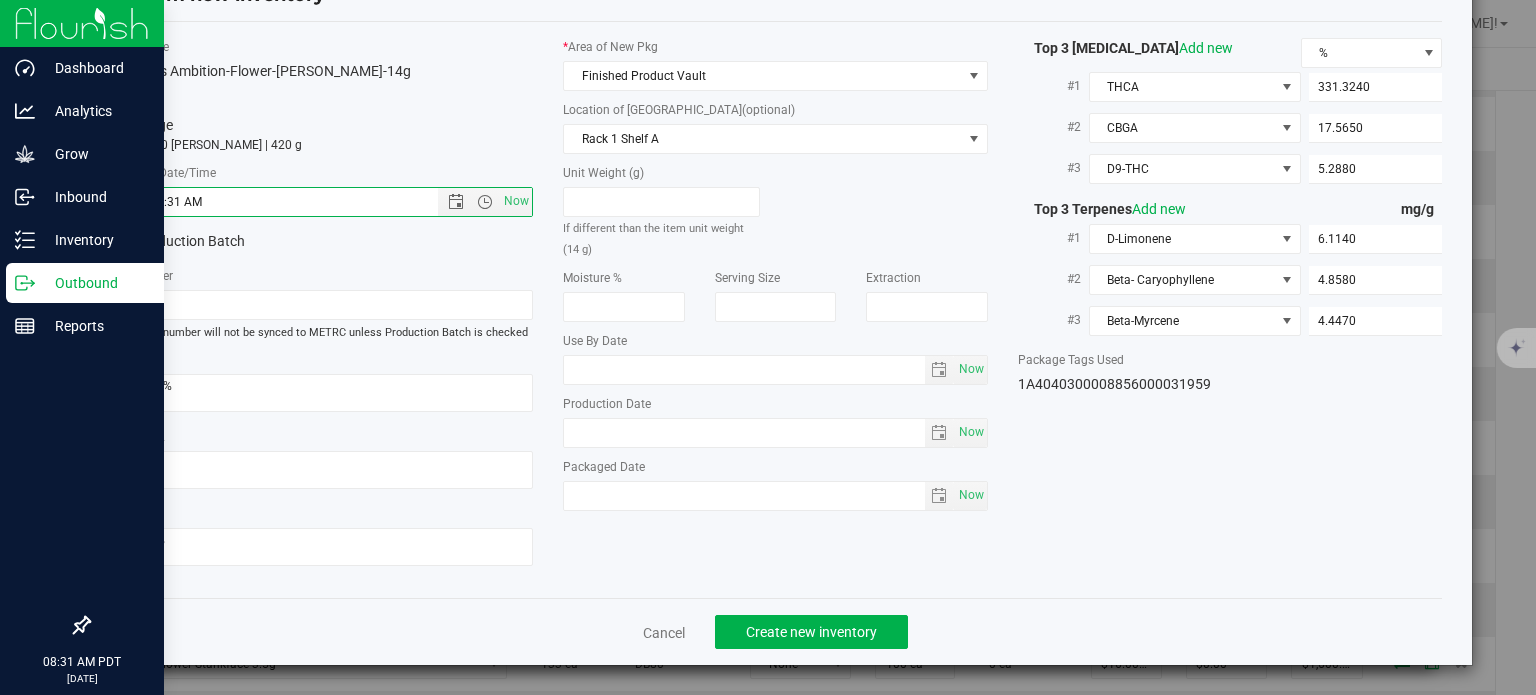 click on "Cancel
Create new inventory" at bounding box center (776, 631) 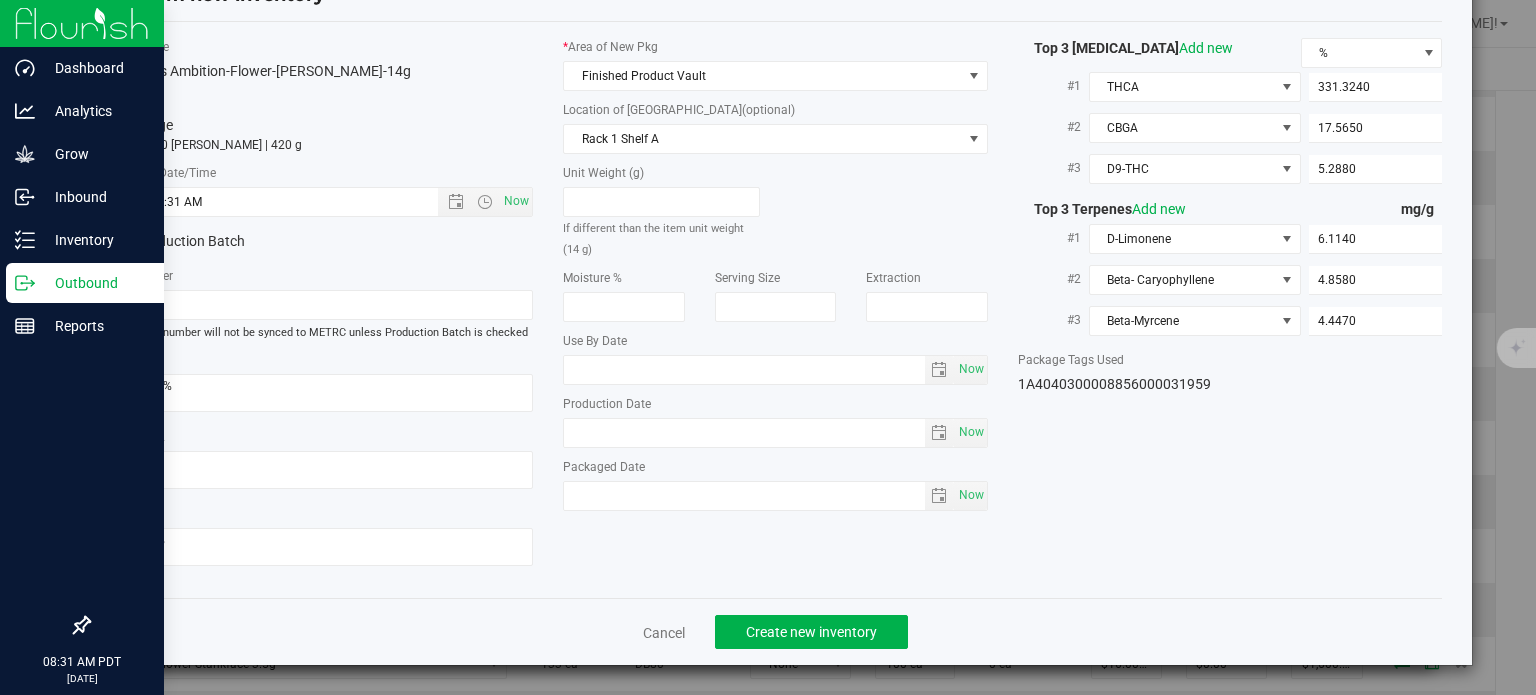 click on "Cancel
Create new inventory" at bounding box center (776, 631) 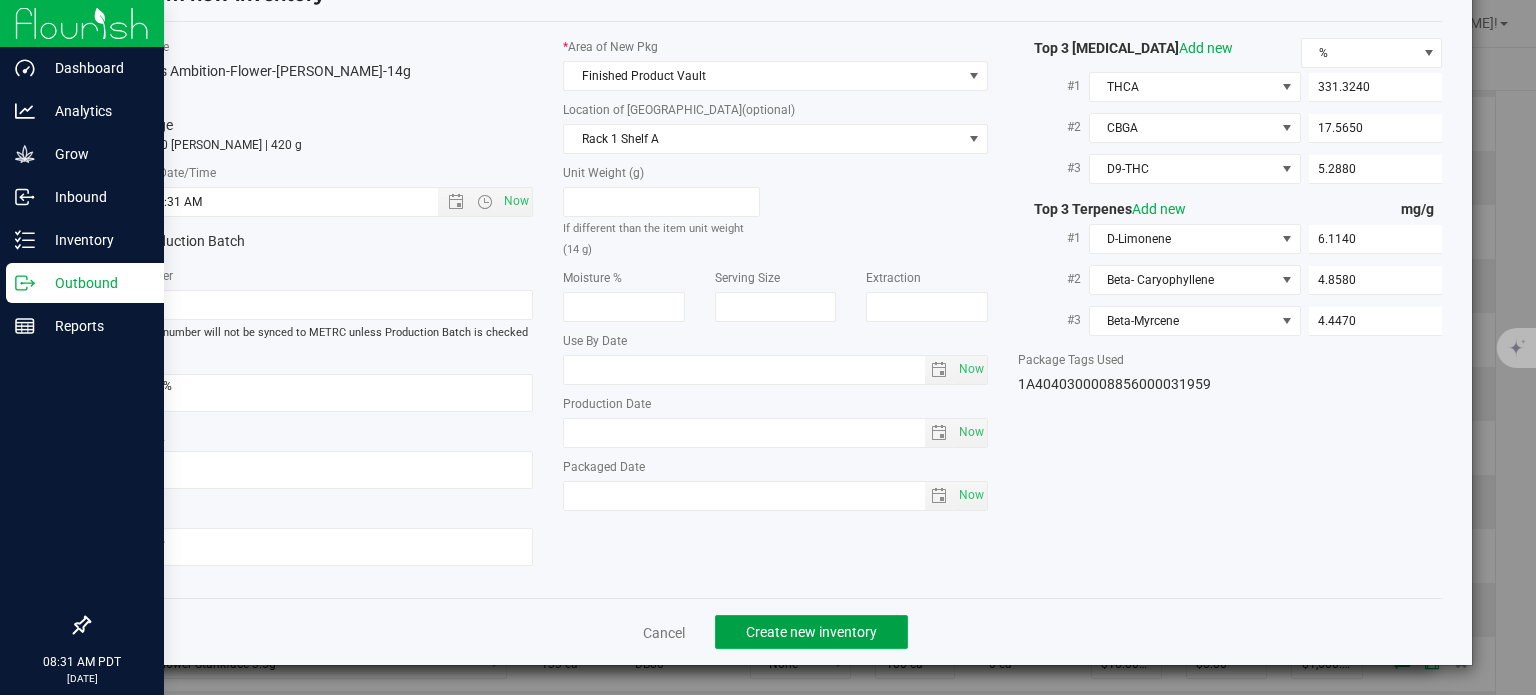 click on "Create new inventory" 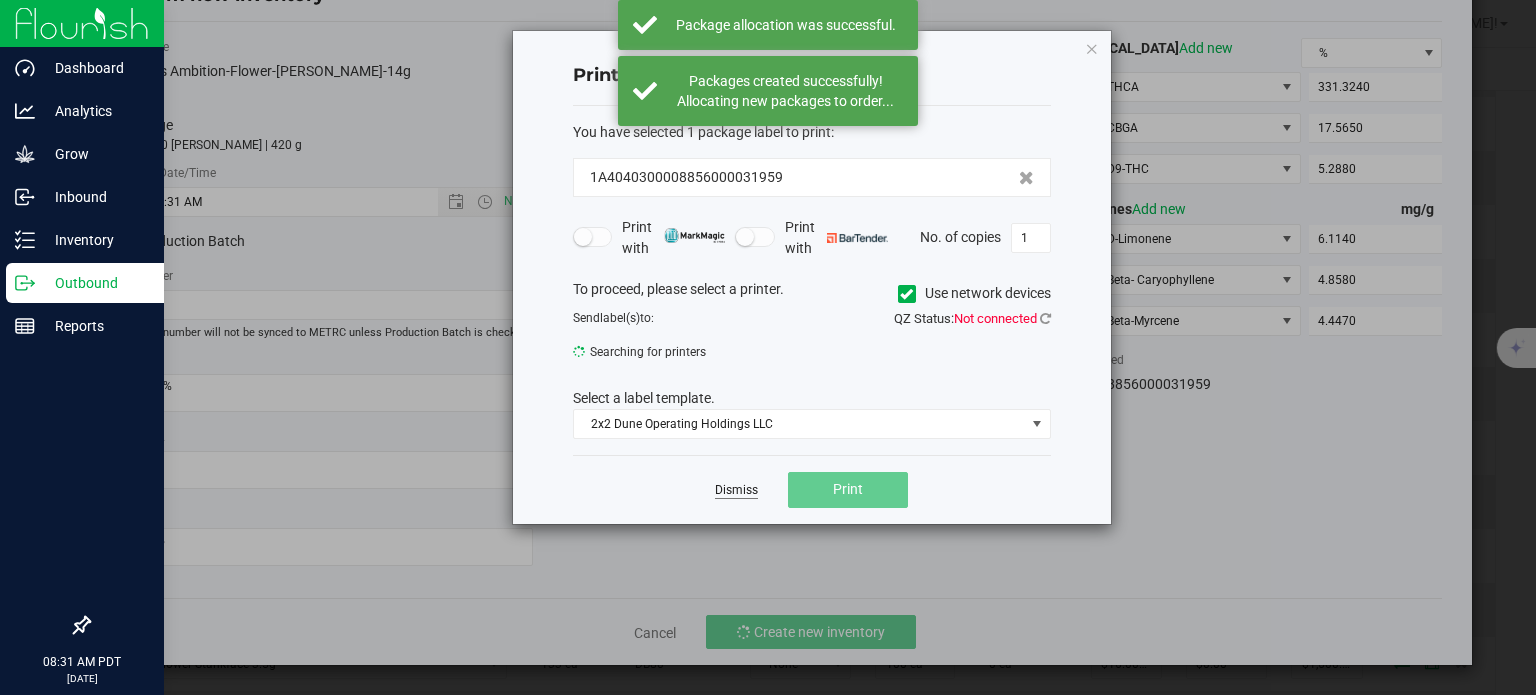 click on "Dismiss" 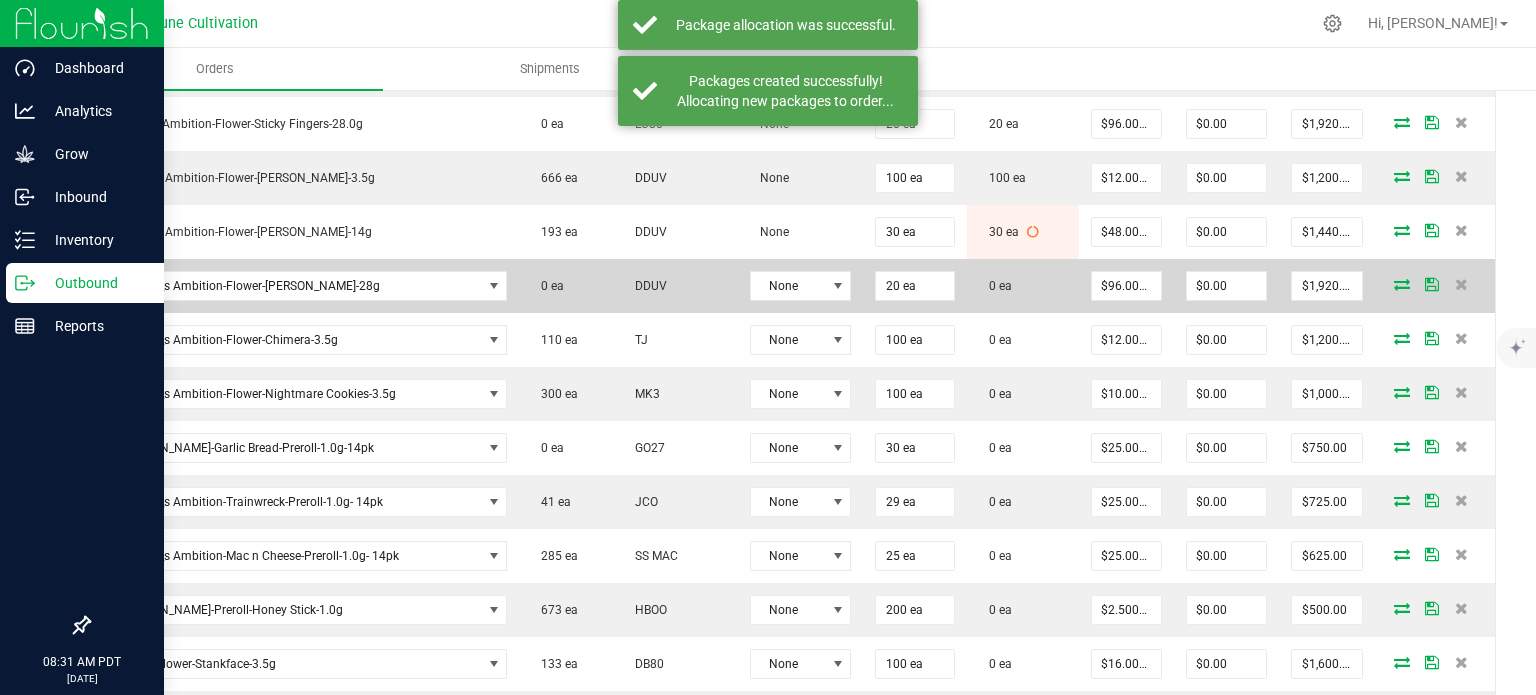 click at bounding box center (1402, 284) 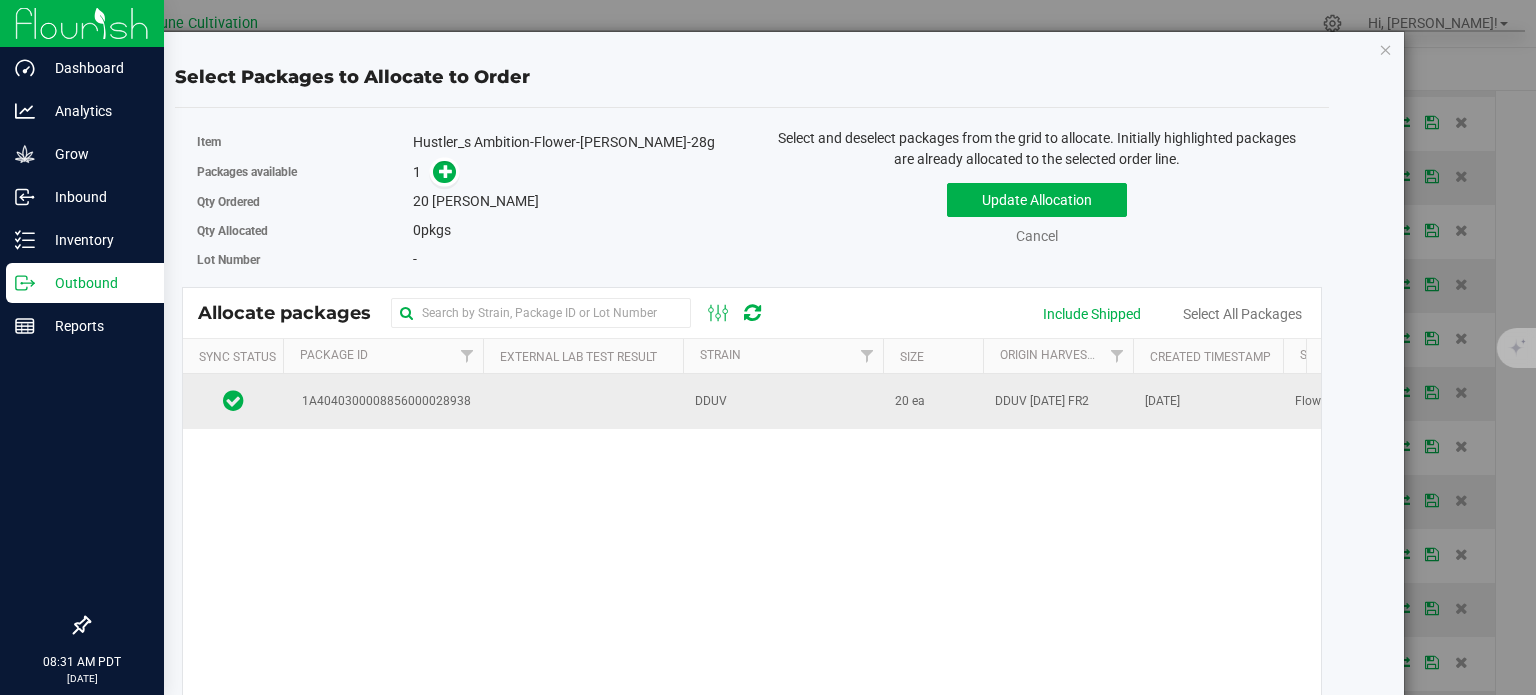click on "1A4040300008856000028938" at bounding box center (383, 401) 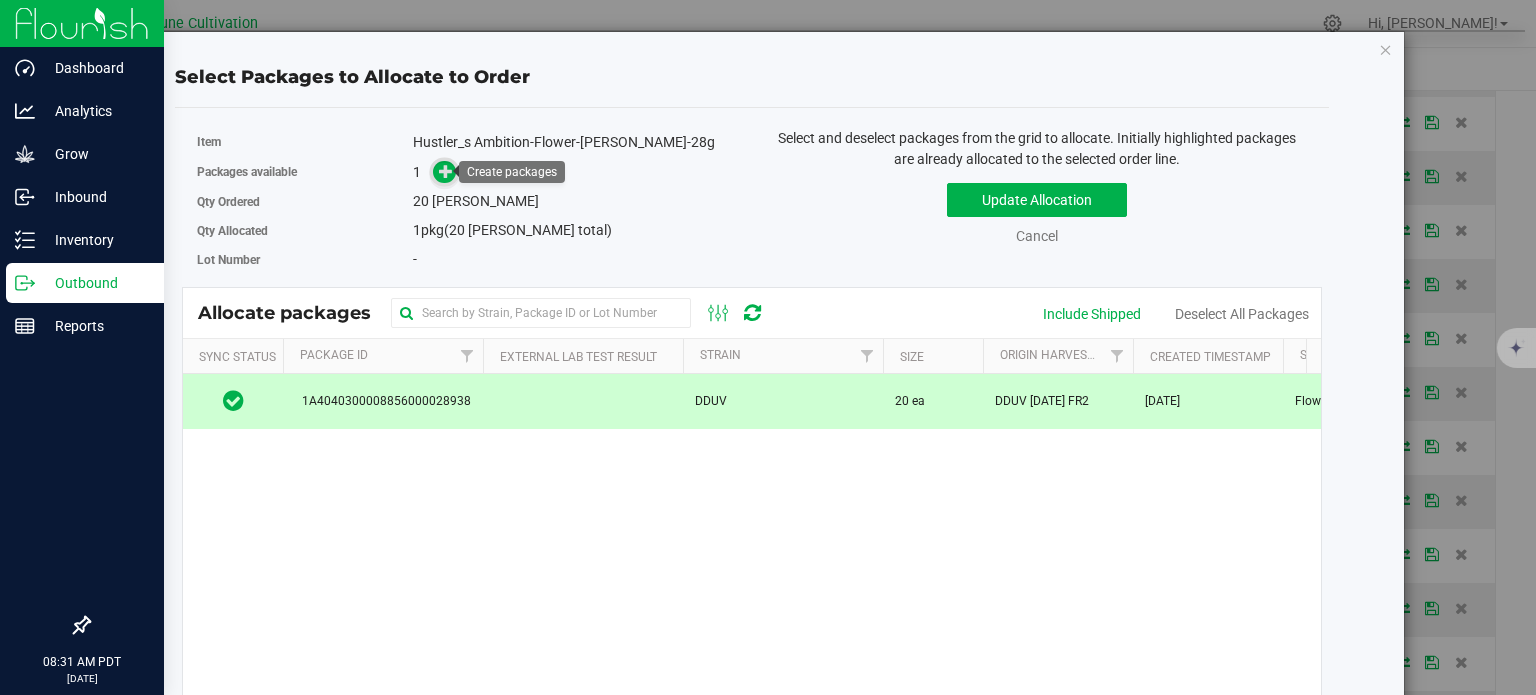 click at bounding box center (446, 171) 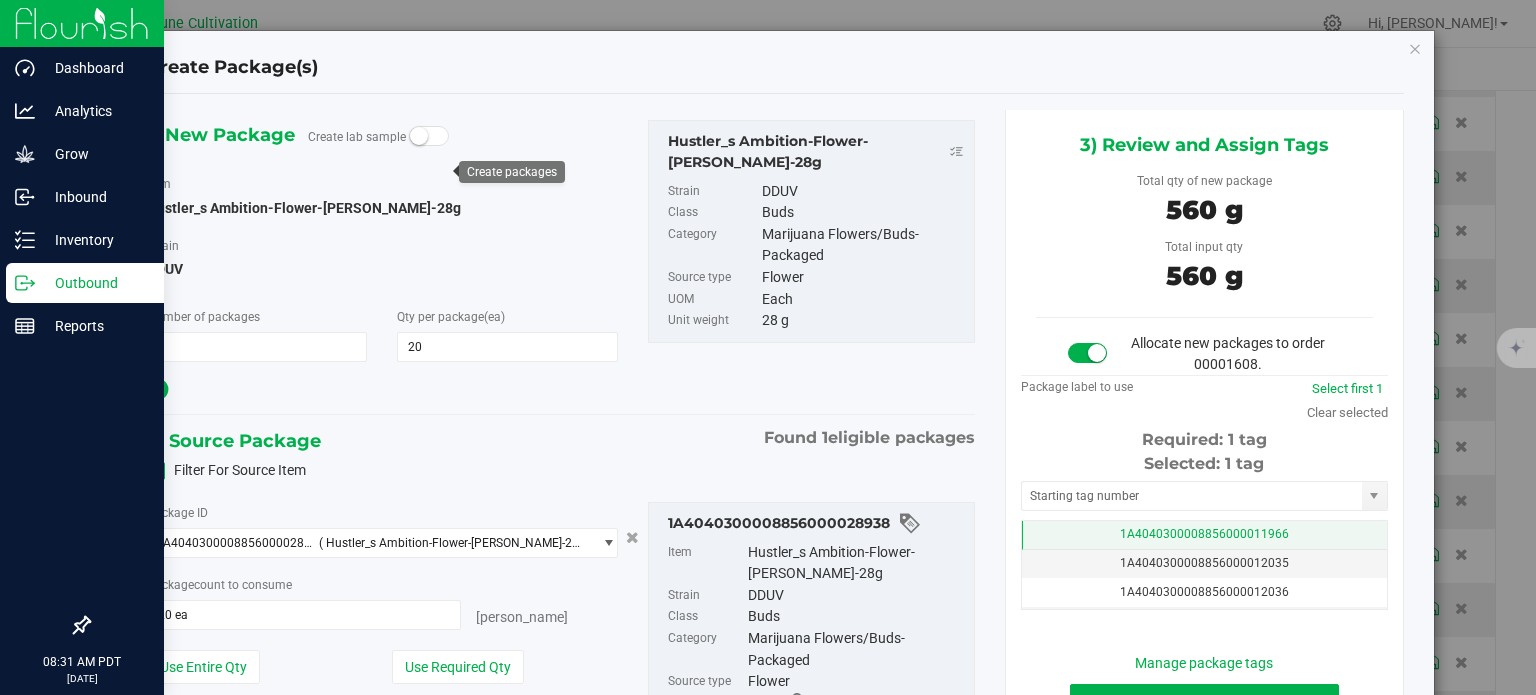 click on "1A4040300008856000011966" at bounding box center (1204, 535) 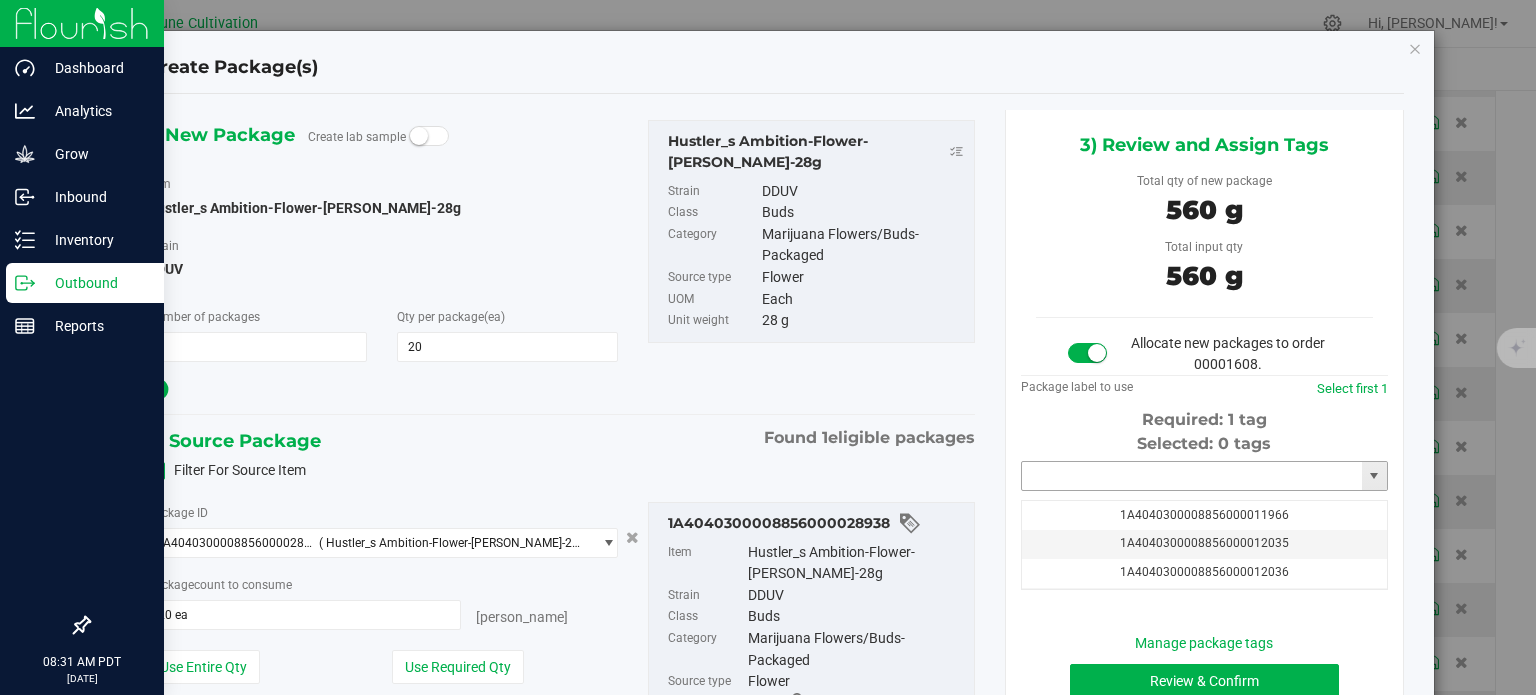 click at bounding box center (1192, 476) 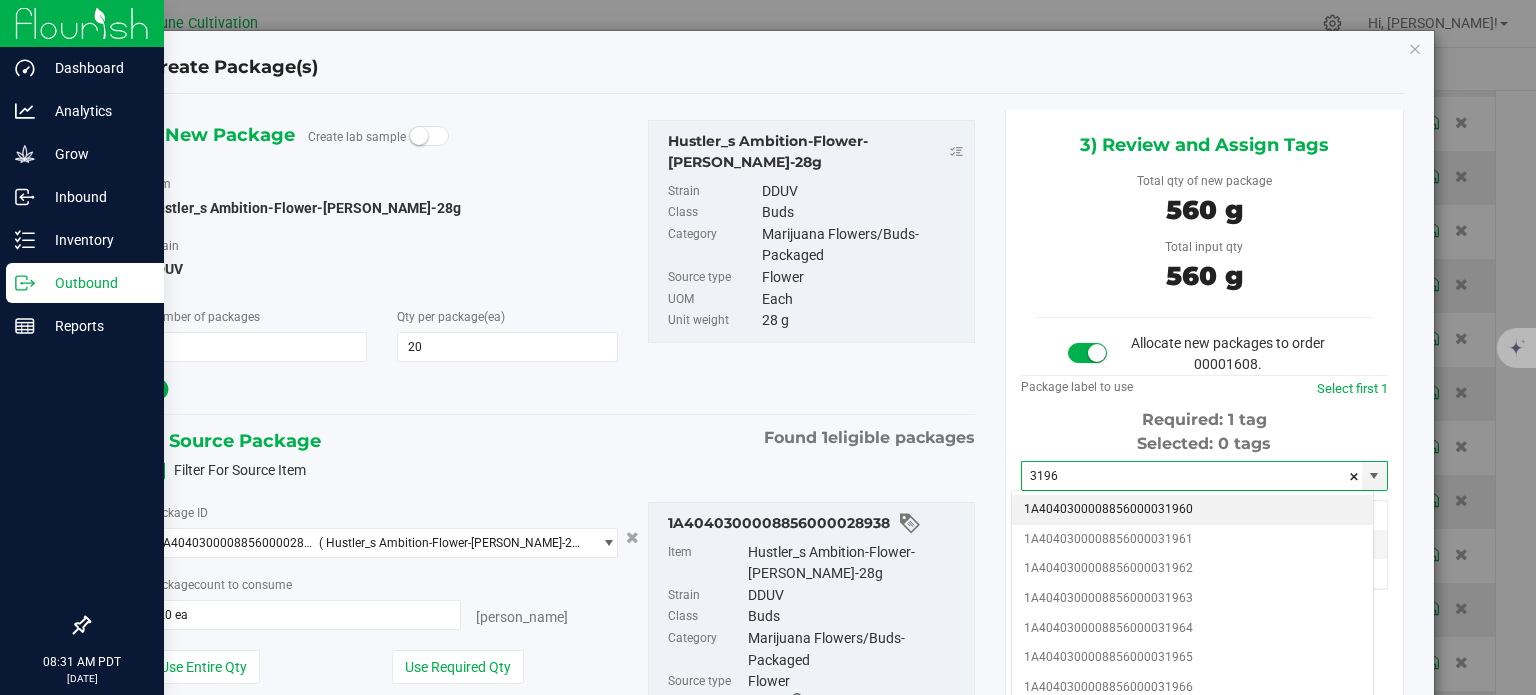 click on "1A4040300008856000031960" at bounding box center (1192, 510) 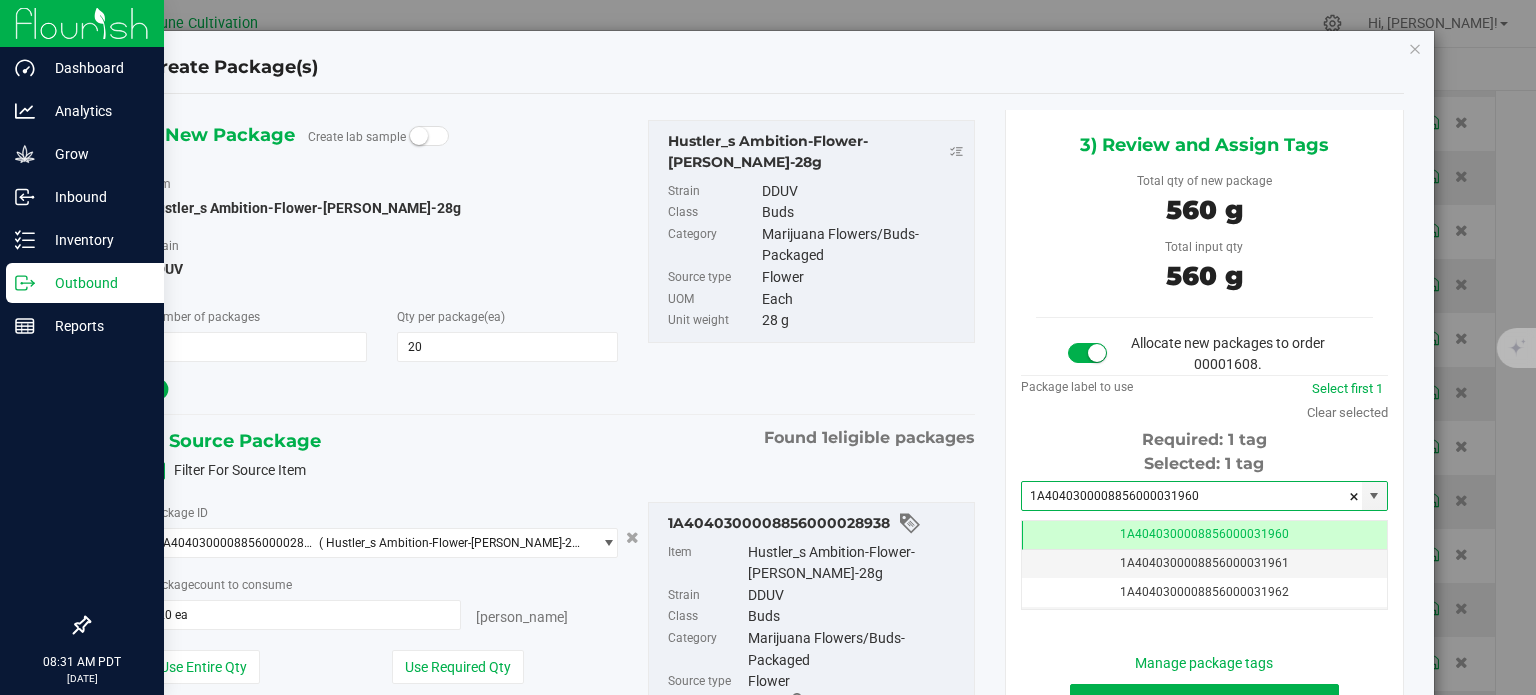 type on "1A4040300008856000031960" 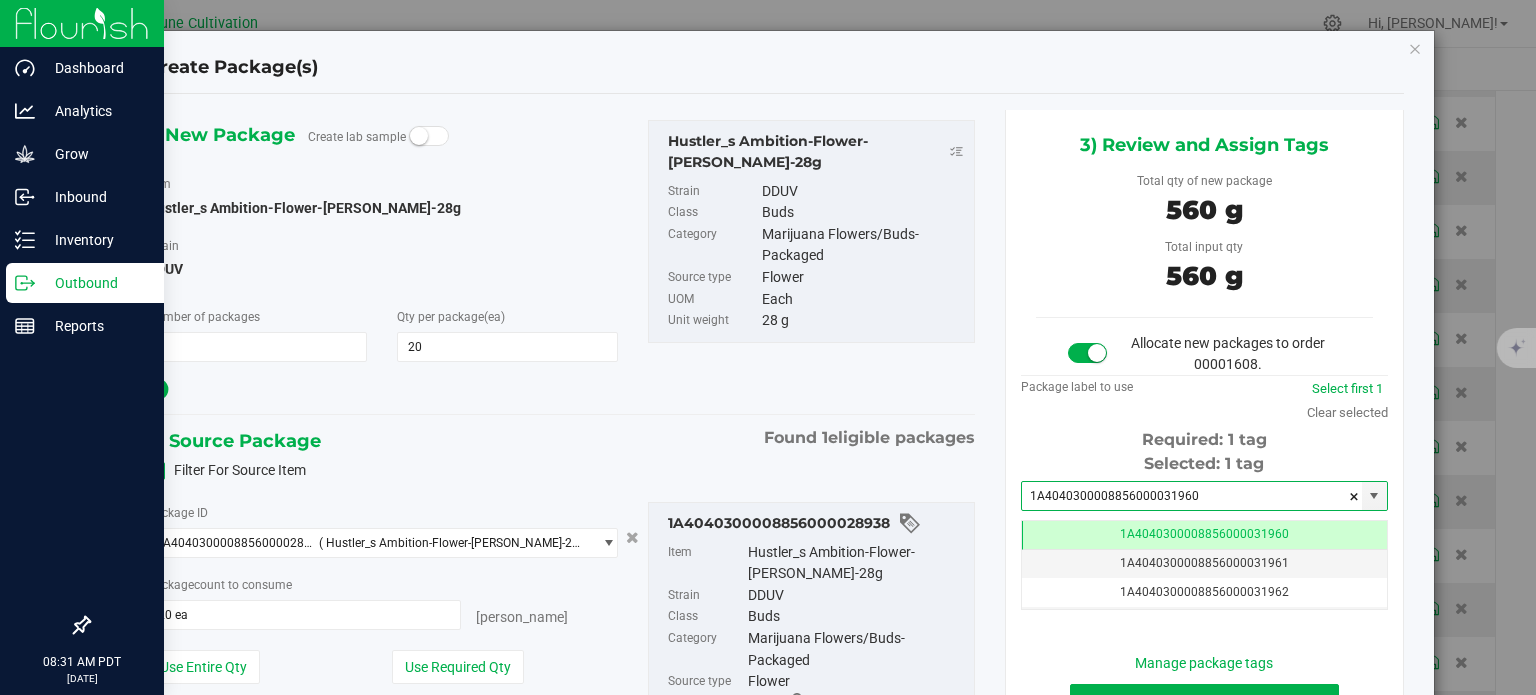 click on "Filter For Source Item" at bounding box center (561, 471) 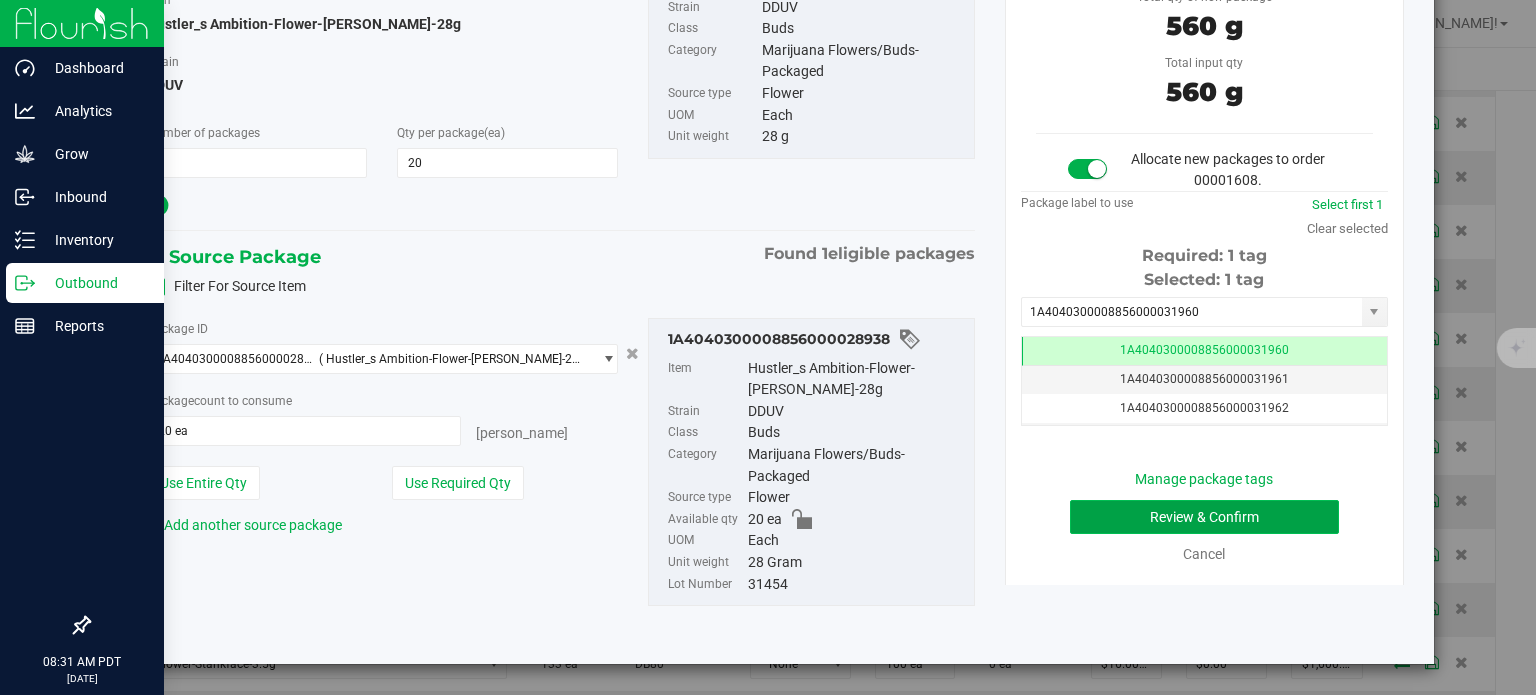 click on "Review & Confirm" at bounding box center [1204, 517] 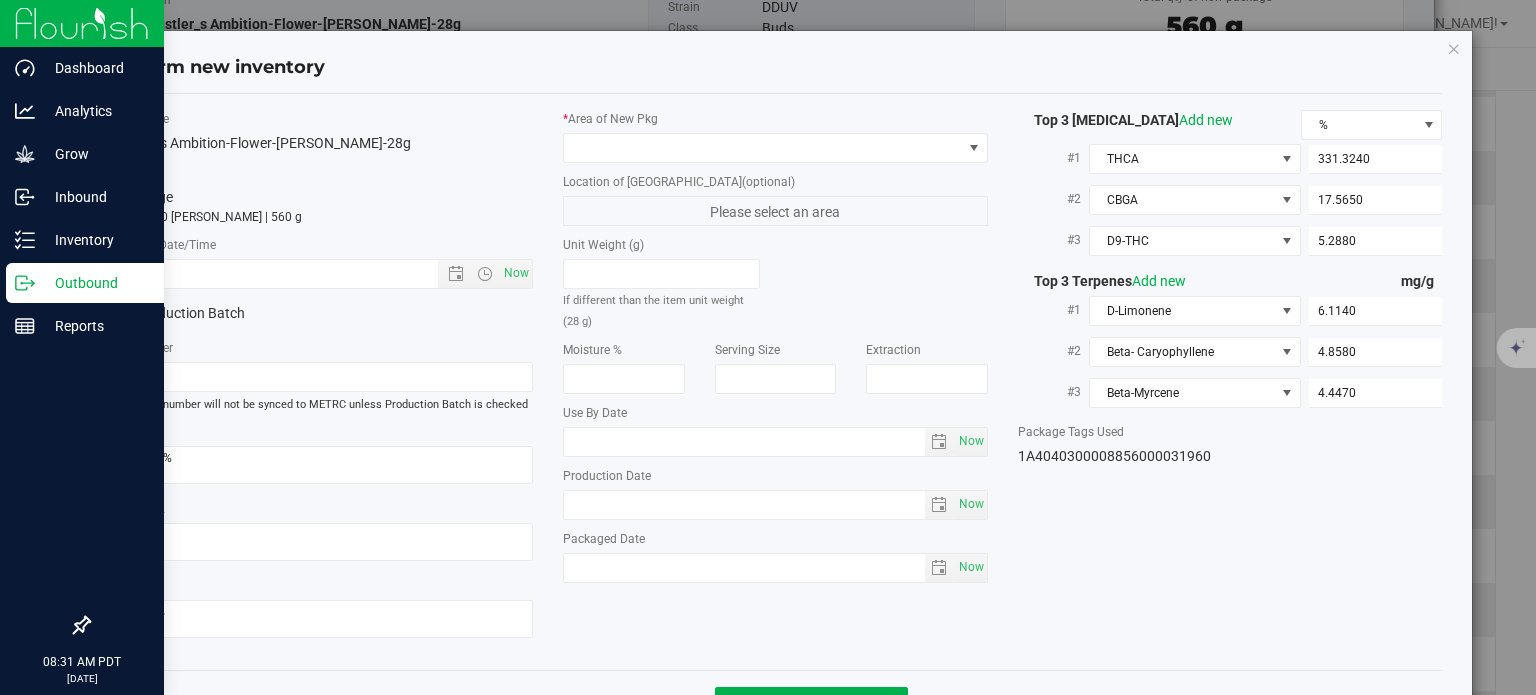 click on "*
Area of [GEOGRAPHIC_DATA]
Location of [GEOGRAPHIC_DATA]
(optional)
Please select an area
Unit Weight (g)
If different than the item unit weight (28 g)
Moisture %
Serving Size" at bounding box center [775, 351] 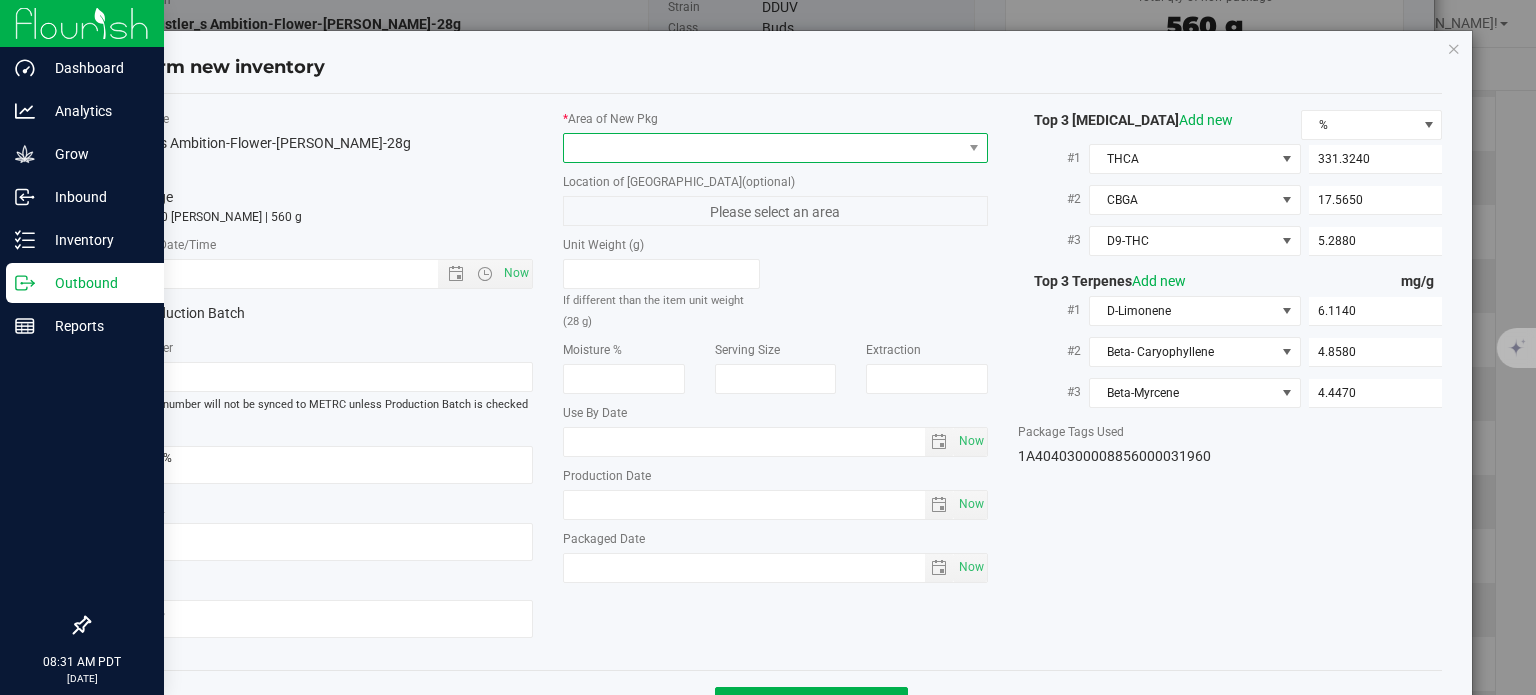 click at bounding box center [763, 148] 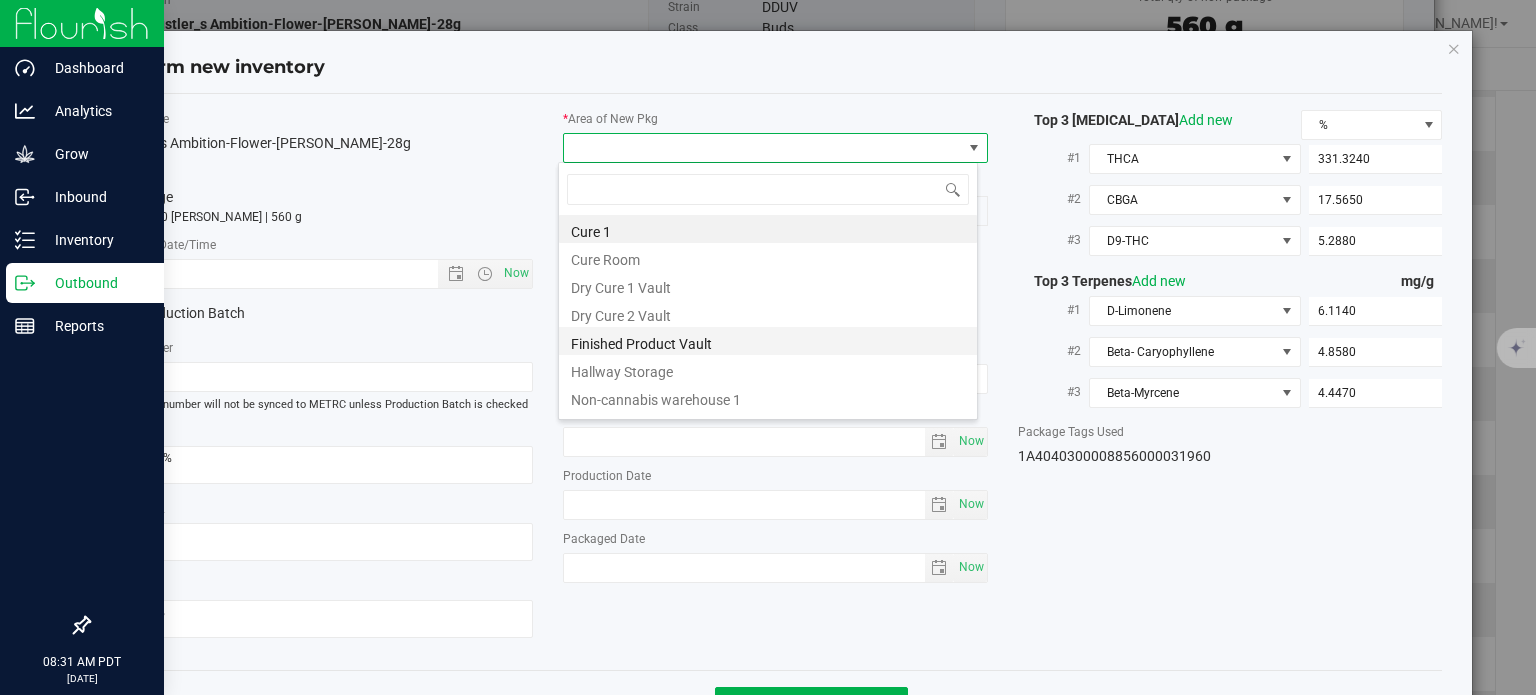 click on "Finished Product Vault" at bounding box center [768, 341] 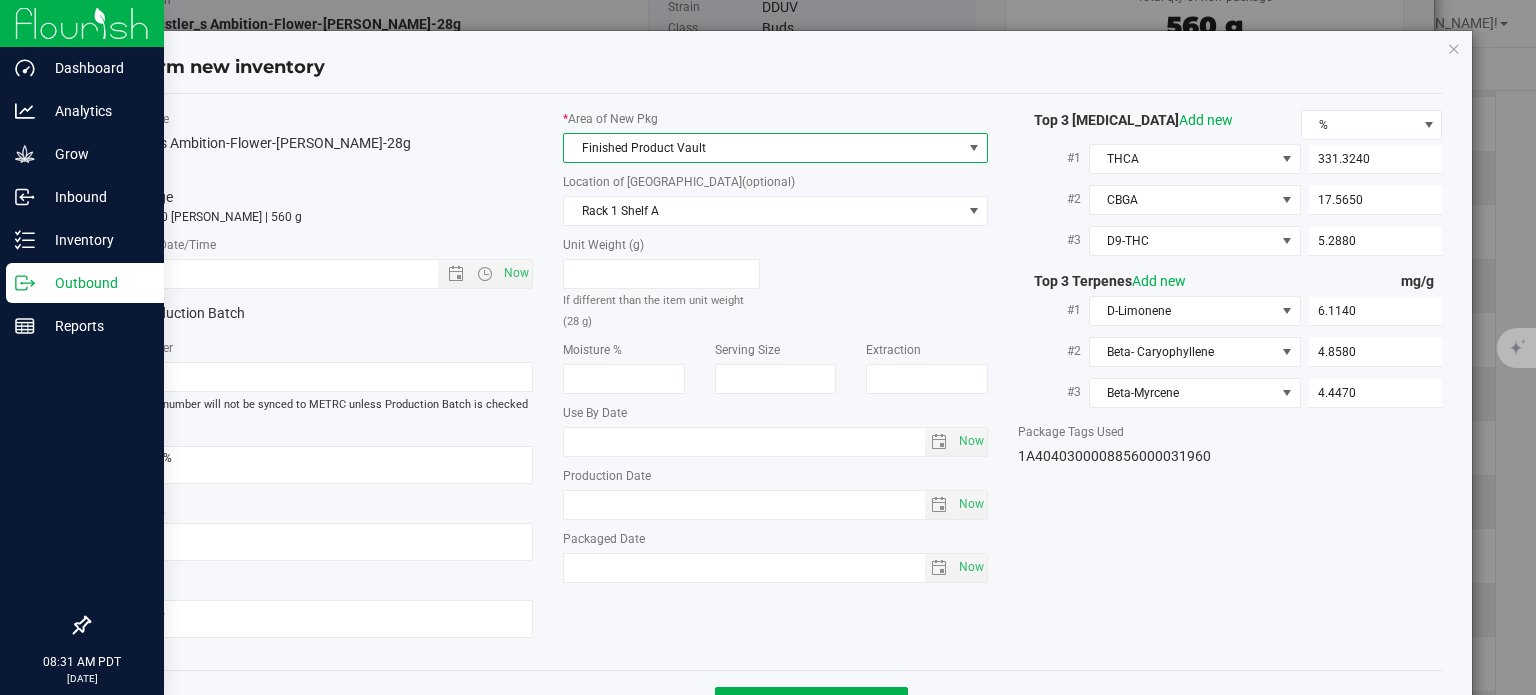 click on "Item Name
Hustler_s Ambition-Flower-[PERSON_NAME]-28g
Total Qty
1 package  totaling 20 [PERSON_NAME] | 560 g
*
Created Date/Time
Now
Production Batch
Lot Number
31454" at bounding box center [321, 382] 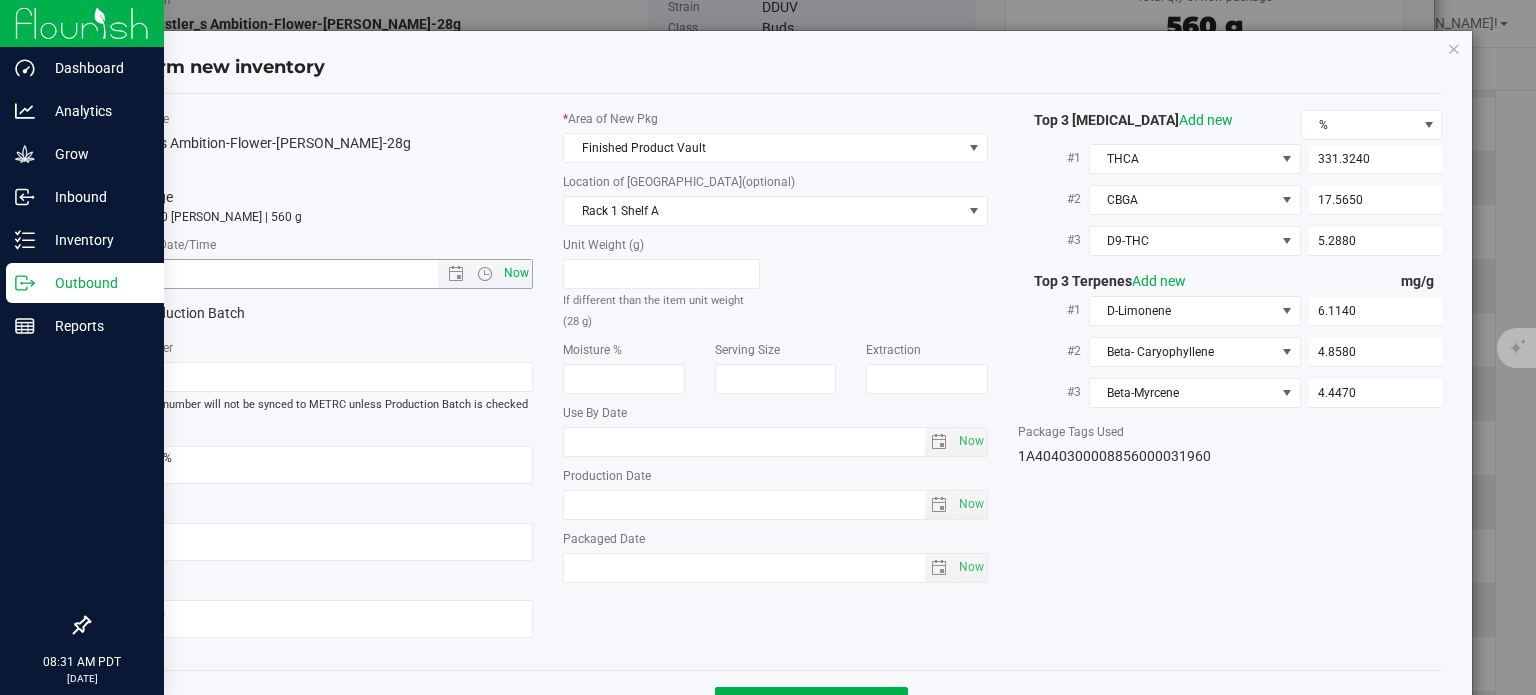 click on "Now" at bounding box center (517, 273) 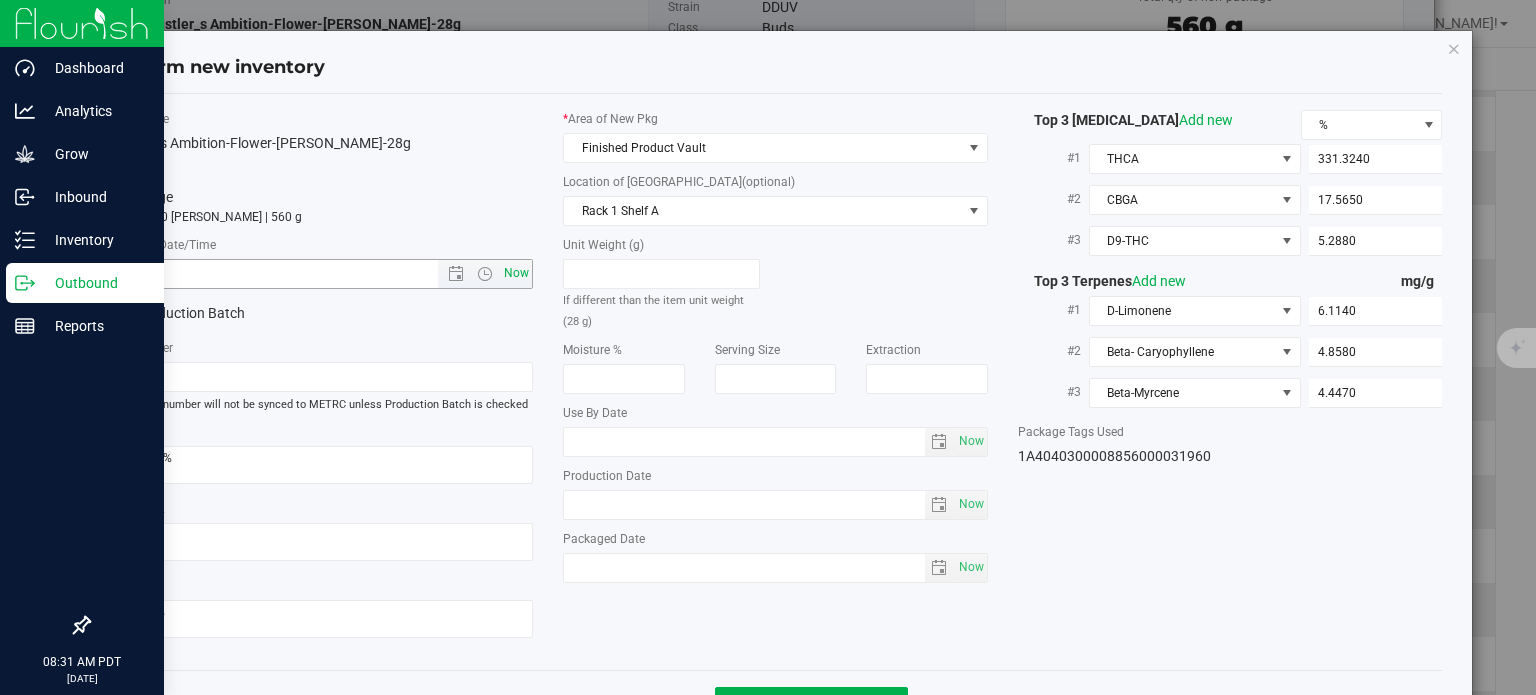 type on "[DATE] 8:31 AM" 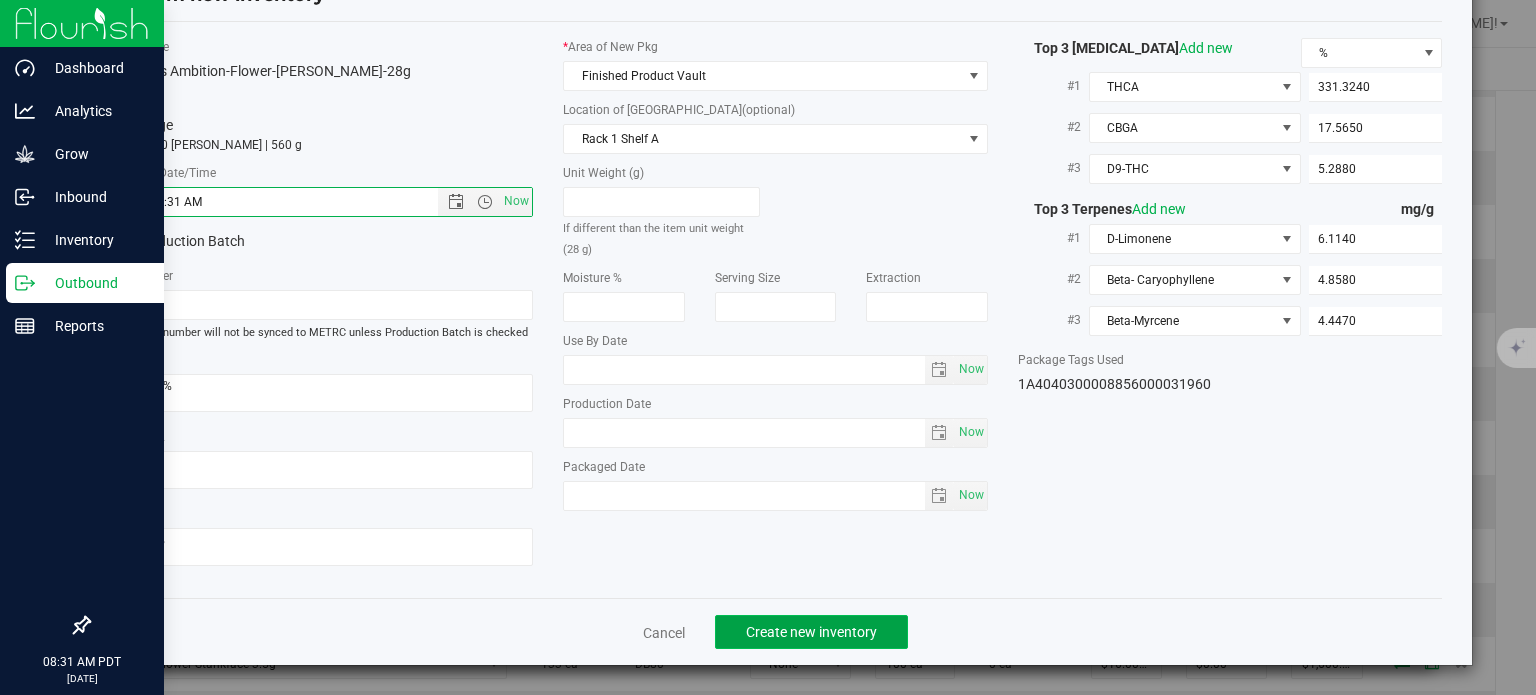 click on "Create new inventory" 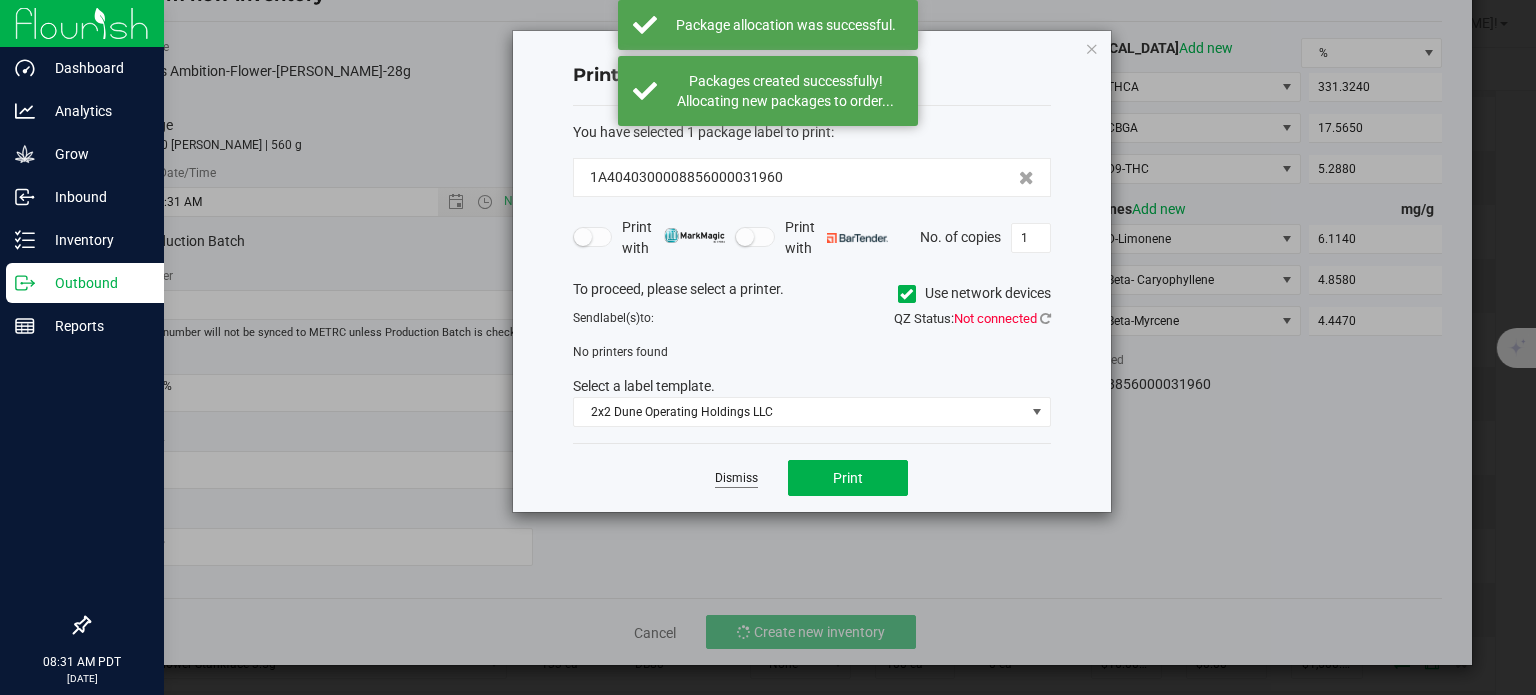 click on "Dismiss" 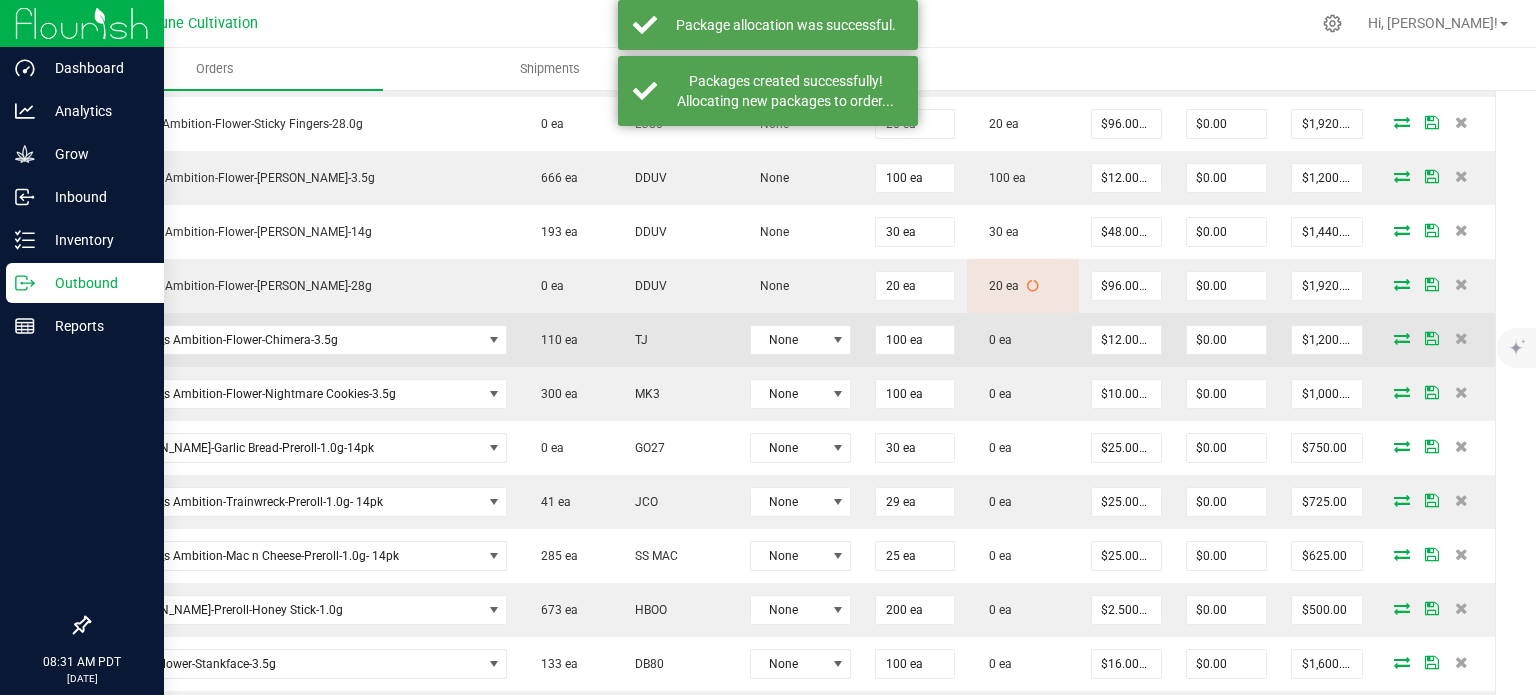 click at bounding box center (1402, 338) 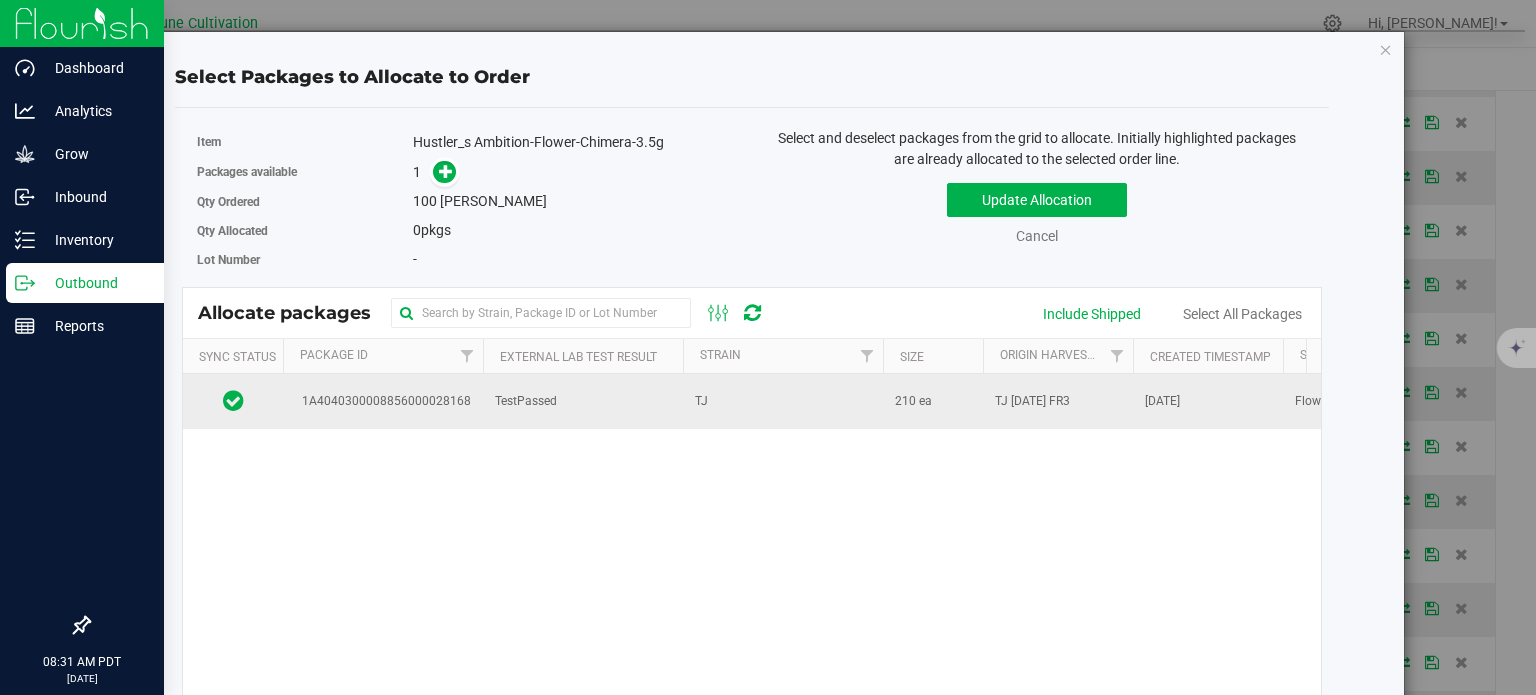 click on "1A4040300008856000028168" at bounding box center [383, 401] 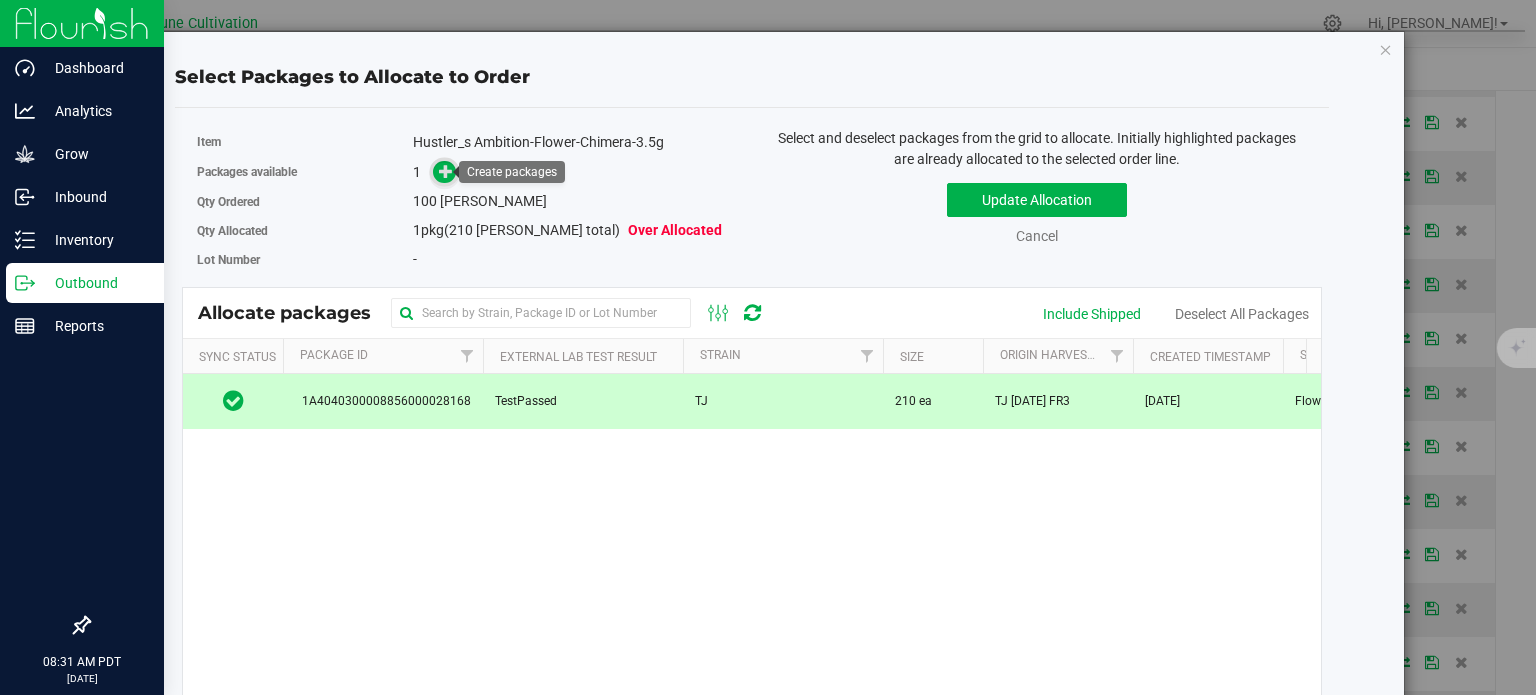 click at bounding box center [444, 172] 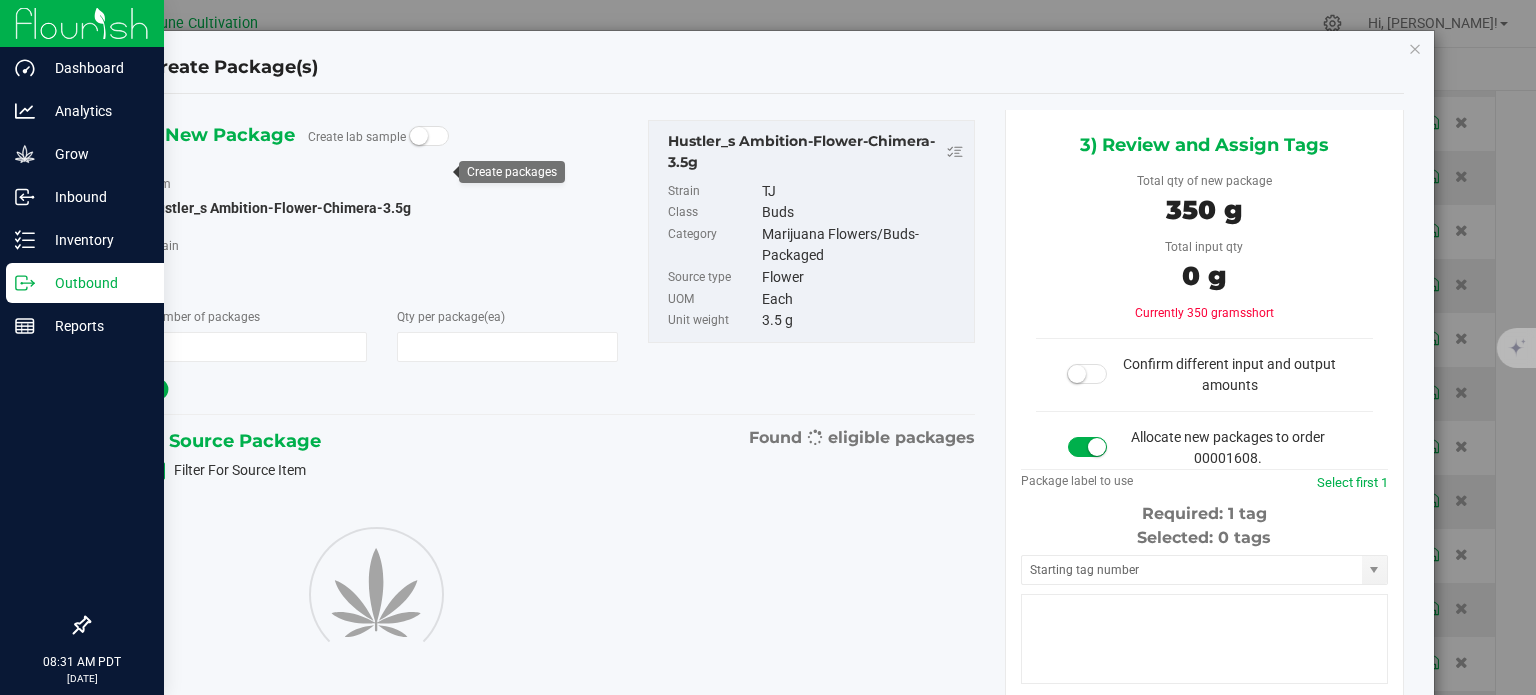type on "1" 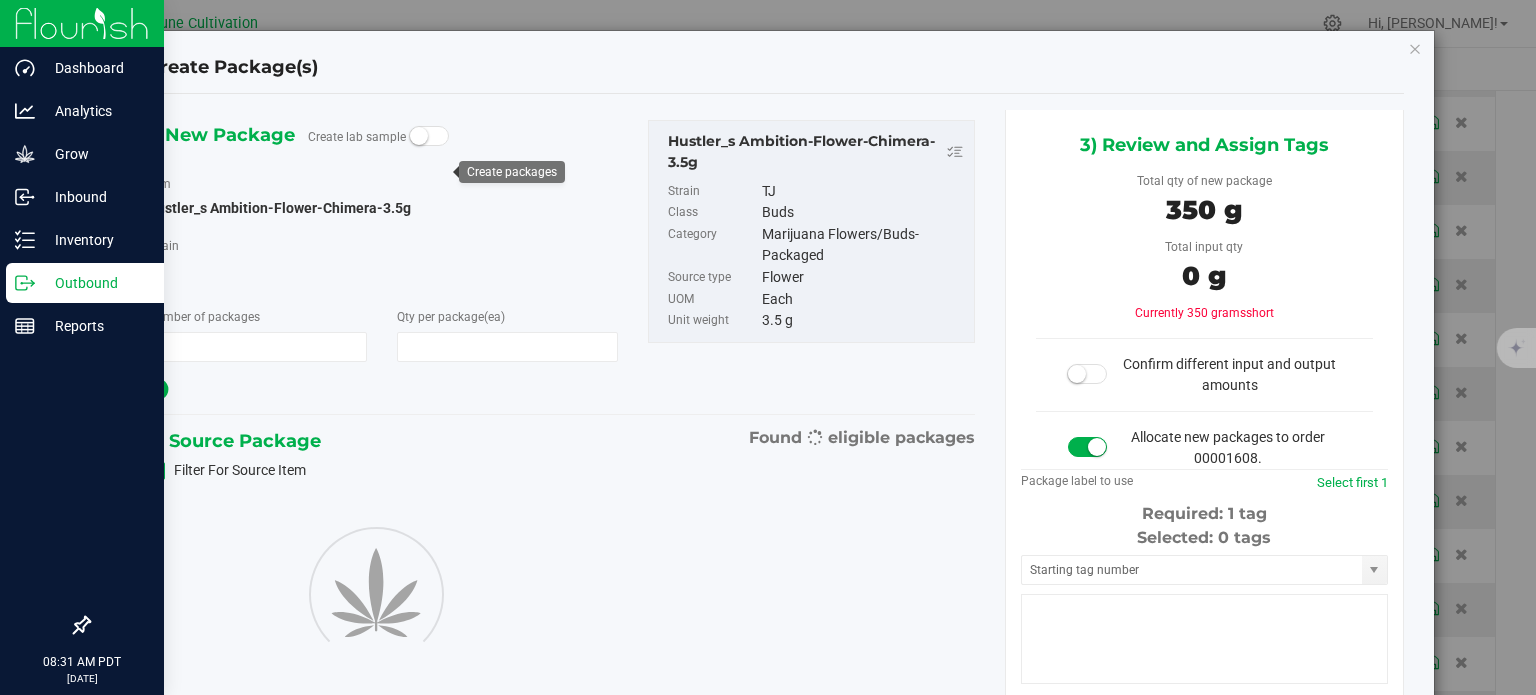 type on "100" 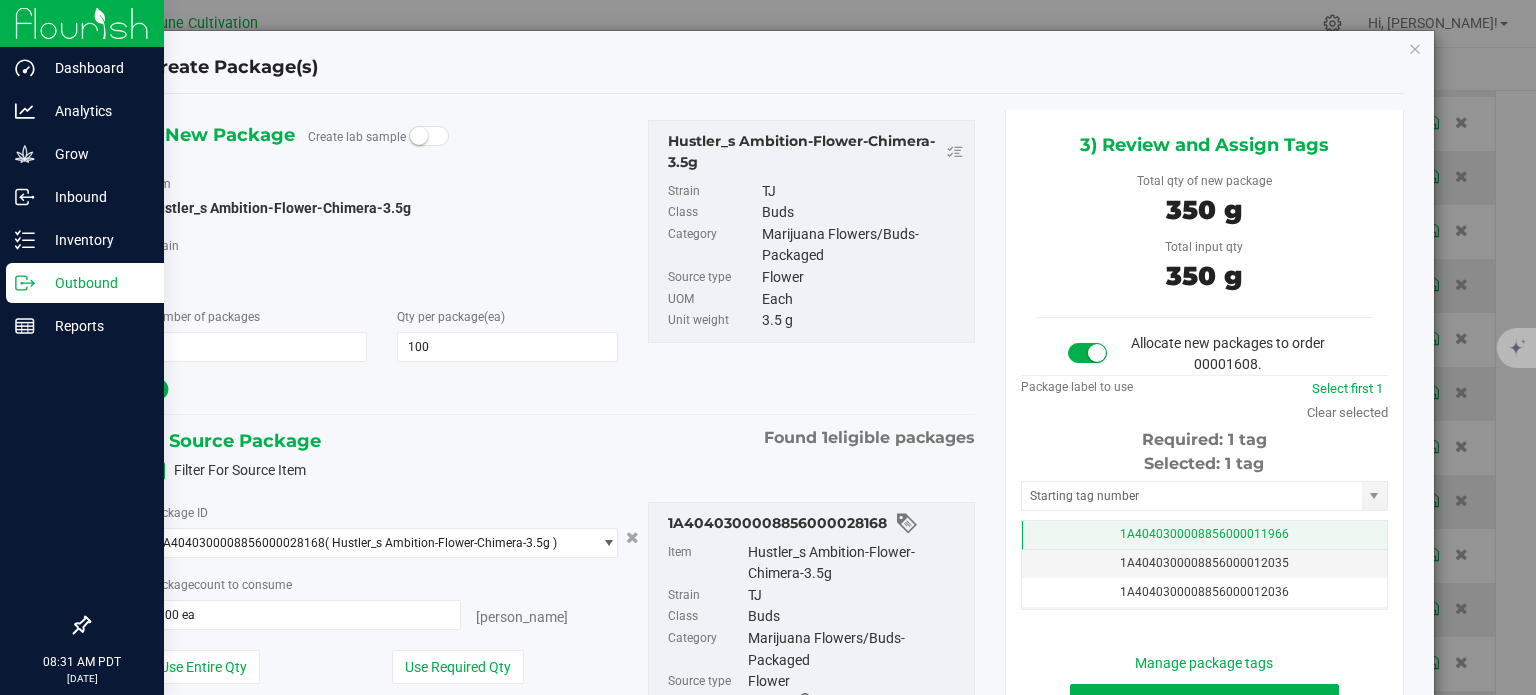click on "1A4040300008856000011966" at bounding box center [1204, 535] 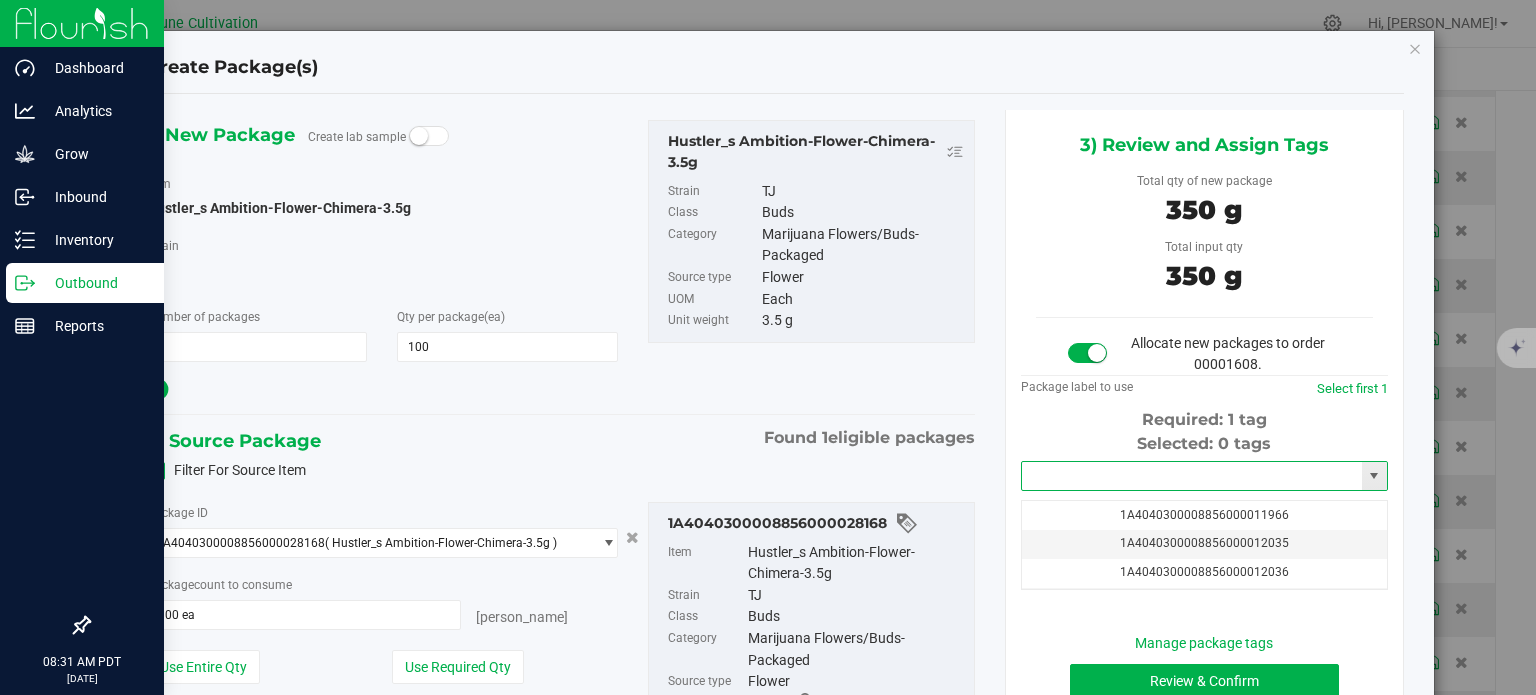 click at bounding box center [1192, 476] 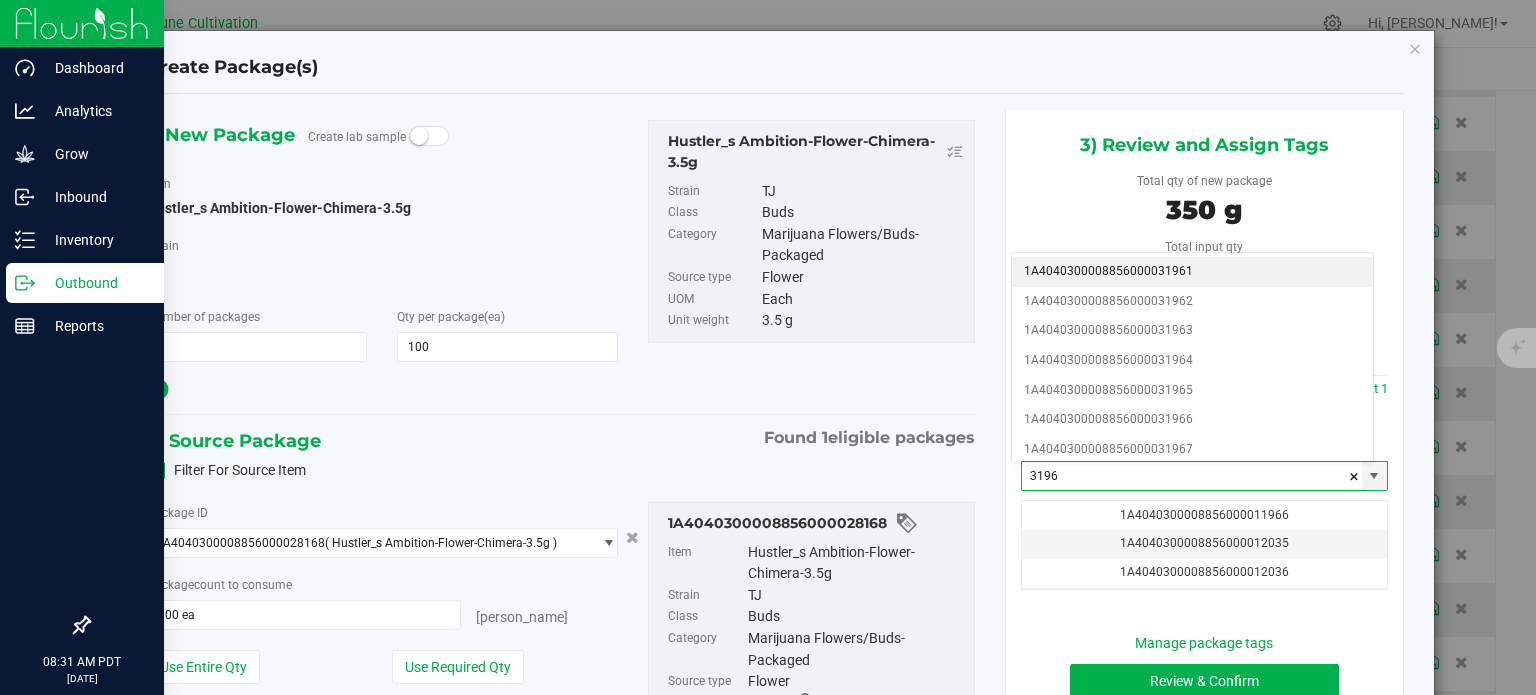 click on "1A4040300008856000031961" at bounding box center (1192, 272) 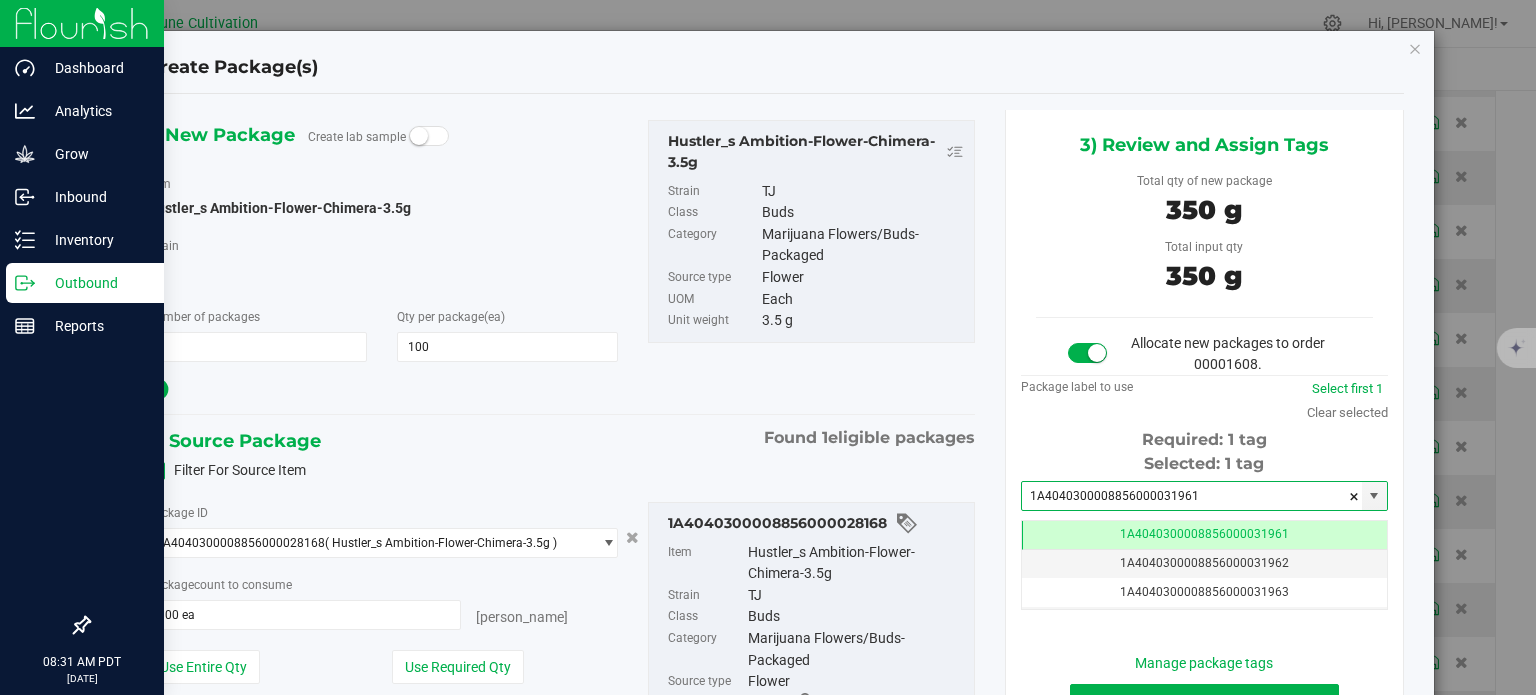 type on "1A4040300008856000031961" 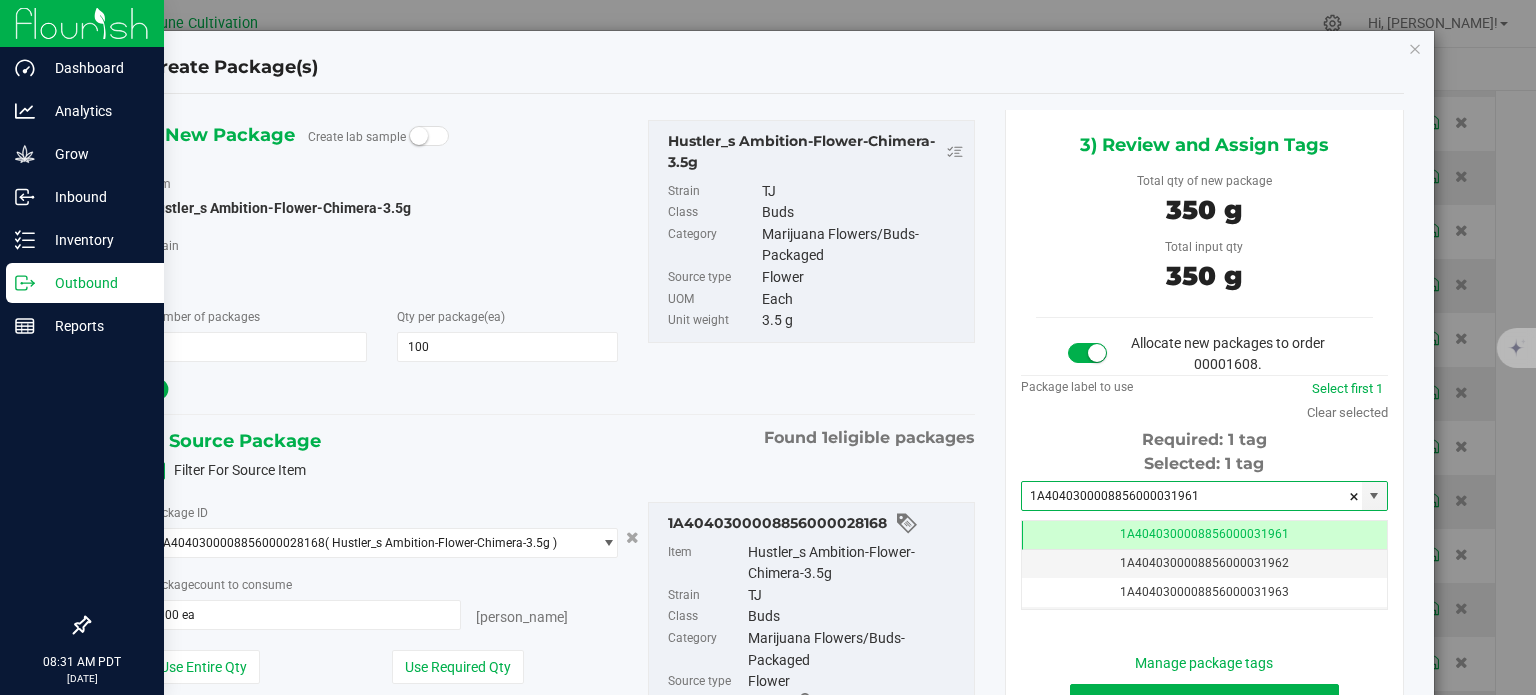 click on "1) New Package
Create lab sample
Item
Hustler_s Ambition-Flower-Chimera-3.5g
[GEOGRAPHIC_DATA][PERSON_NAME]
Number of packages
1 1" at bounding box center (561, 262) 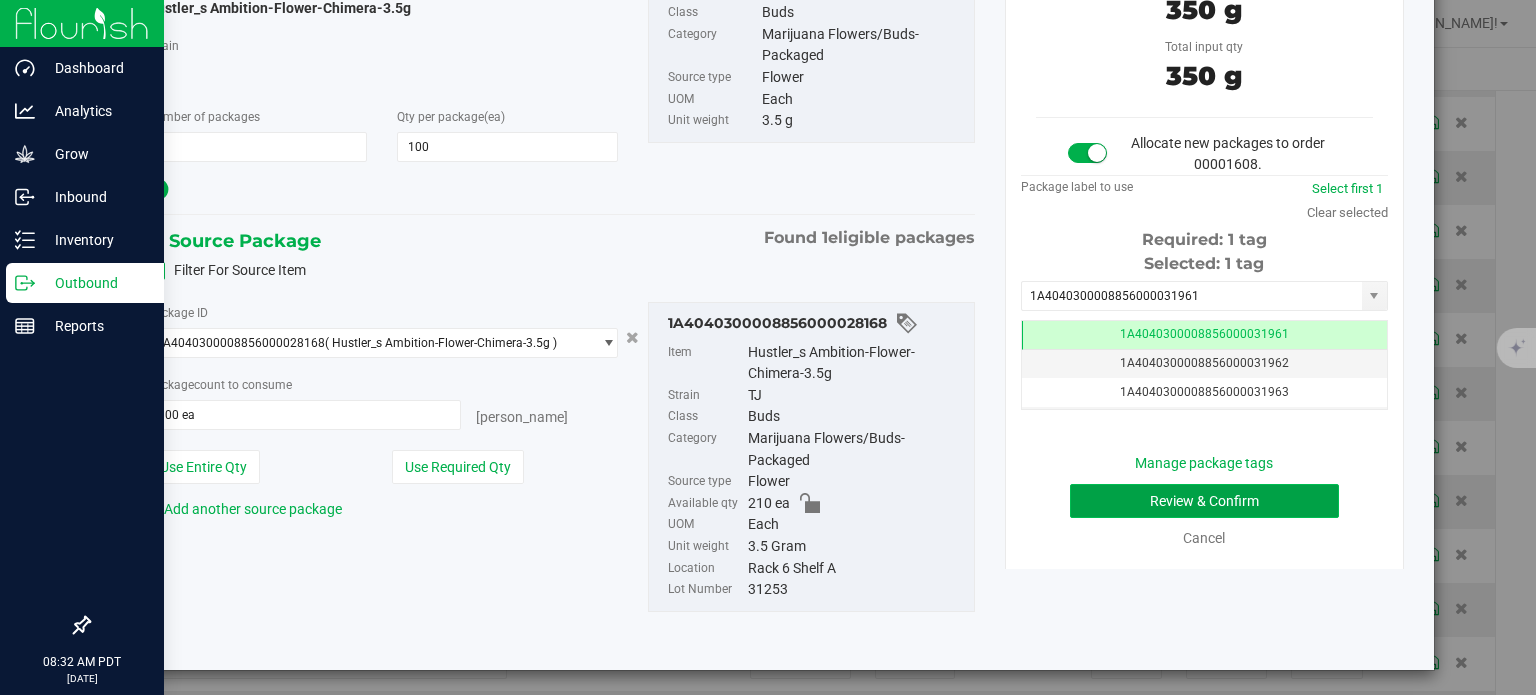 click on "Review & Confirm" at bounding box center (1204, 501) 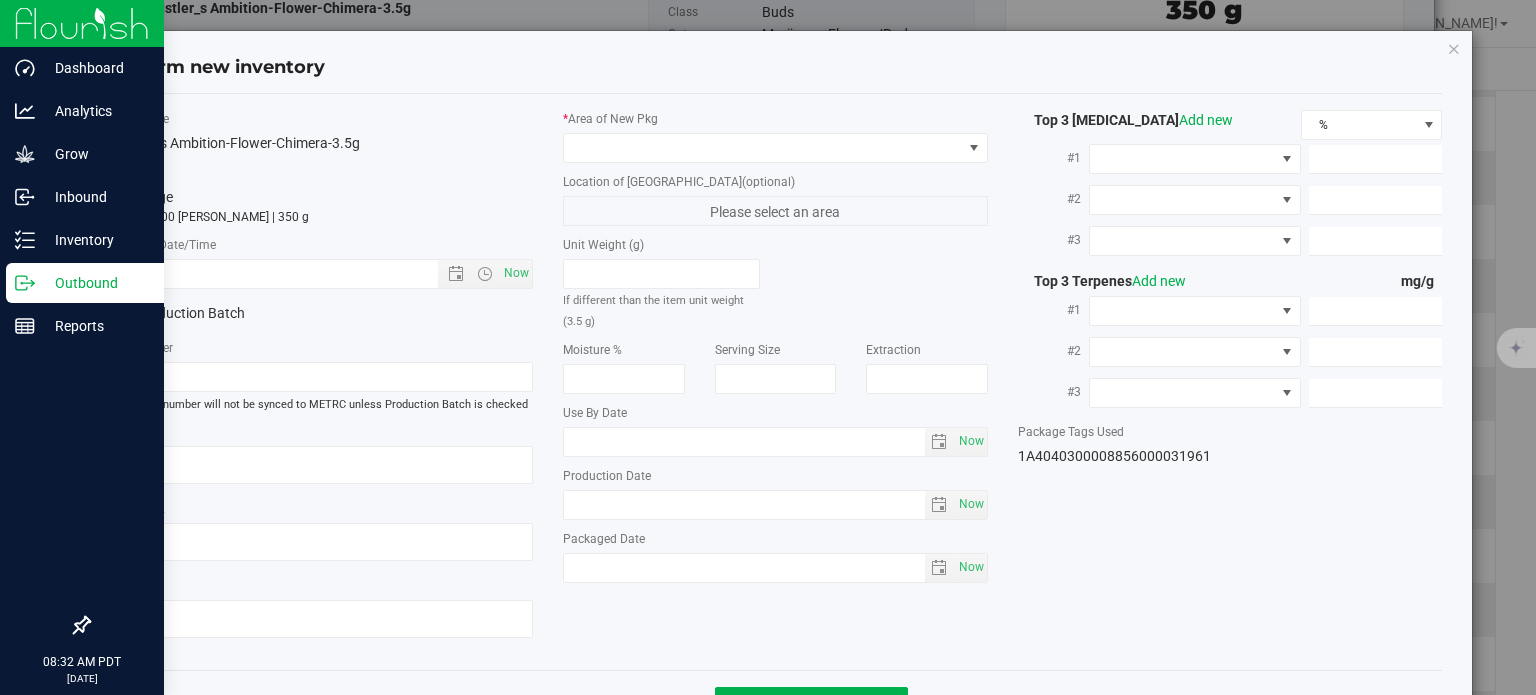 type on "30.0181%" 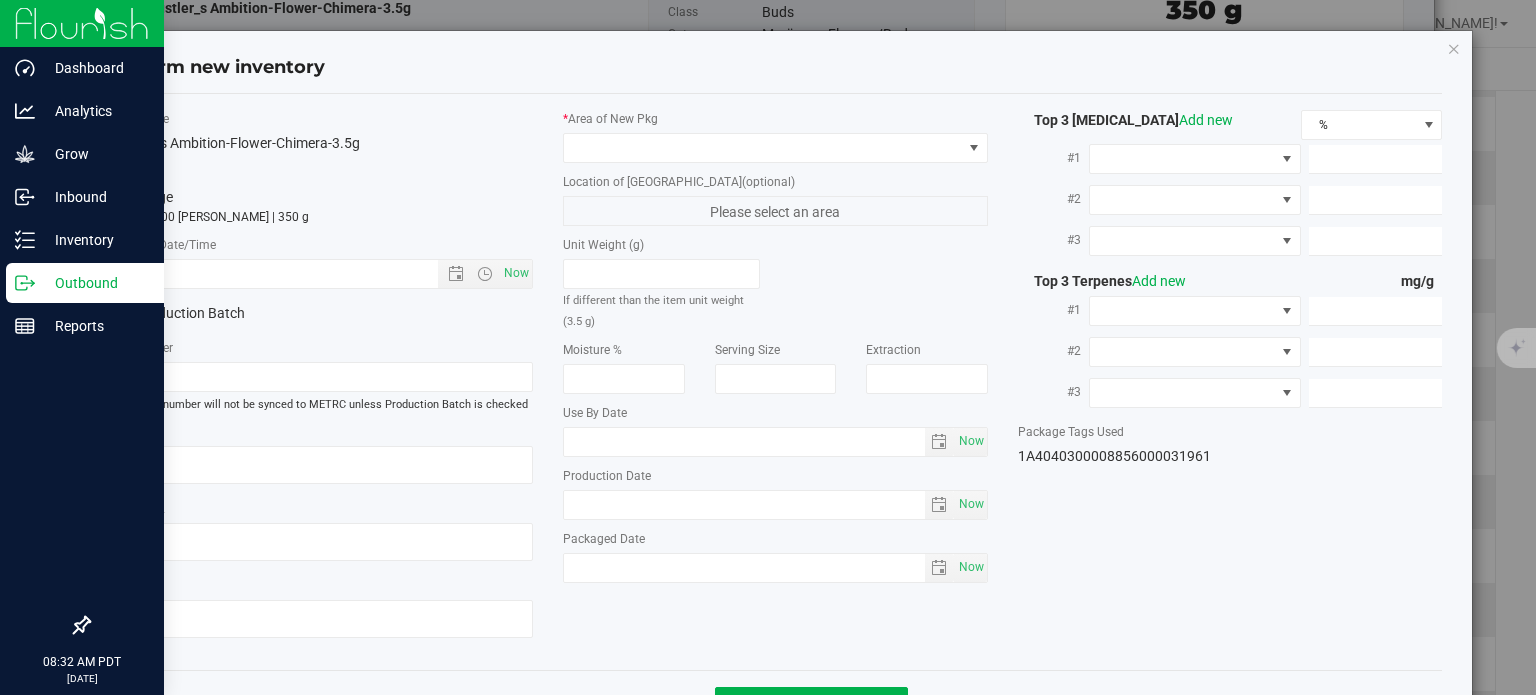 type on "TJ" 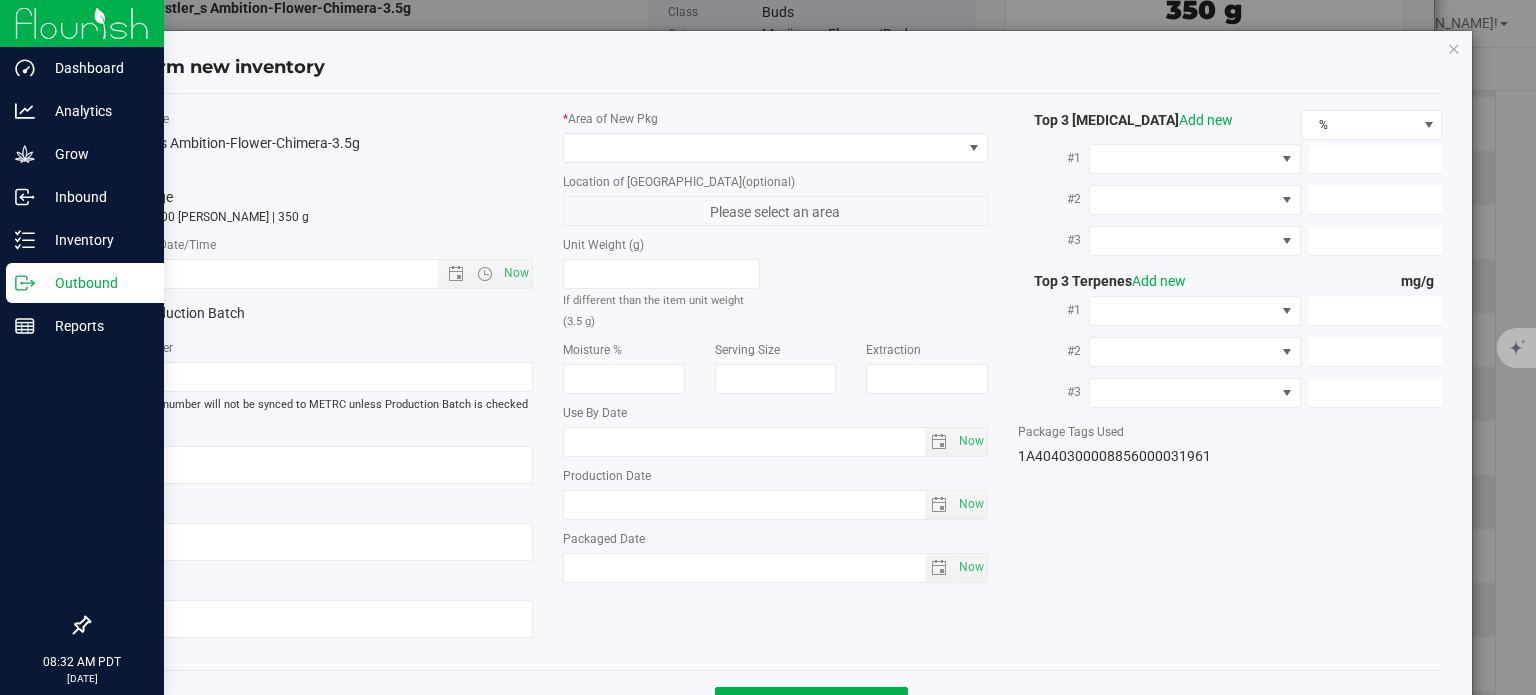 type on "0.0874%" 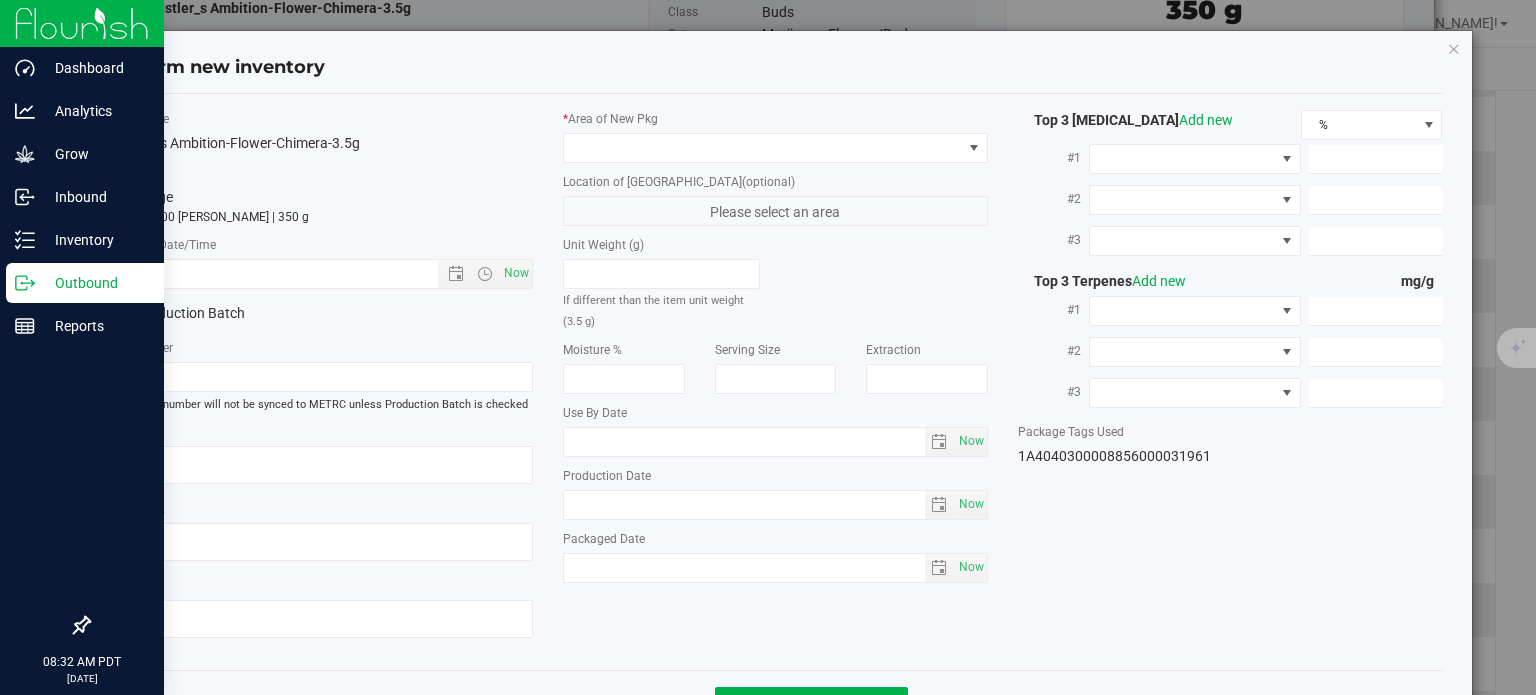 type on "299.4660" 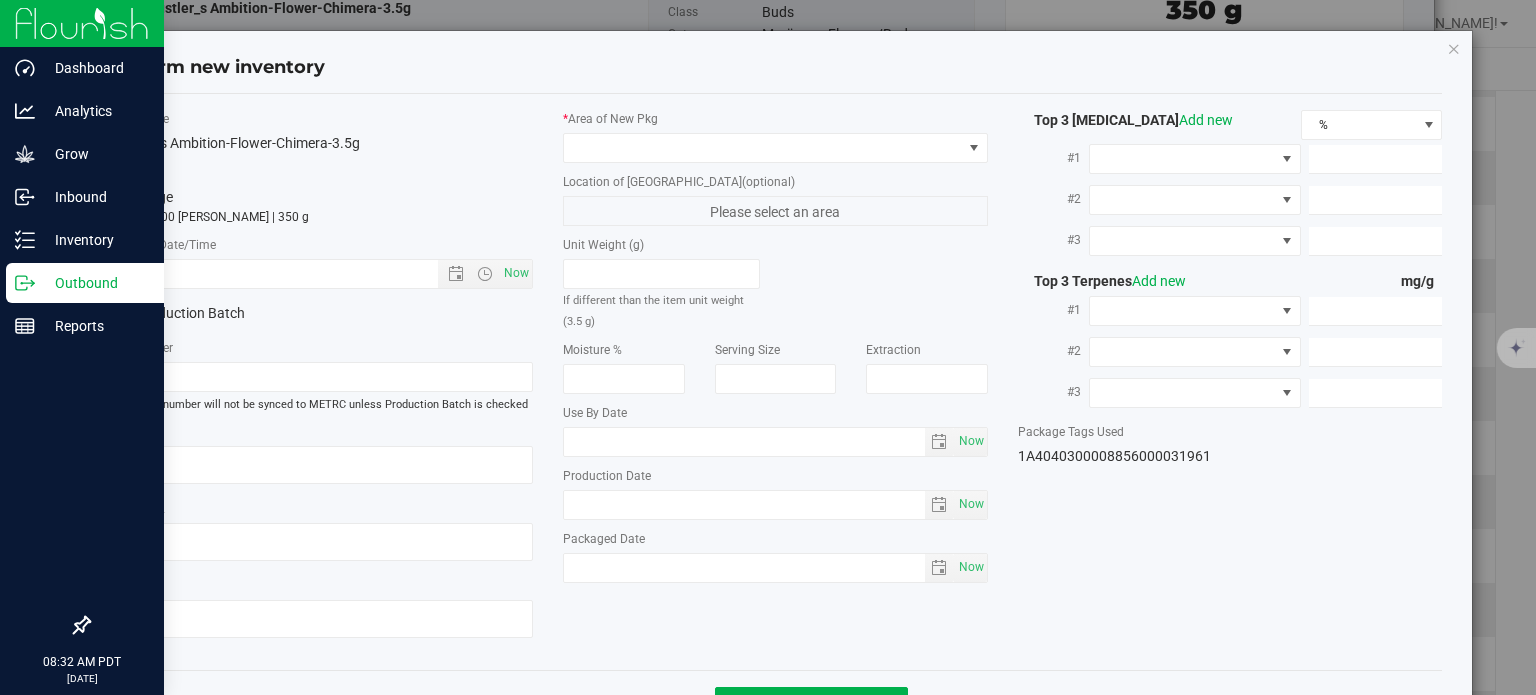 type on "37.5490" 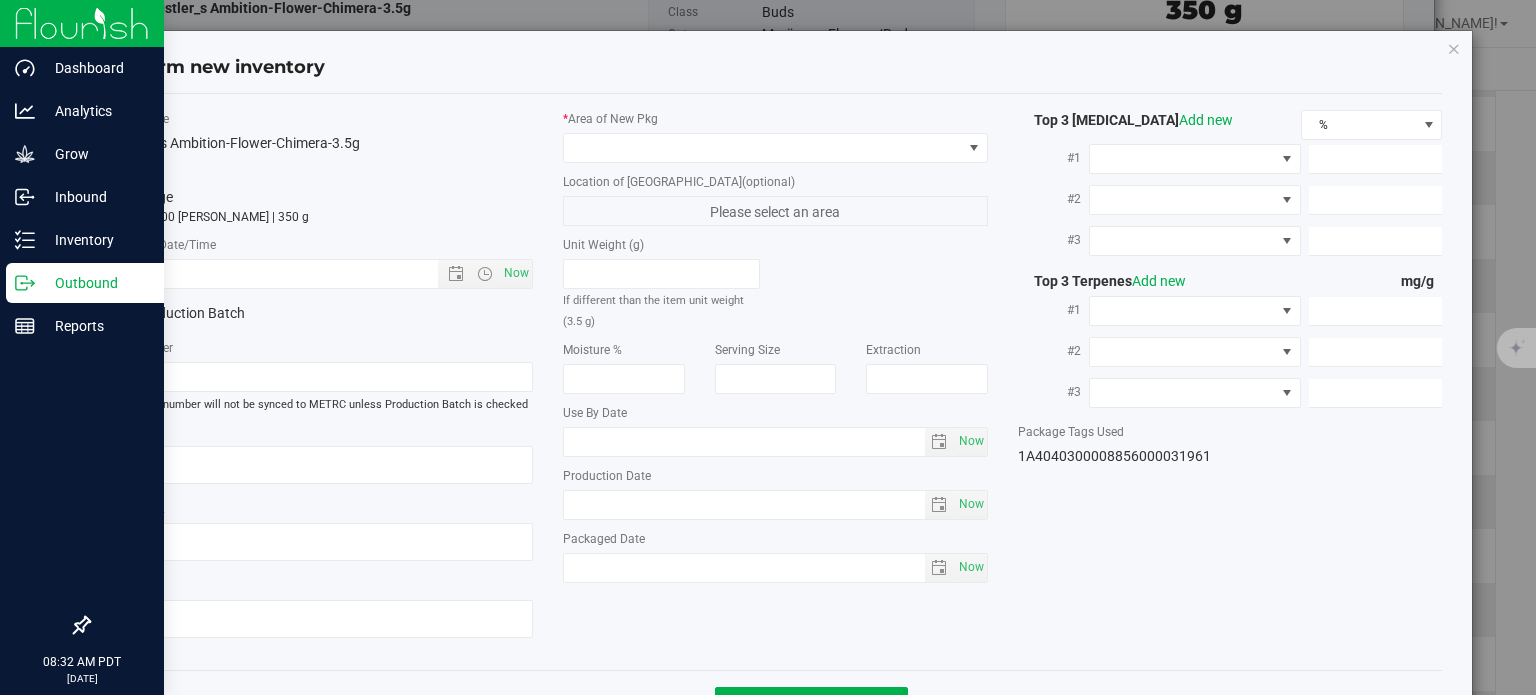 type on "12.6700" 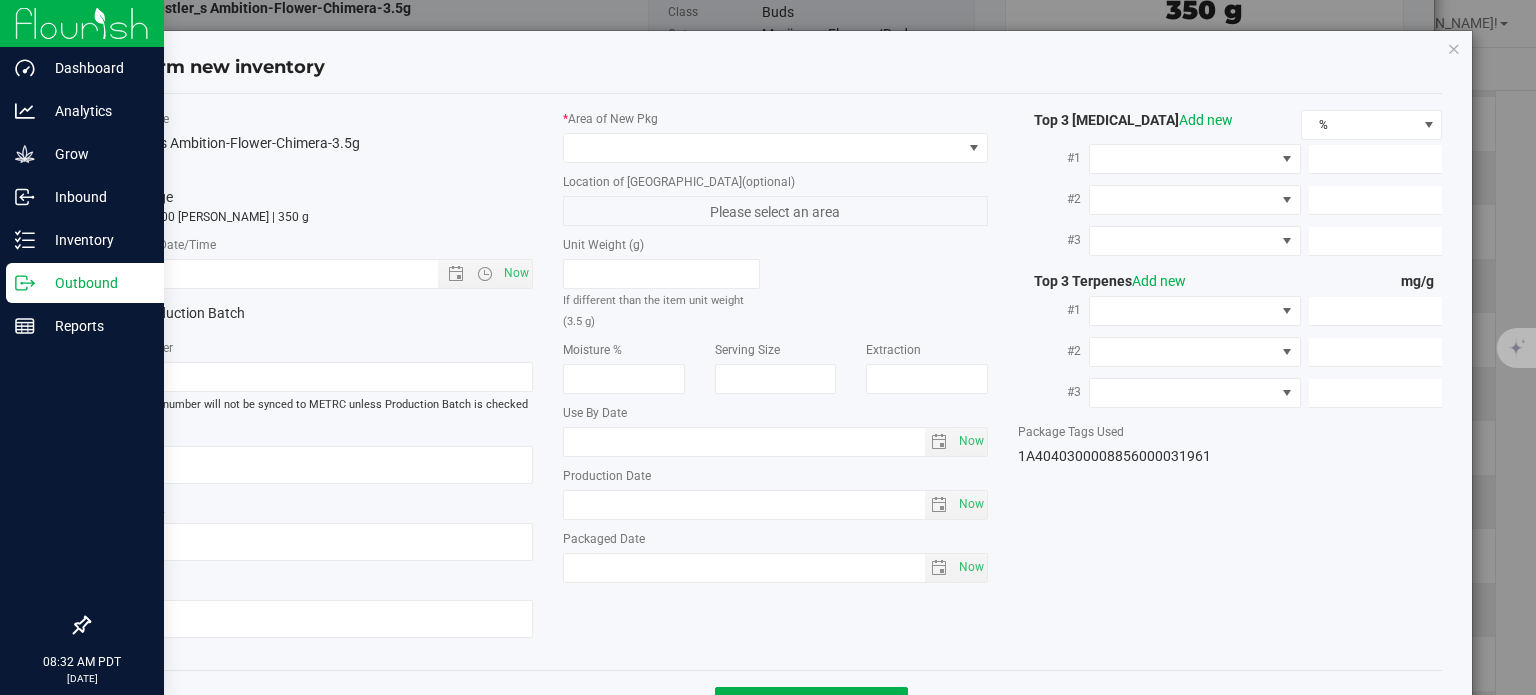 type on "3.9900" 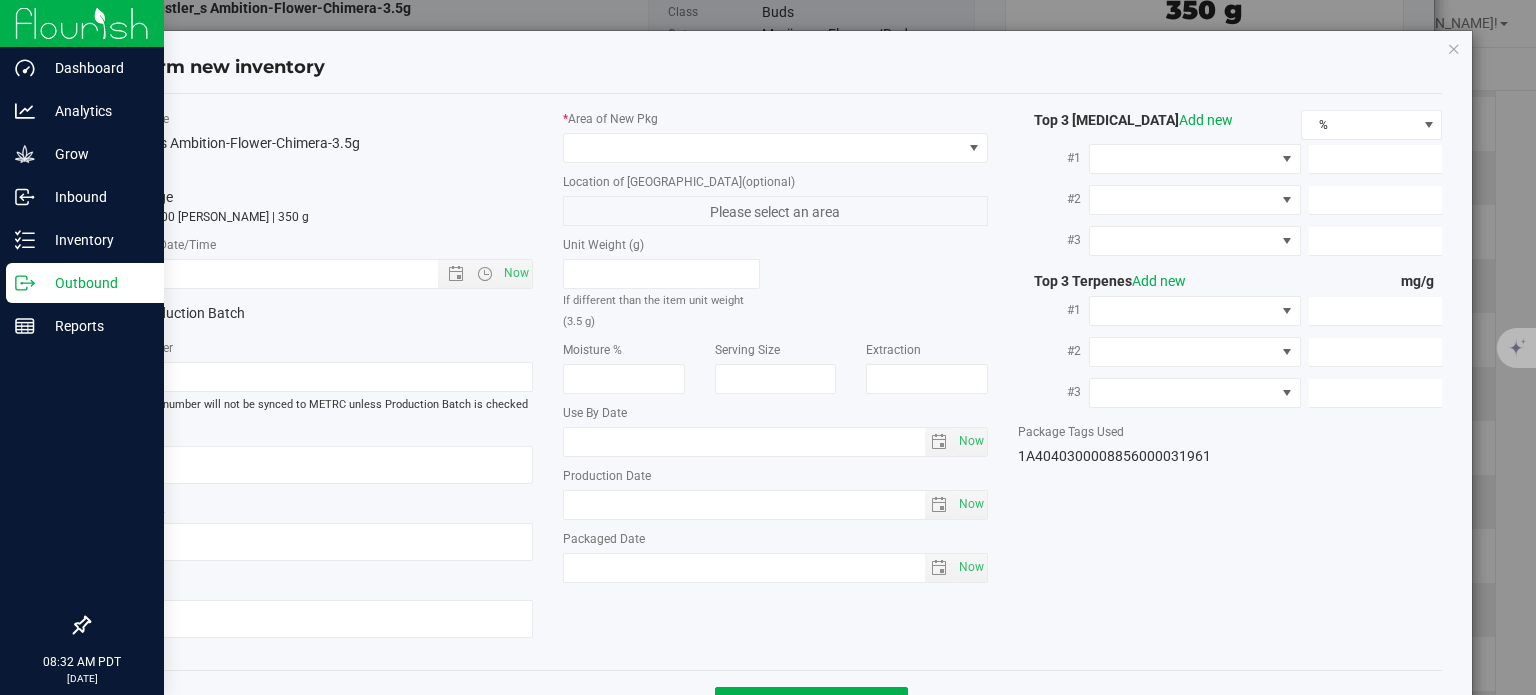 type on "3.9290" 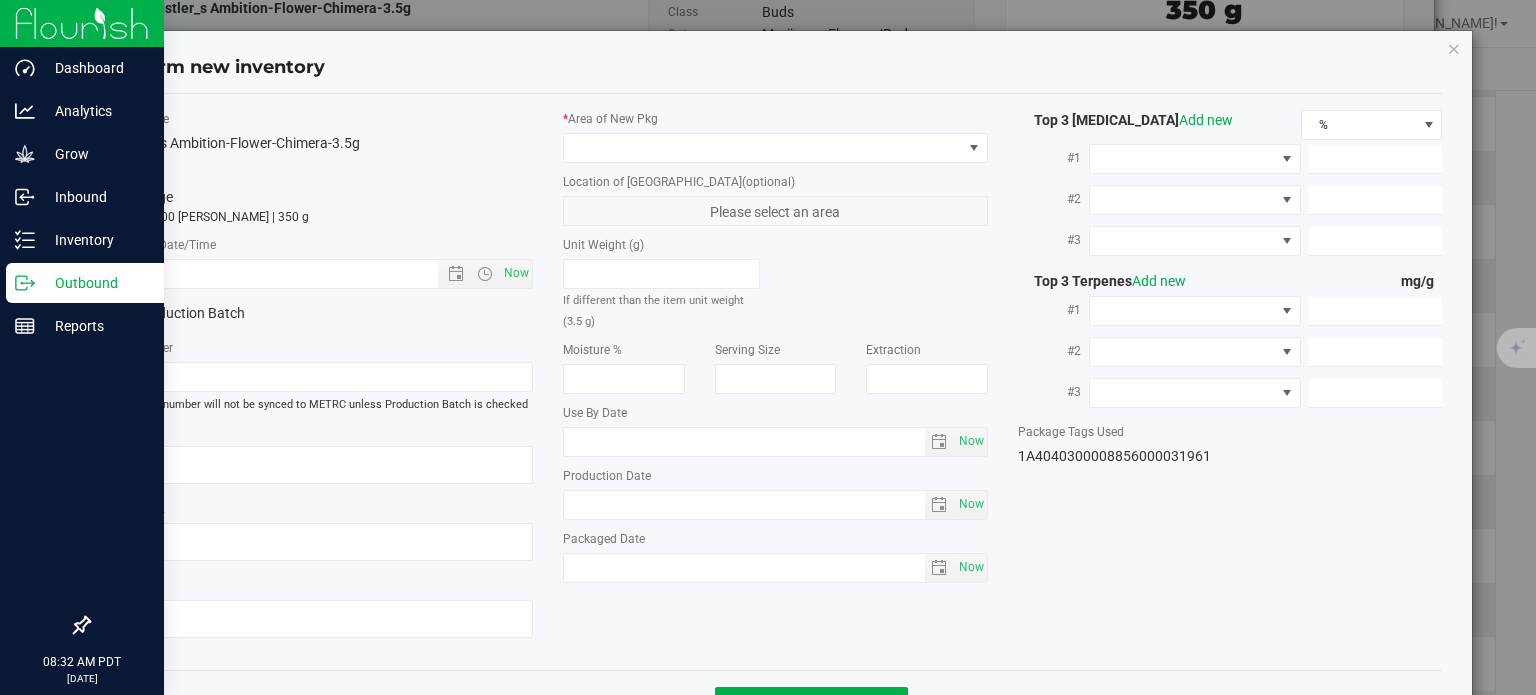 type on "2.9360" 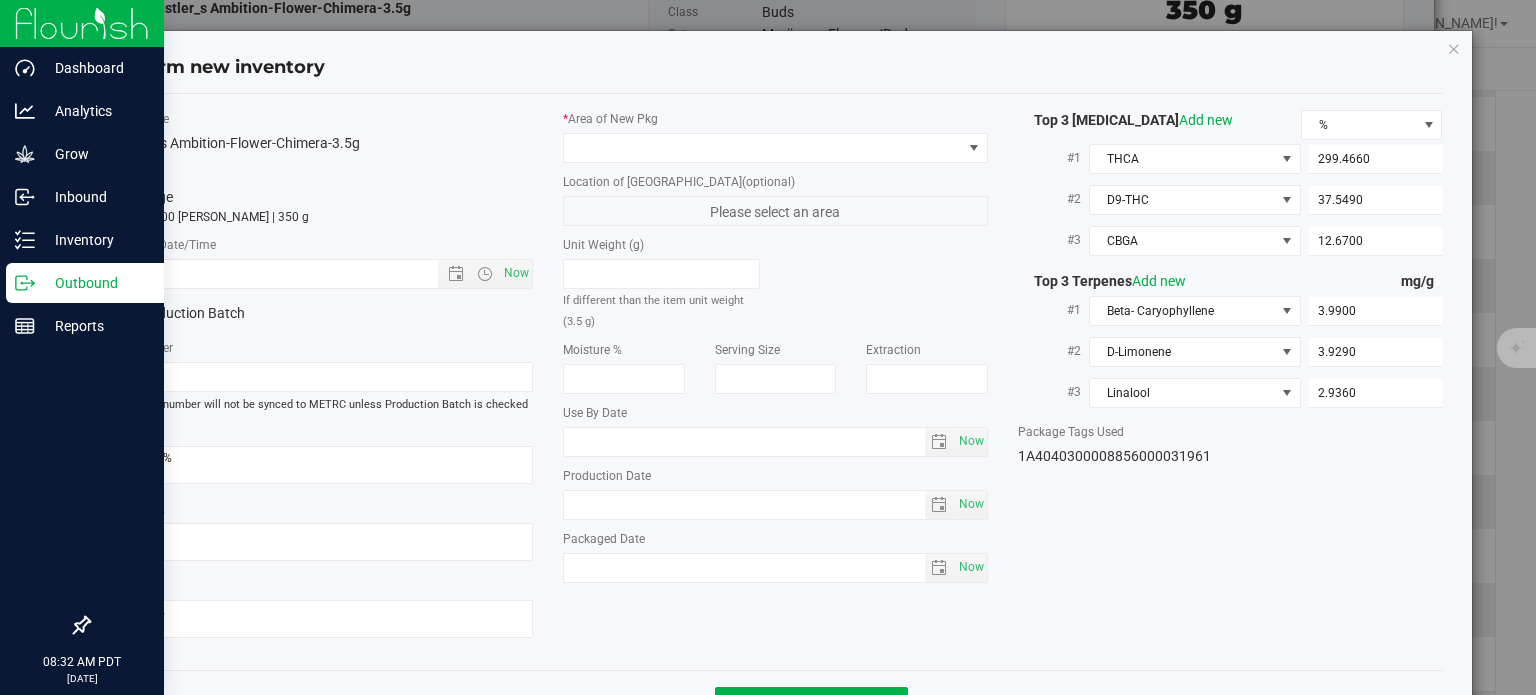 click on "*
Area of [GEOGRAPHIC_DATA]
Location of [GEOGRAPHIC_DATA]
(optional)
Please select an area
Unit Weight (g)
If different than the item unit weight (3.5 g)
Moisture %
Serving Size" at bounding box center [775, 351] 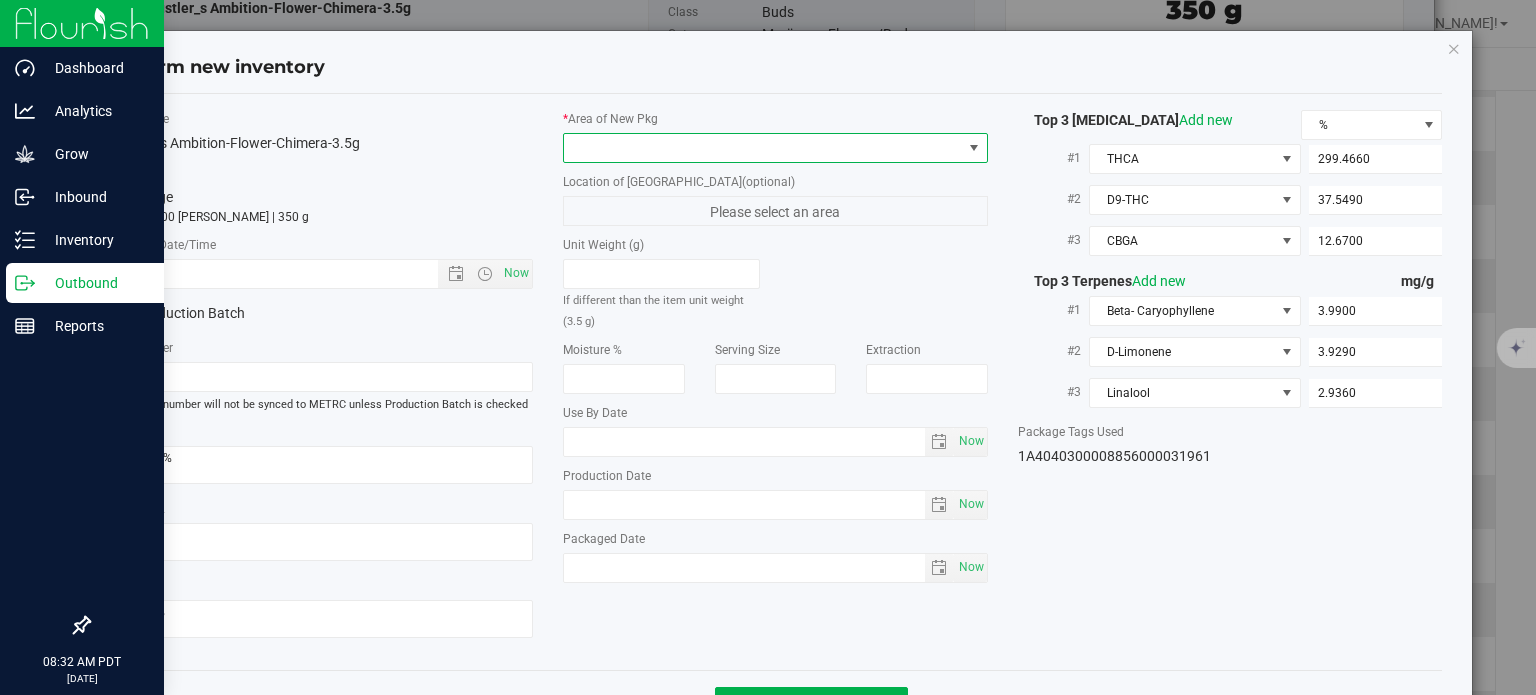 click at bounding box center [763, 148] 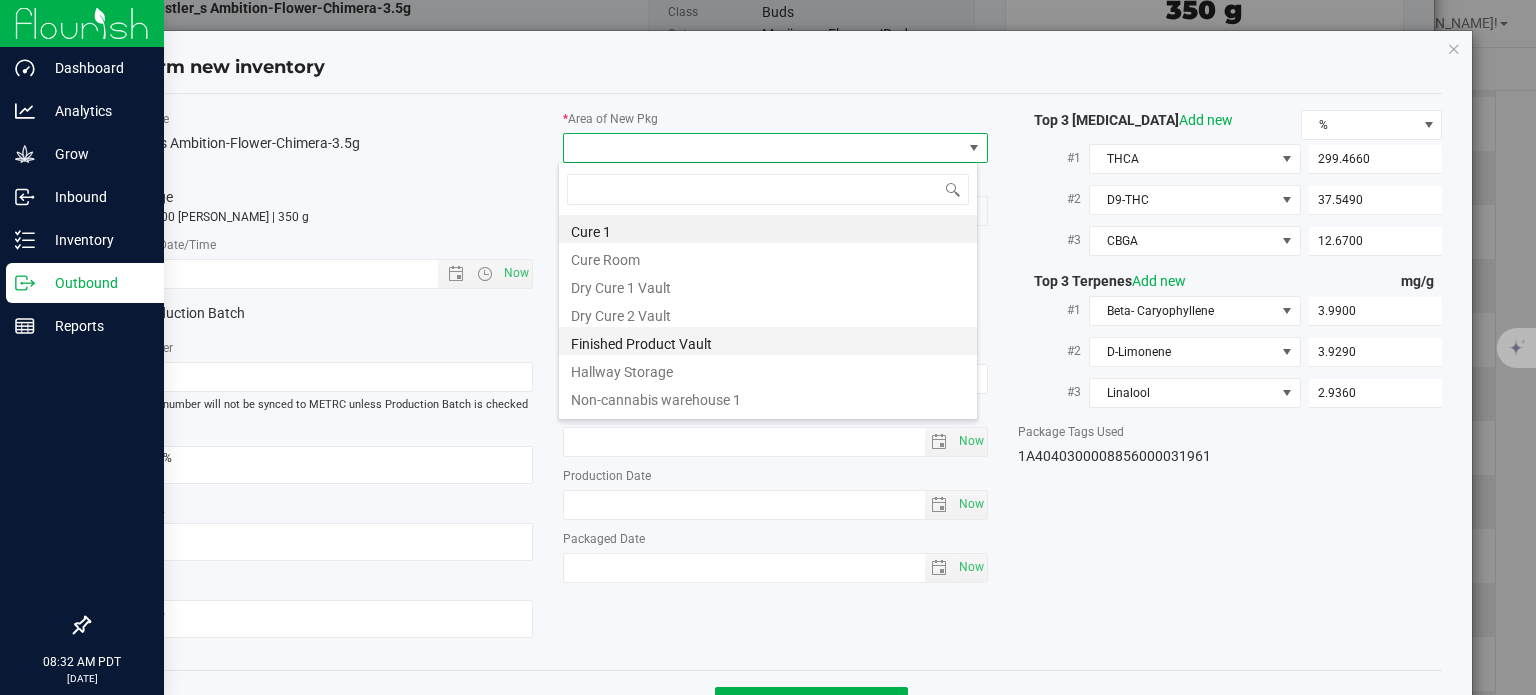 click on "Finished Product Vault" at bounding box center (768, 341) 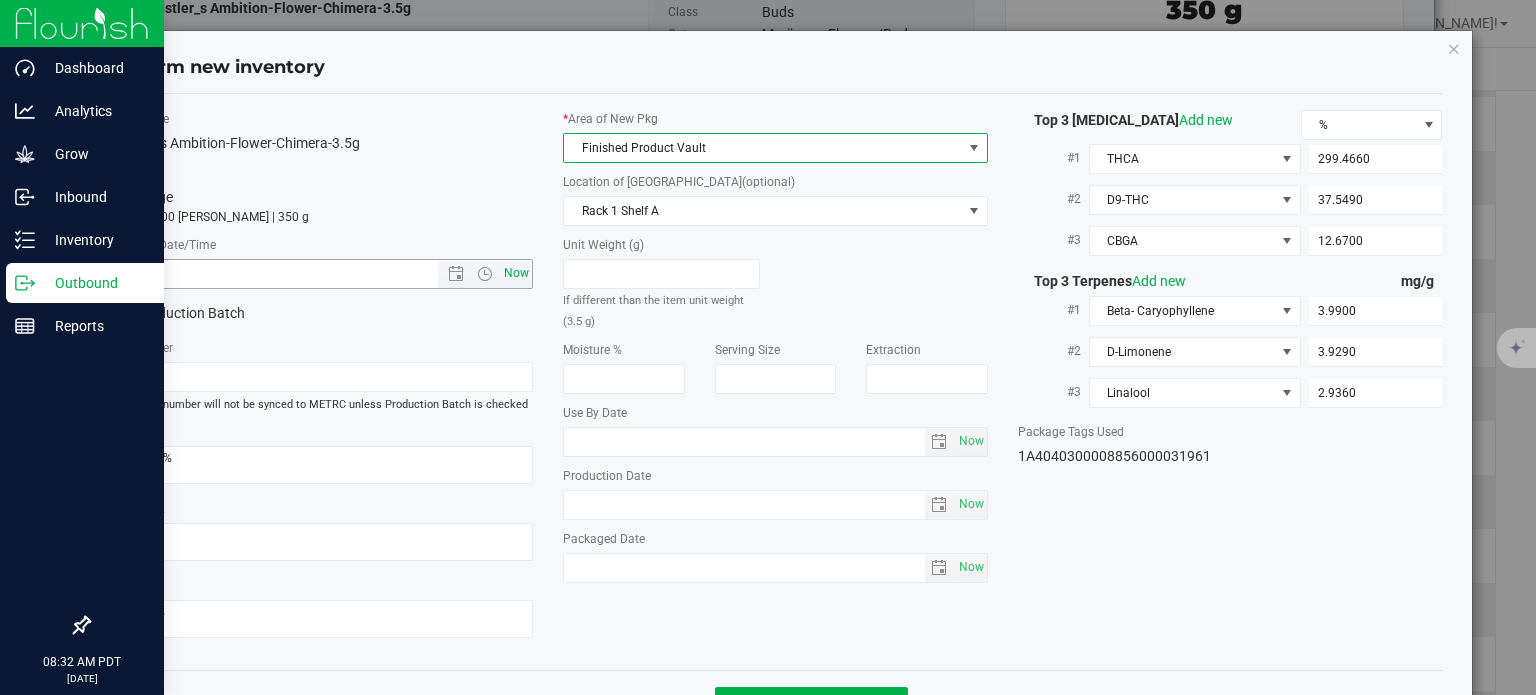 click on "Now" at bounding box center [517, 273] 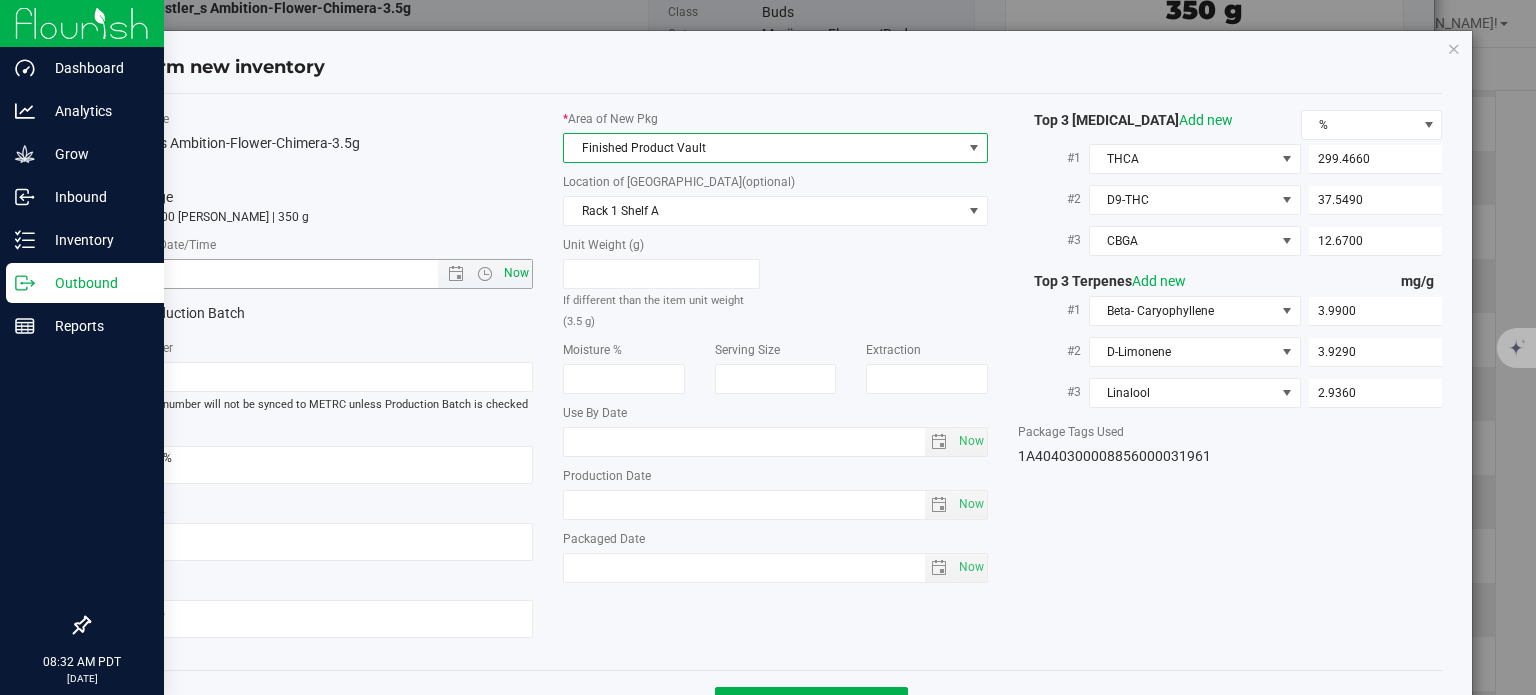 type on "[DATE] 8:32 AM" 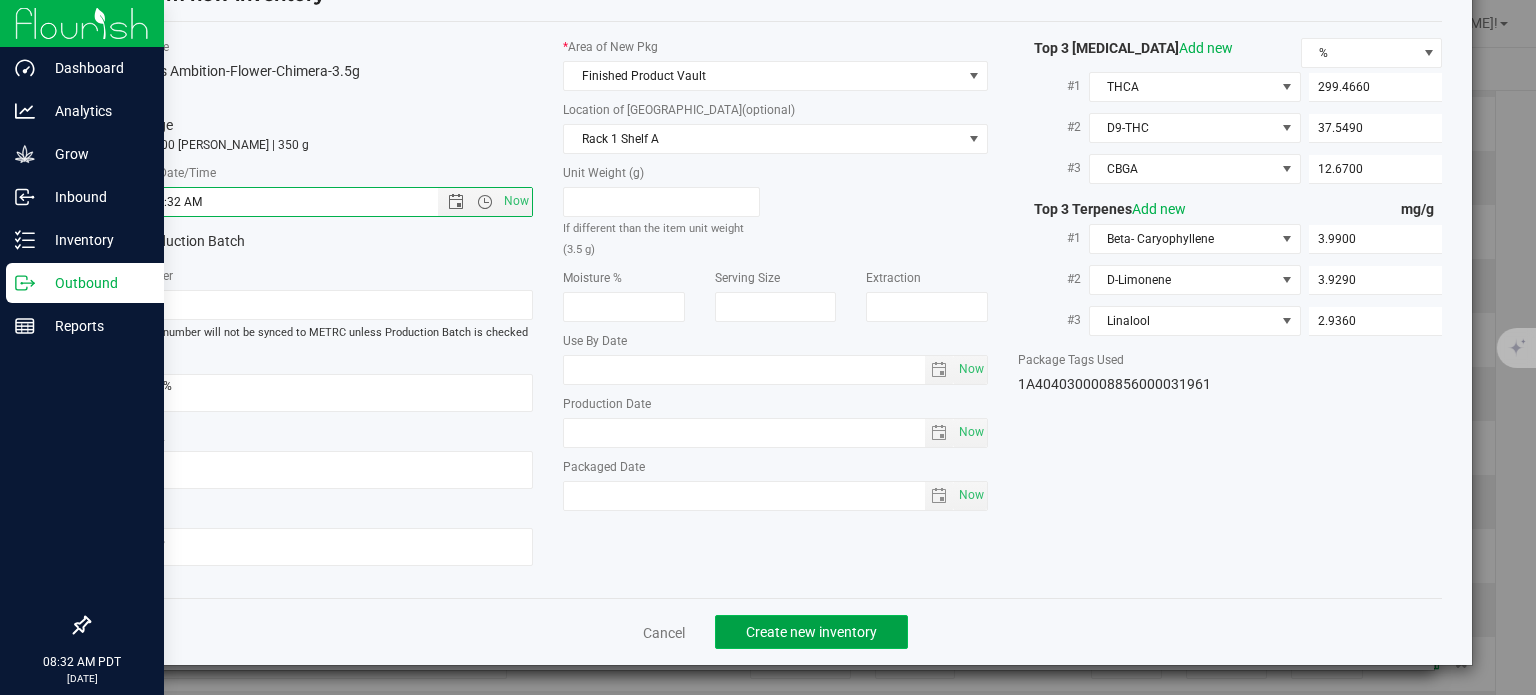 click on "Create new inventory" 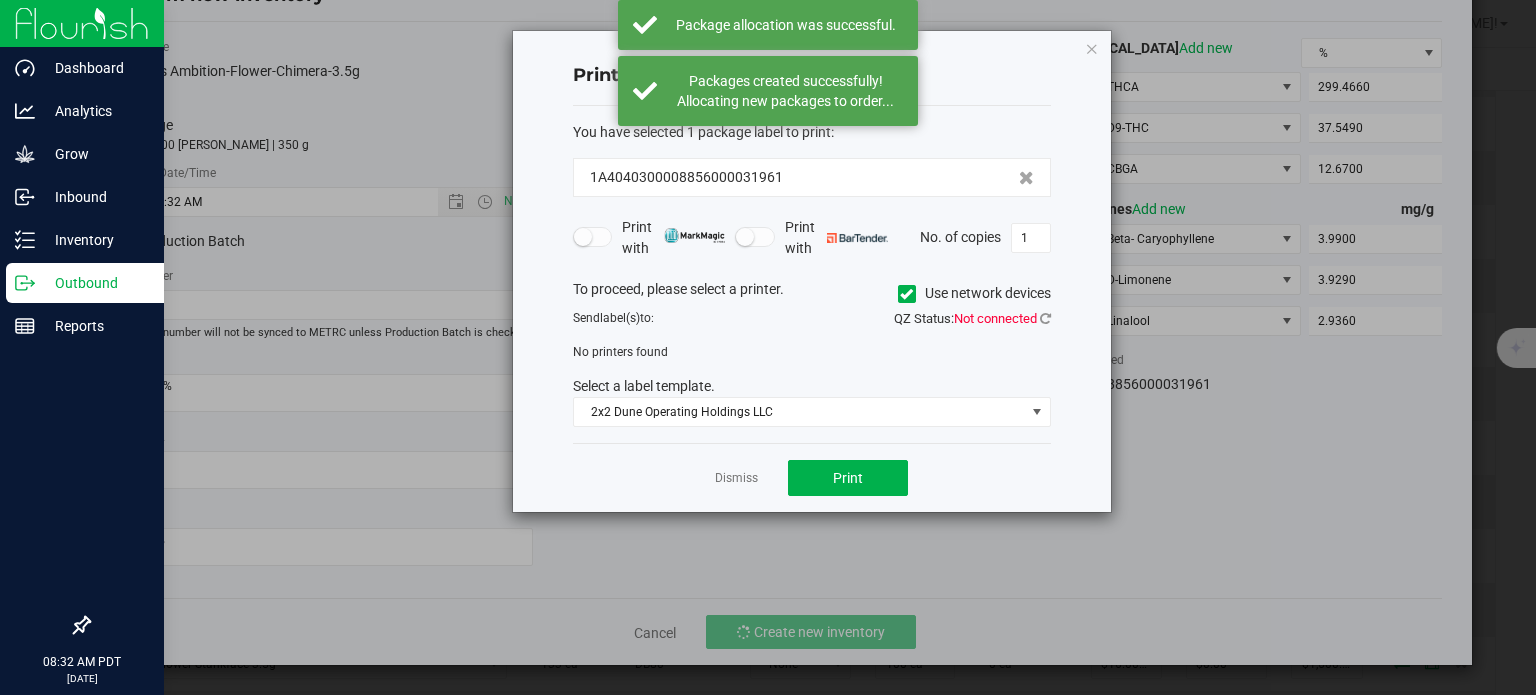 click on "Dismiss   Print" 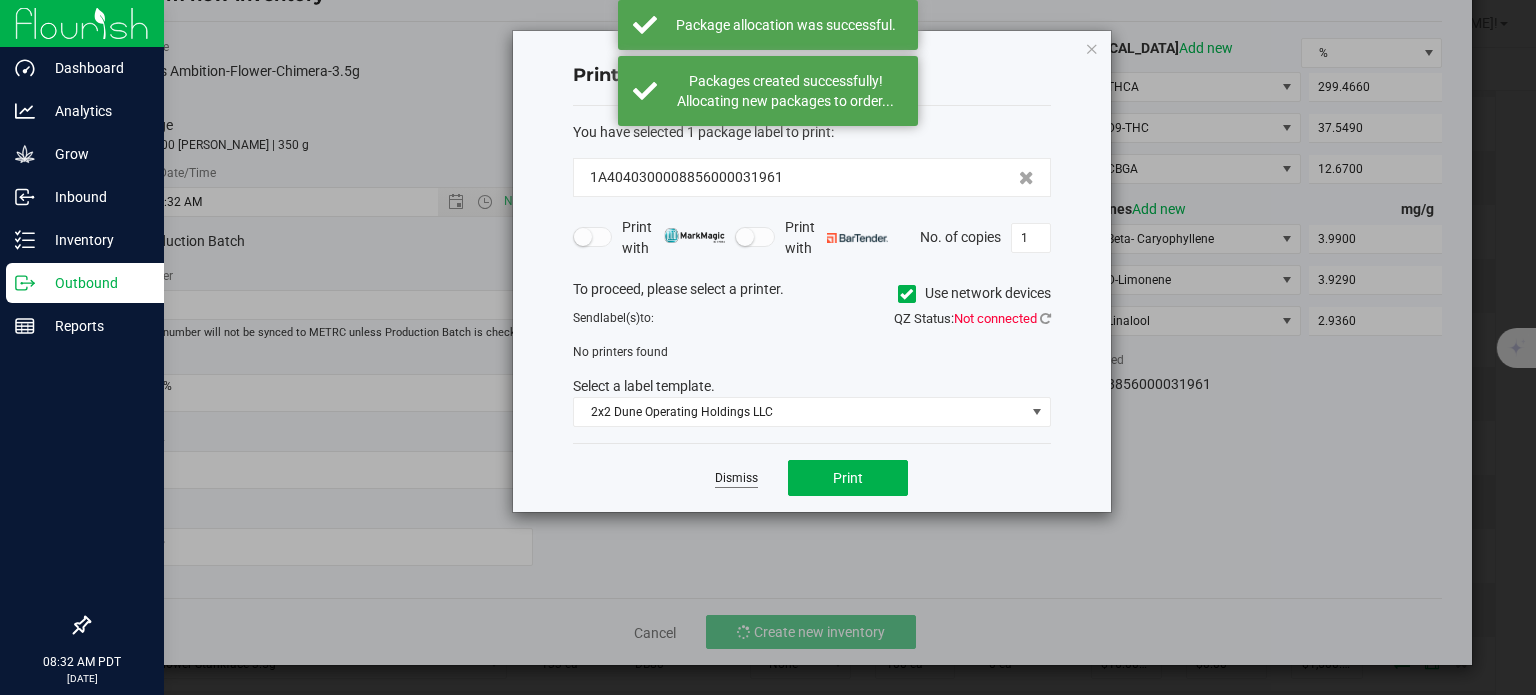 click on "Dismiss" 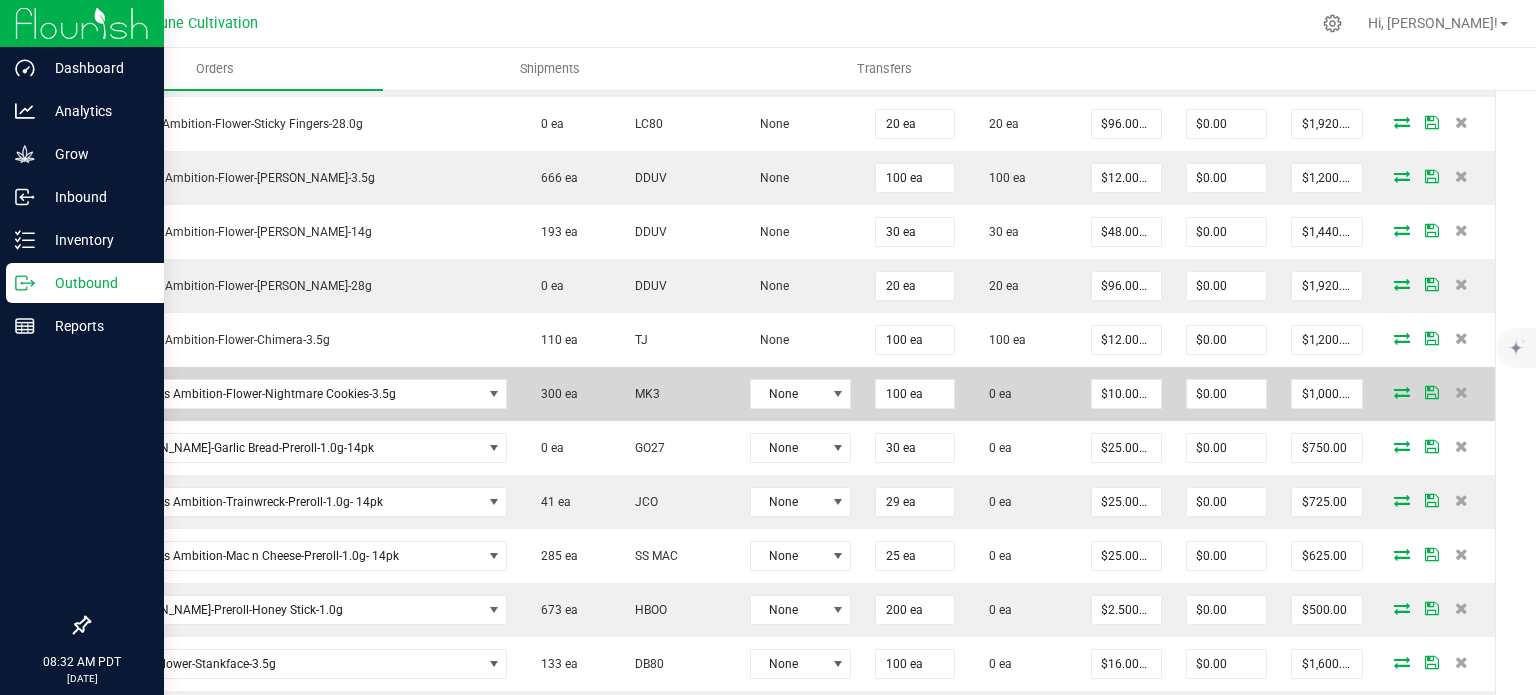 click at bounding box center [1402, 392] 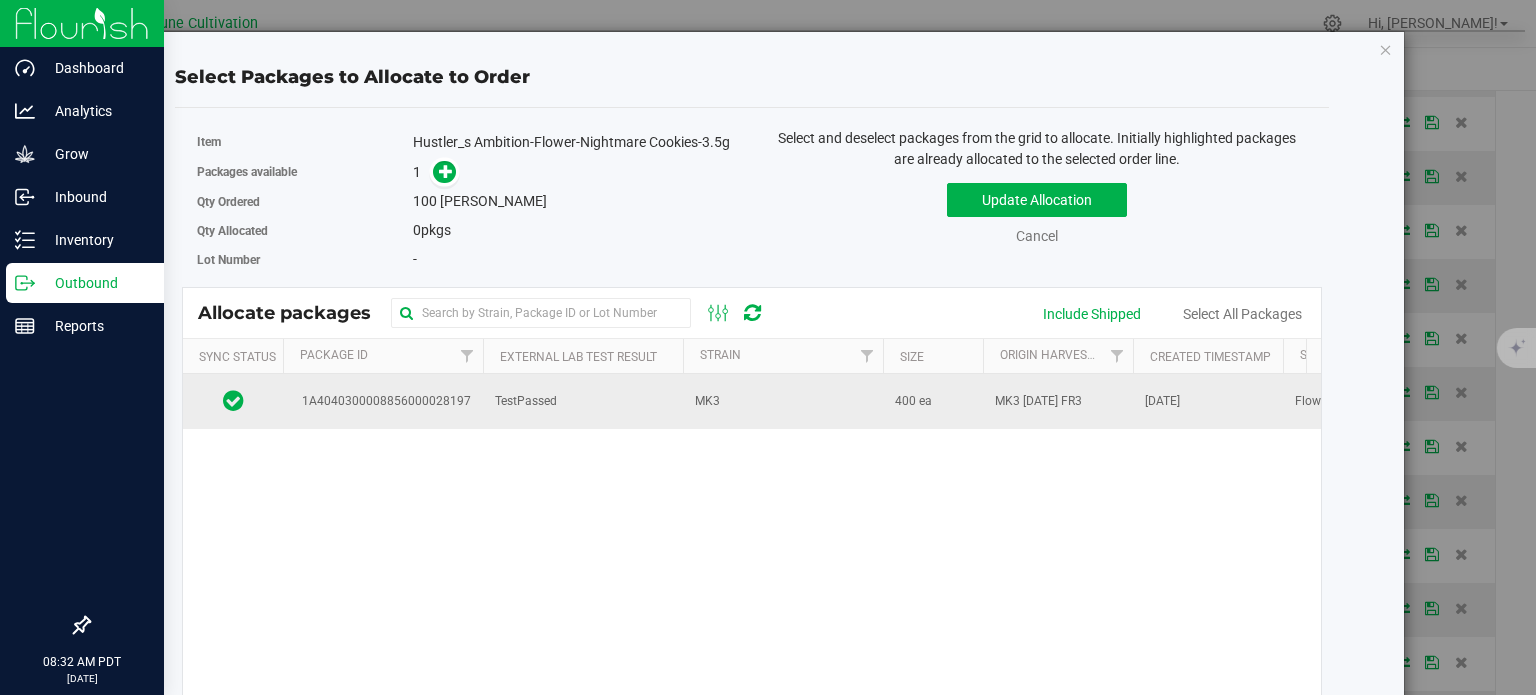 click on "TestPassed" at bounding box center (583, 401) 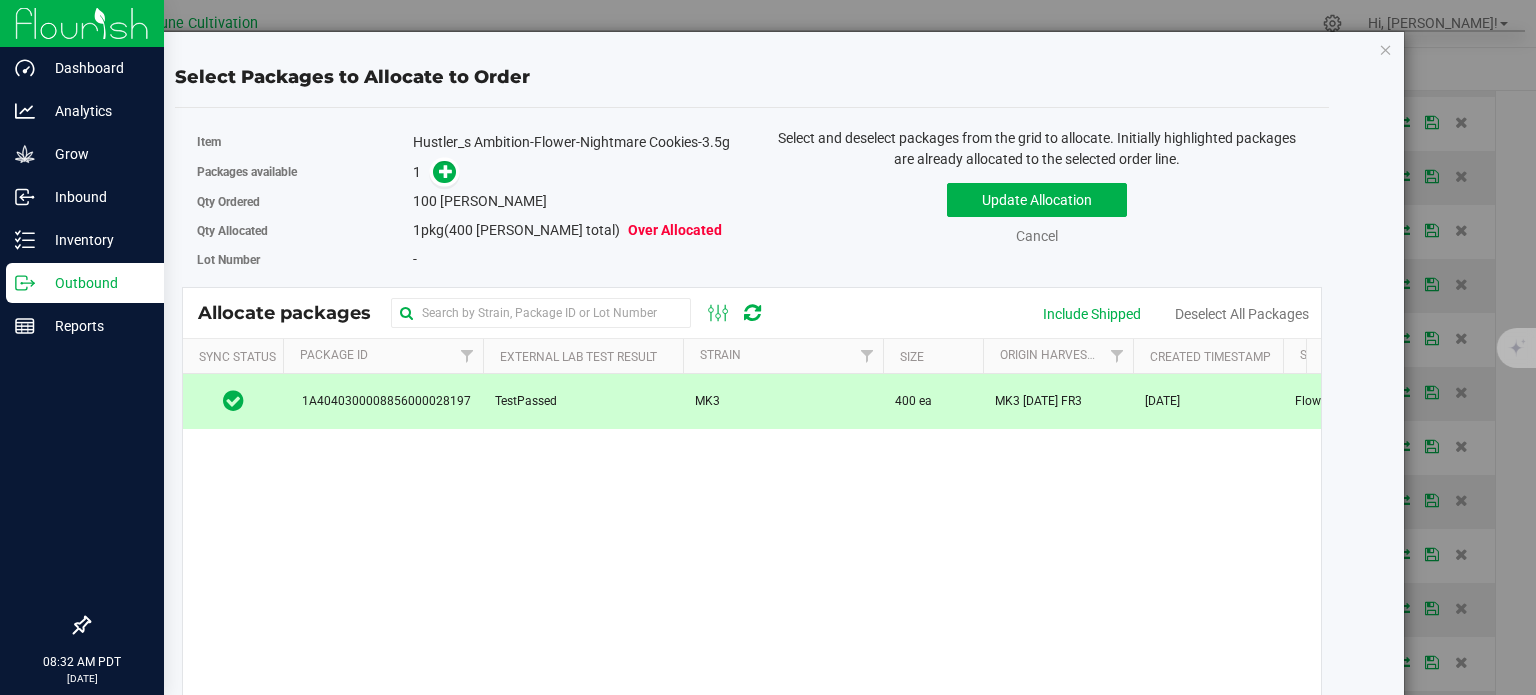 click on "1" at bounding box center (575, 172) 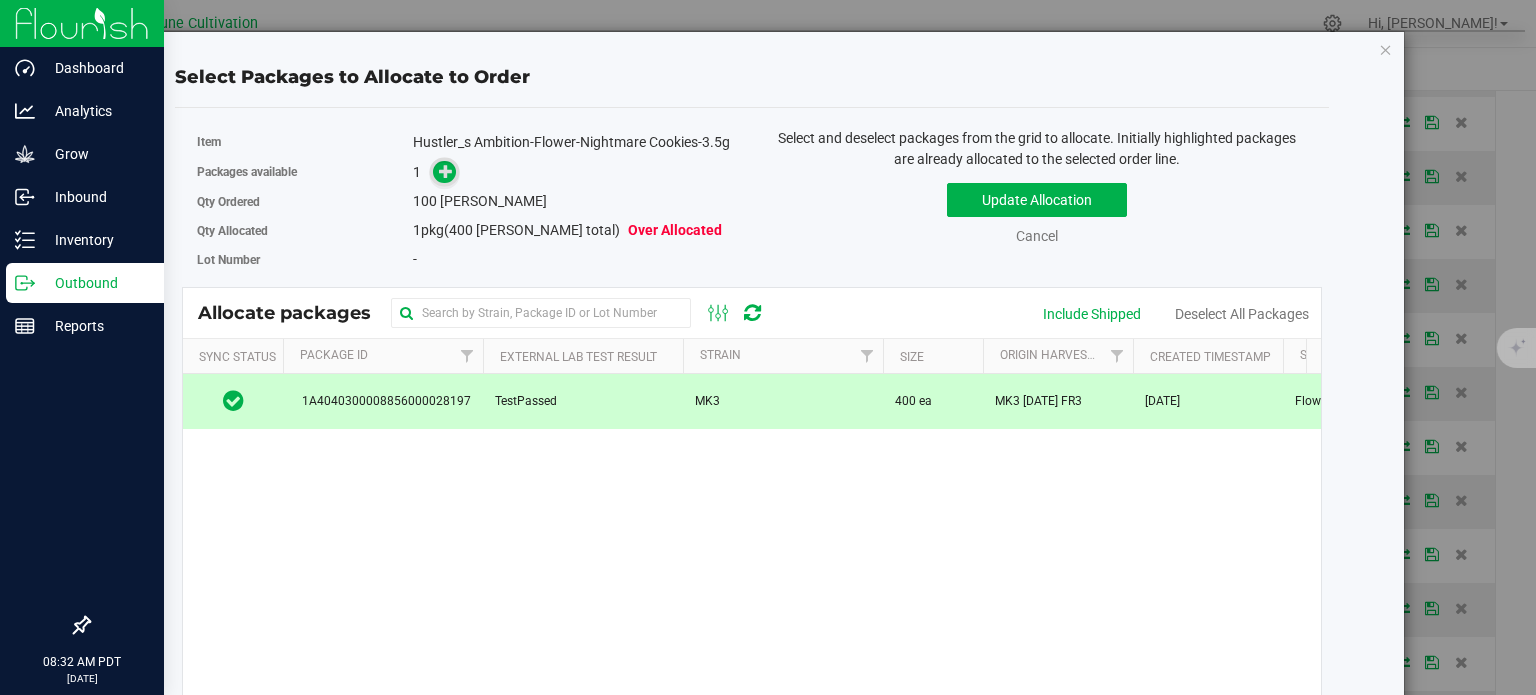 click at bounding box center [446, 170] 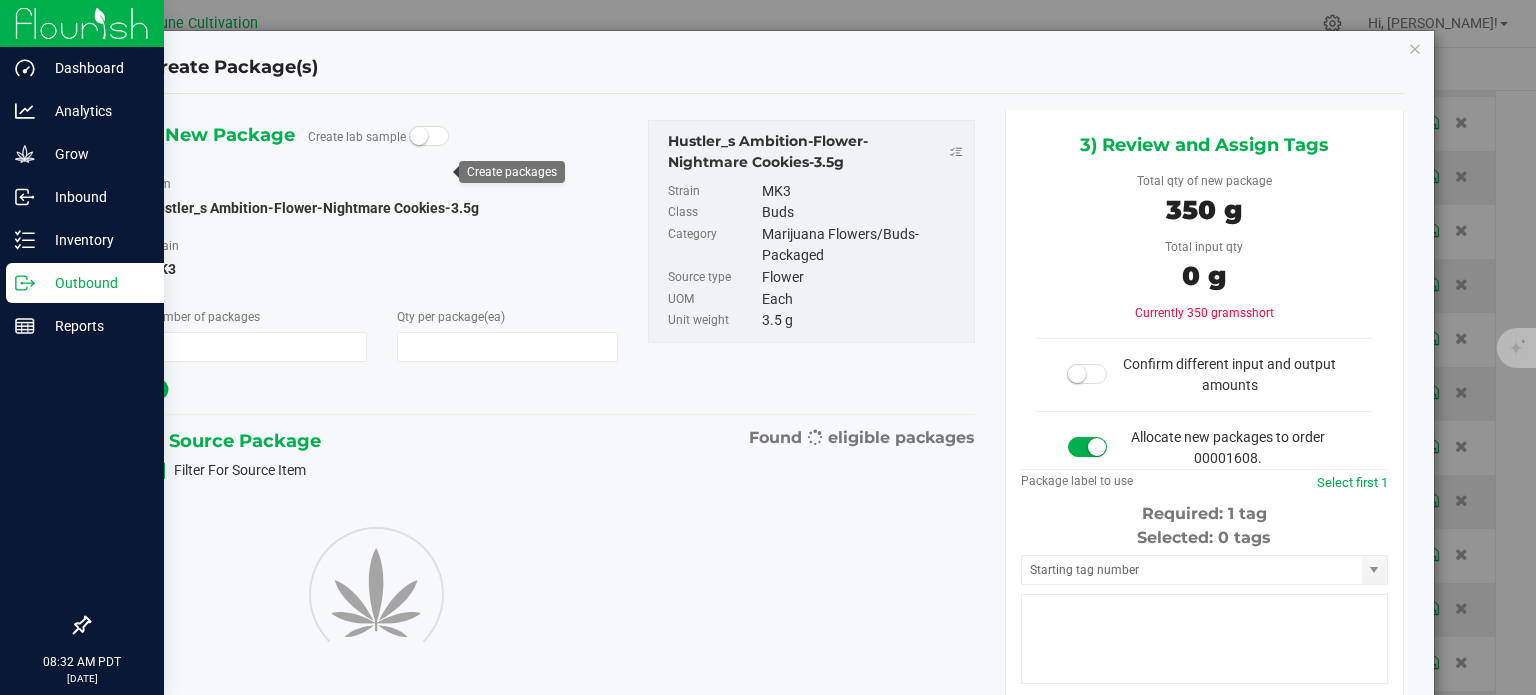 type on "1" 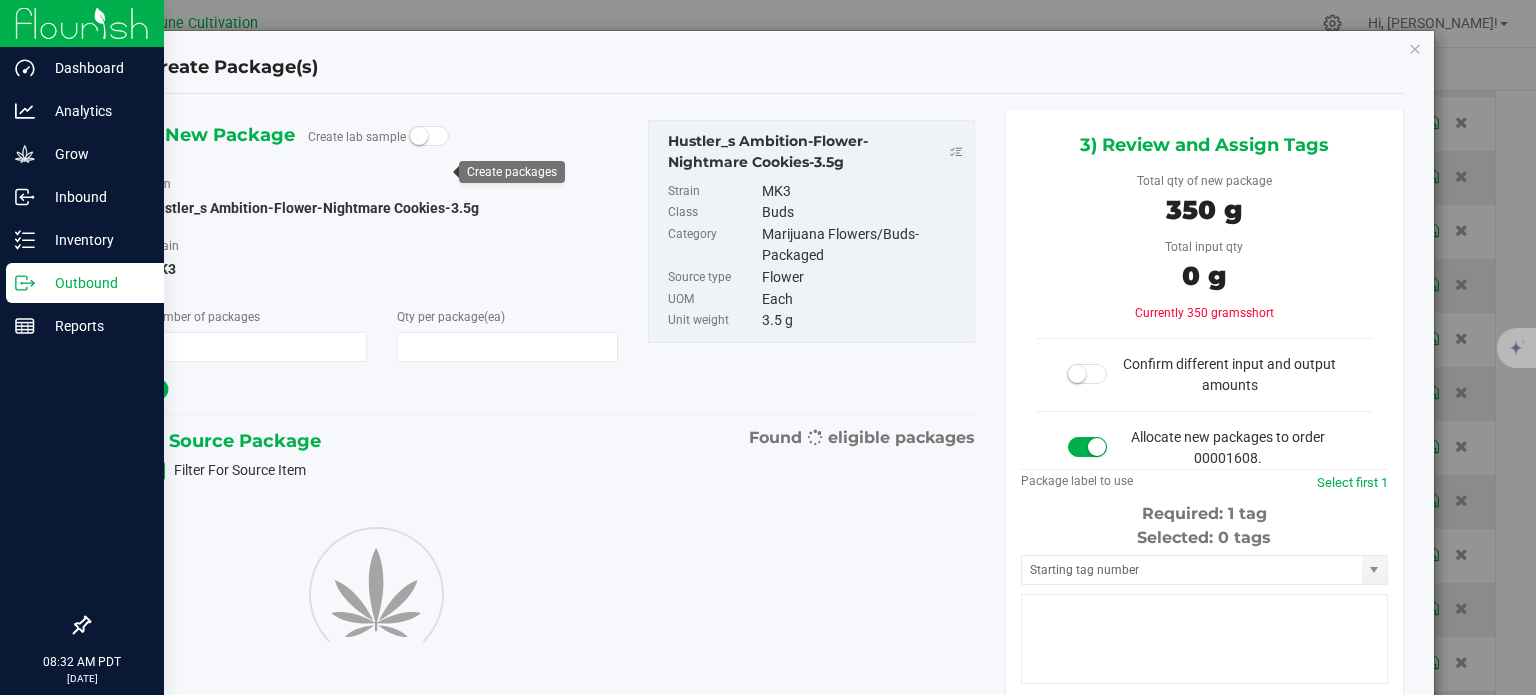 type on "100" 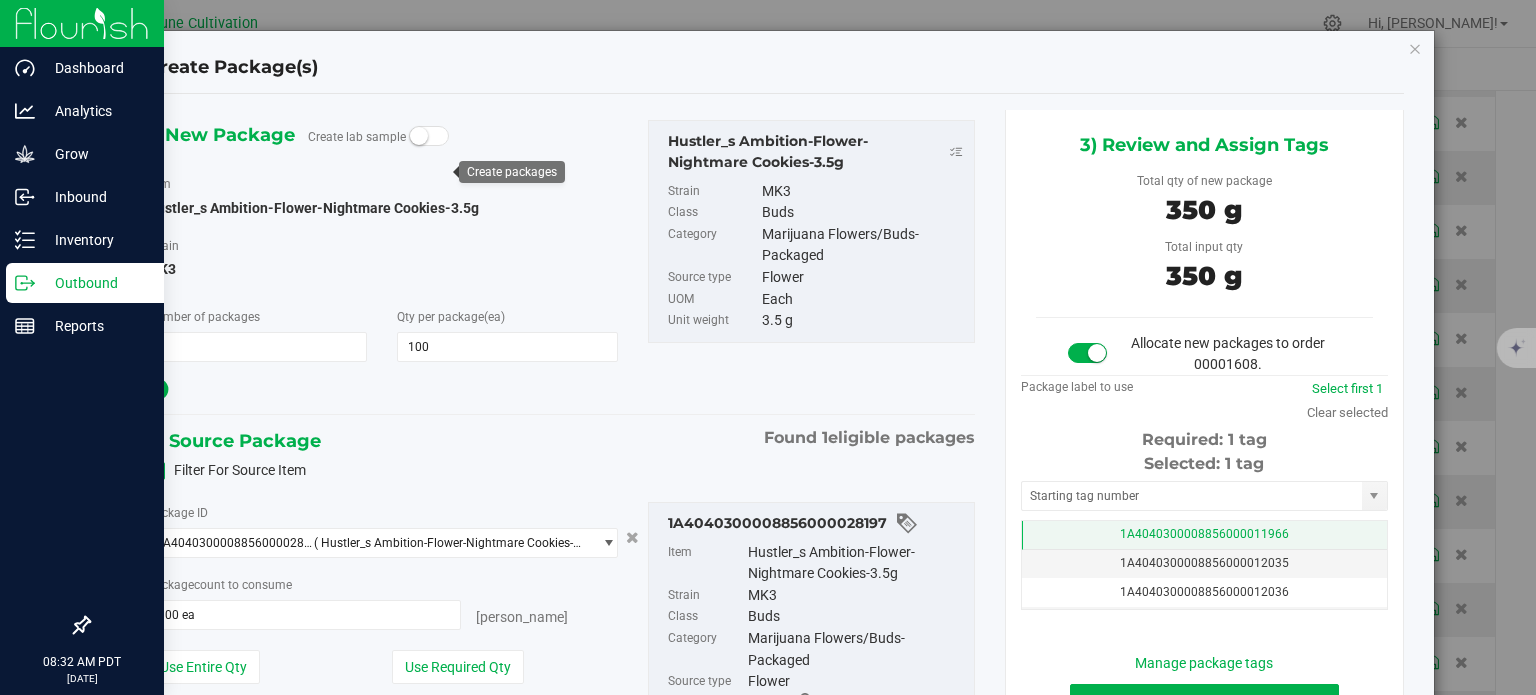 click on "1A4040300008856000011966" at bounding box center [1204, 535] 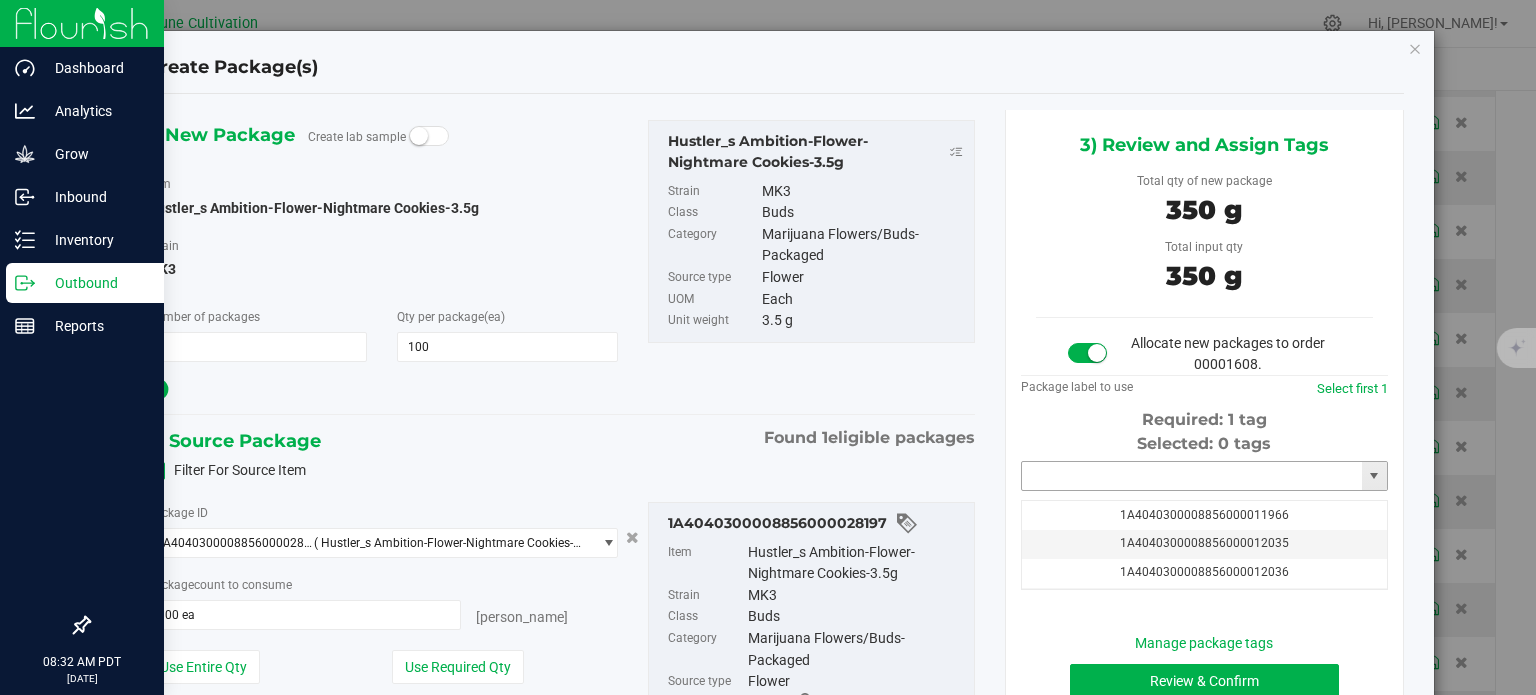 click at bounding box center (1192, 476) 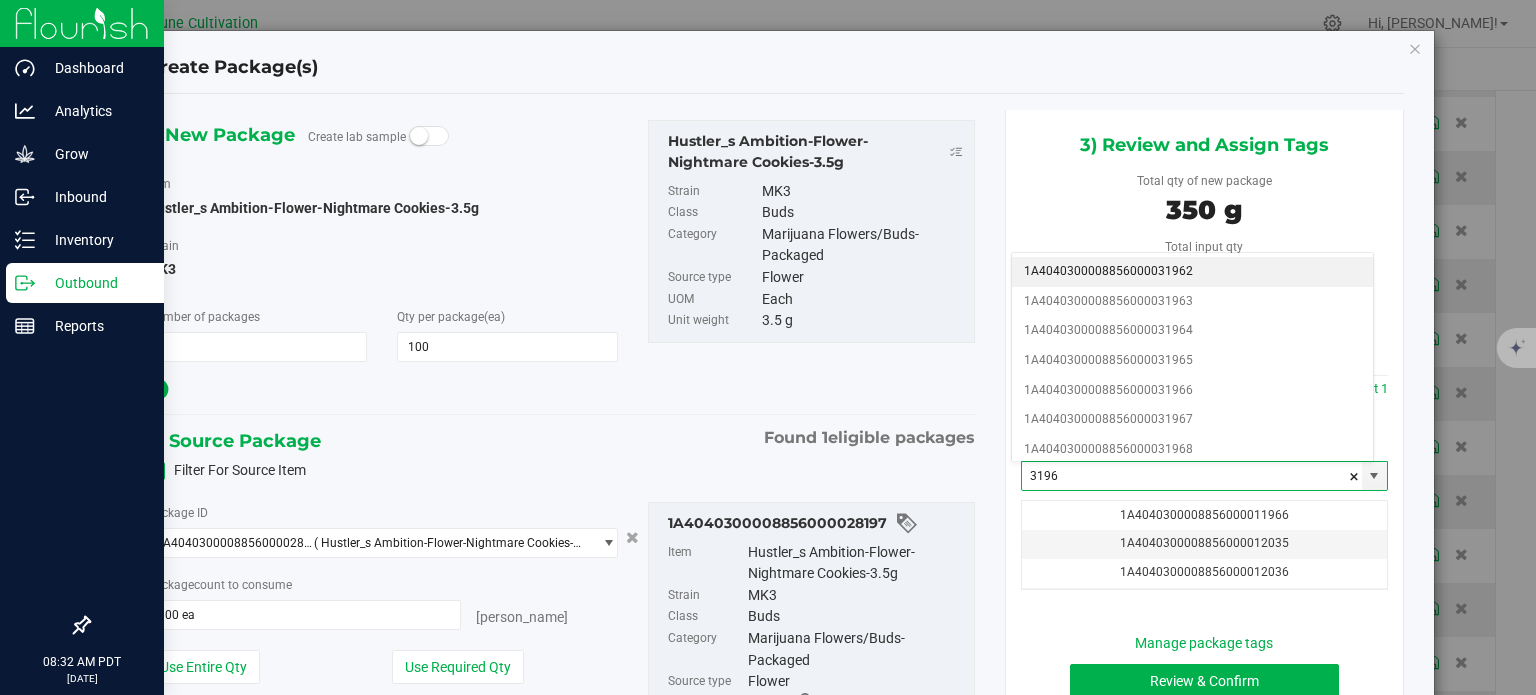 click on "1A4040300008856000031962" at bounding box center [1192, 272] 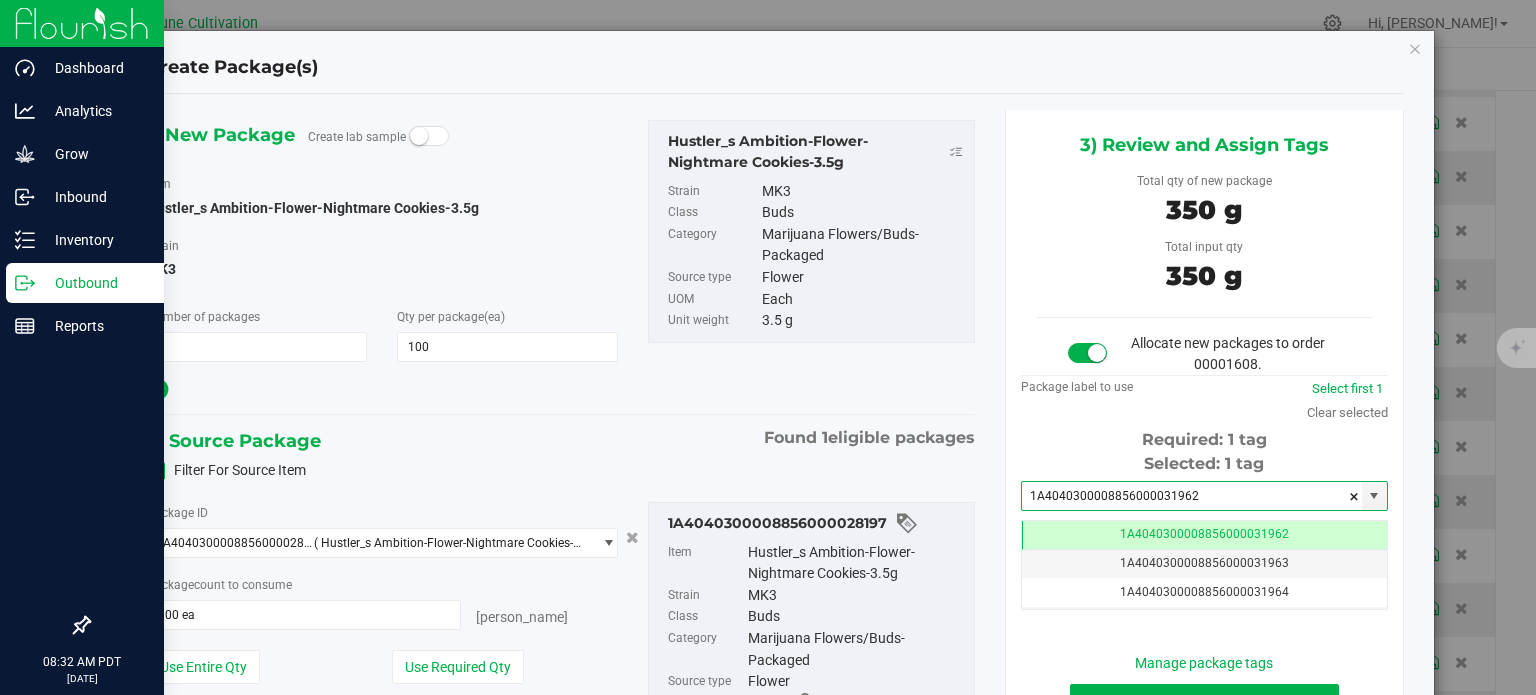 scroll, scrollTop: 0, scrollLeft: 0, axis: both 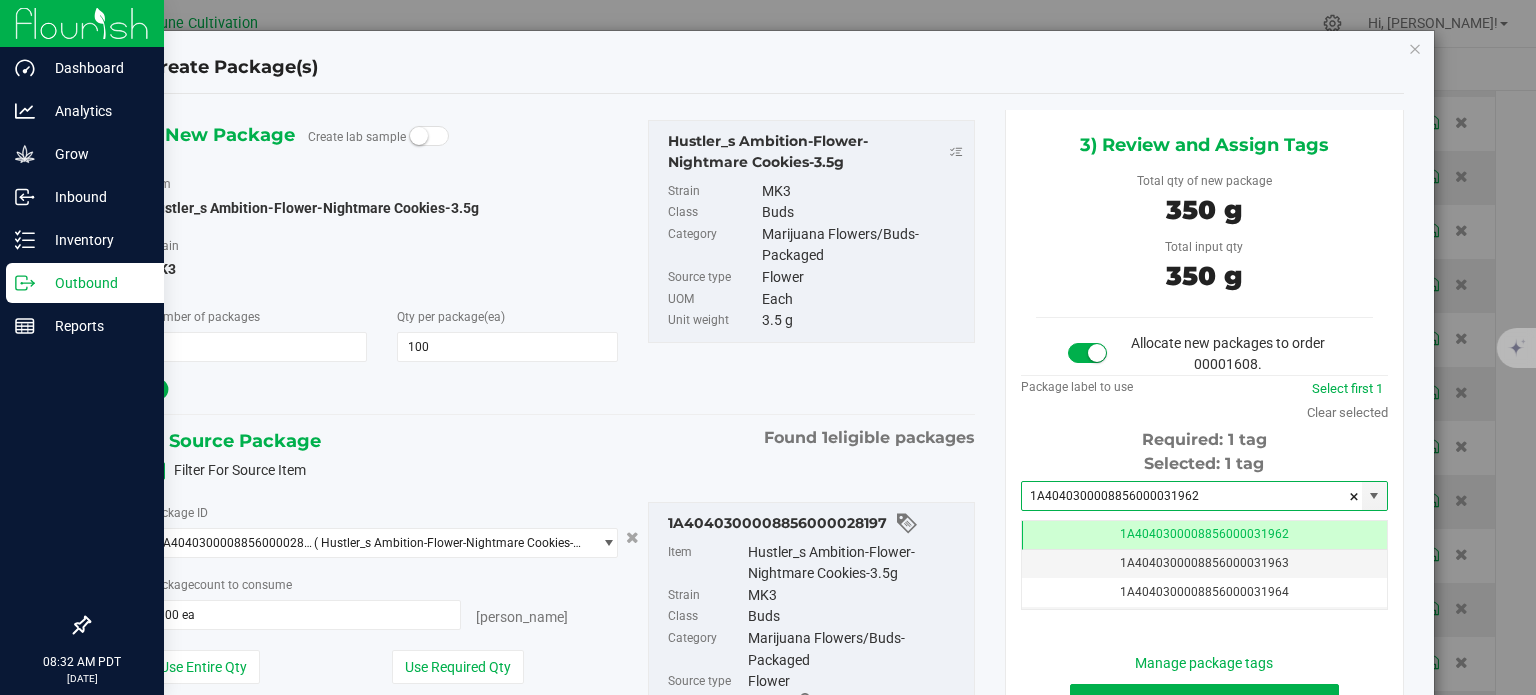 type on "1A4040300008856000031962" 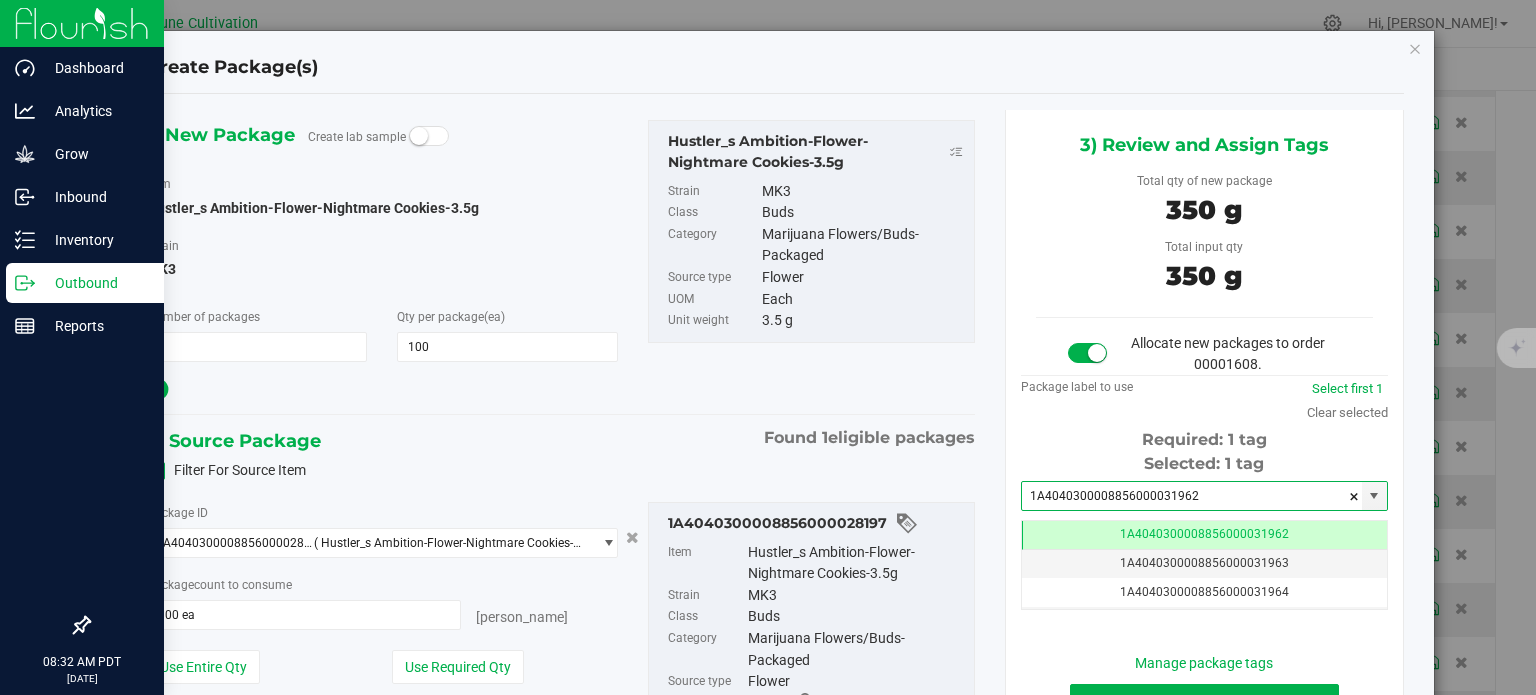 click on "1) New Package
Create lab sample
Item
Hustler_s Ambition-Flower-Nightmare Cookies-3.5g
[GEOGRAPHIC_DATA]
MK3
Number of packages
1 1
100 100" at bounding box center [561, 262] 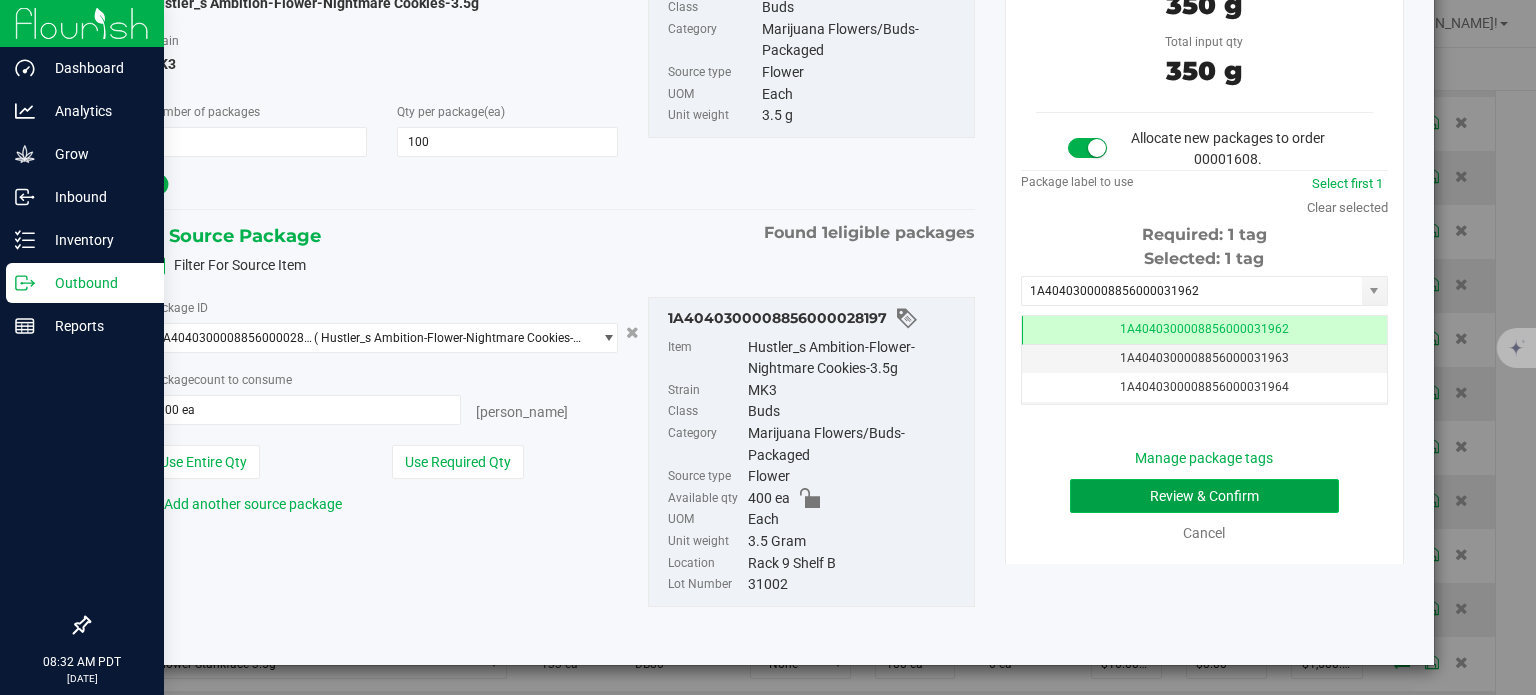 click on "Review & Confirm" at bounding box center [1204, 496] 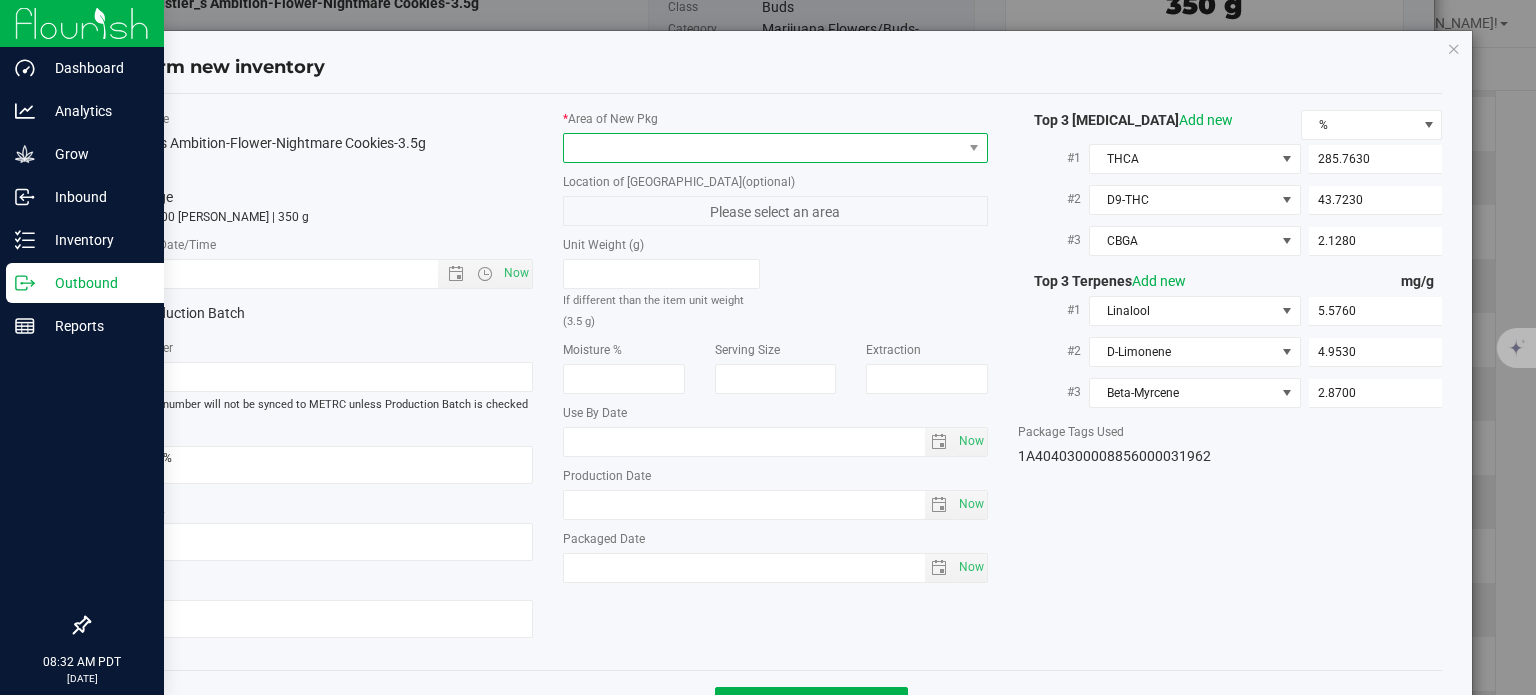 click at bounding box center [763, 148] 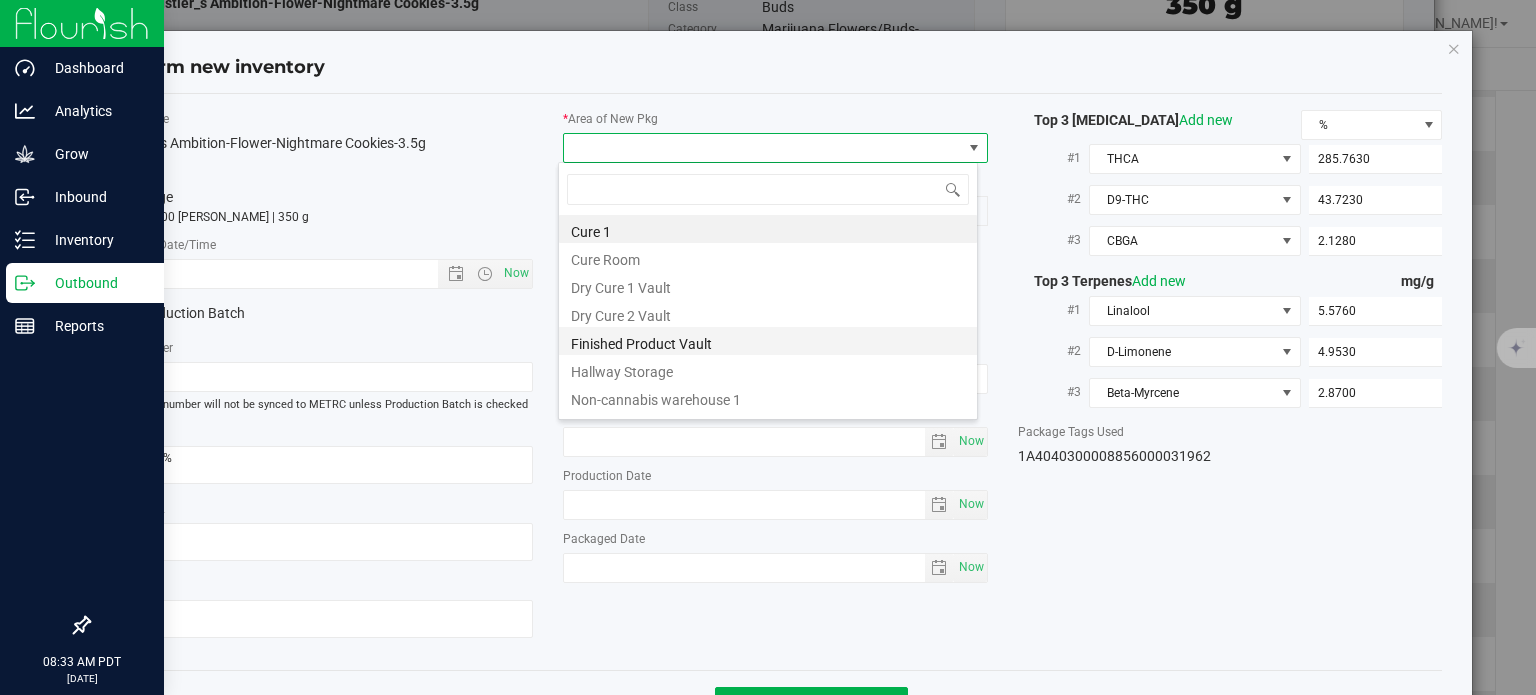 click on "Finished Product Vault" at bounding box center [768, 341] 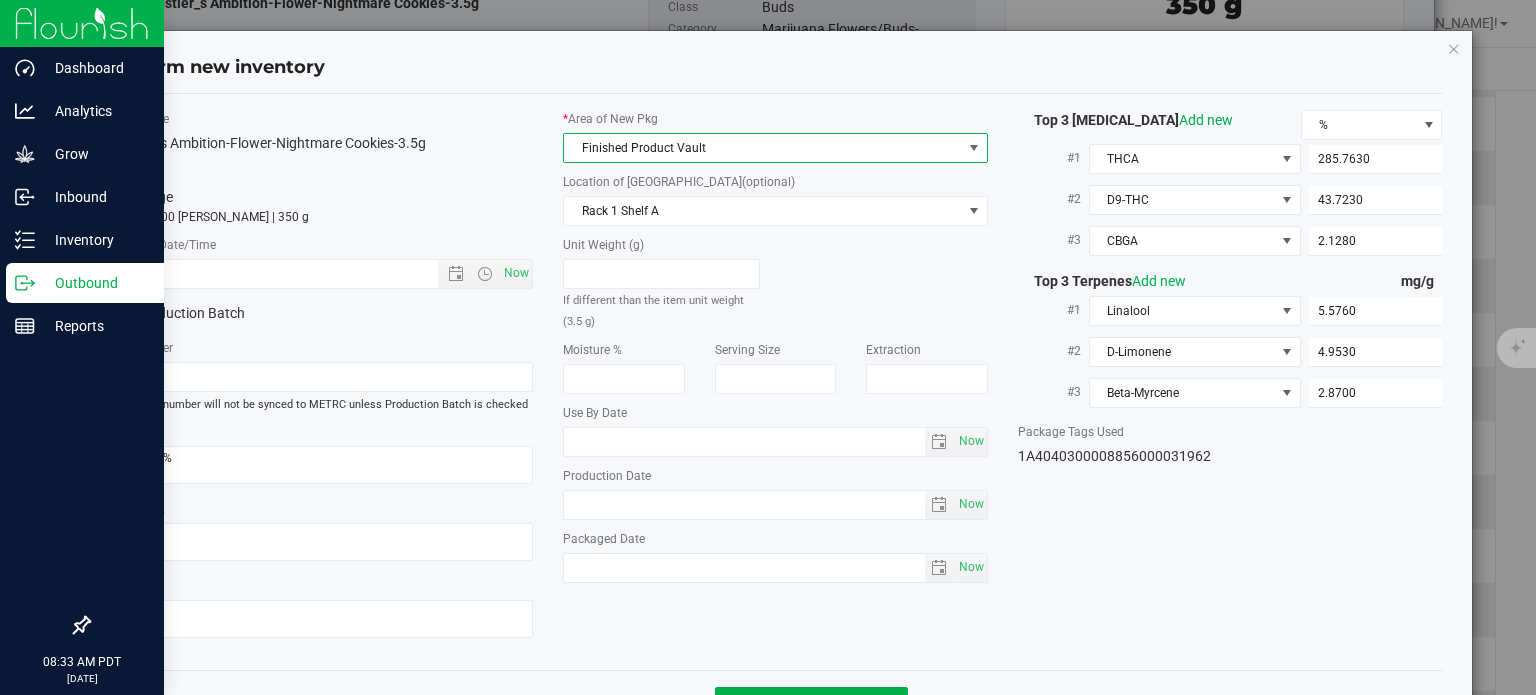 click on "*
Created Date/Time
Now" at bounding box center (321, 262) 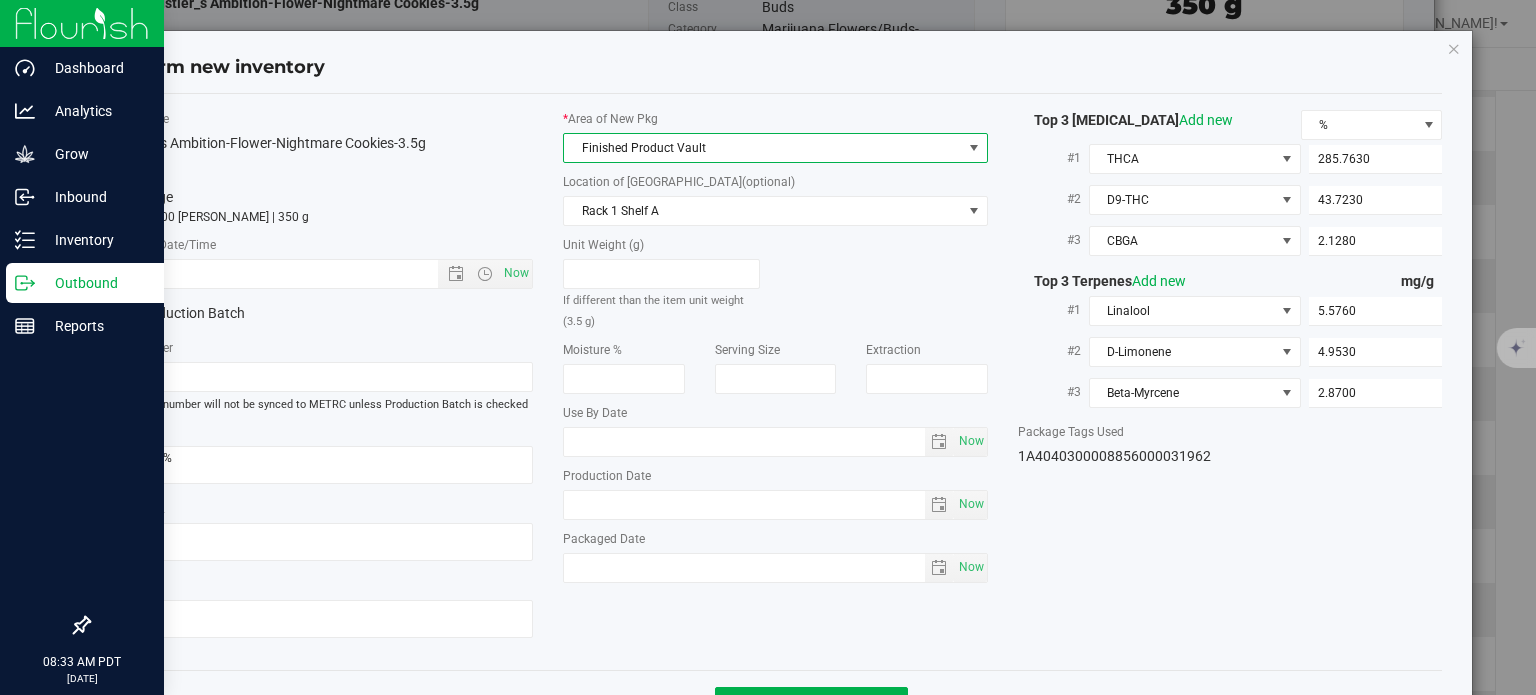 click on "*
Created Date/Time
Now" at bounding box center [321, 262] 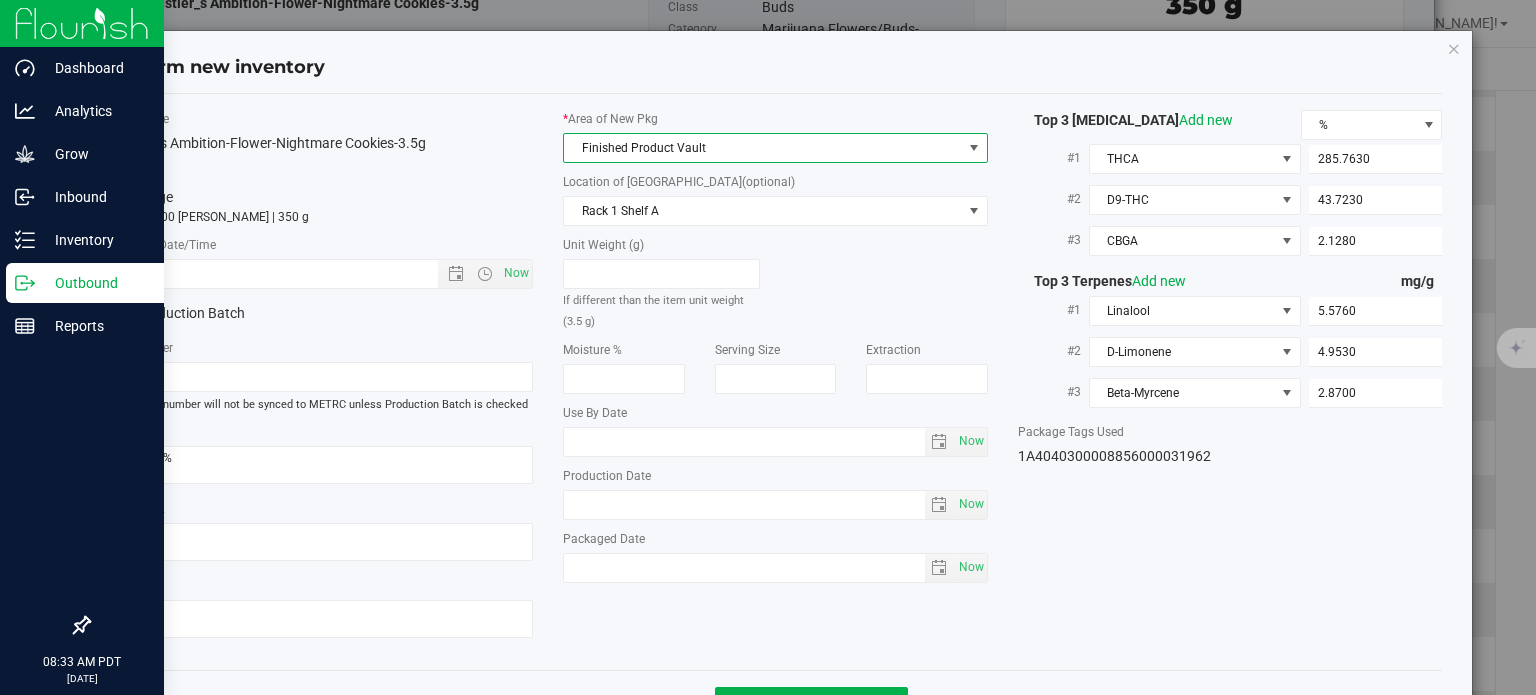 click on "*
Created Date/Time
Now" at bounding box center (321, 262) 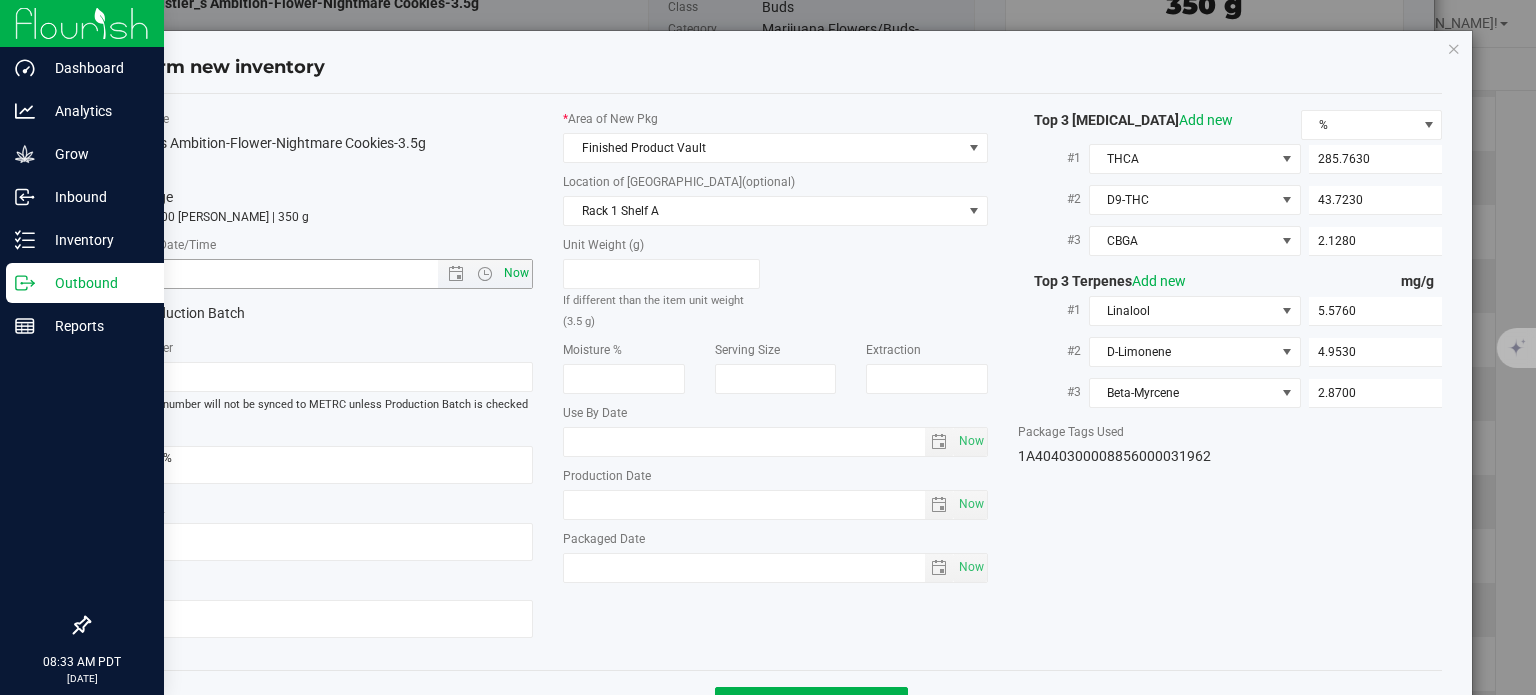 click on "Now" at bounding box center (517, 273) 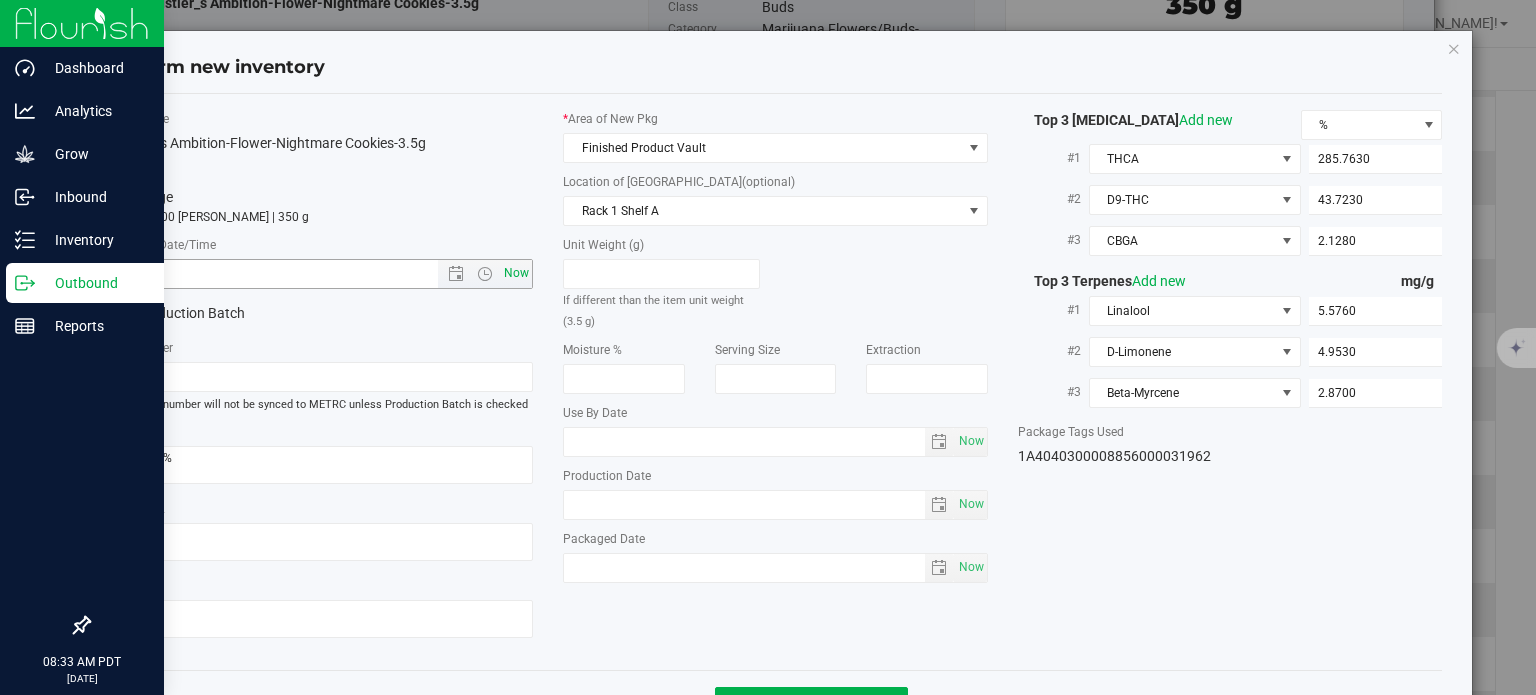 click on "Now" at bounding box center [517, 273] 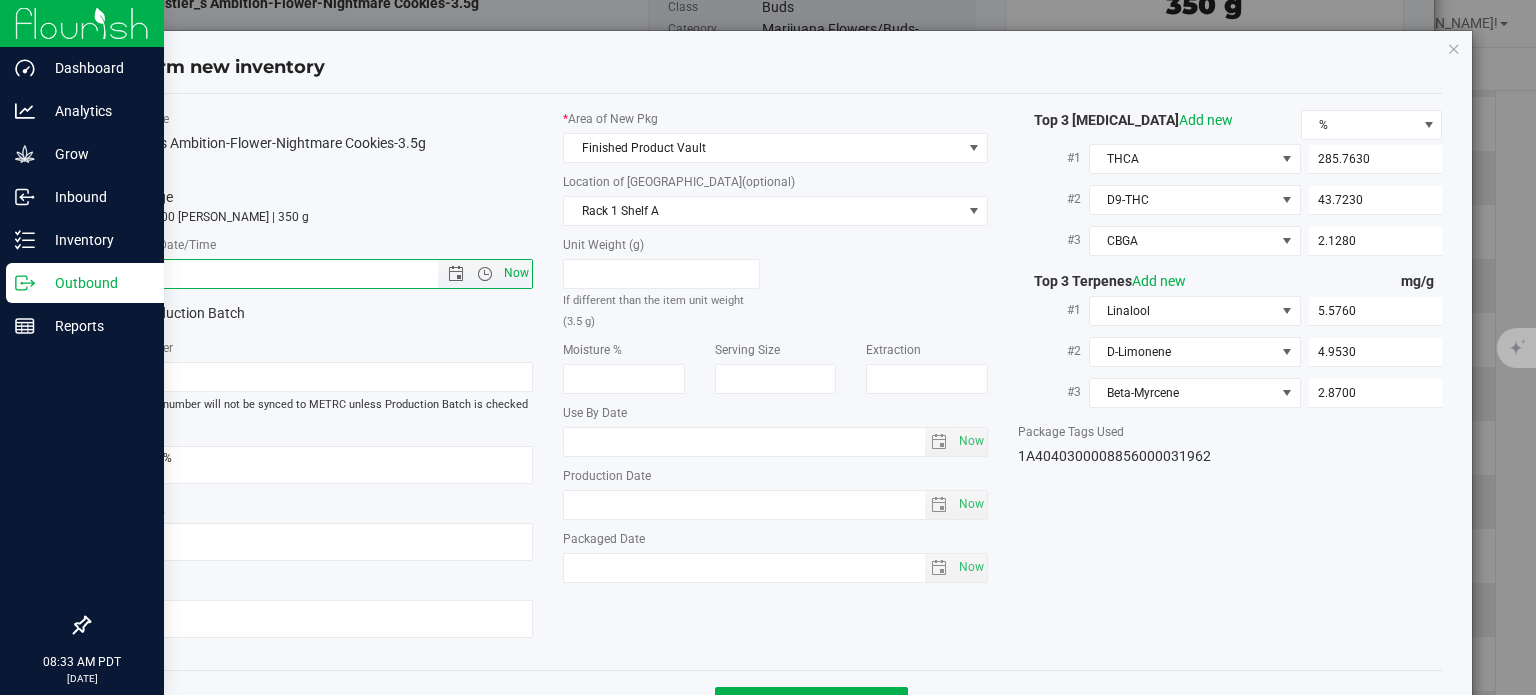 type on "[DATE] 8:33 AM" 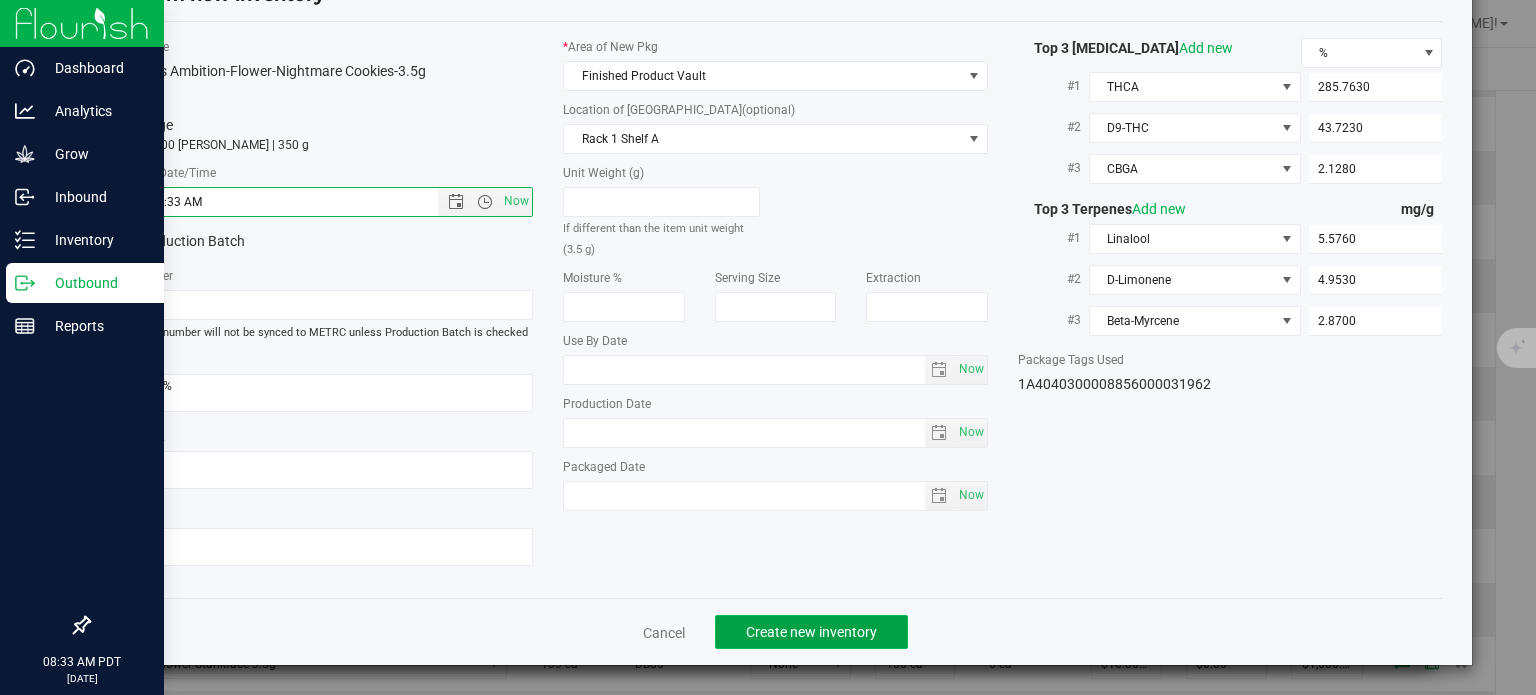 click on "Create new inventory" 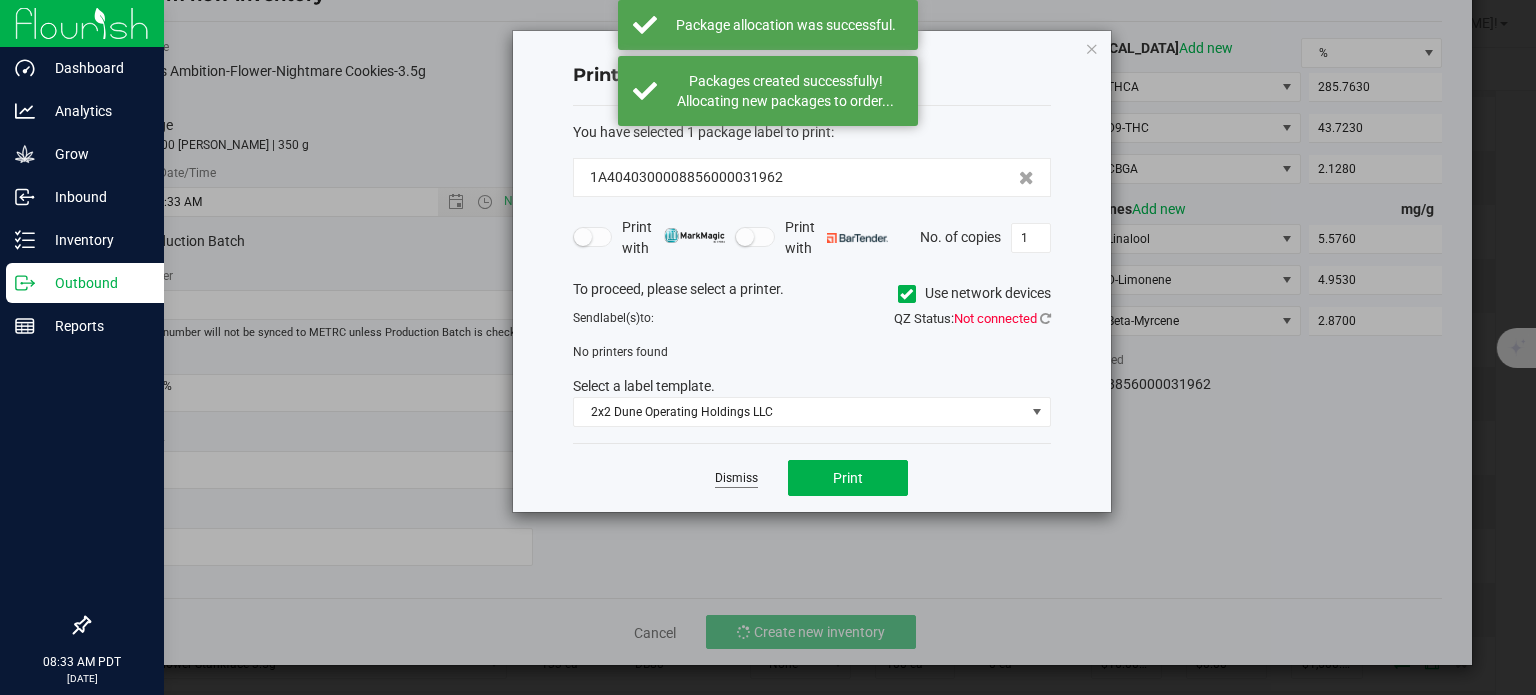 click on "Dismiss" 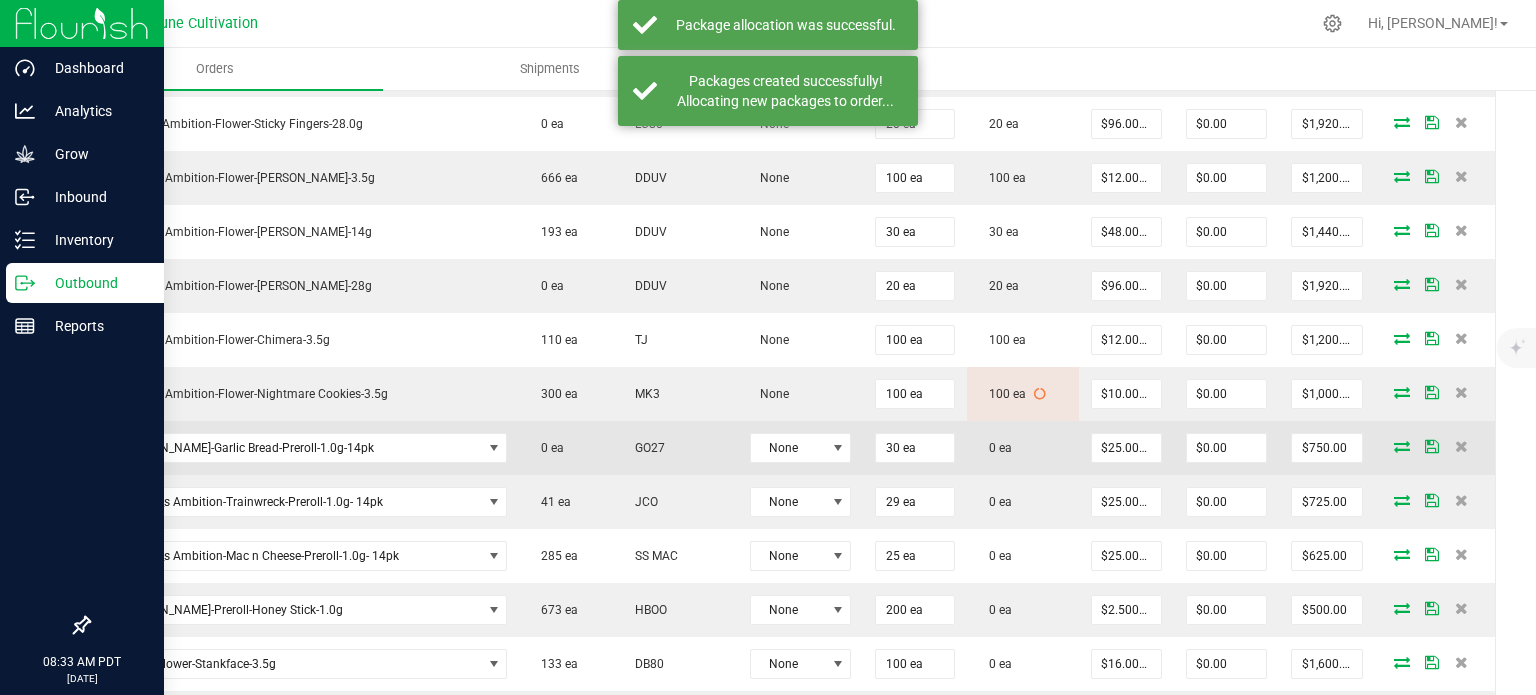 click at bounding box center [1402, 446] 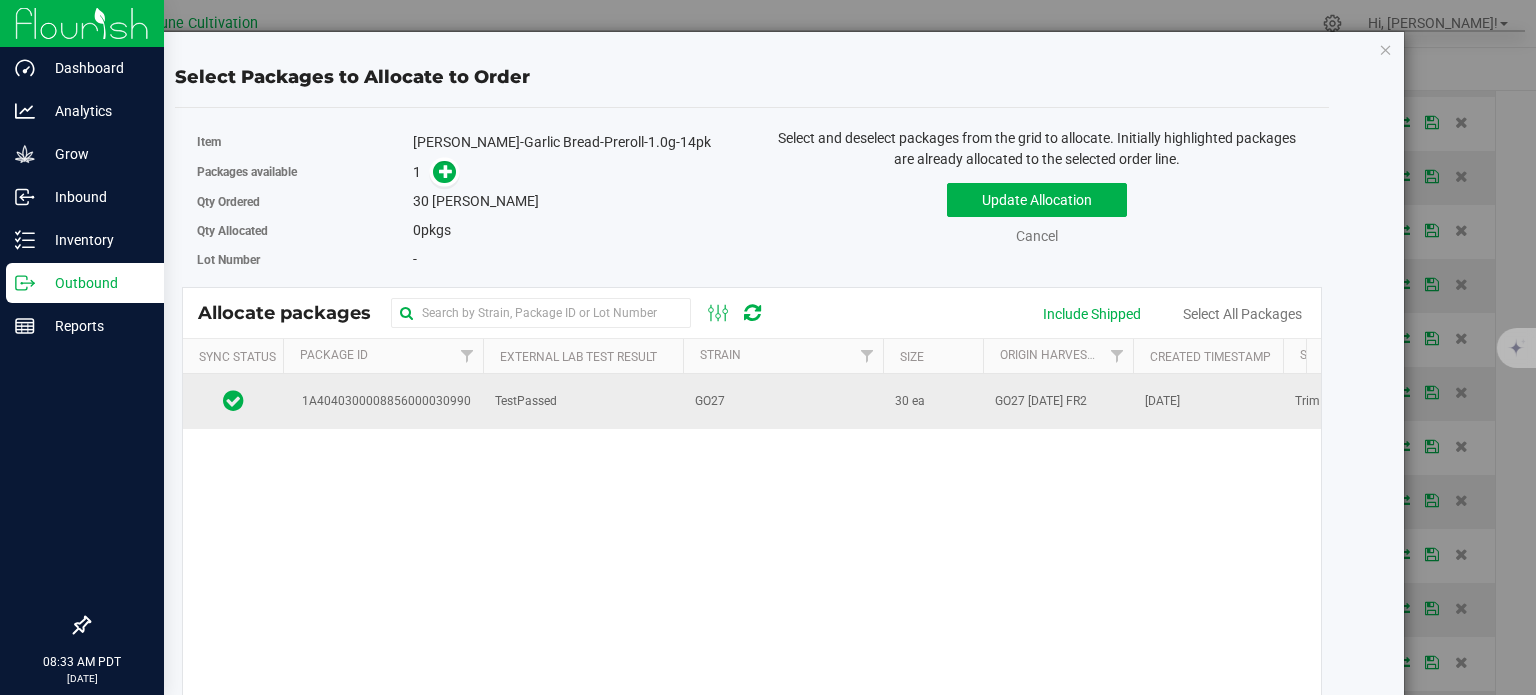 click on "1A4040300008856000030990" at bounding box center [383, 401] 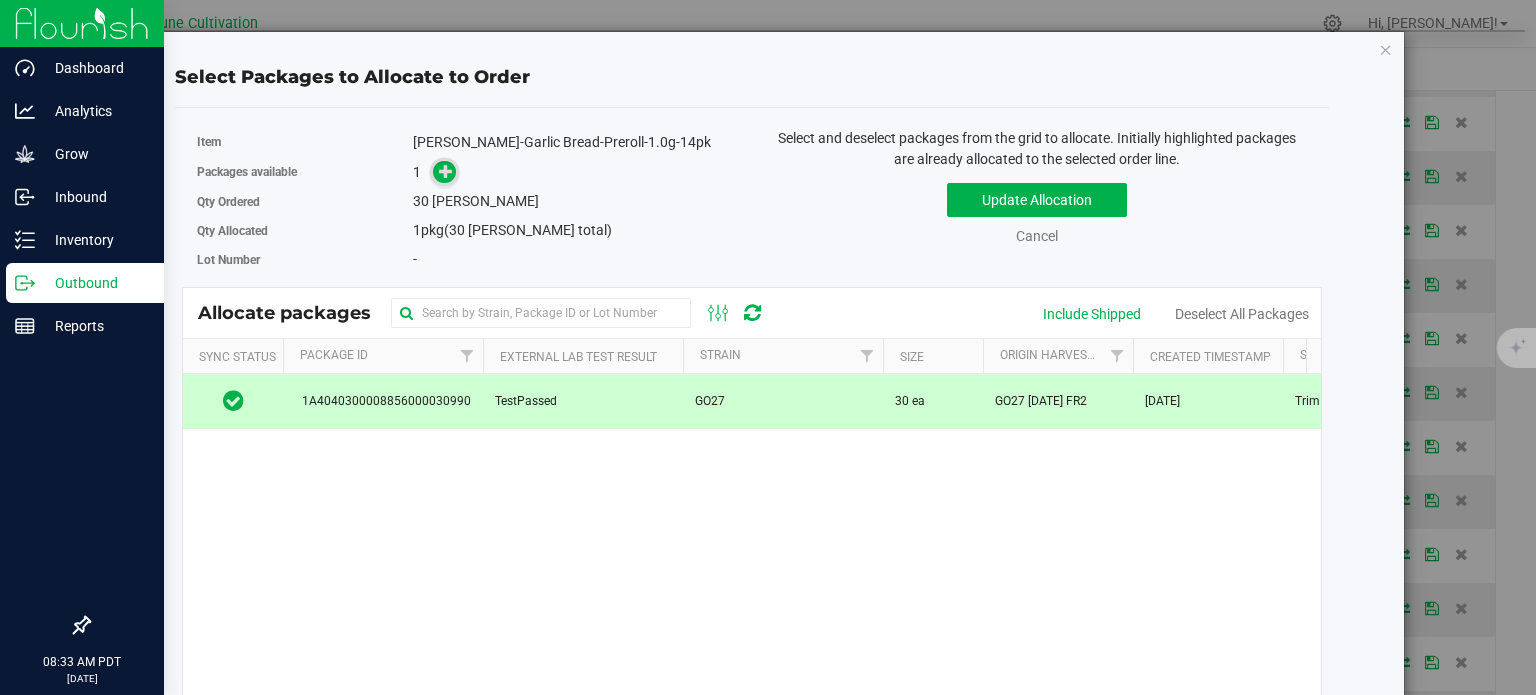 click at bounding box center [446, 171] 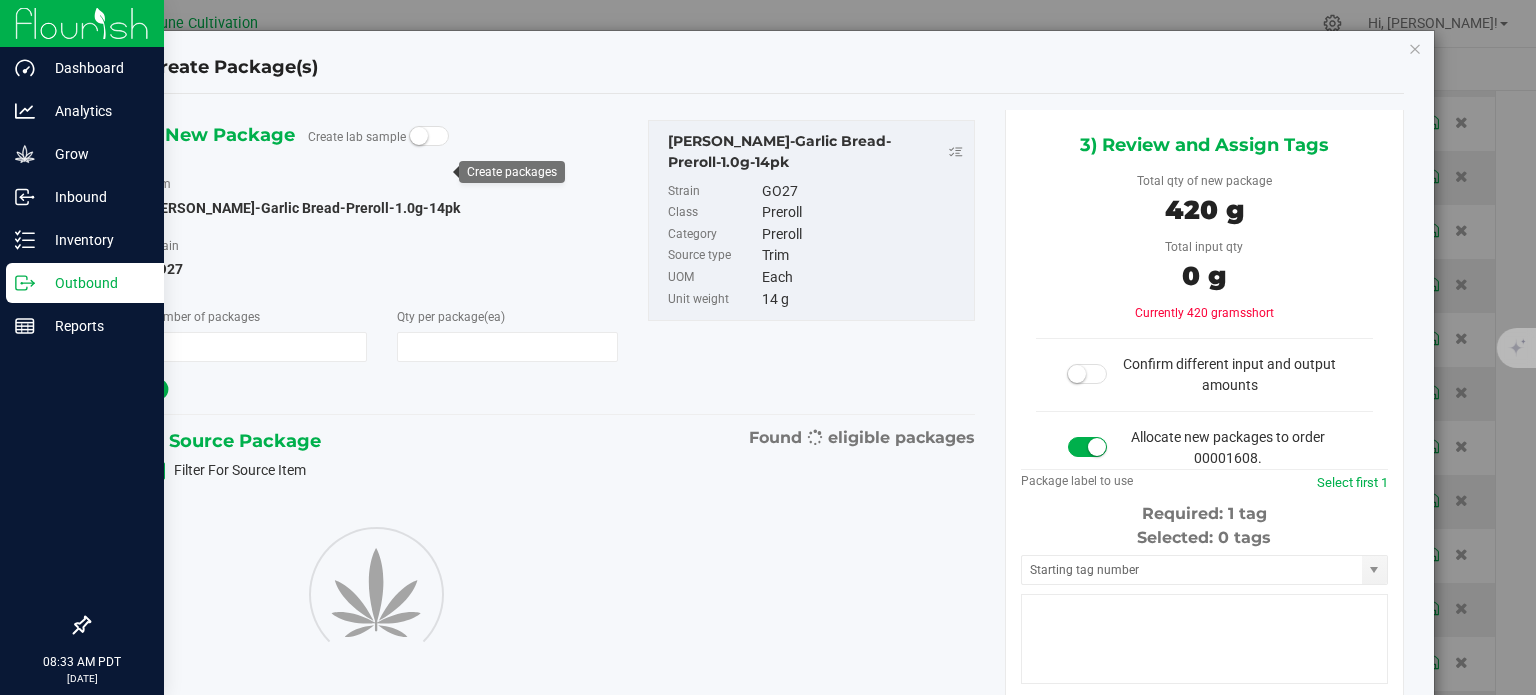 type on "1" 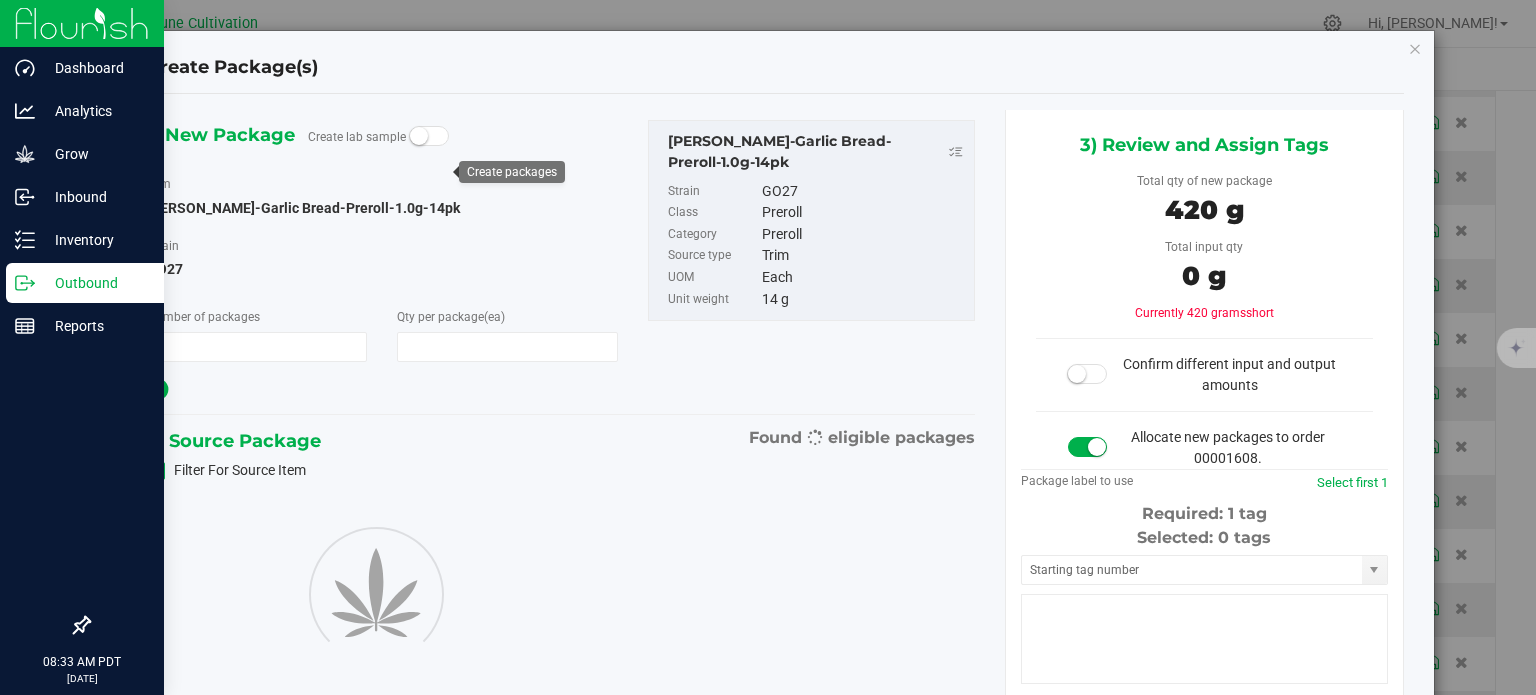 type on "30" 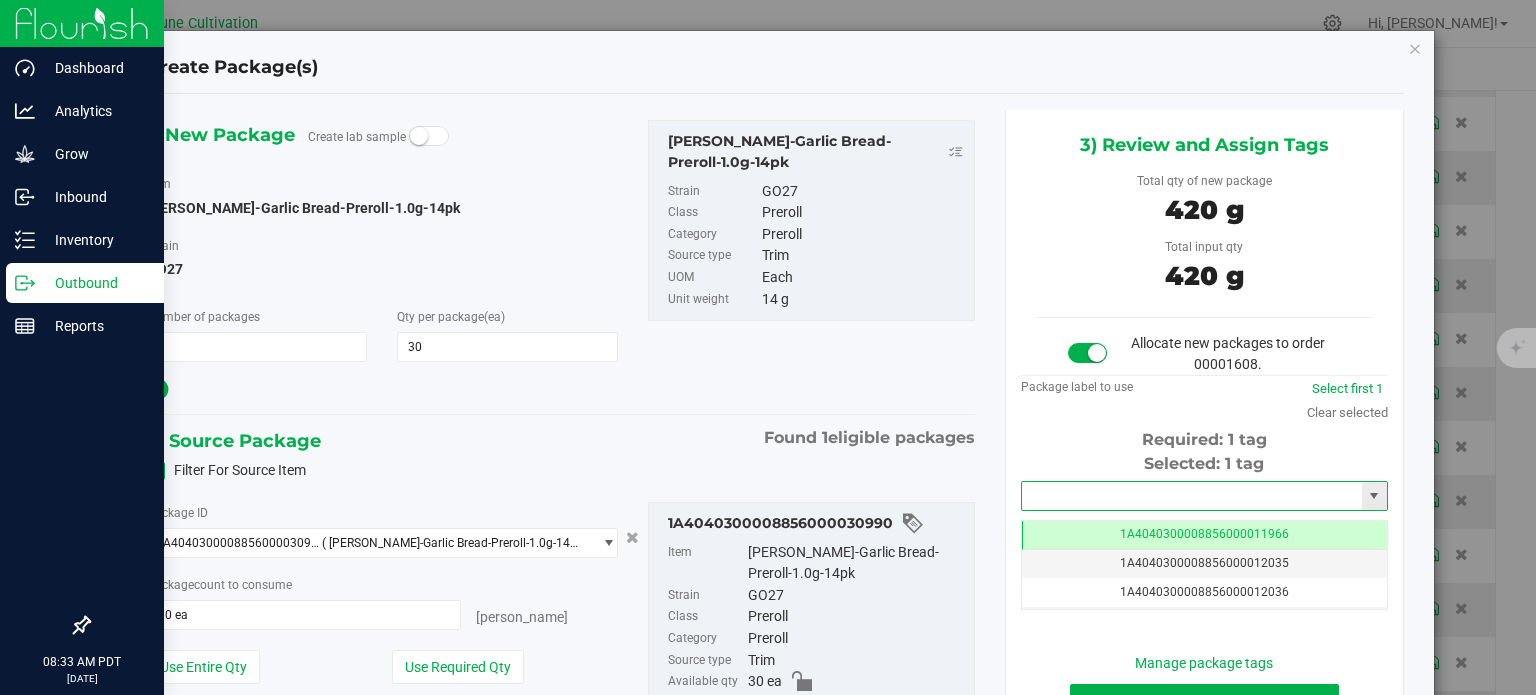 click at bounding box center (1192, 496) 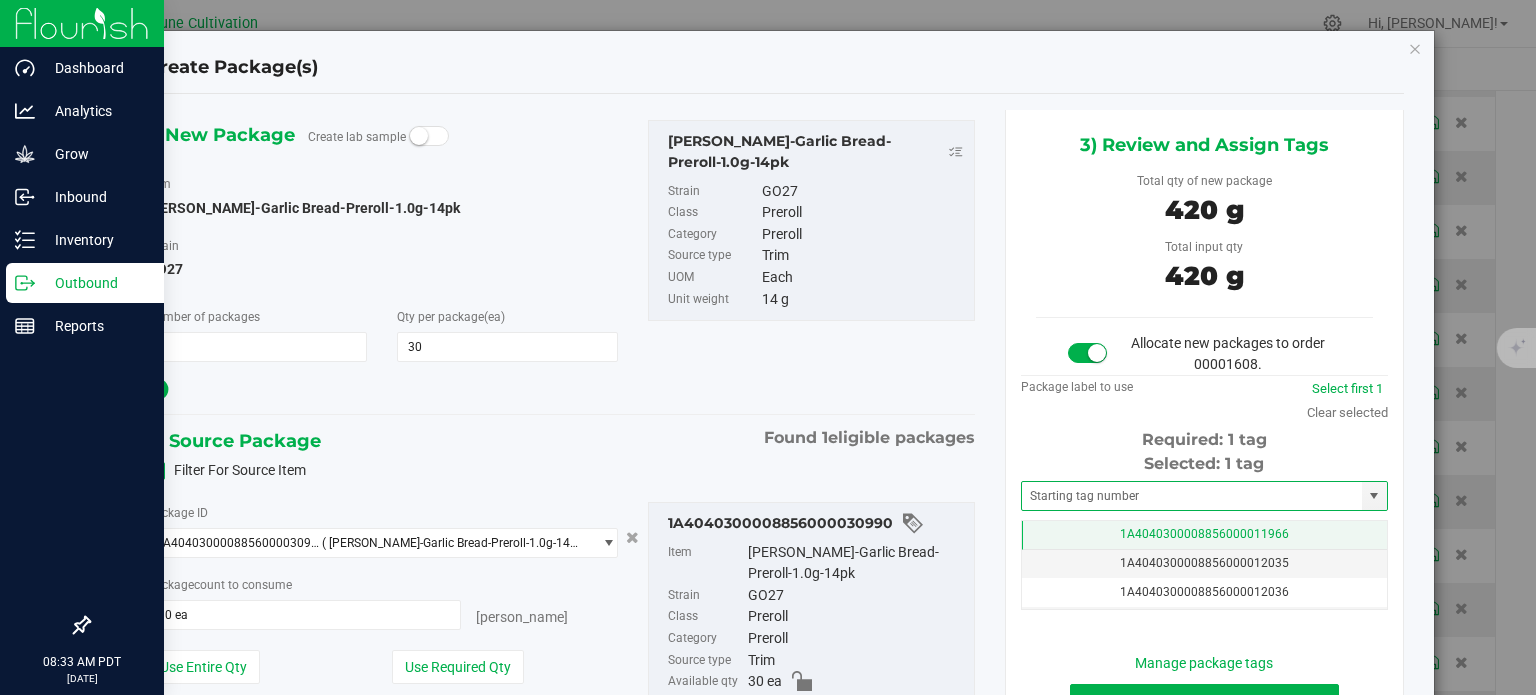 click on "1A4040300008856000011966" at bounding box center (1204, 535) 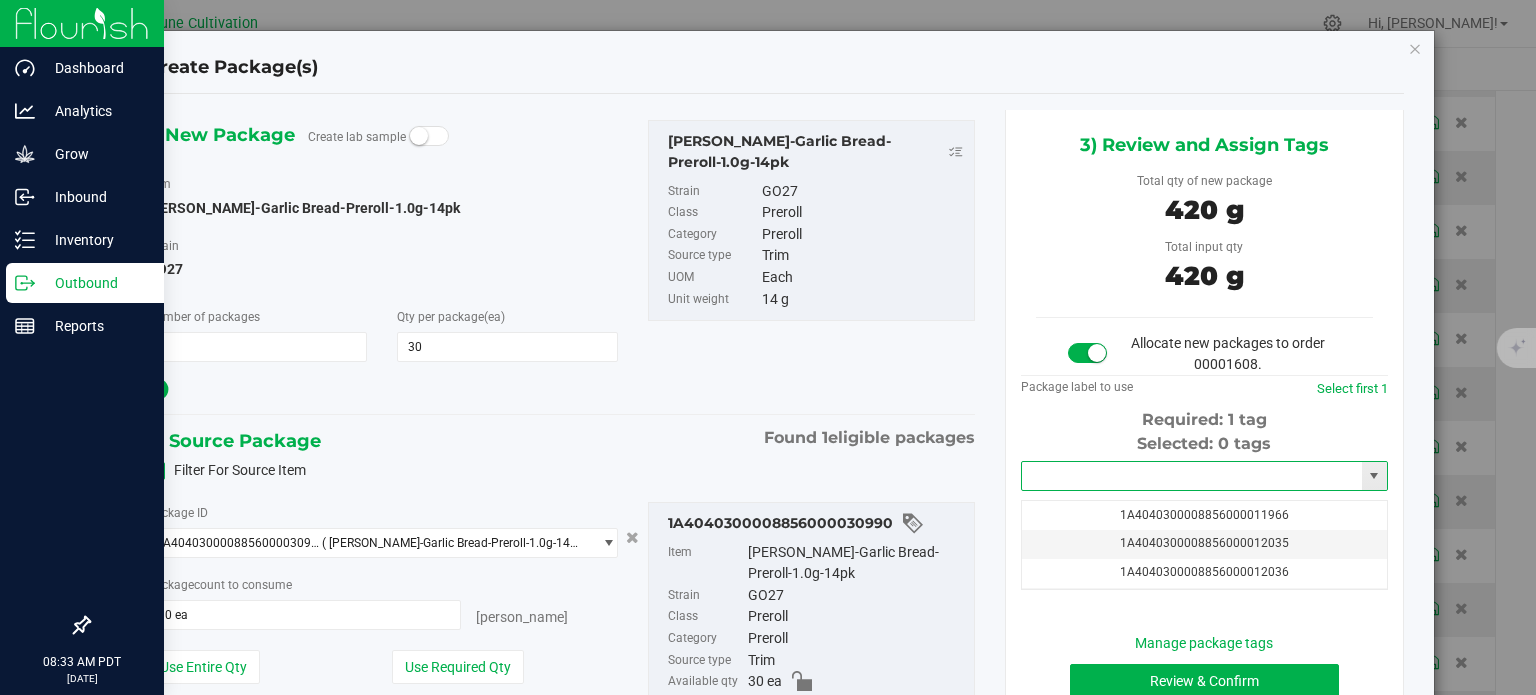 click at bounding box center (1192, 476) 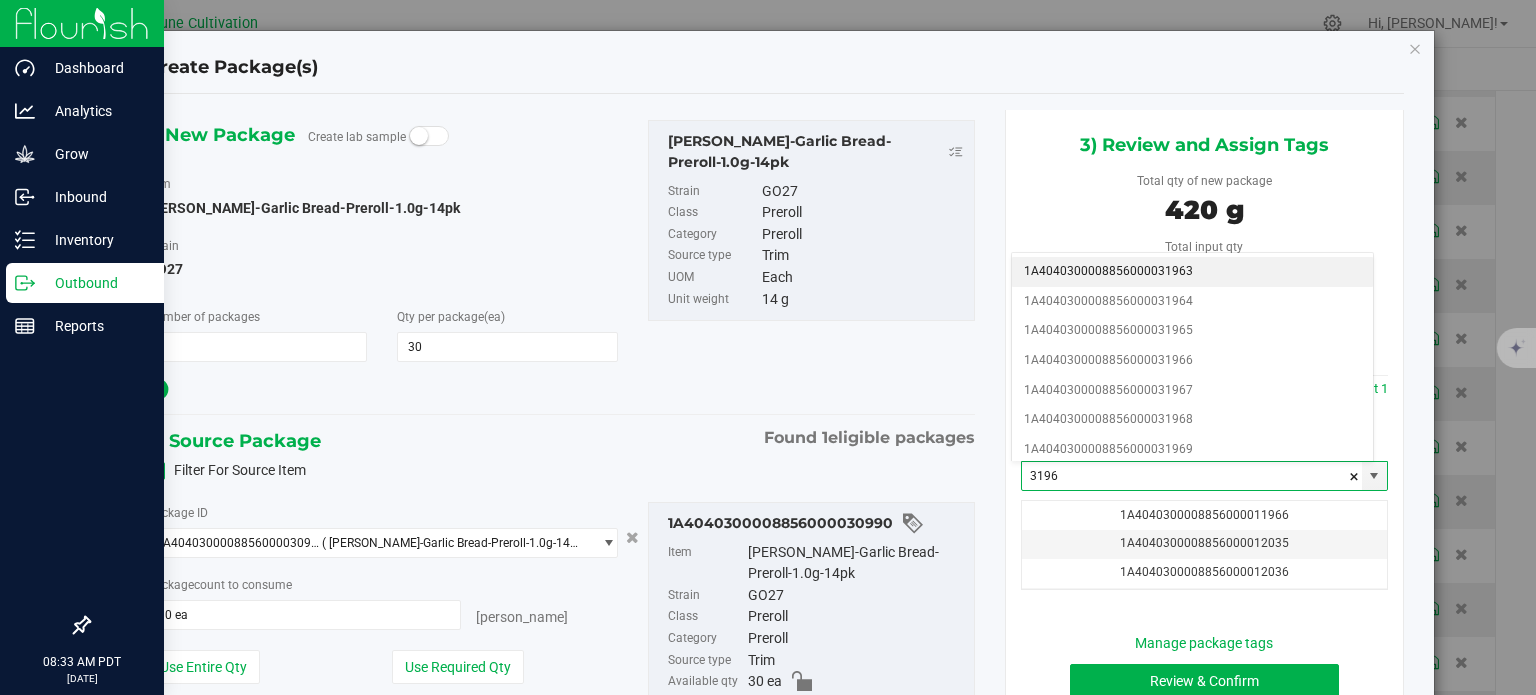 click on "1A4040300008856000031963" at bounding box center (1192, 272) 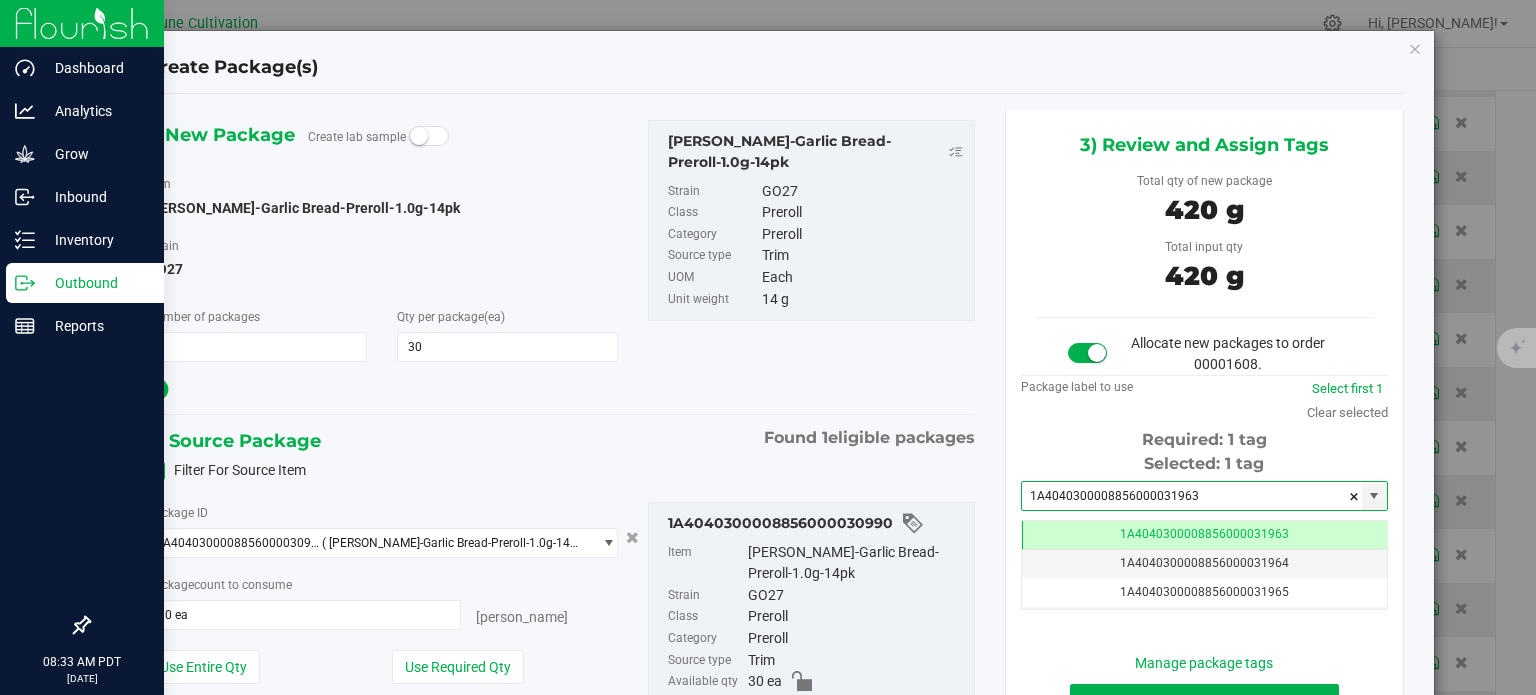 type on "1A4040300008856000031963" 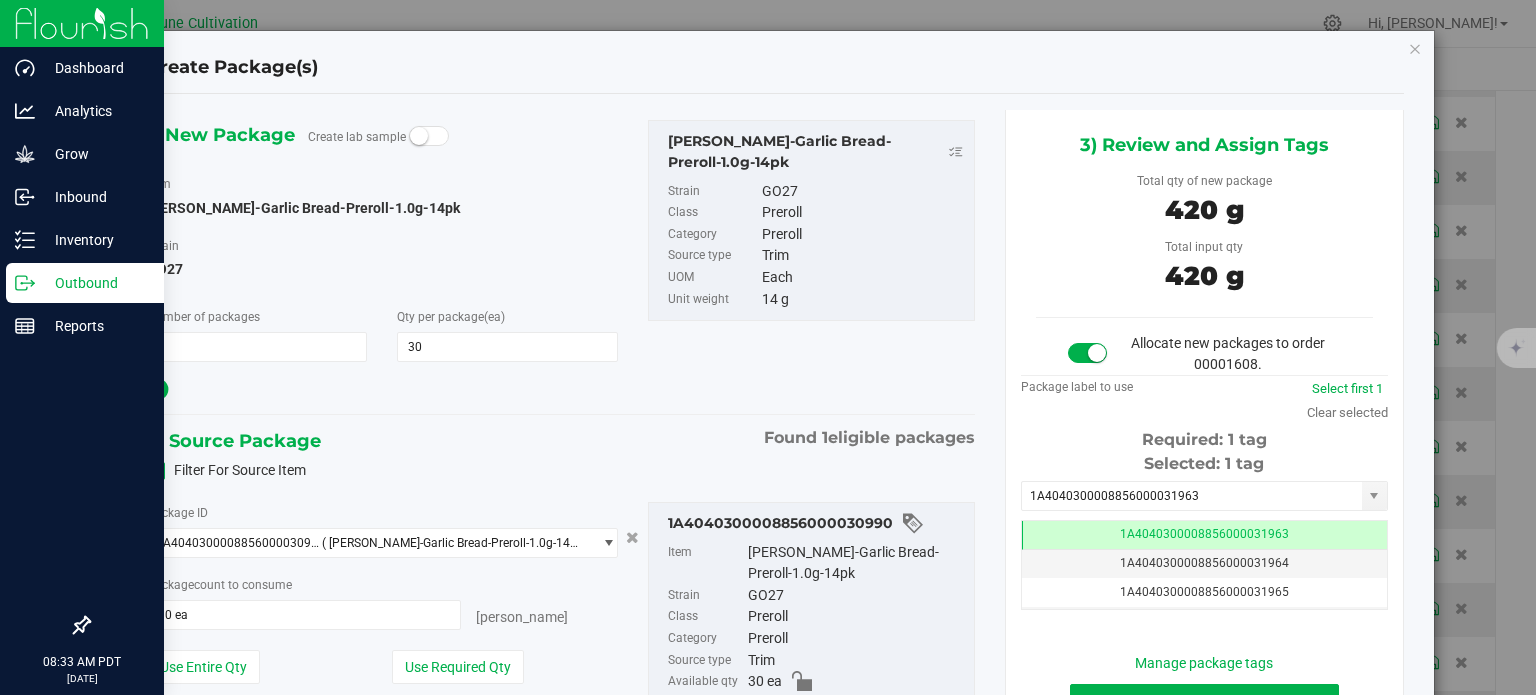 click on "1) New Package
Create lab sample
Item
[PERSON_NAME]-Garlic Bread-Preroll-1.0g-14pk
[GEOGRAPHIC_DATA]
GO27
Number of packages
1 1" at bounding box center [561, 262] 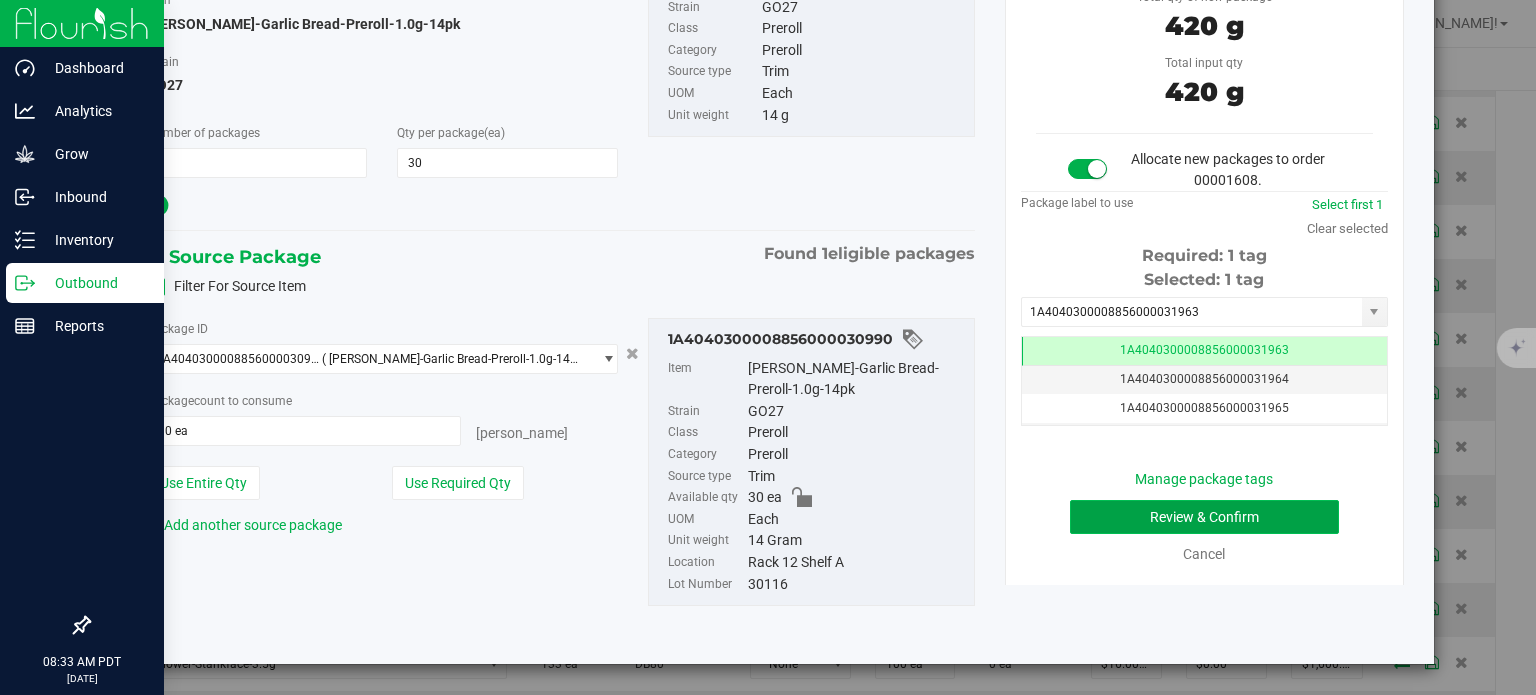 click on "Review & Confirm" at bounding box center [1204, 517] 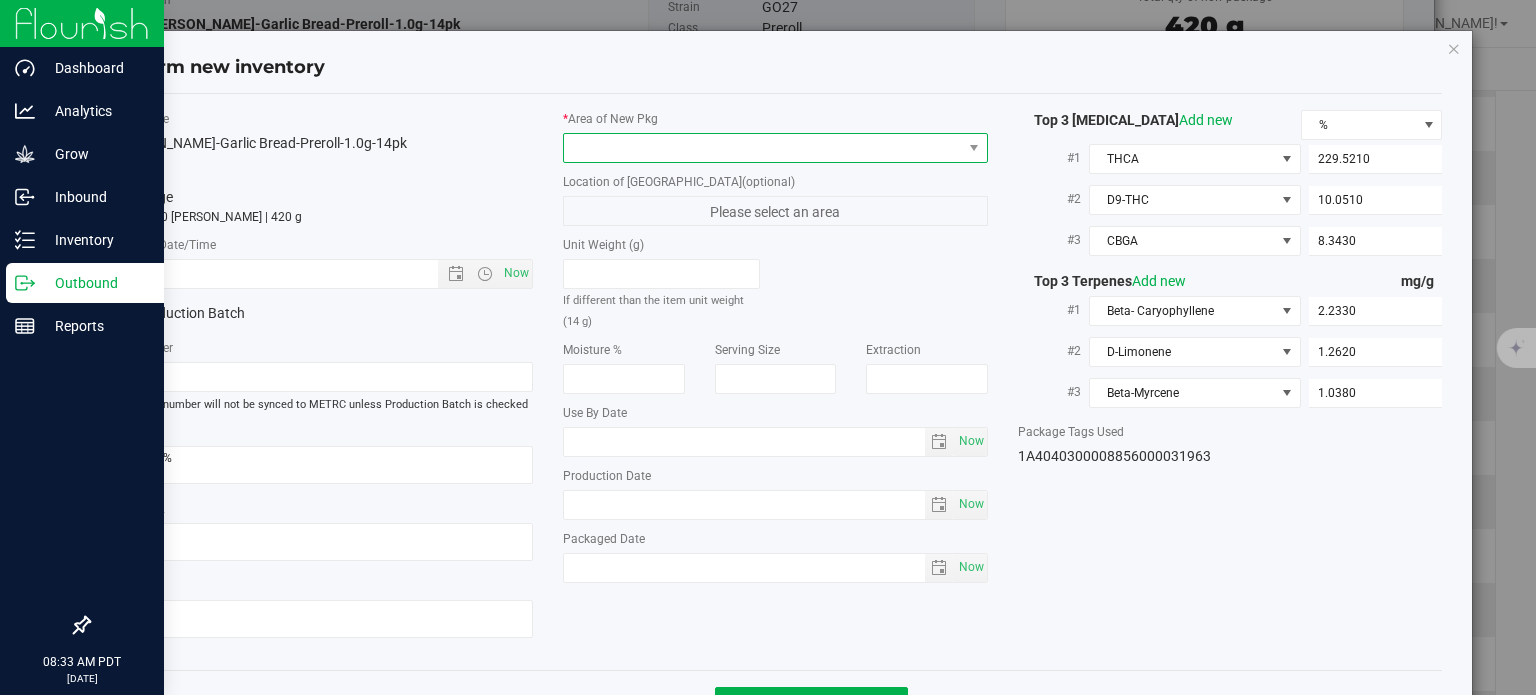 click at bounding box center (763, 148) 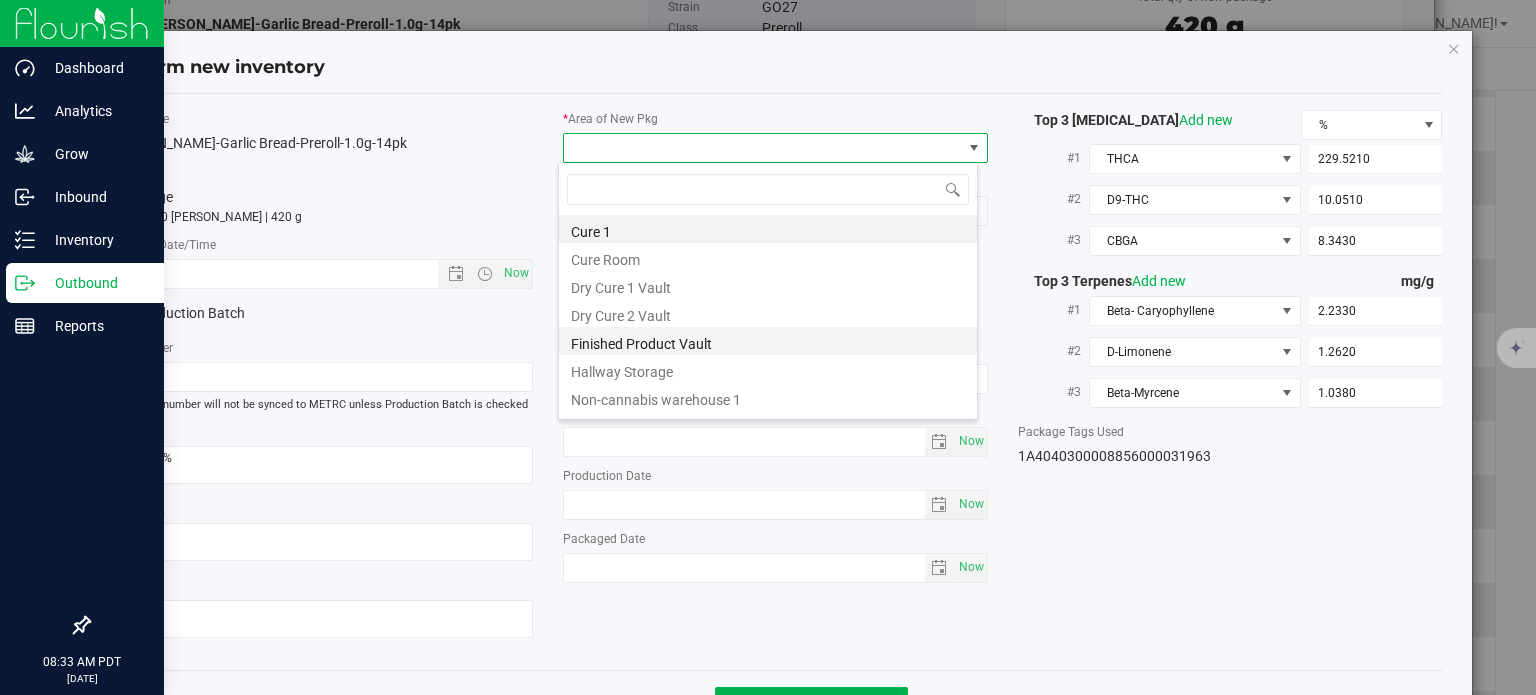 click on "Finished Product Vault" at bounding box center [768, 341] 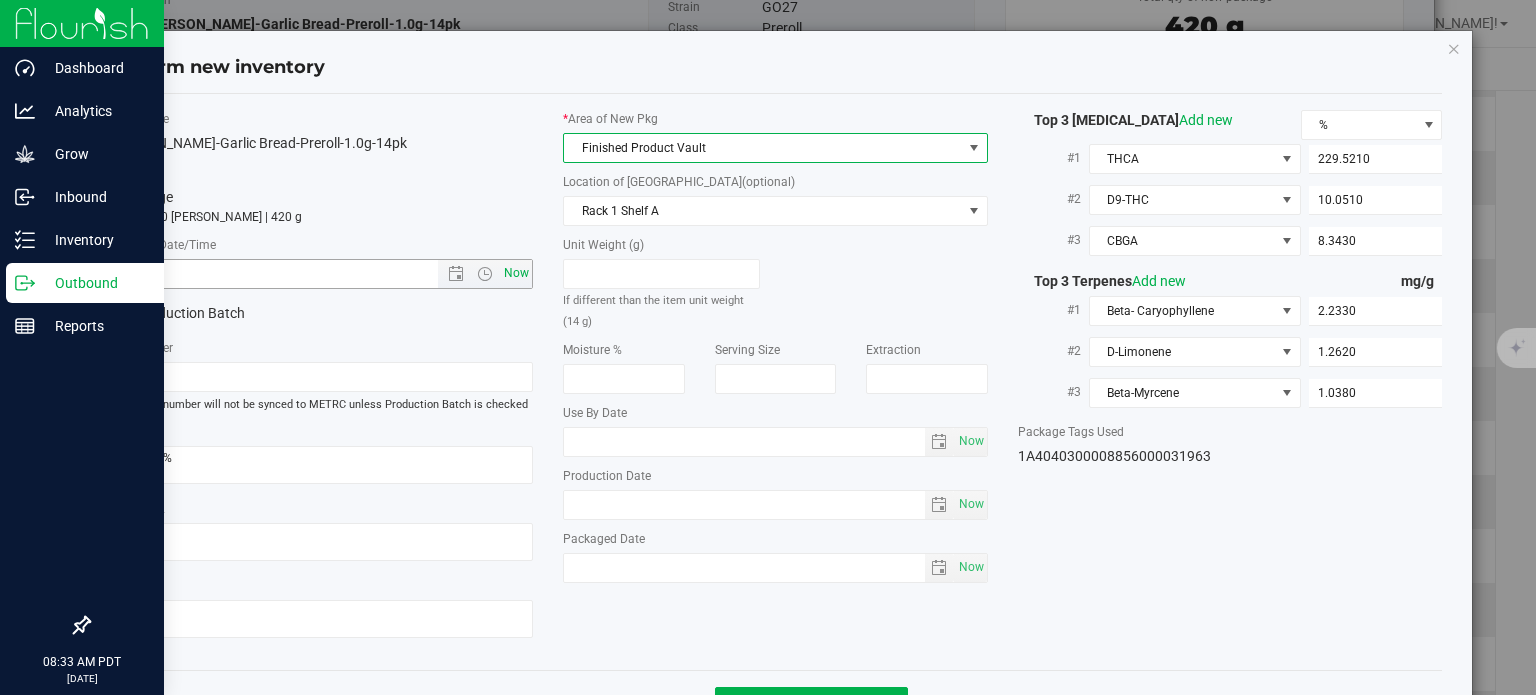 click on "Now" at bounding box center [517, 273] 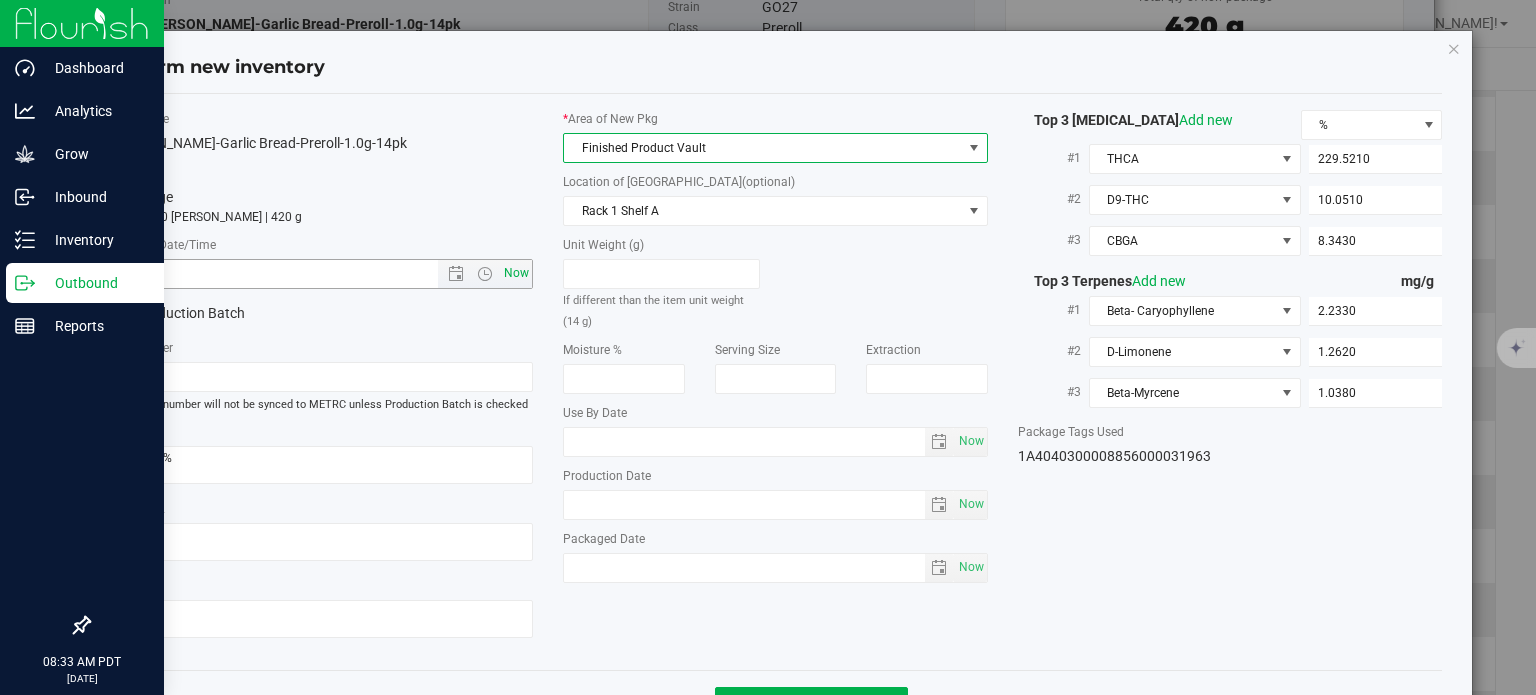 type on "[DATE] 8:33 AM" 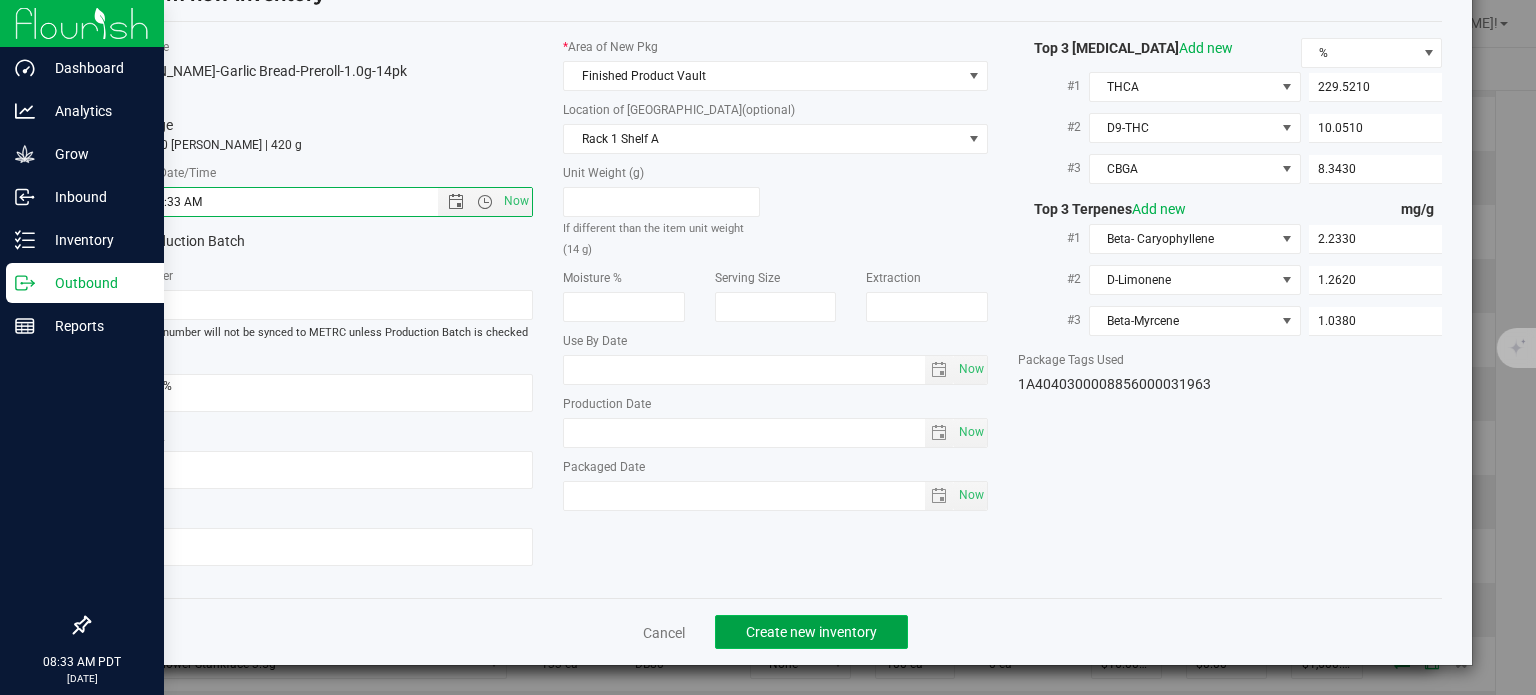 click on "Create new inventory" 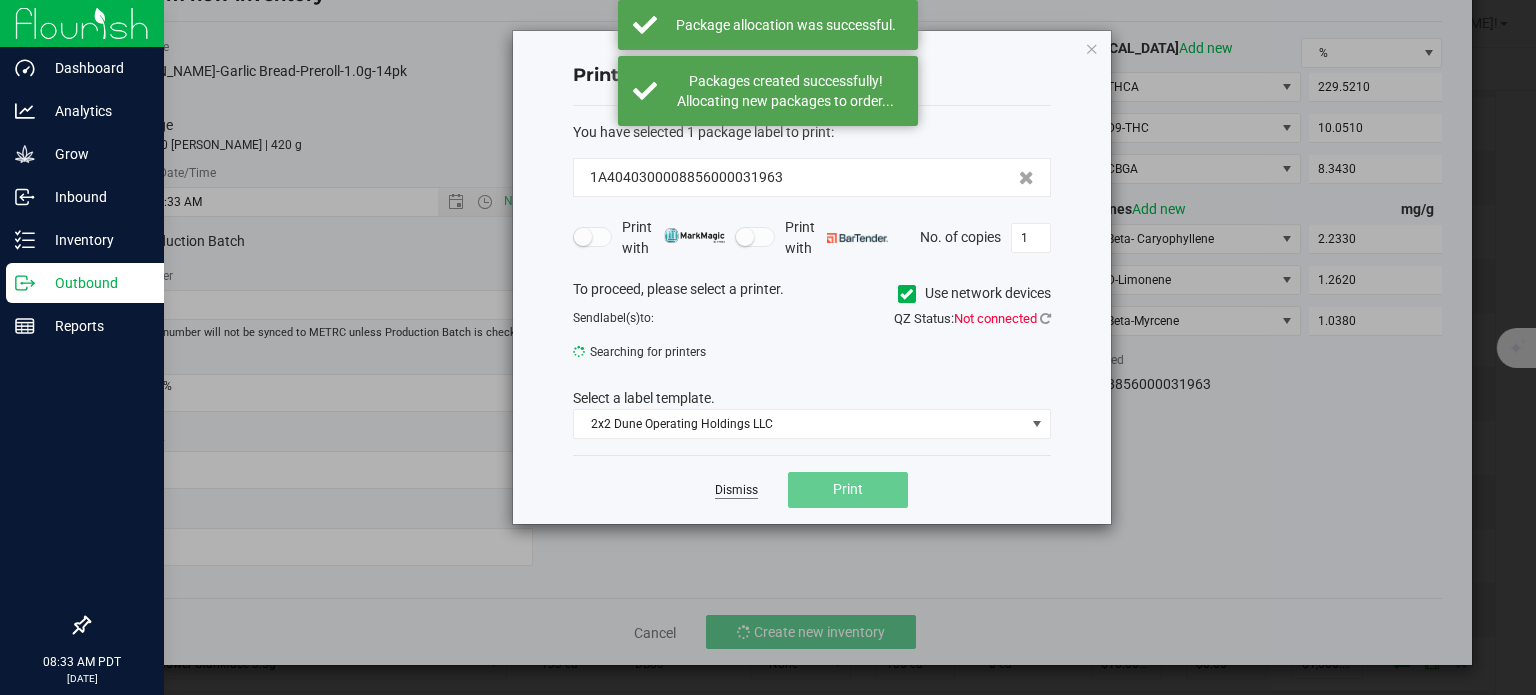 click on "Dismiss" 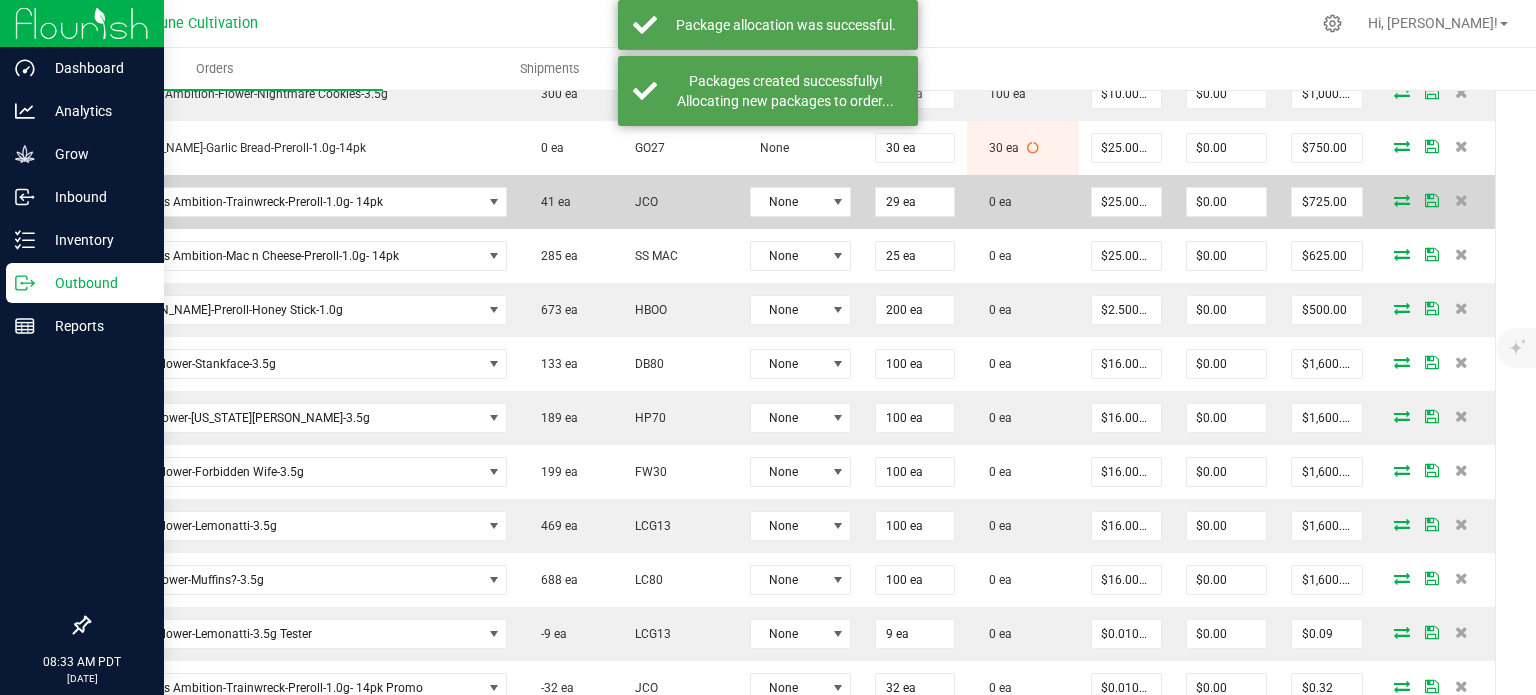 click at bounding box center (1402, 200) 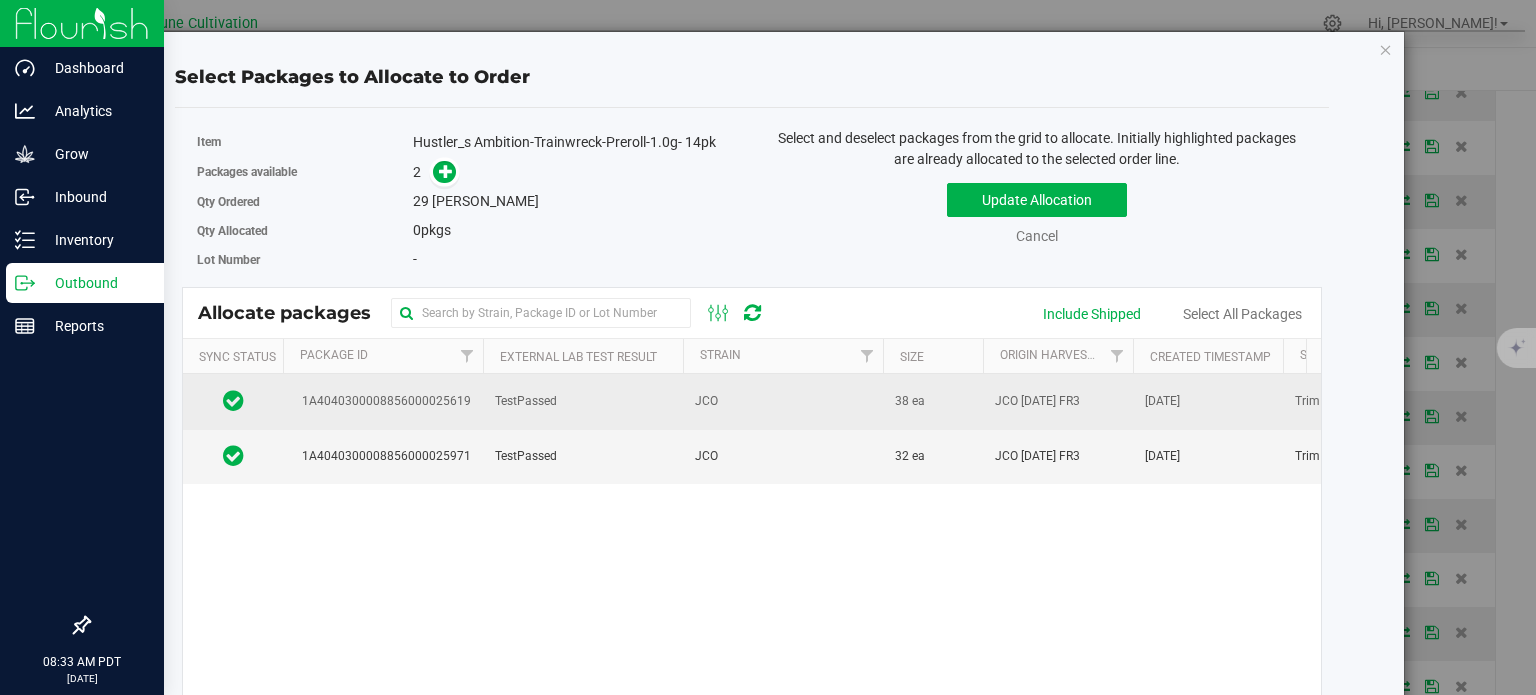 click on "1A4040300008856000025619" at bounding box center [383, 401] 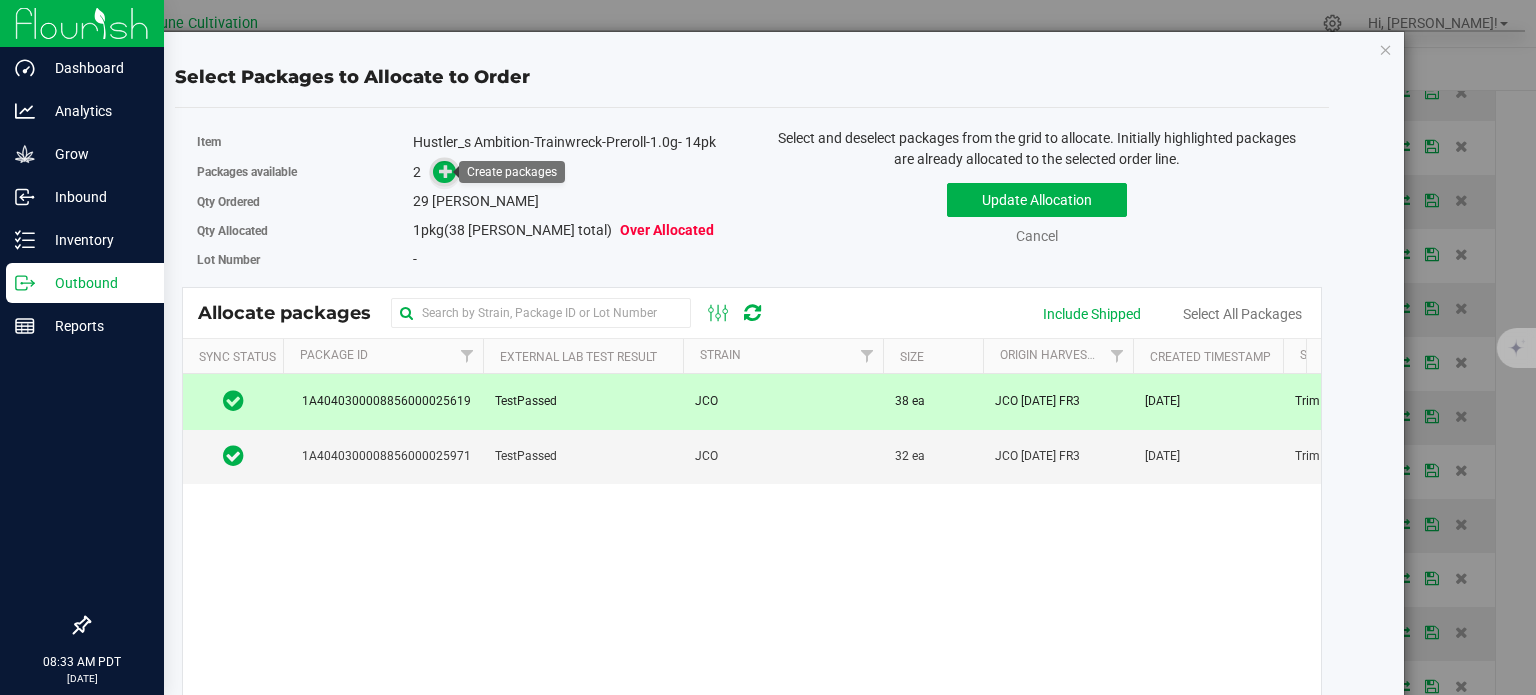 click at bounding box center [446, 171] 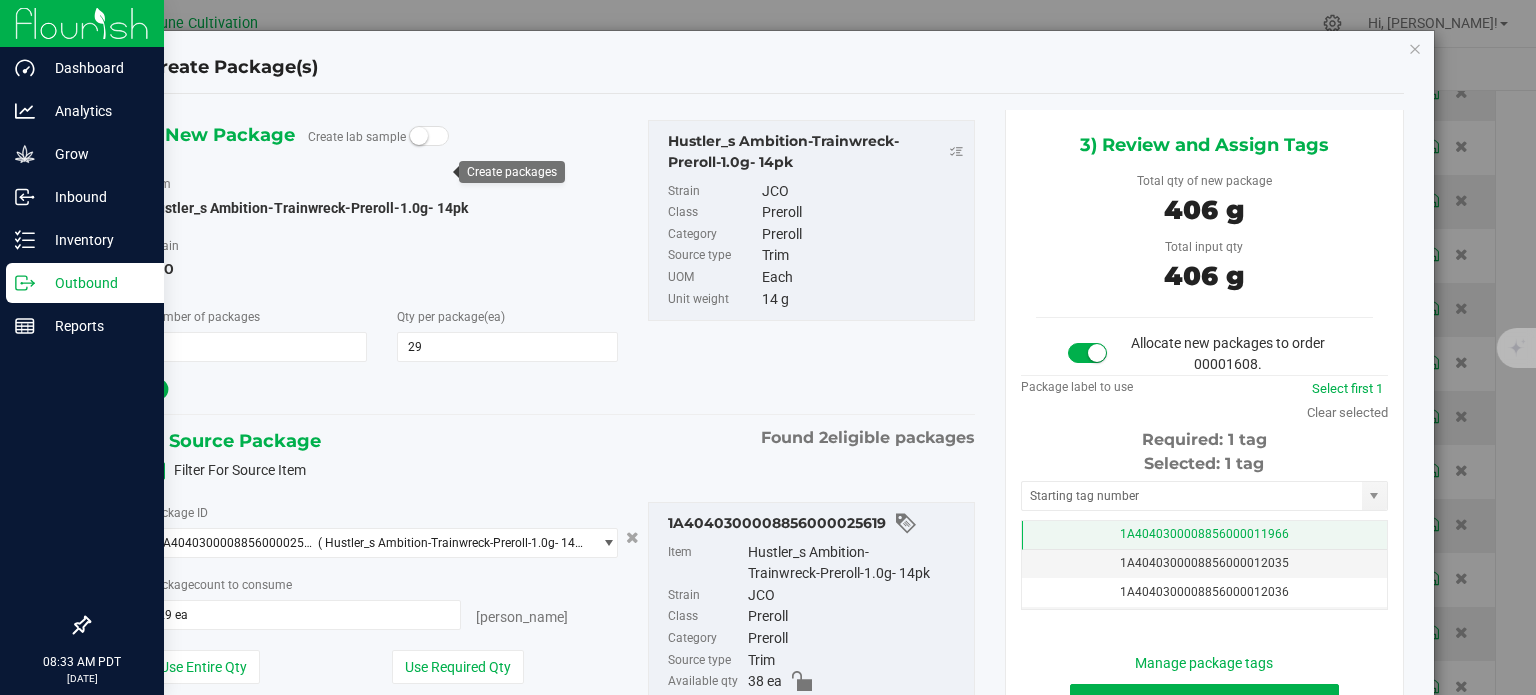click on "1A4040300008856000011966" at bounding box center [1204, 535] 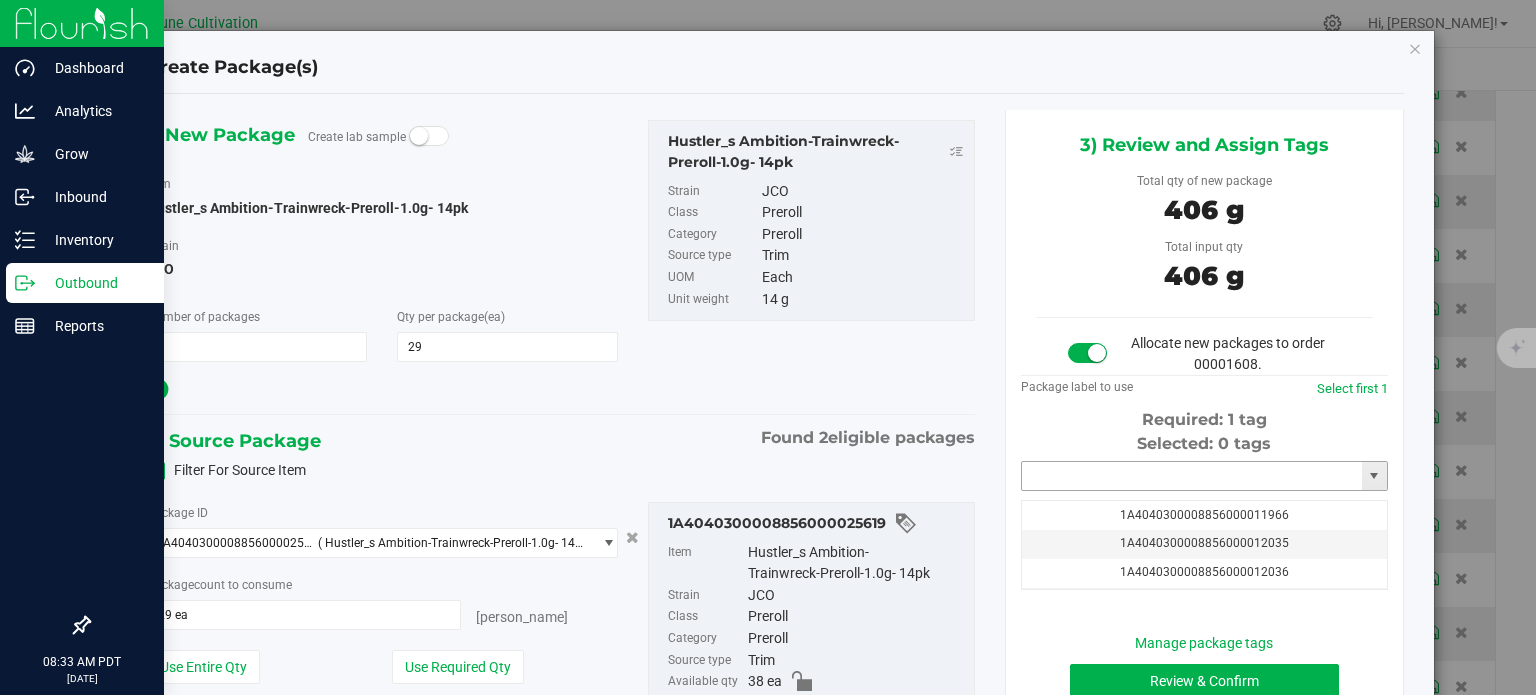 click at bounding box center (1192, 476) 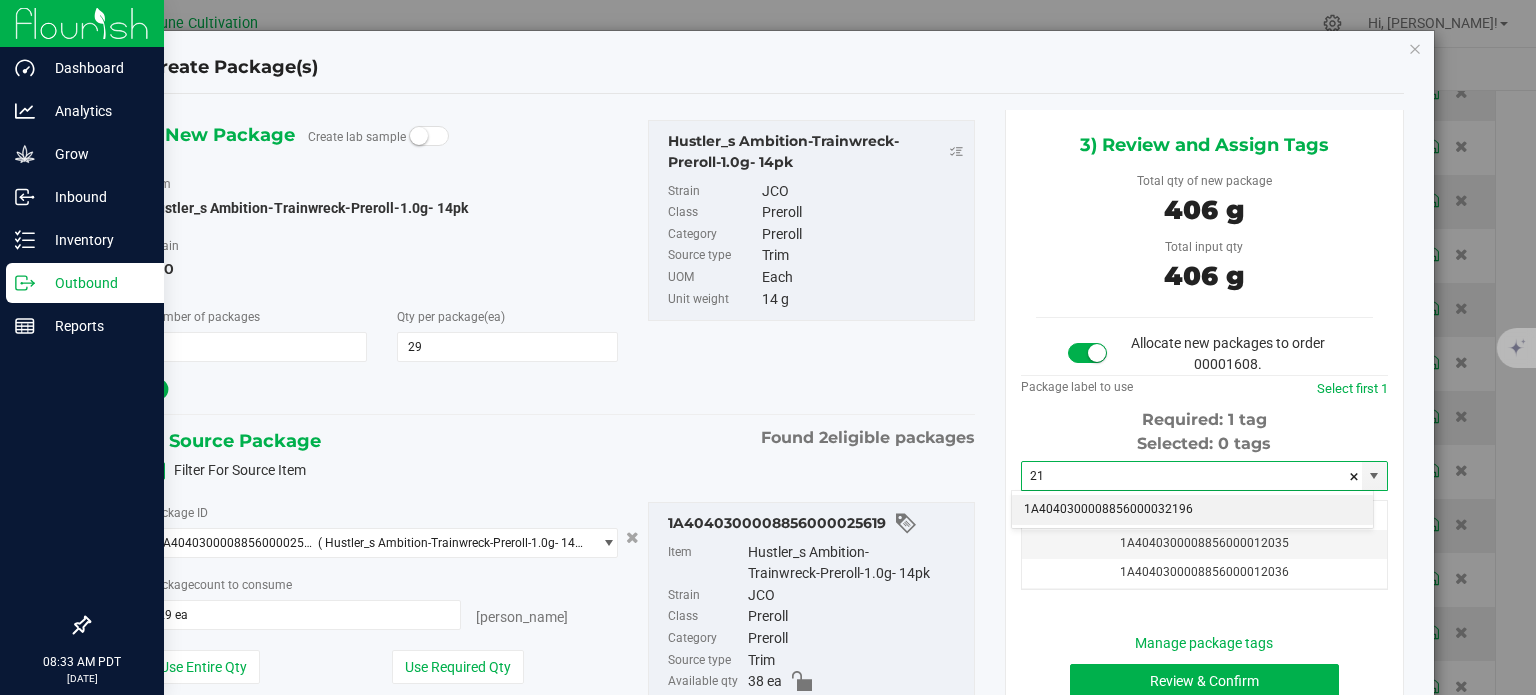 type on "2" 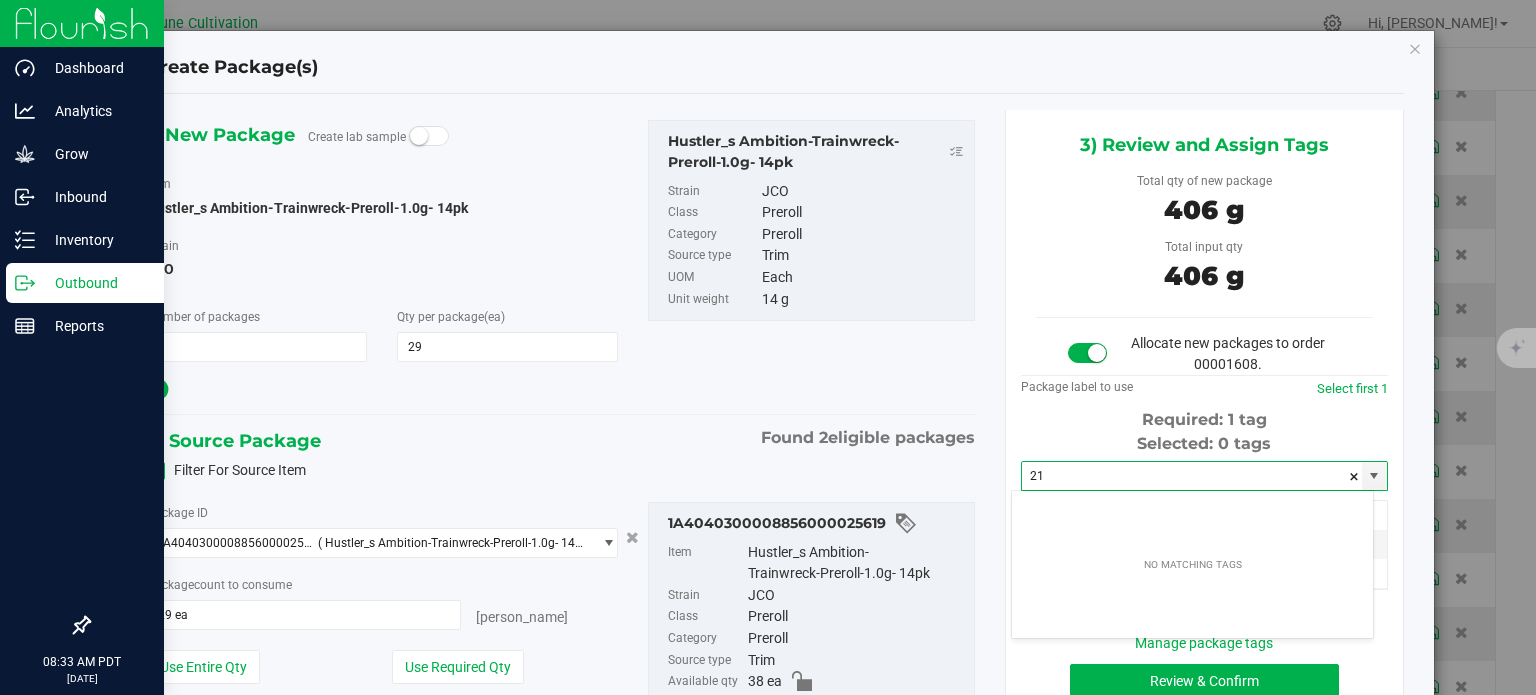 type on "2" 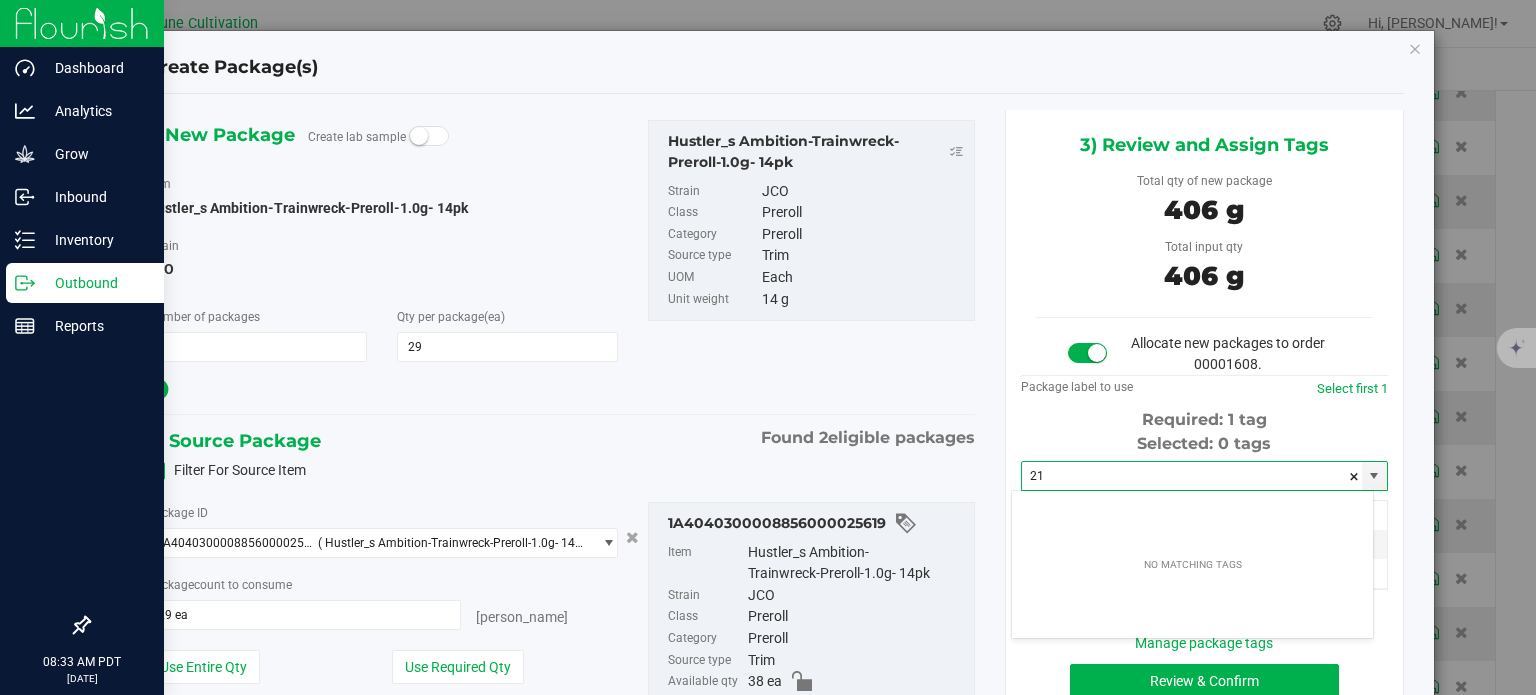 type on "2" 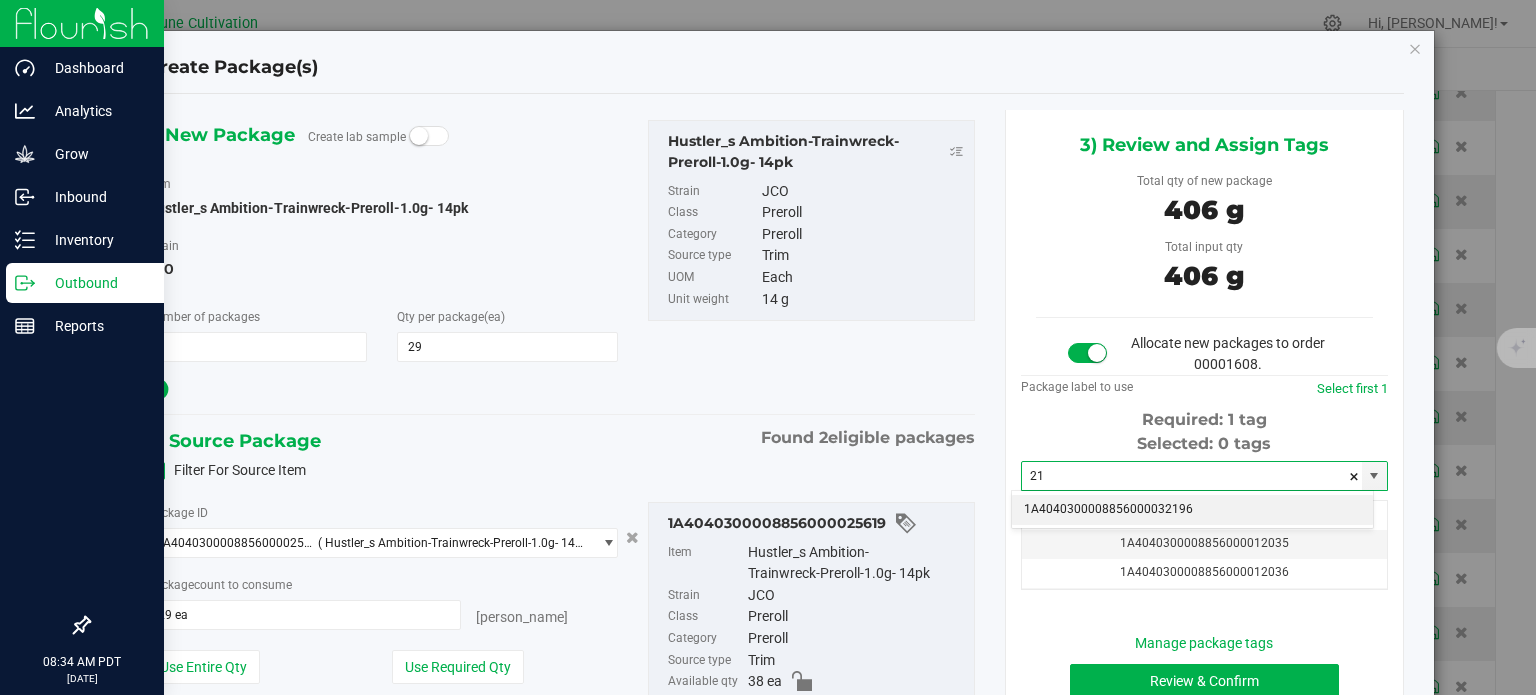 type on "2" 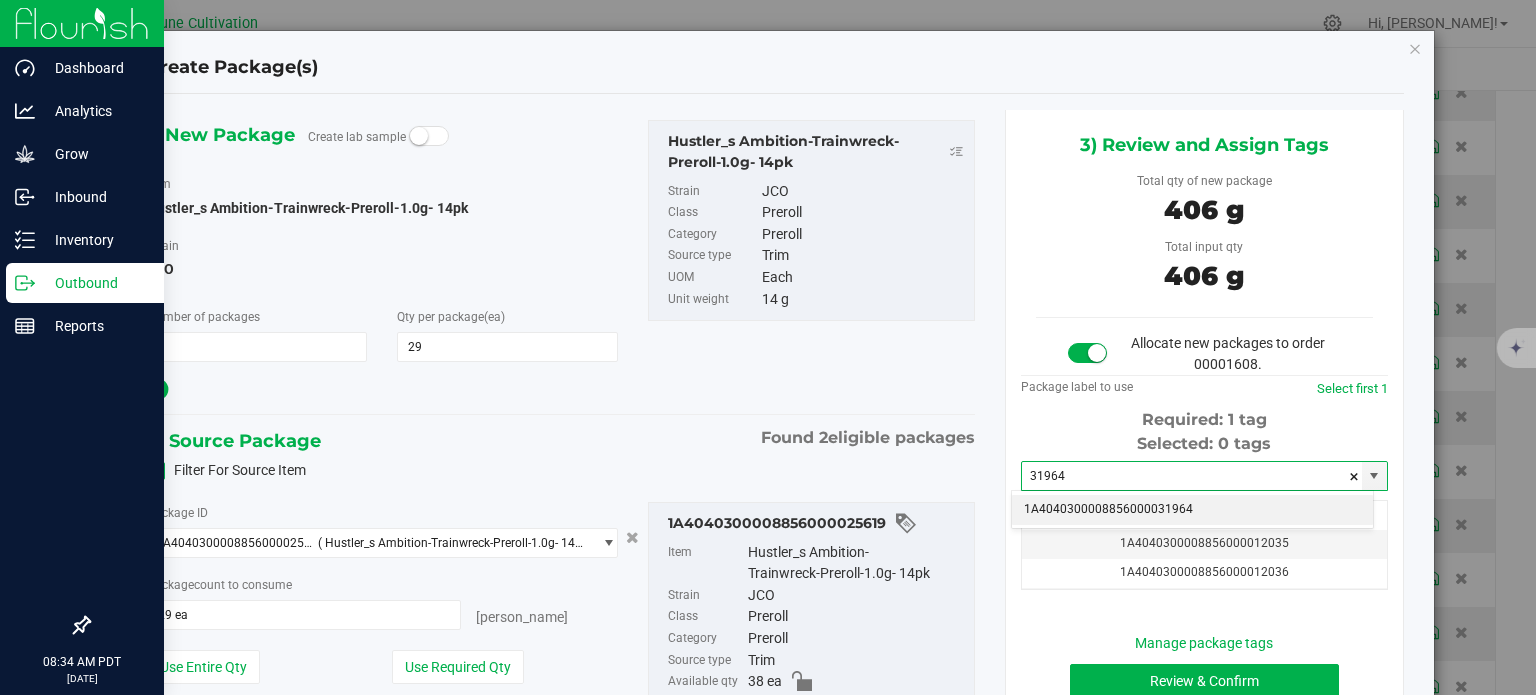 click on "1A4040300008856000031964" at bounding box center (1192, 510) 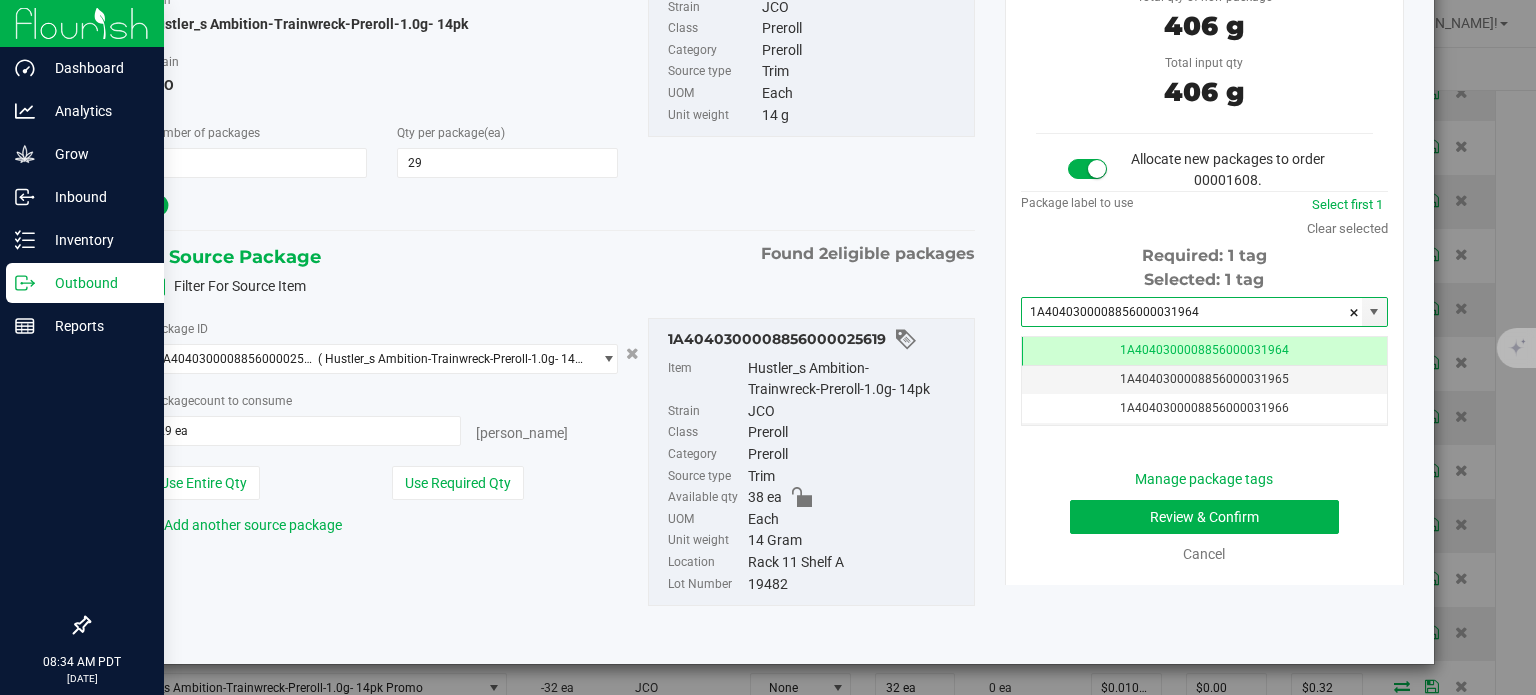type on "1A4040300008856000031964" 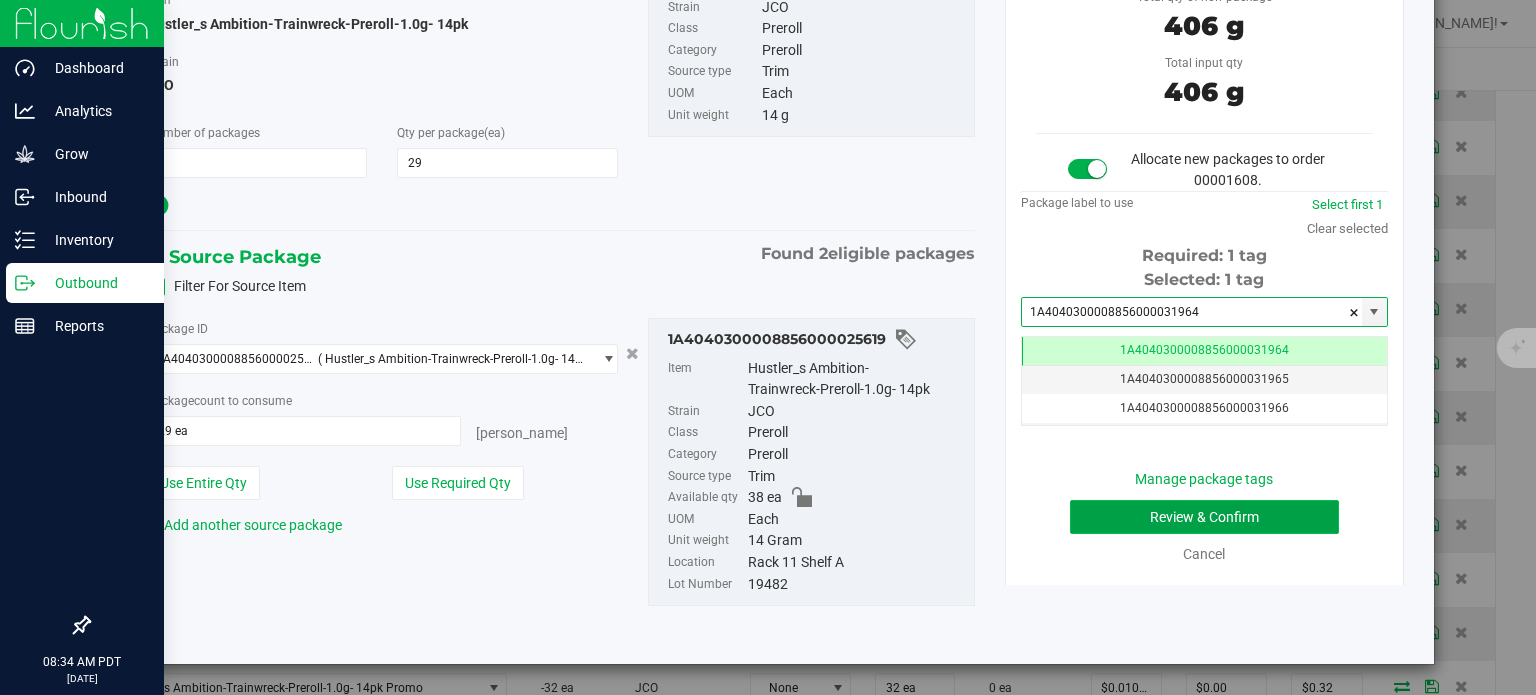click on "Review & Confirm" at bounding box center [1204, 517] 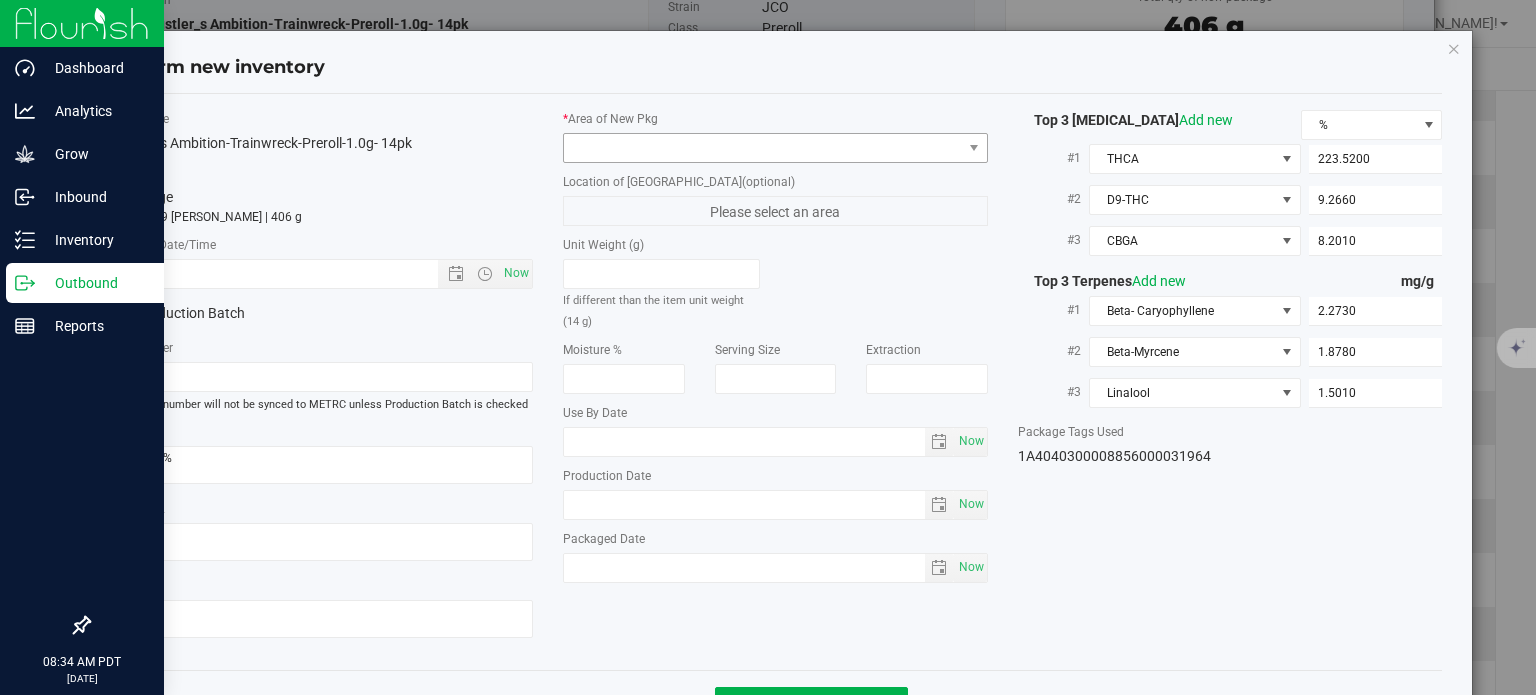 click on "*
Area of [GEOGRAPHIC_DATA]" at bounding box center (775, 136) 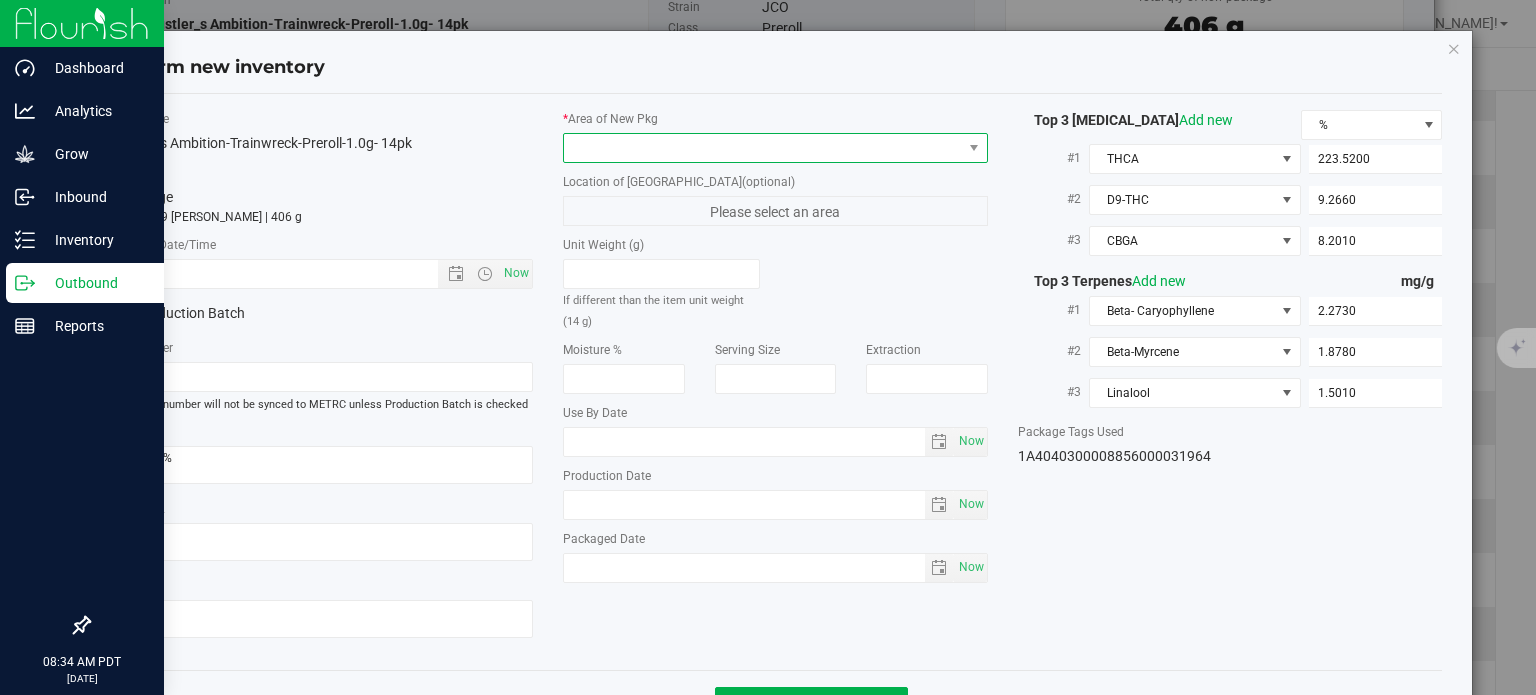 click at bounding box center [763, 148] 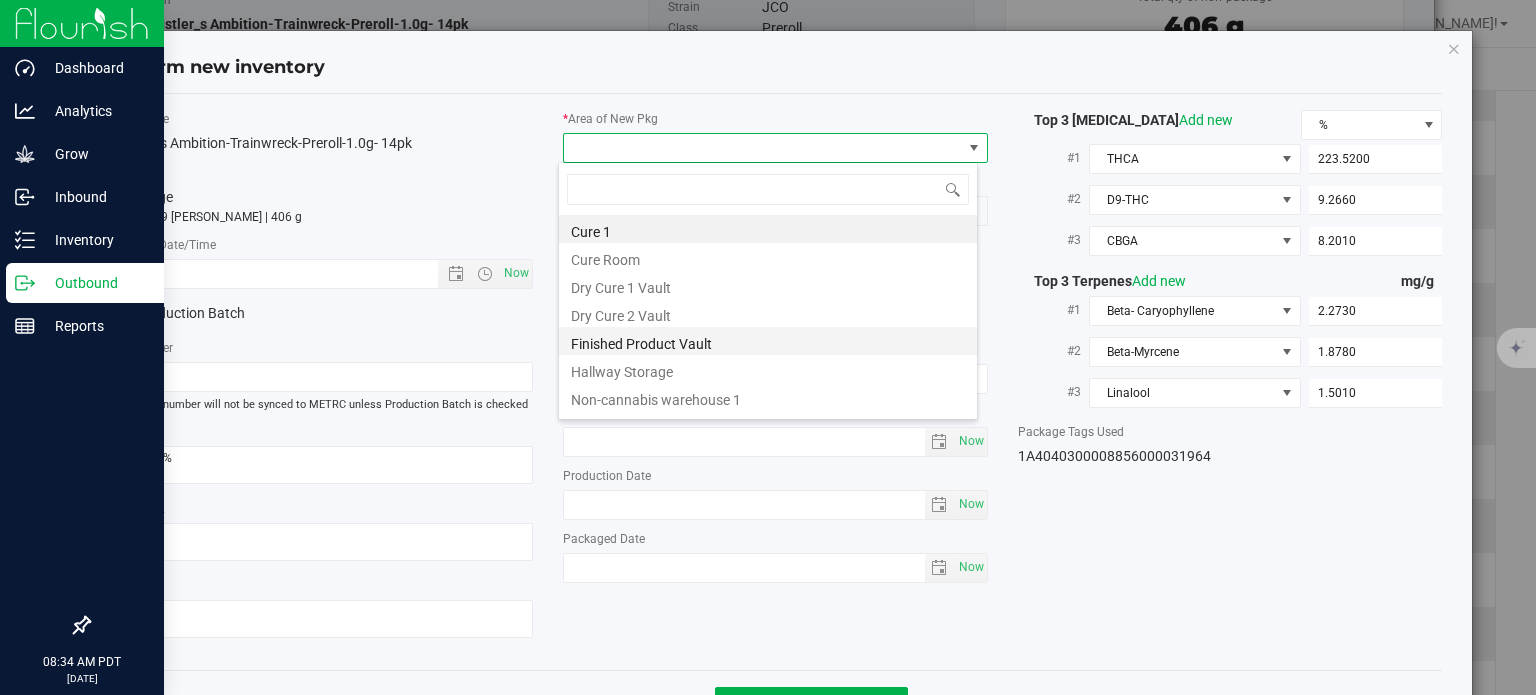 click on "Finished Product Vault" at bounding box center (768, 341) 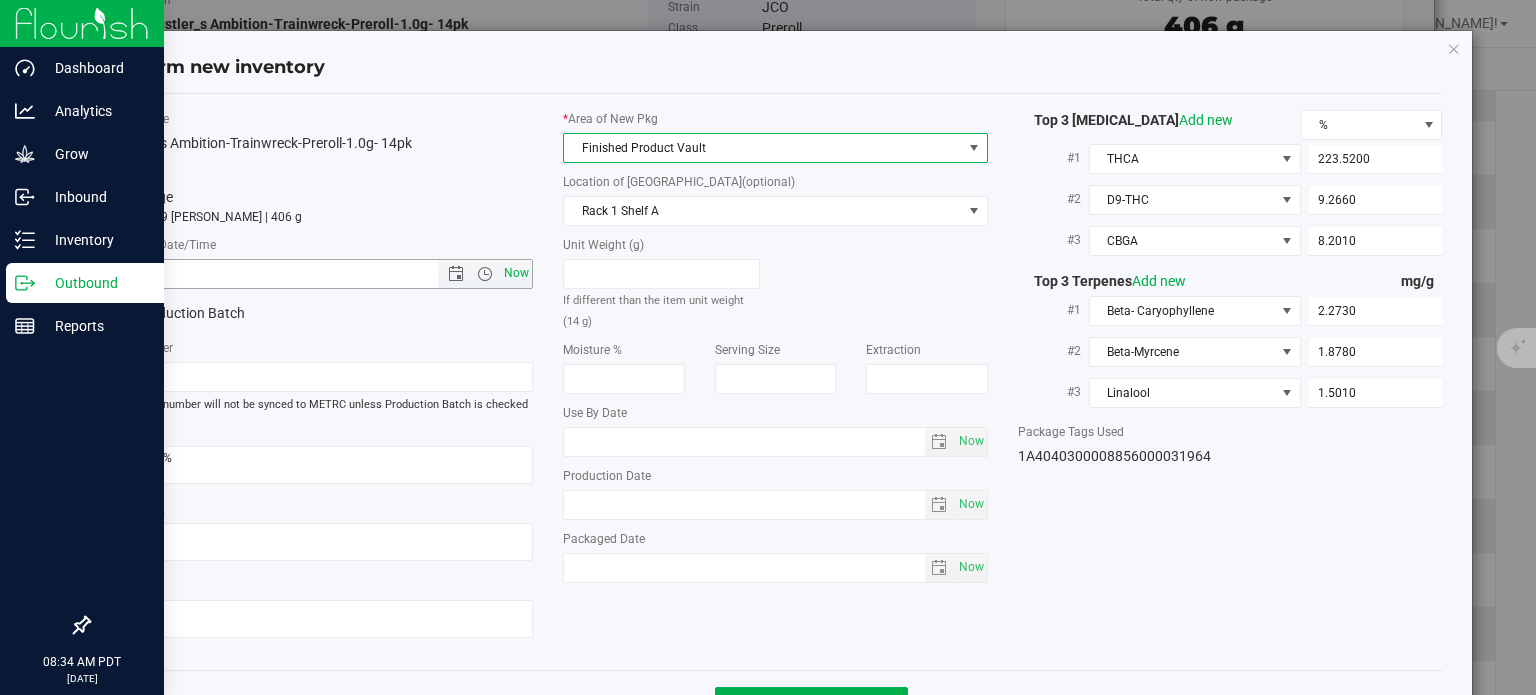click on "Now" at bounding box center (517, 273) 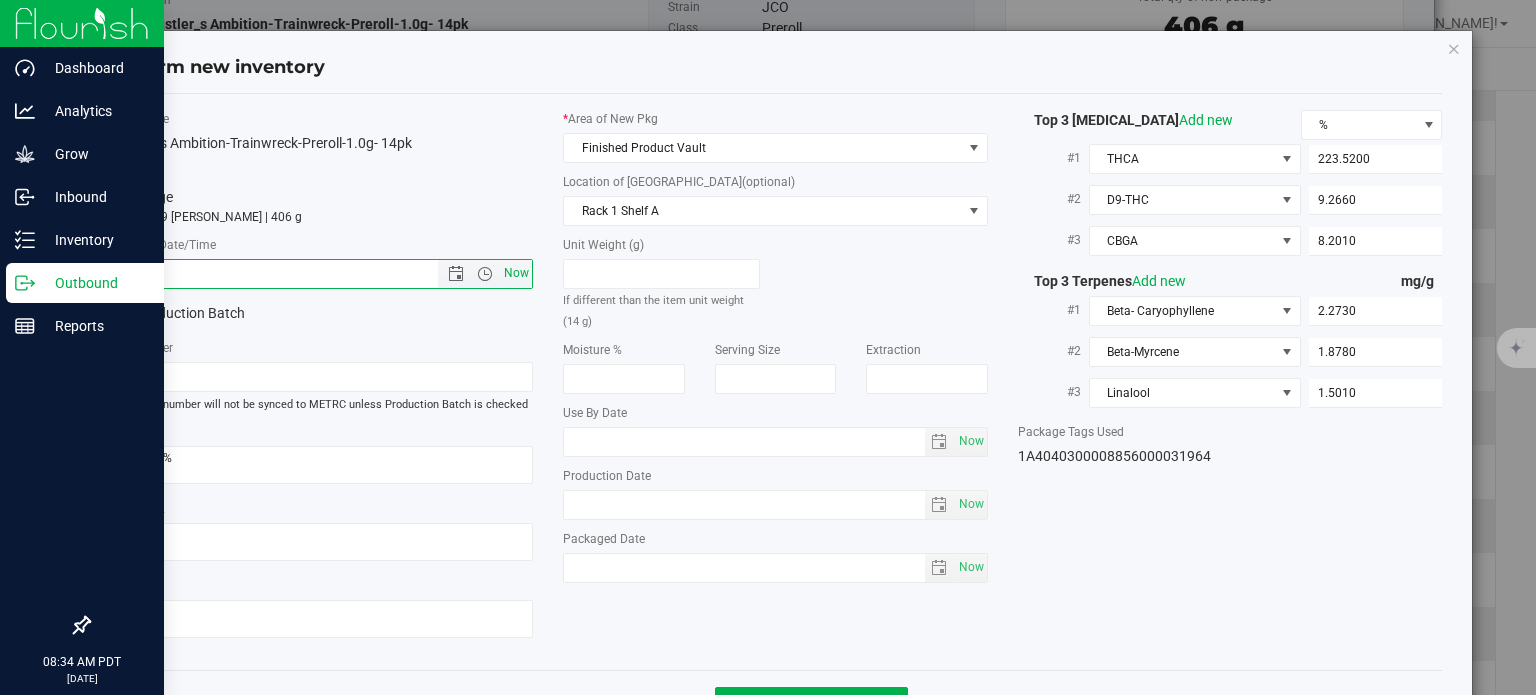 type on "[DATE] 8:34 AM" 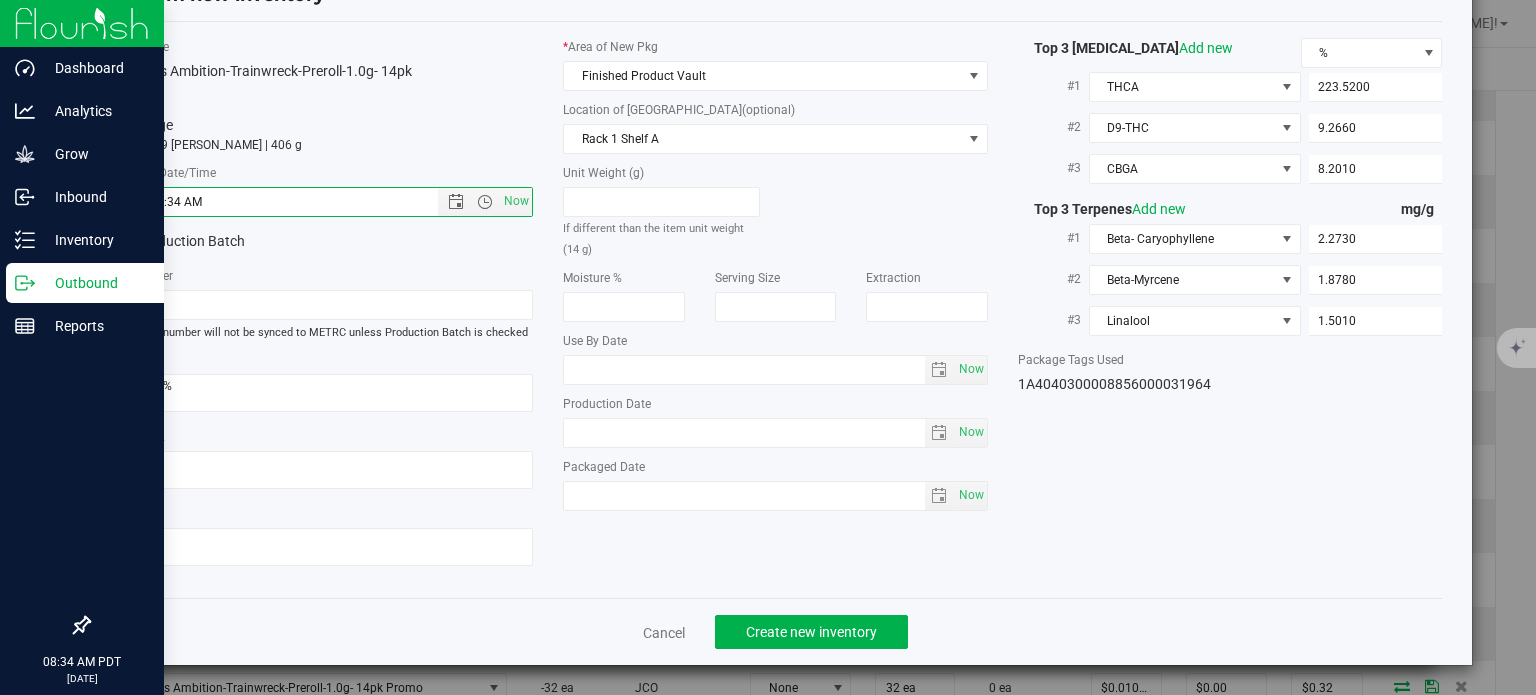 click on "Cancel
Create new inventory" at bounding box center (776, 631) 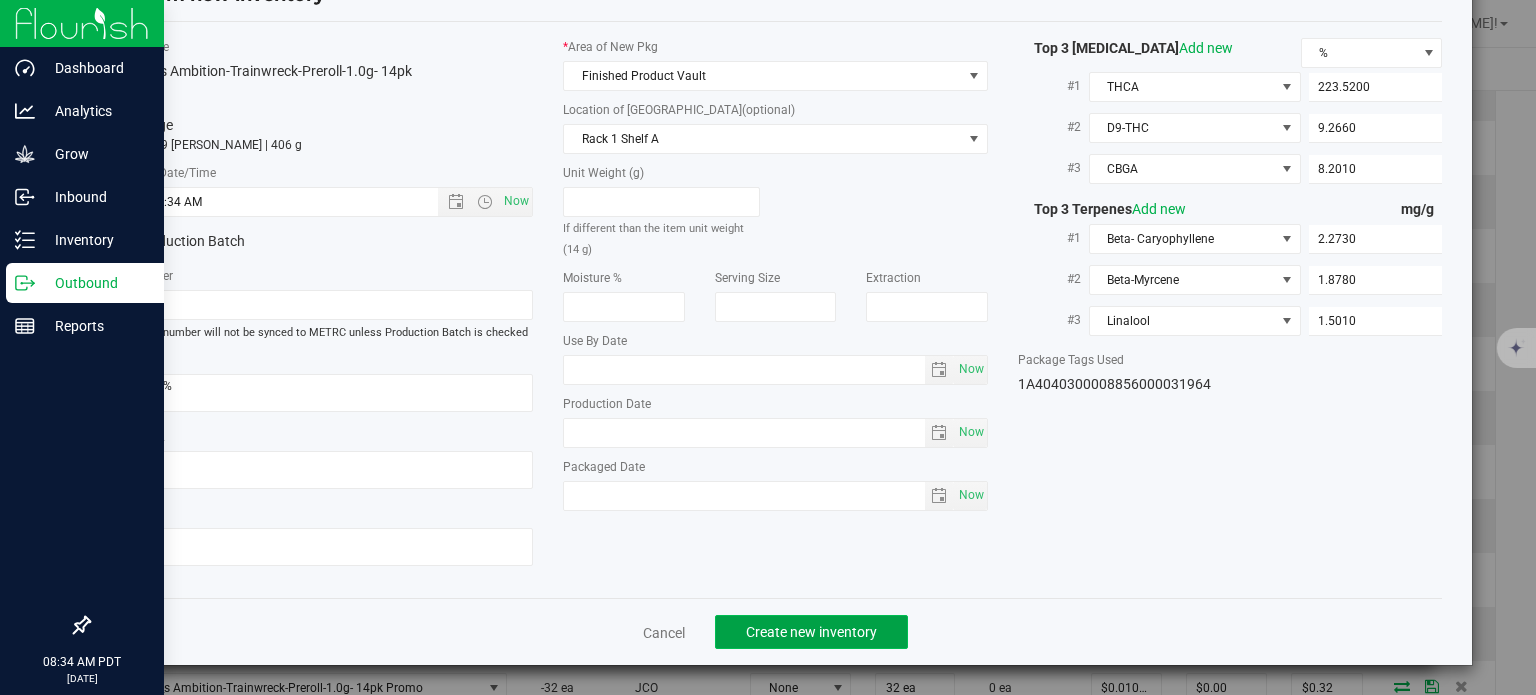 click on "Create new inventory" 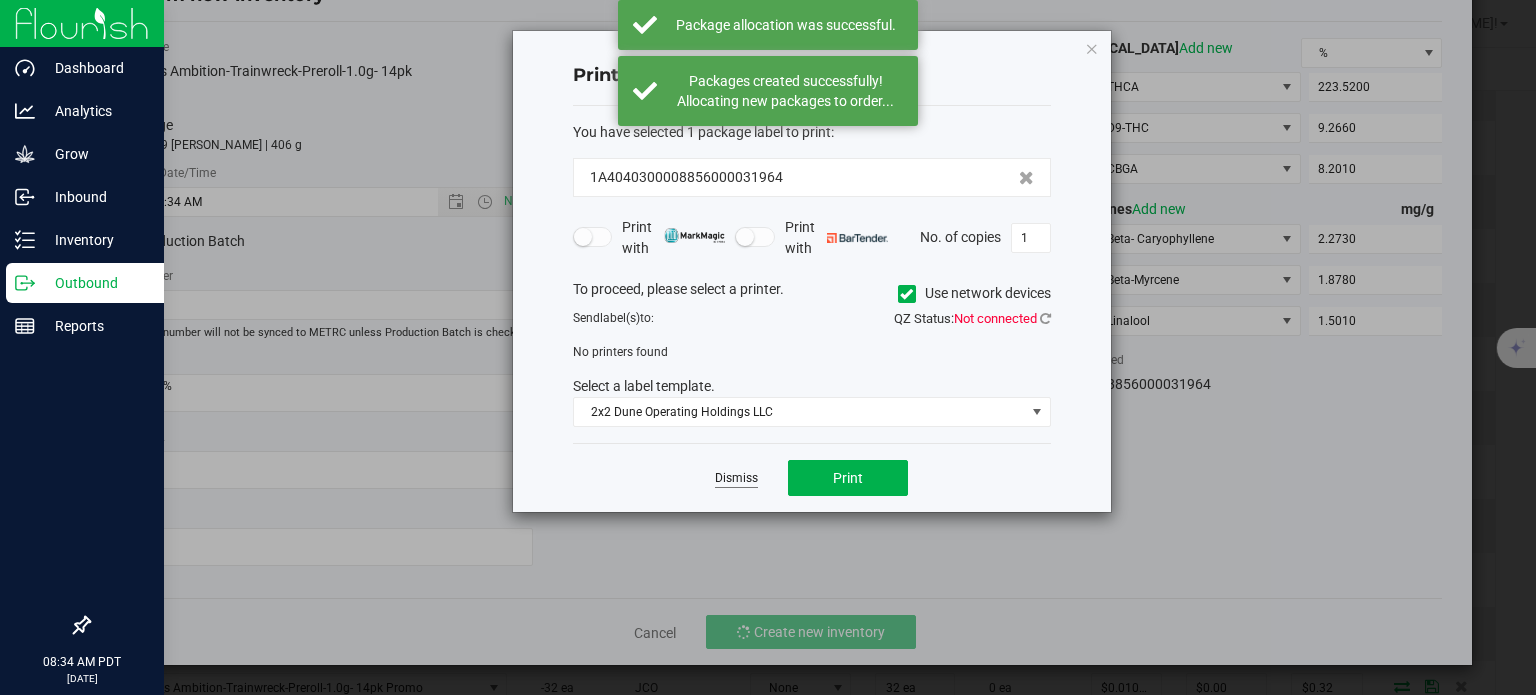 click on "Dismiss" 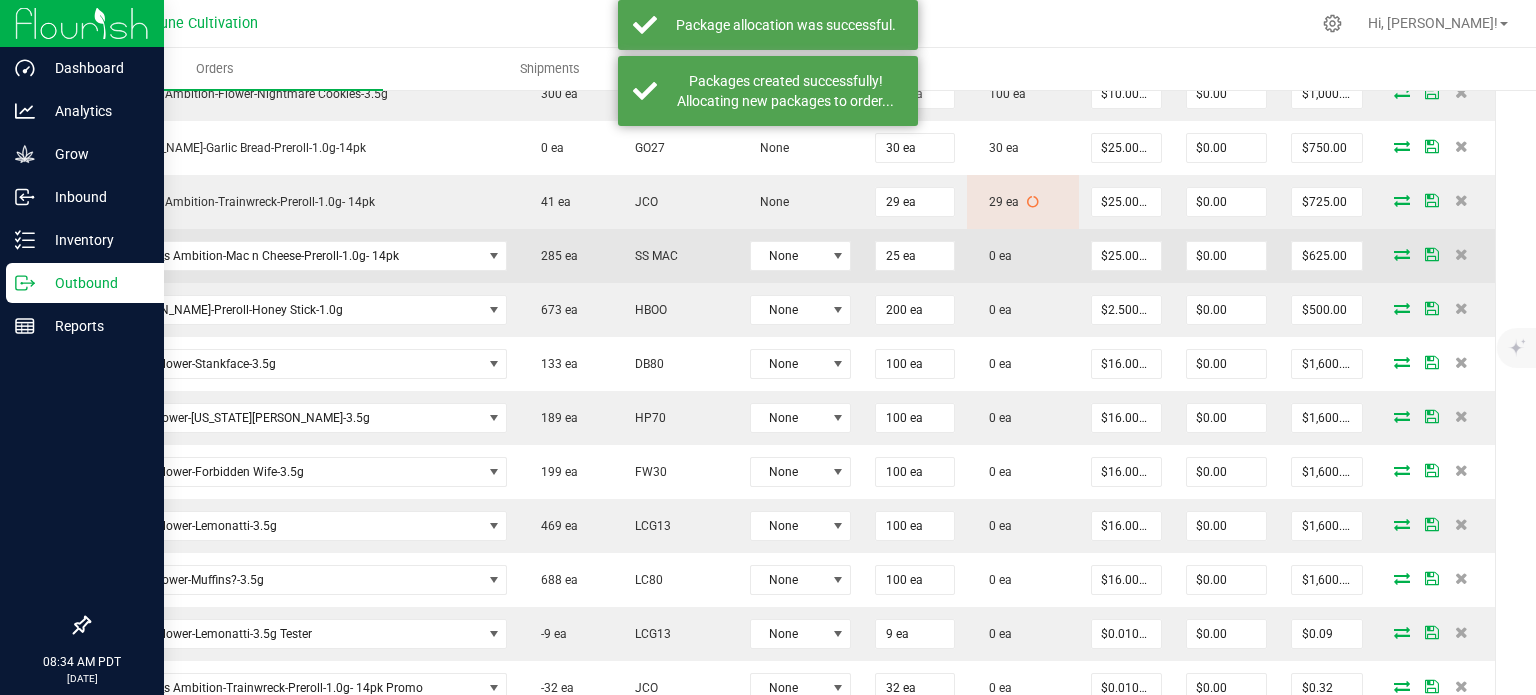 click at bounding box center [1402, 254] 